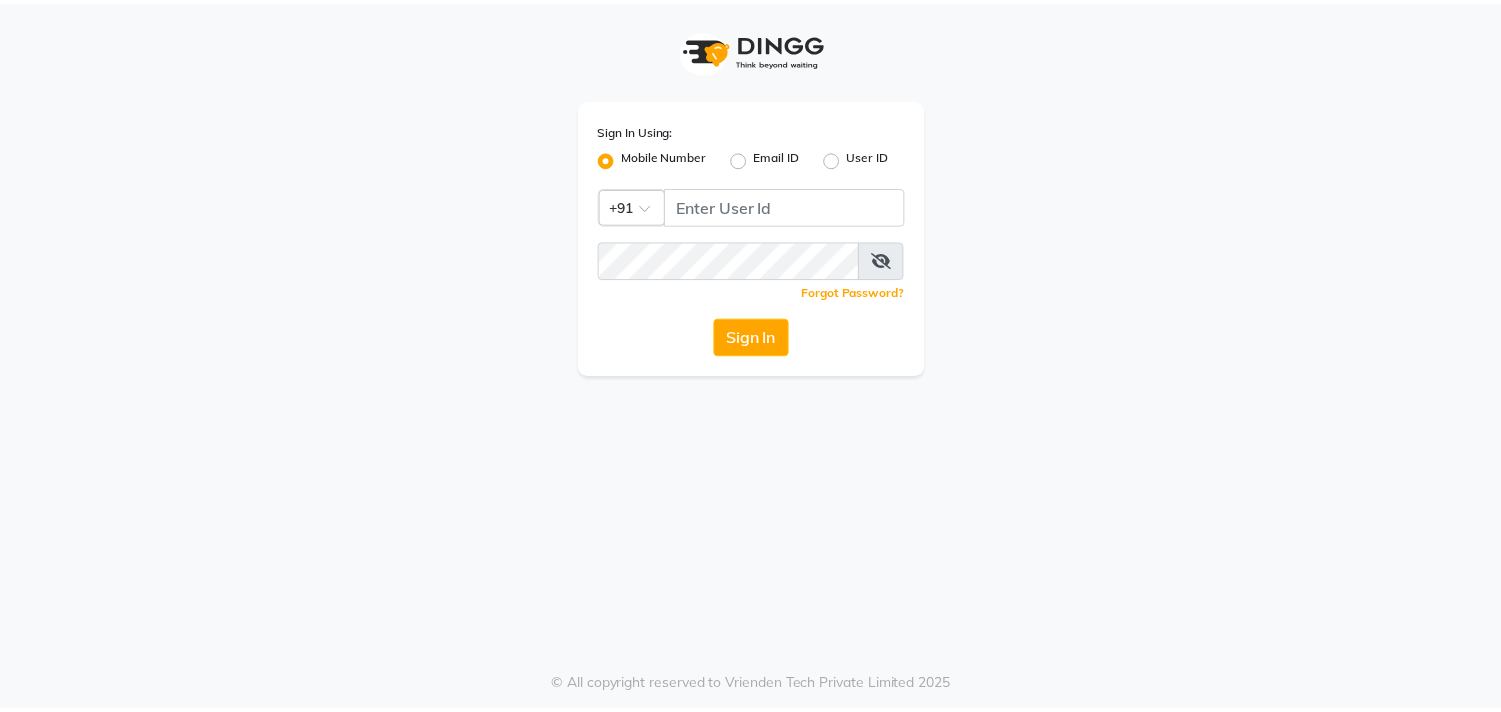 scroll, scrollTop: 0, scrollLeft: 0, axis: both 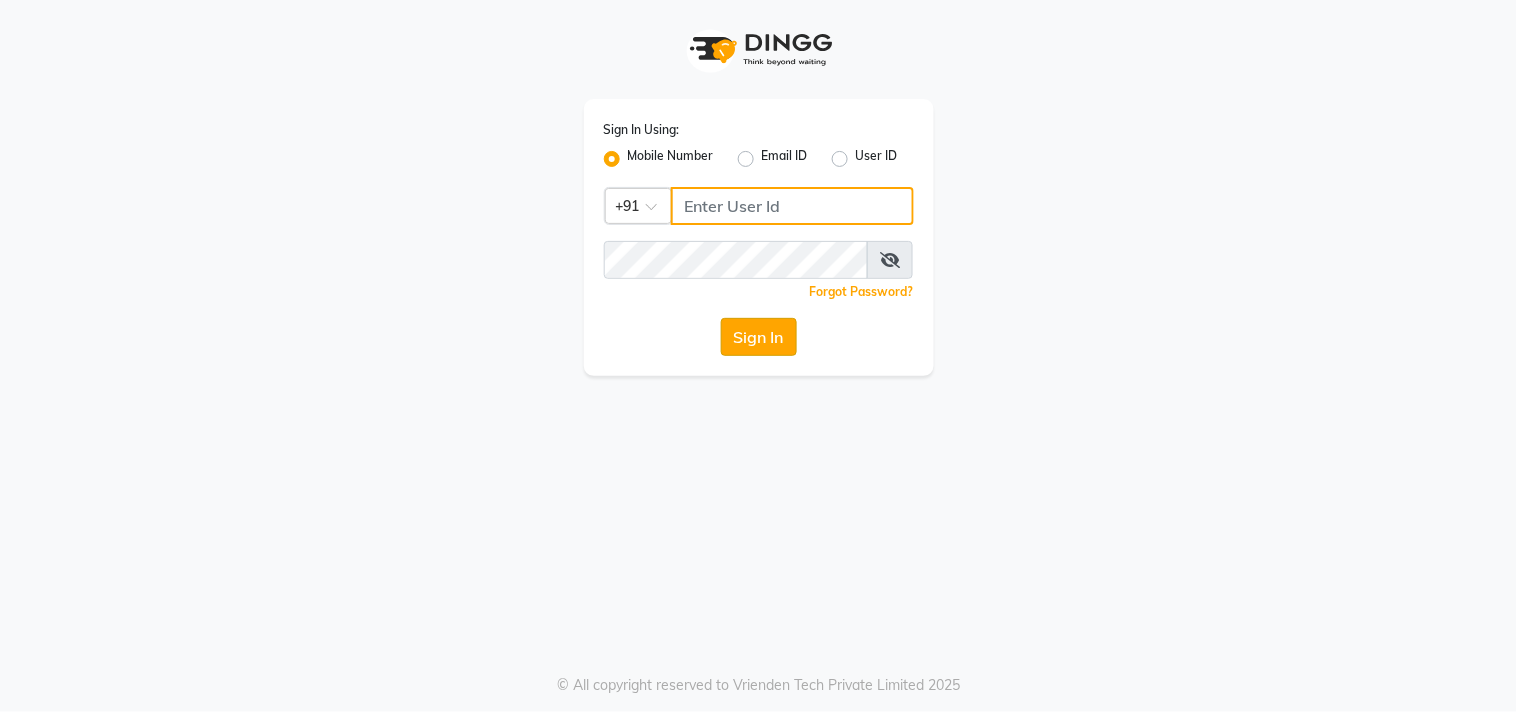 type on "9619367097" 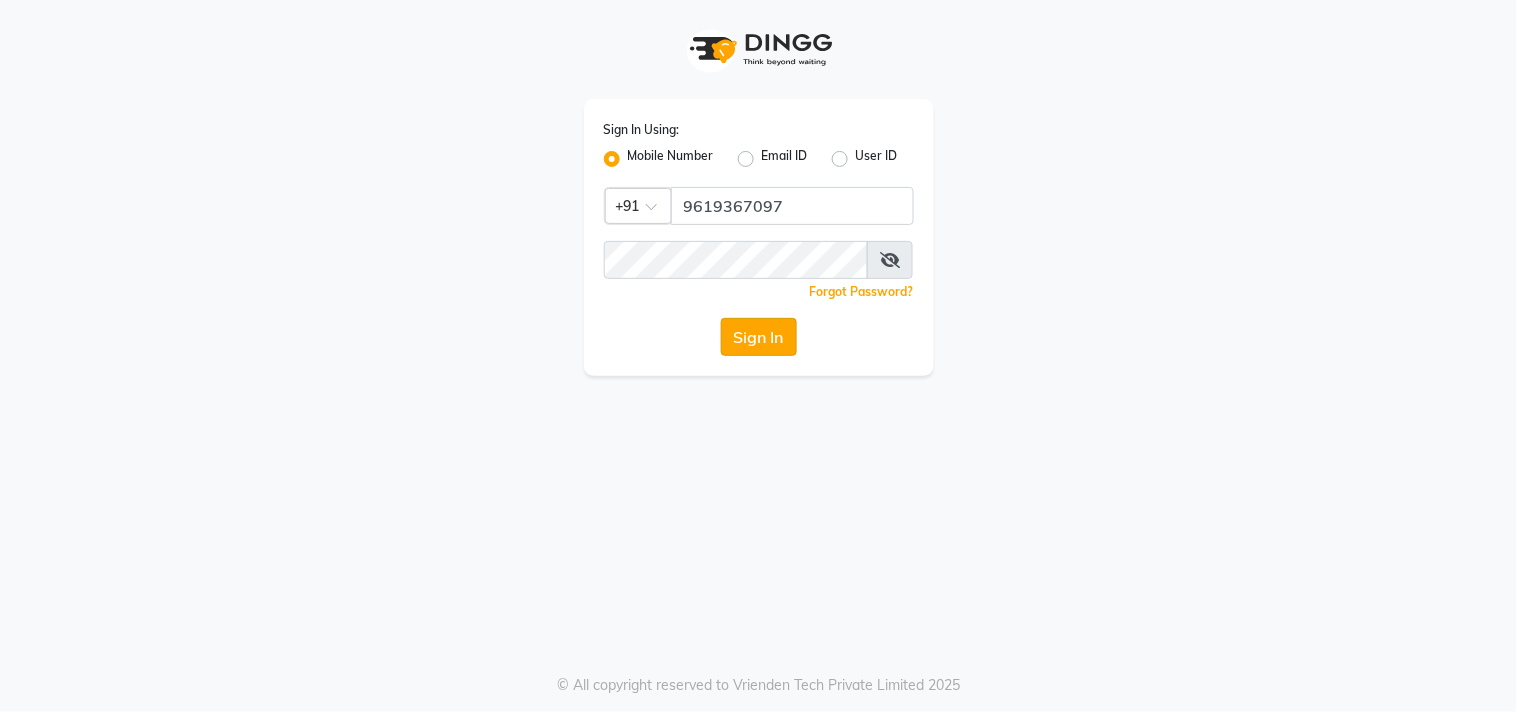 click on "Sign In" 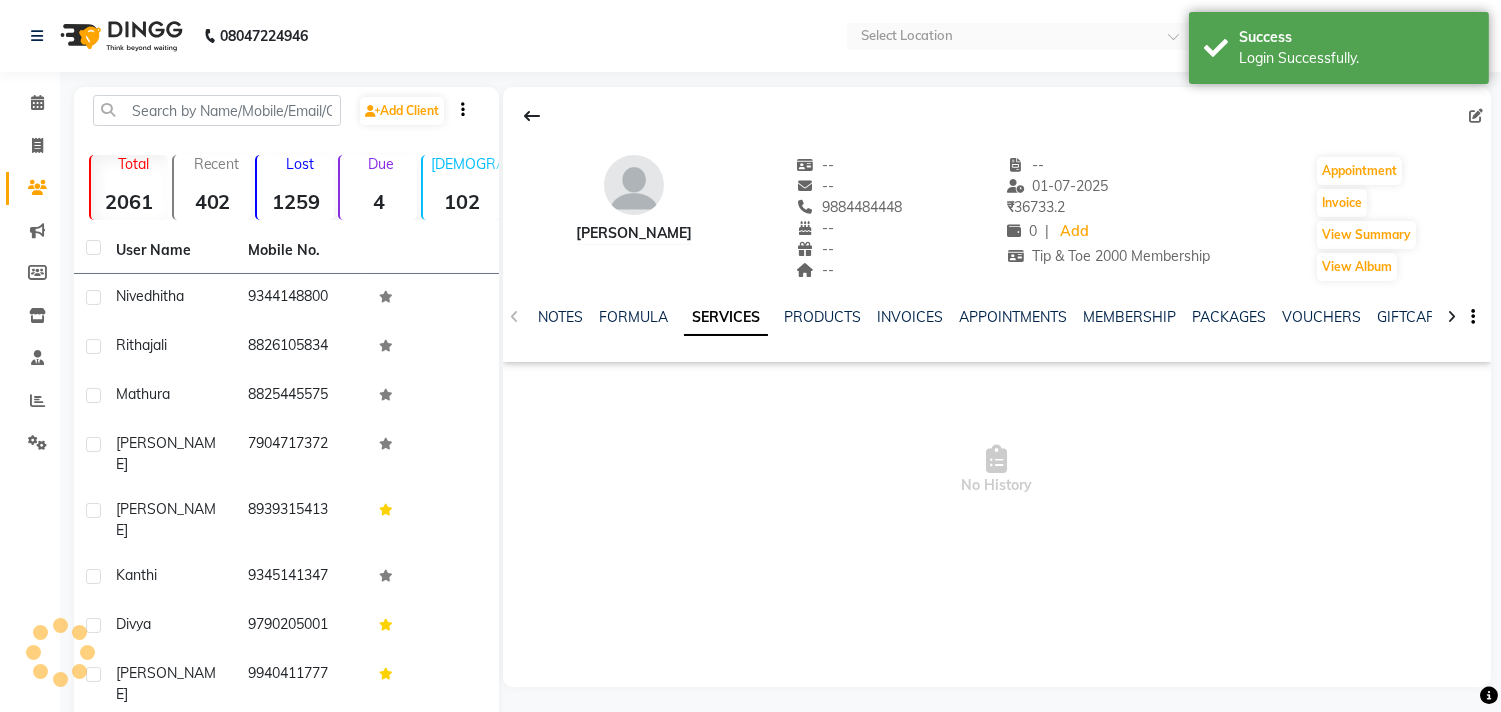 select on "en" 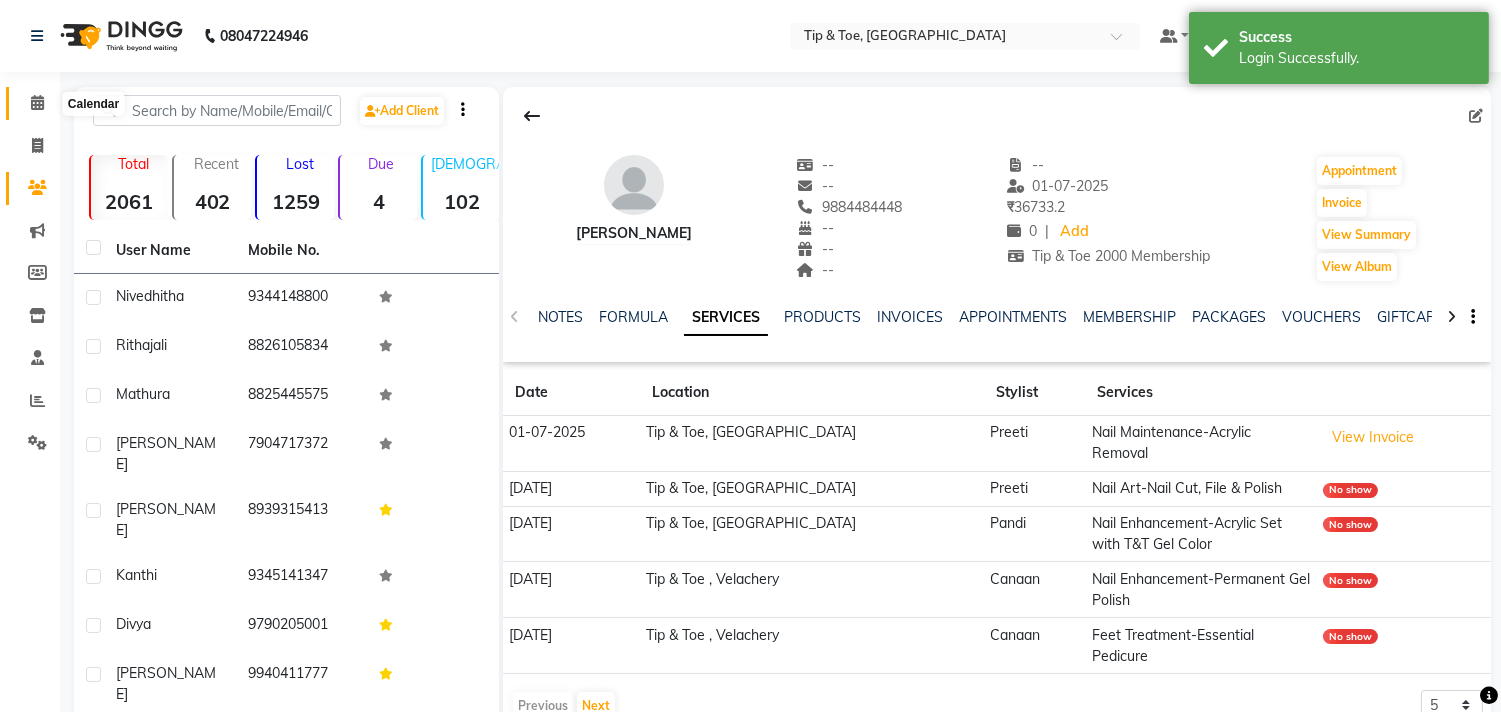 click 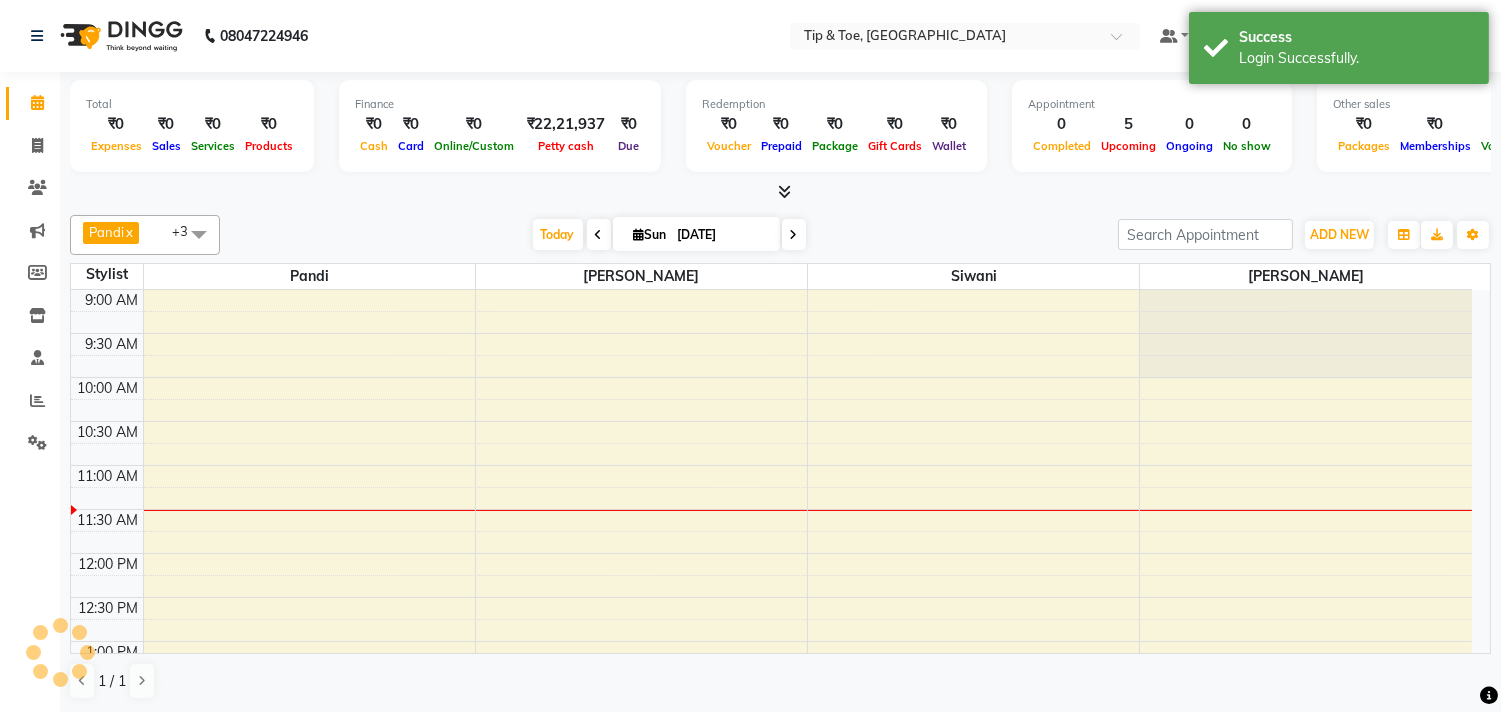 scroll, scrollTop: 0, scrollLeft: 0, axis: both 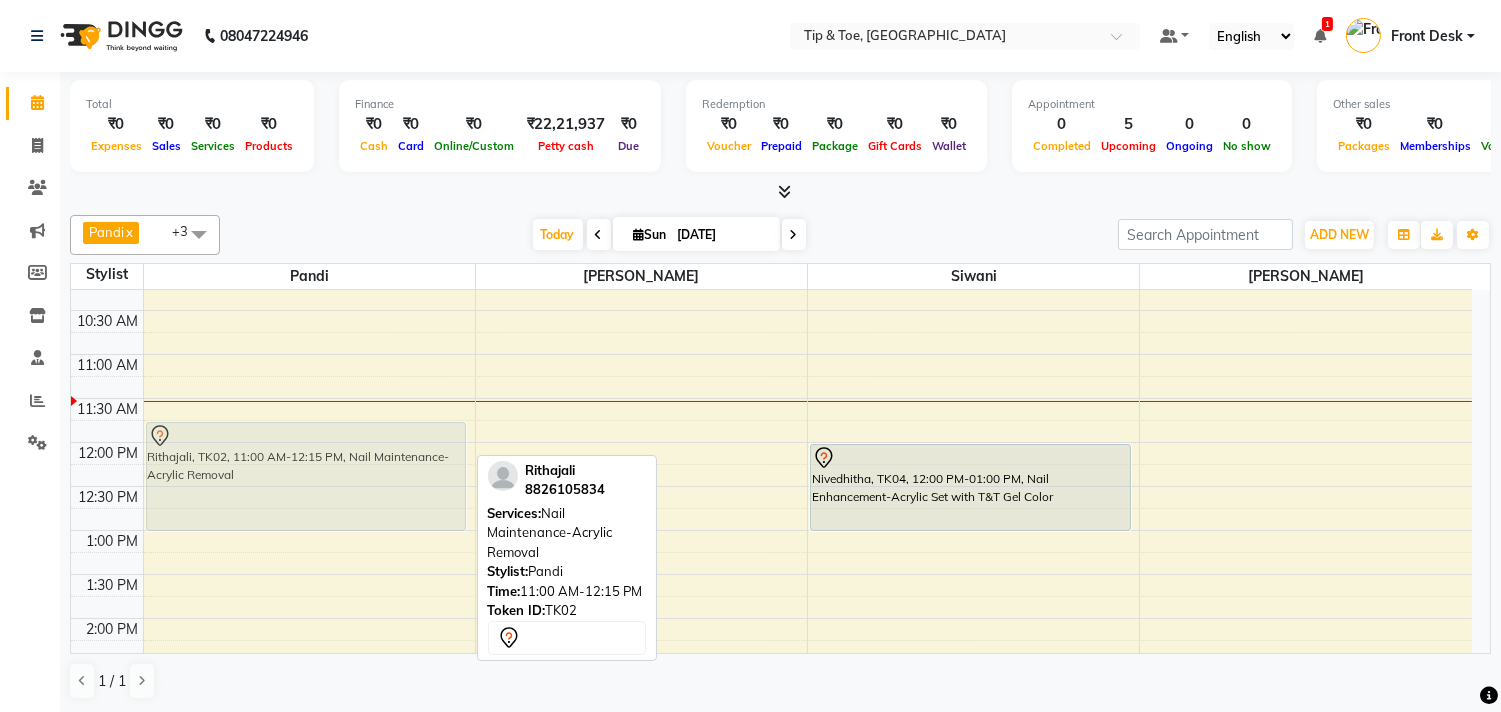 drag, startPoint x: 326, startPoint y: 415, endPoint x: 333, endPoint y: 483, distance: 68.359344 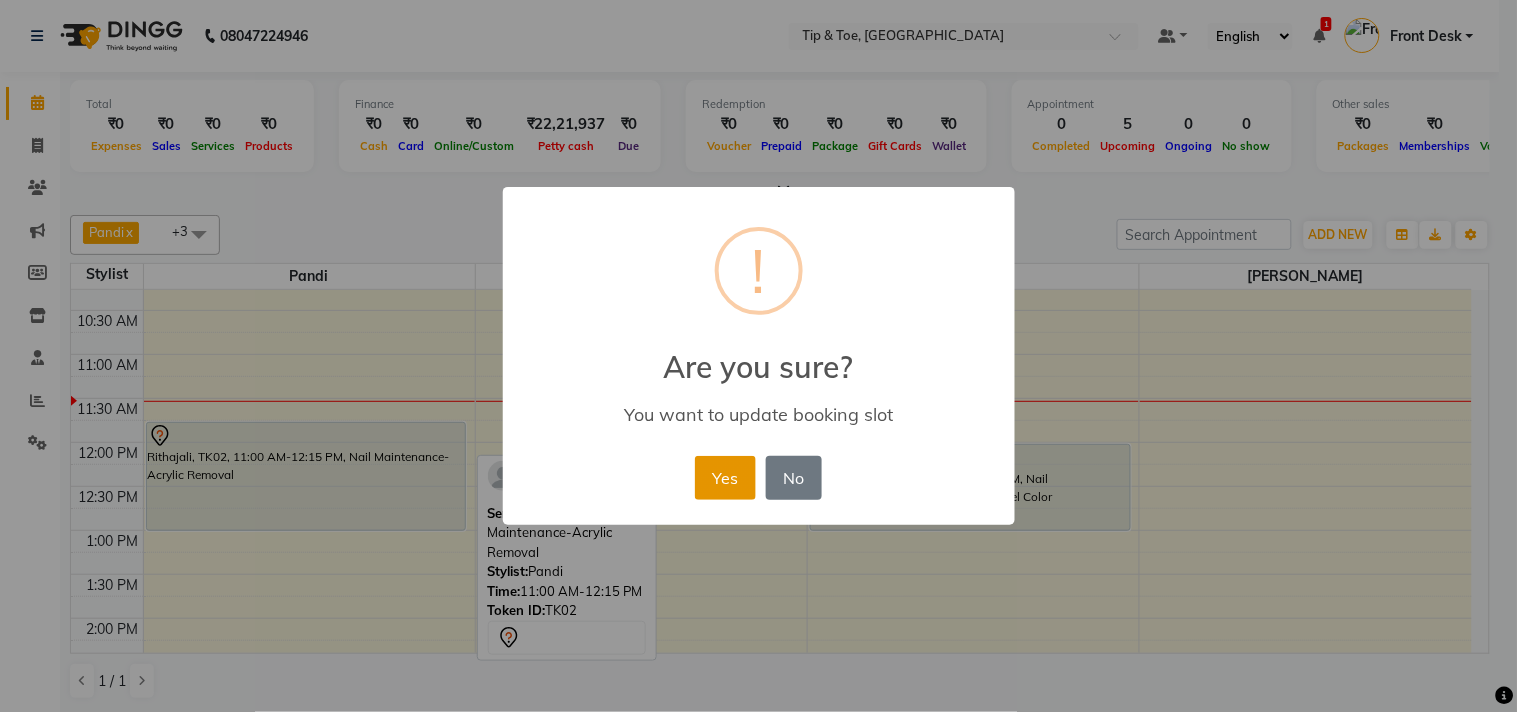 click on "Yes" at bounding box center [725, 478] 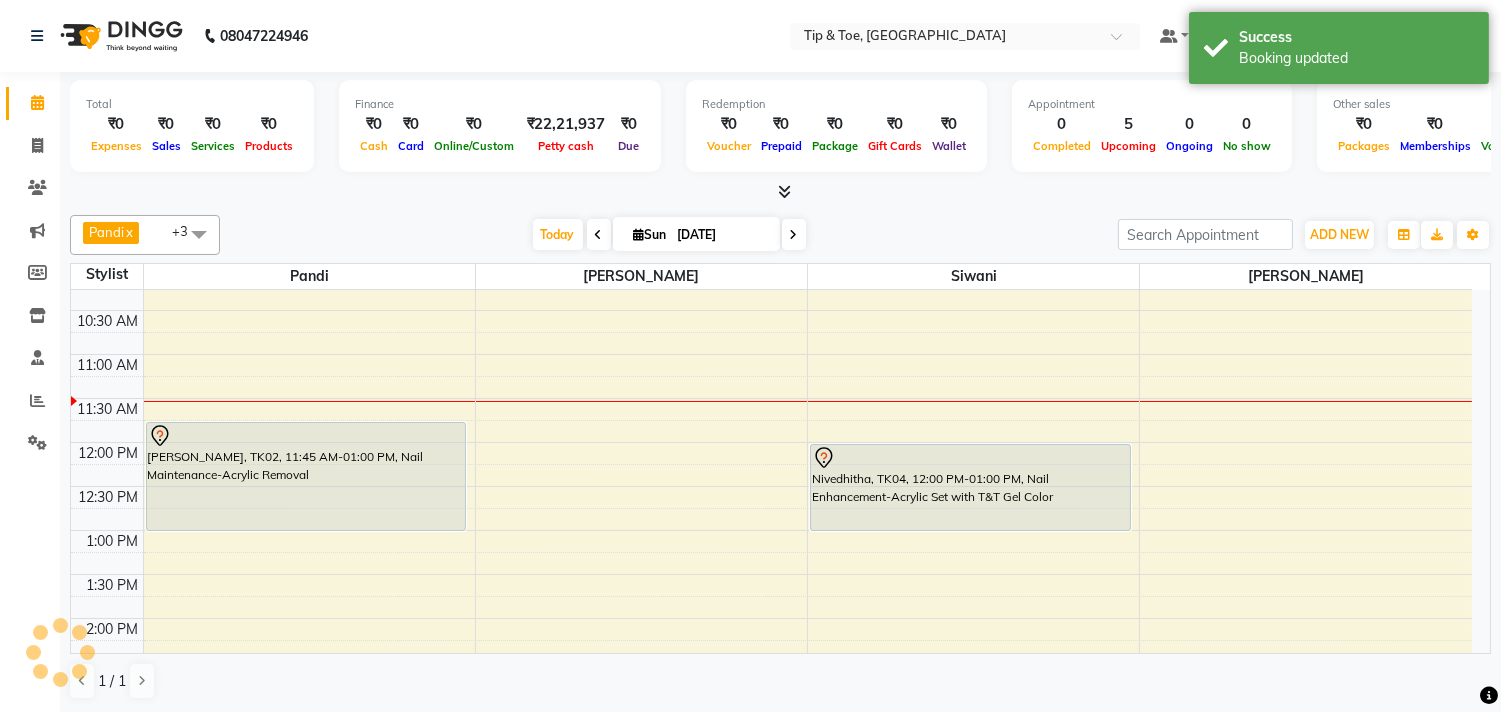 scroll, scrollTop: 222, scrollLeft: 0, axis: vertical 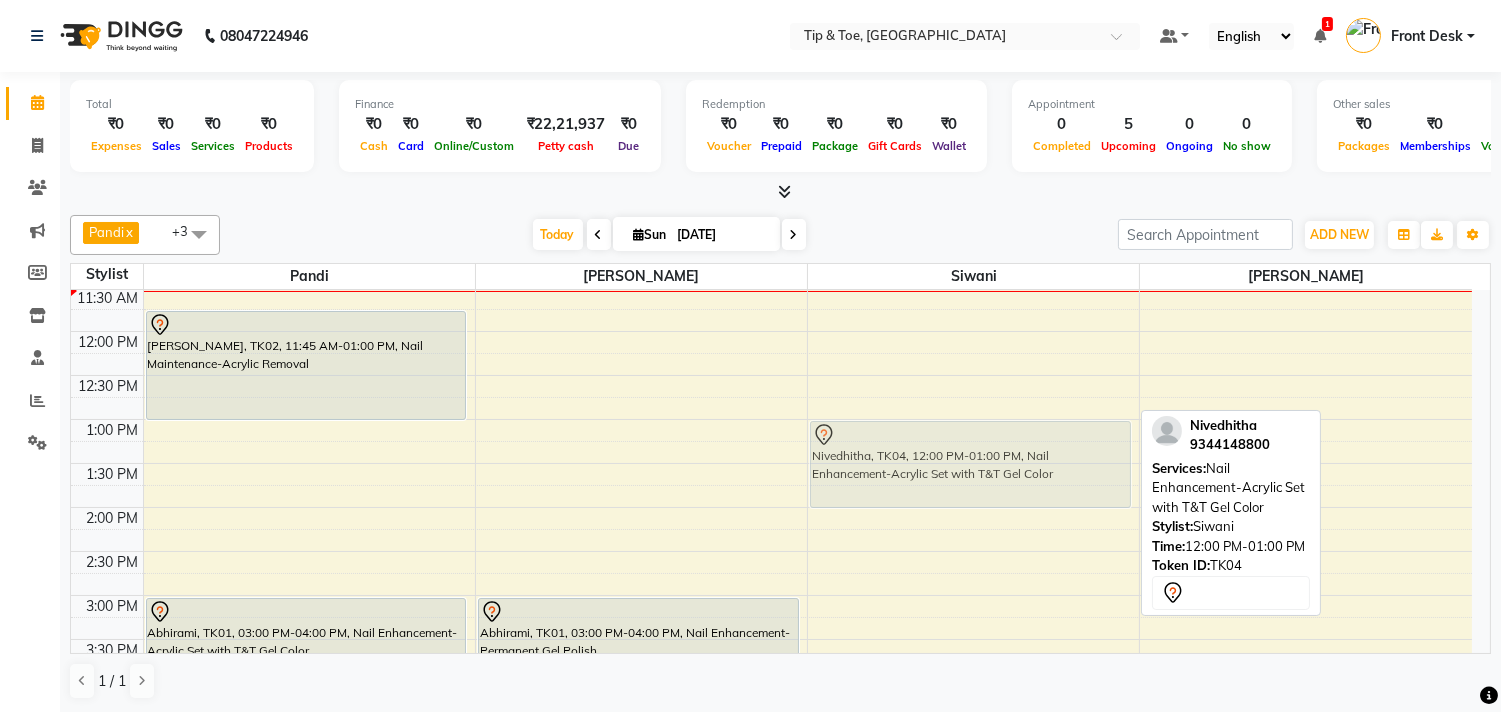 drag, startPoint x: 915, startPoint y: 370, endPoint x: 935, endPoint y: 463, distance: 95.12623 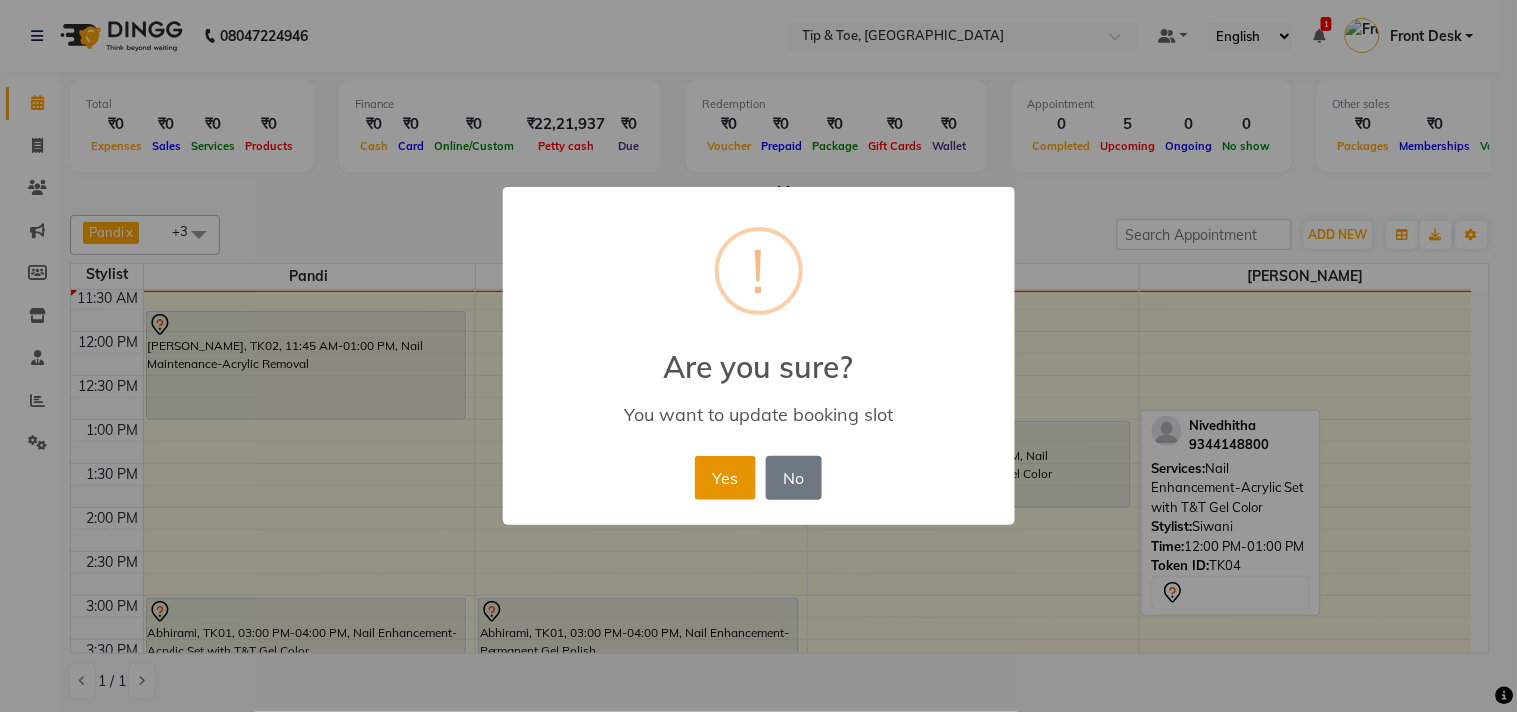 click on "Yes" at bounding box center (725, 478) 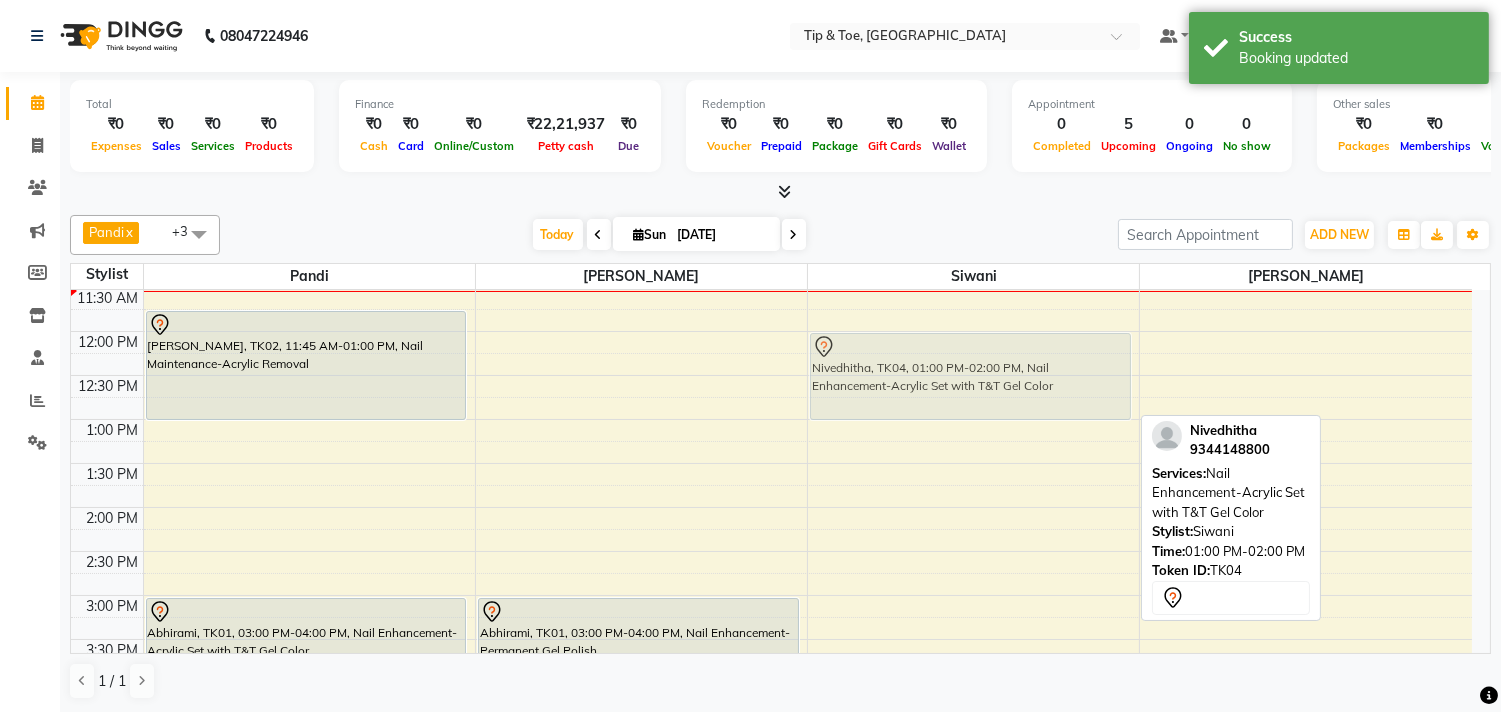 drag, startPoint x: 908, startPoint y: 451, endPoint x: 960, endPoint y: 373, distance: 93.74433 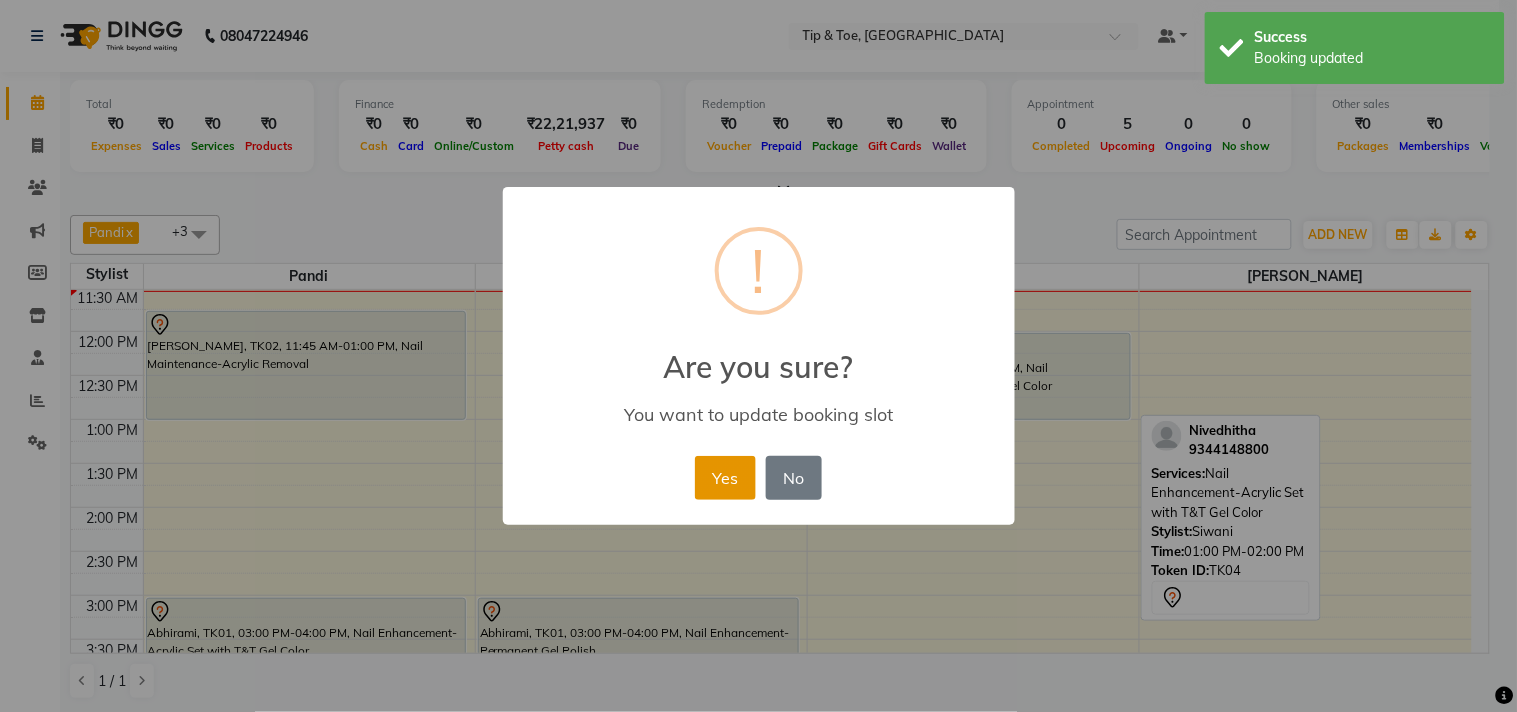 click on "Yes" at bounding box center (725, 478) 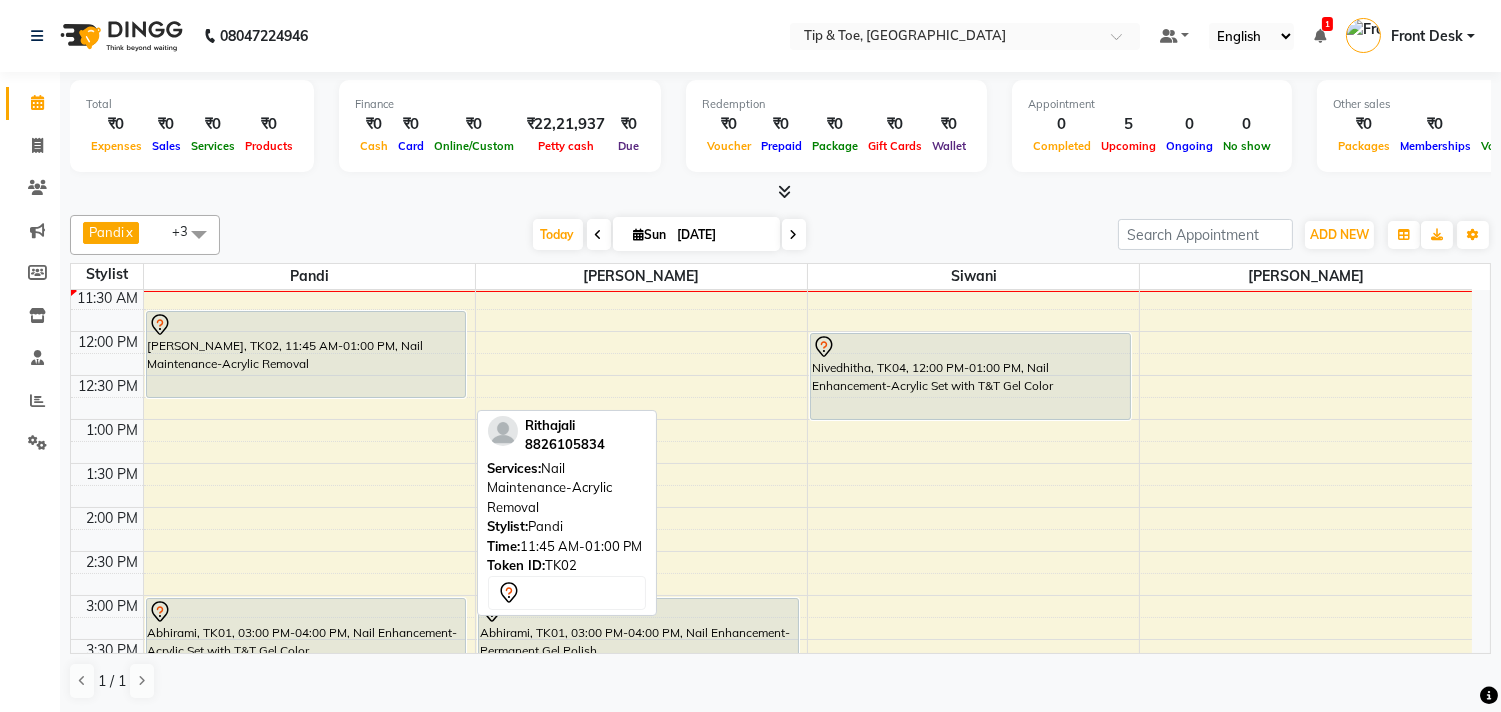drag, startPoint x: 278, startPoint y: 416, endPoint x: 301, endPoint y: 383, distance: 40.22437 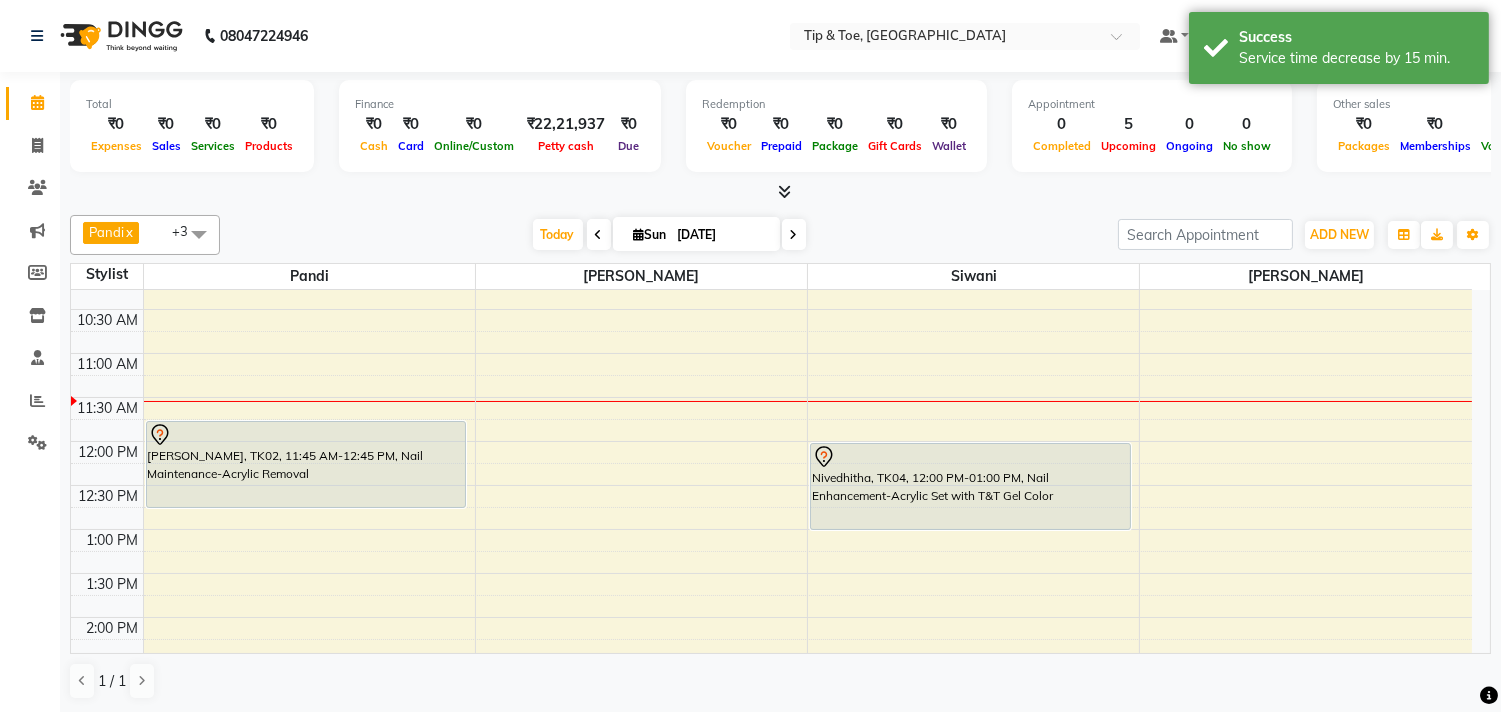 scroll, scrollTop: 111, scrollLeft: 0, axis: vertical 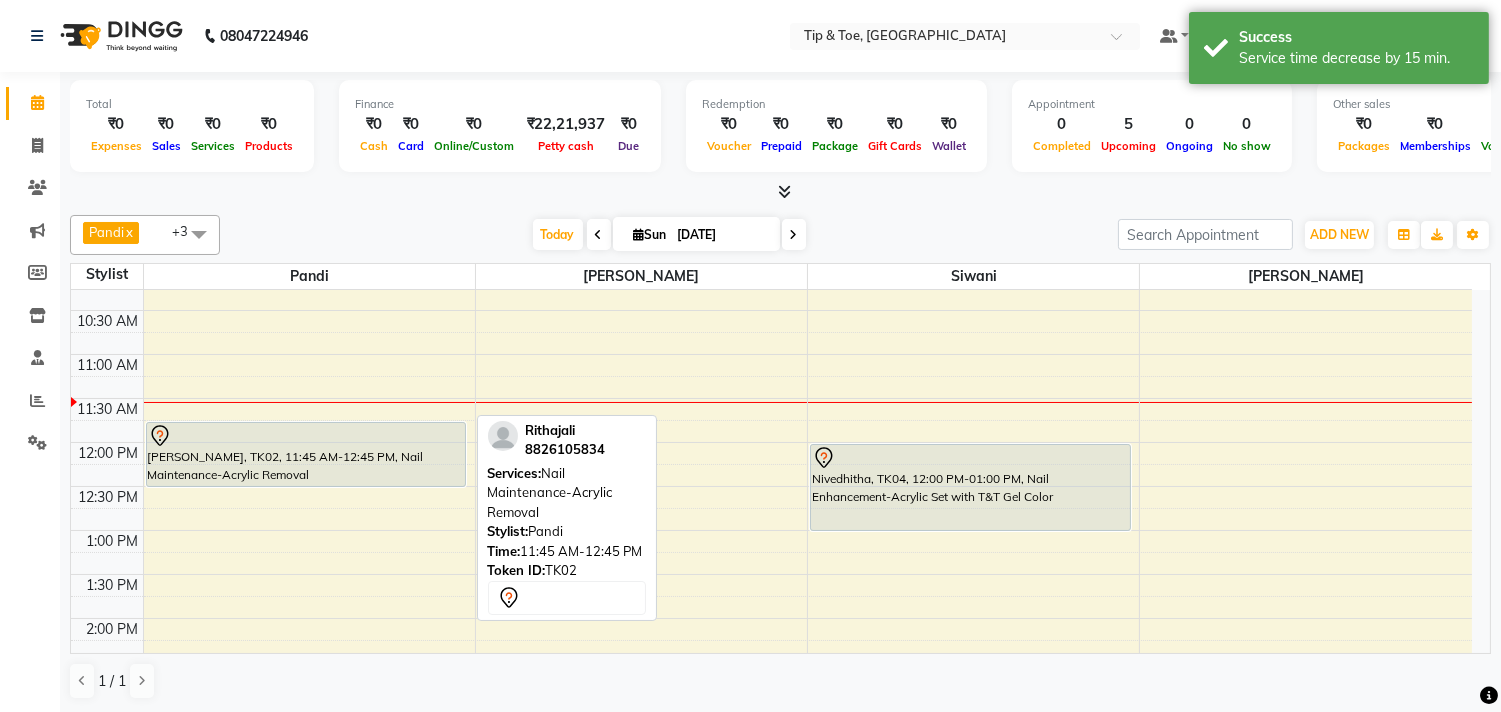 drag, startPoint x: 397, startPoint y: 504, endPoint x: 411, endPoint y: 484, distance: 24.41311 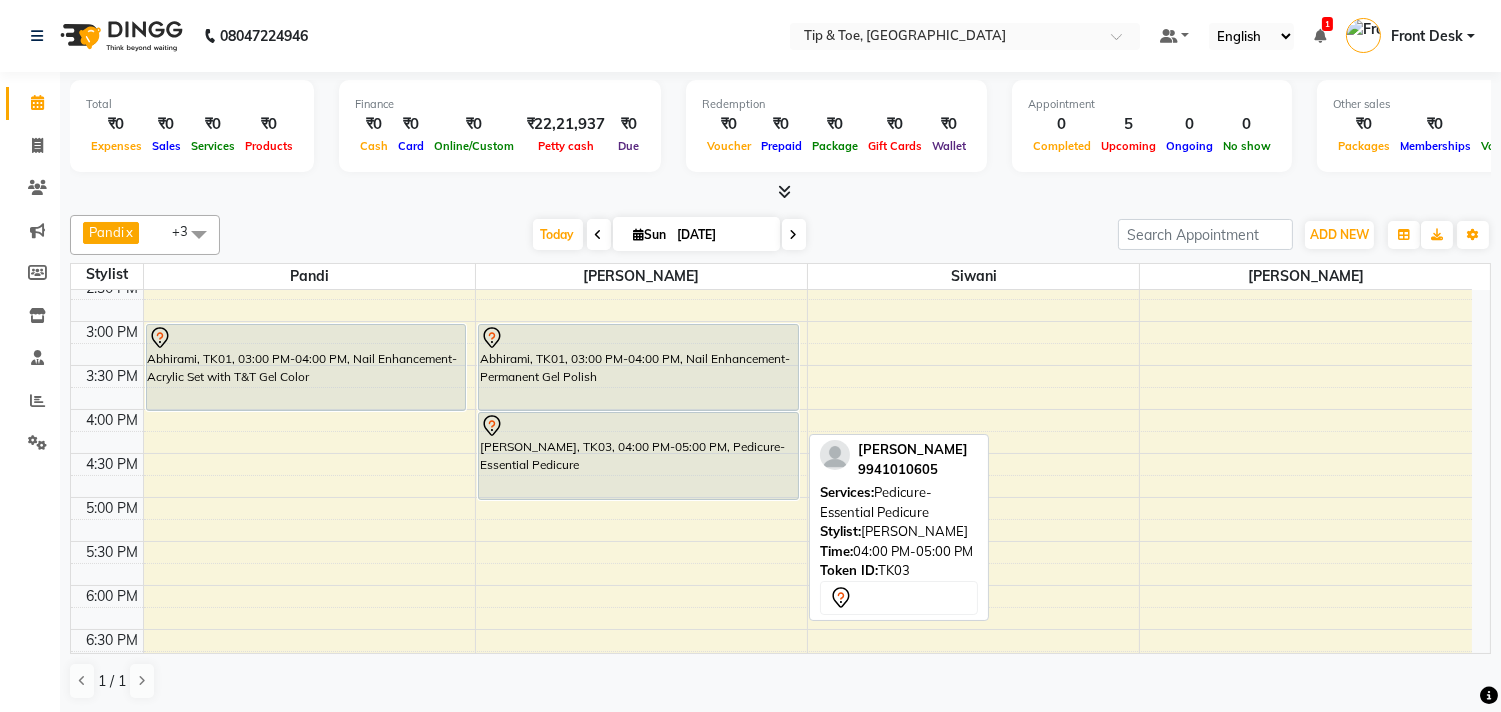 scroll, scrollTop: 540, scrollLeft: 0, axis: vertical 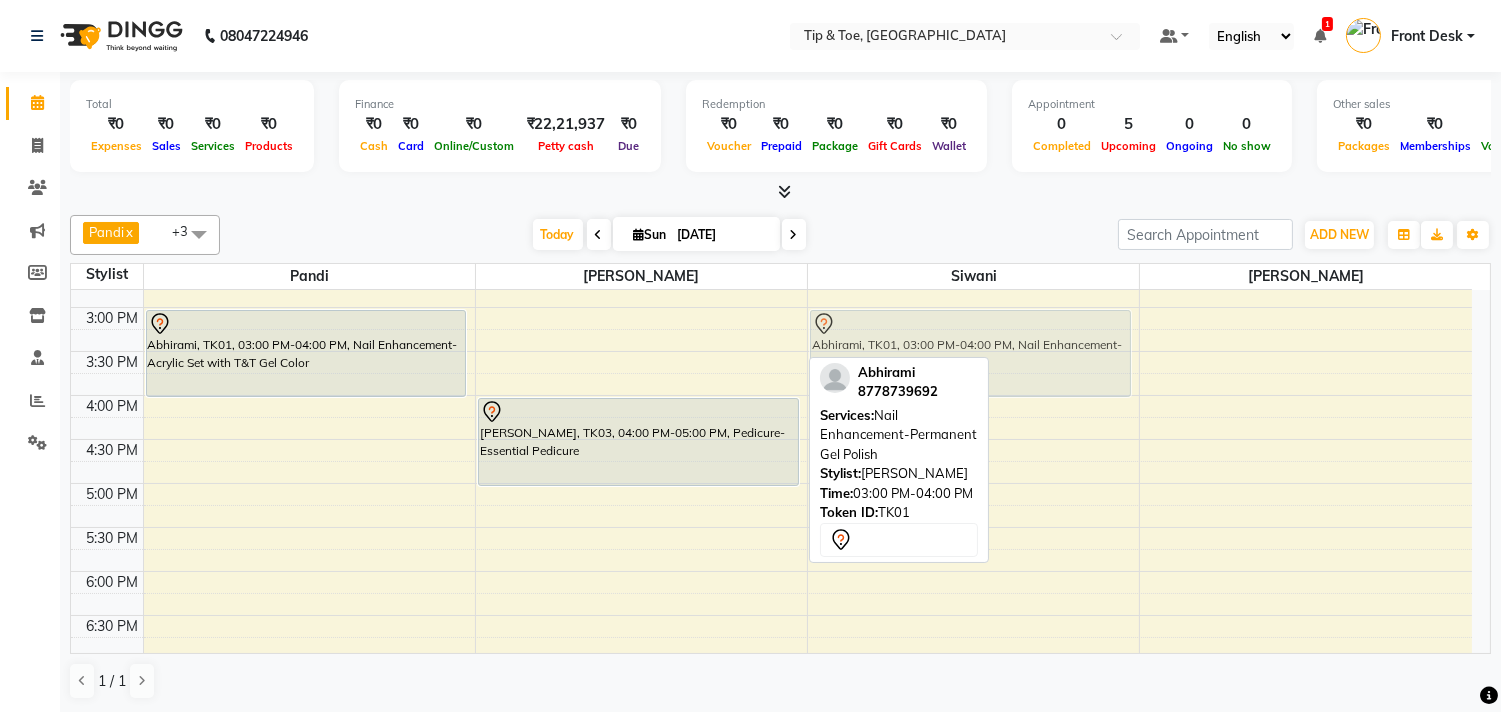 drag, startPoint x: 570, startPoint y: 316, endPoint x: 866, endPoint y: 351, distance: 298.06207 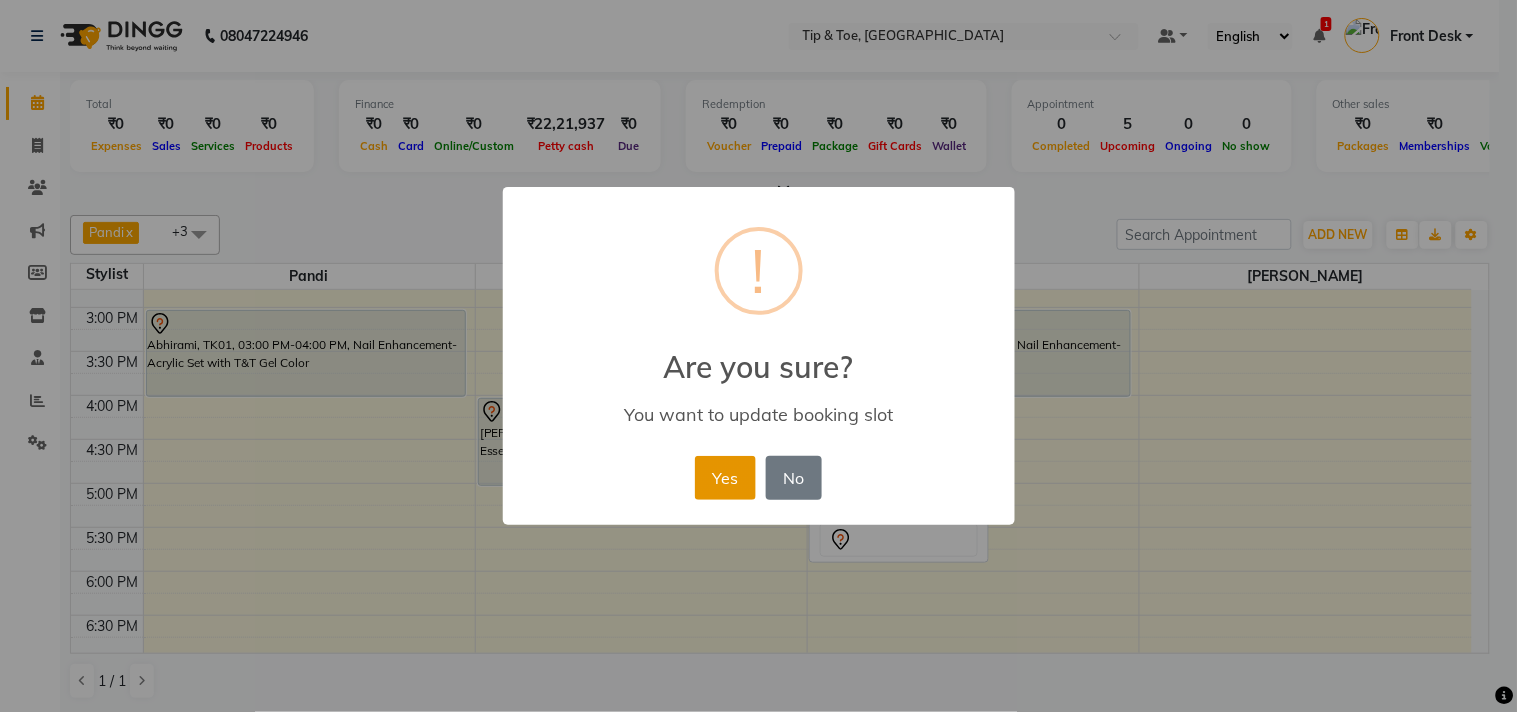 click on "Yes" at bounding box center (725, 478) 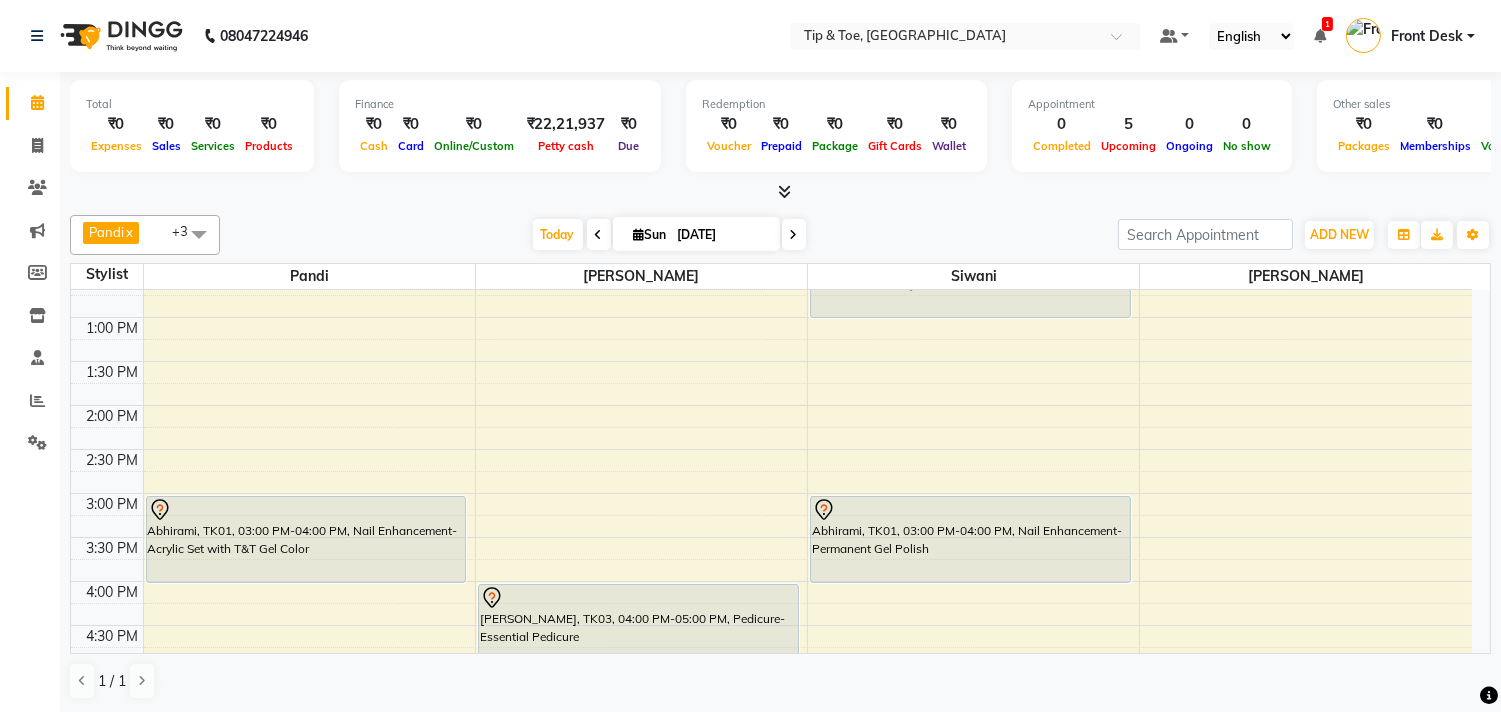scroll, scrollTop: 287, scrollLeft: 0, axis: vertical 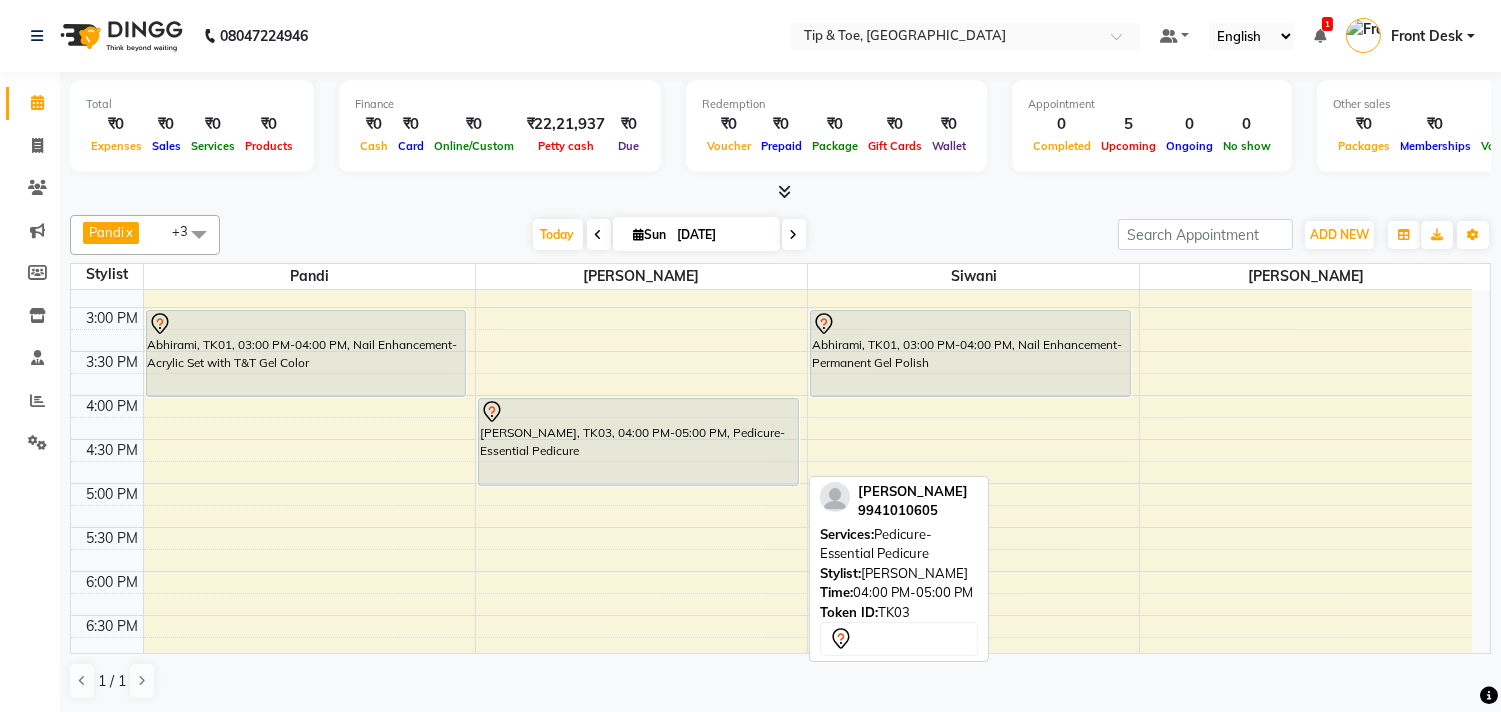 click on "[PERSON_NAME], TK03, 04:00 PM-05:00 PM, Pedicure-Essential Pedicure             [PERSON_NAME], TK03, 04:00 PM-05:00 PM, Pedicure-Essential Pedicure" at bounding box center [641, 395] 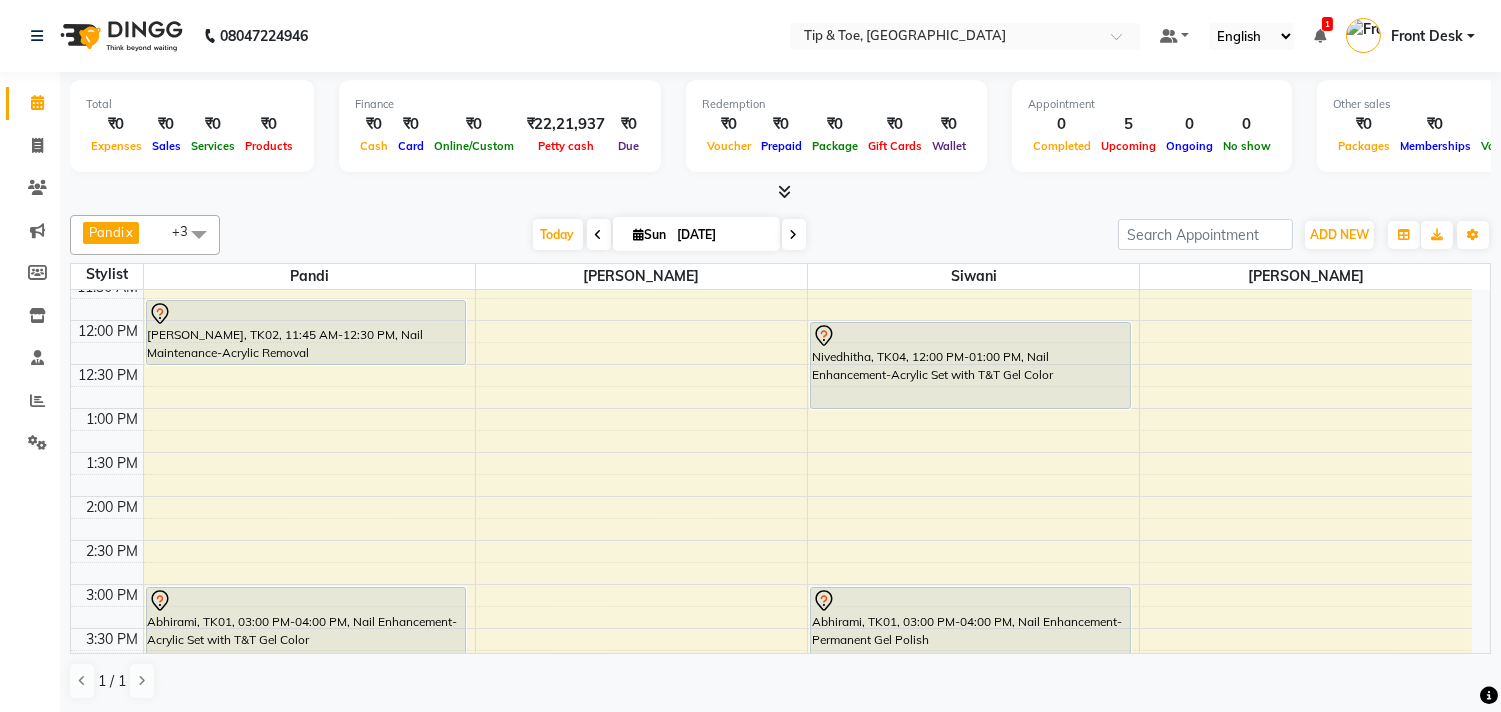 scroll, scrollTop: 287, scrollLeft: 0, axis: vertical 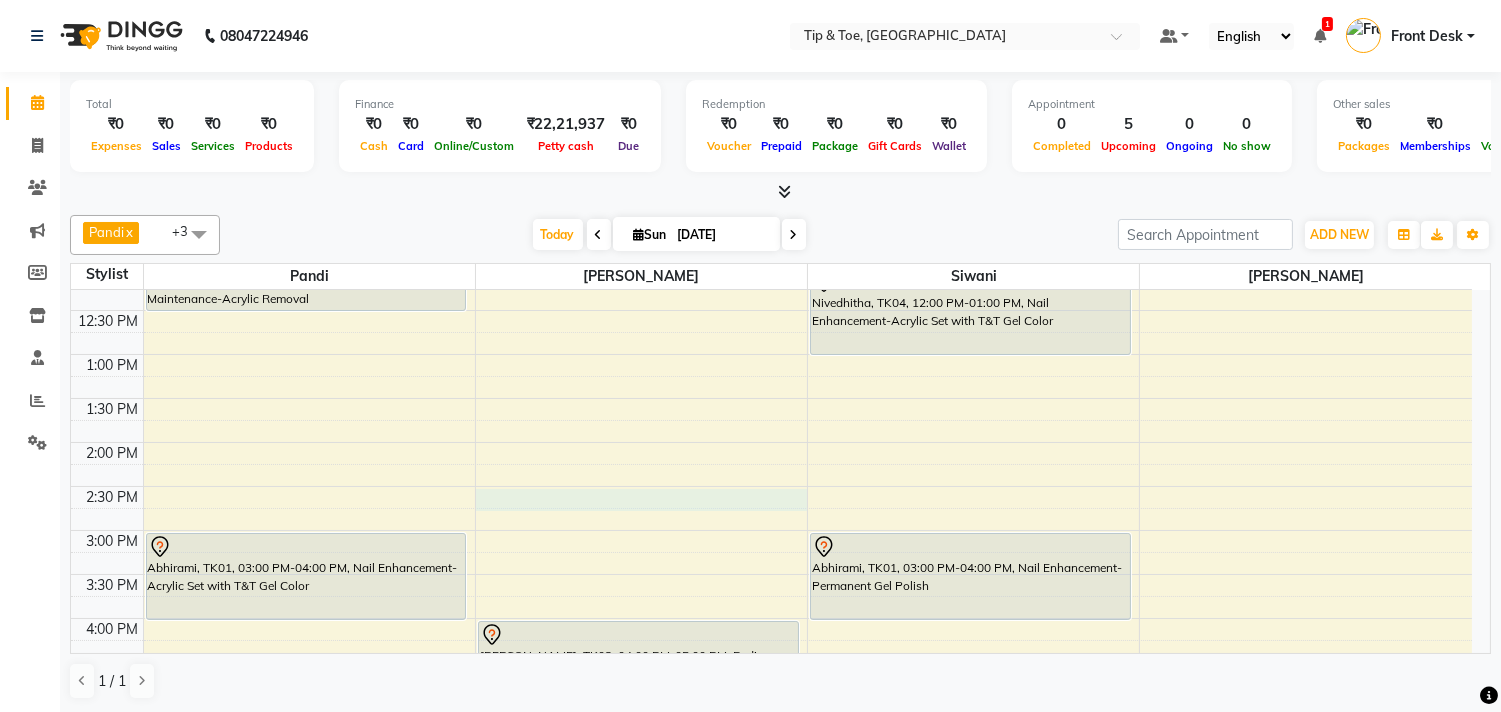 click on "9:00 AM 9:30 AM 10:00 AM 10:30 AM 11:00 AM 11:30 AM 12:00 PM 12:30 PM 1:00 PM 1:30 PM 2:00 PM 2:30 PM 3:00 PM 3:30 PM 4:00 PM 4:30 PM 5:00 PM 5:30 PM 6:00 PM 6:30 PM 7:00 PM 7:30 PM 8:00 PM 8:30 PM 9:00 PM 9:30 PM 10:00 PM 10:30 PM             [PERSON_NAME], TK02, 11:45 AM-12:30 PM, Nail Maintenance-Acrylic Removal             Abhirami, TK01, 03:00 PM-04:00 PM, Nail Enhancement-Acrylic Set with T&T Gel Color             [PERSON_NAME], TK03, 04:00 PM-05:00 PM, Pedicure-Essential Pedicure             Nivedhitha, TK04, 12:00 PM-01:00 PM, Nail Enhancement-Acrylic Set with T&T Gel Color             Abhirami, TK01, 03:00 PM-04:00 PM, Nail Enhancement-Permanent Gel Polish" at bounding box center [771, 618] 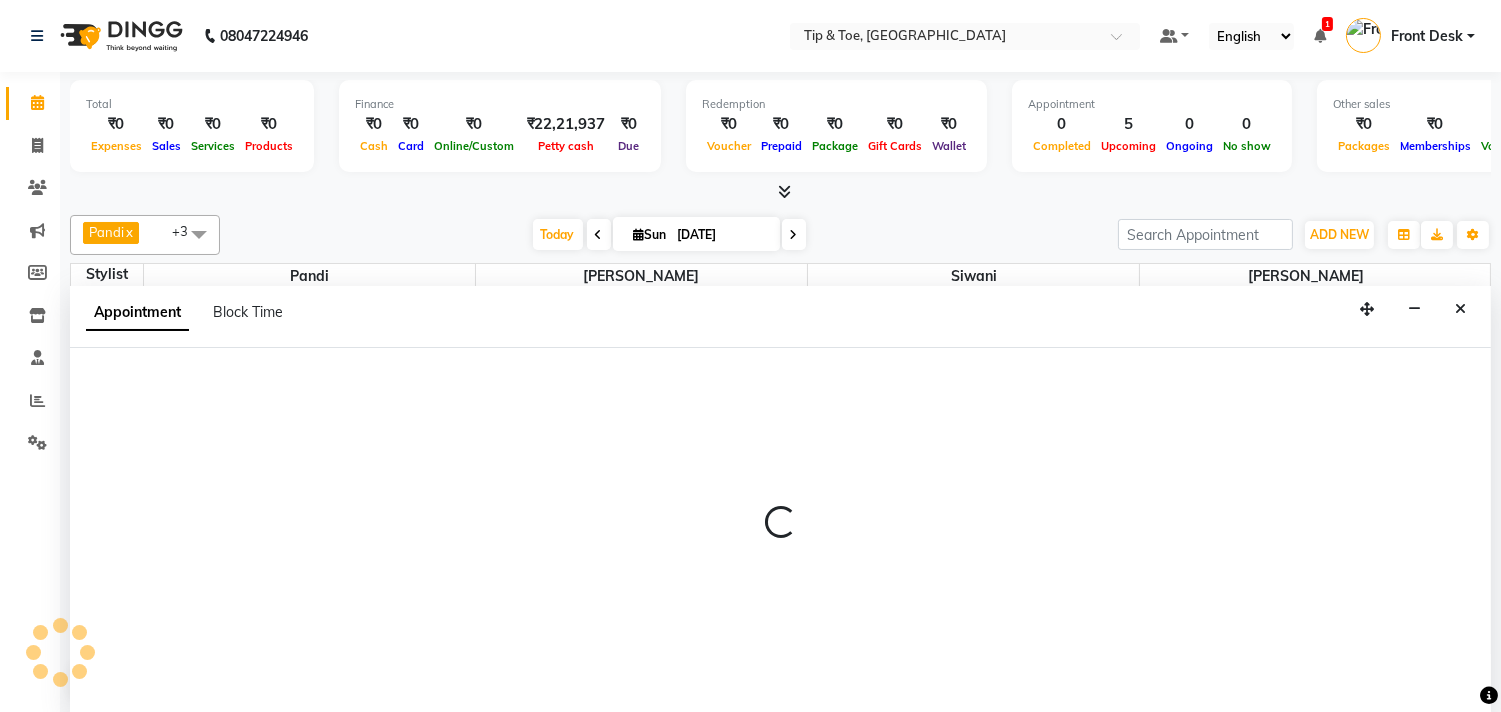 scroll, scrollTop: 1, scrollLeft: 0, axis: vertical 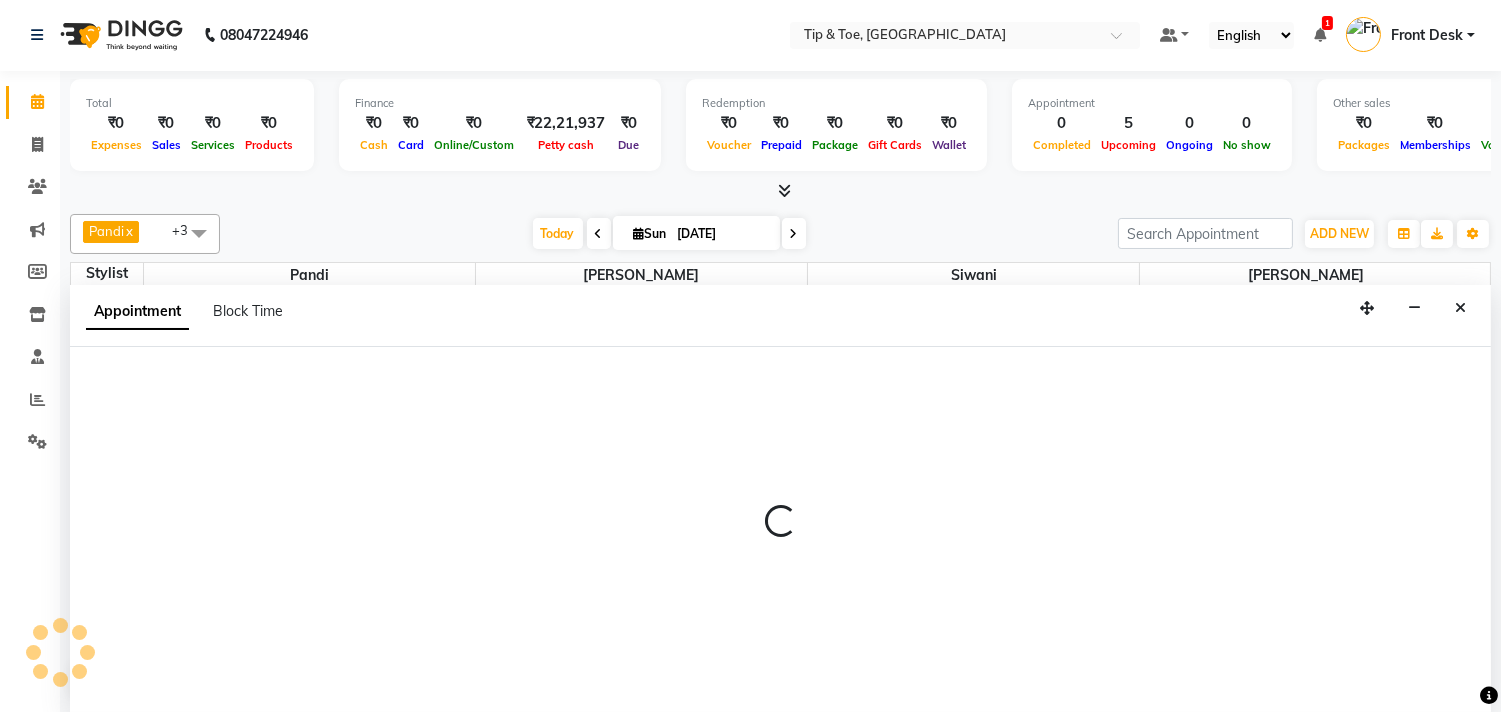 select on "39914" 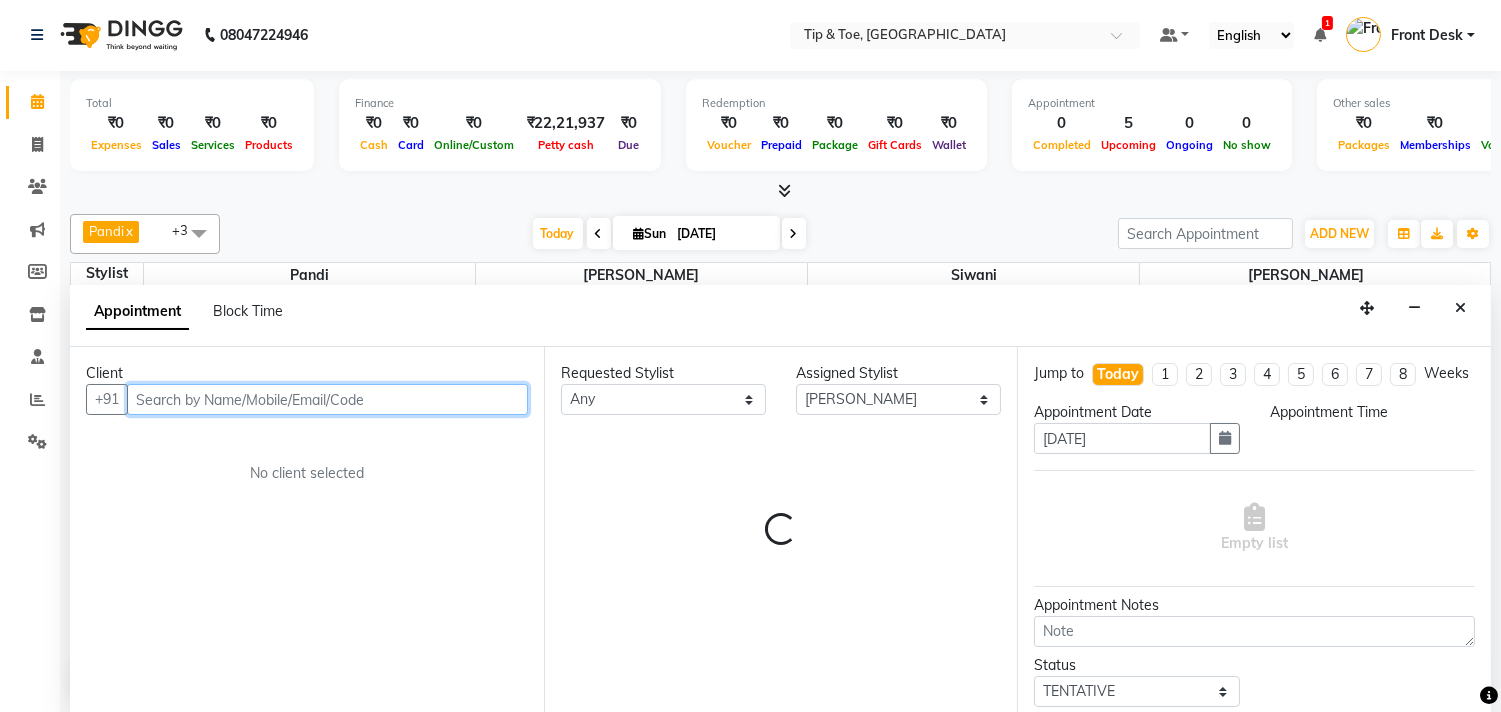 select on "870" 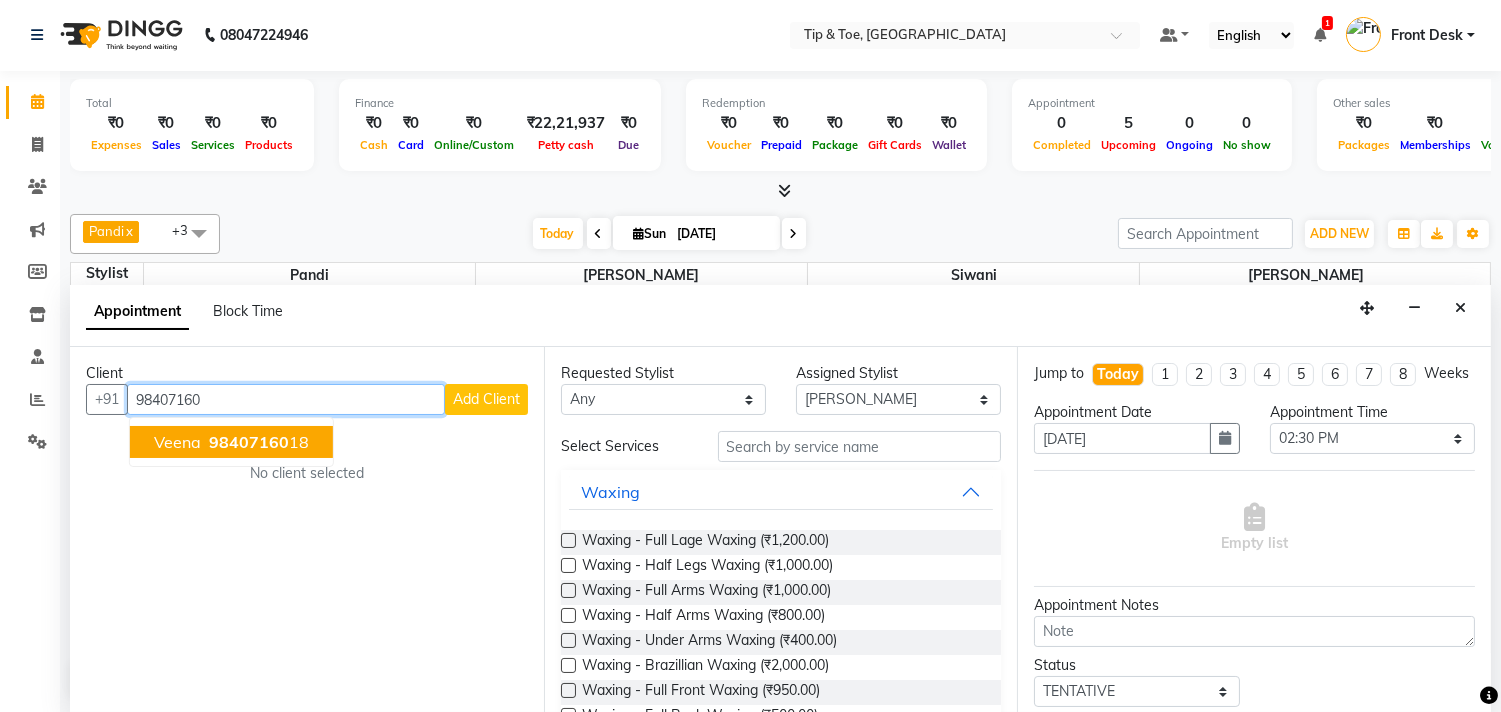 click on "Veena   98407160 18" at bounding box center (231, 442) 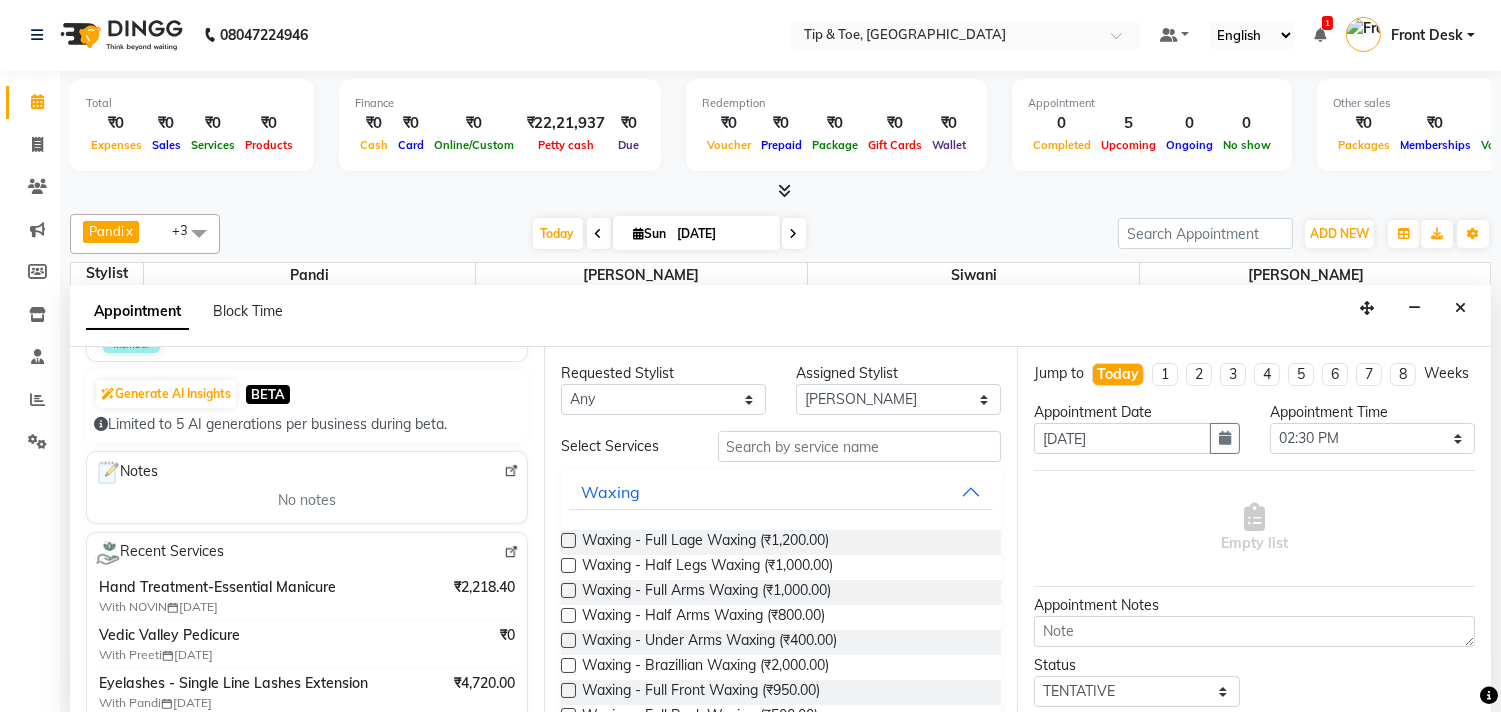 scroll, scrollTop: 444, scrollLeft: 0, axis: vertical 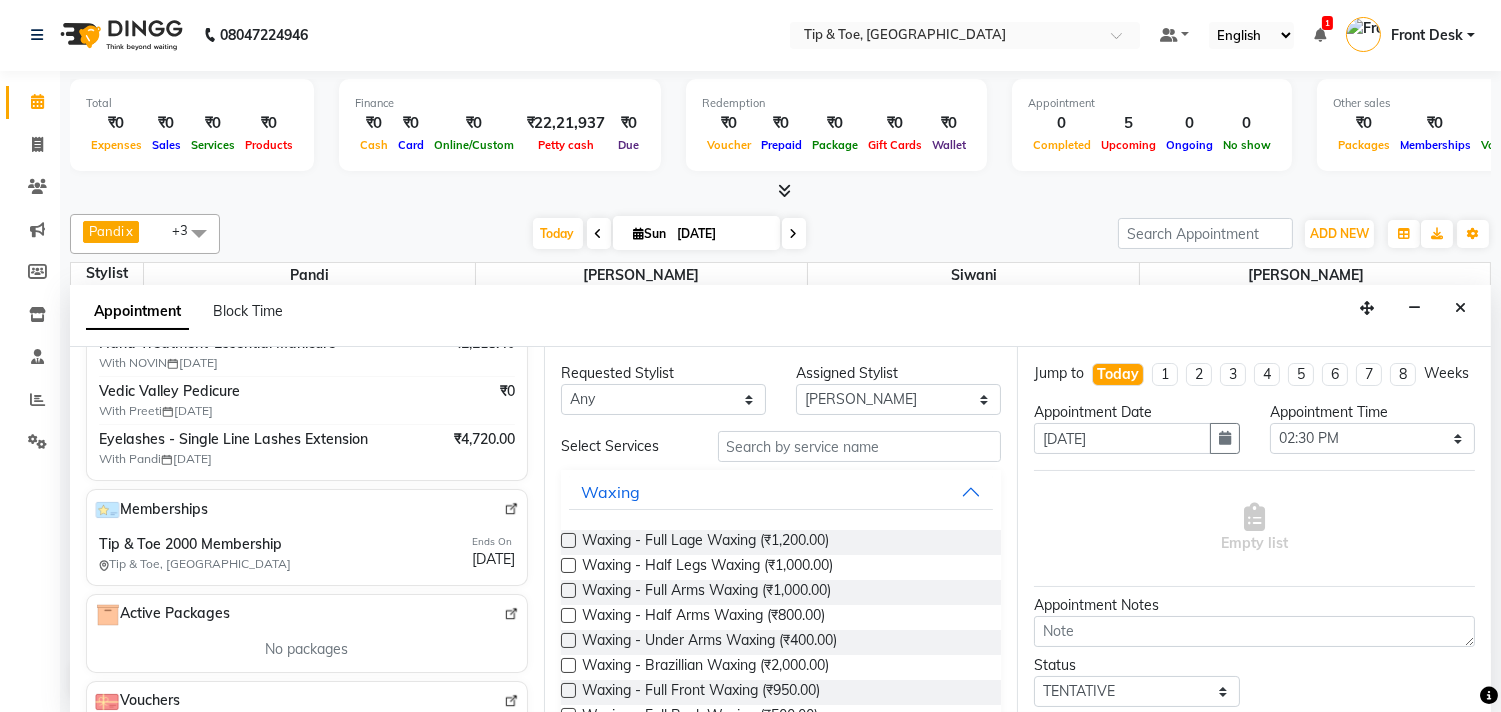 type on "9840716018" 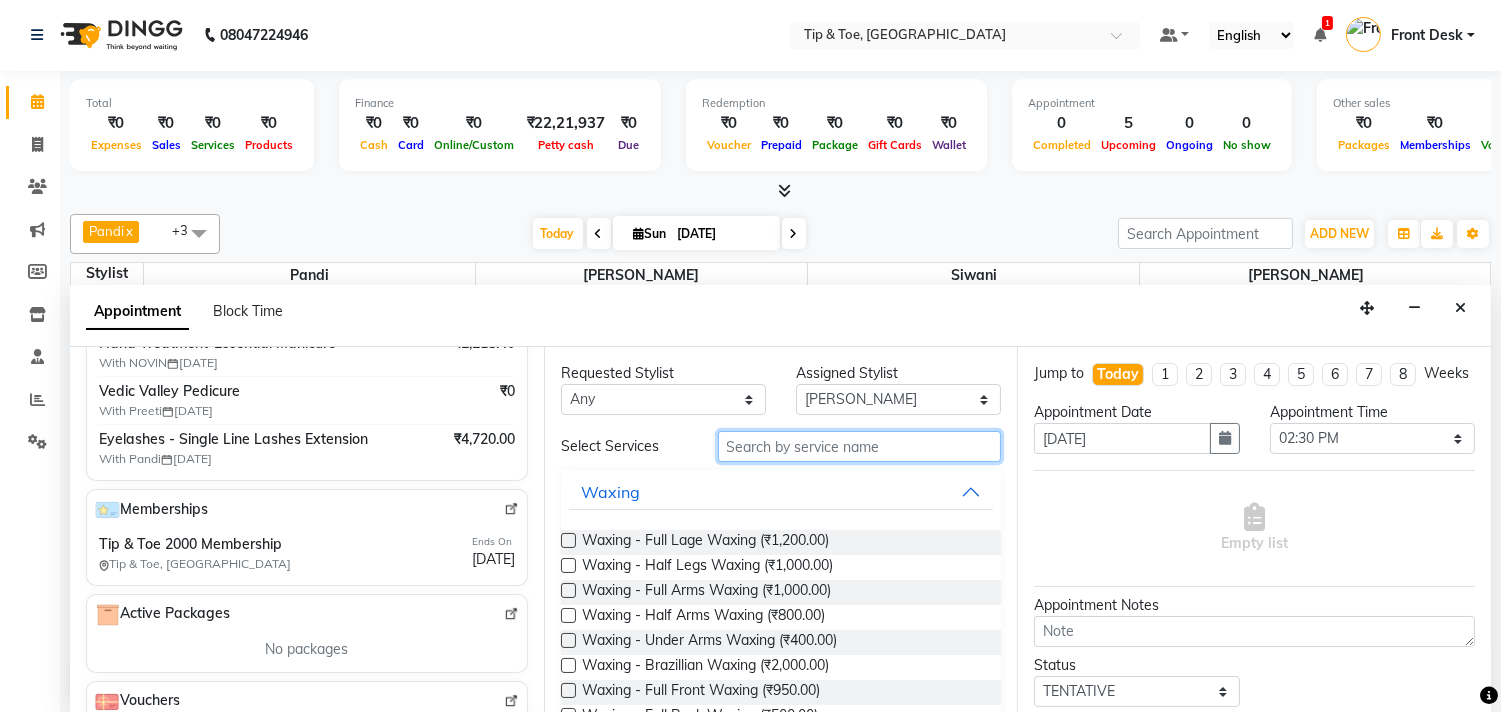 click at bounding box center (860, 446) 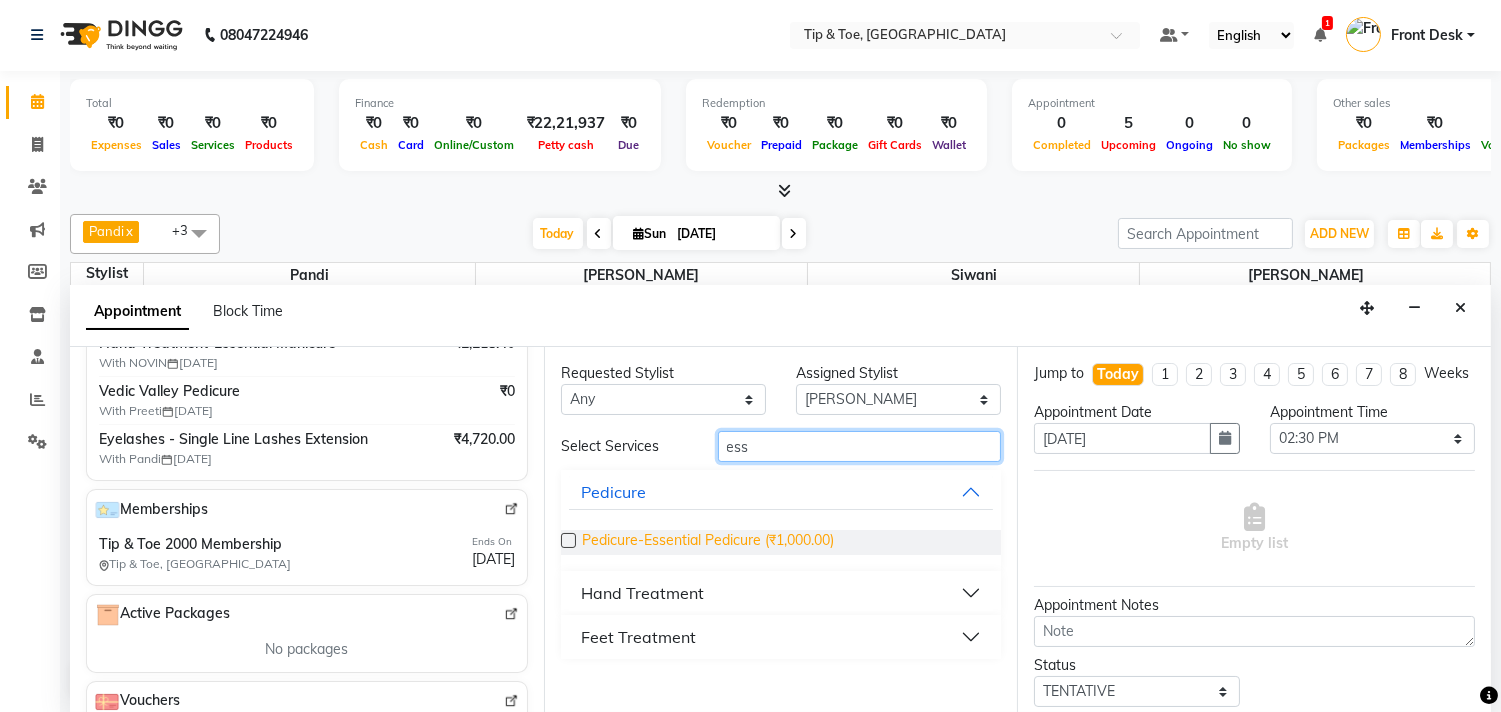 type on "ess" 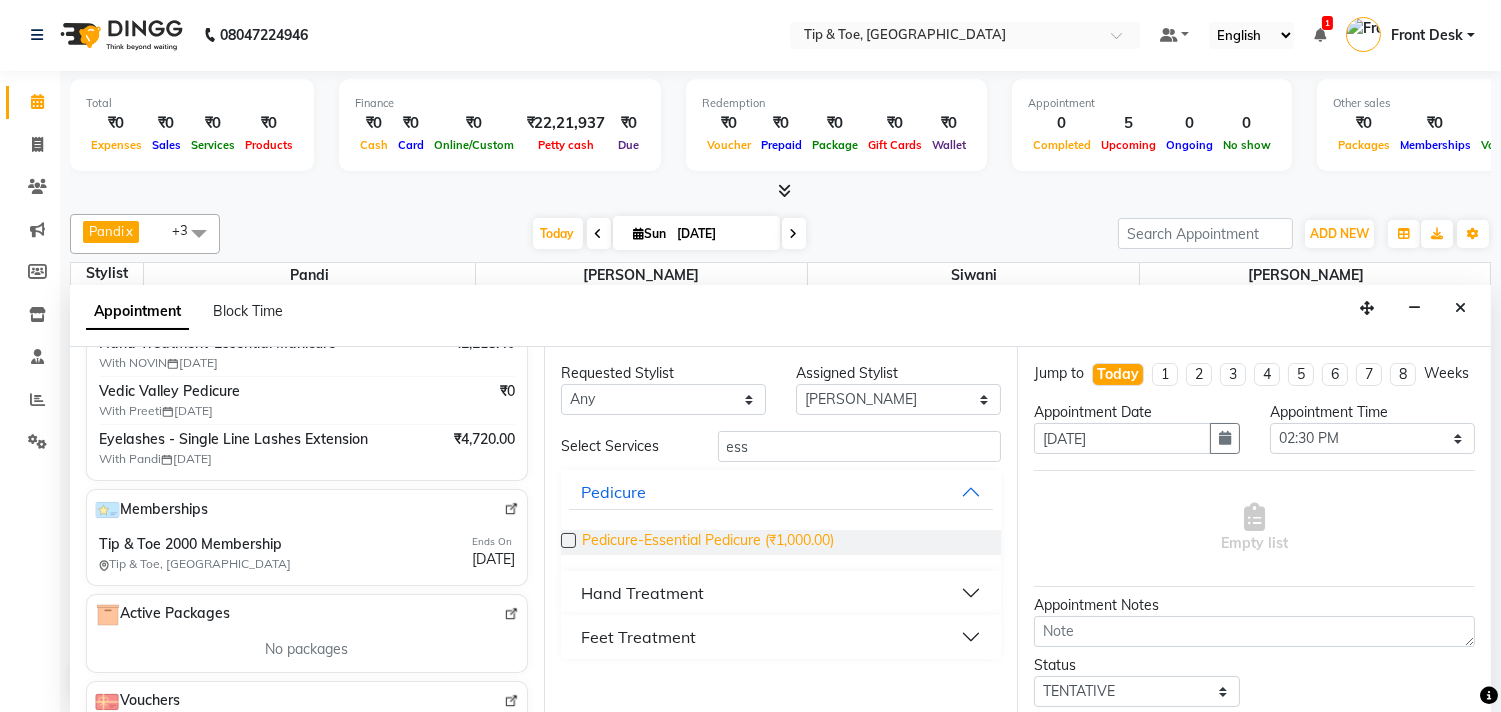click on "Pedicure-Essential Pedicure (₹1,000.00)" at bounding box center [708, 542] 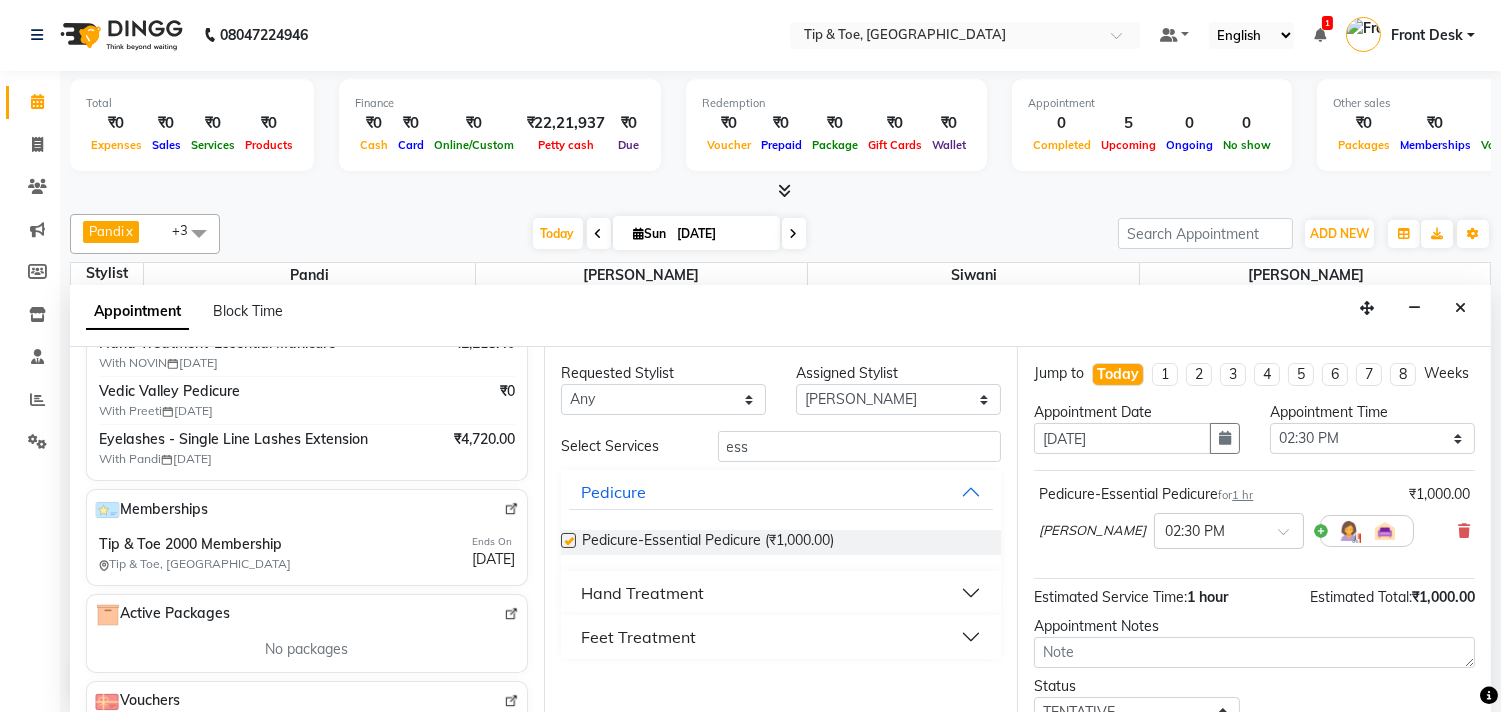 checkbox on "false" 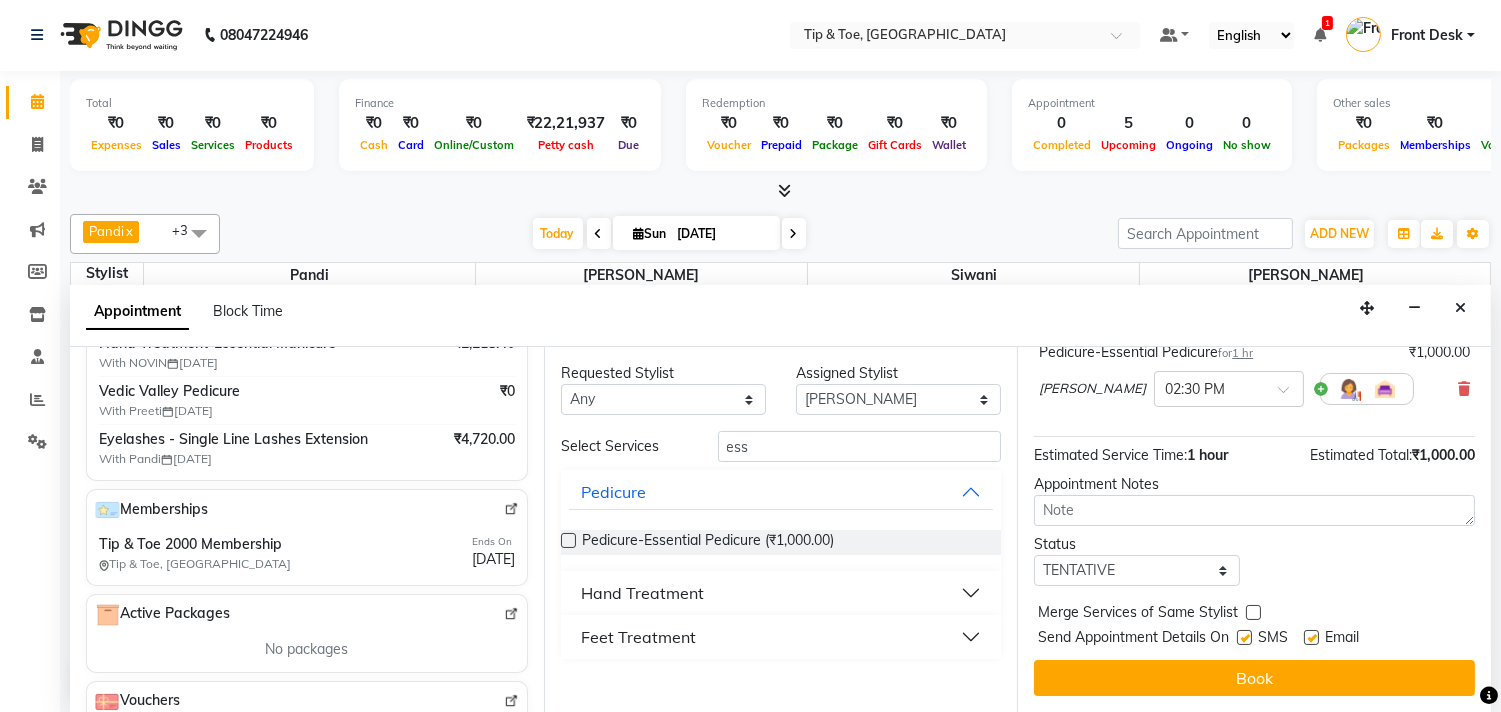 scroll, scrollTop: 161, scrollLeft: 0, axis: vertical 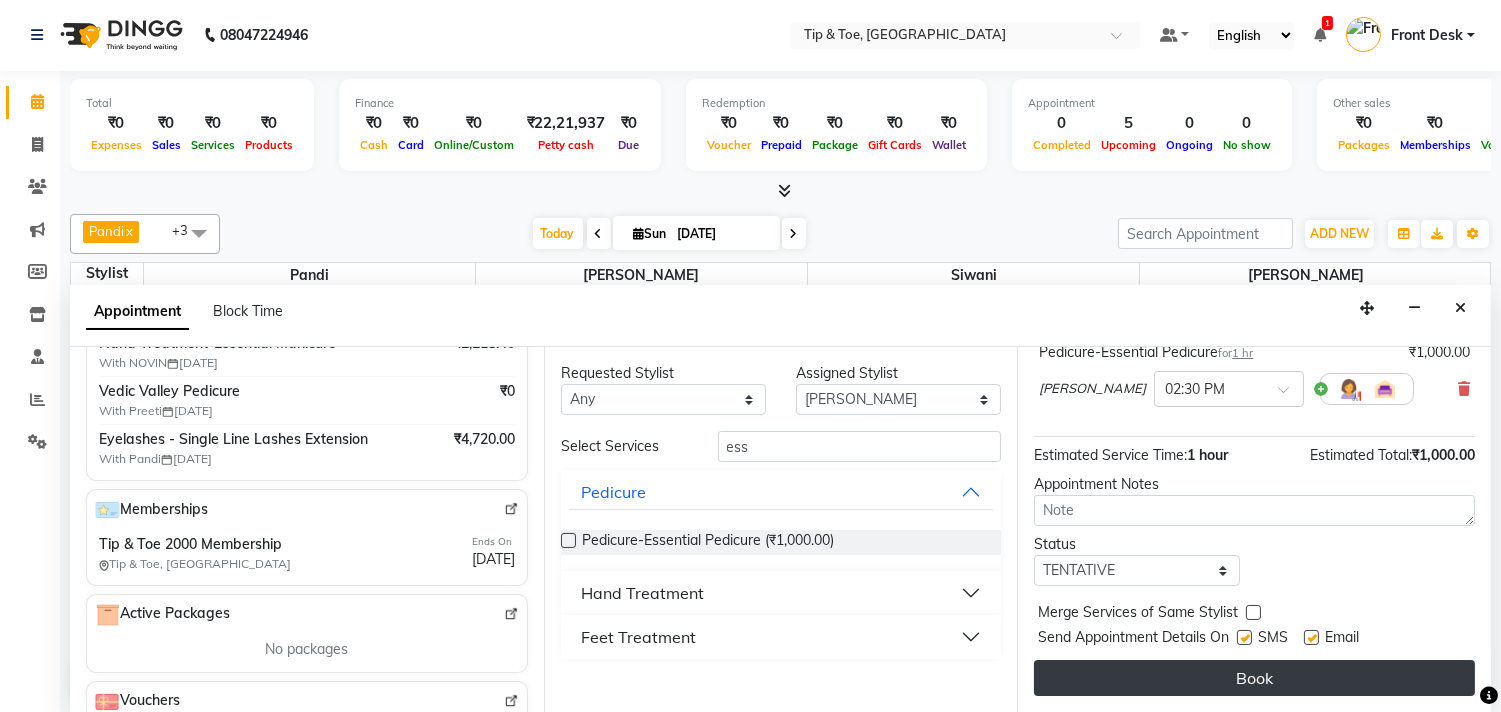 click on "Book" at bounding box center [1254, 678] 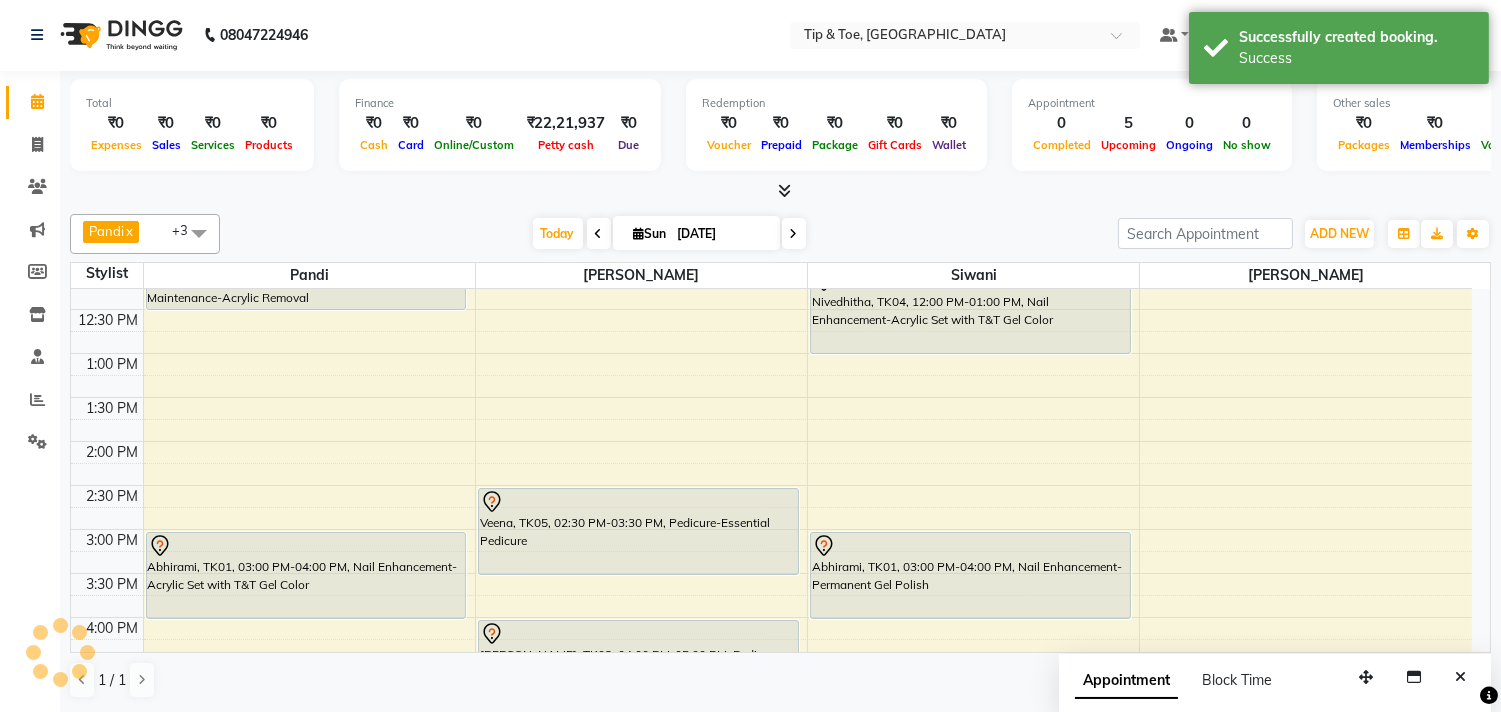 scroll, scrollTop: 0, scrollLeft: 0, axis: both 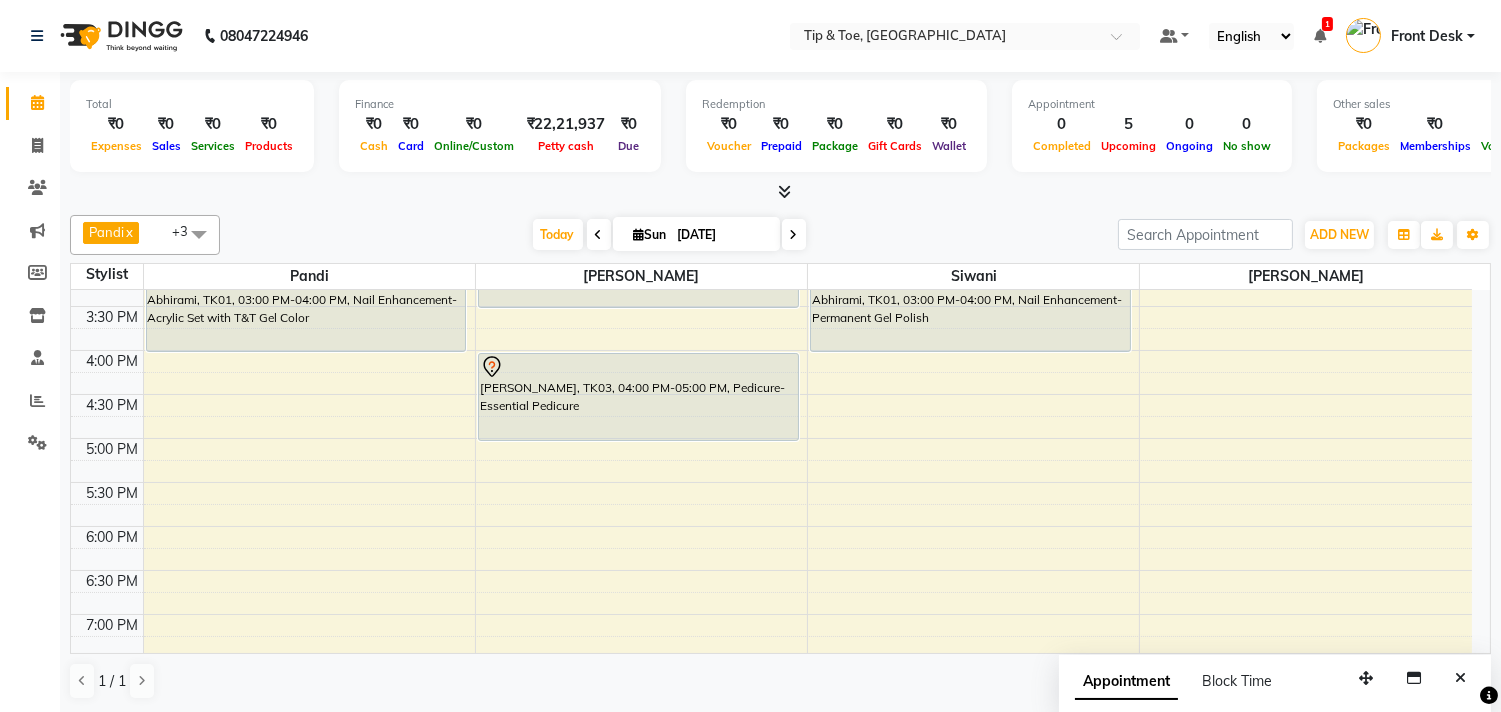 click on "9:00 AM 9:30 AM 10:00 AM 10:30 AM 11:00 AM 11:30 AM 12:00 PM 12:30 PM 1:00 PM 1:30 PM 2:00 PM 2:30 PM 3:00 PM 3:30 PM 4:00 PM 4:30 PM 5:00 PM 5:30 PM 6:00 PM 6:30 PM 7:00 PM 7:30 PM 8:00 PM 8:30 PM 9:00 PM 9:30 PM 10:00 PM 10:30 PM             [PERSON_NAME], TK02, 11:45 AM-12:30 PM, Nail Maintenance-Acrylic Removal             Abhirami, TK01, 03:00 PM-04:00 PM, Nail Enhancement-Acrylic Set with T&T Gel Color             Veena, TK05, 02:30 PM-03:30 PM, Pedicure-Essential Pedicure             [PERSON_NAME], TK03, 04:00 PM-05:00 PM, Pedicure-Essential Pedicure             Nivedhitha, TK04, 12:00 PM-01:00 PM, Nail Enhancement-Acrylic Set with T&T Gel Color             Abhirami, TK01, 03:00 PM-04:00 PM, Nail Enhancement-Permanent Gel Polish" at bounding box center (771, 350) 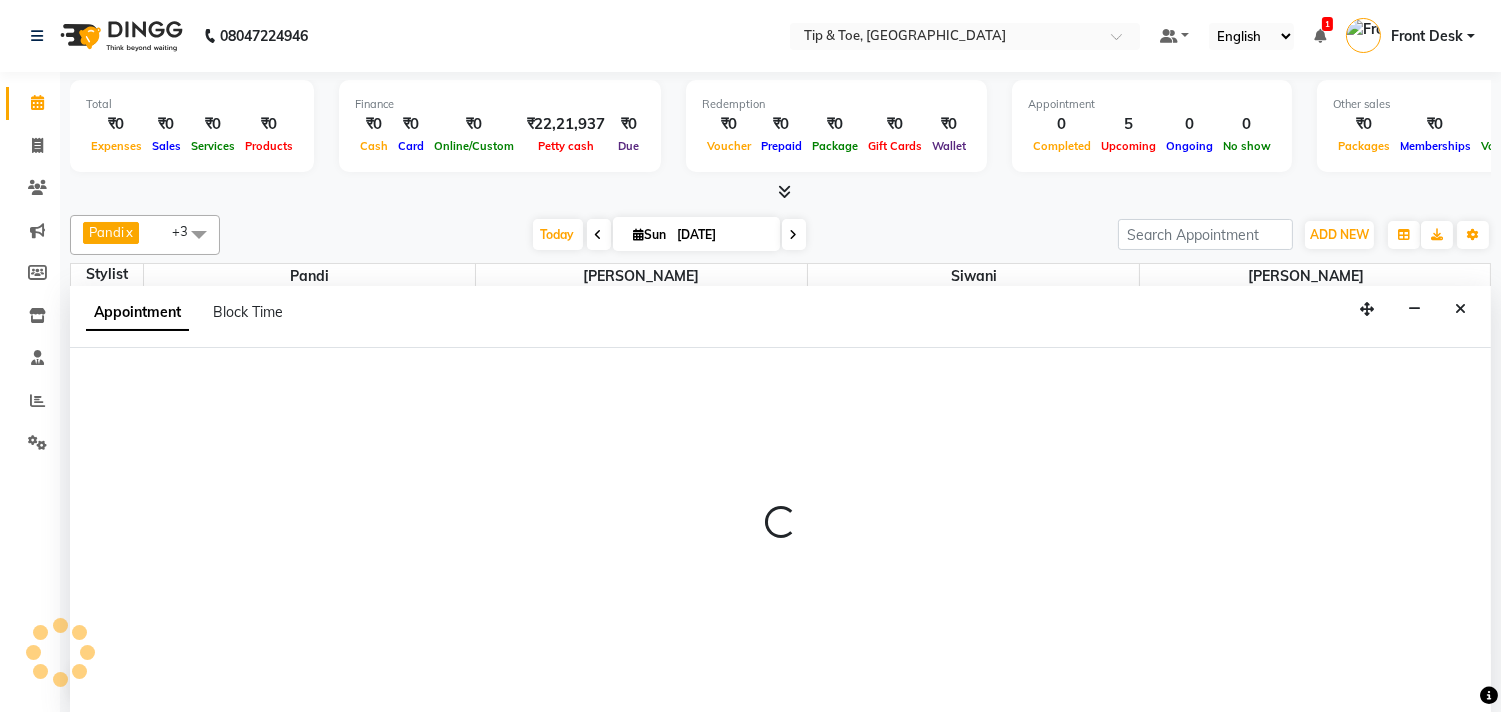 select on "39914" 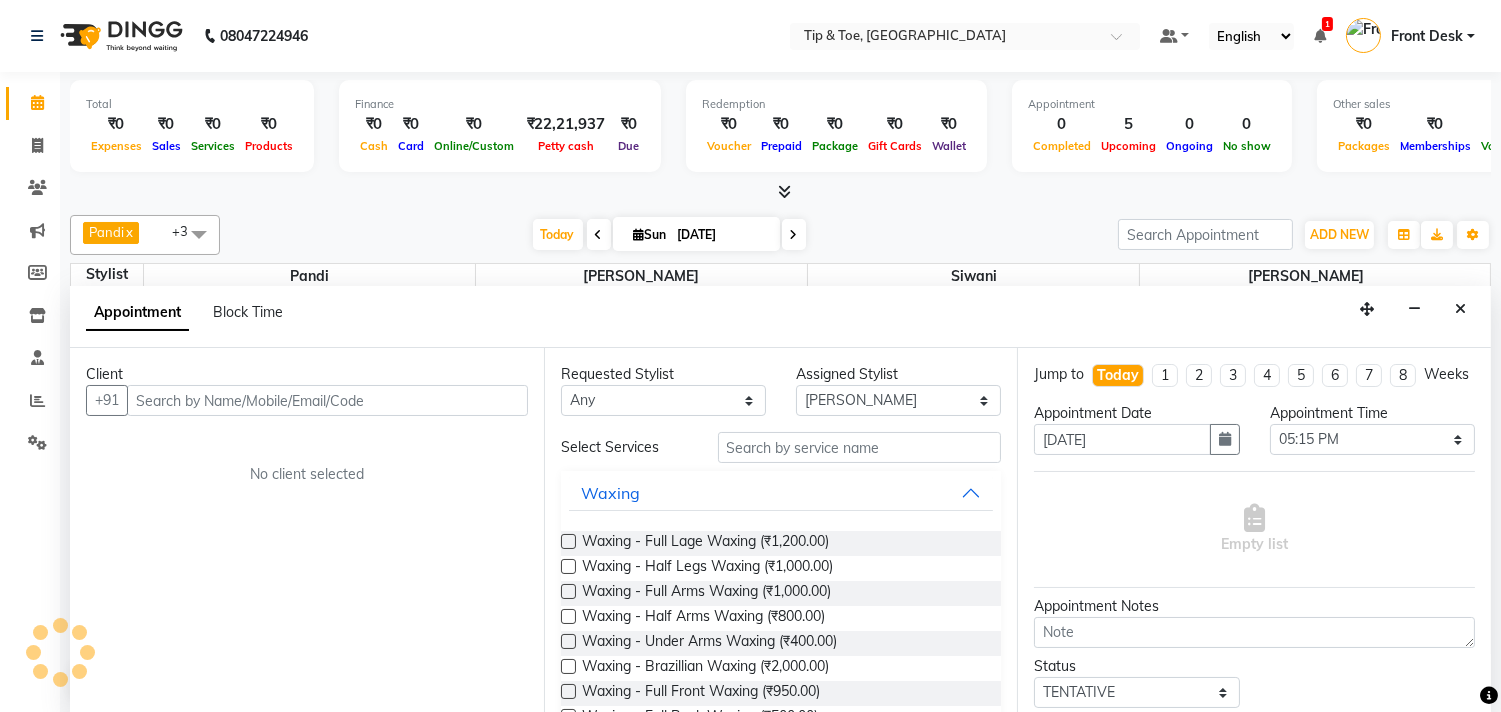 scroll, scrollTop: 1, scrollLeft: 0, axis: vertical 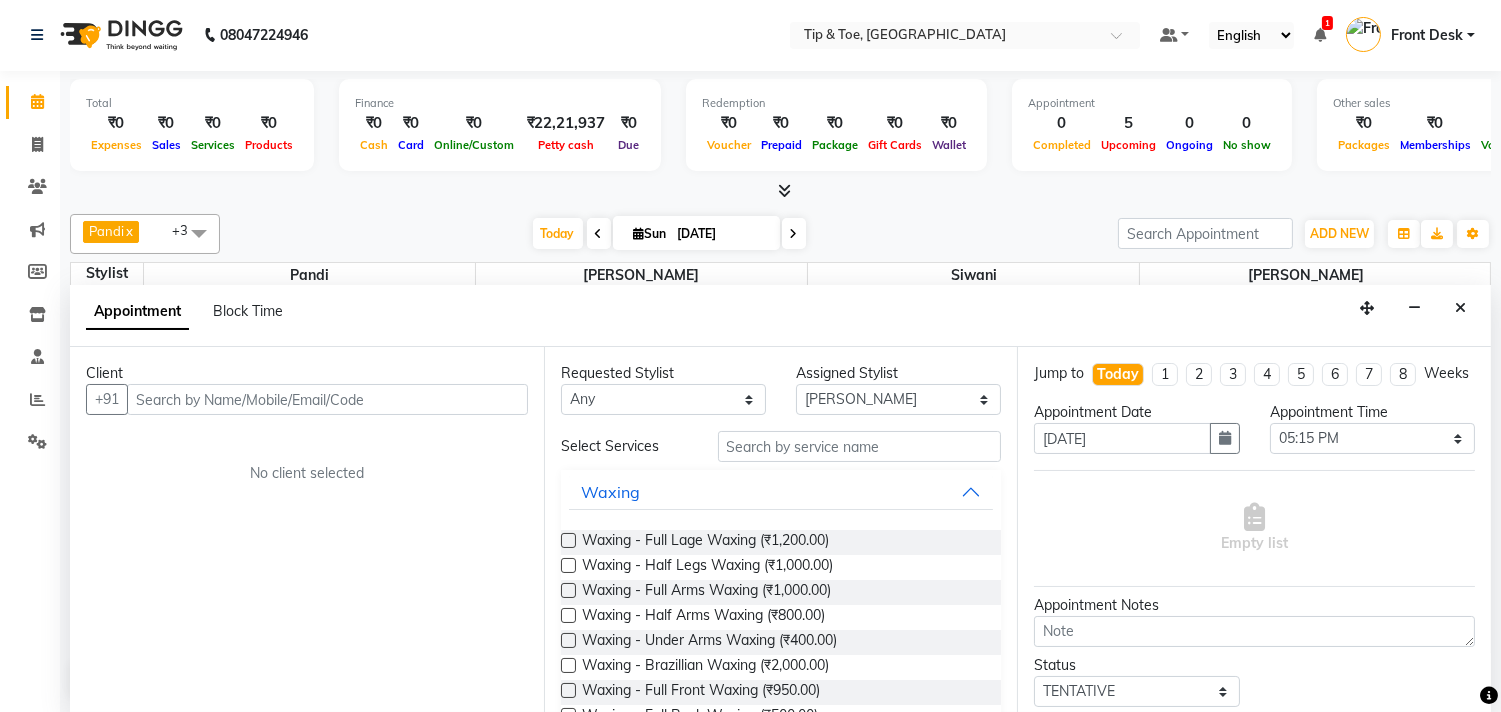 click at bounding box center [327, 399] 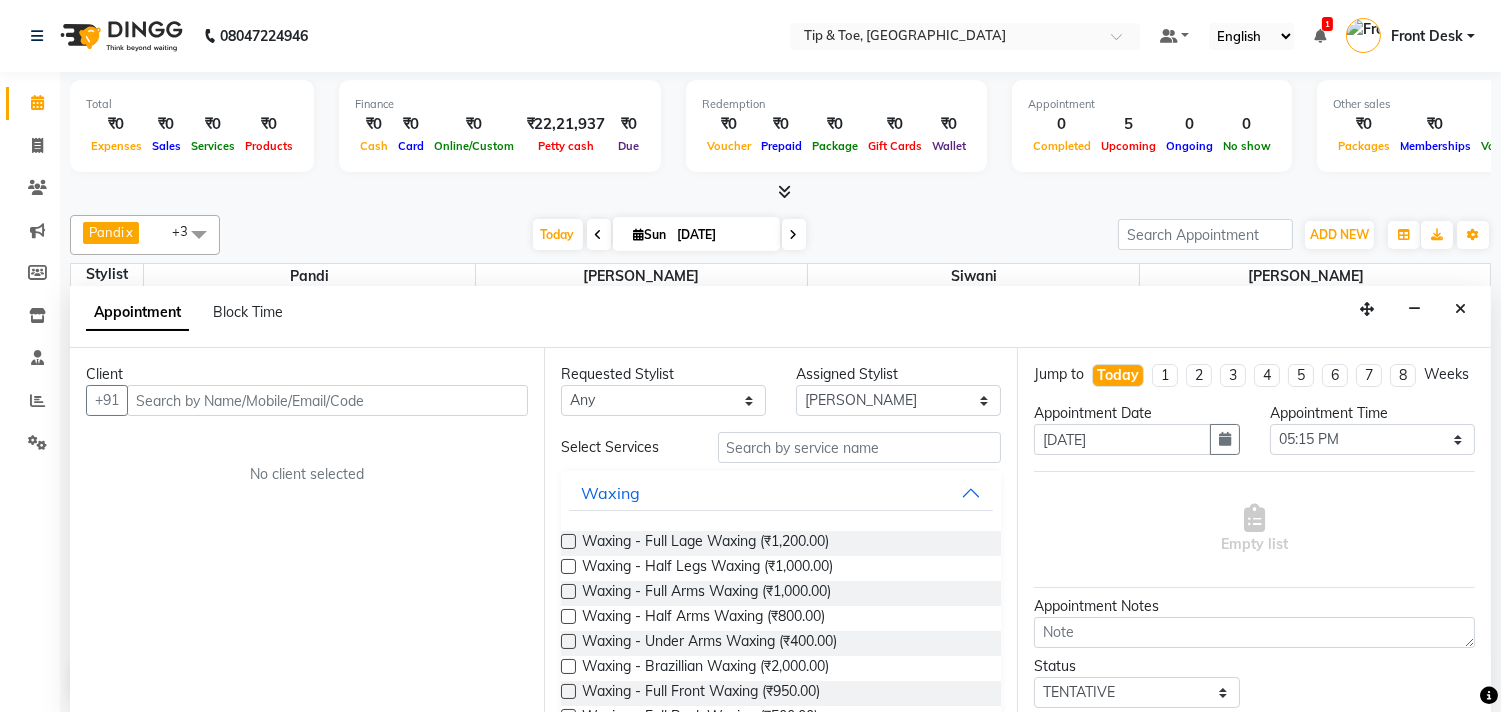 click on "[DATE]  [DATE]" at bounding box center (669, 235) 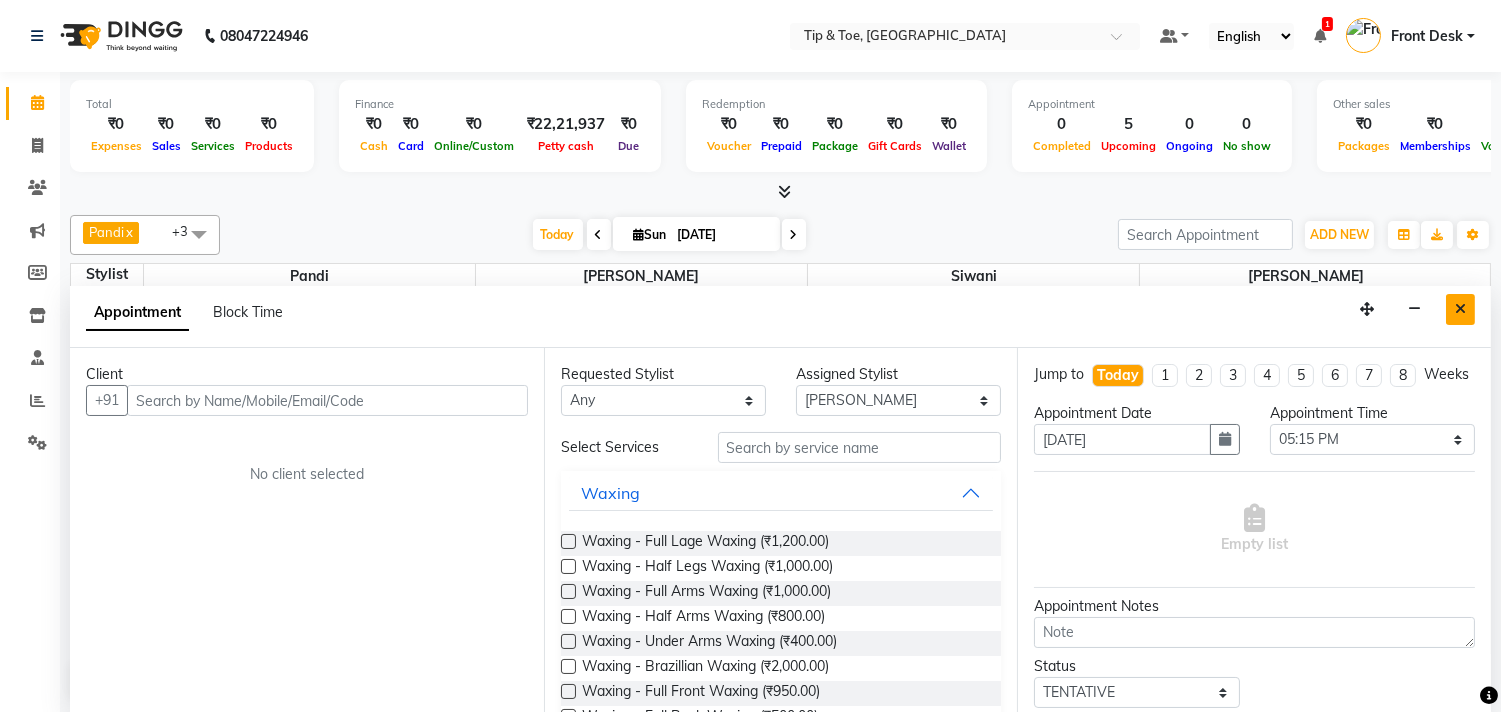 click at bounding box center [1460, 309] 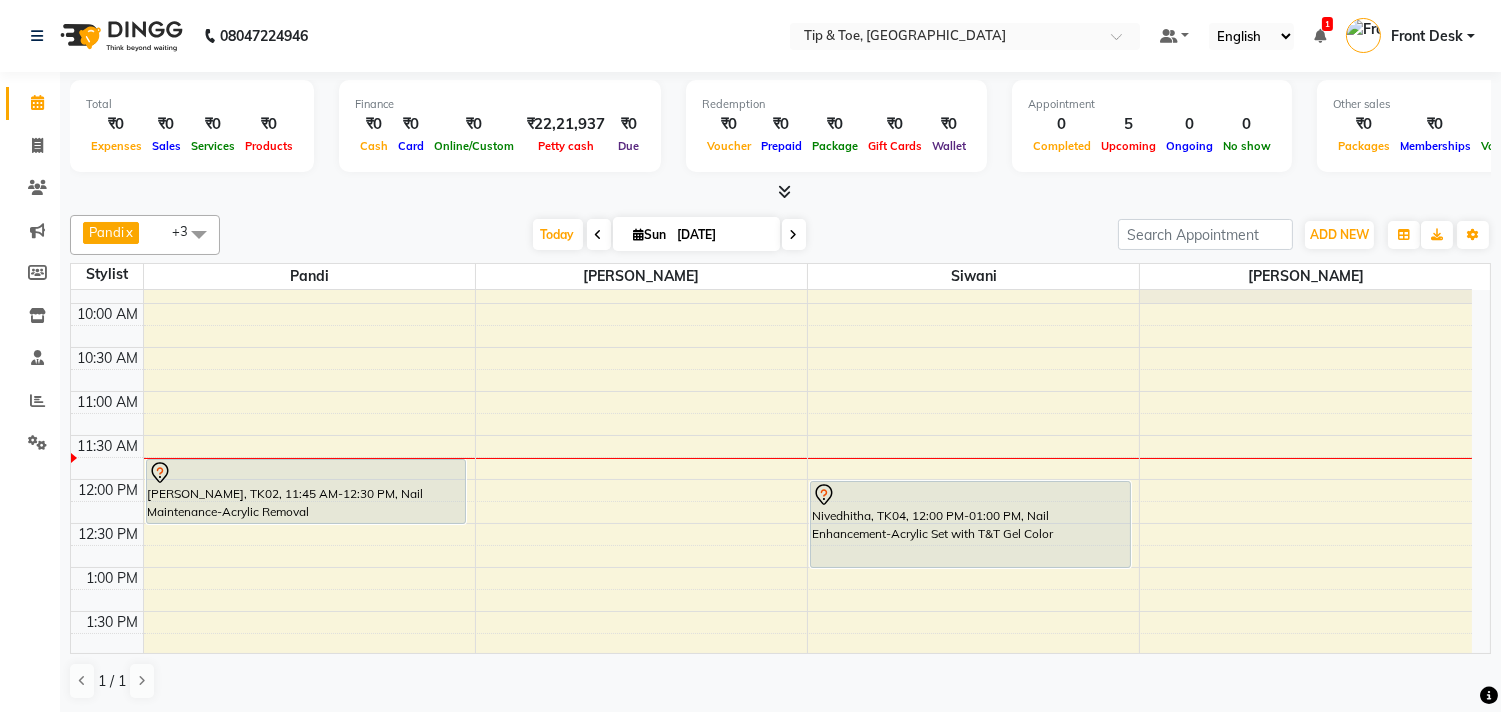 scroll, scrollTop: 222, scrollLeft: 0, axis: vertical 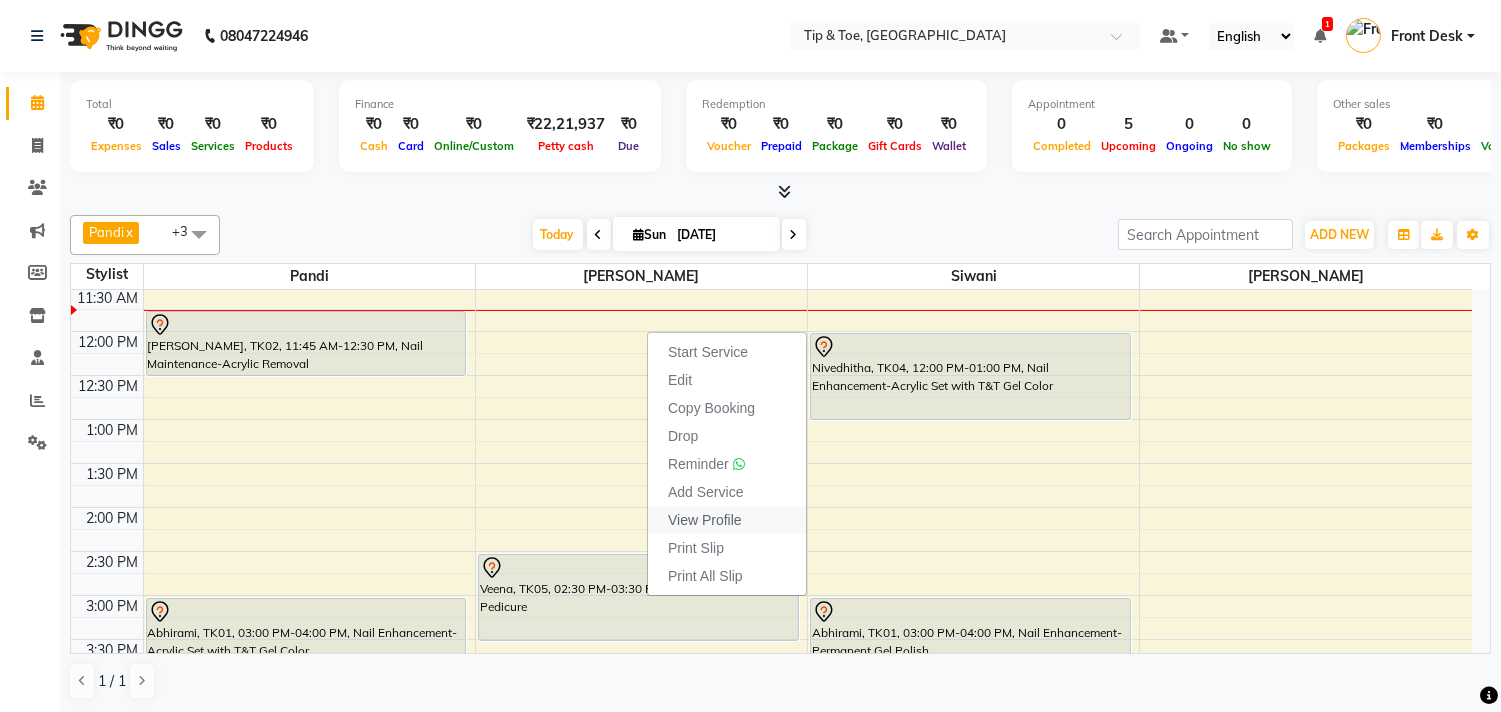 click on "View Profile" at bounding box center [705, 520] 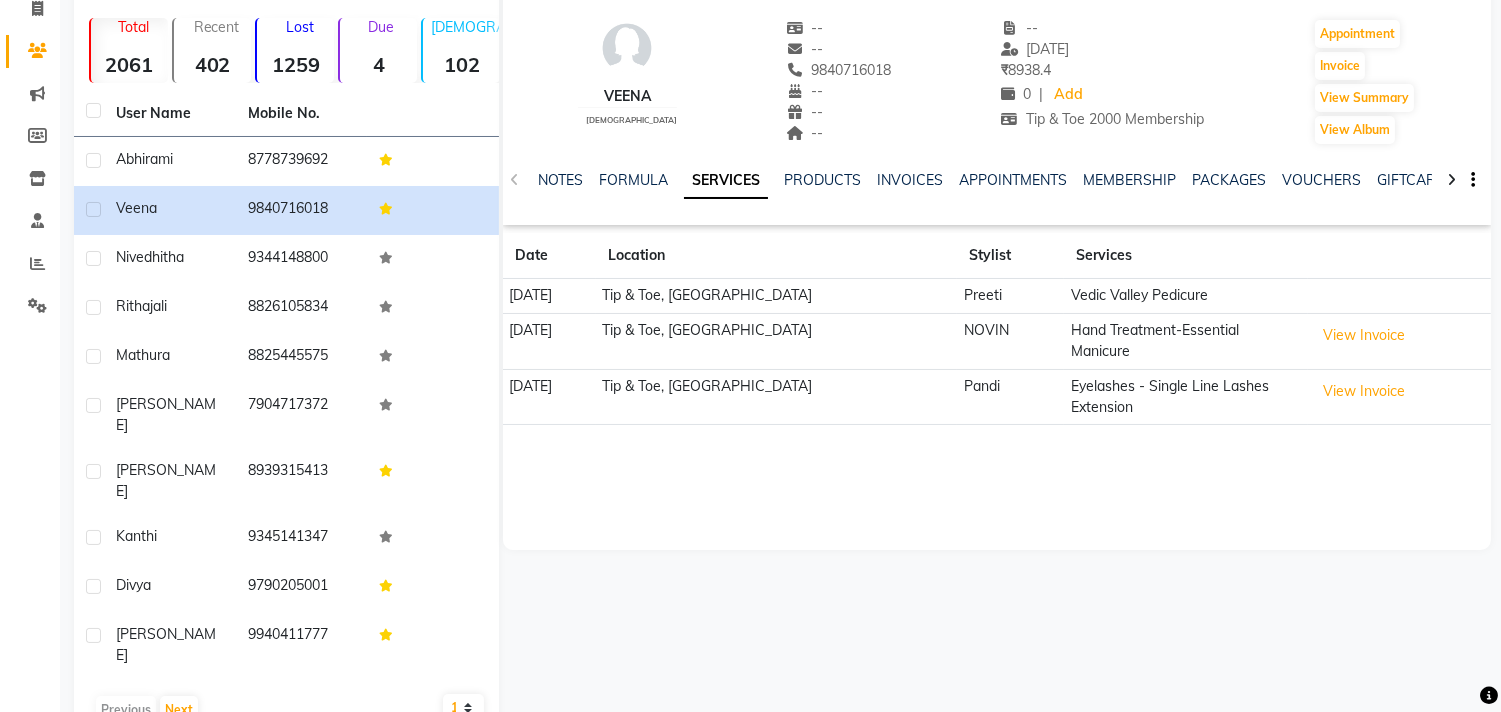 scroll, scrollTop: 0, scrollLeft: 0, axis: both 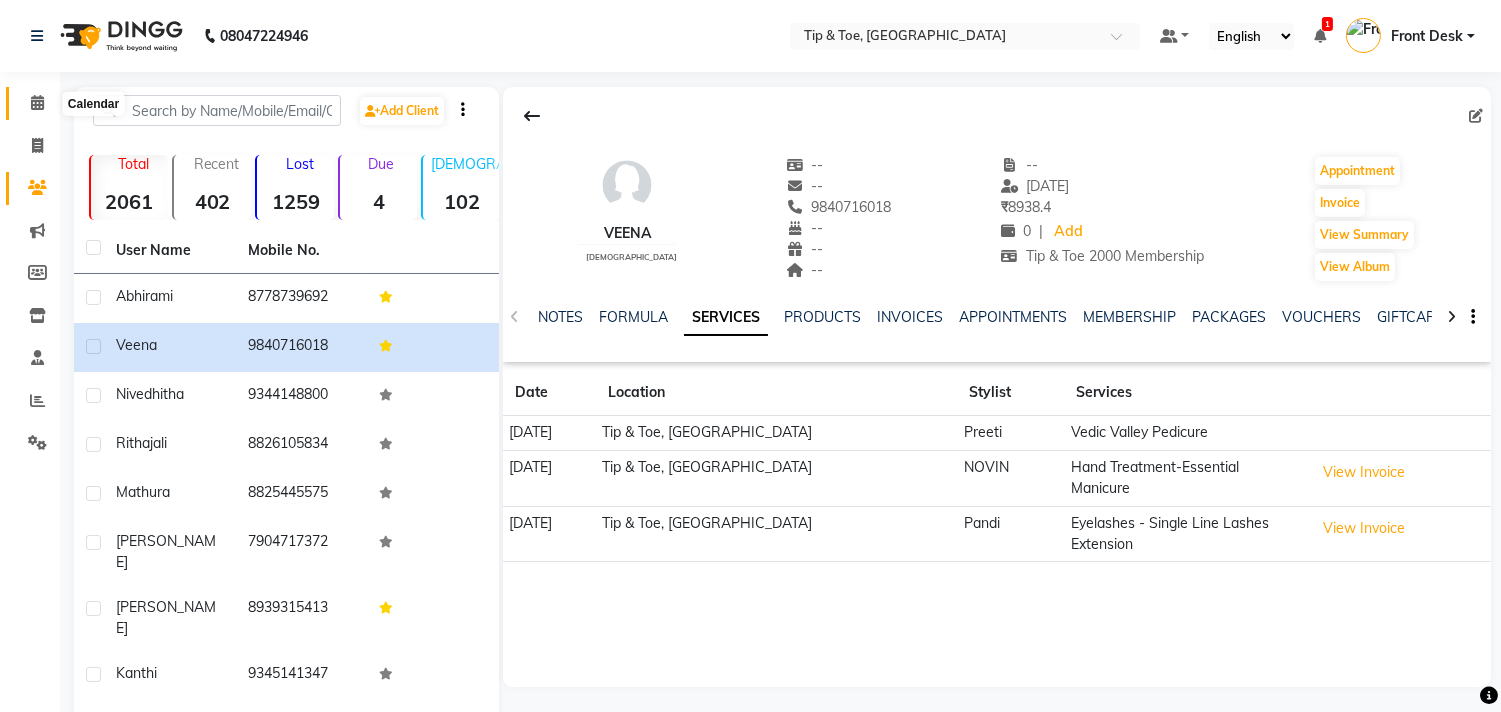 click 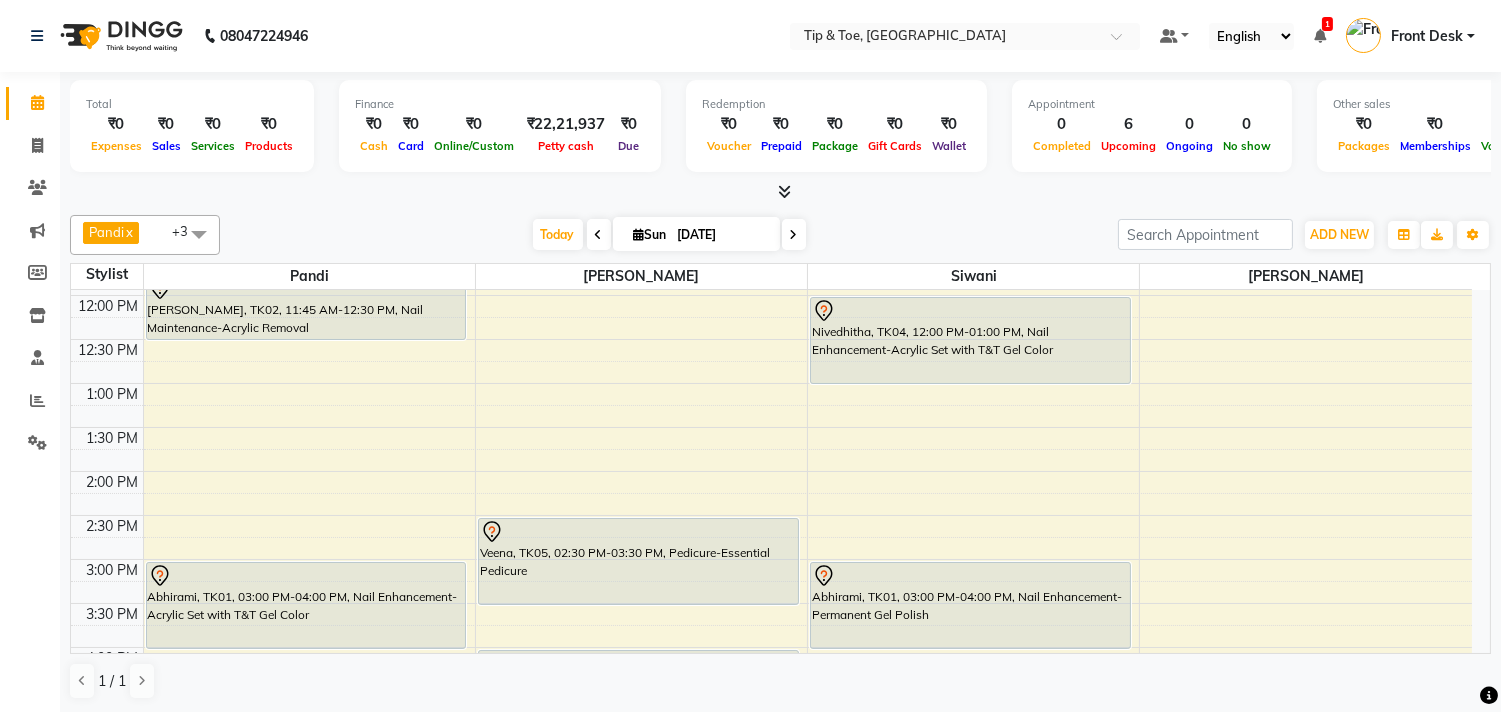 scroll, scrollTop: 333, scrollLeft: 0, axis: vertical 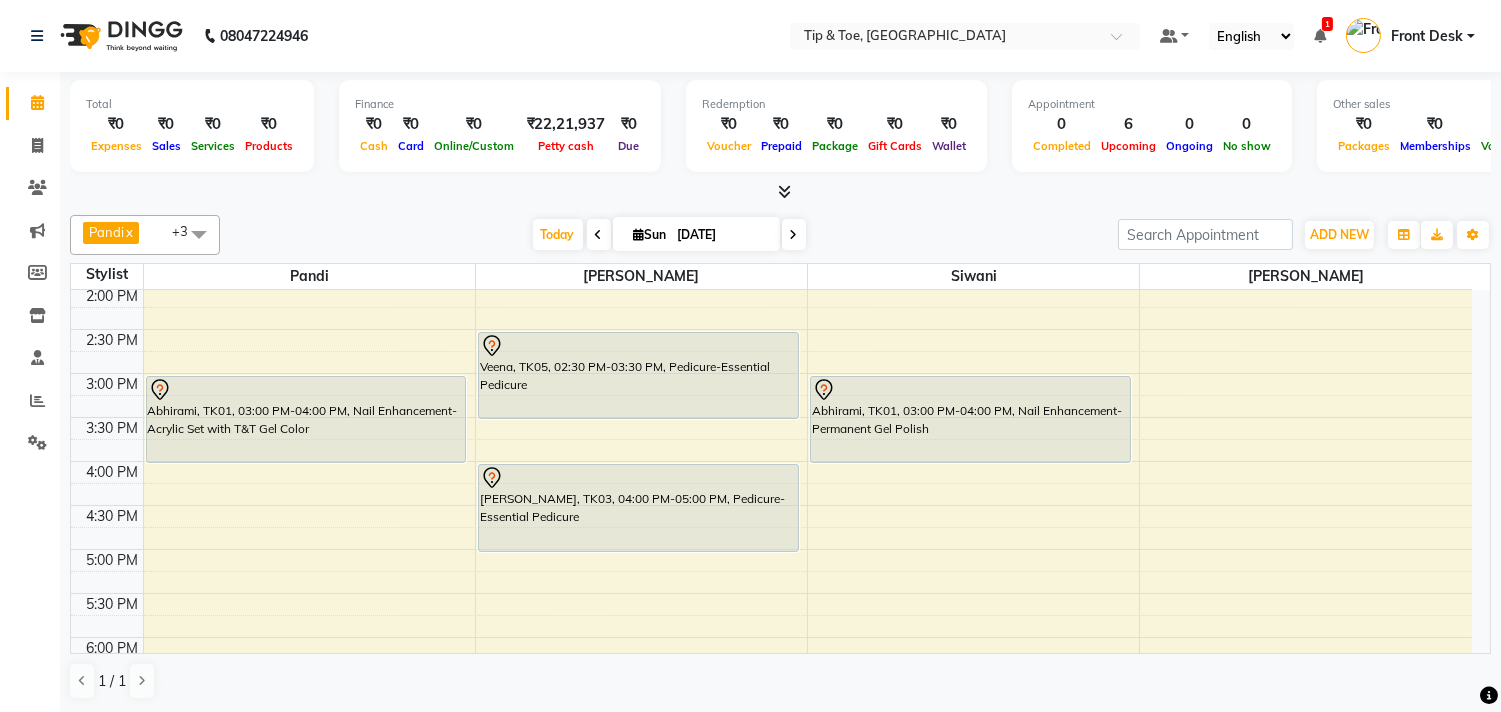 click on "9:00 AM 9:30 AM 10:00 AM 10:30 AM 11:00 AM 11:30 AM 12:00 PM 12:30 PM 1:00 PM 1:30 PM 2:00 PM 2:30 PM 3:00 PM 3:30 PM 4:00 PM 4:30 PM 5:00 PM 5:30 PM 6:00 PM 6:30 PM 7:00 PM 7:30 PM 8:00 PM 8:30 PM 9:00 PM 9:30 PM 10:00 PM 10:30 PM             [PERSON_NAME], TK02, 11:45 AM-12:30 PM, Nail Maintenance-Acrylic Removal             Abhirami, TK01, 03:00 PM-04:00 PM, Nail Enhancement-Acrylic Set with T&T Gel Color             Veena, TK05, 02:30 PM-03:30 PM, Pedicure-Essential Pedicure             [PERSON_NAME], TK03, 04:00 PM-05:00 PM, Pedicure-Essential Pedicure             Nivedhitha, TK04, 12:00 PM-01:00 PM, Nail Enhancement-Acrylic Set with T&T Gel Color             Abhirami, TK01, 03:00 PM-04:00 PM, Nail Enhancement-Permanent Gel Polish" at bounding box center [771, 461] 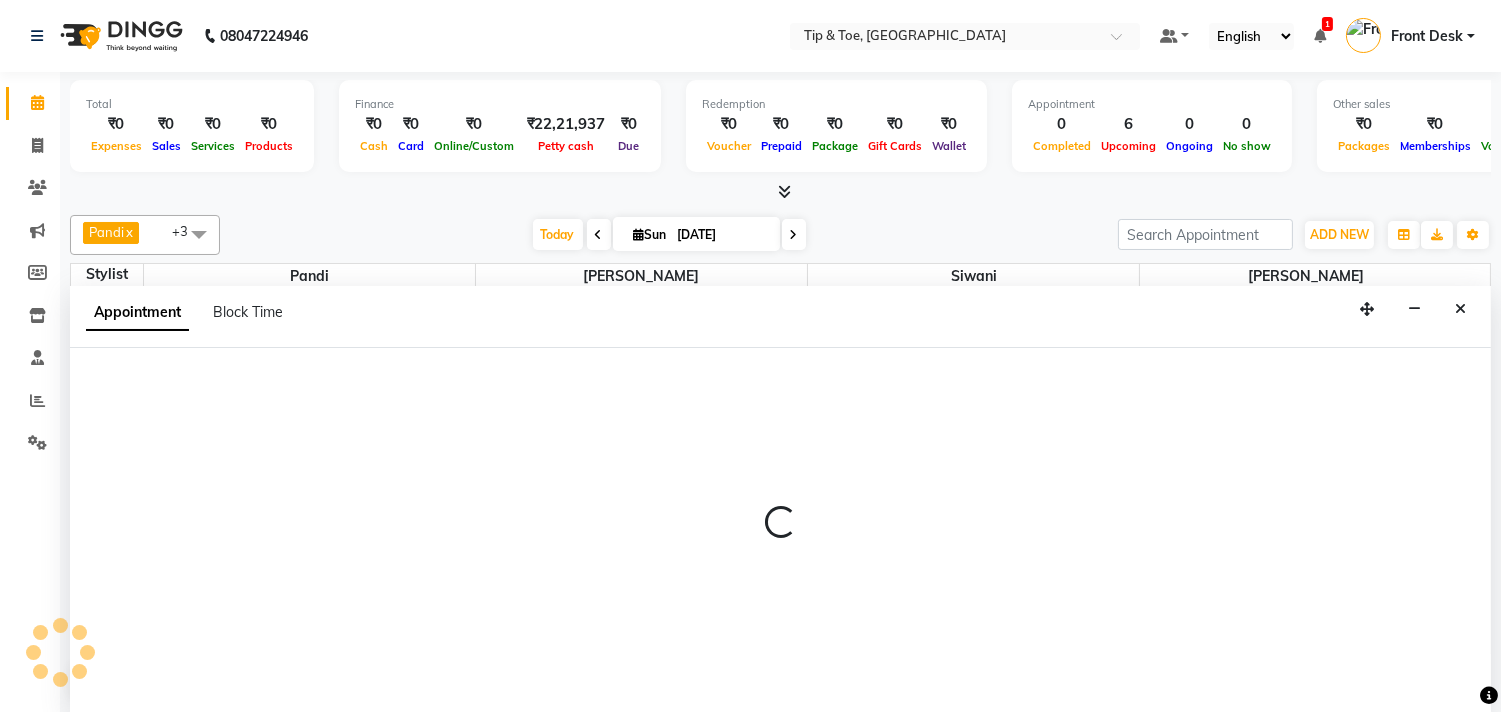 scroll, scrollTop: 1, scrollLeft: 0, axis: vertical 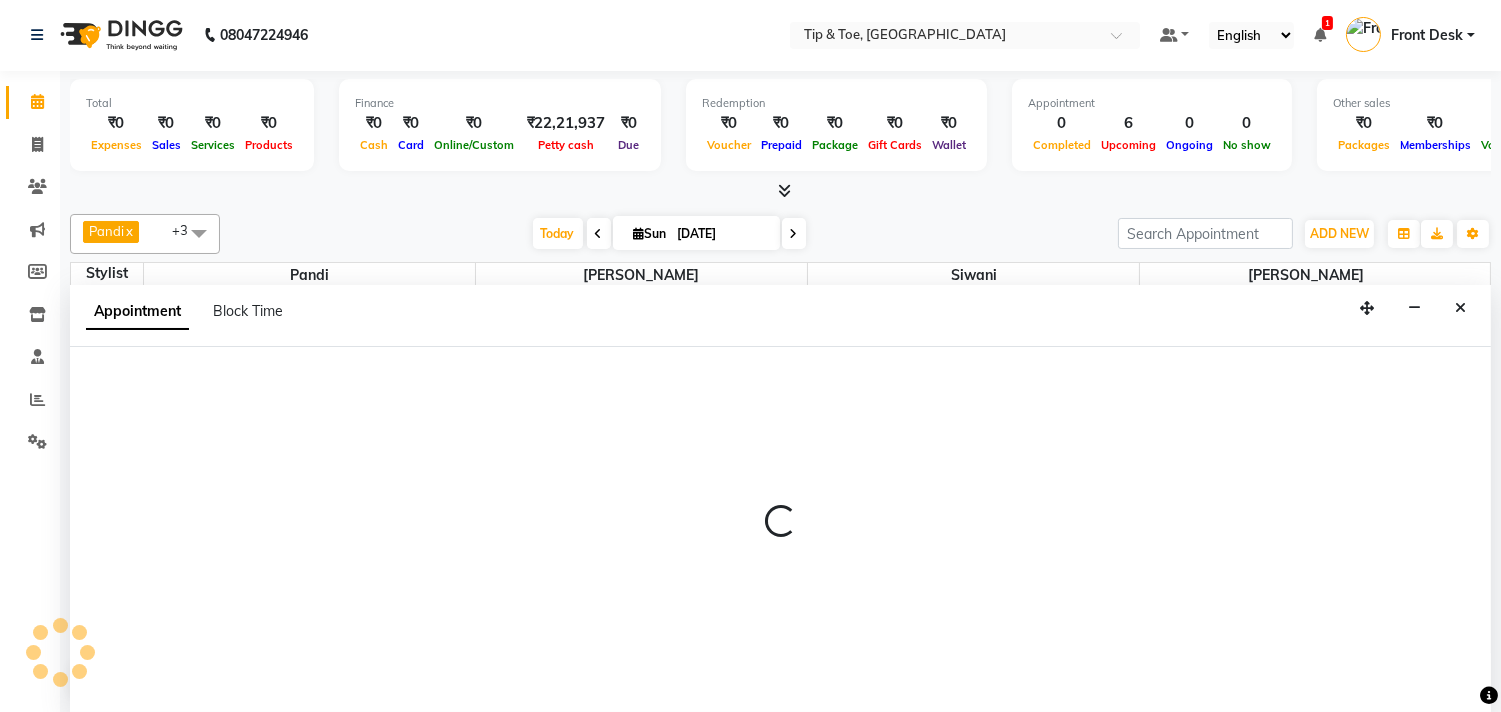select on "49685" 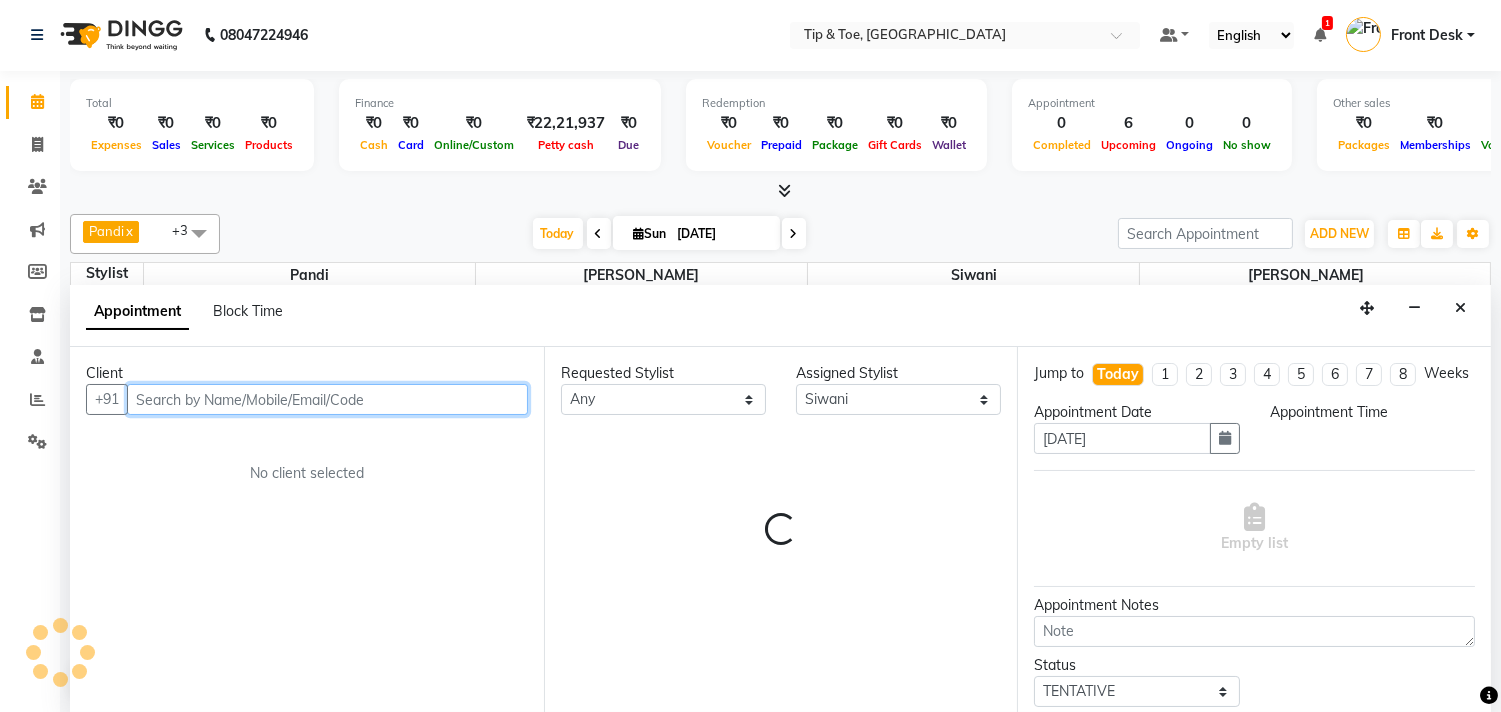 select on "960" 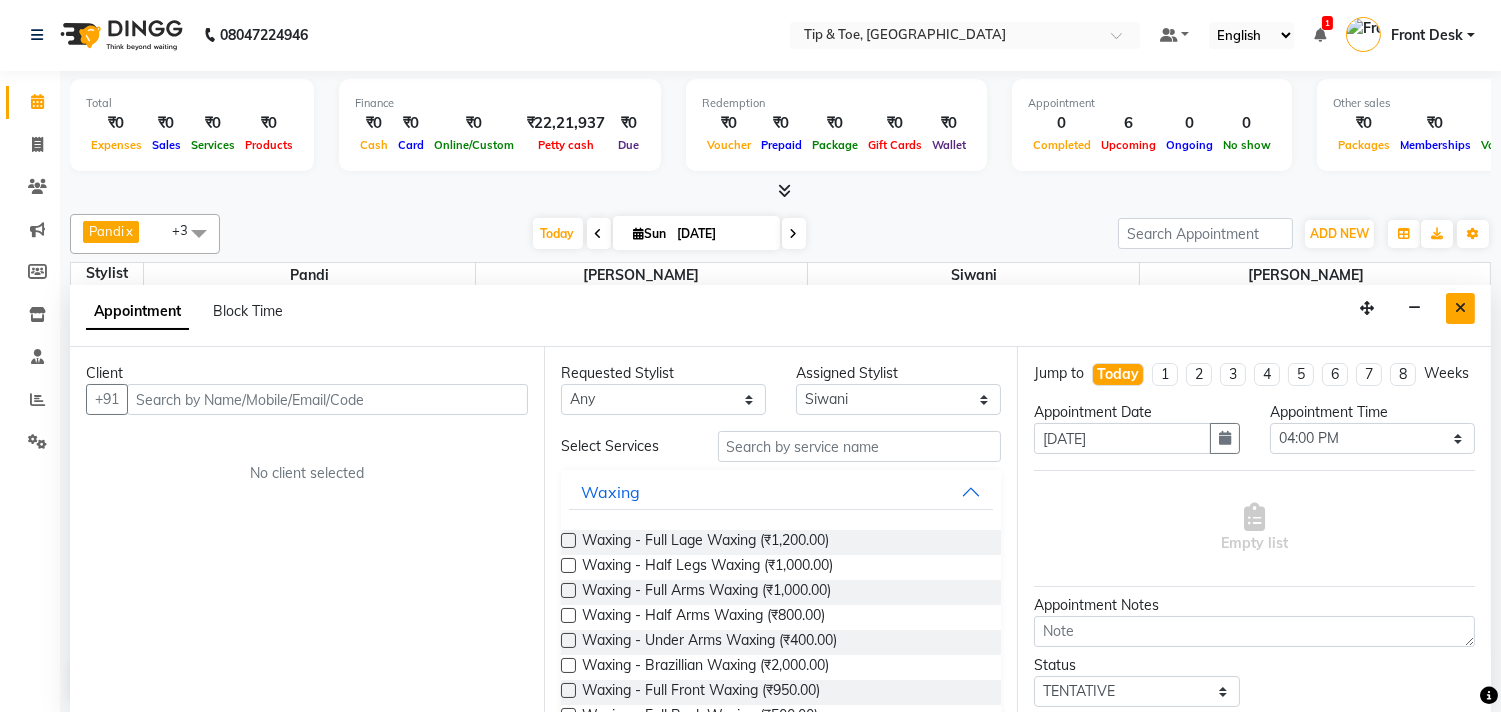 click at bounding box center (1460, 308) 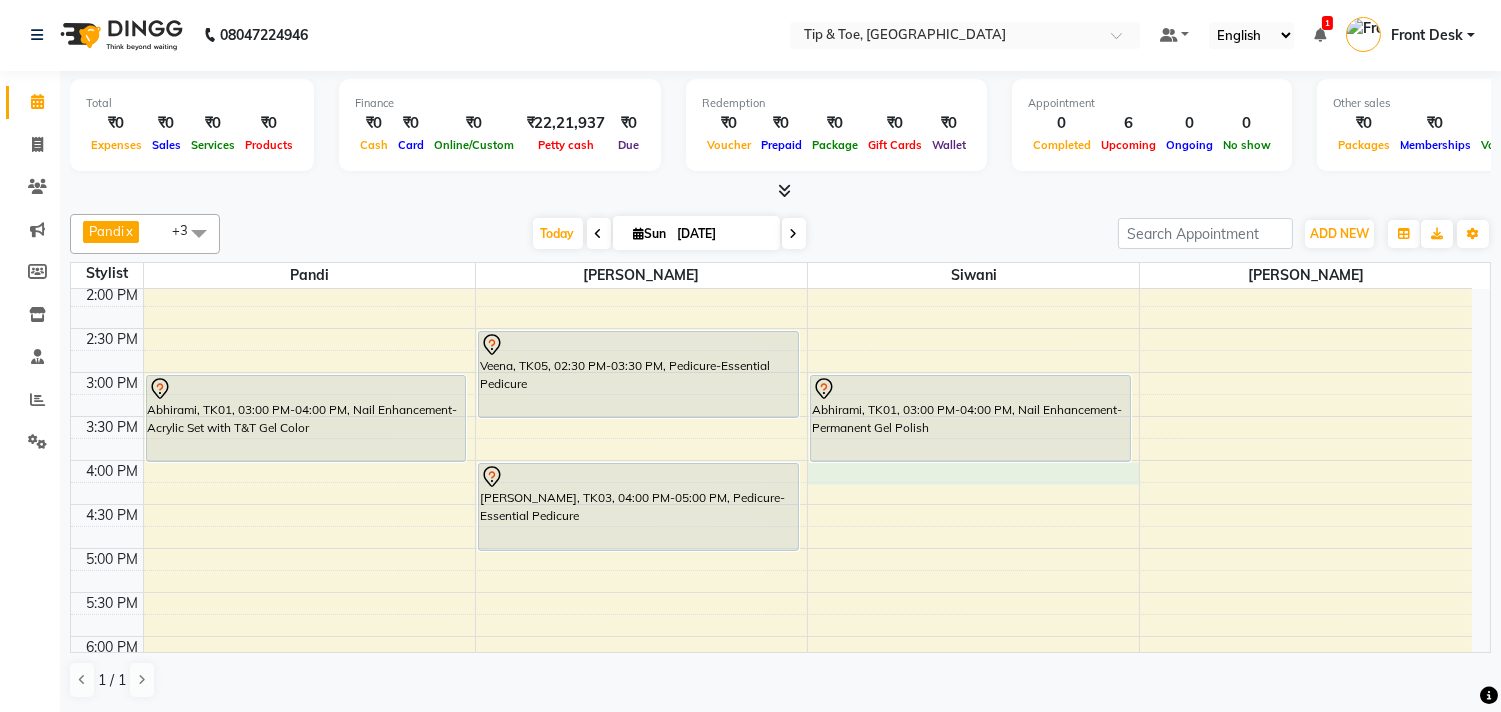 click on "9:00 AM 9:30 AM 10:00 AM 10:30 AM 11:00 AM 11:30 AM 12:00 PM 12:30 PM 1:00 PM 1:30 PM 2:00 PM 2:30 PM 3:00 PM 3:30 PM 4:00 PM 4:30 PM 5:00 PM 5:30 PM 6:00 PM 6:30 PM 7:00 PM 7:30 PM 8:00 PM 8:30 PM 9:00 PM 9:30 PM 10:00 PM 10:30 PM             [PERSON_NAME], TK02, 11:45 AM-12:30 PM, Nail Maintenance-Acrylic Removal             Abhirami, TK01, 03:00 PM-04:00 PM, Nail Enhancement-Acrylic Set with T&T Gel Color             Veena, TK05, 02:30 PM-03:30 PM, Pedicure-Essential Pedicure             [PERSON_NAME], TK03, 04:00 PM-05:00 PM, Pedicure-Essential Pedicure             Nivedhitha, TK04, 12:00 PM-01:00 PM, Nail Enhancement-Acrylic Set with T&T Gel Color             Abhirami, TK01, 03:00 PM-04:00 PM, Nail Enhancement-Permanent Gel Polish" at bounding box center (771, 460) 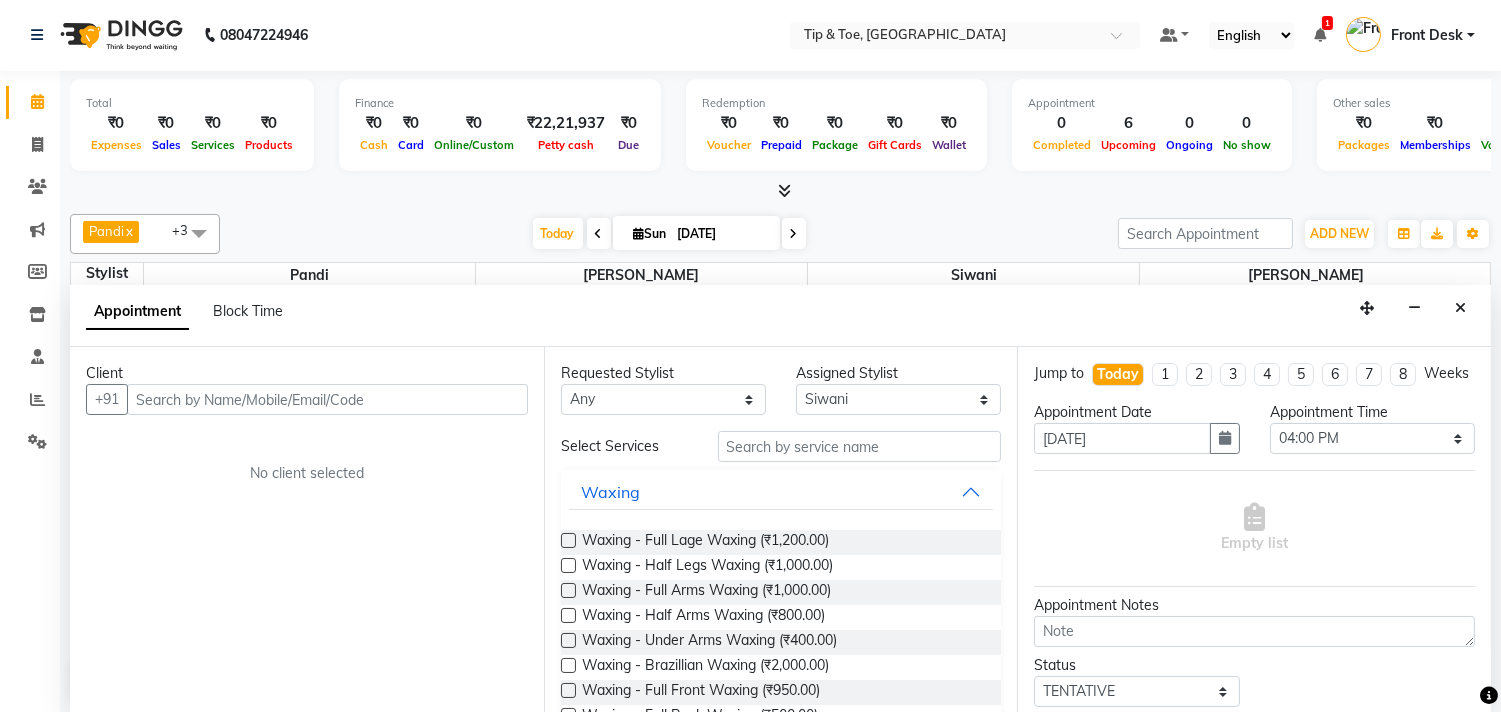 click at bounding box center (327, 399) 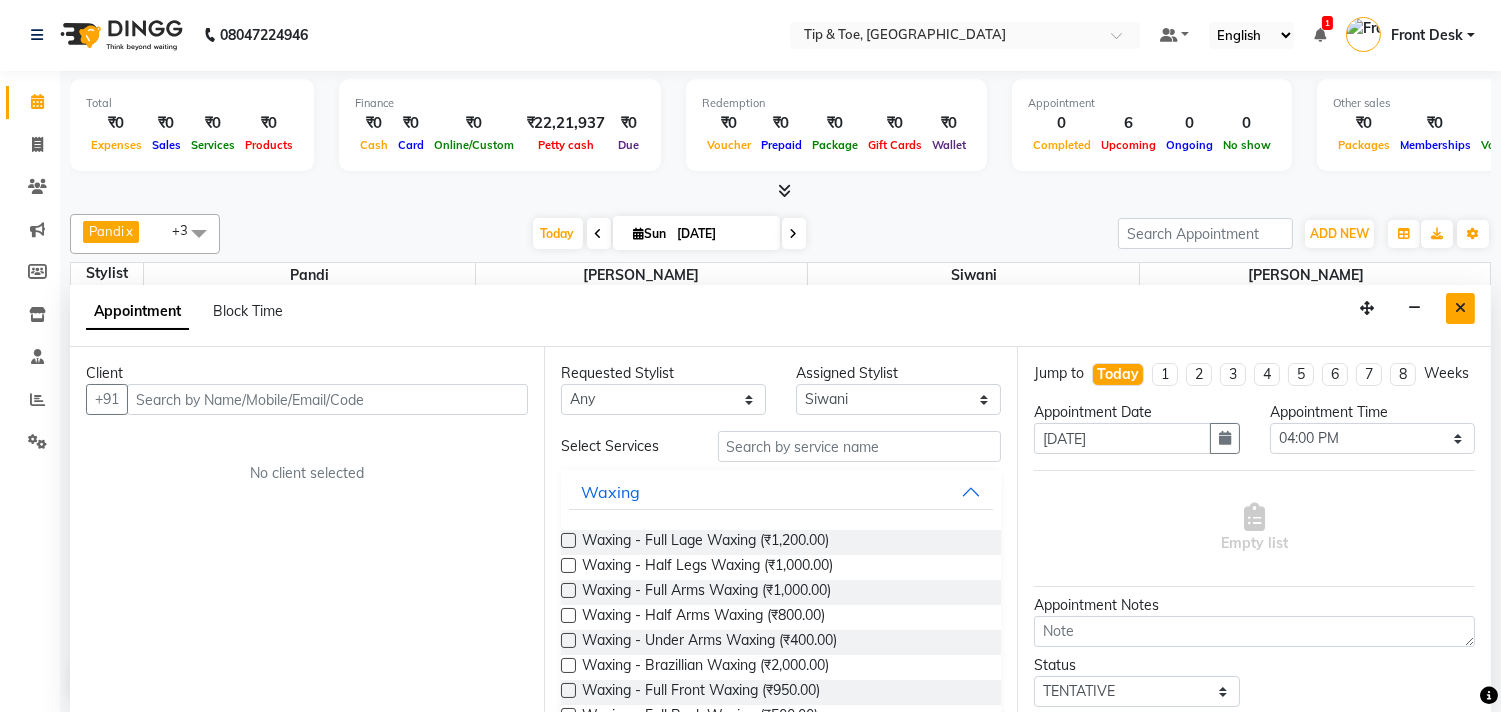 click at bounding box center [1460, 308] 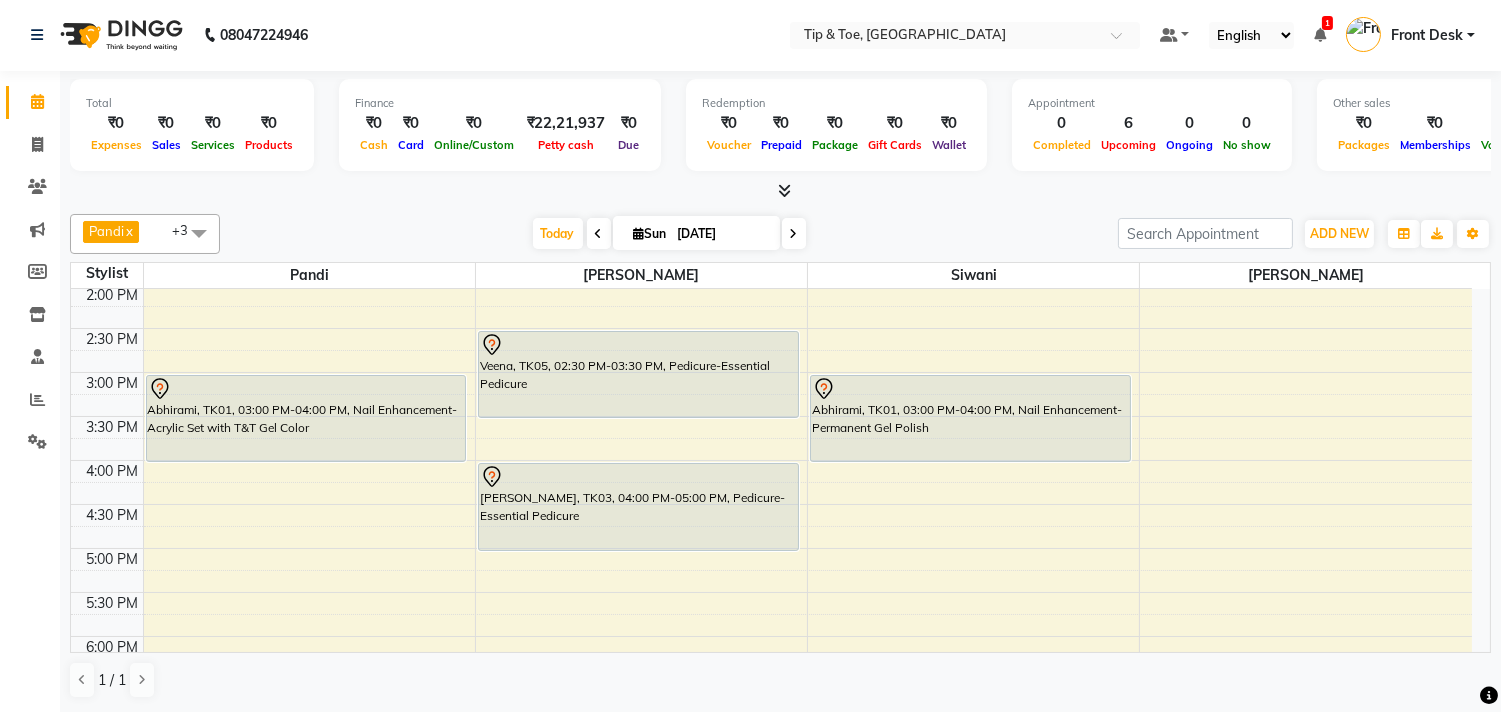 scroll, scrollTop: 333, scrollLeft: 0, axis: vertical 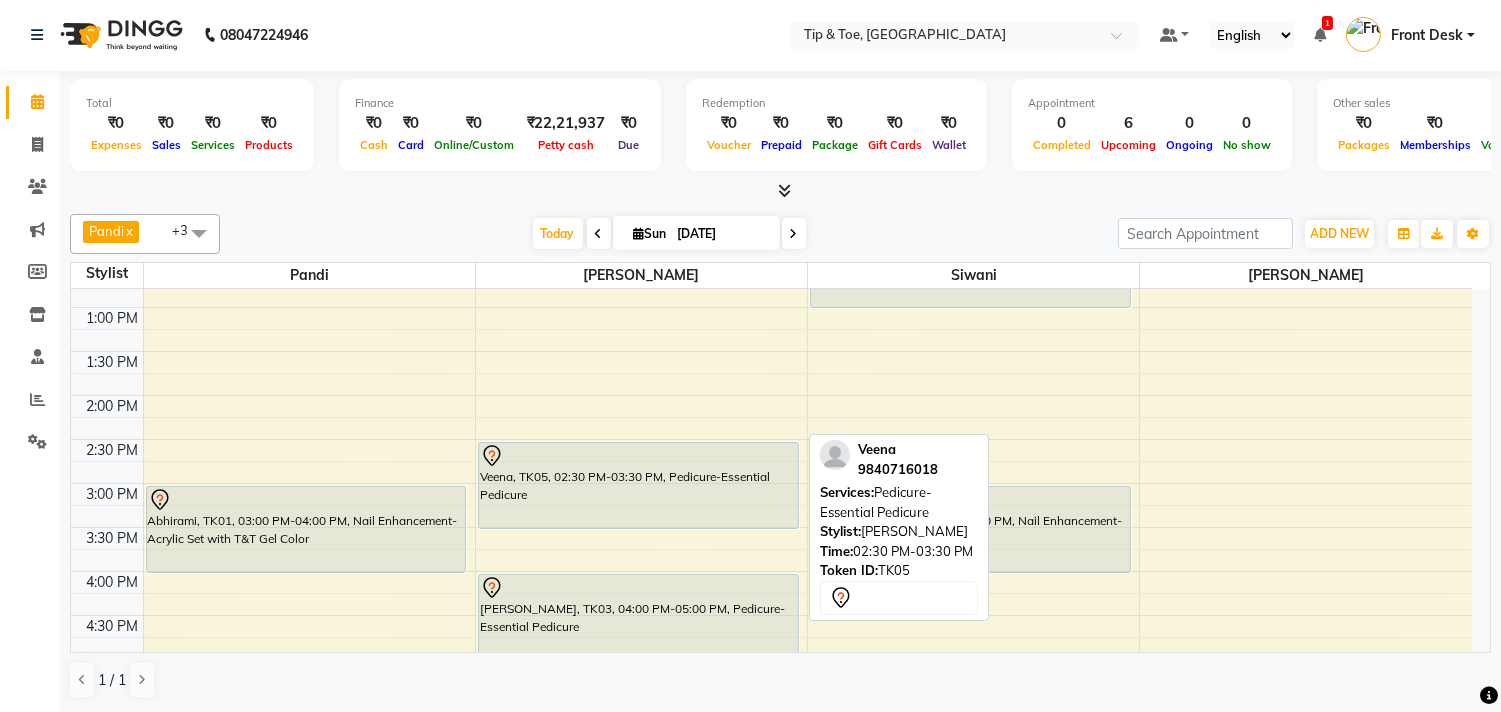 drag, startPoint x: 627, startPoint y: 525, endPoint x: 654, endPoint y: 521, distance: 27.294687 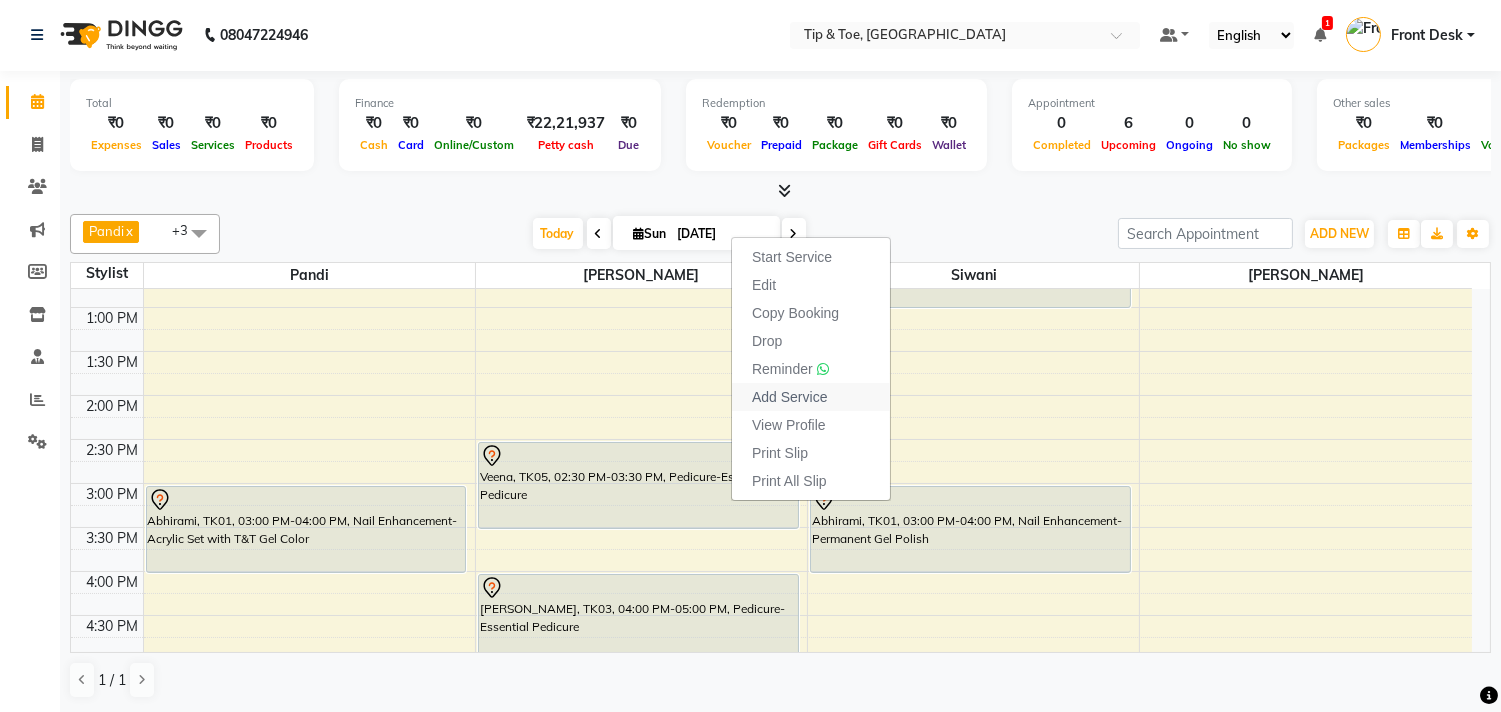 click on "Add Service" at bounding box center [811, 397] 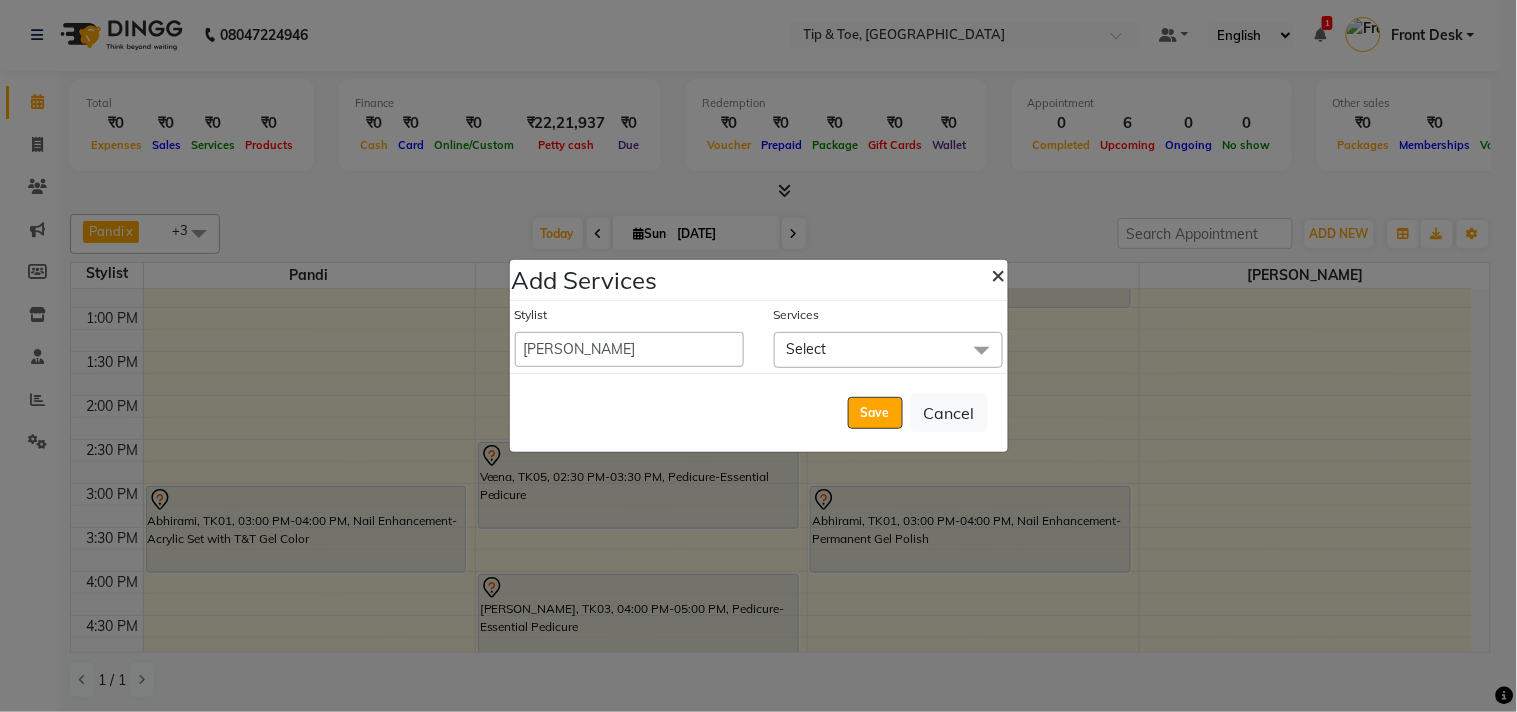click on "×" 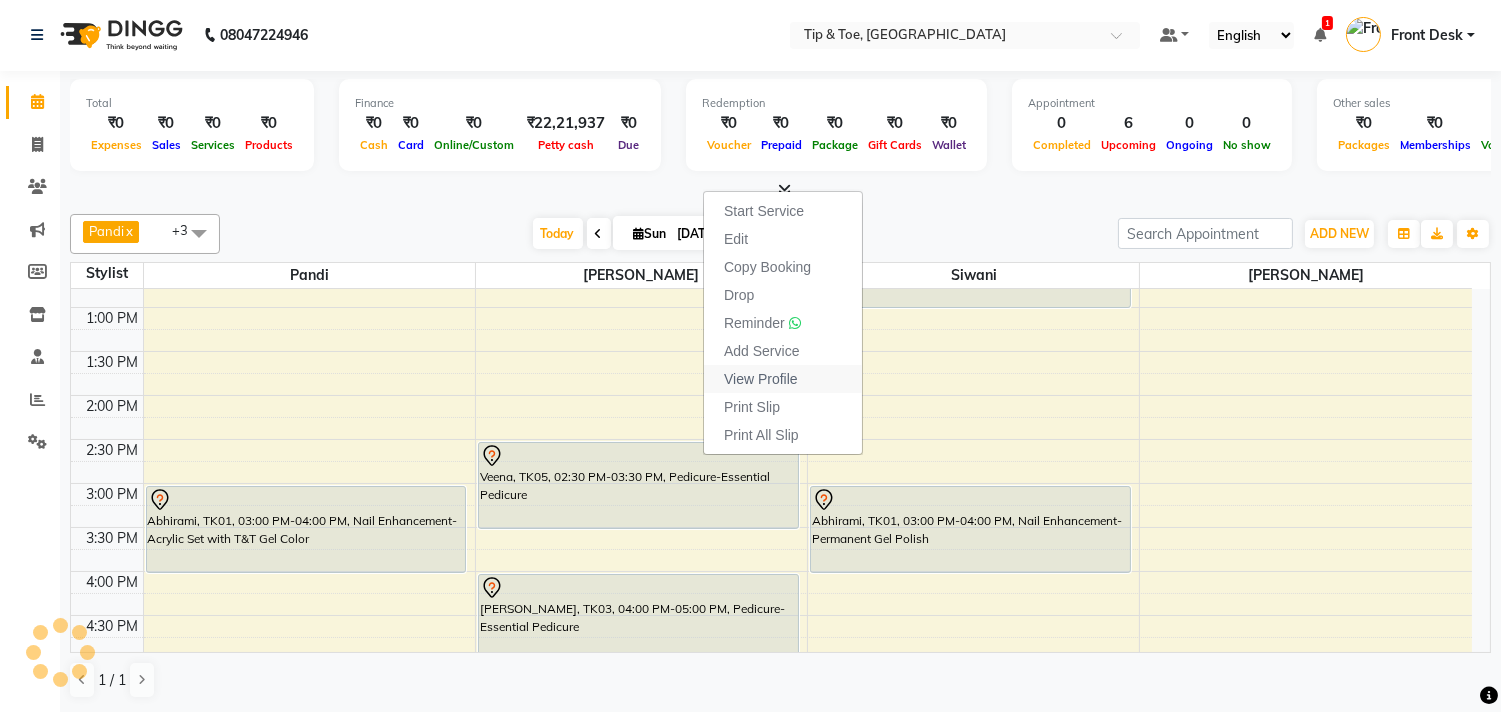click on "View Profile" at bounding box center [761, 379] 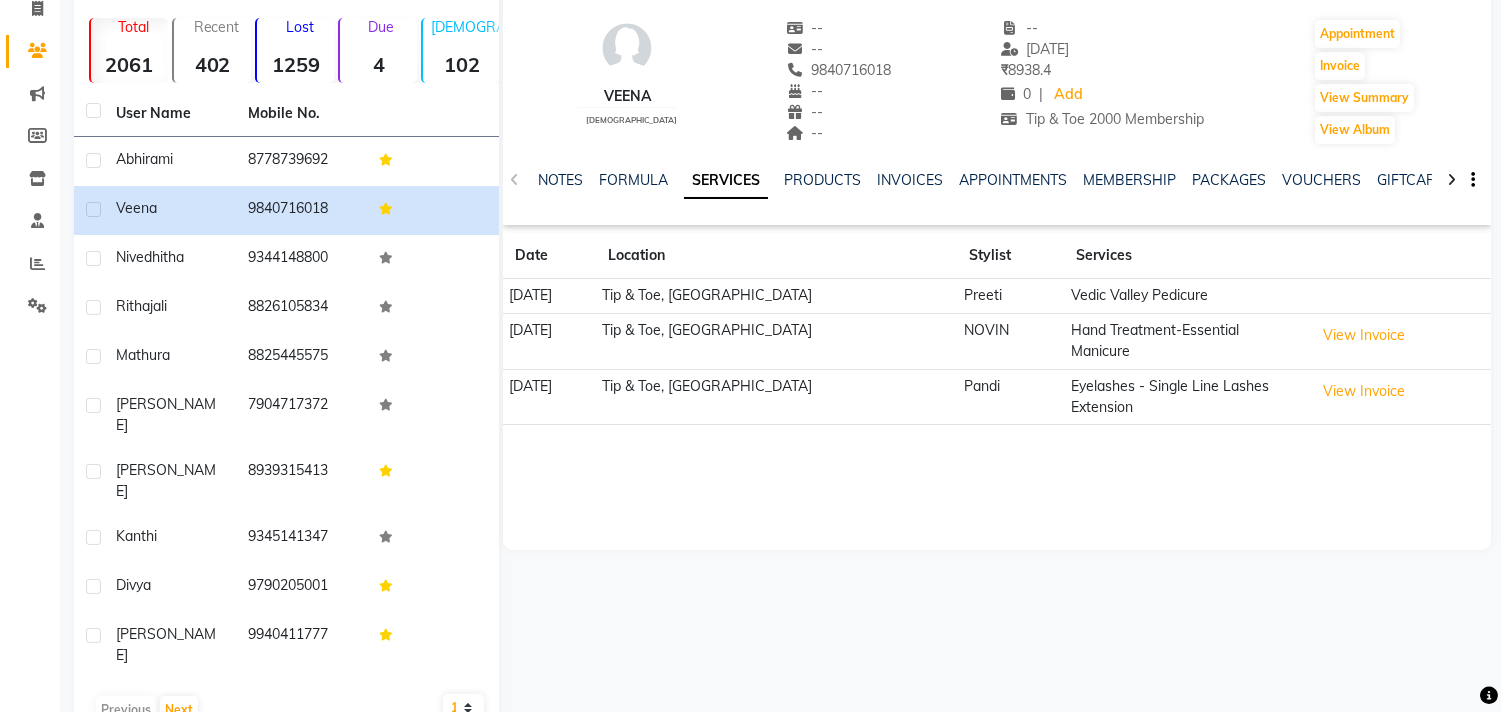 scroll, scrollTop: 26, scrollLeft: 0, axis: vertical 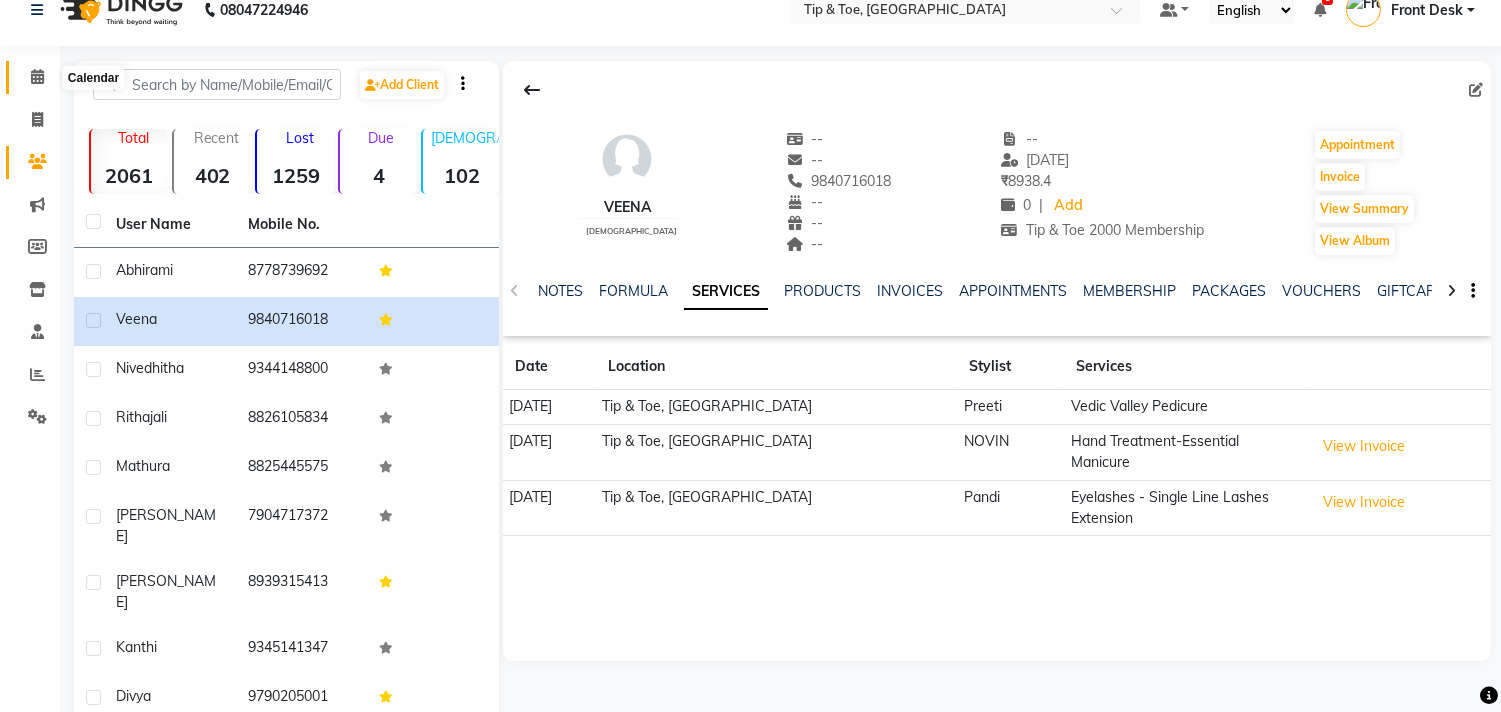 click 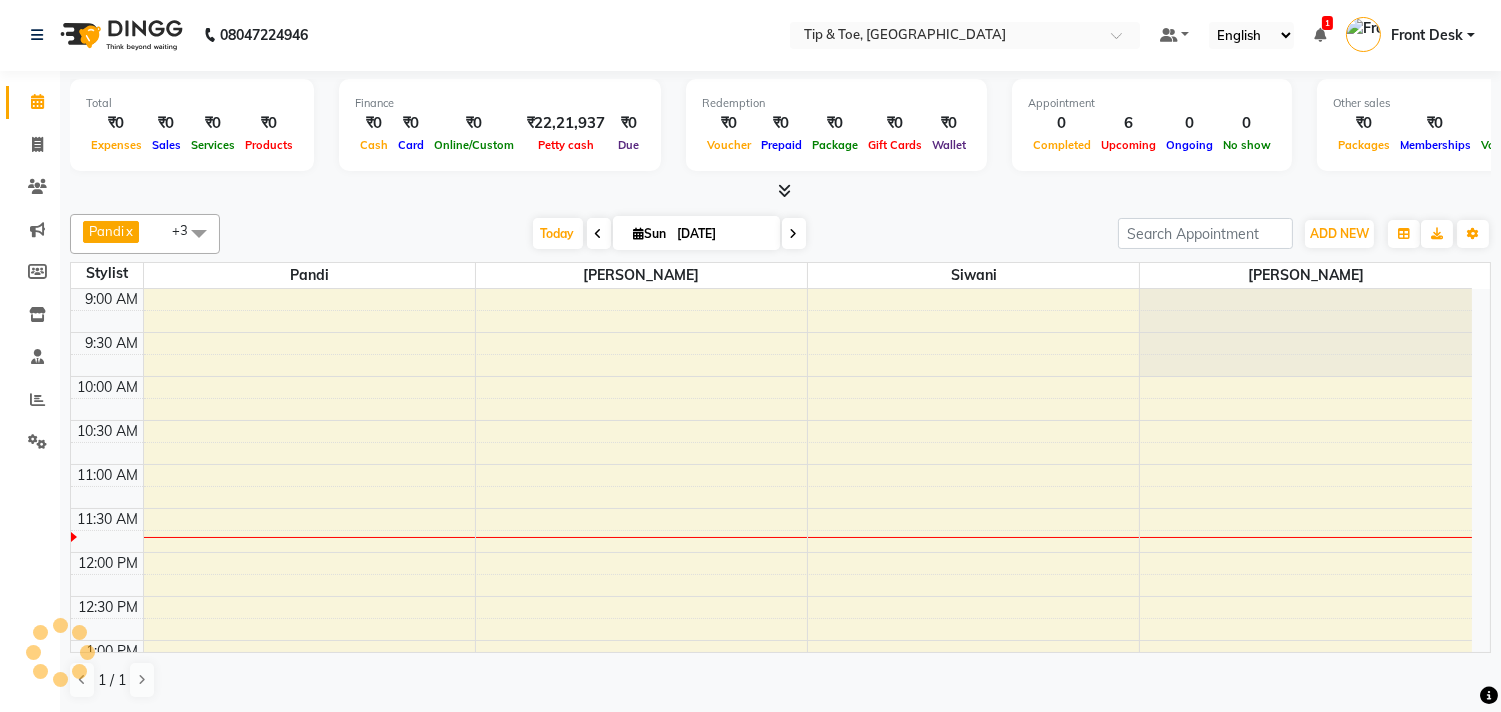 scroll, scrollTop: 0, scrollLeft: 0, axis: both 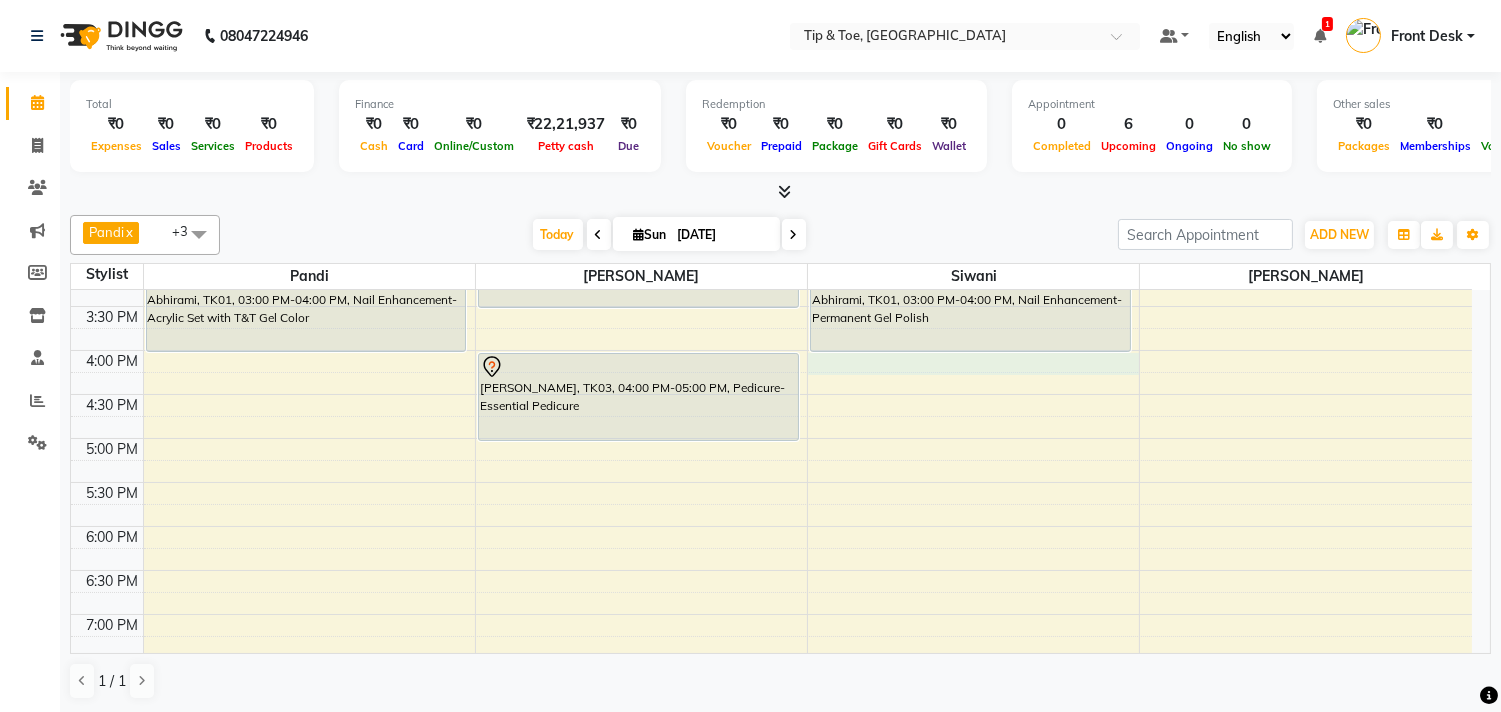 click on "9:00 AM 9:30 AM 10:00 AM 10:30 AM 11:00 AM 11:30 AM 12:00 PM 12:30 PM 1:00 PM 1:30 PM 2:00 PM 2:30 PM 3:00 PM 3:30 PM 4:00 PM 4:30 PM 5:00 PM 5:30 PM 6:00 PM 6:30 PM 7:00 PM 7:30 PM 8:00 PM 8:30 PM 9:00 PM 9:30 PM 10:00 PM 10:30 PM             [PERSON_NAME], TK02, 11:45 AM-12:30 PM, Nail Maintenance-Acrylic Removal             Abhirami, TK01, 03:00 PM-04:00 PM, Nail Enhancement-Acrylic Set with T&T Gel Color             Veena, TK05, 02:30 PM-03:30 PM, Pedicure-Essential Pedicure             [PERSON_NAME], TK03, 04:00 PM-05:00 PM, Pedicure-Essential Pedicure             Nivedhitha, TK04, 12:00 PM-01:00 PM, Nail Enhancement-Acrylic Set with T&T Gel Color             Abhirami, TK01, 03:00 PM-04:00 PM, Nail Enhancement-Permanent Gel Polish" at bounding box center [771, 350] 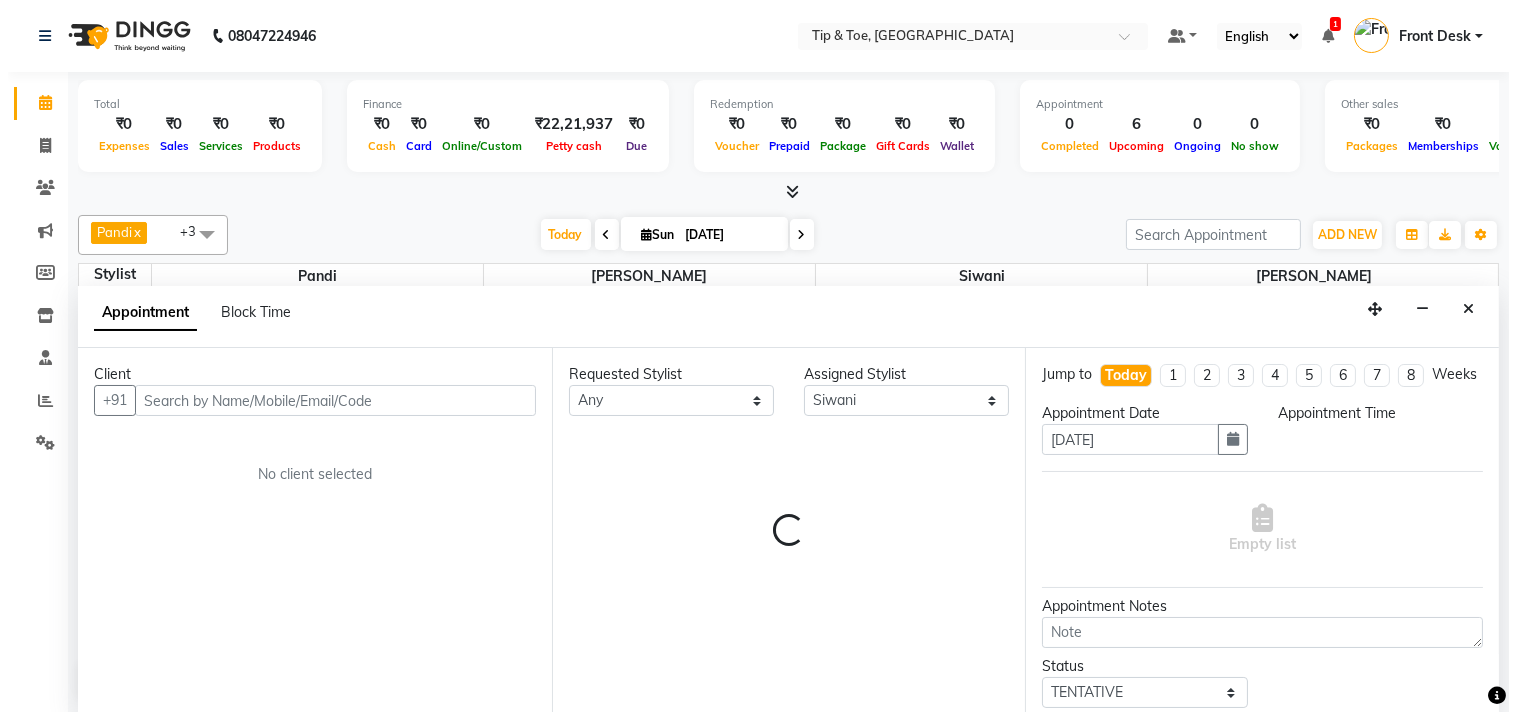 scroll, scrollTop: 1, scrollLeft: 0, axis: vertical 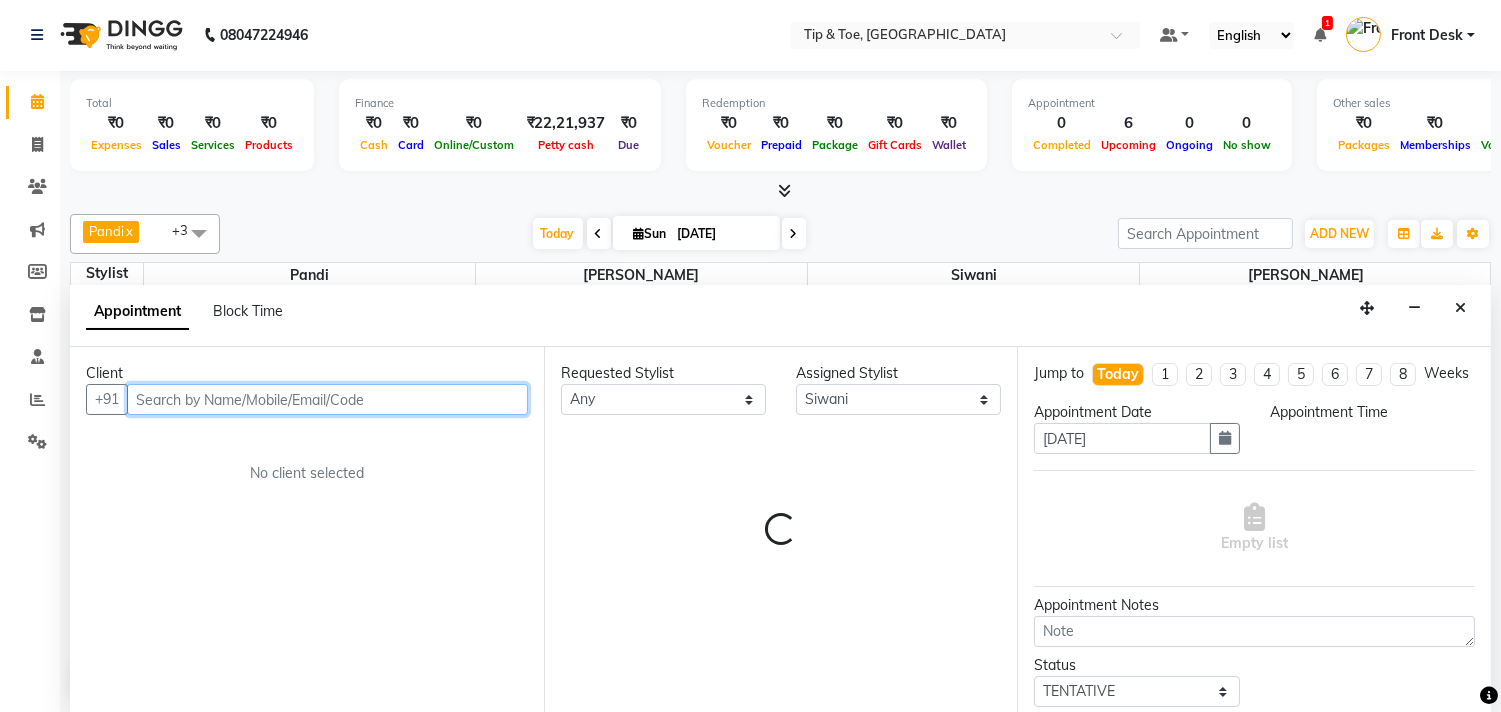 select on "960" 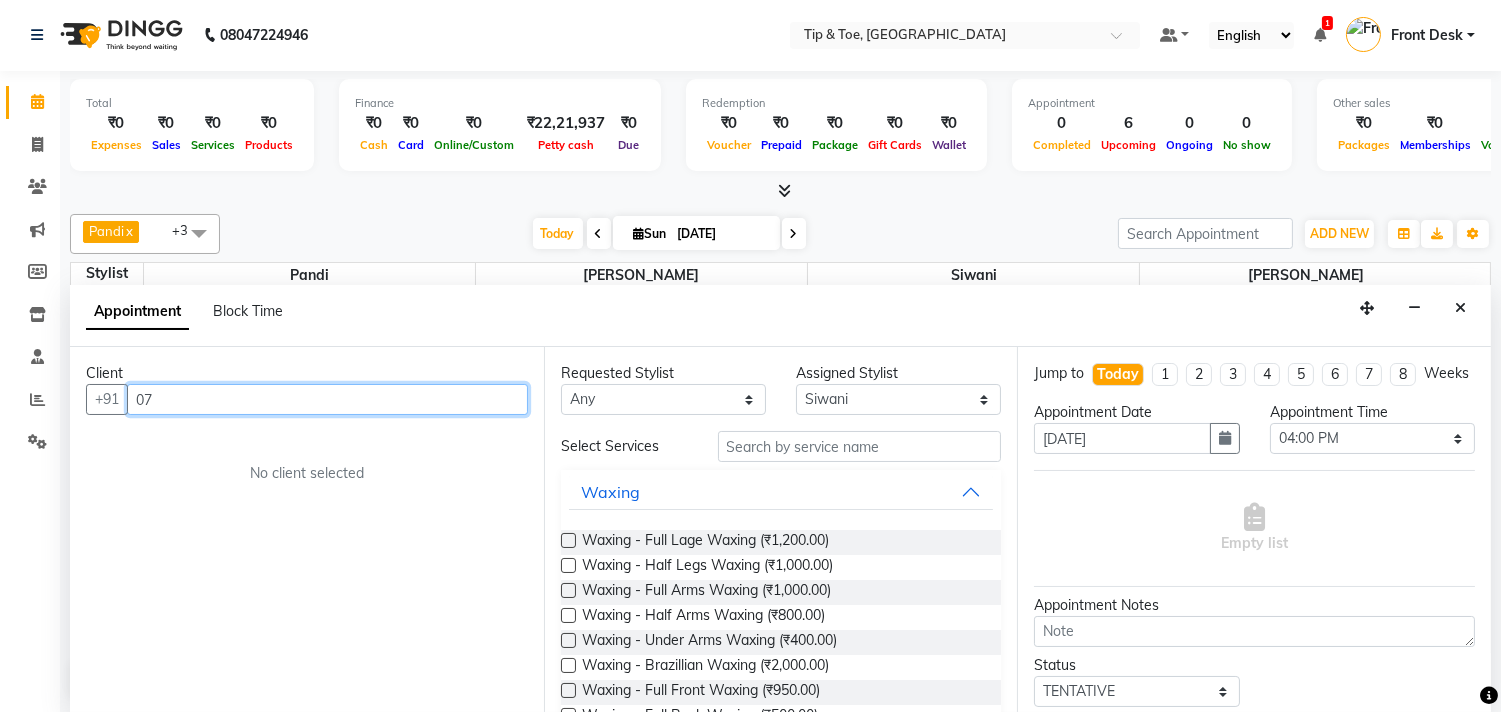 type on "0" 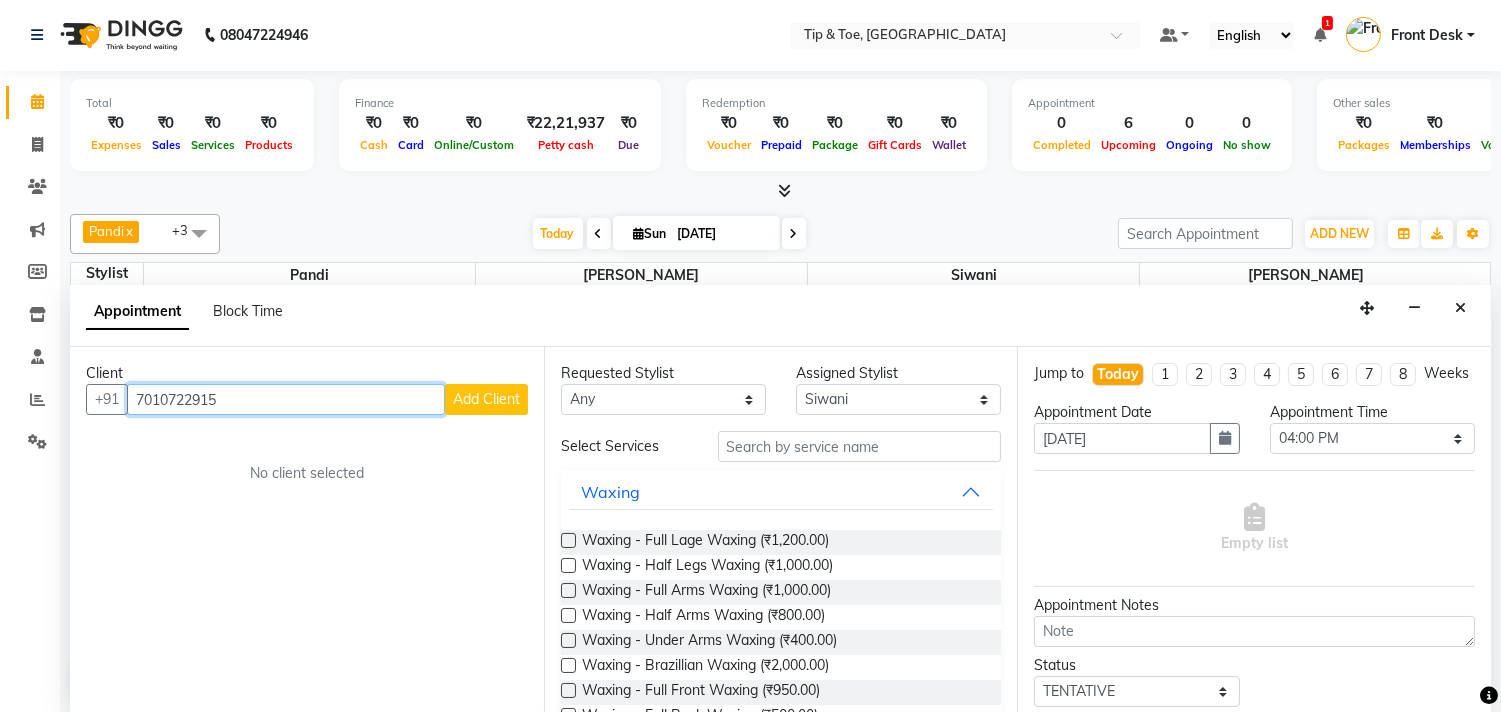 type on "7010722915" 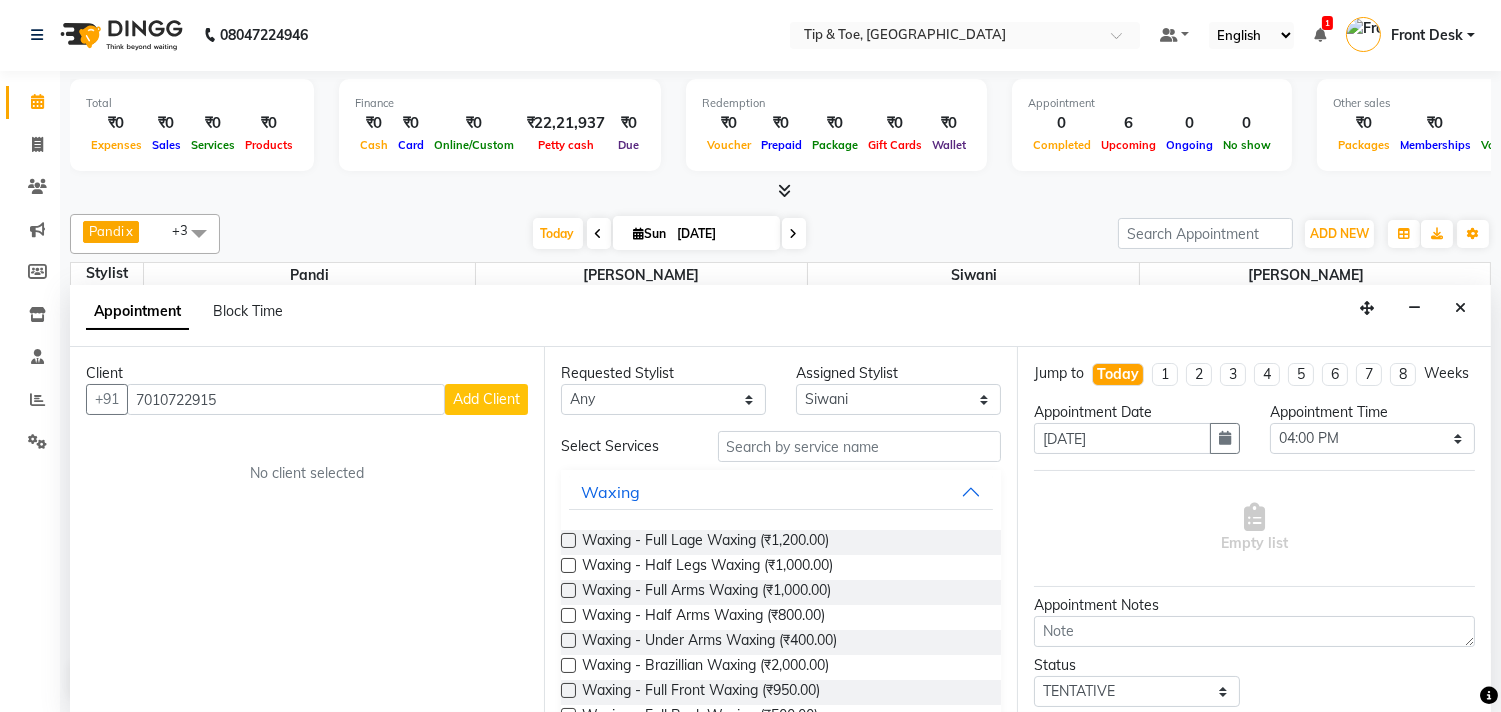 click on "Add Client" at bounding box center (486, 399) 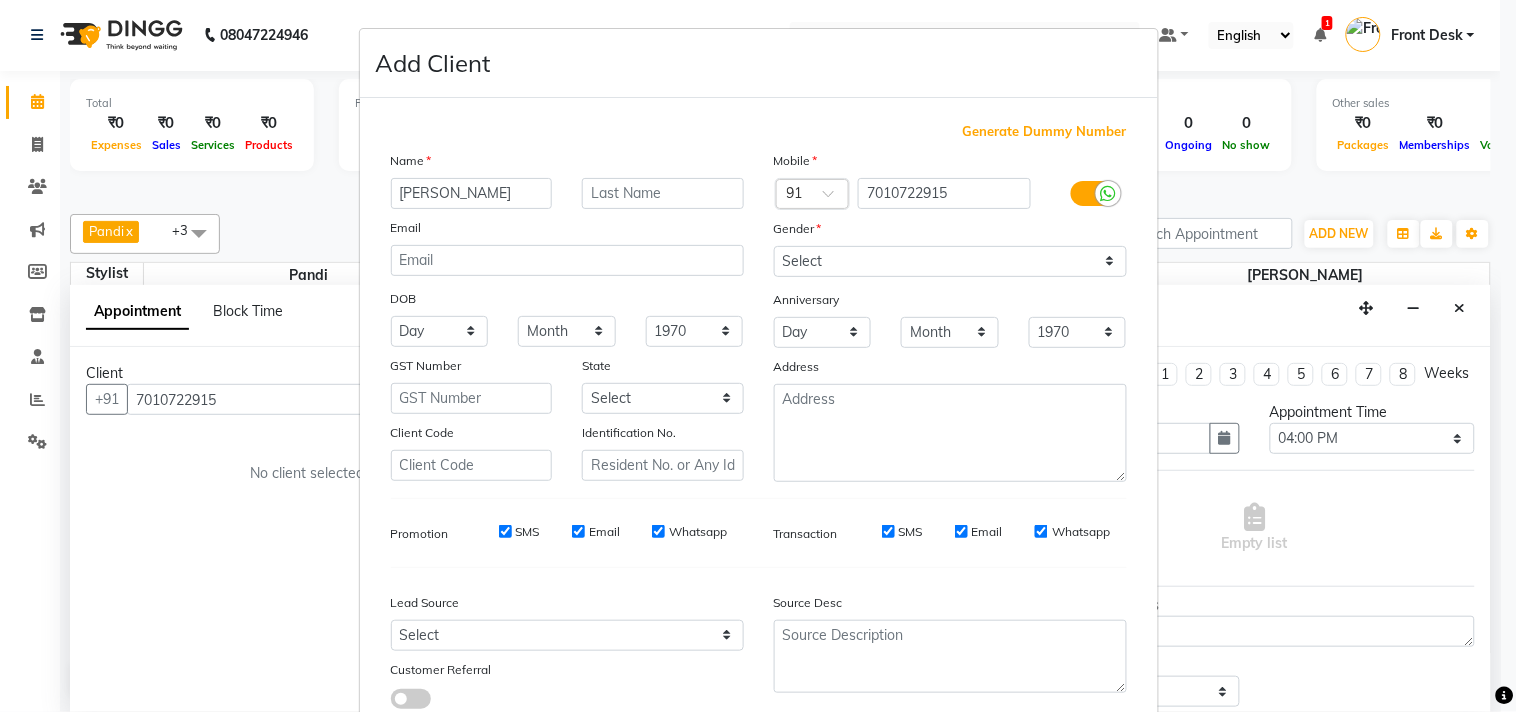type on "[PERSON_NAME]" 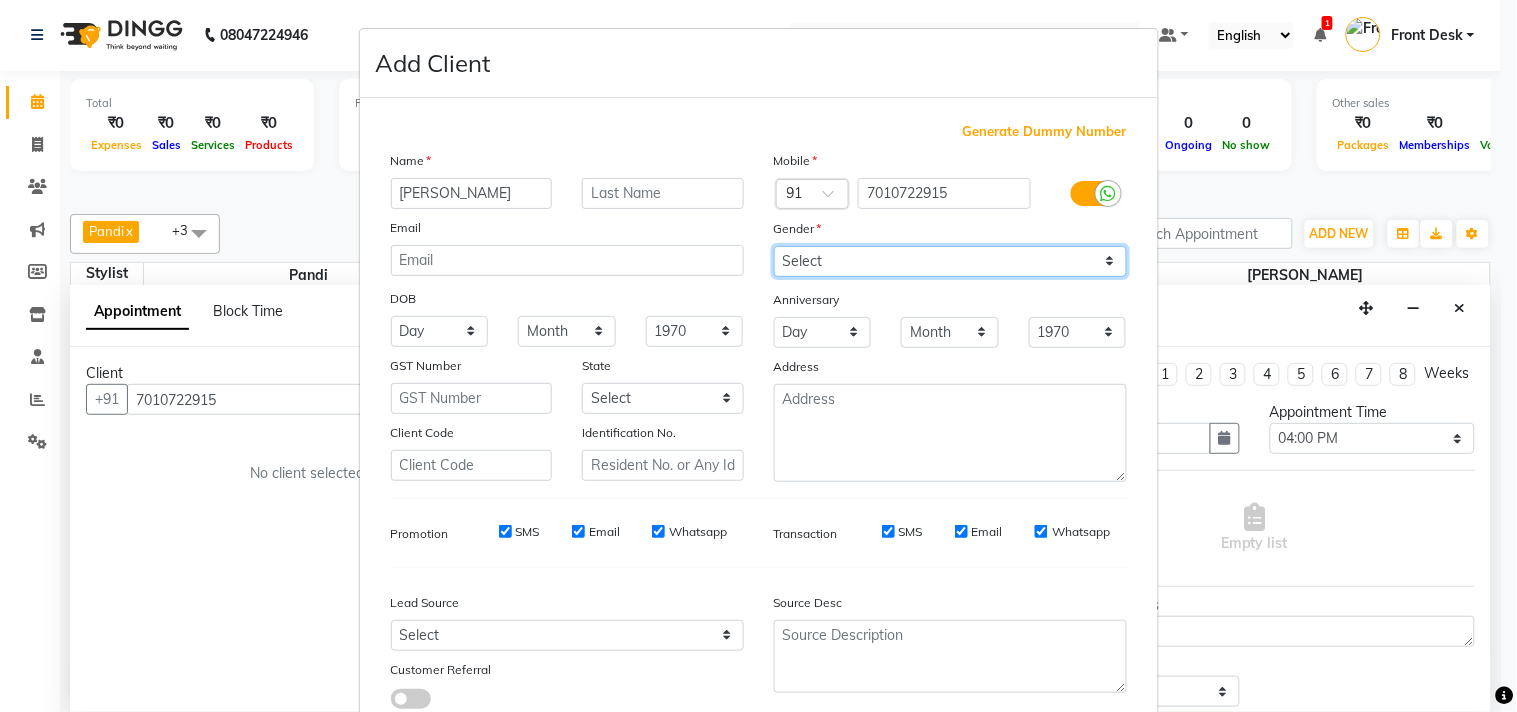 click on "Select [DEMOGRAPHIC_DATA] [DEMOGRAPHIC_DATA] Other Prefer Not To Say" at bounding box center [950, 261] 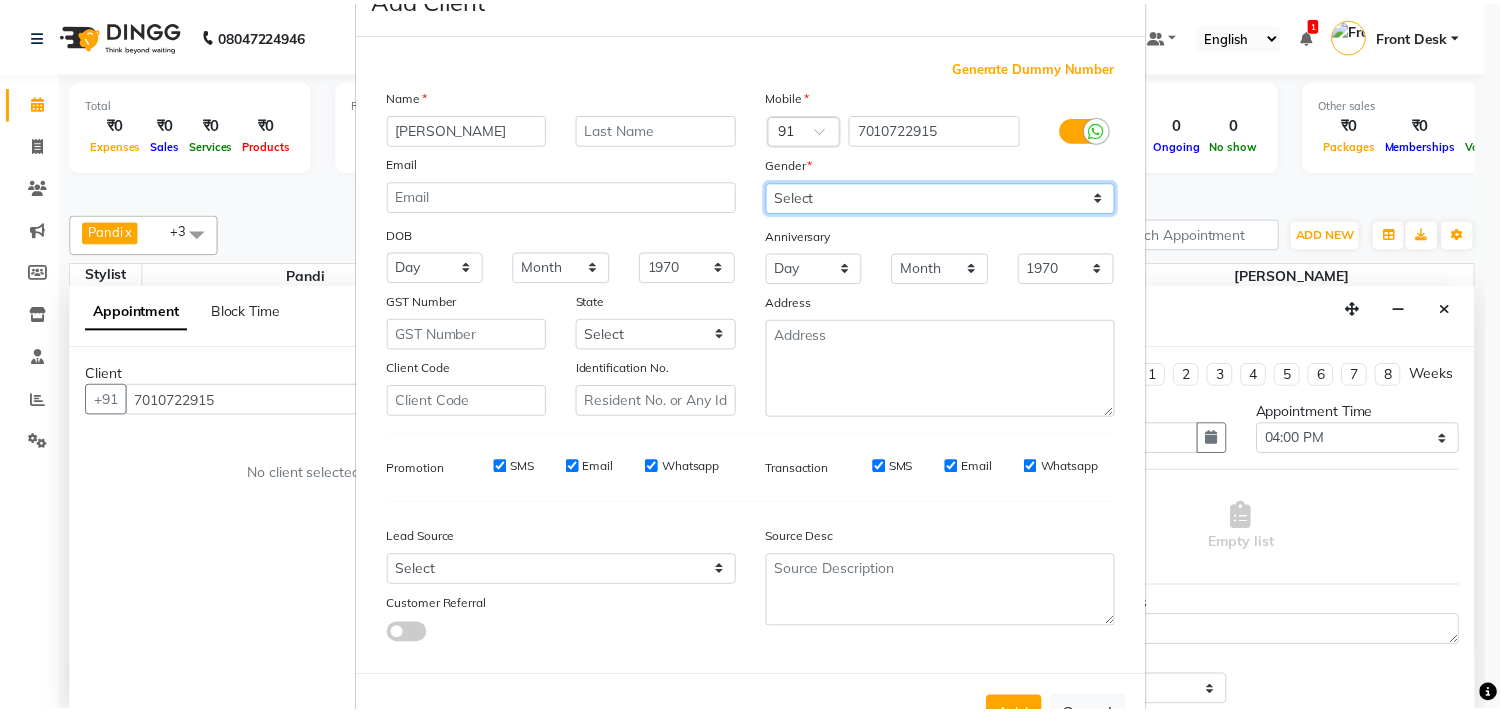 scroll, scrollTop: 138, scrollLeft: 0, axis: vertical 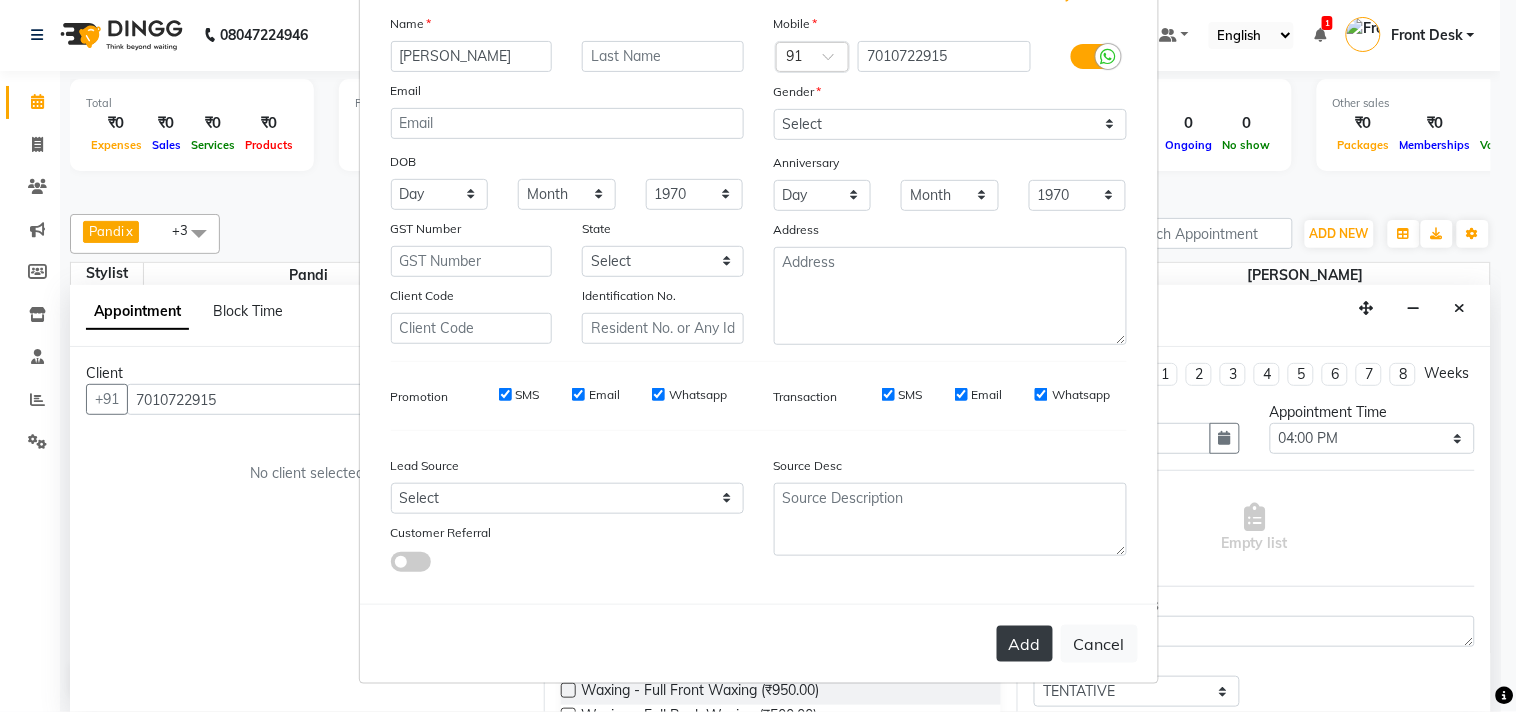 click on "Add" at bounding box center (1025, 644) 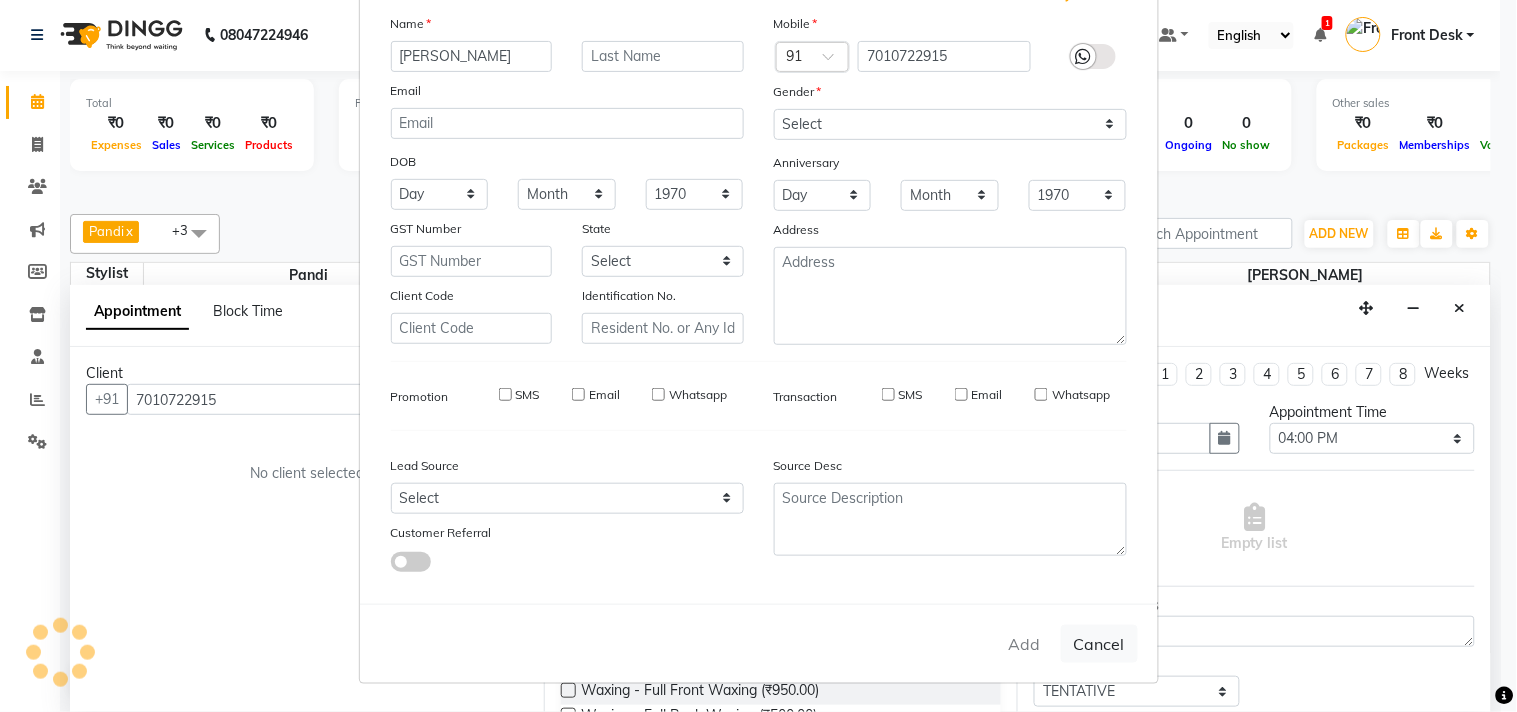 type 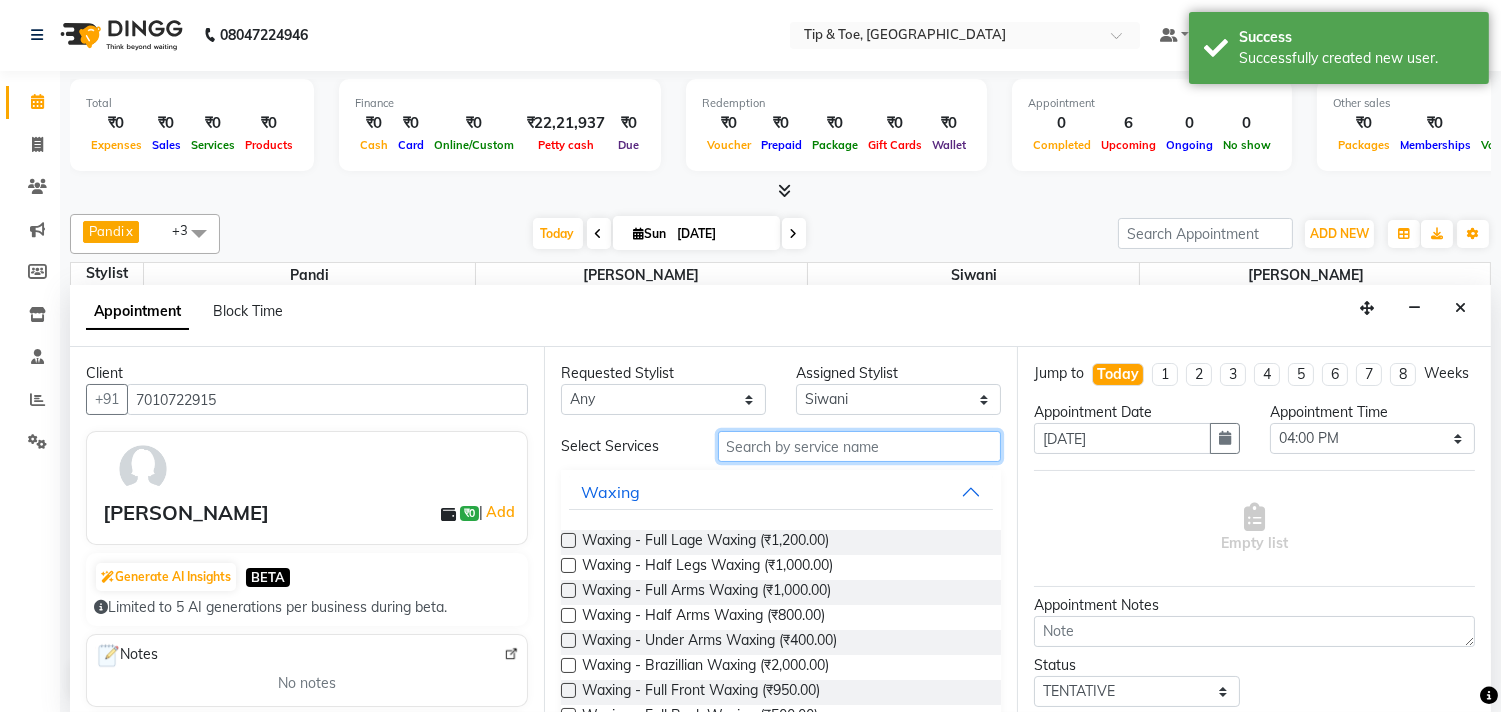 click at bounding box center [860, 446] 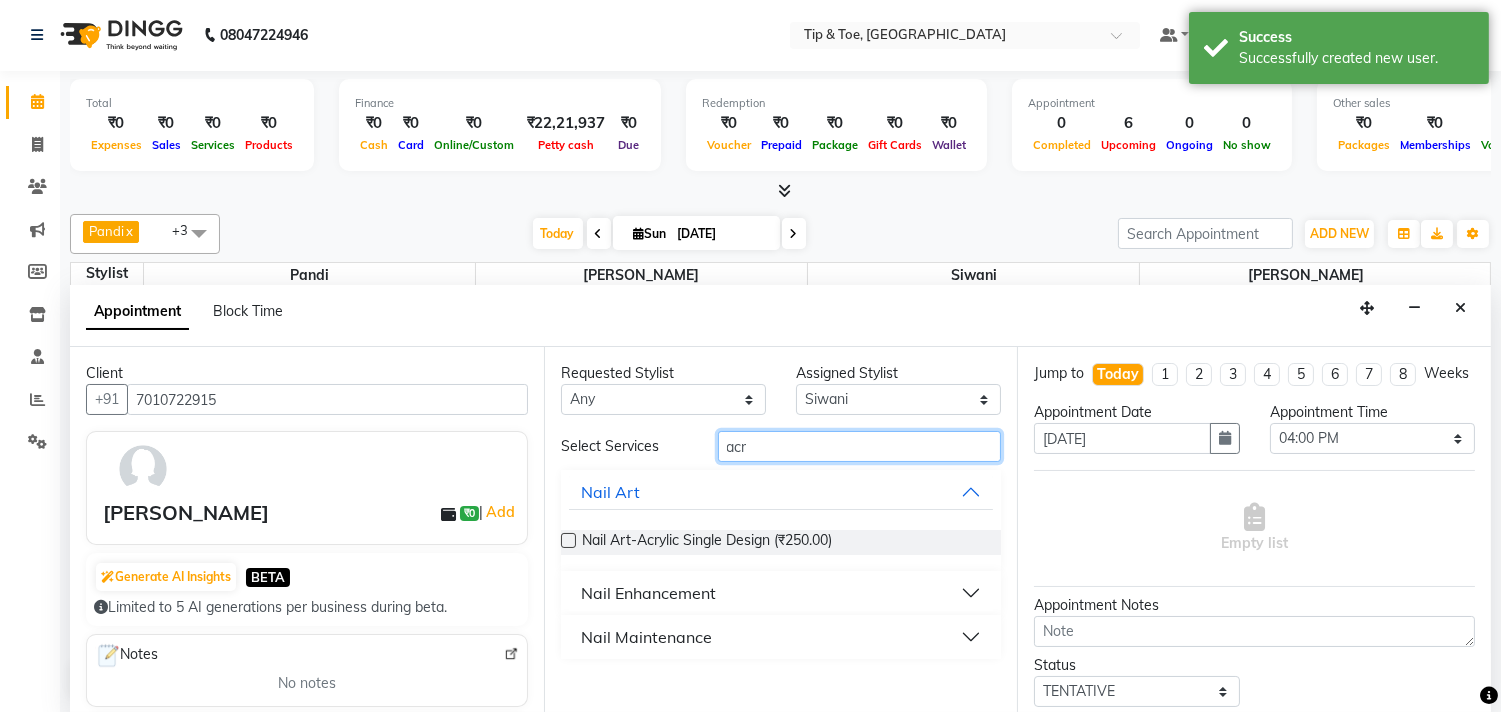 type on "acr" 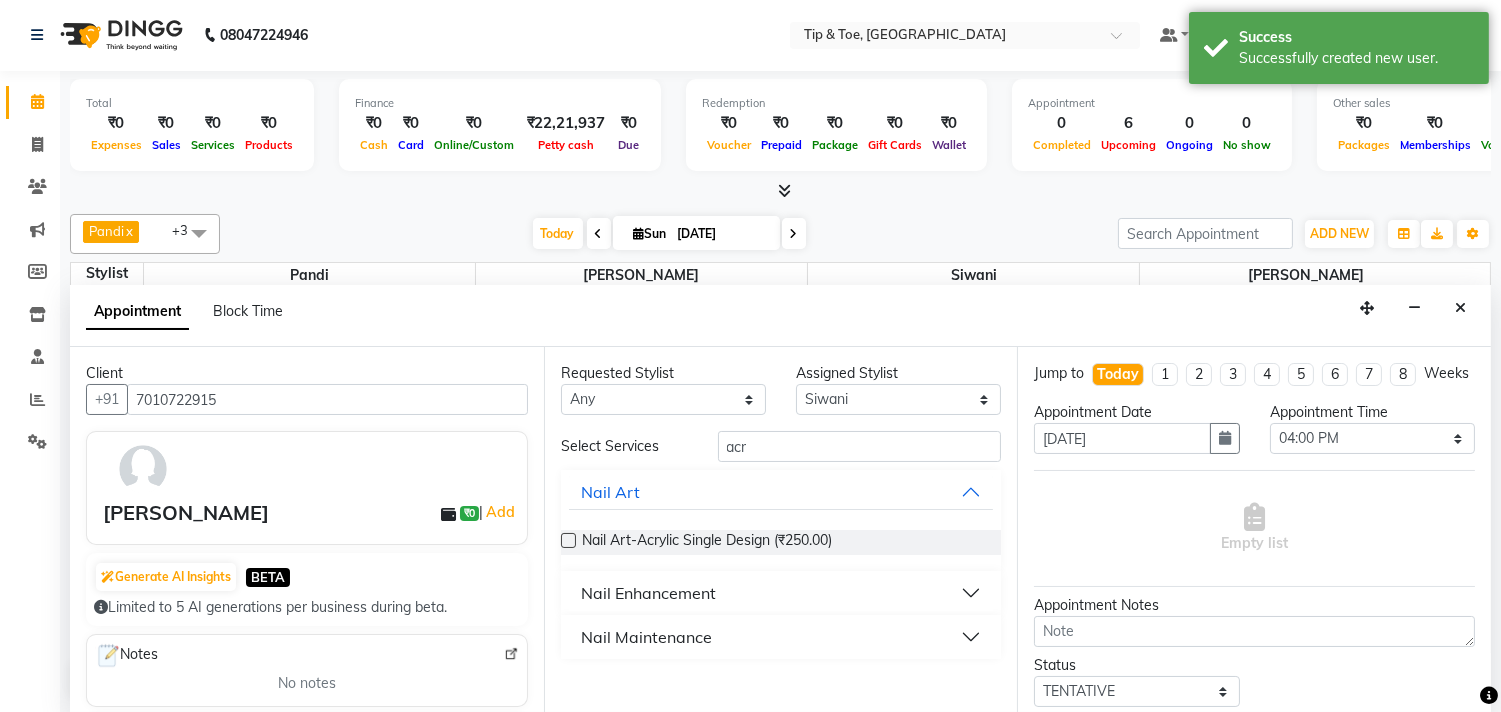 click on "Nail Enhancement" at bounding box center [781, 593] 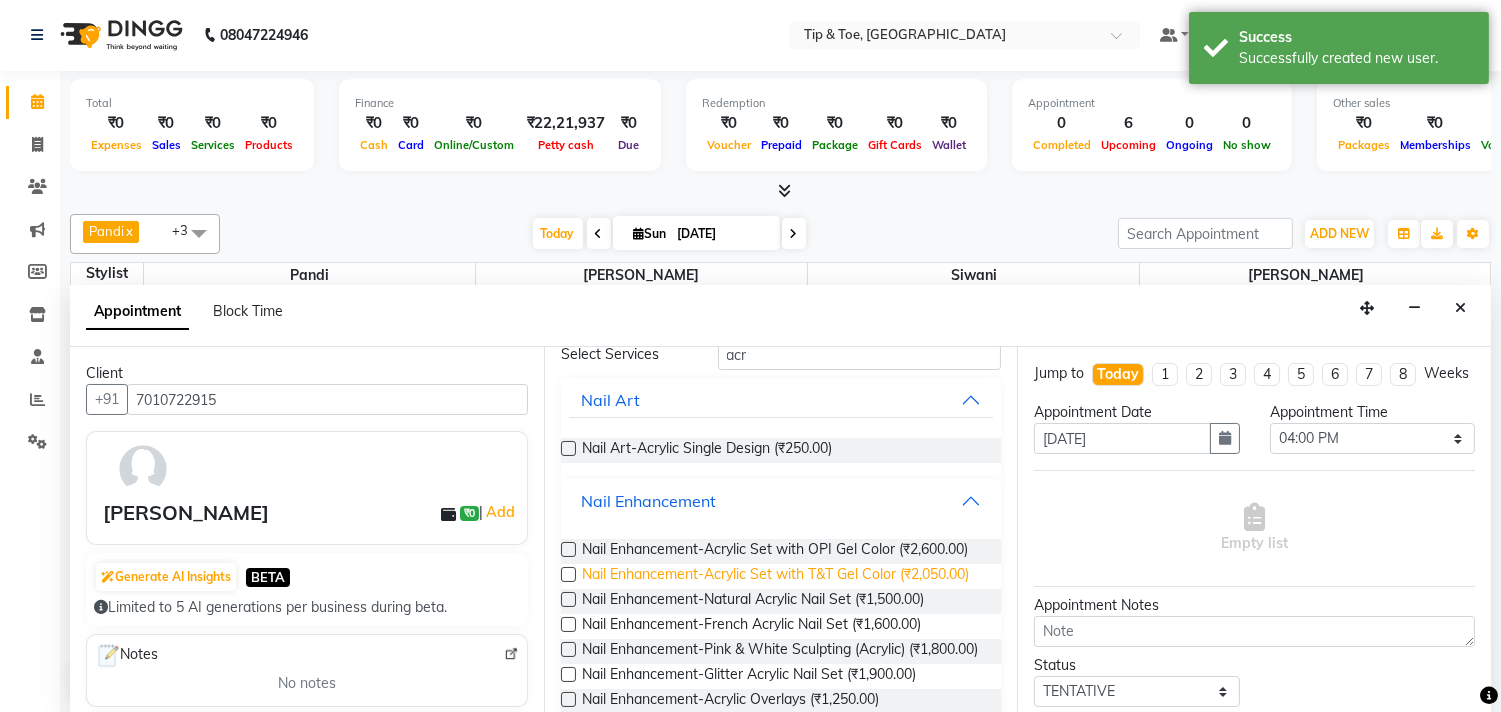scroll, scrollTop: 222, scrollLeft: 0, axis: vertical 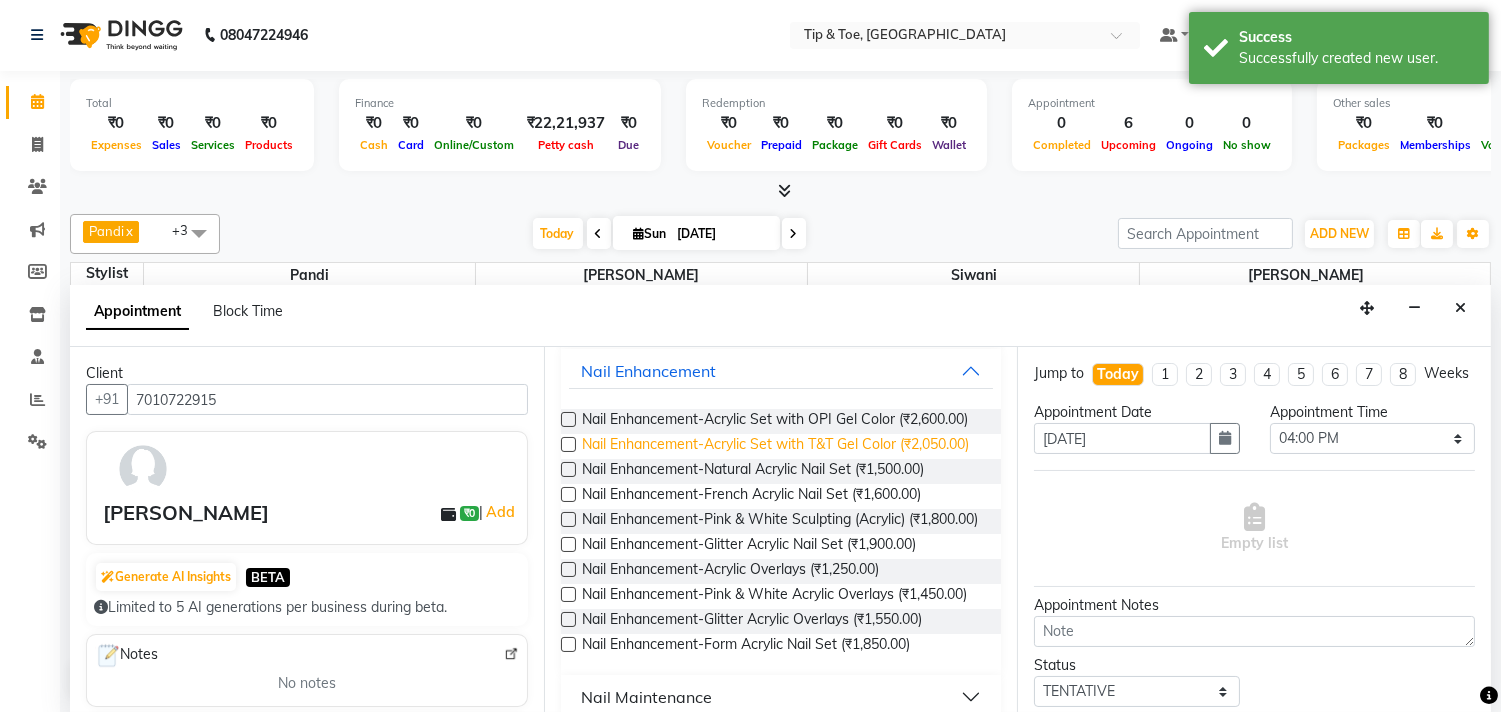 click on "Nail Enhancement-Acrylic Set with T&T Gel Color (₹2,050.00)" at bounding box center (775, 446) 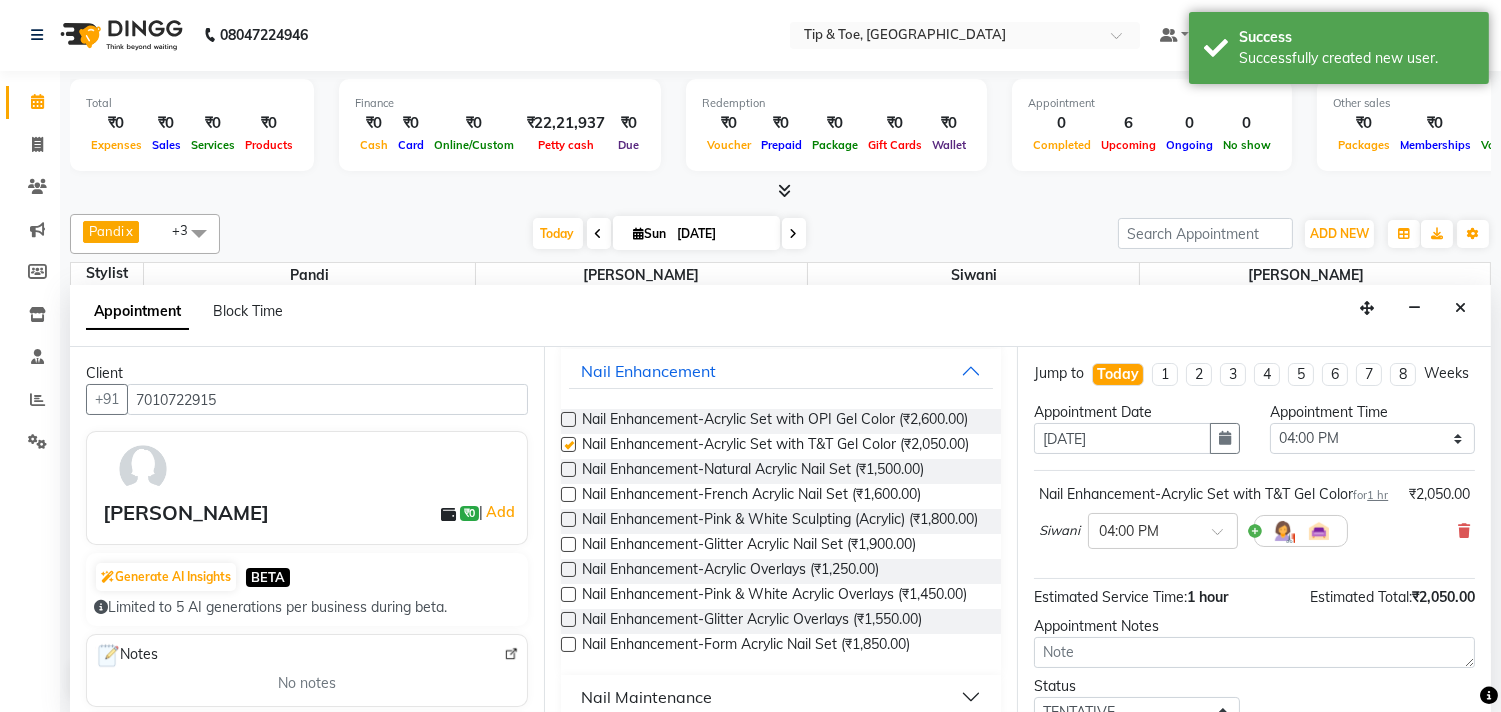 checkbox on "false" 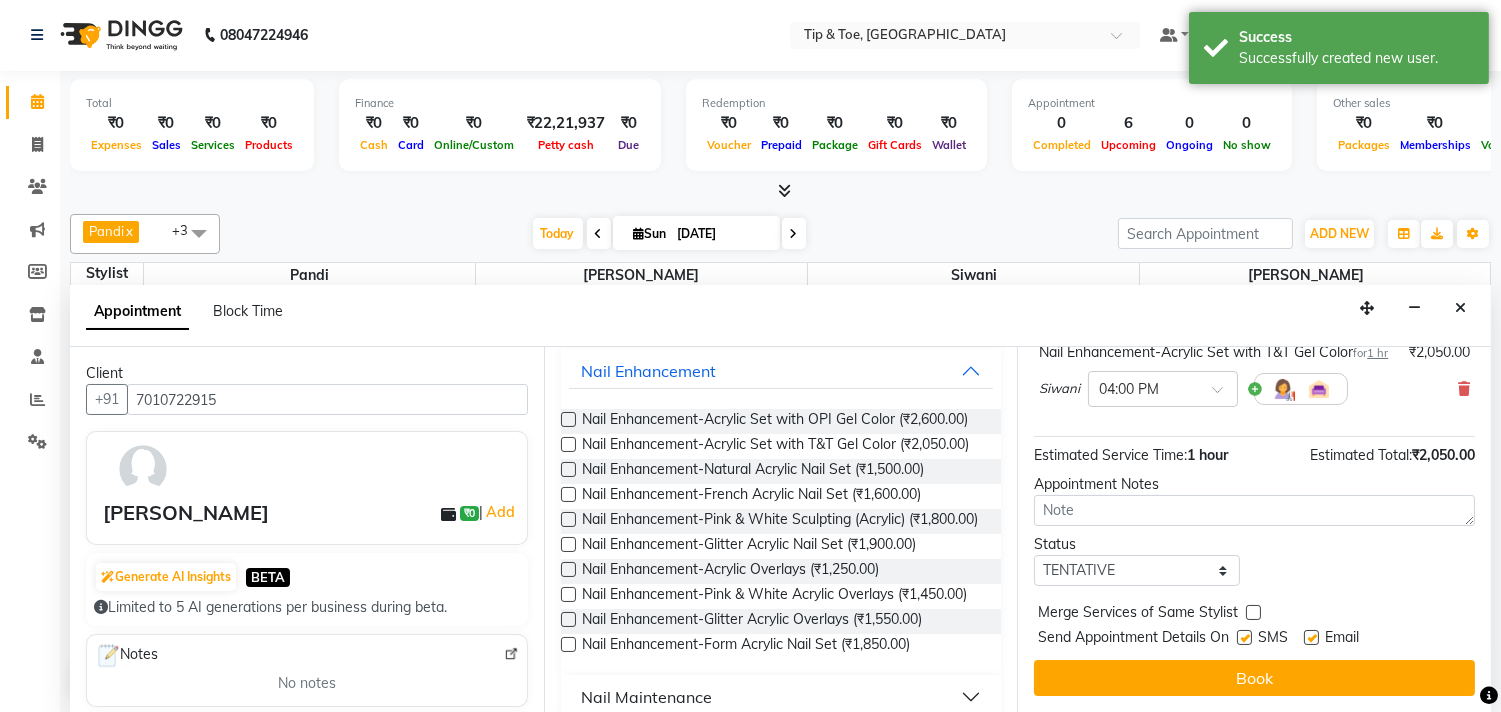 scroll, scrollTop: 0, scrollLeft: 0, axis: both 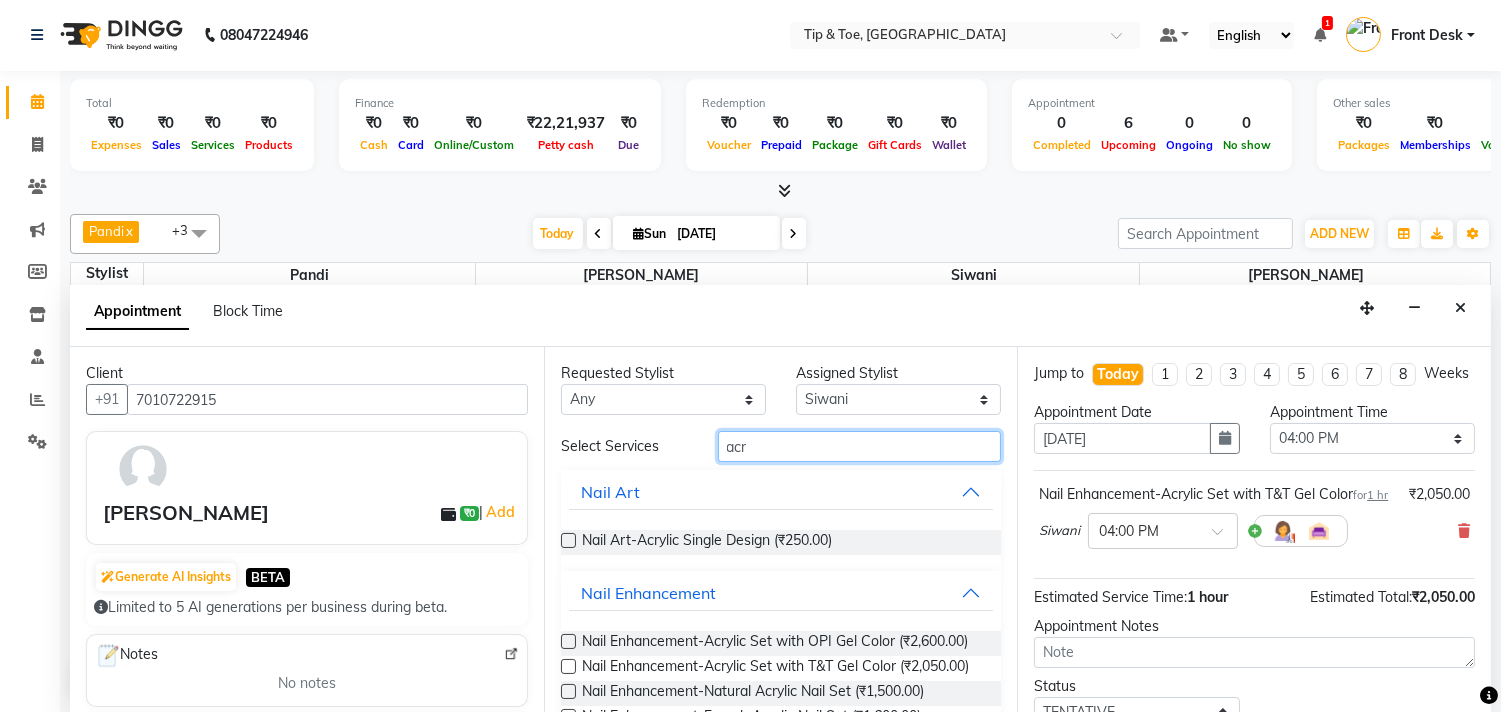click on "acr" at bounding box center (860, 446) 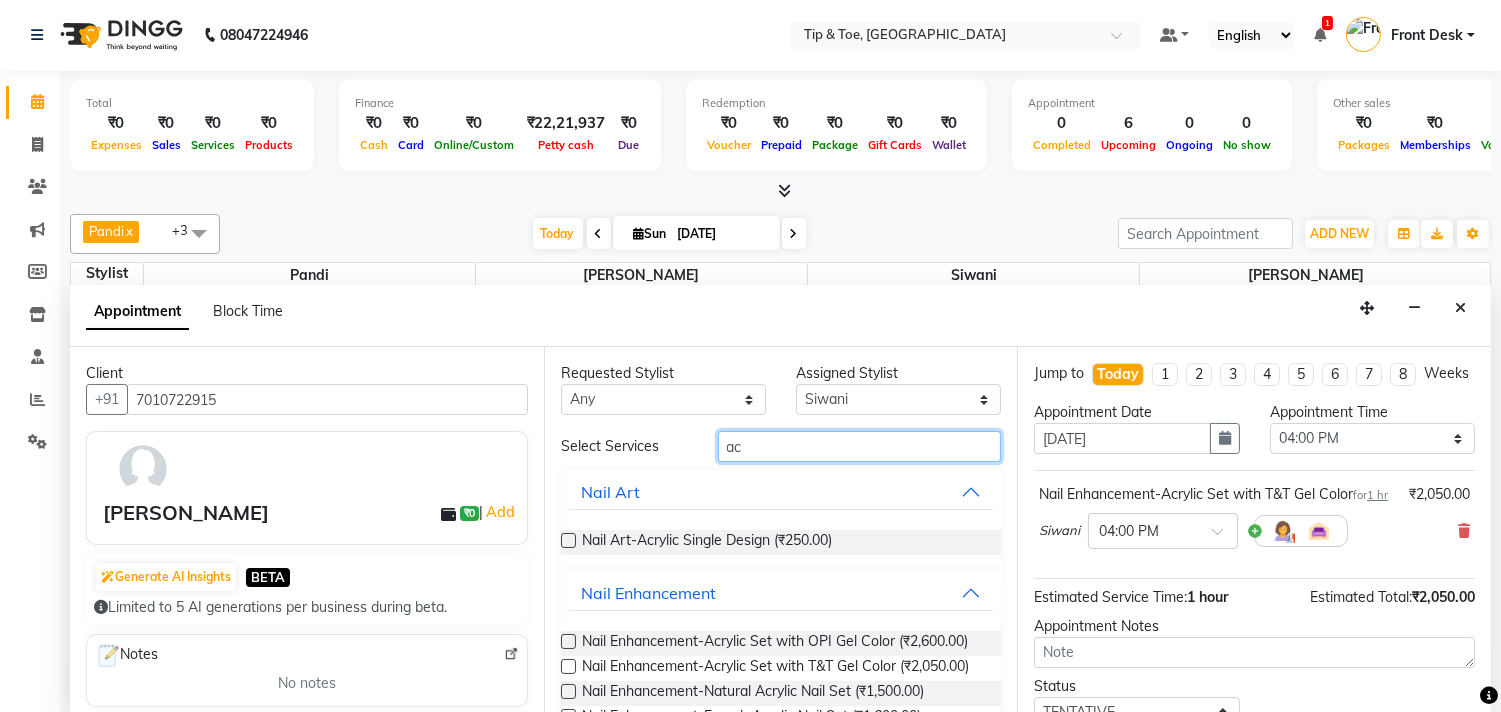 type on "a" 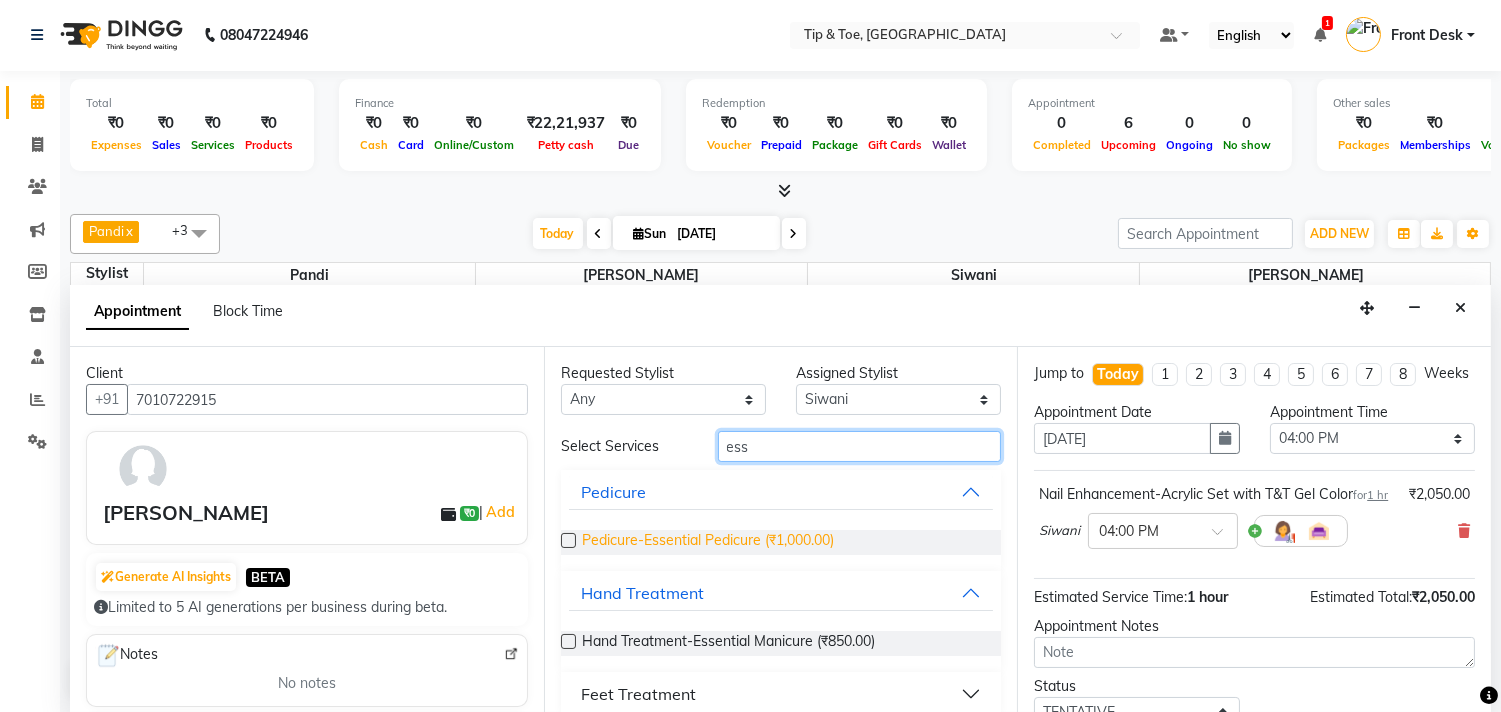 type on "ess" 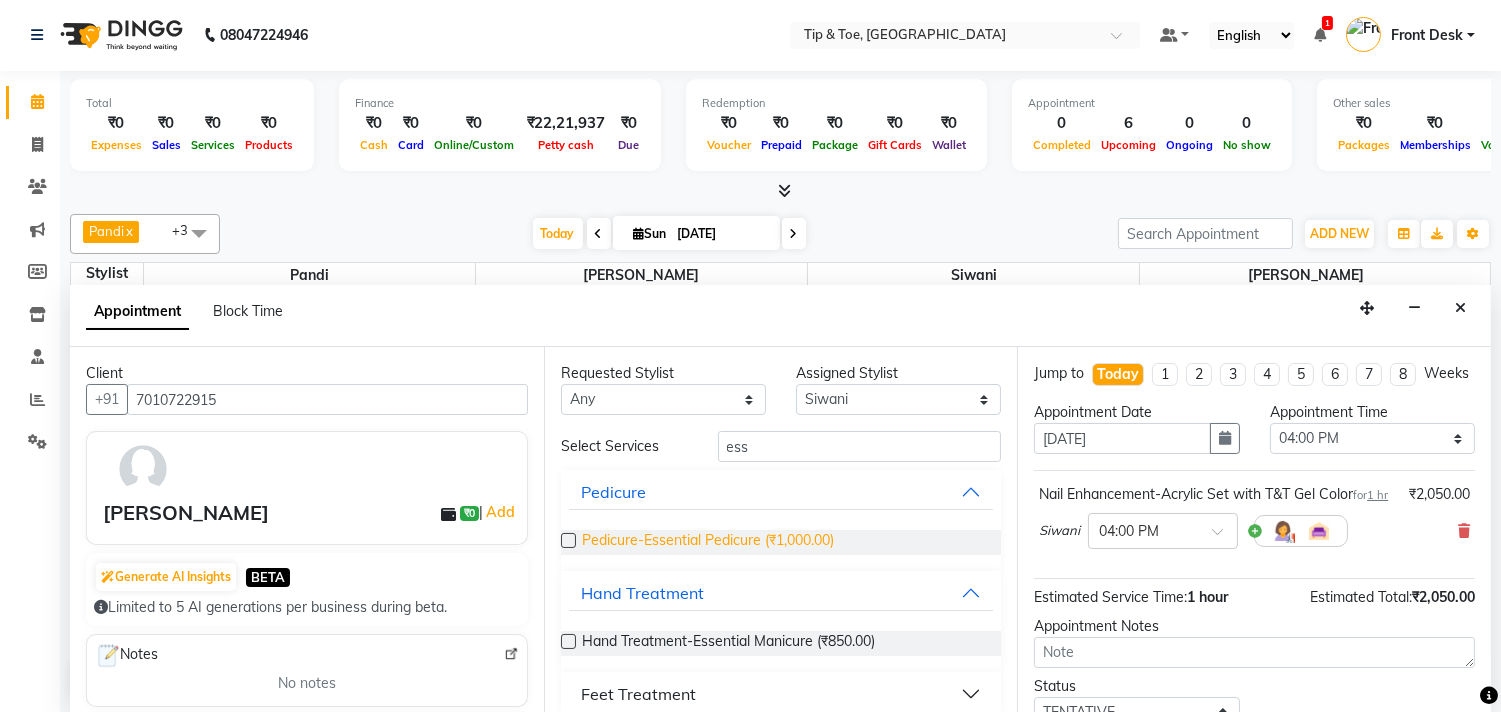 click on "Pedicure-Essential Pedicure (₹1,000.00)" at bounding box center (708, 542) 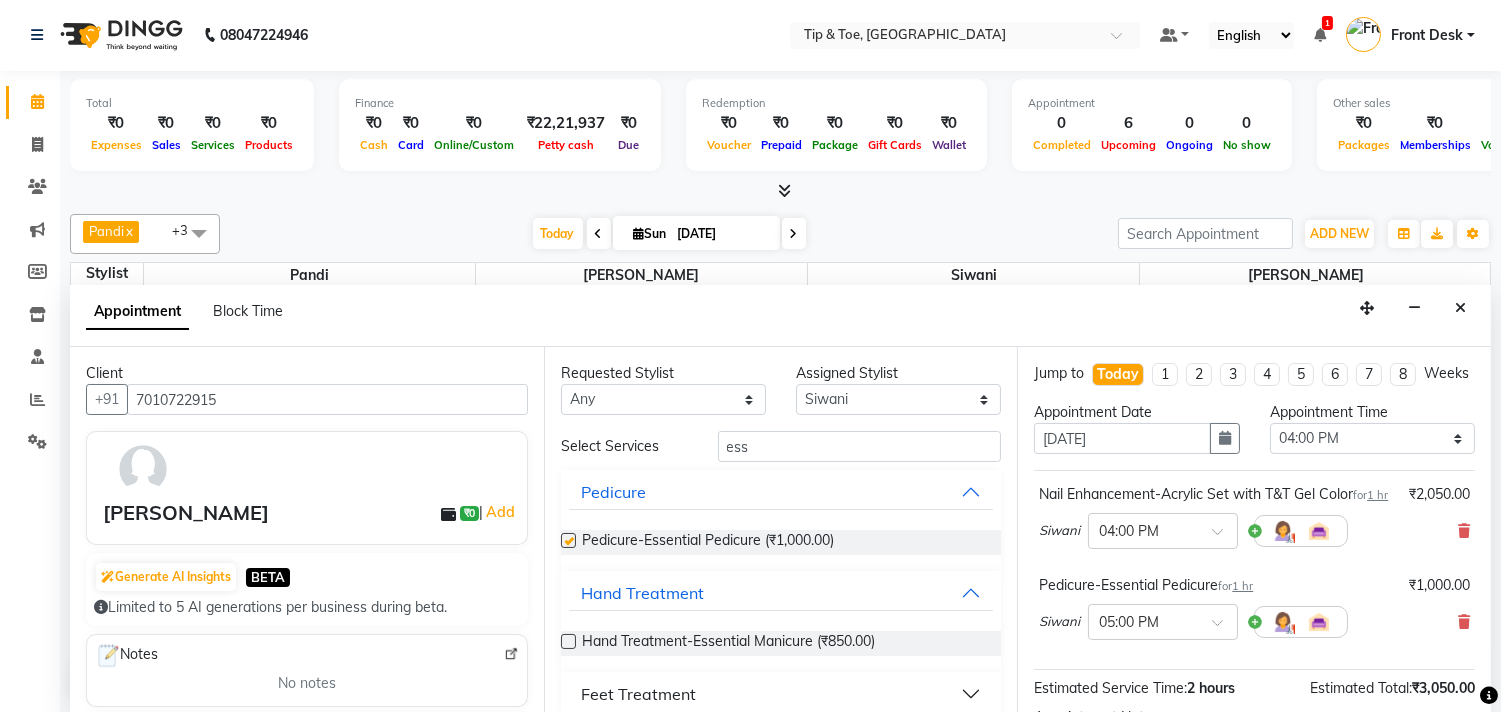 checkbox on "false" 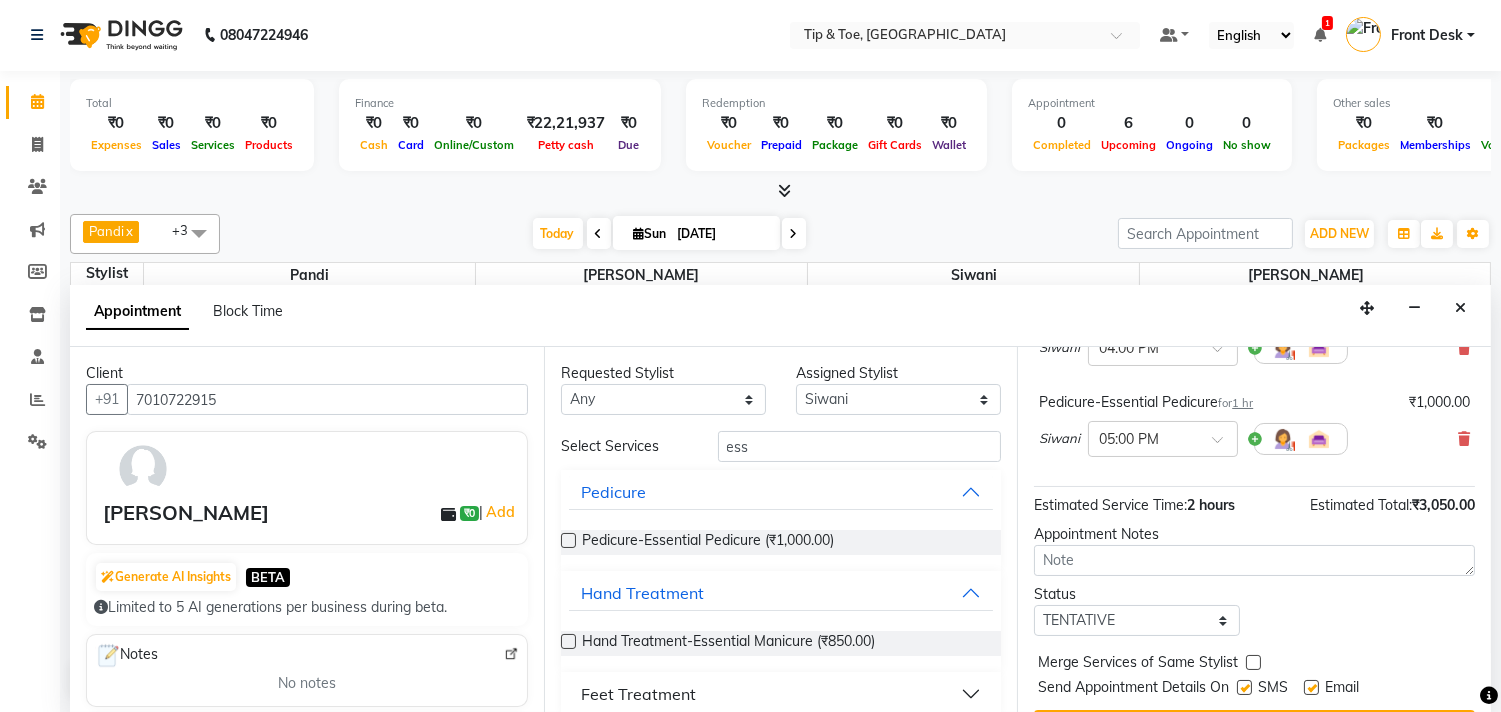 scroll, scrollTop: 272, scrollLeft: 0, axis: vertical 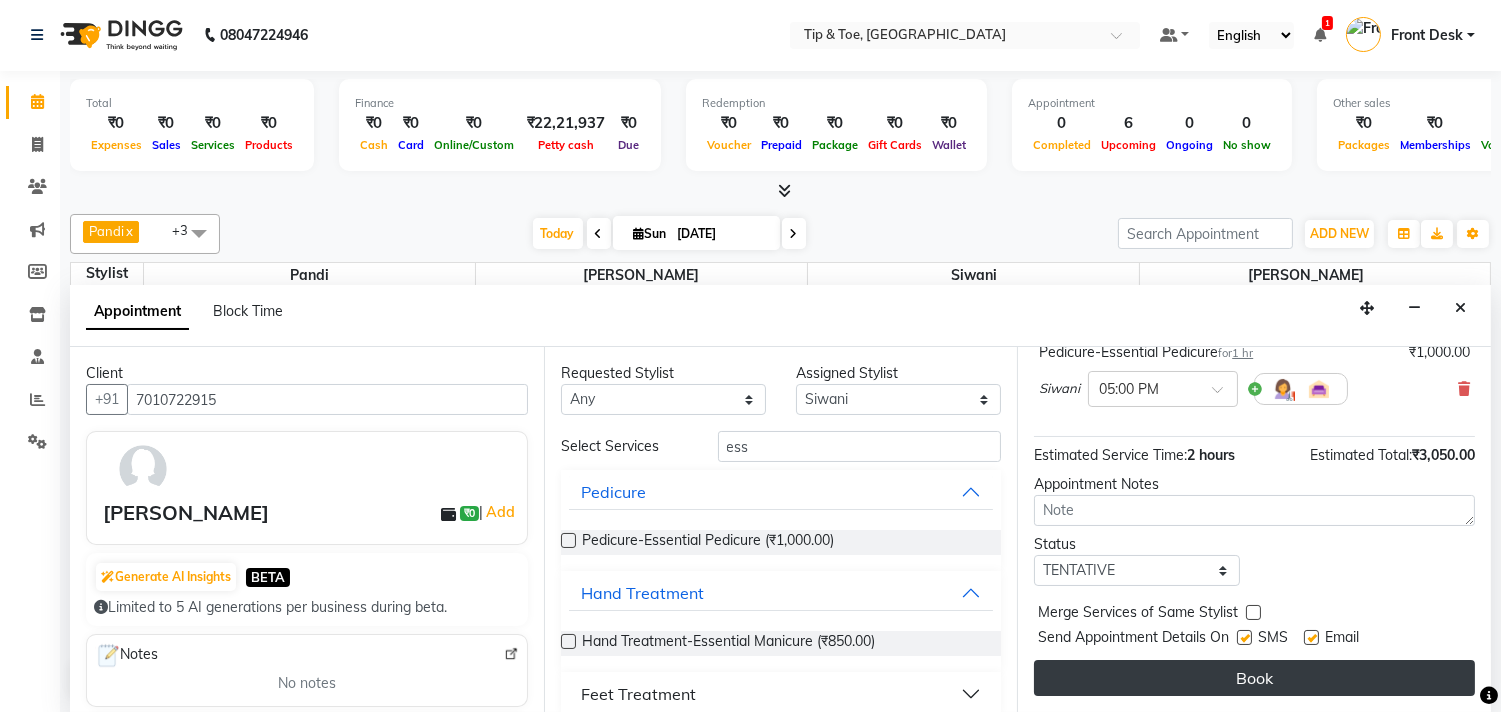 click on "Book" at bounding box center (1254, 678) 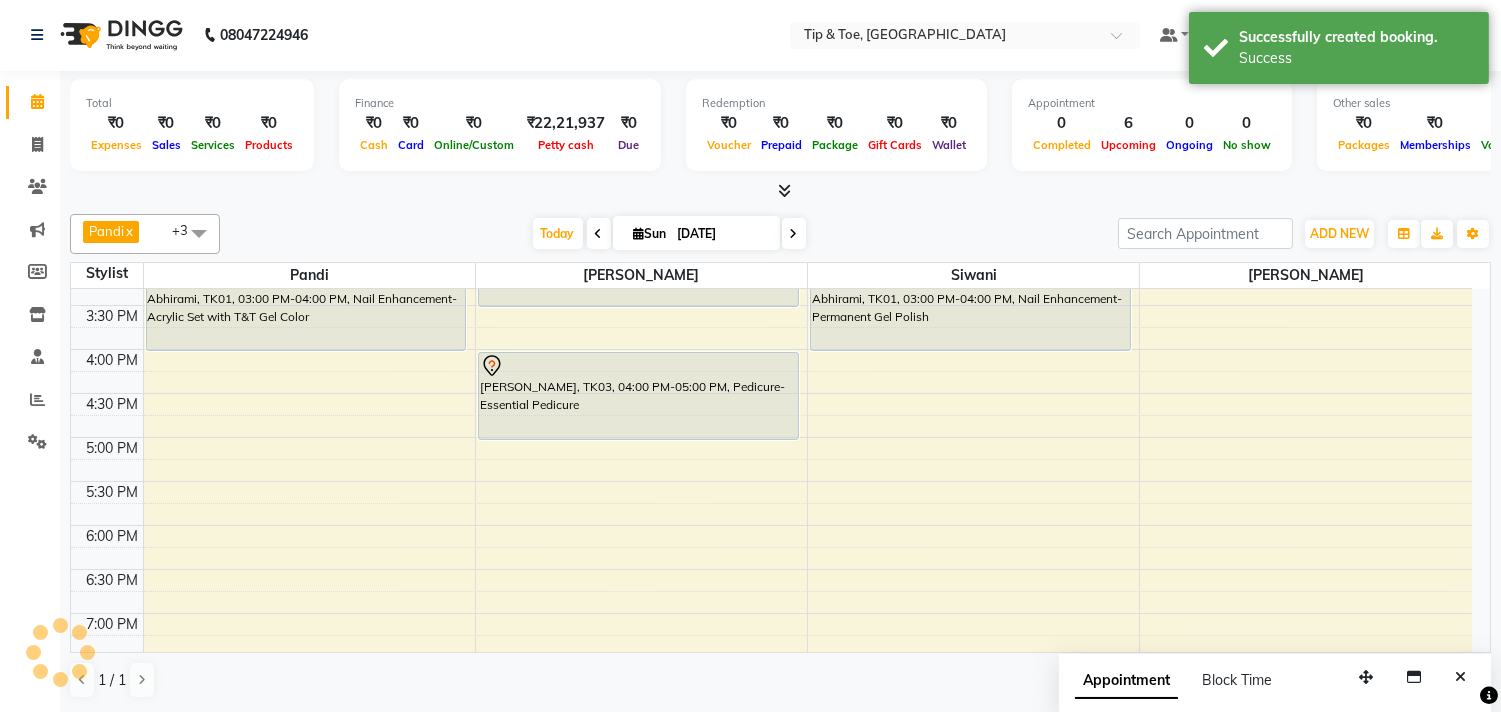scroll, scrollTop: 0, scrollLeft: 0, axis: both 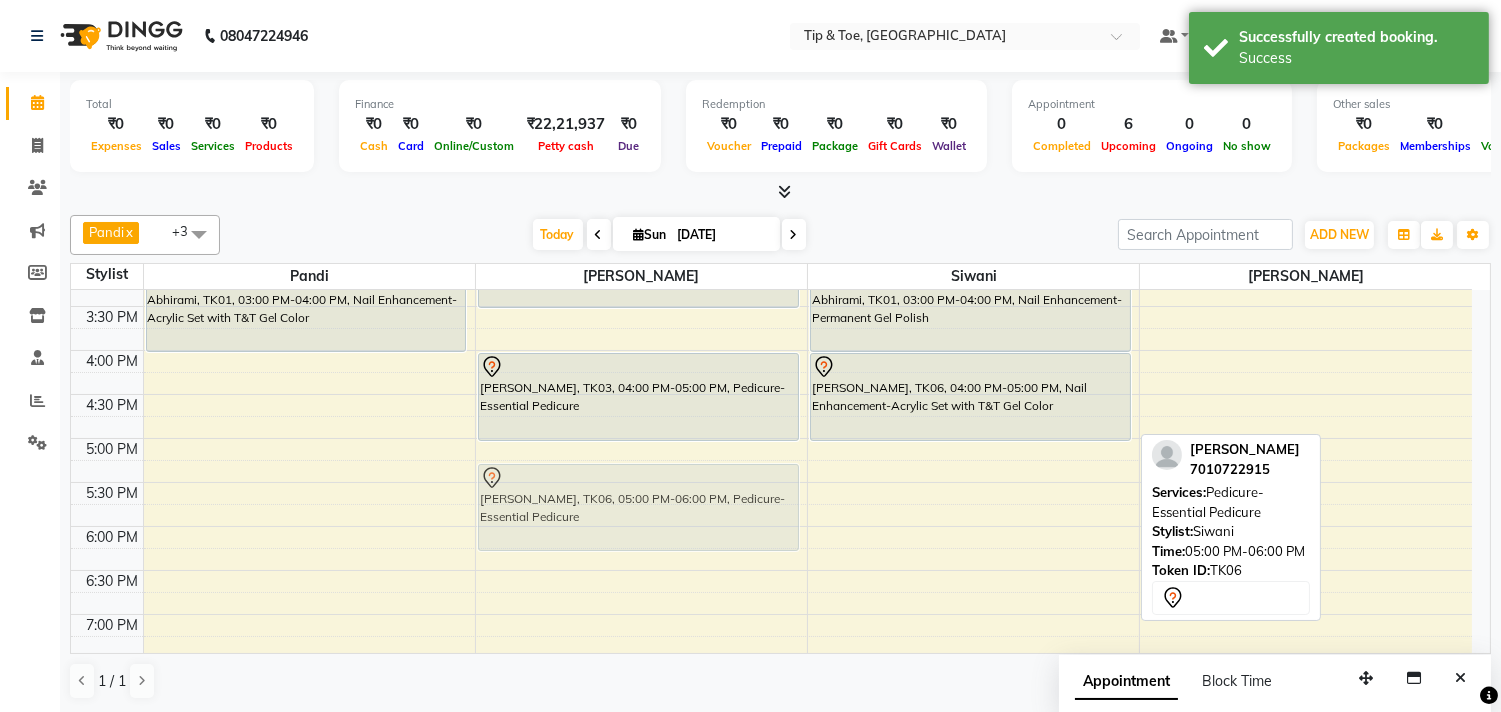 drag, startPoint x: 985, startPoint y: 487, endPoint x: 727, endPoint y: 500, distance: 258.3273 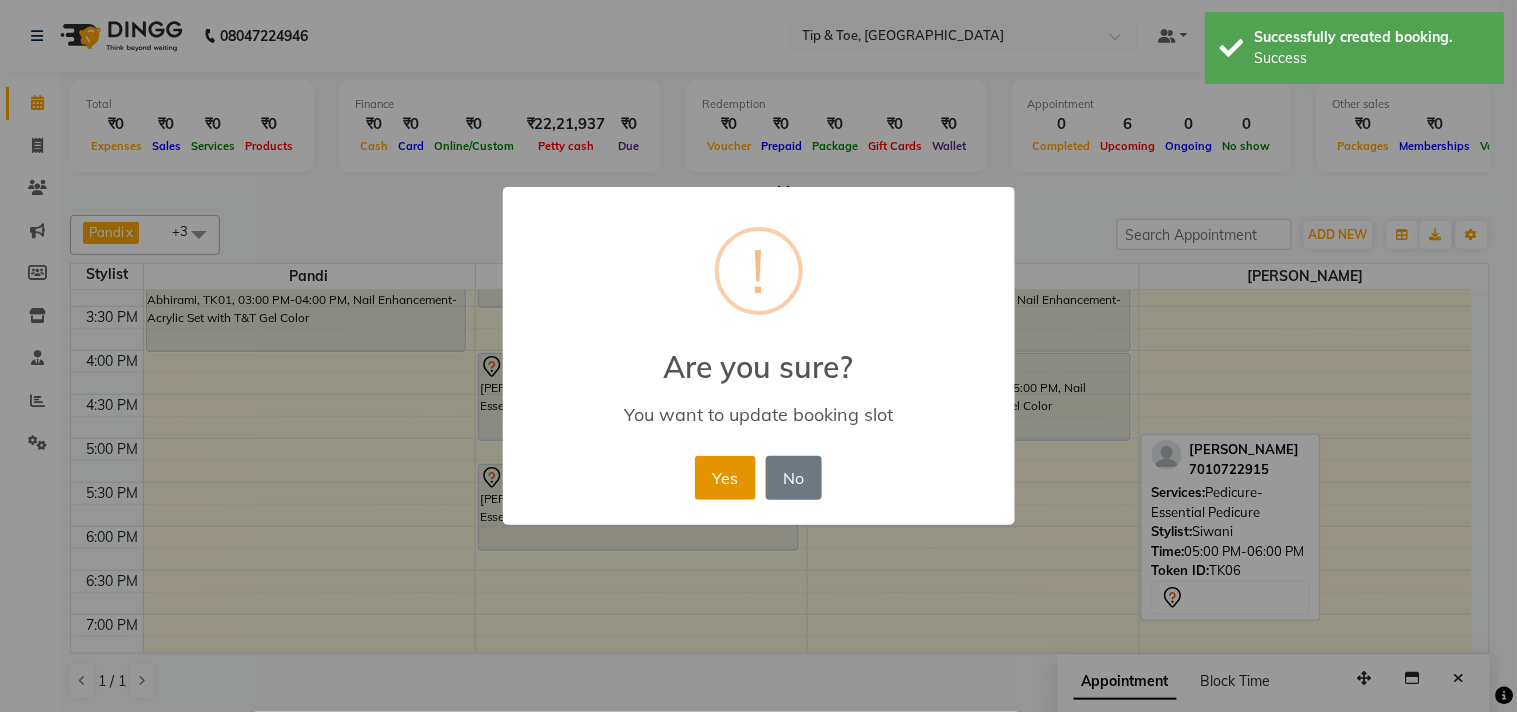 click on "Yes" at bounding box center (725, 478) 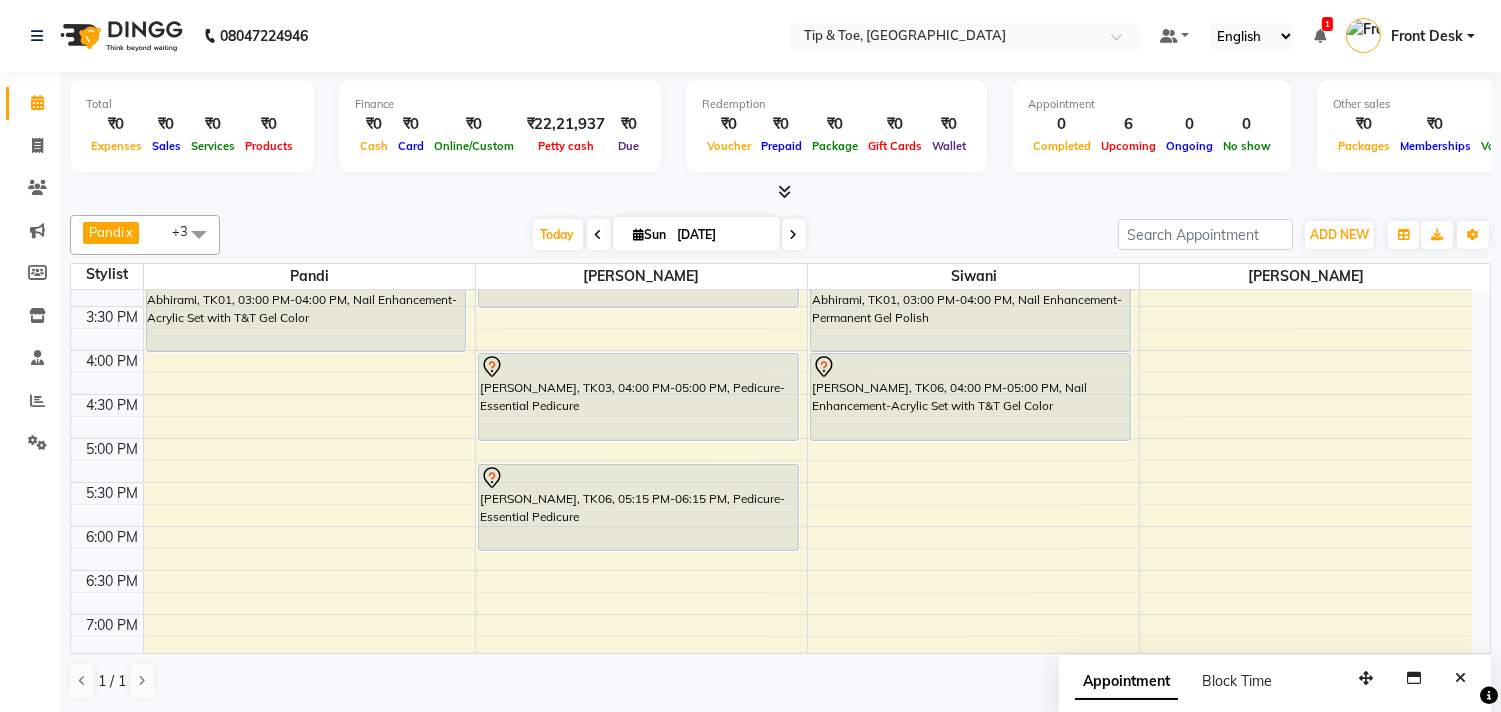 scroll, scrollTop: 666, scrollLeft: 0, axis: vertical 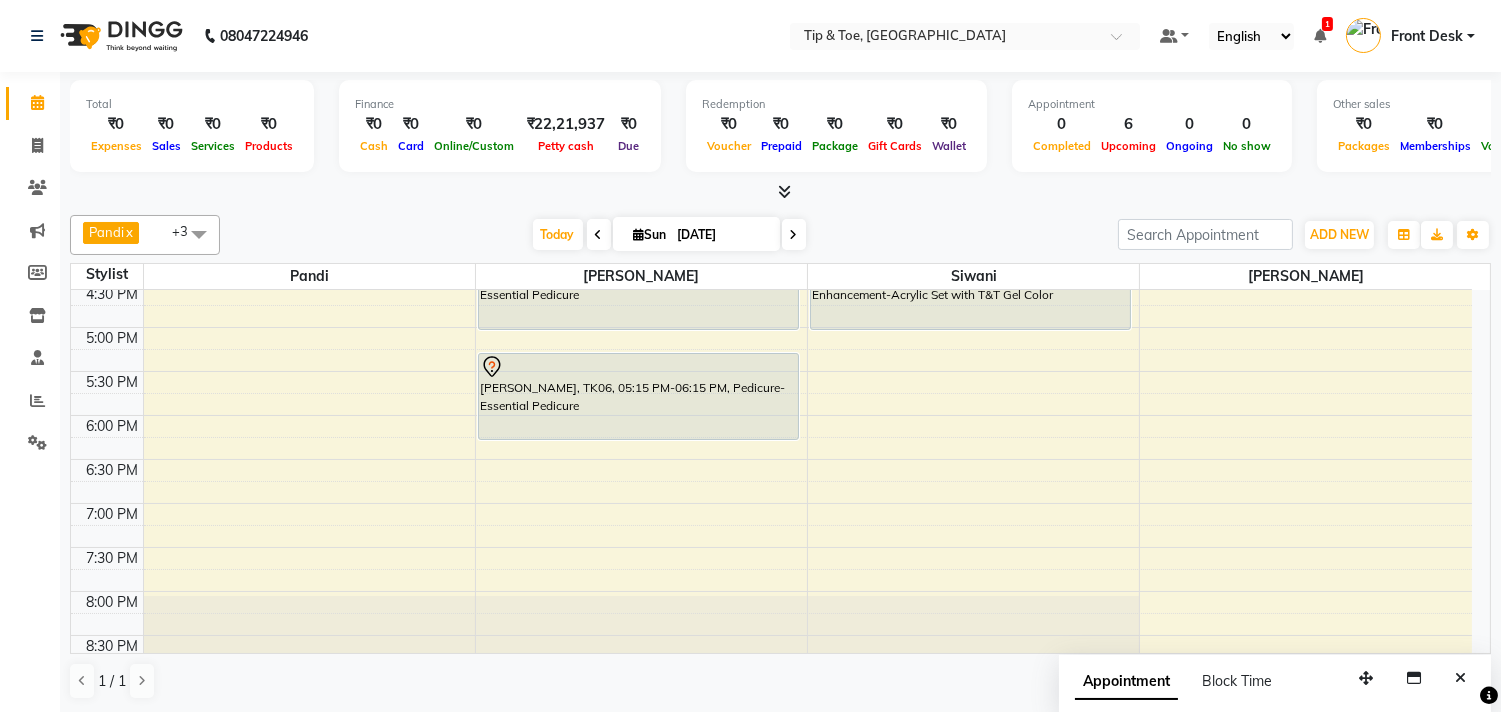 drag, startPoint x: 755, startPoint y: 437, endPoint x: 746, endPoint y: 420, distance: 19.235384 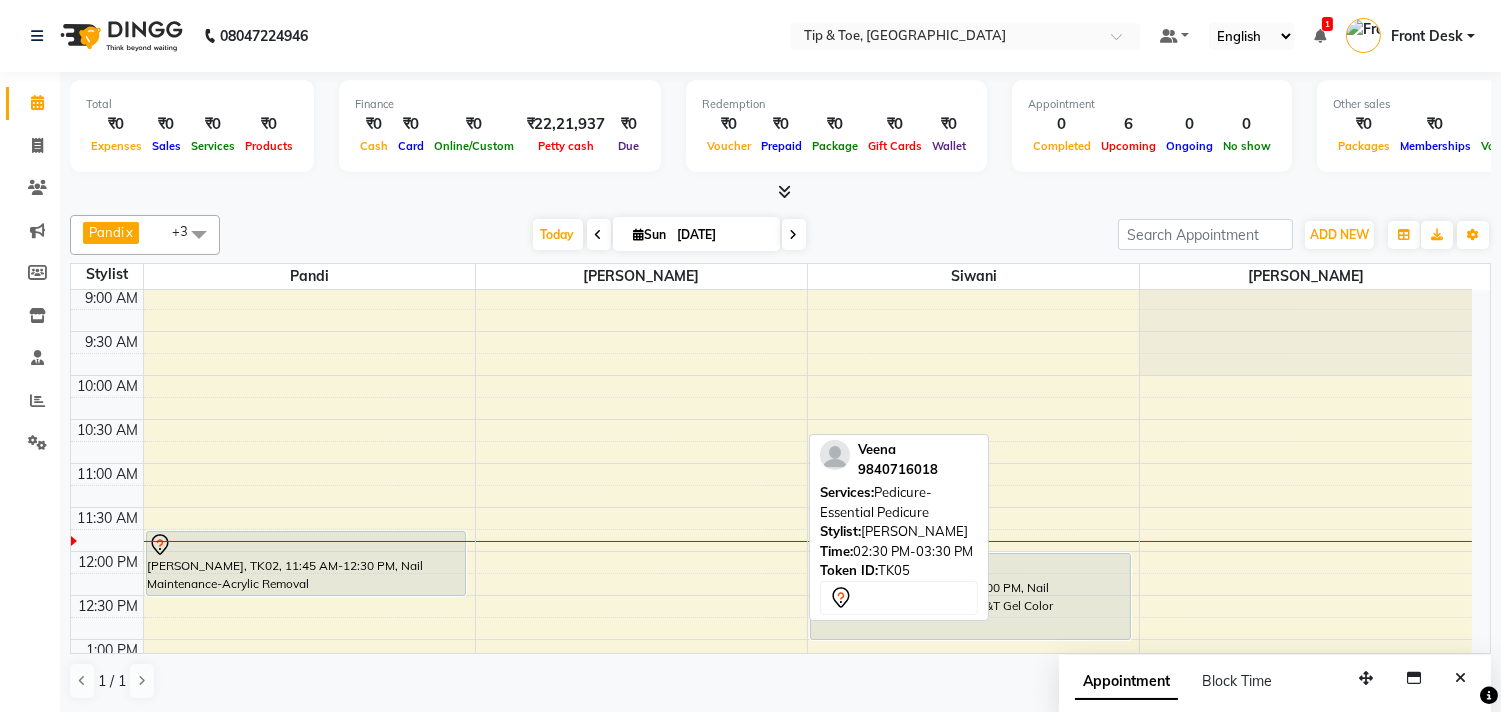 scroll, scrollTop: 0, scrollLeft: 0, axis: both 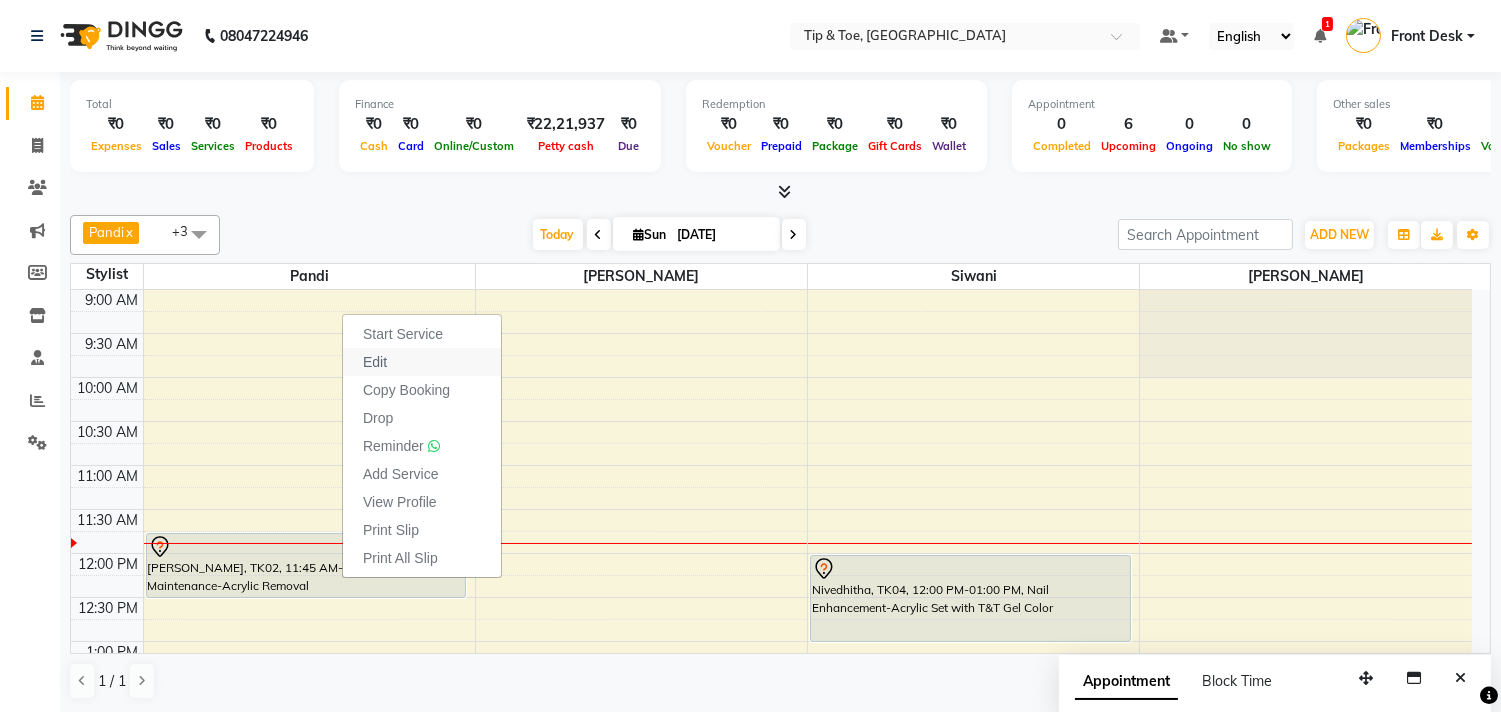 click on "Edit" at bounding box center (422, 362) 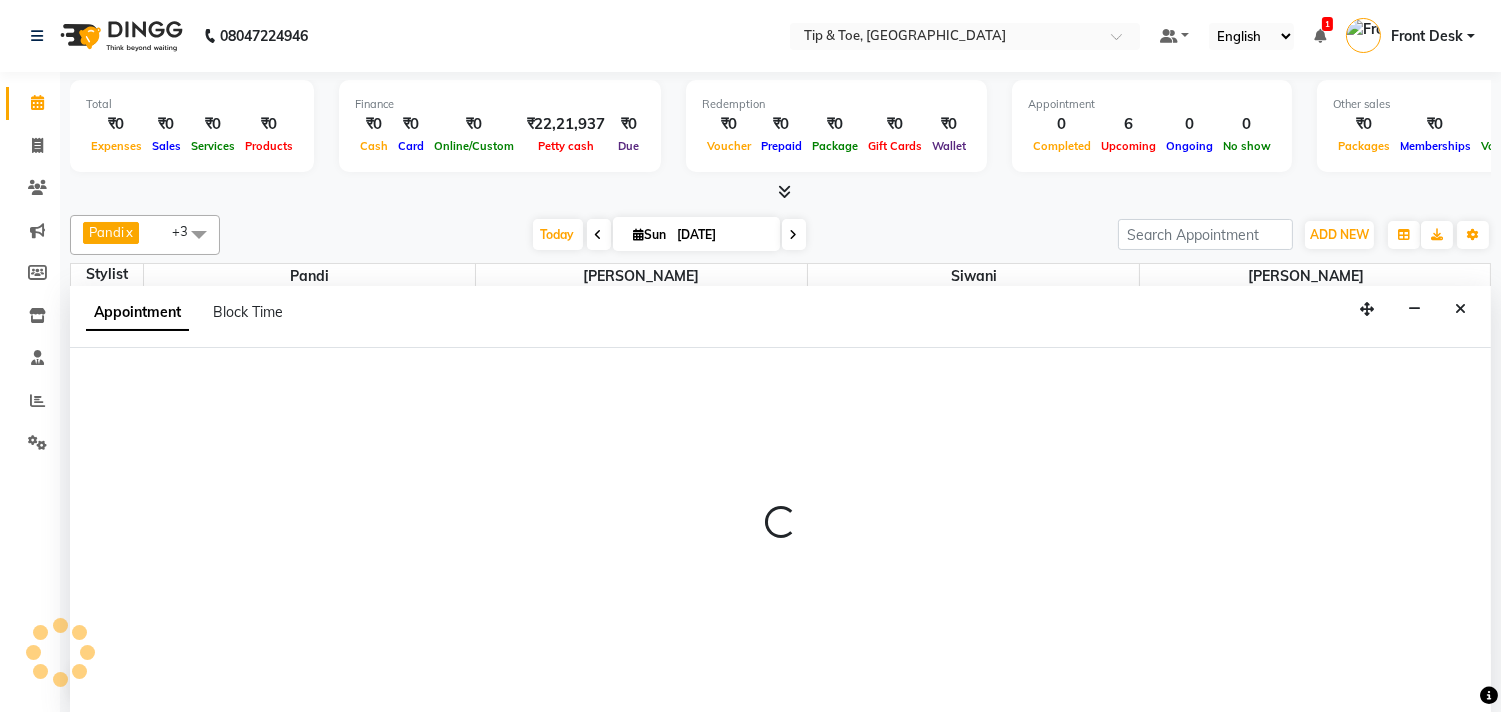 scroll, scrollTop: 1, scrollLeft: 0, axis: vertical 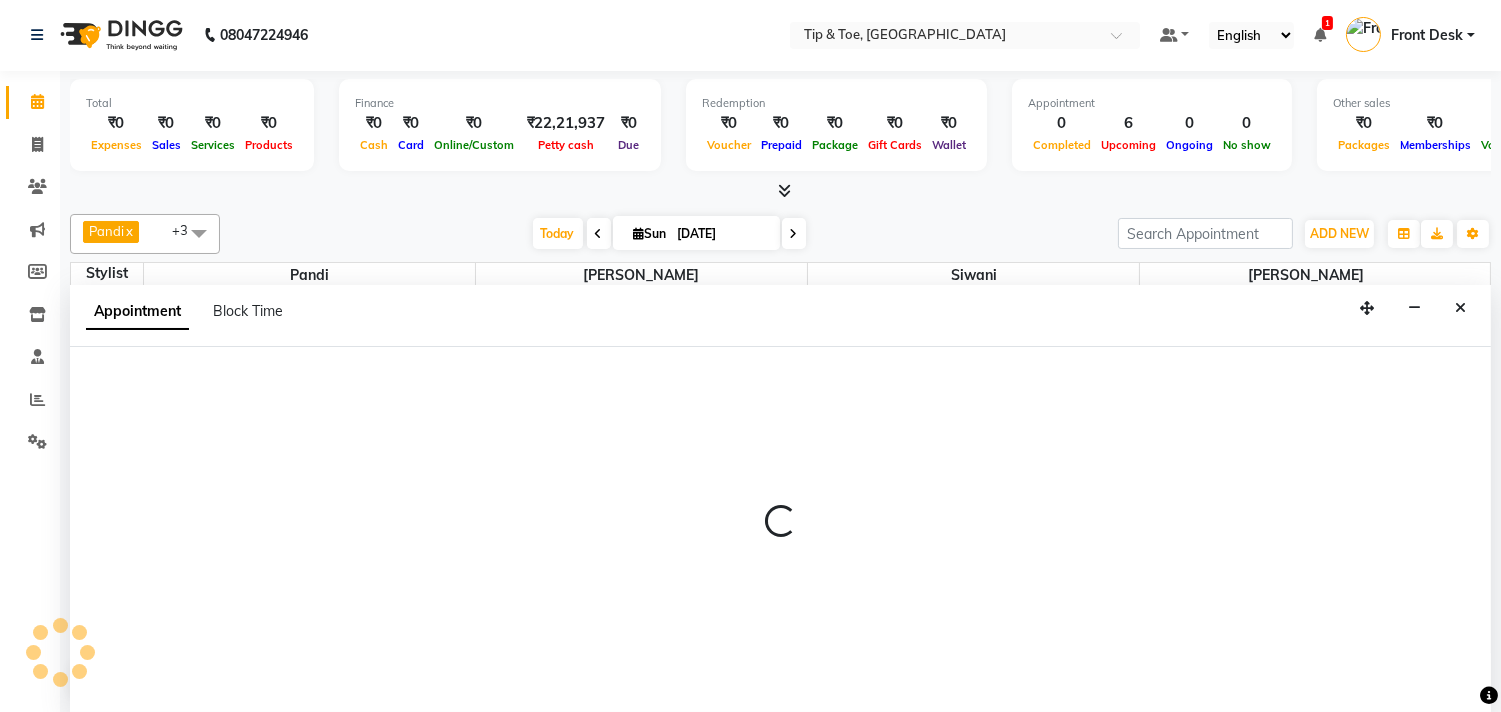 select on "tentative" 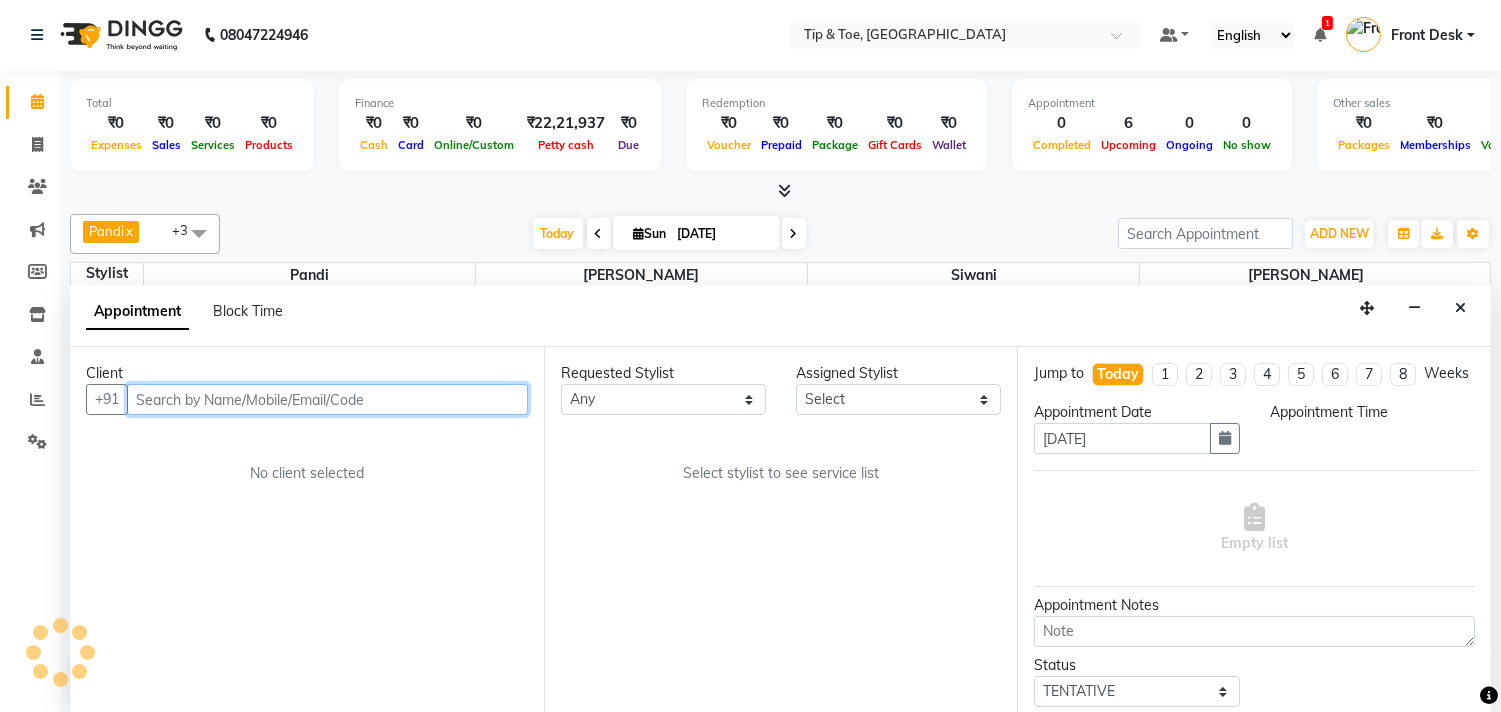 select on "39912" 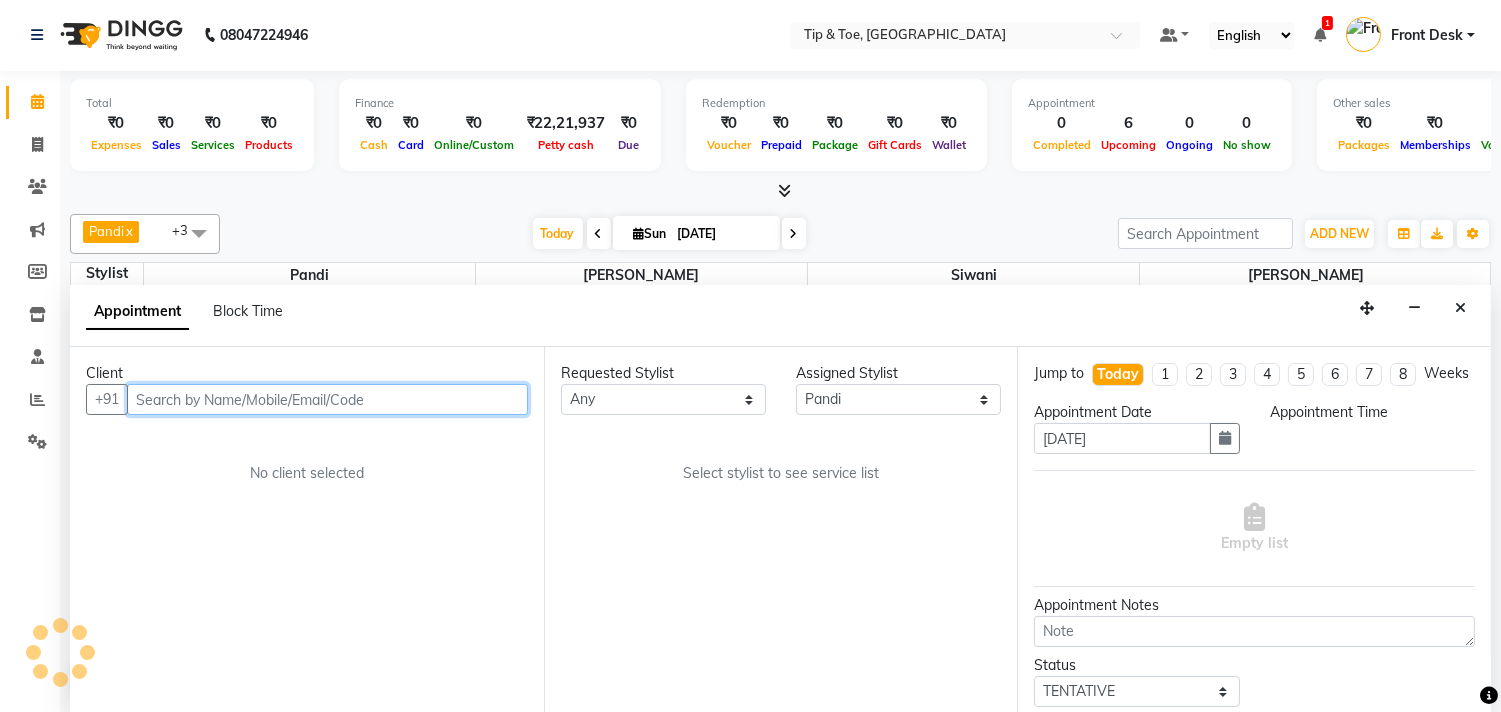 select on "705" 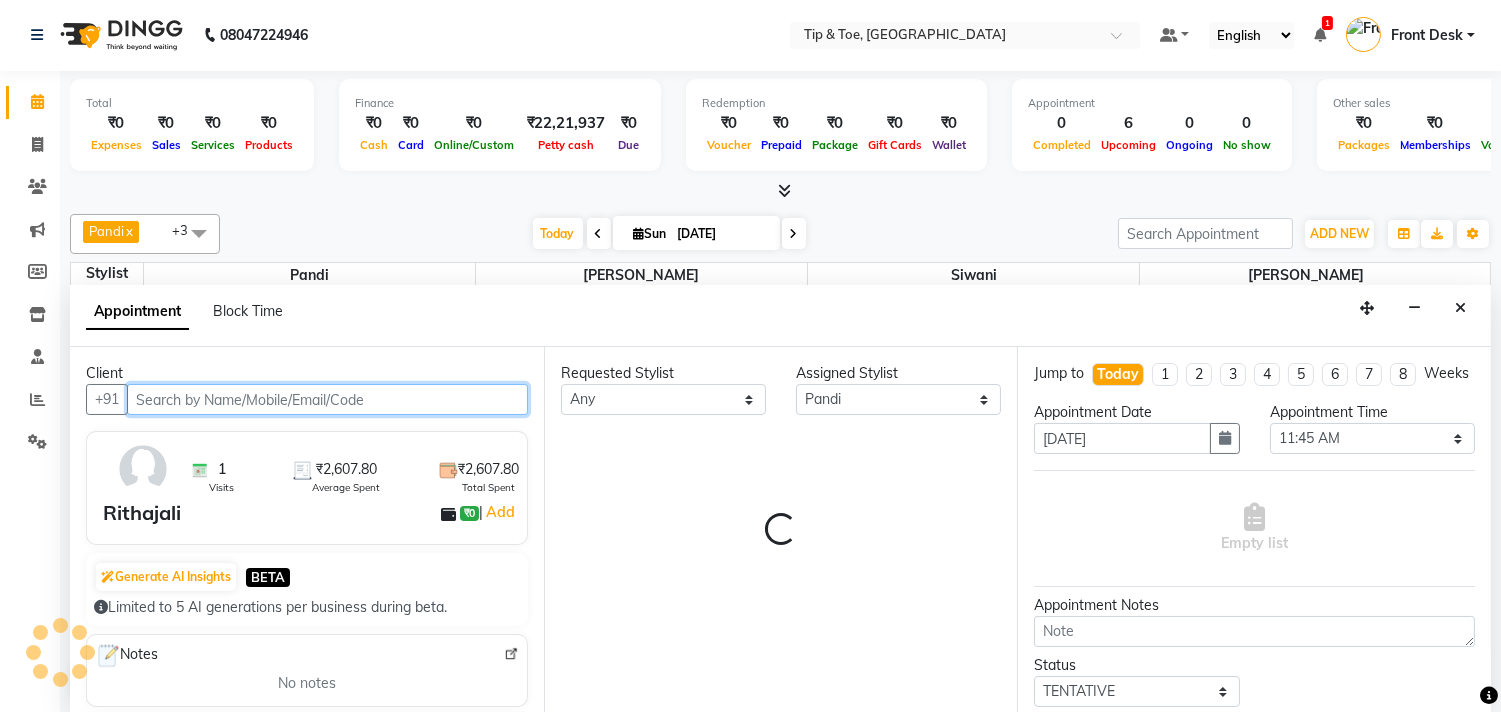 scroll, scrollTop: 177, scrollLeft: 0, axis: vertical 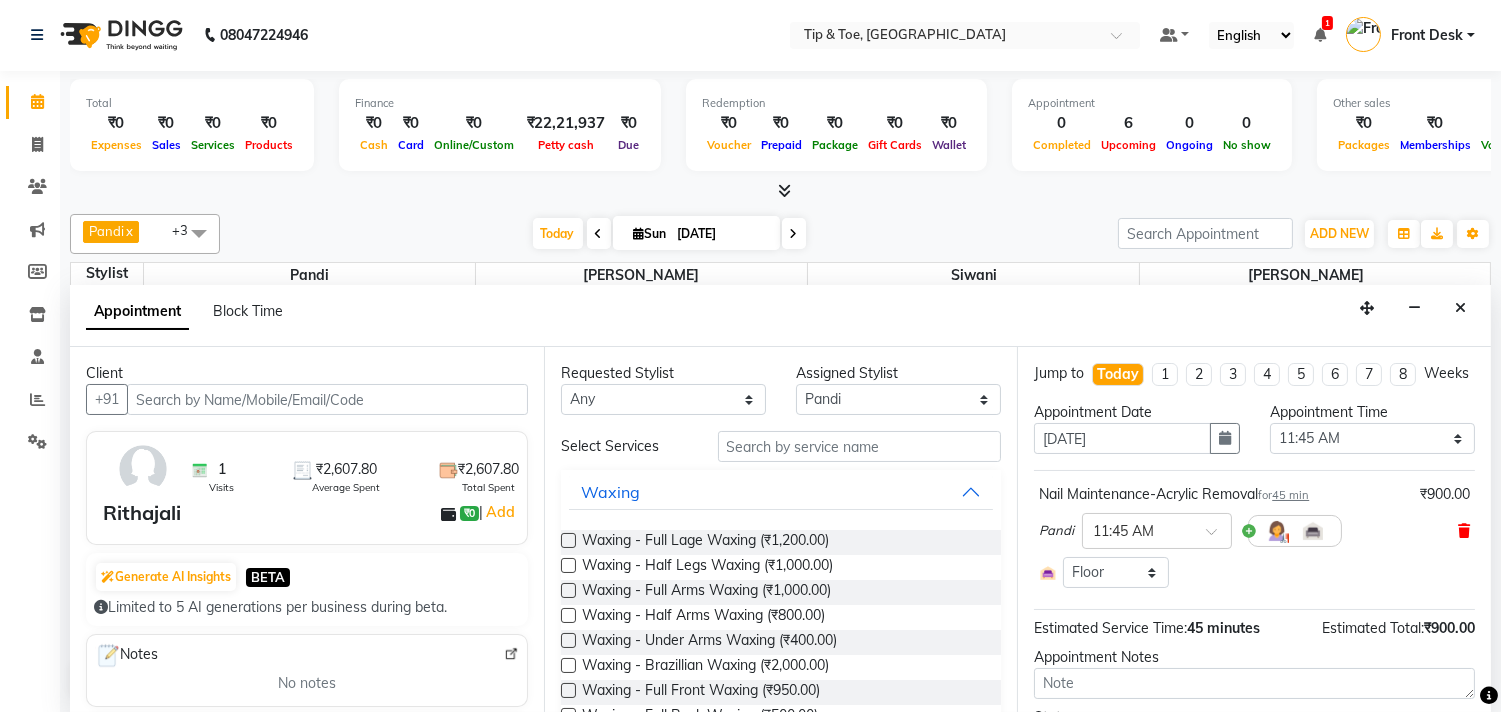 click at bounding box center (1464, 531) 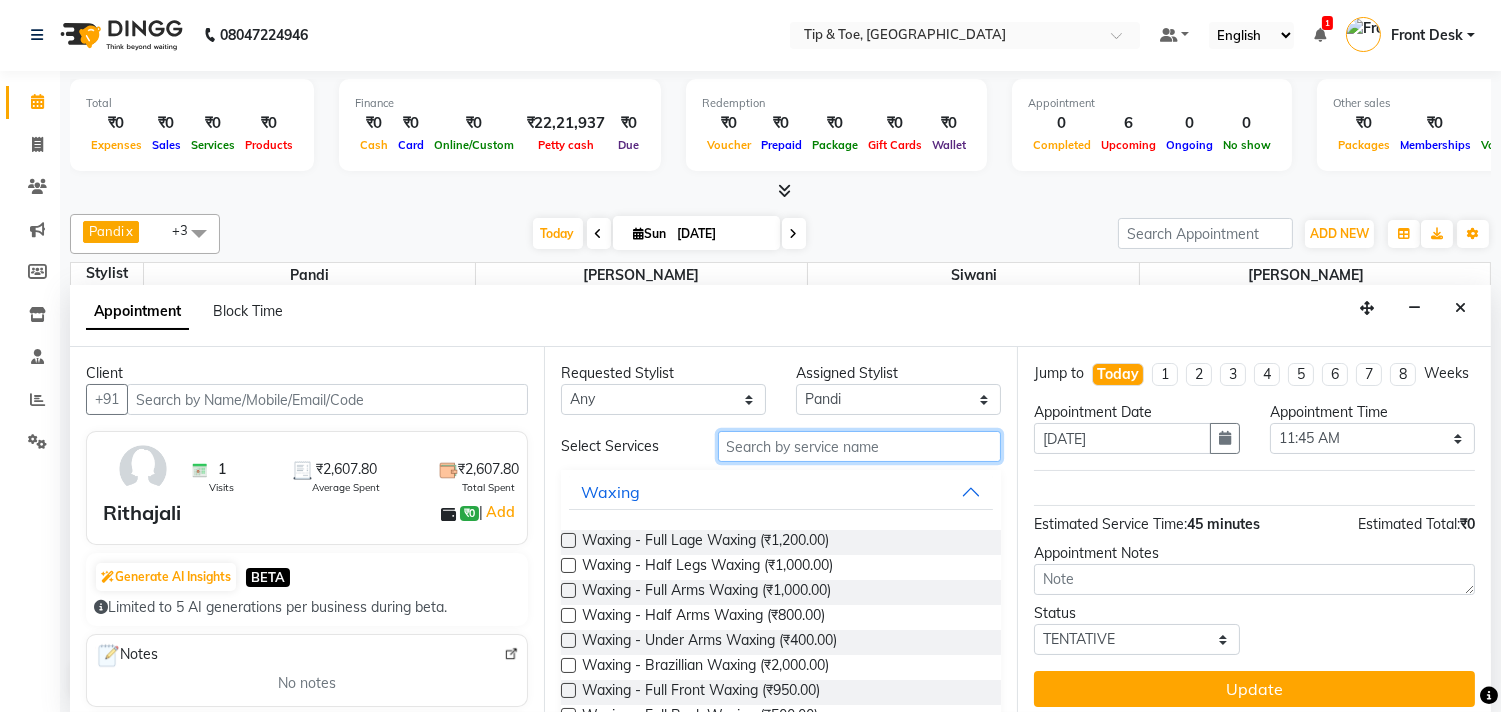 click at bounding box center (860, 446) 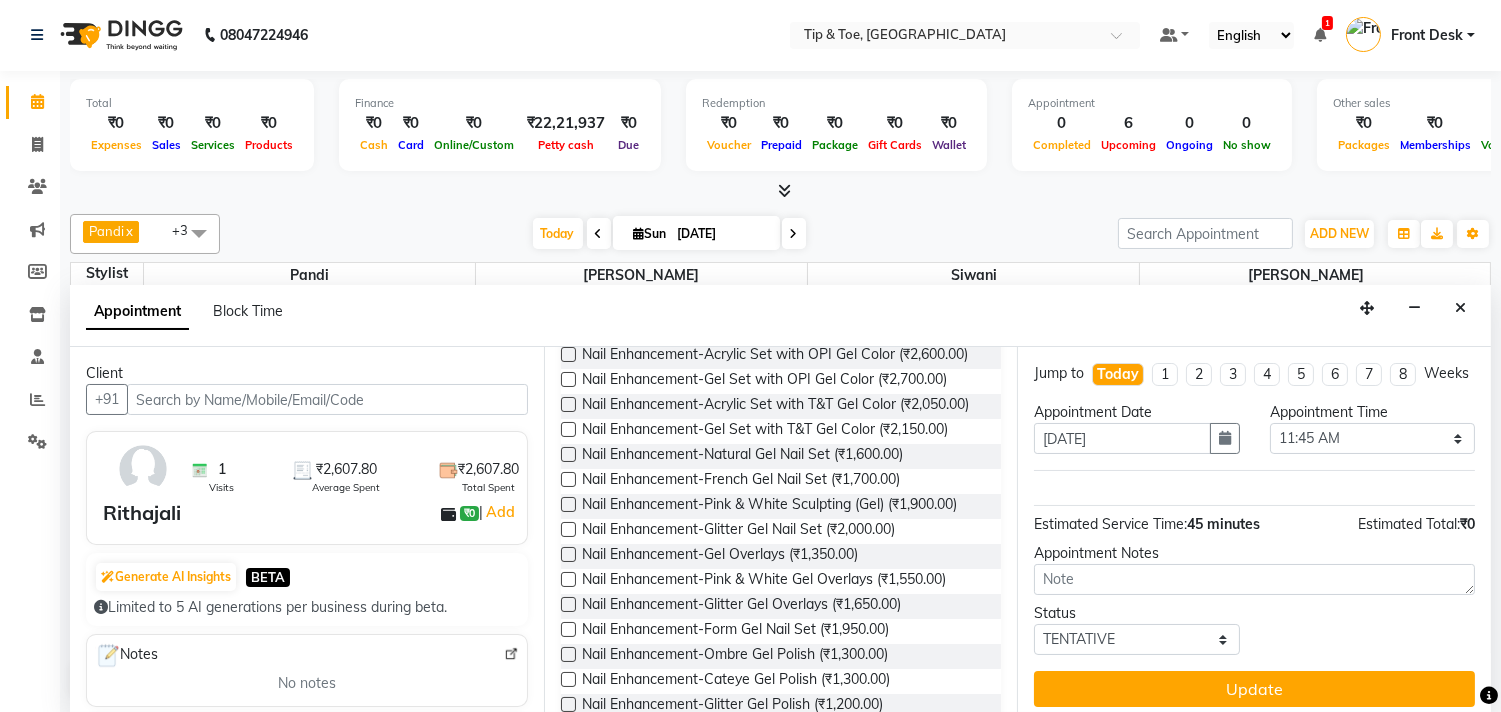 scroll, scrollTop: 480, scrollLeft: 0, axis: vertical 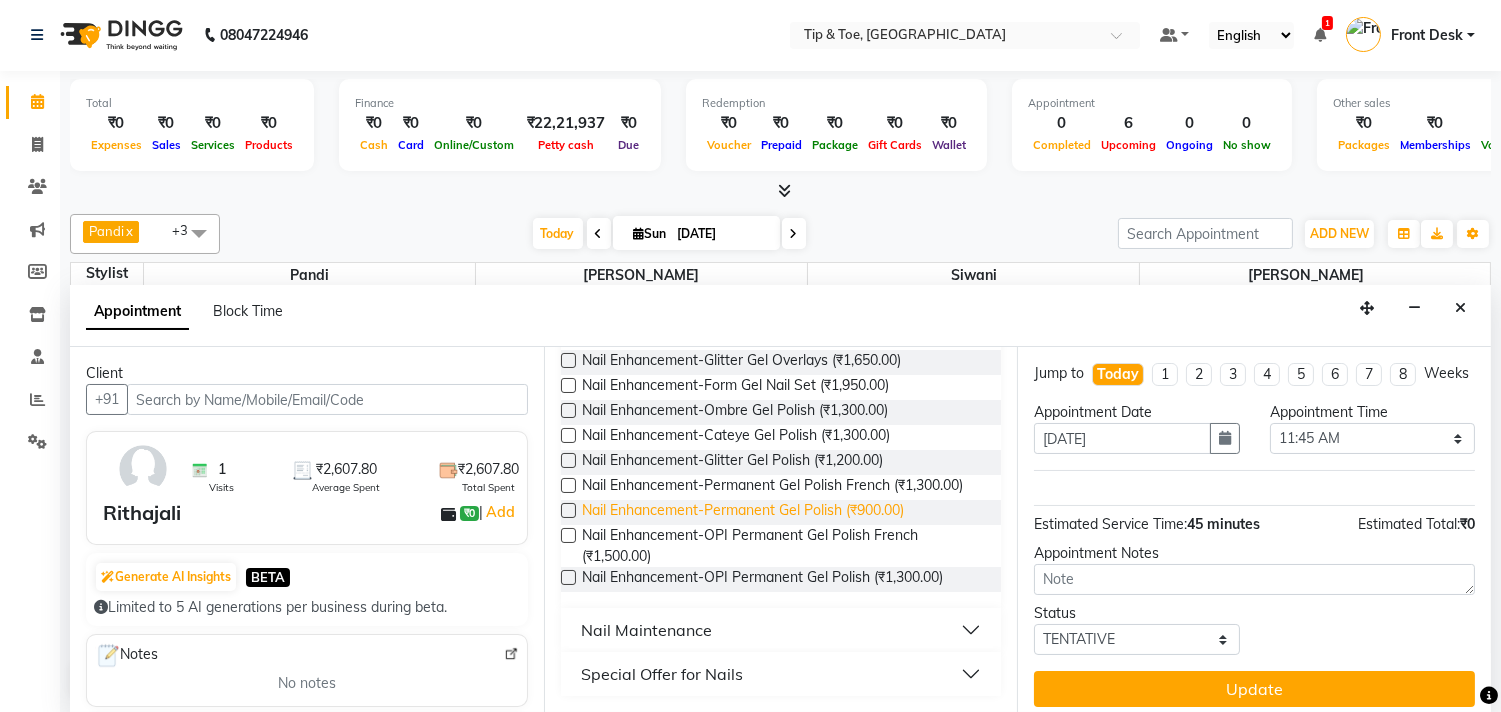 type on "gel" 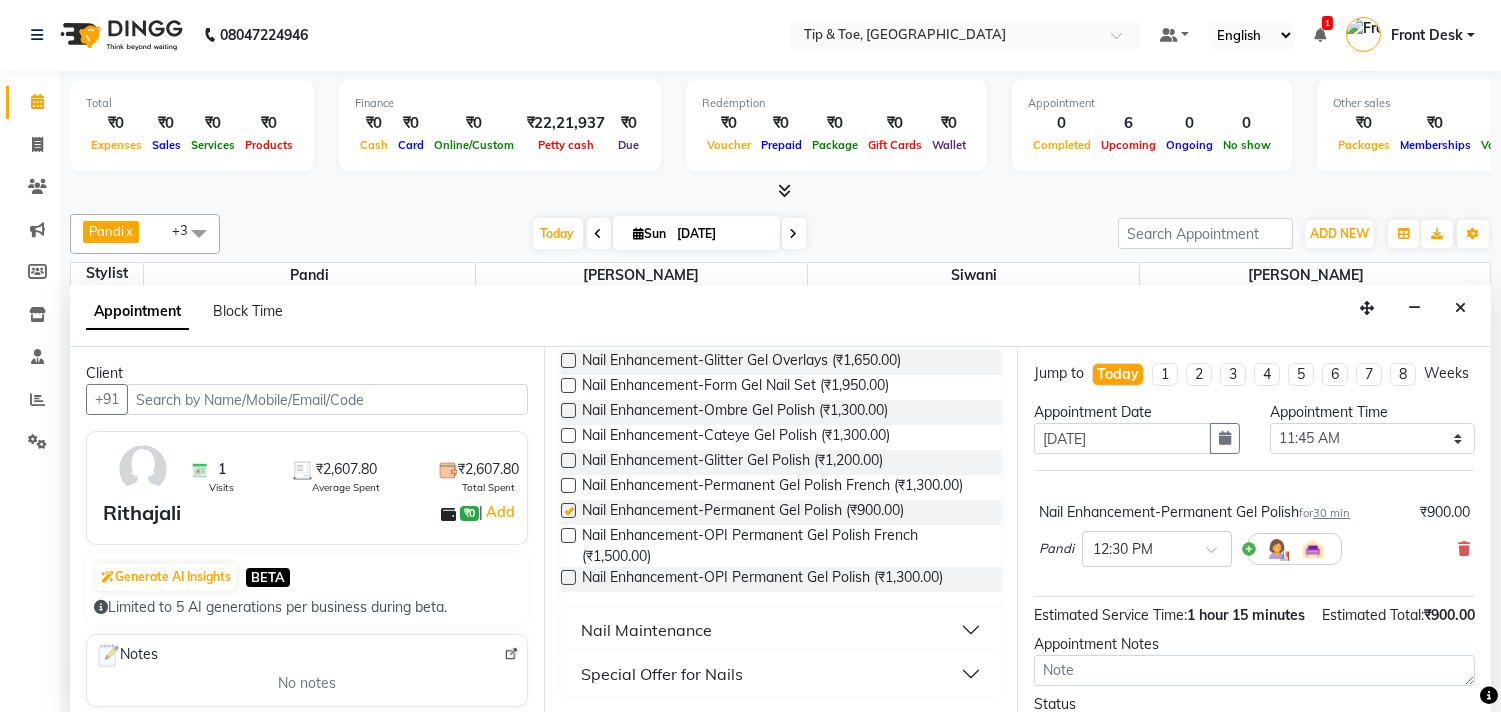 checkbox on "false" 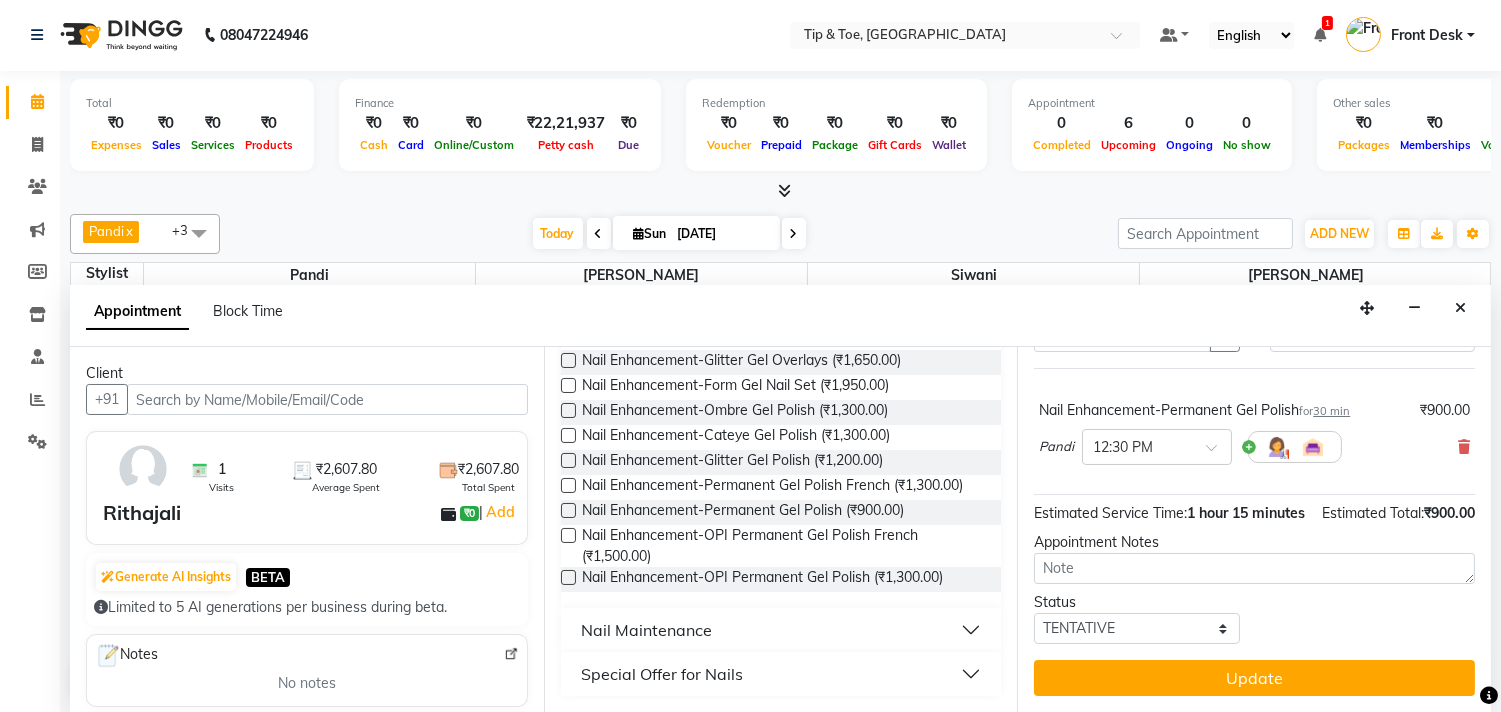 scroll, scrollTop: 141, scrollLeft: 0, axis: vertical 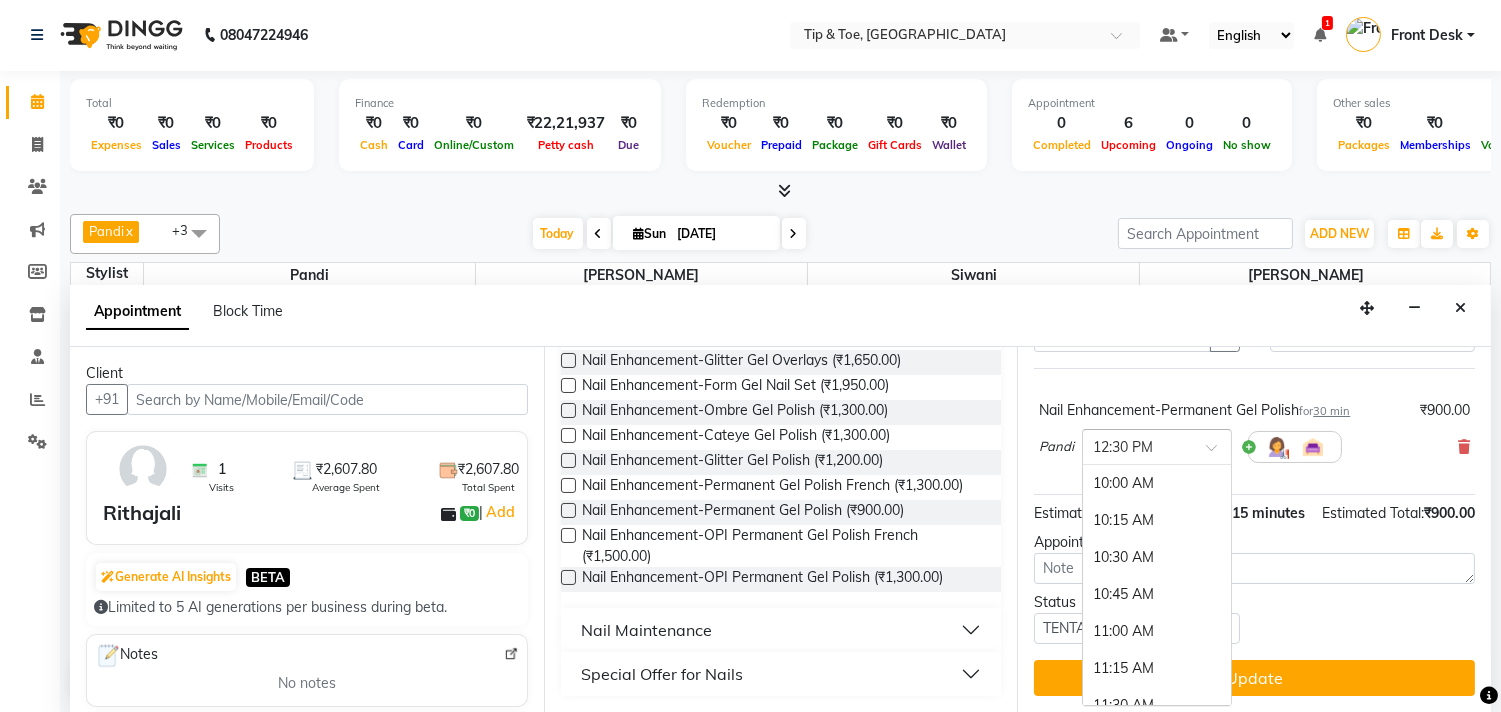 click on "× 12:30 PM" at bounding box center [1157, 447] 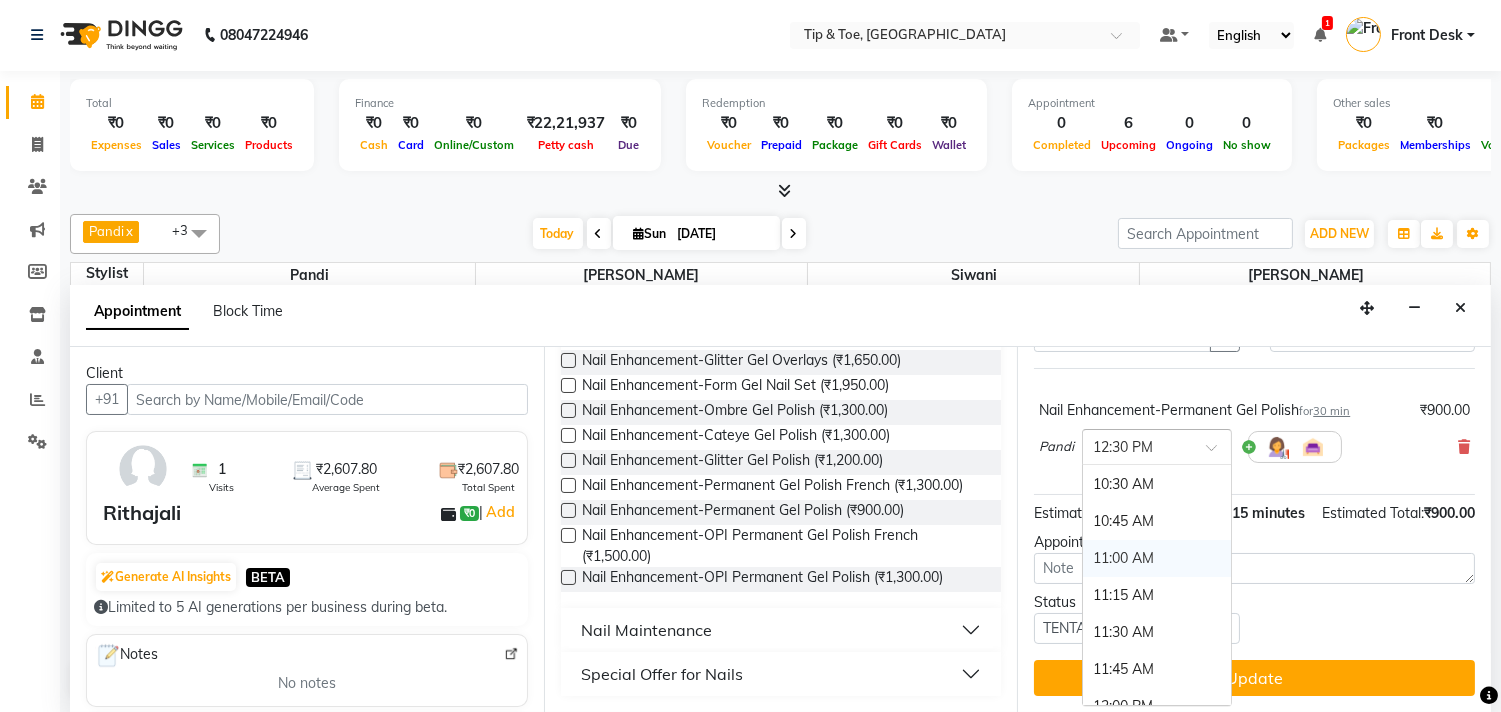 scroll, scrollTop: 111, scrollLeft: 0, axis: vertical 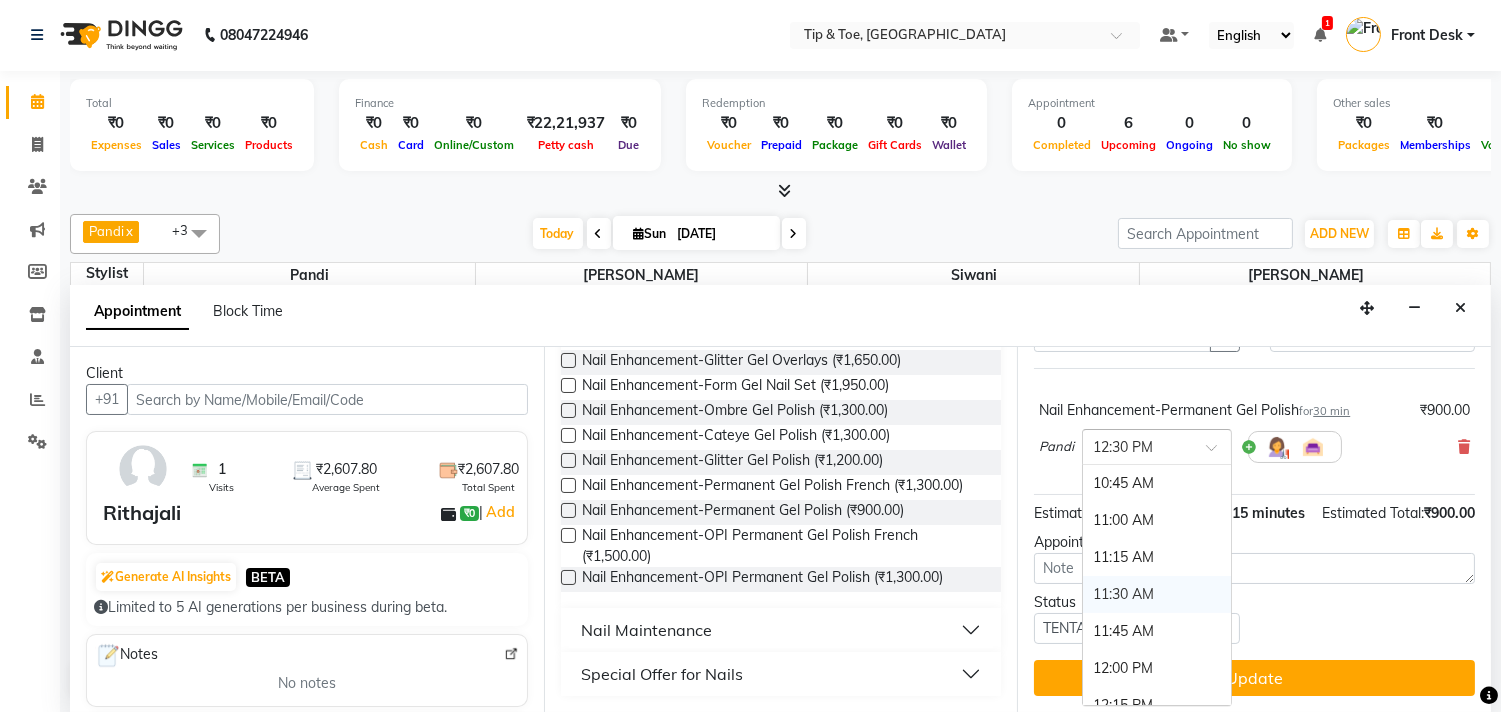 click on "11:30 AM" at bounding box center (1157, 594) 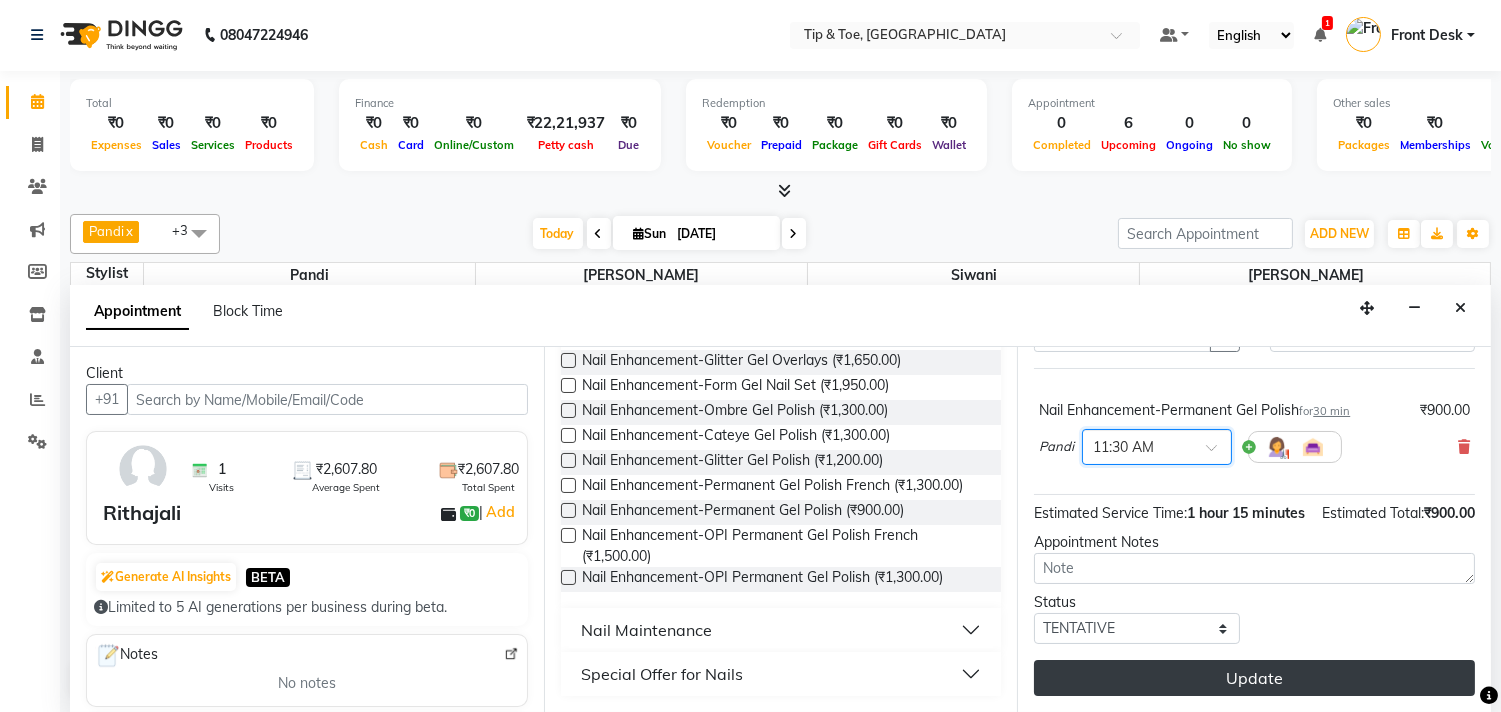 click on "Update" at bounding box center [1254, 678] 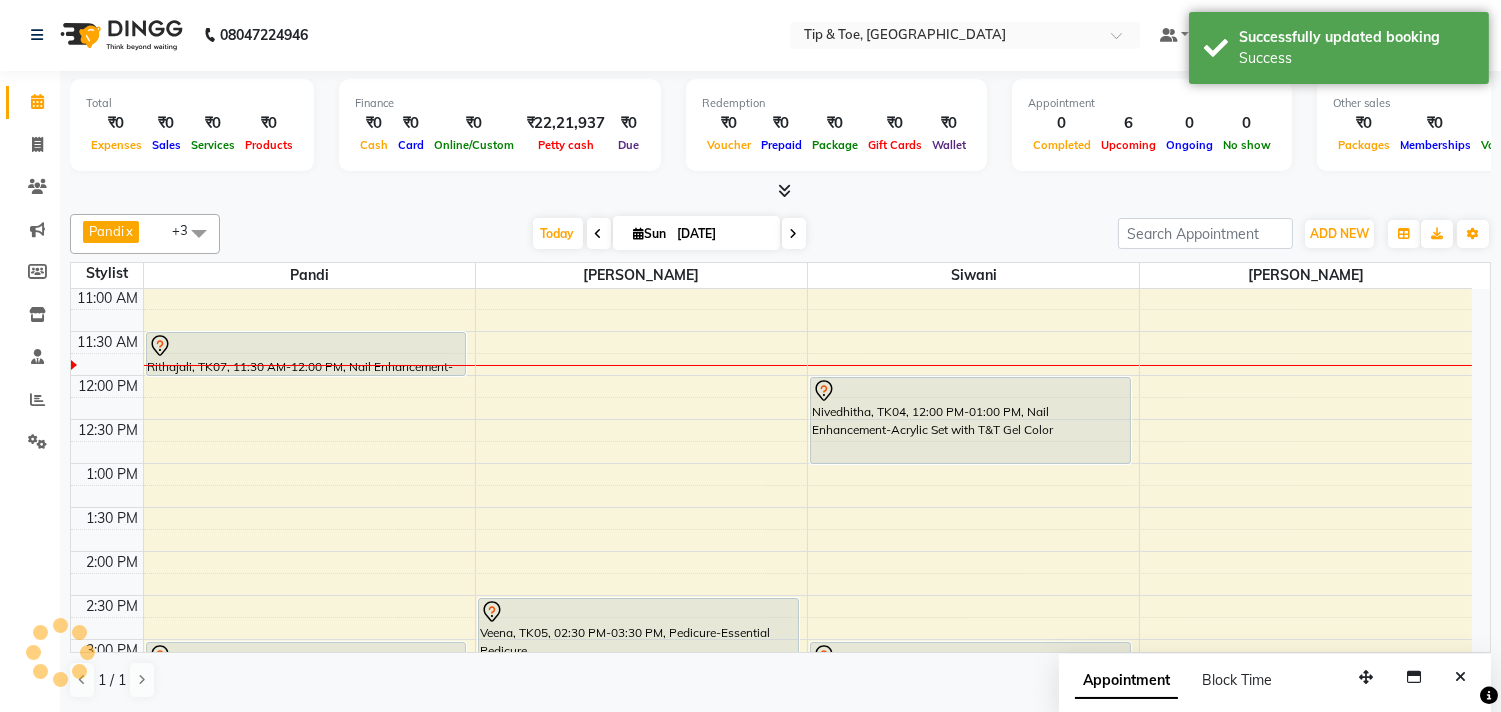 scroll, scrollTop: 0, scrollLeft: 0, axis: both 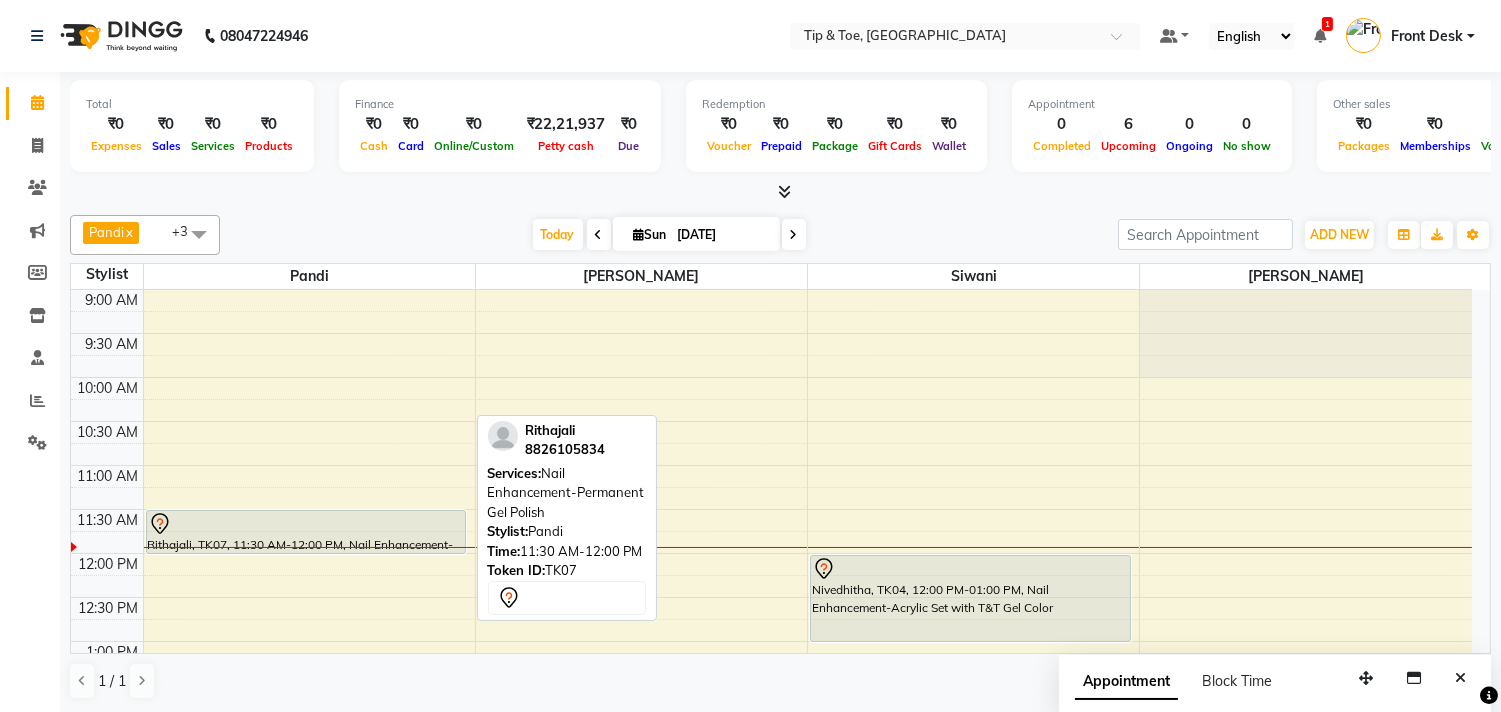 click at bounding box center [306, 524] 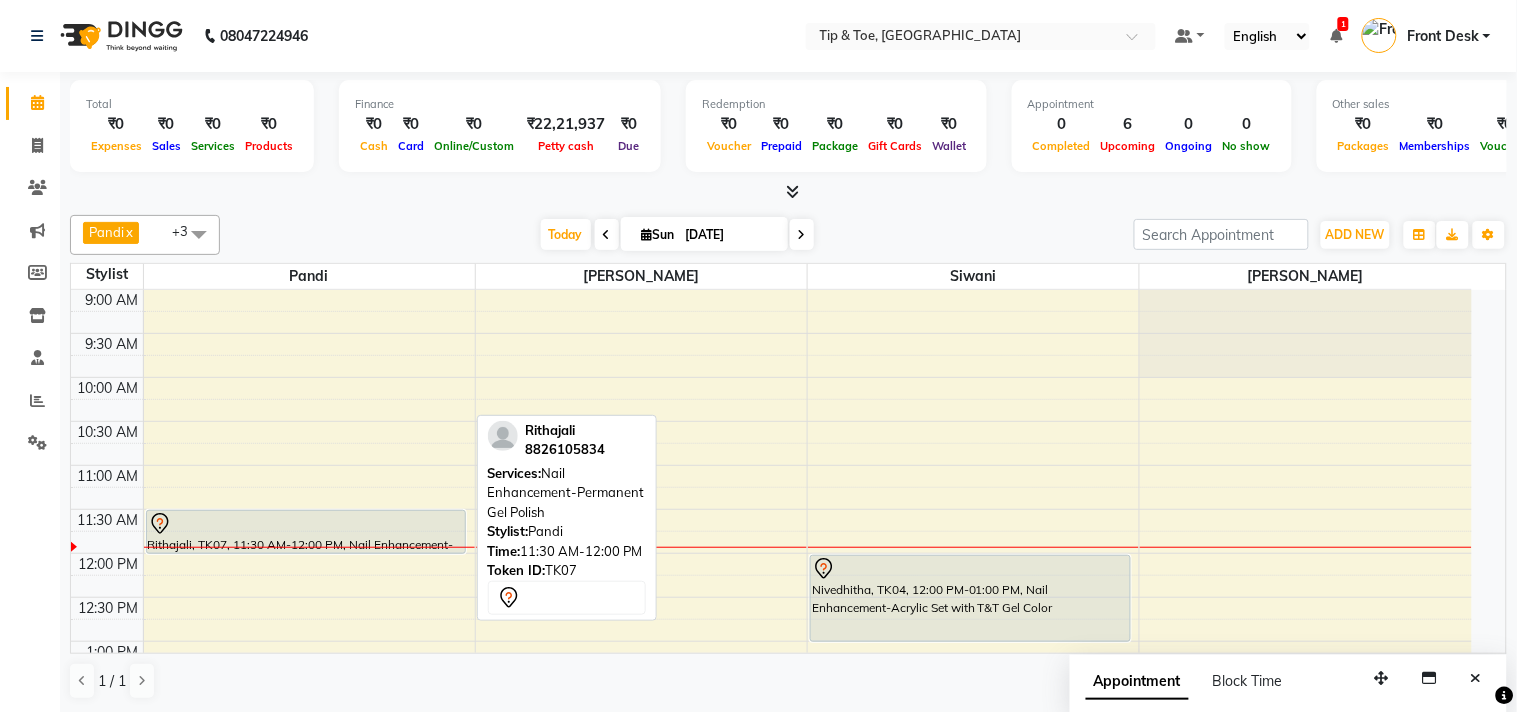 select on "7" 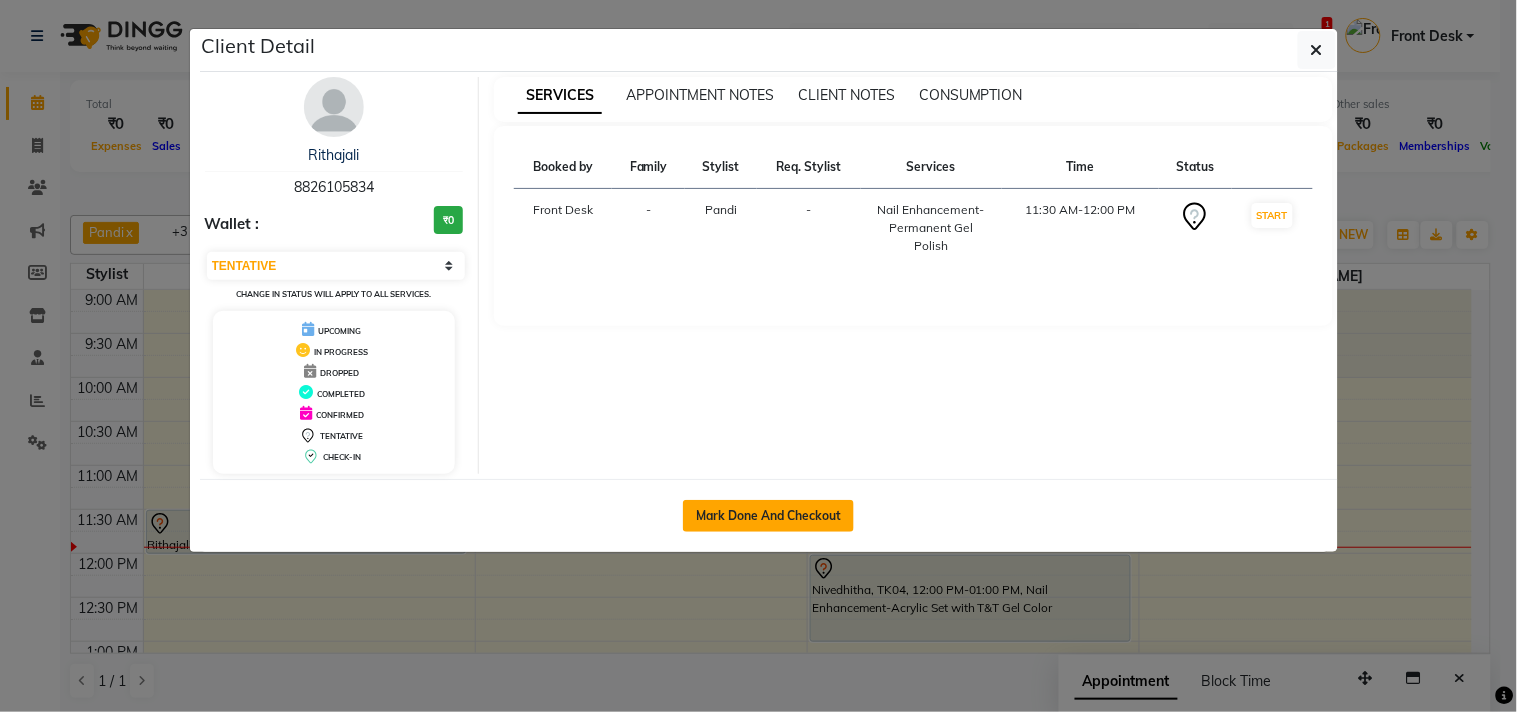 click on "Mark Done And Checkout" 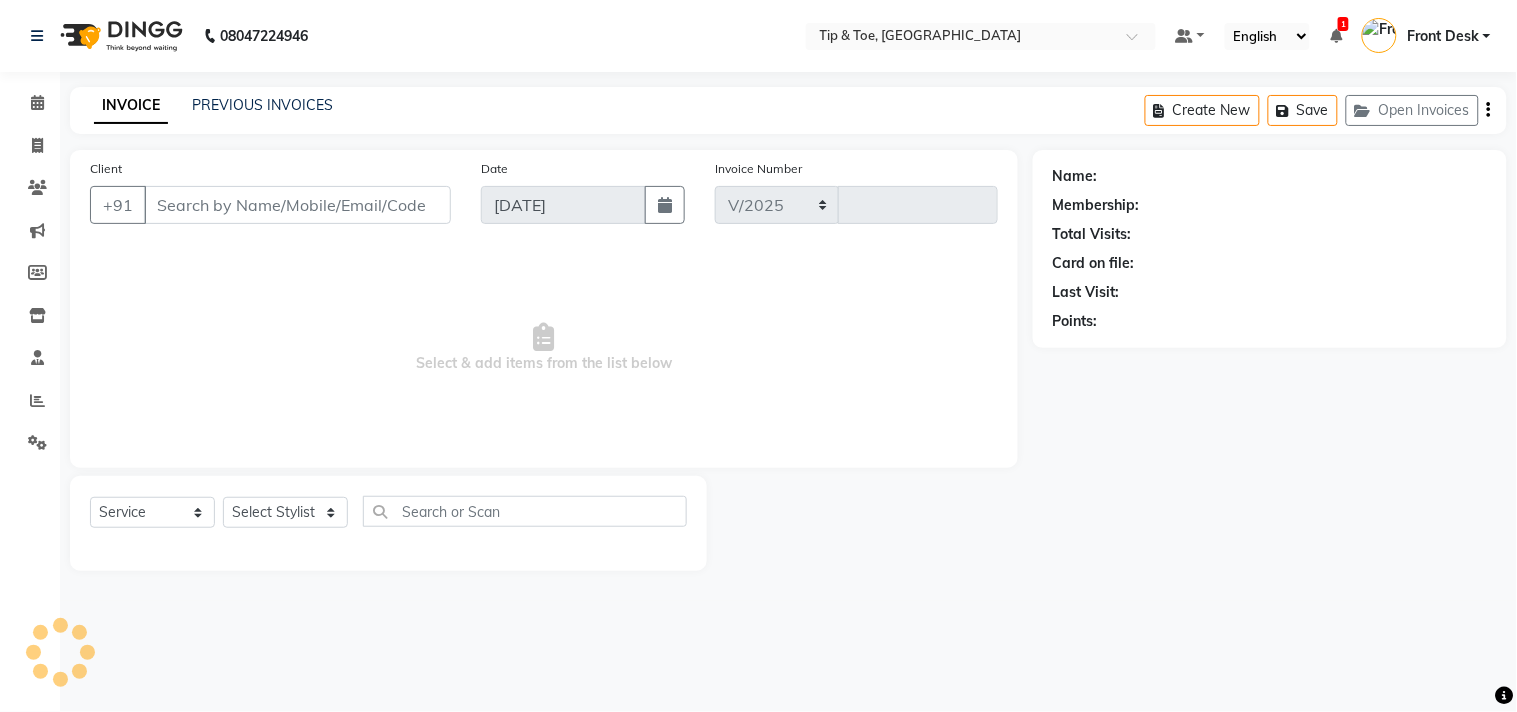 select on "5770" 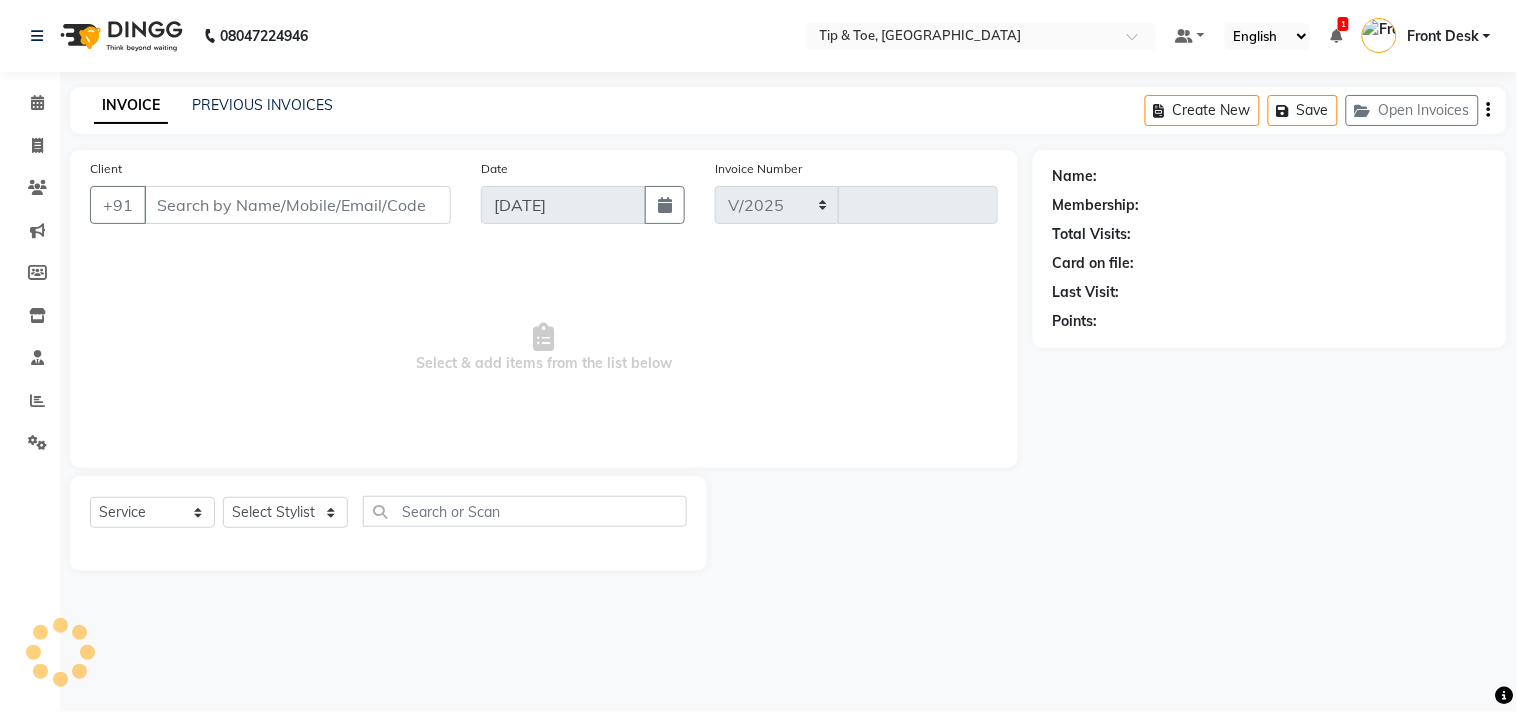 type on "0748" 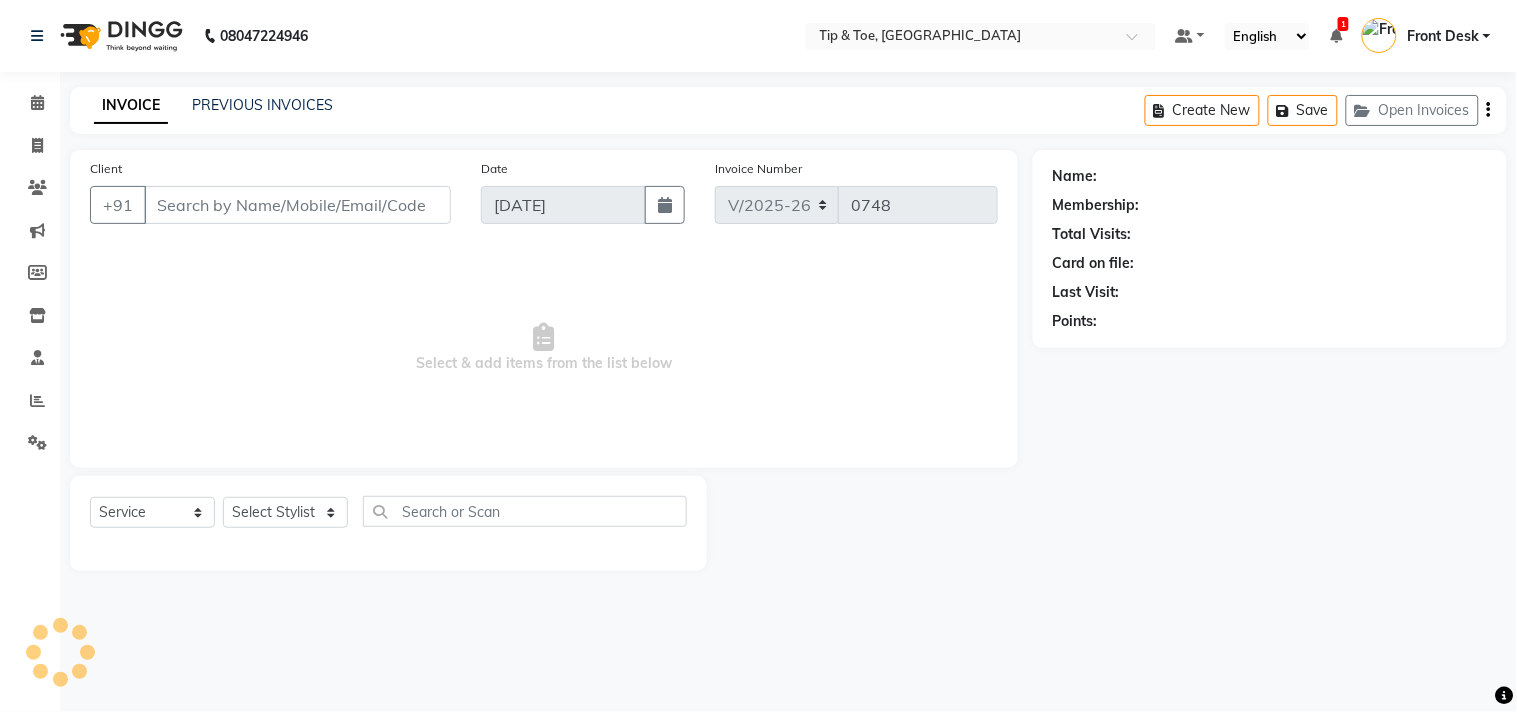 type on "8826105834" 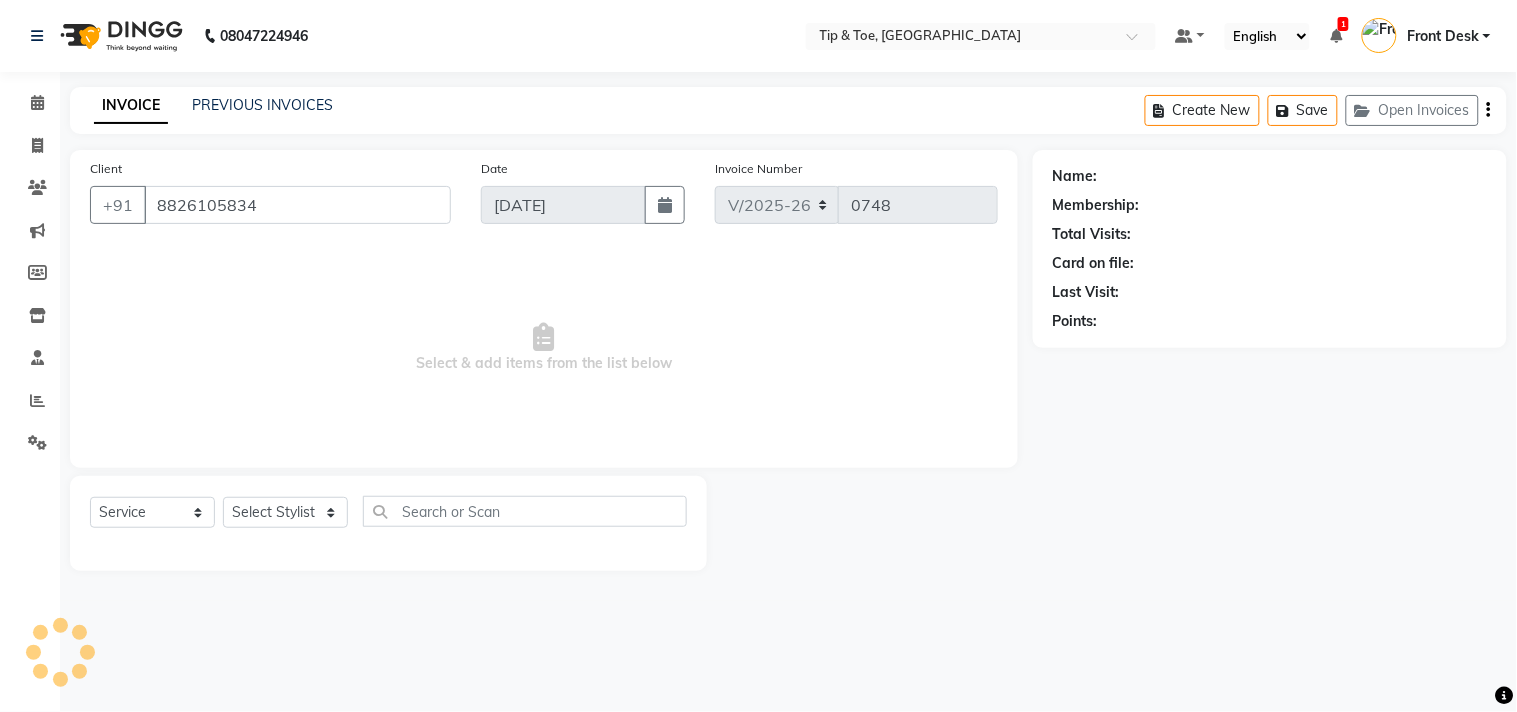 select on "39912" 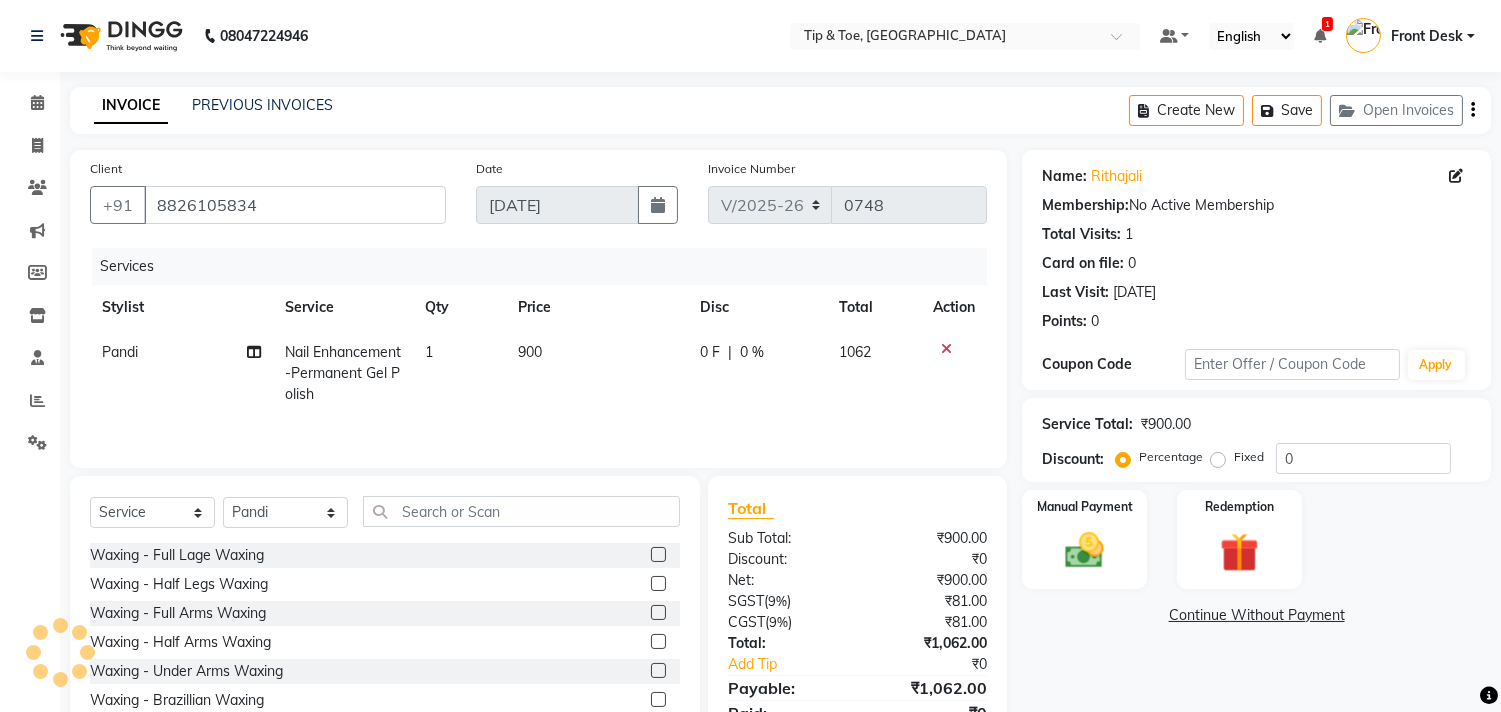 click on "Nail Enhancement-Permanent Gel Polish" 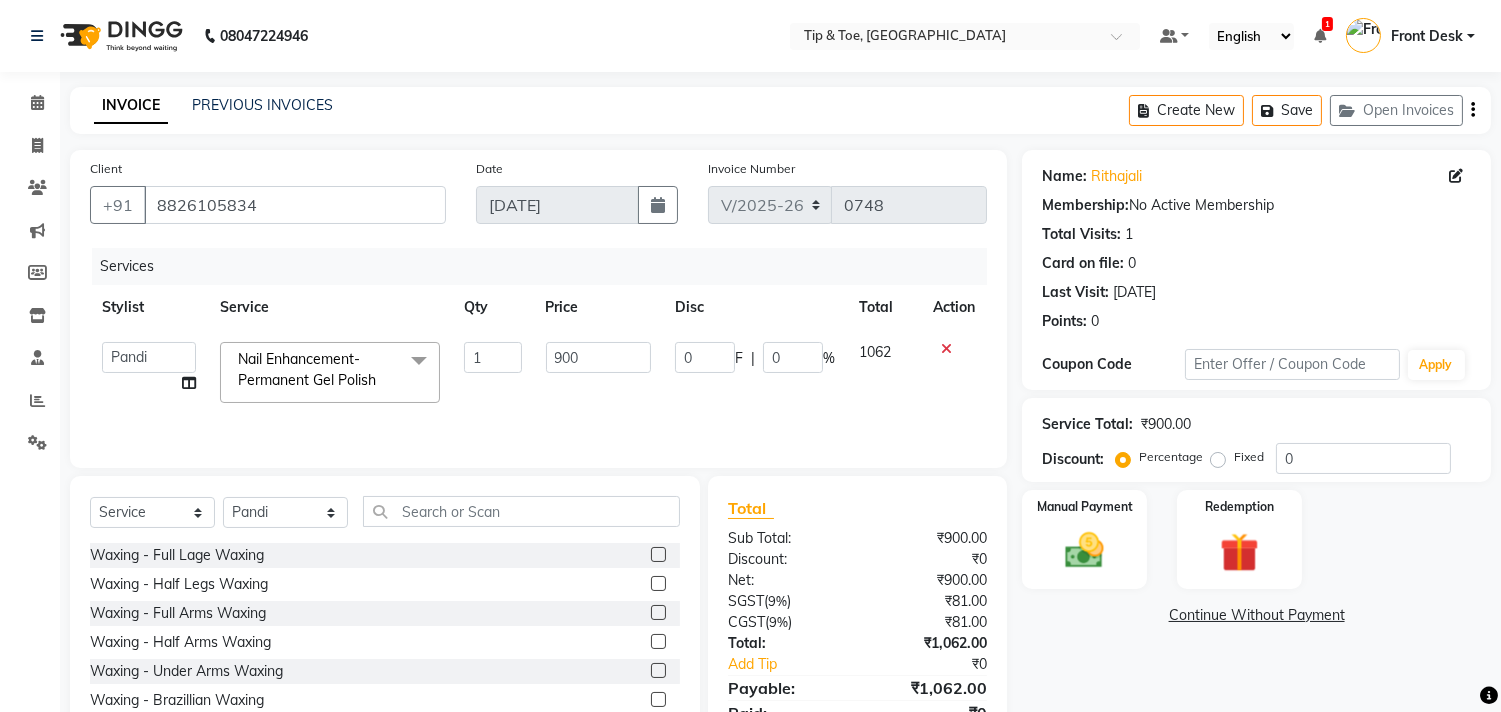 click on "Nail Enhancement-Permanent Gel Polish" 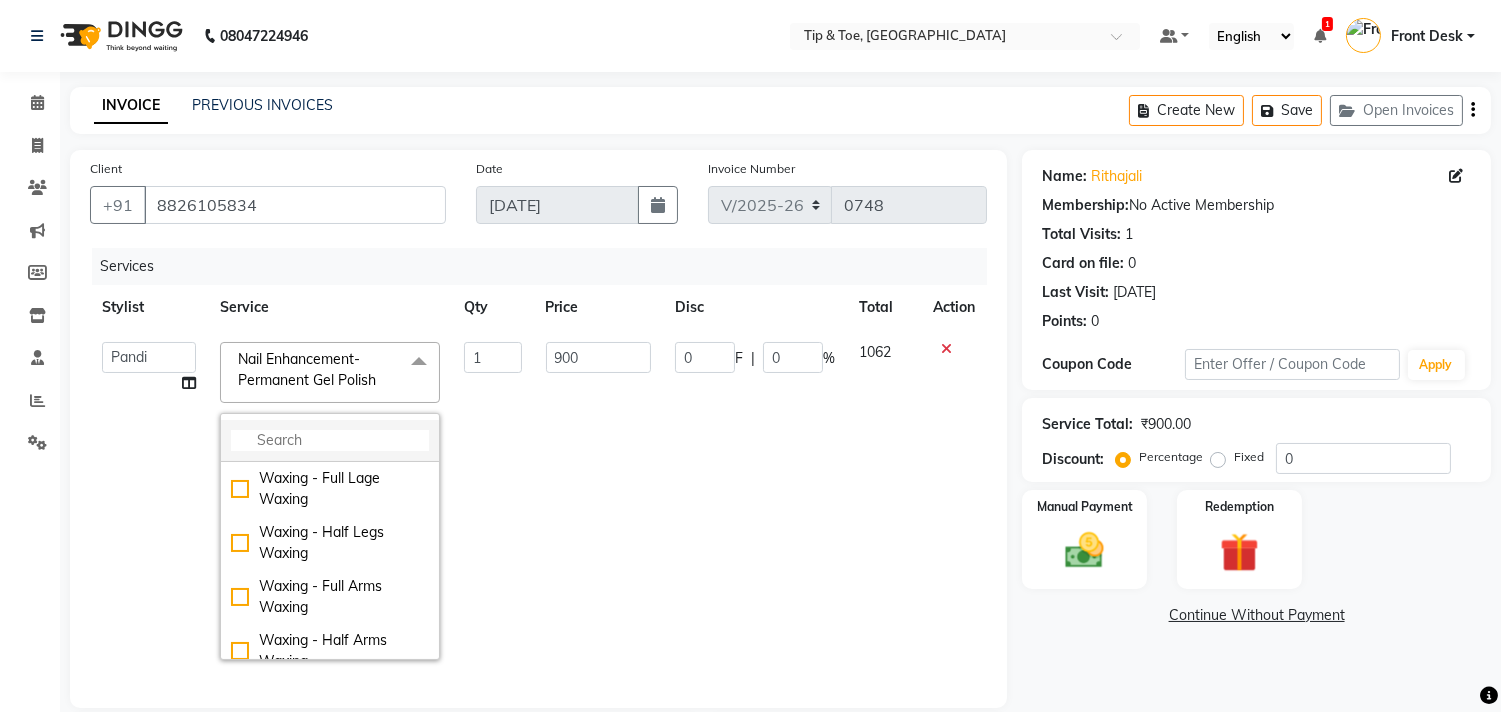 click 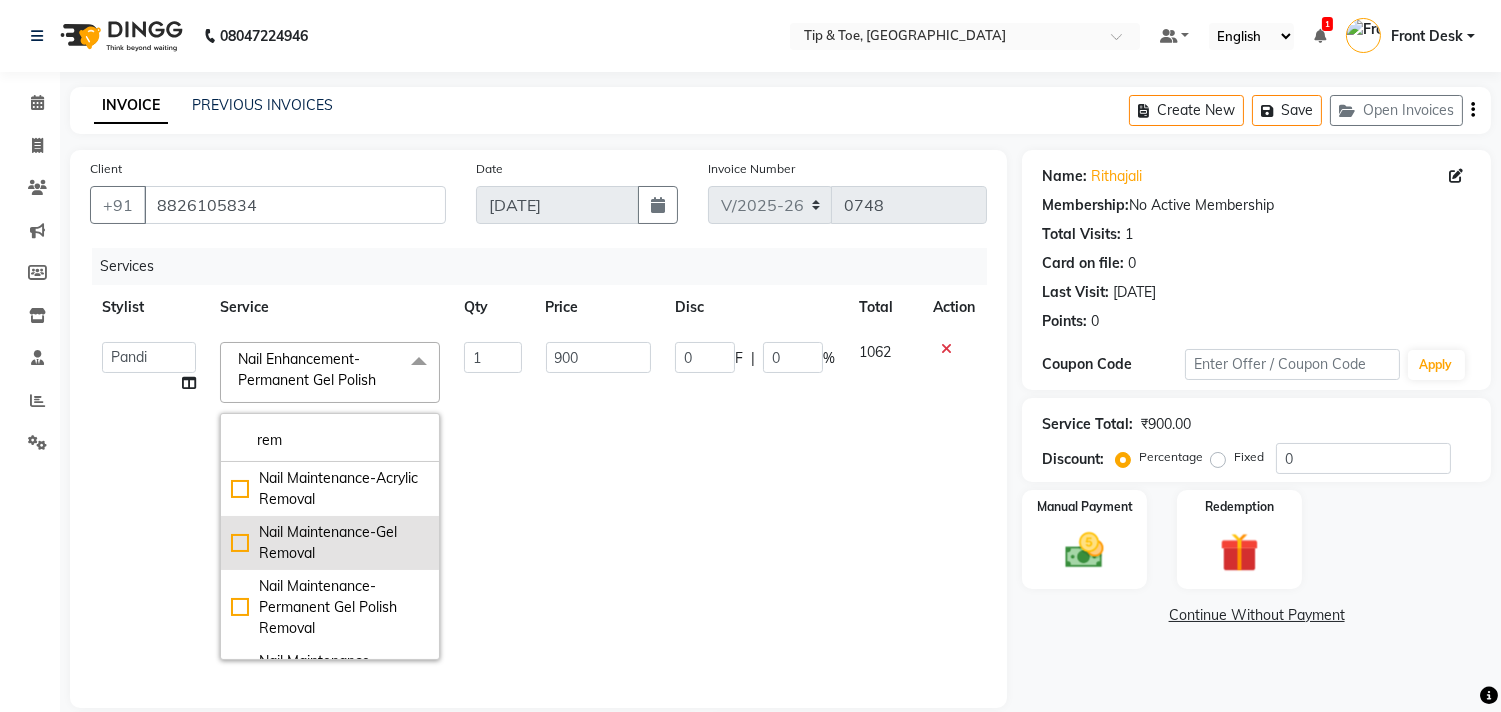 type on "rem" 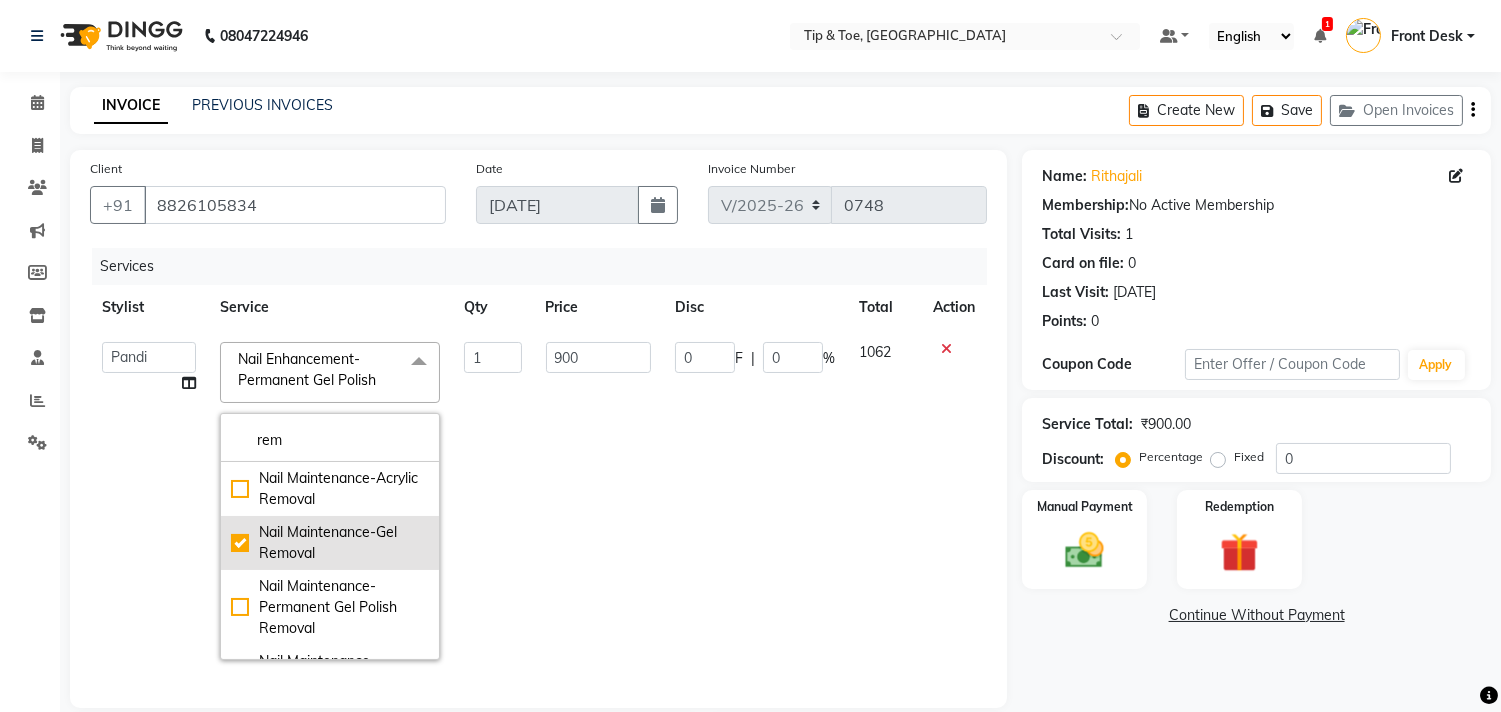 checkbox on "true" 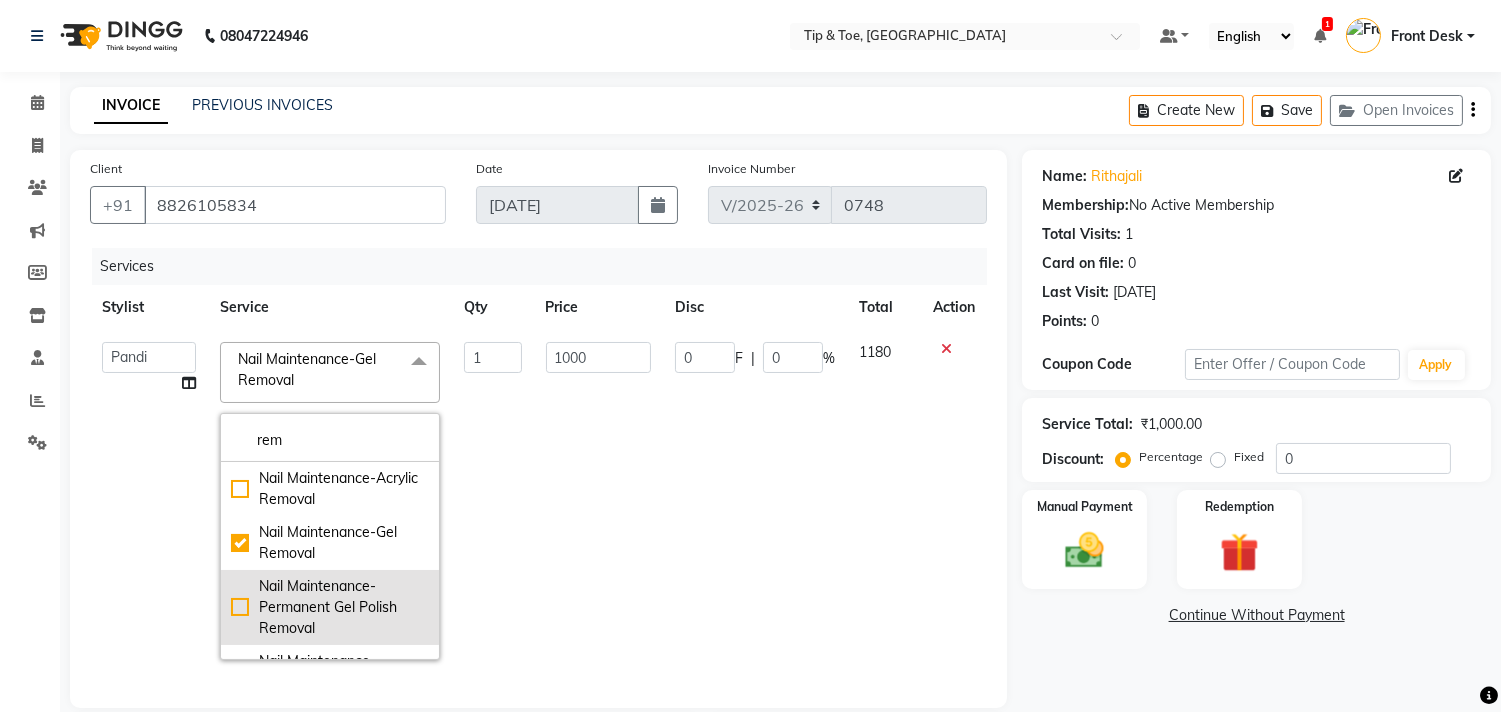 click on "Nail Maintenance-Permanent Gel Polish Removal" 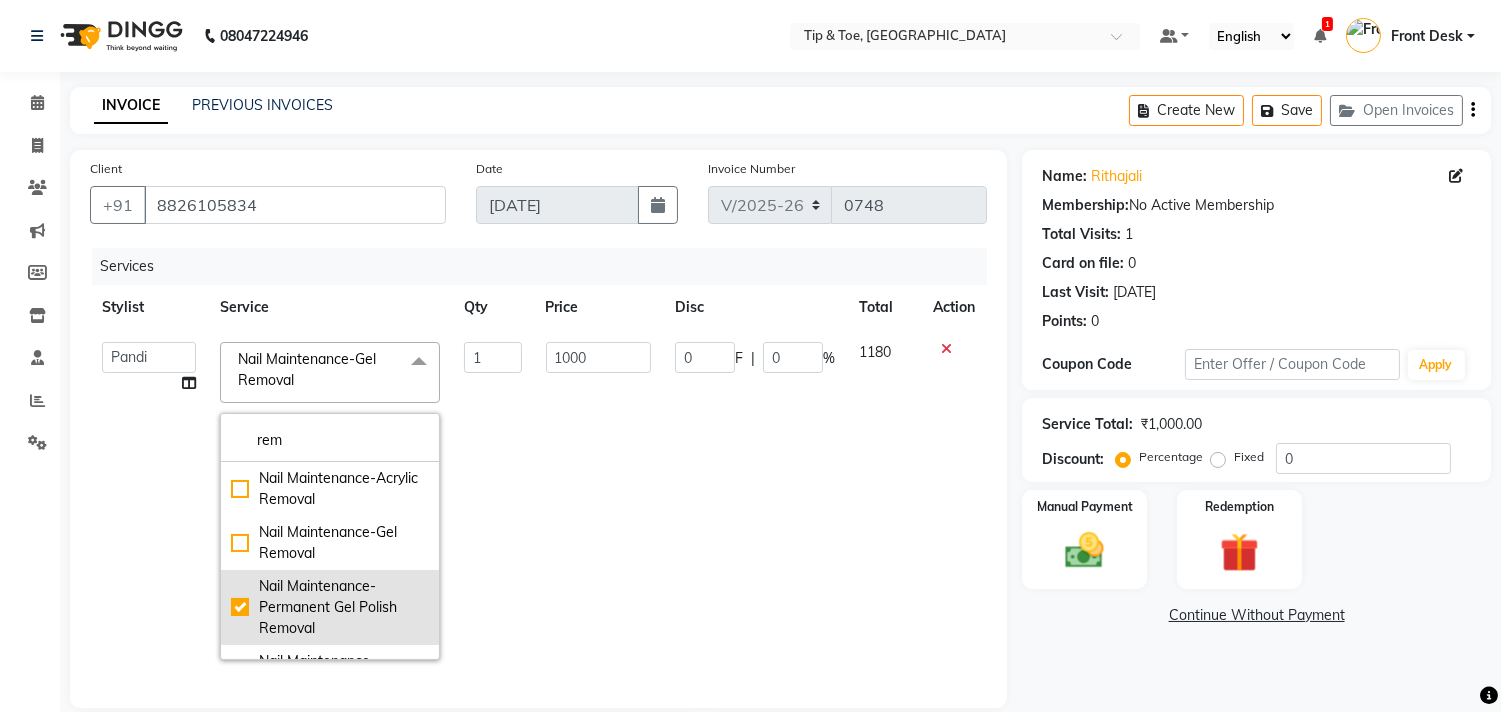 checkbox on "false" 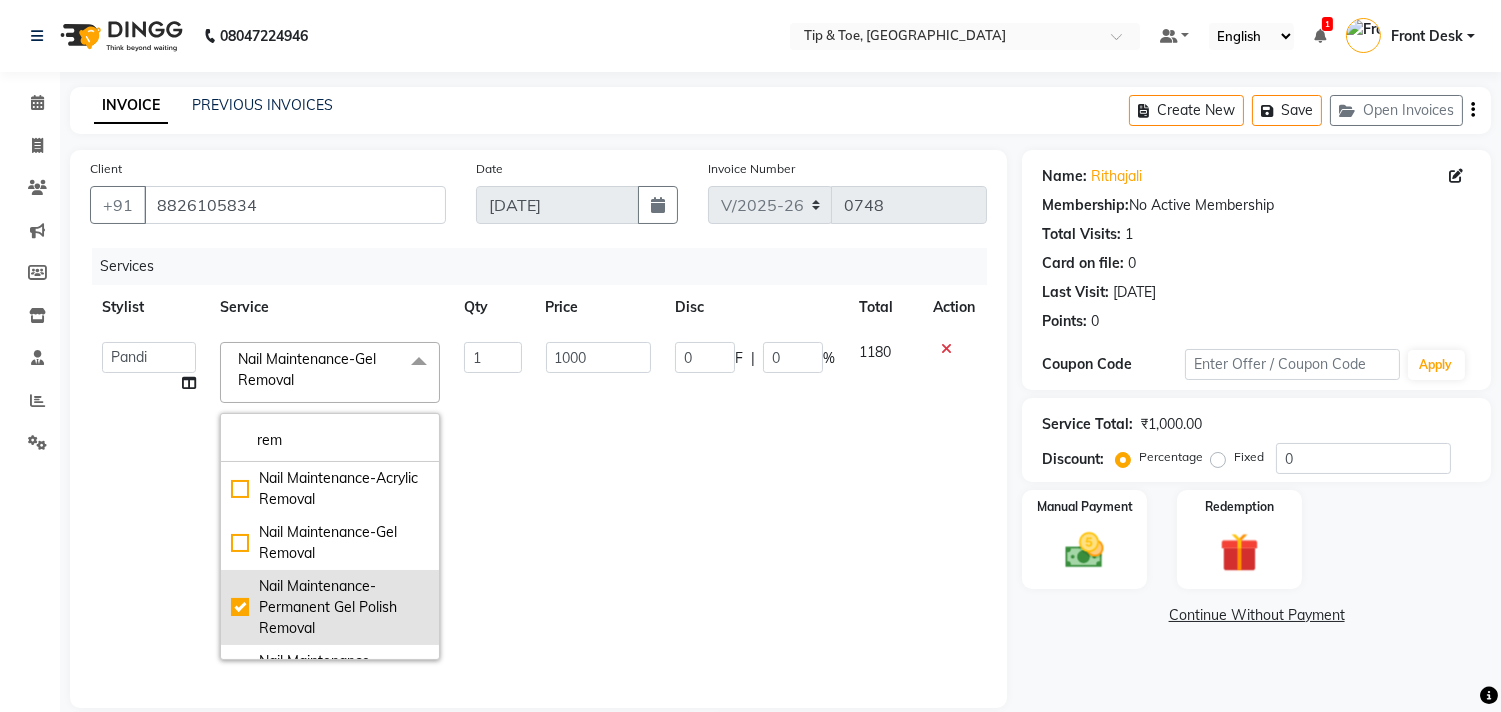 checkbox on "true" 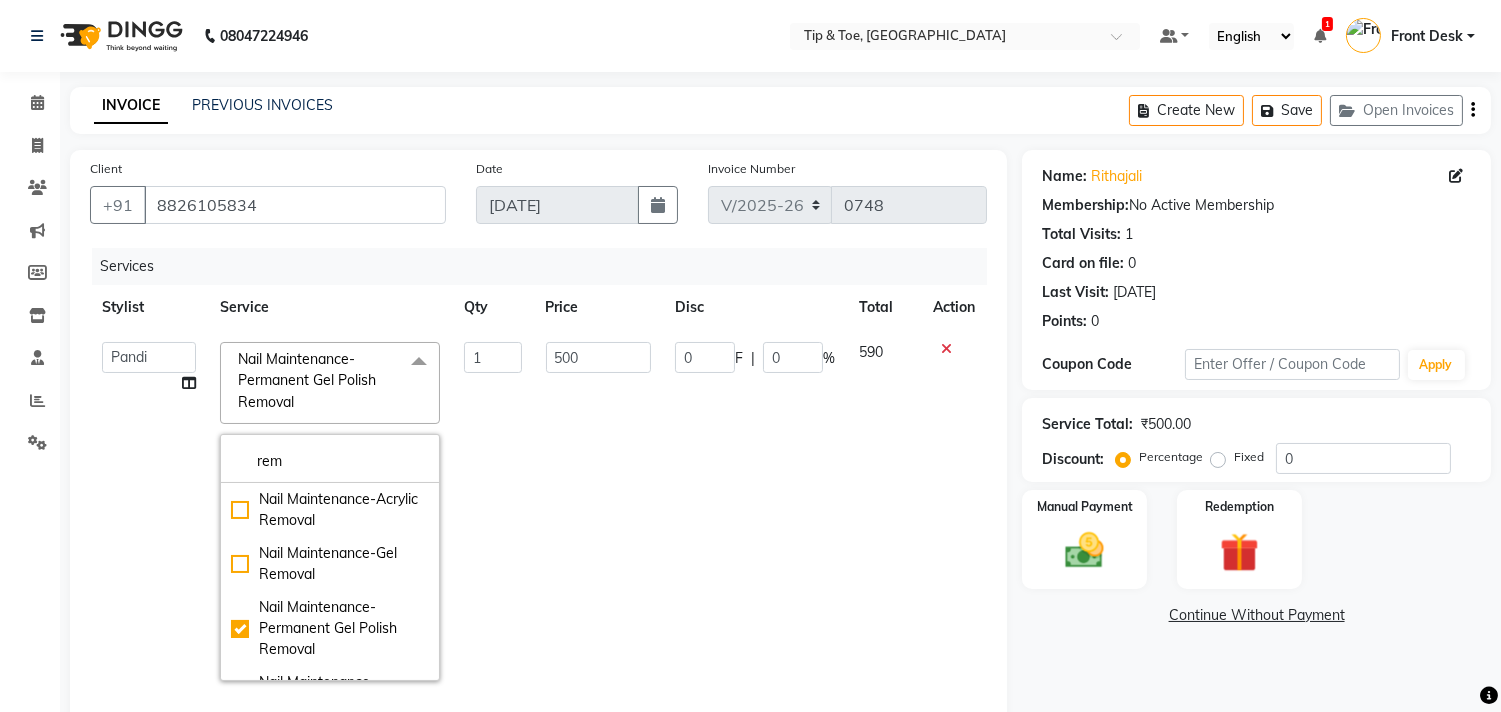 scroll, scrollTop: 37, scrollLeft: 0, axis: vertical 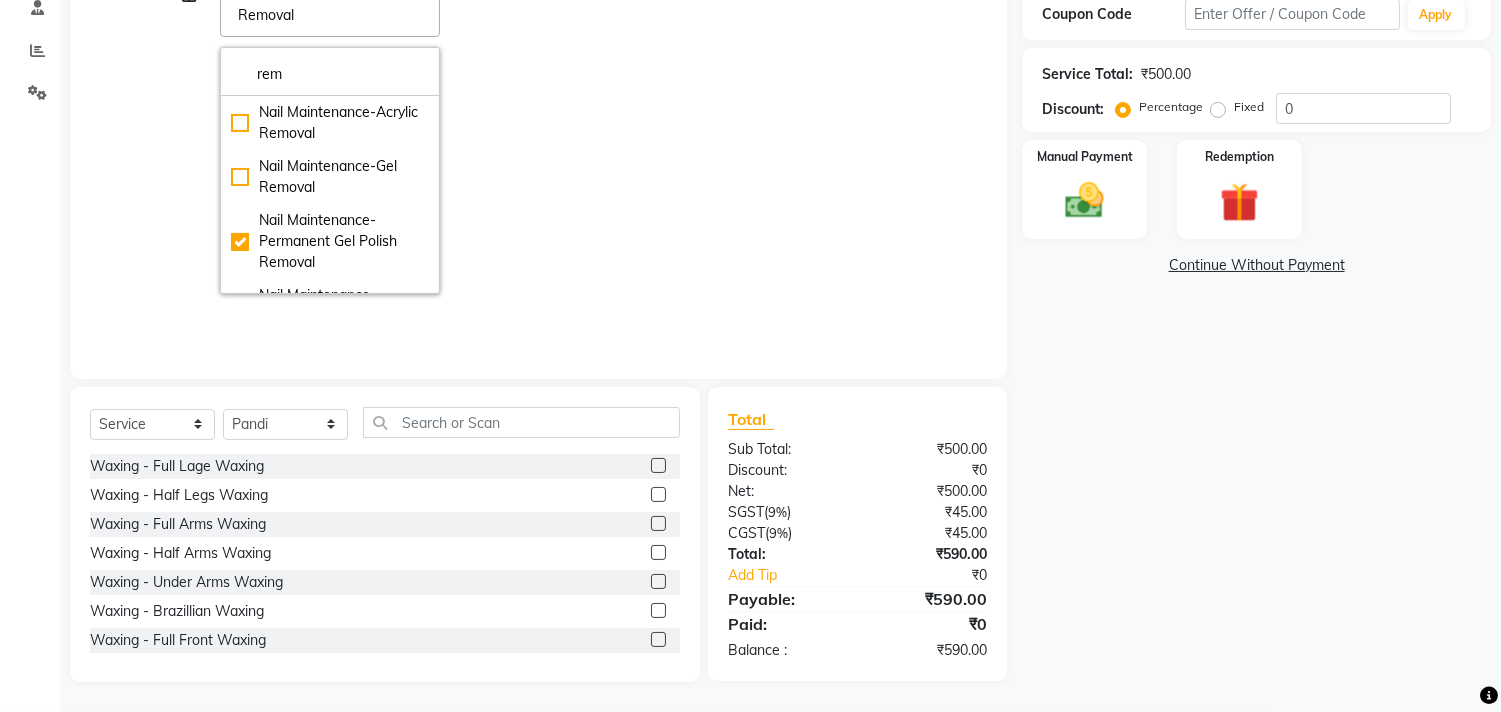 click on "Name: Rithajali  Membership:  No Active Membership  Total Visits:  1 Card on file:  0 Last Visit:   [DATE] Points:   0  Coupon Code Apply Service Total:  ₹500.00  Discount:  Percentage   Fixed  0 Manual Payment Redemption  Continue Without Payment" 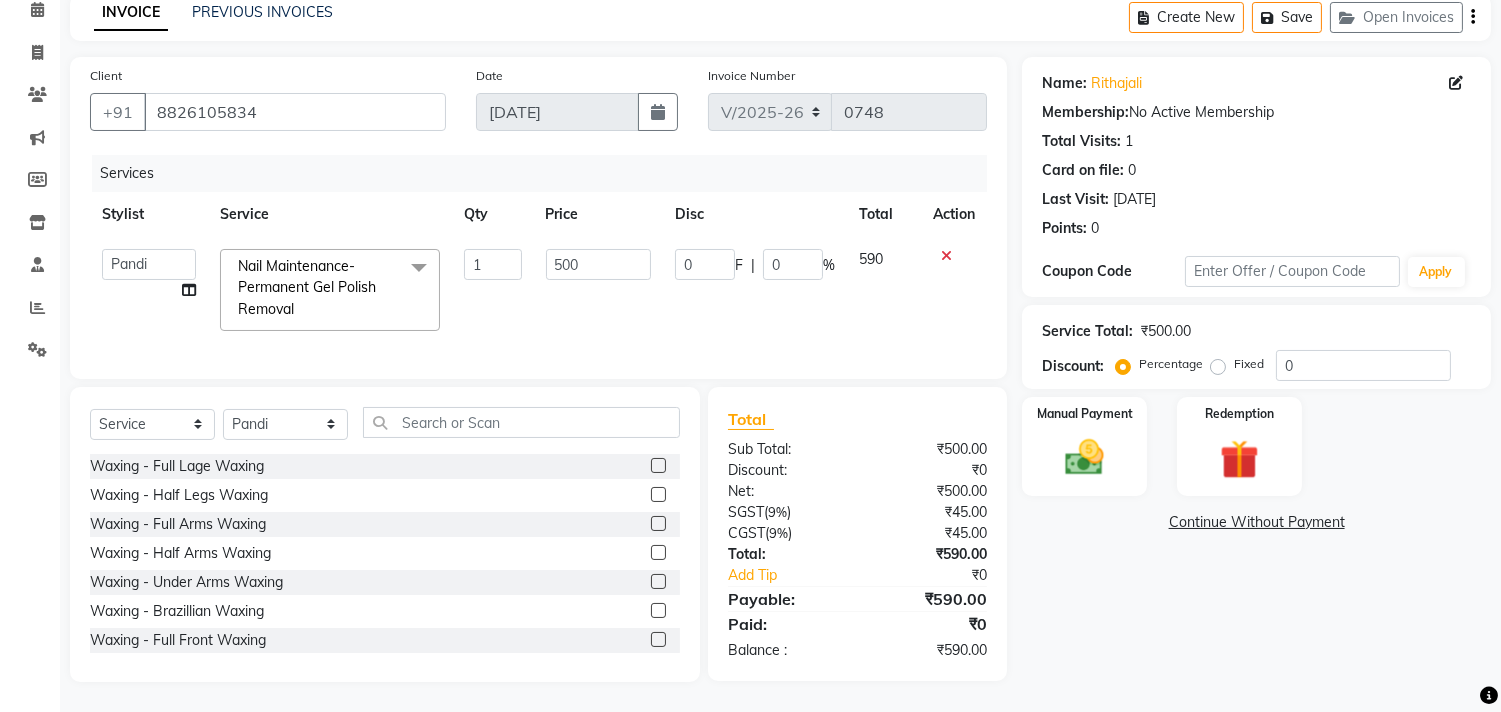 scroll, scrollTop: 0, scrollLeft: 0, axis: both 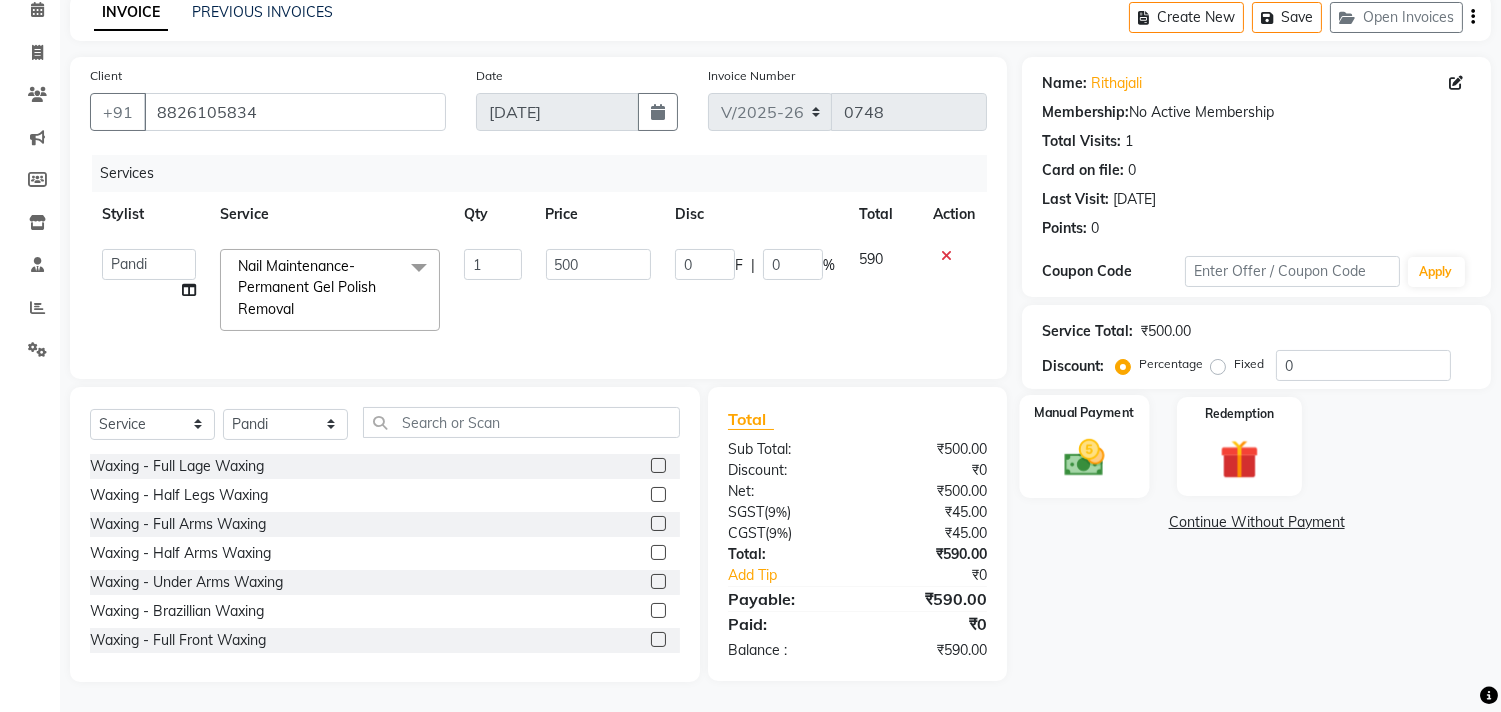 drag, startPoint x: 1063, startPoint y: 422, endPoint x: 1080, endPoint y: 444, distance: 27.802877 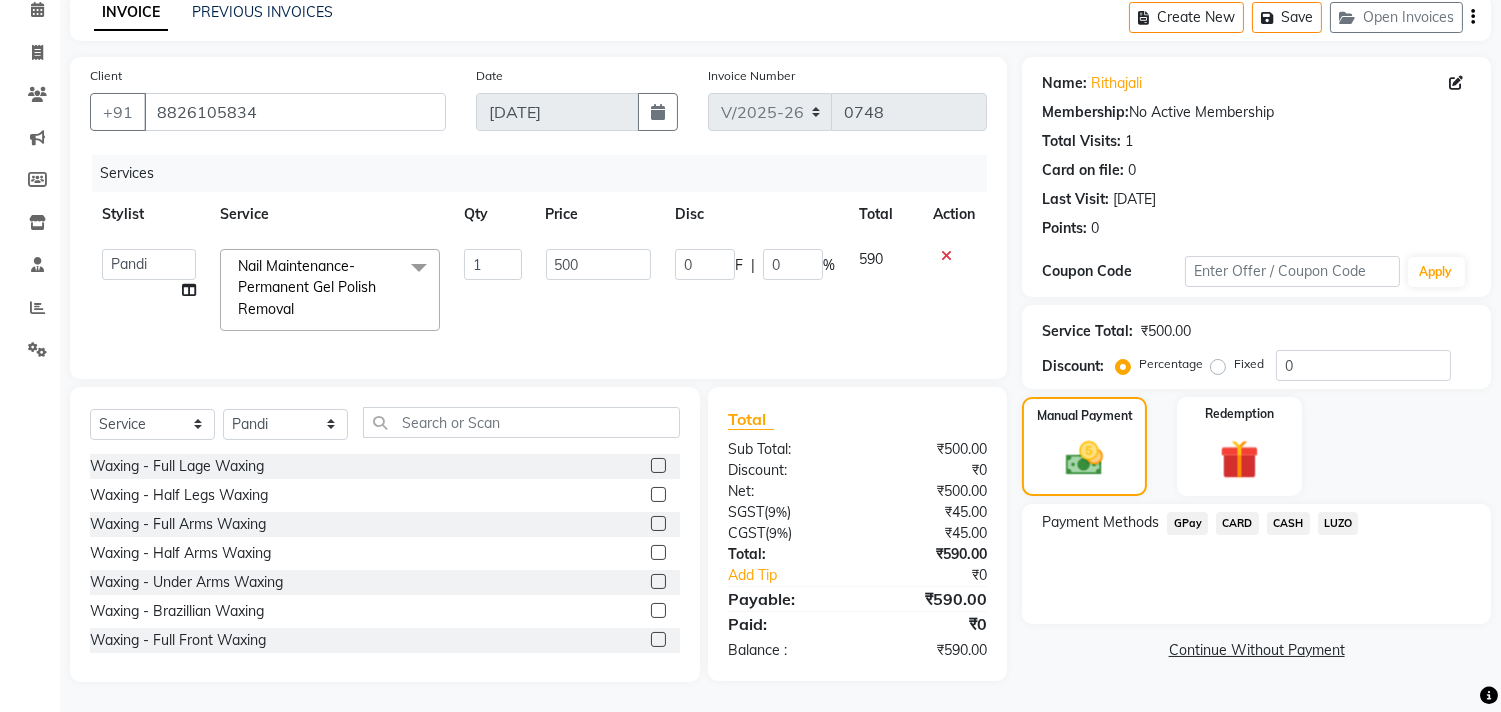 scroll, scrollTop: 0, scrollLeft: 0, axis: both 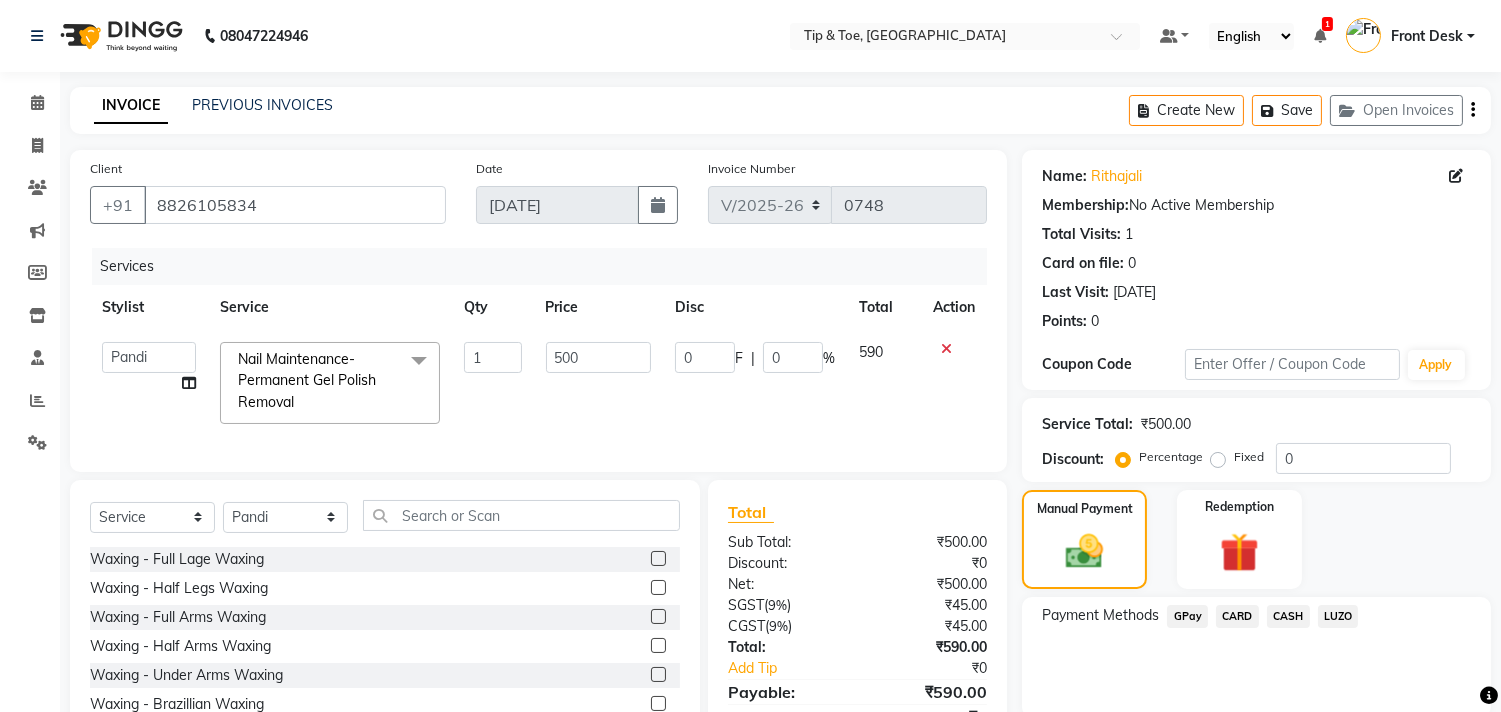 click on "GPay" 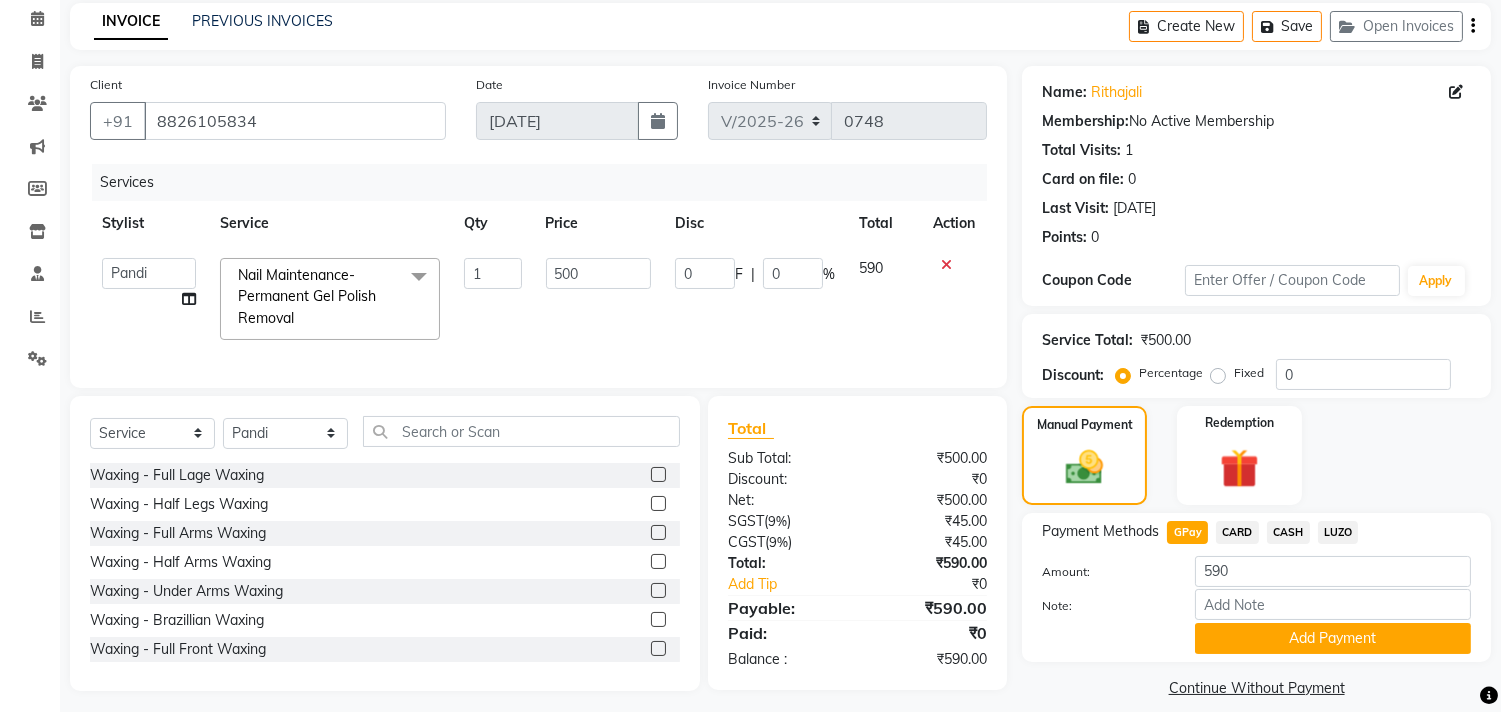 scroll, scrollTop: 110, scrollLeft: 0, axis: vertical 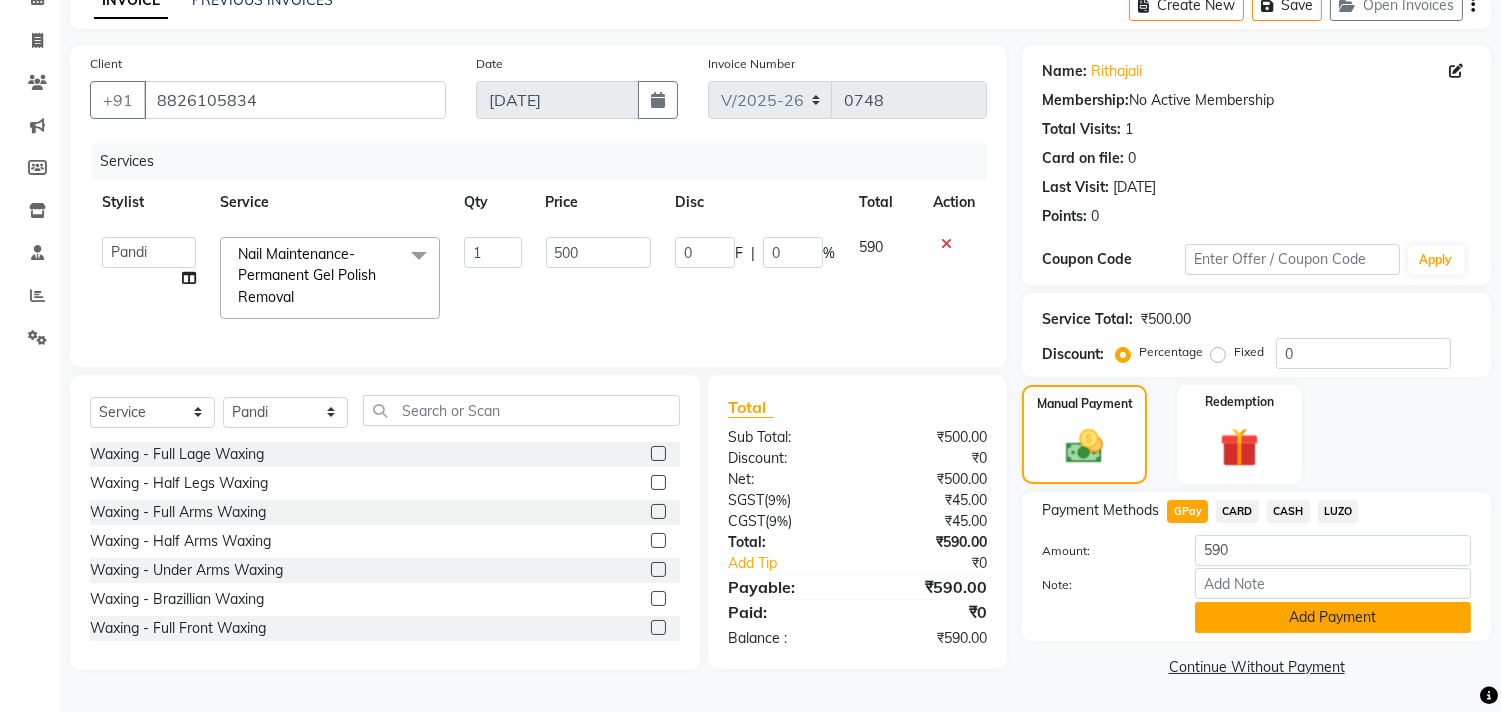 click on "Add Payment" 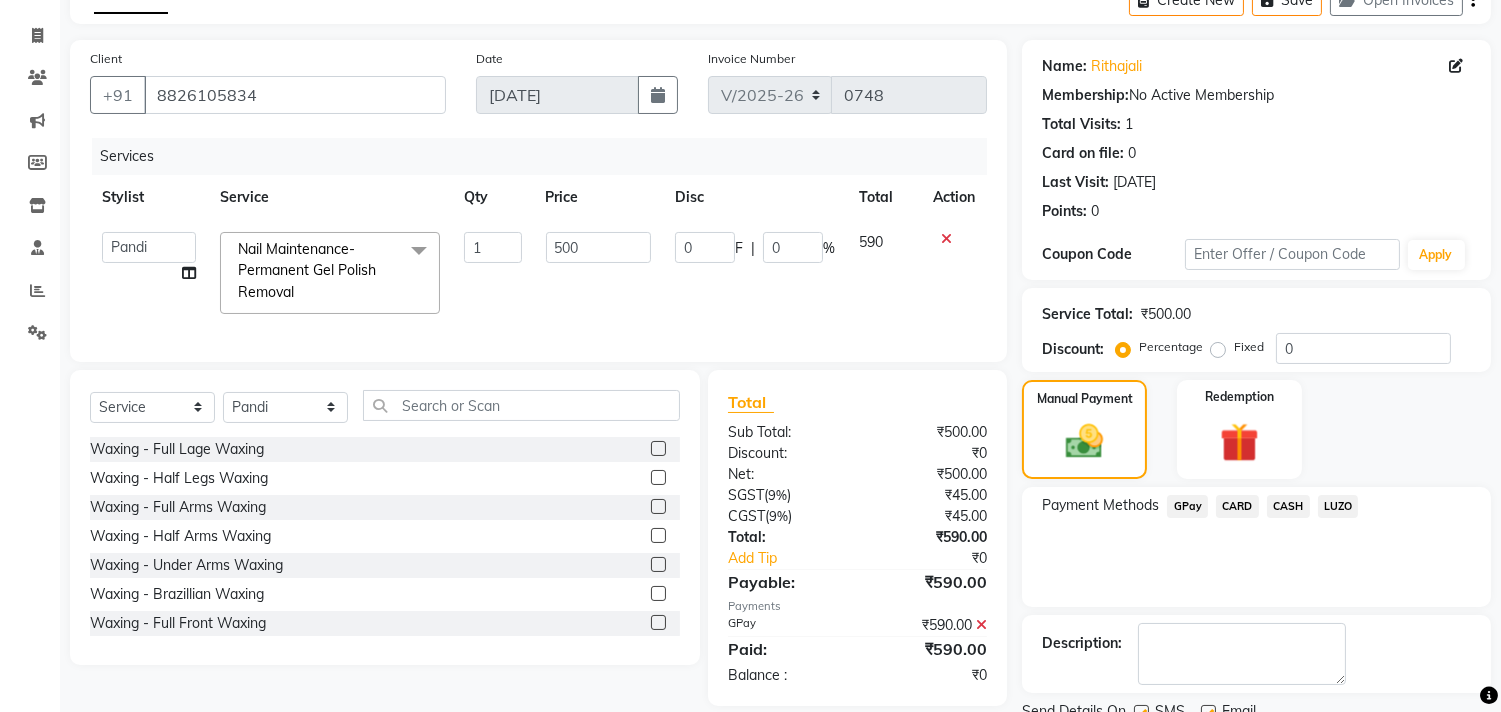 scroll, scrollTop: 187, scrollLeft: 0, axis: vertical 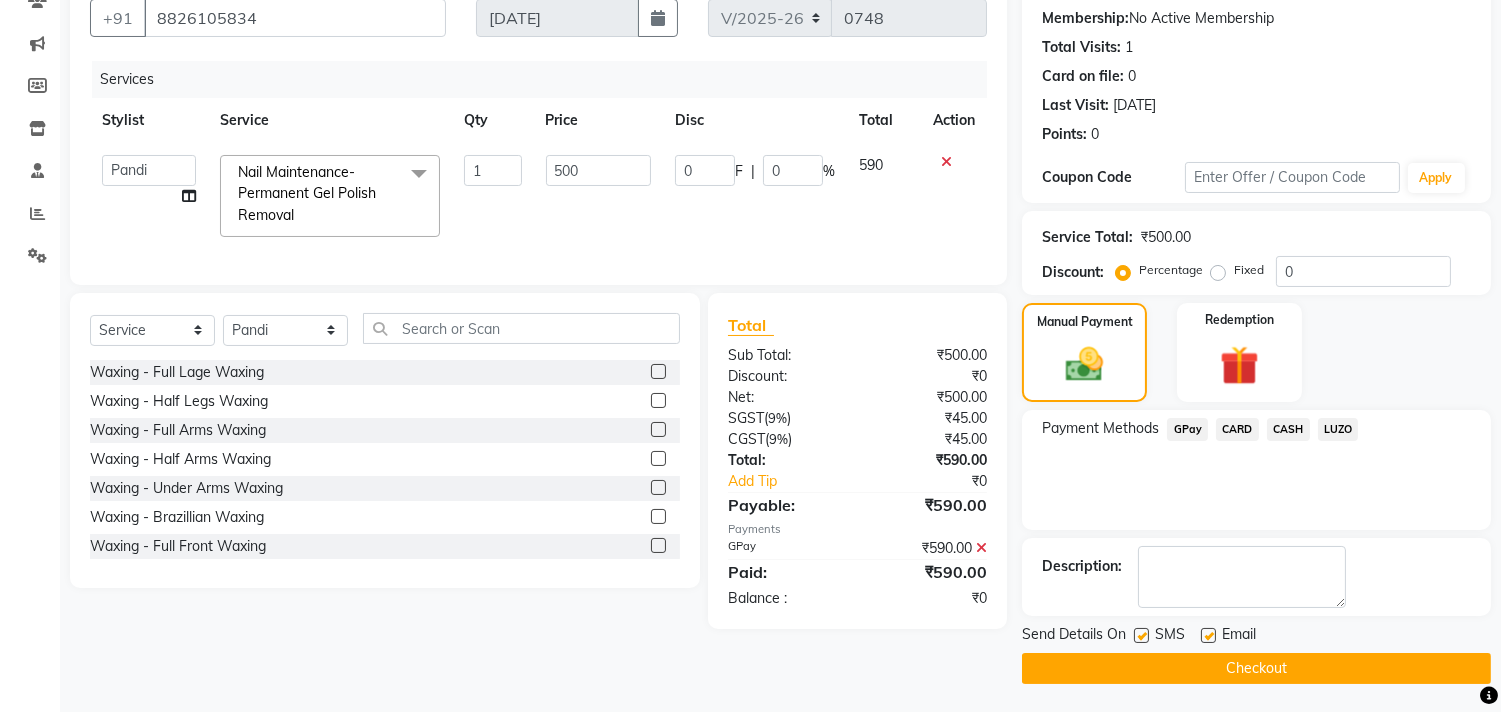 click on "Checkout" 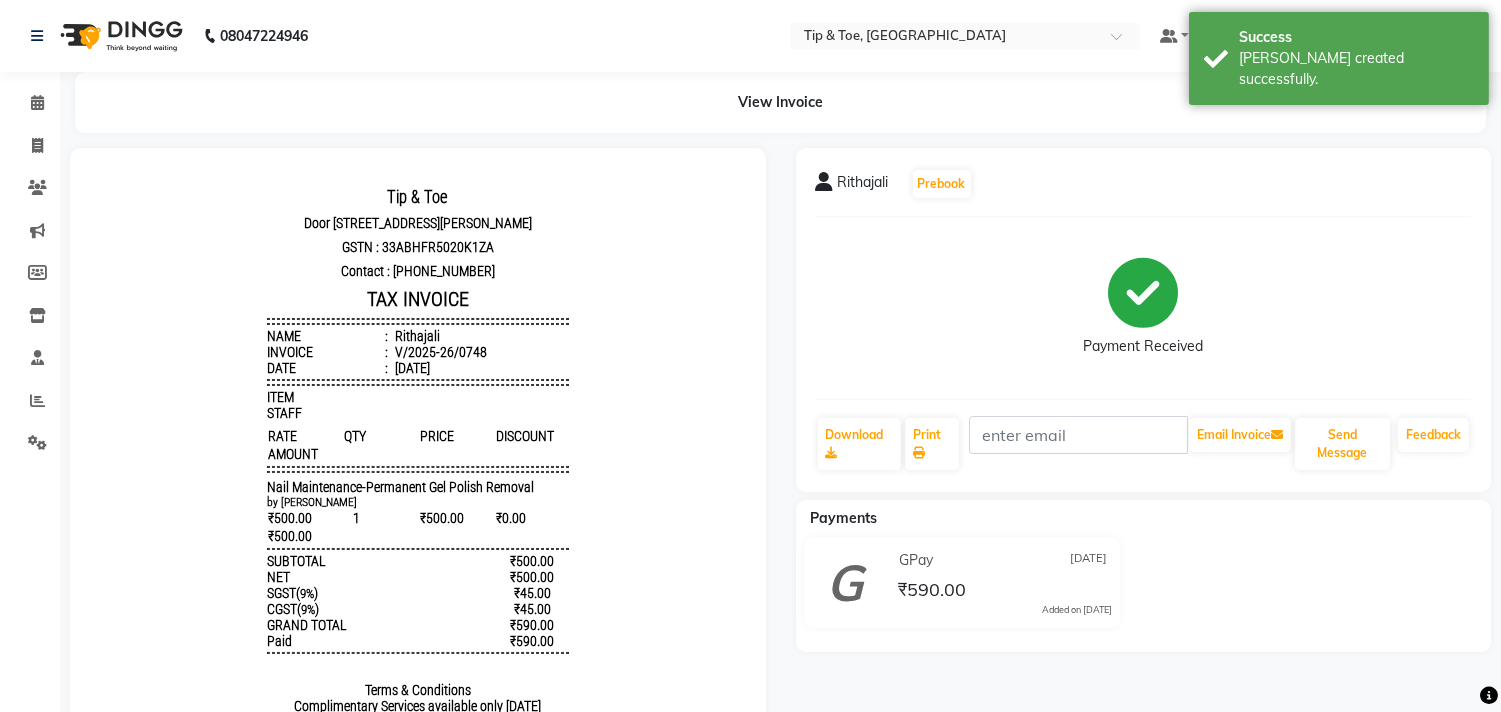 scroll, scrollTop: 0, scrollLeft: 0, axis: both 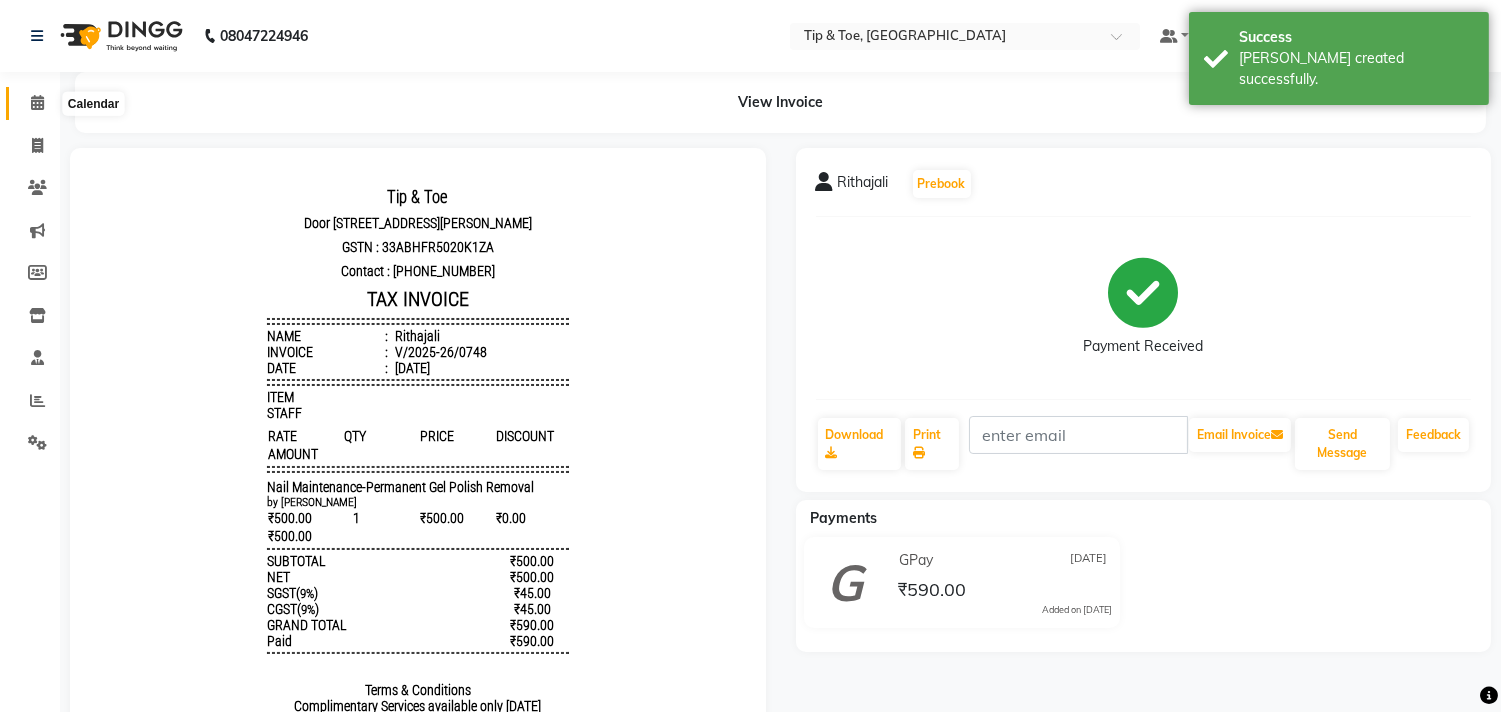 click 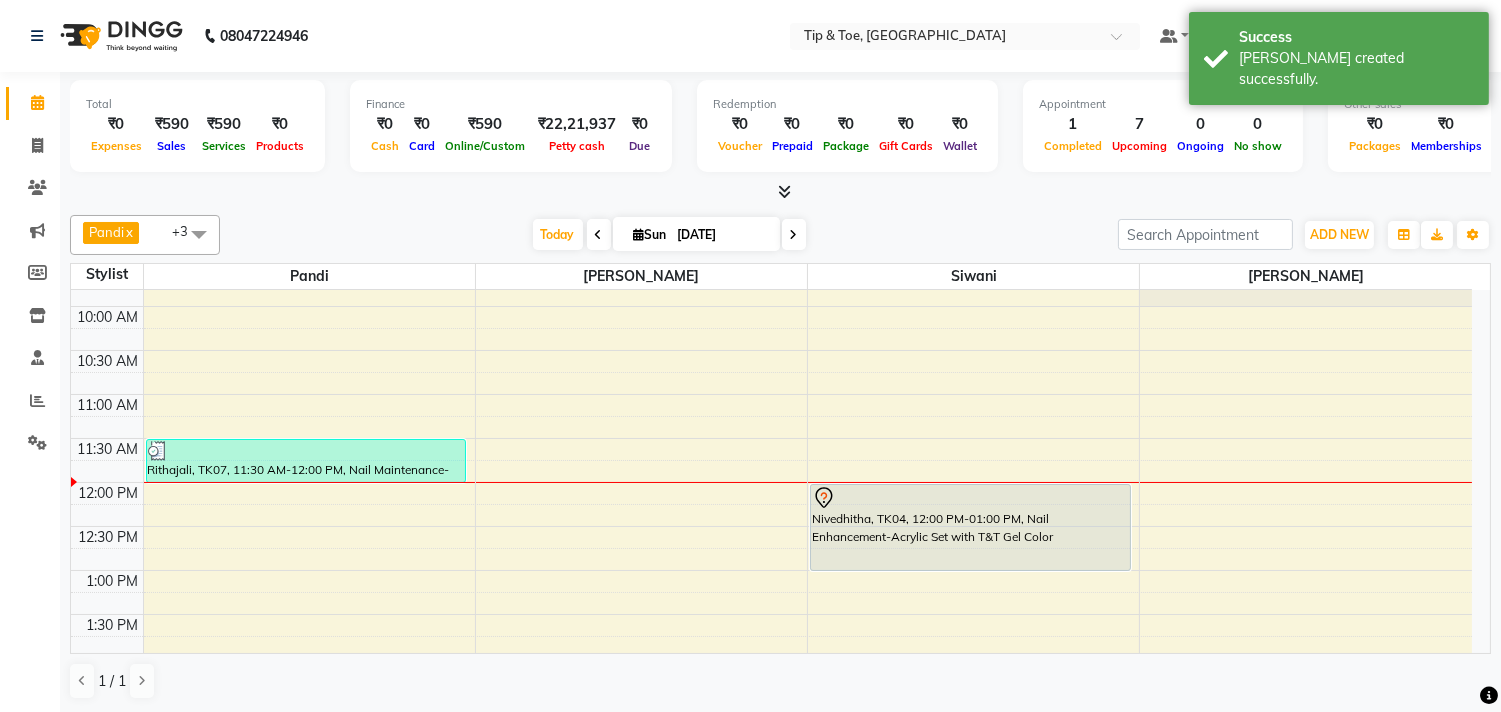 scroll, scrollTop: 222, scrollLeft: 0, axis: vertical 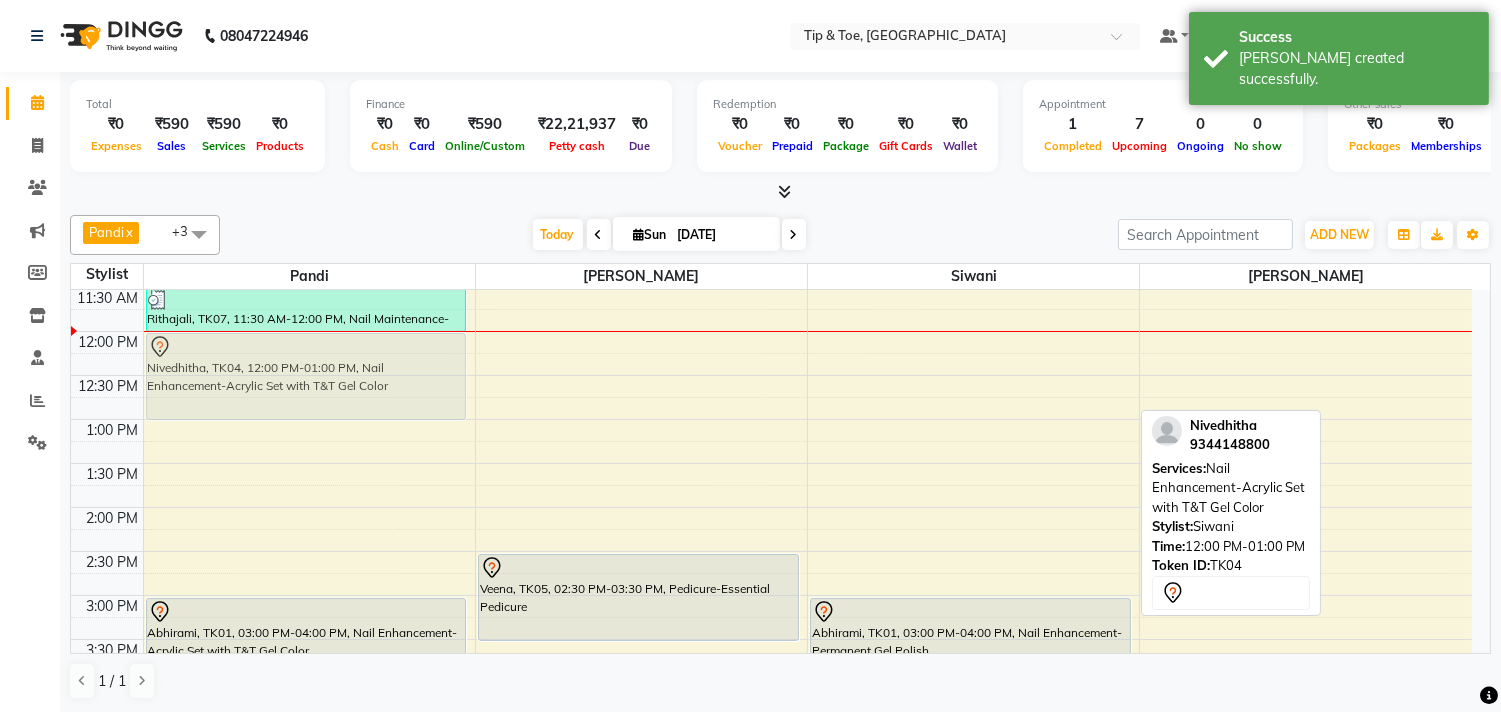 drag, startPoint x: 974, startPoint y: 388, endPoint x: 433, endPoint y: 398, distance: 541.0924 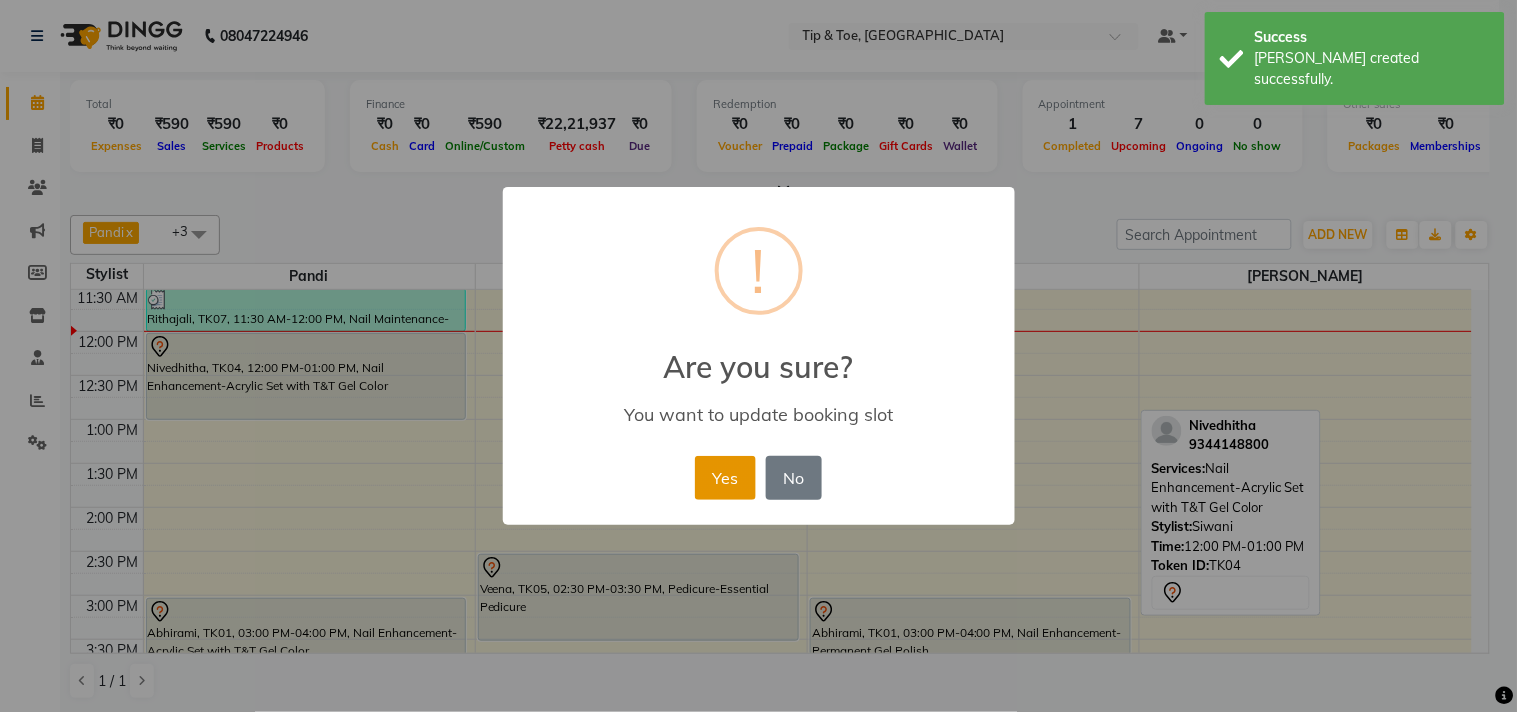 click on "Yes" at bounding box center (725, 478) 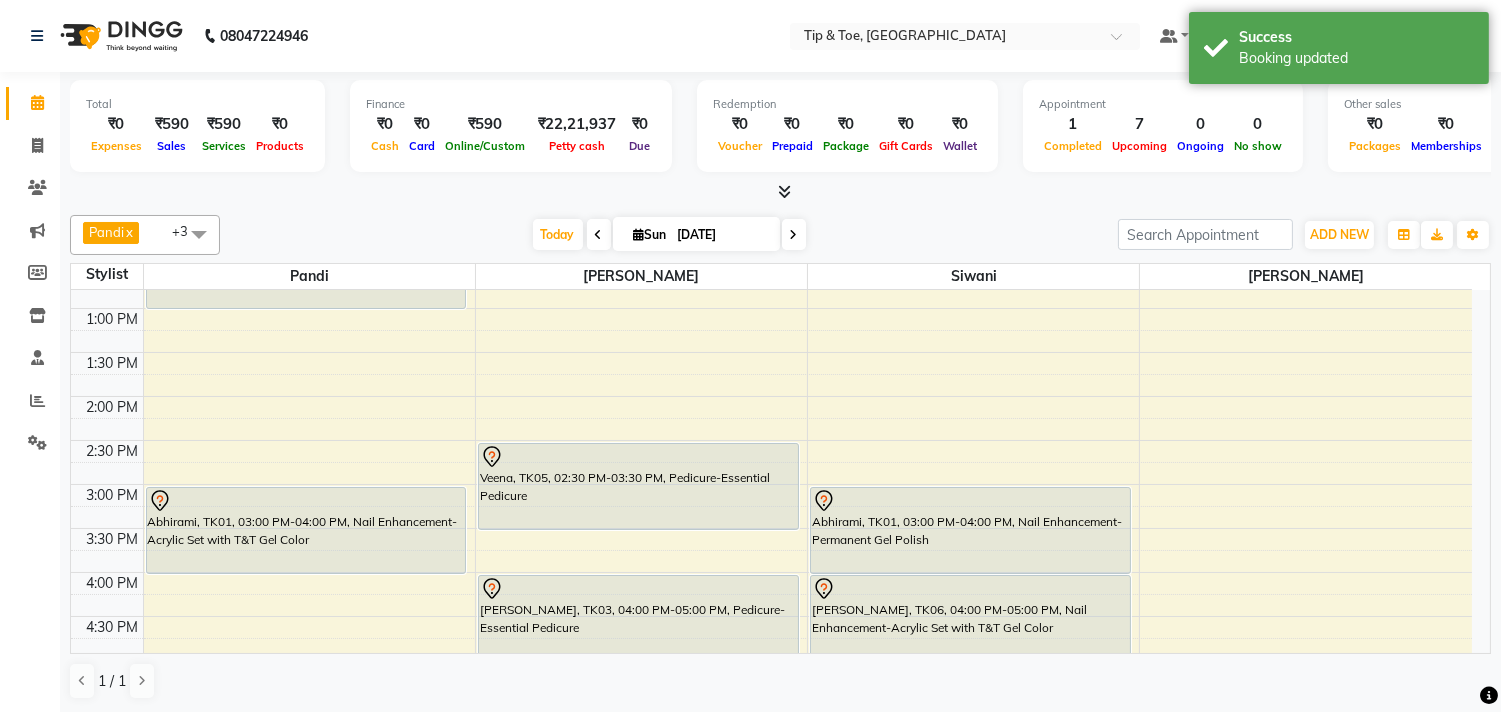 scroll, scrollTop: 222, scrollLeft: 0, axis: vertical 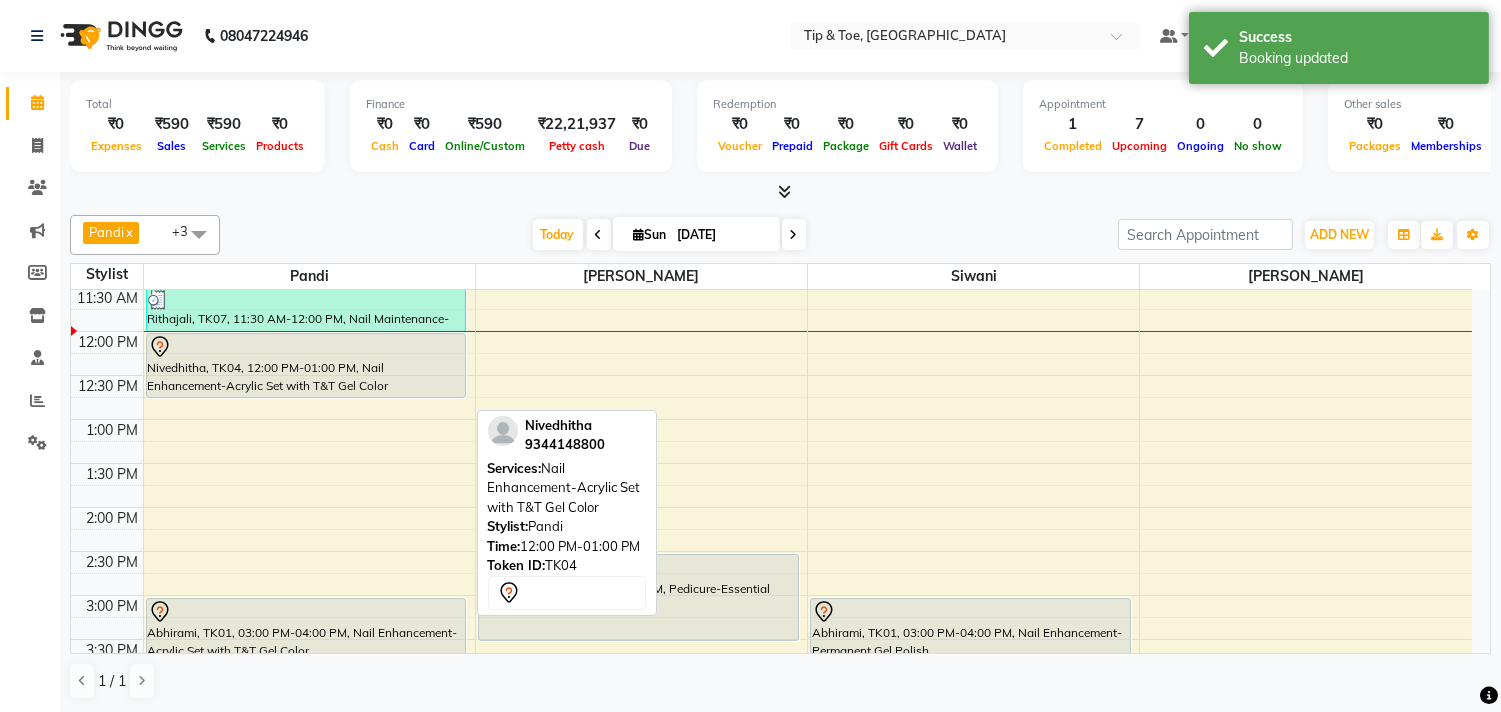 drag, startPoint x: 328, startPoint y: 414, endPoint x: 351, endPoint y: 395, distance: 29.832869 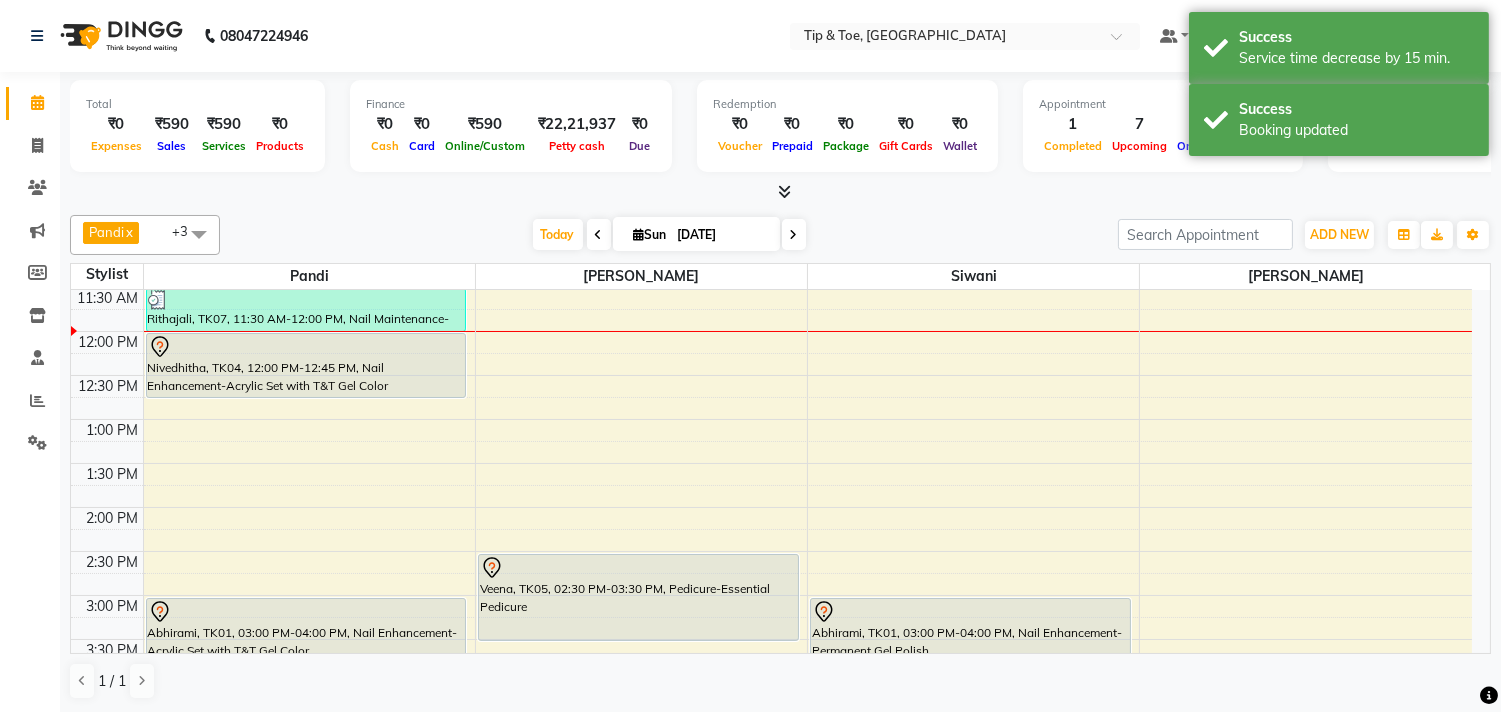 scroll, scrollTop: 333, scrollLeft: 0, axis: vertical 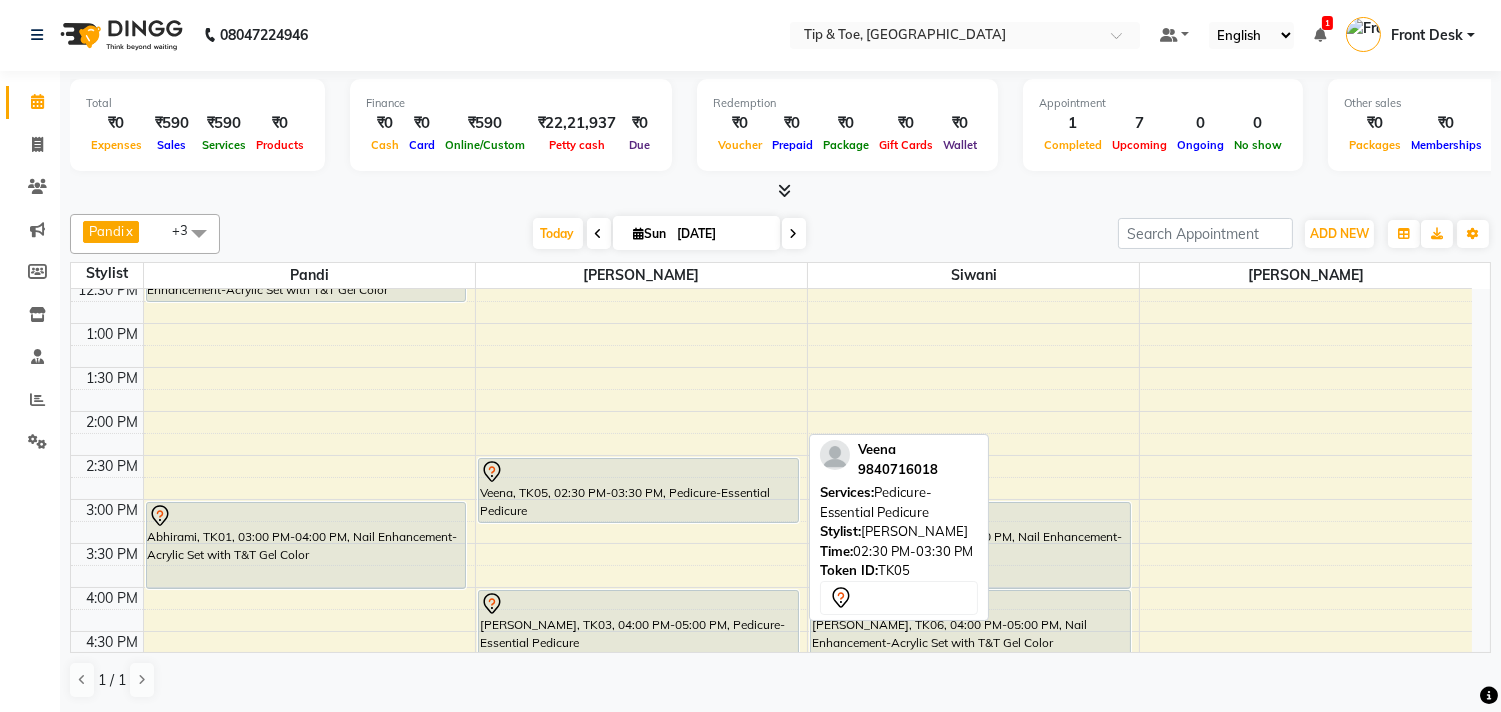 click on "Veena, TK05, 02:30 PM-03:30 PM, Pedicure-Essential Pedicure             [PERSON_NAME], TK03, 04:00 PM-05:00 PM, Pedicure-Essential Pedicure             Vijayalaksshmi, TK06, 05:15 PM-06:15 PM, Pedicure-Essential Pedicure             Veena, TK05, 02:30 PM-03:30 PM, Pedicure-Essential Pedicure" at bounding box center [641, 587] 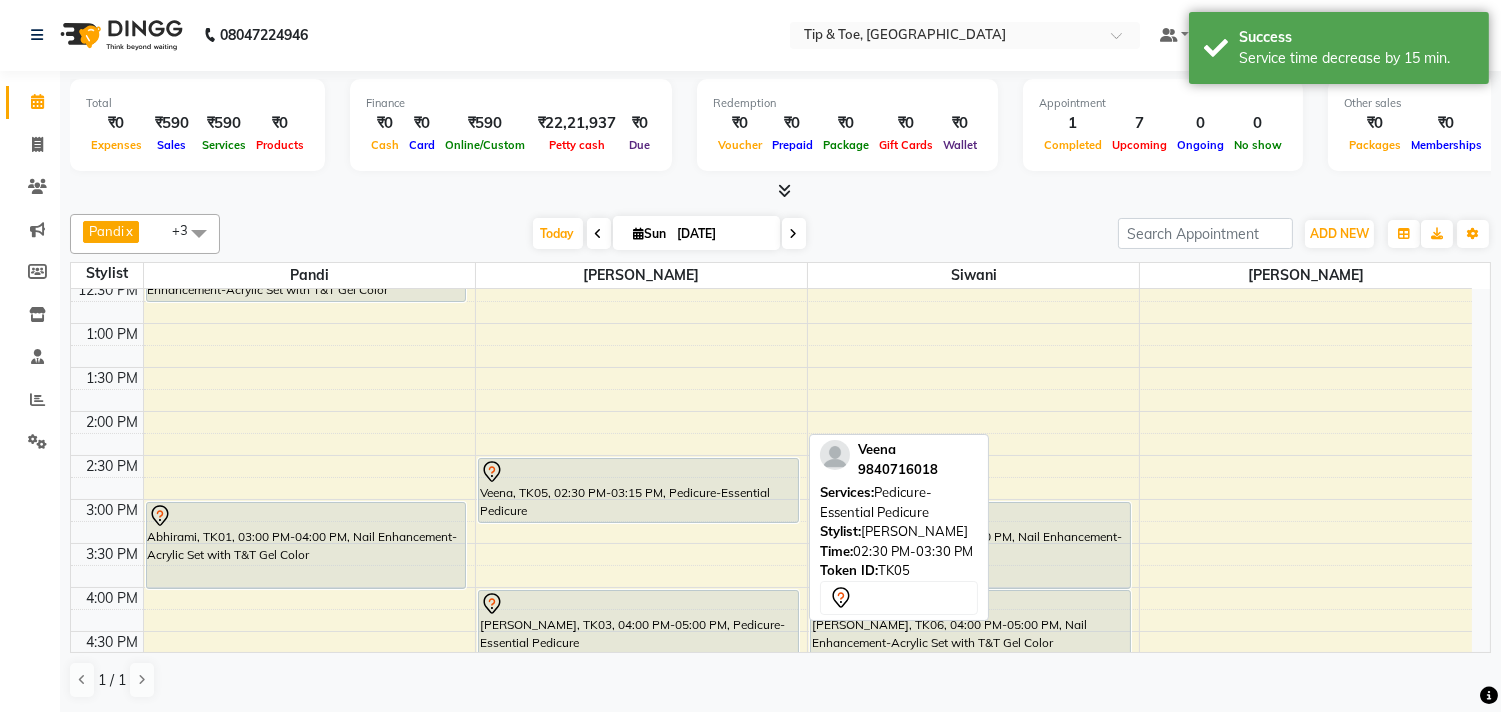 scroll, scrollTop: 428, scrollLeft: 0, axis: vertical 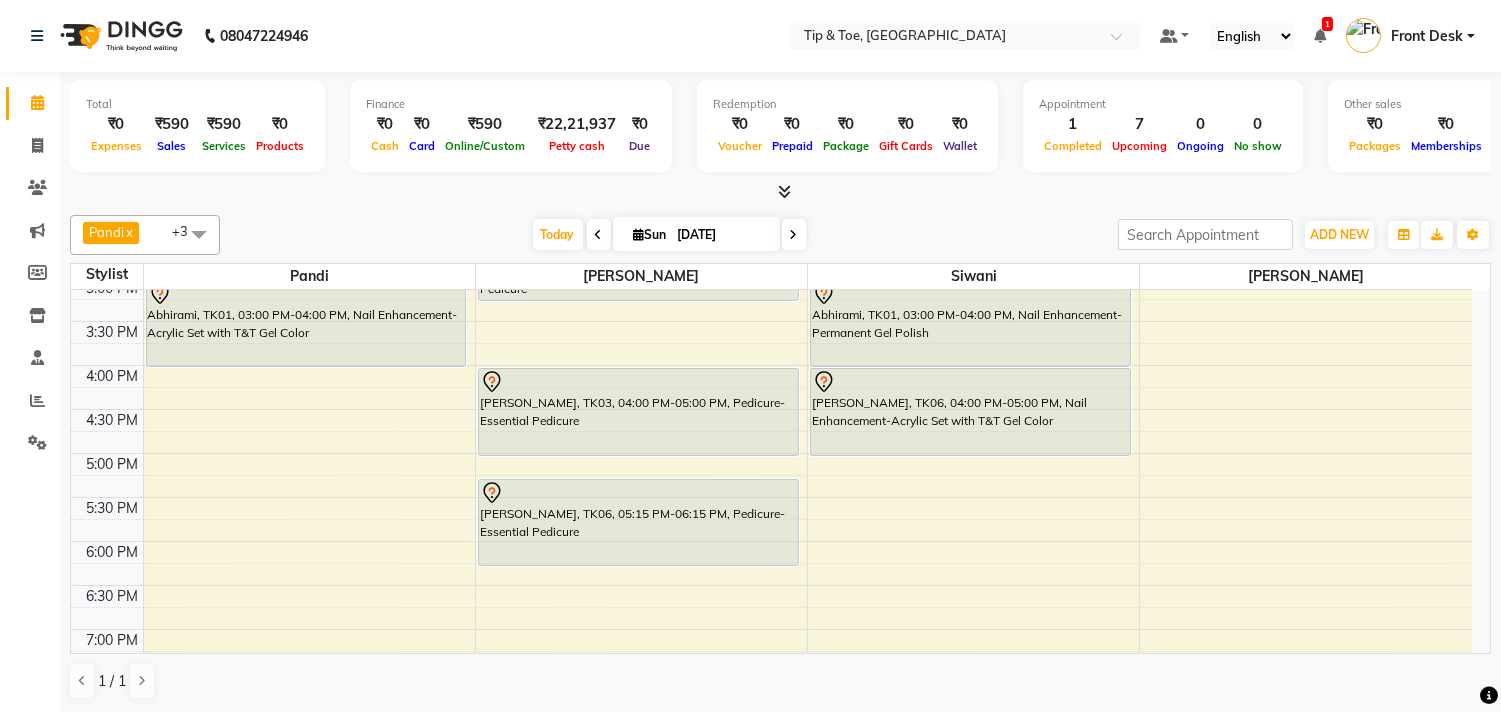 click on "Pandi  x [PERSON_NAME]  x [PERSON_NAME]  x +3 Select All [PERSON_NAME] Pandi Preeti [PERSON_NAME] [PERSON_NAME] Manager Siwani [DATE]  [DATE] Toggle Dropdown Add Appointment Add Invoice Add Attendance Add Client Toggle Dropdown Add Appointment Add Invoice Add Attendance Add Client ADD NEW Toggle Dropdown Add Appointment Add Invoice Add Attendance Add Client Pandi  x [PERSON_NAME]  x [PERSON_NAME]  x +3 Select All [PERSON_NAME] Pandi Preeti [PERSON_NAME] [PERSON_NAME] Manager Siwani Group By  Staff View   Room View  View as Vertical  Vertical - Week View  Horizontal  Horizontal - Week View  List  Toggle Dropdown Calendar Settings Manage Tags   Arrange Stylists   Reset Stylists  Full Screen Appointment Form Zoom 100% Staff/Room Display Count 7 Stylist [PERSON_NAME] [PERSON_NAME] 9:00 AM 9:30 AM 10:00 AM 10:30 AM 11:00 AM 11:30 AM 12:00 PM 12:30 PM 1:00 PM 1:30 PM 2:00 PM 2:30 PM 3:00 PM 3:30 PM 4:00 PM 4:30 PM 5:00 PM 5:30 PM 6:00 PM 6:30 PM 7:00 PM 7:30 PM 8:00 PM 8:30 PM 9:00 PM 9:30 PM 10:00 PM 10:30 PM" 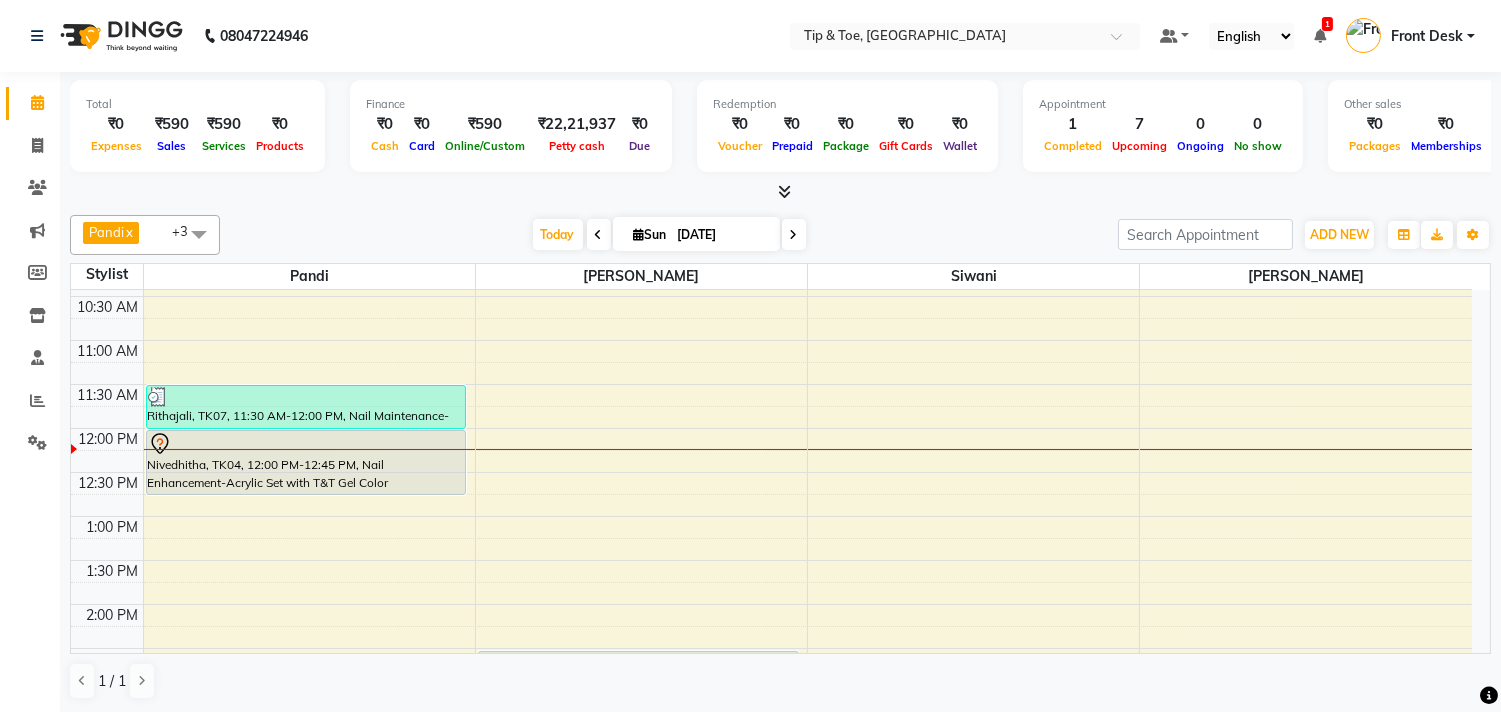 scroll, scrollTop: 111, scrollLeft: 0, axis: vertical 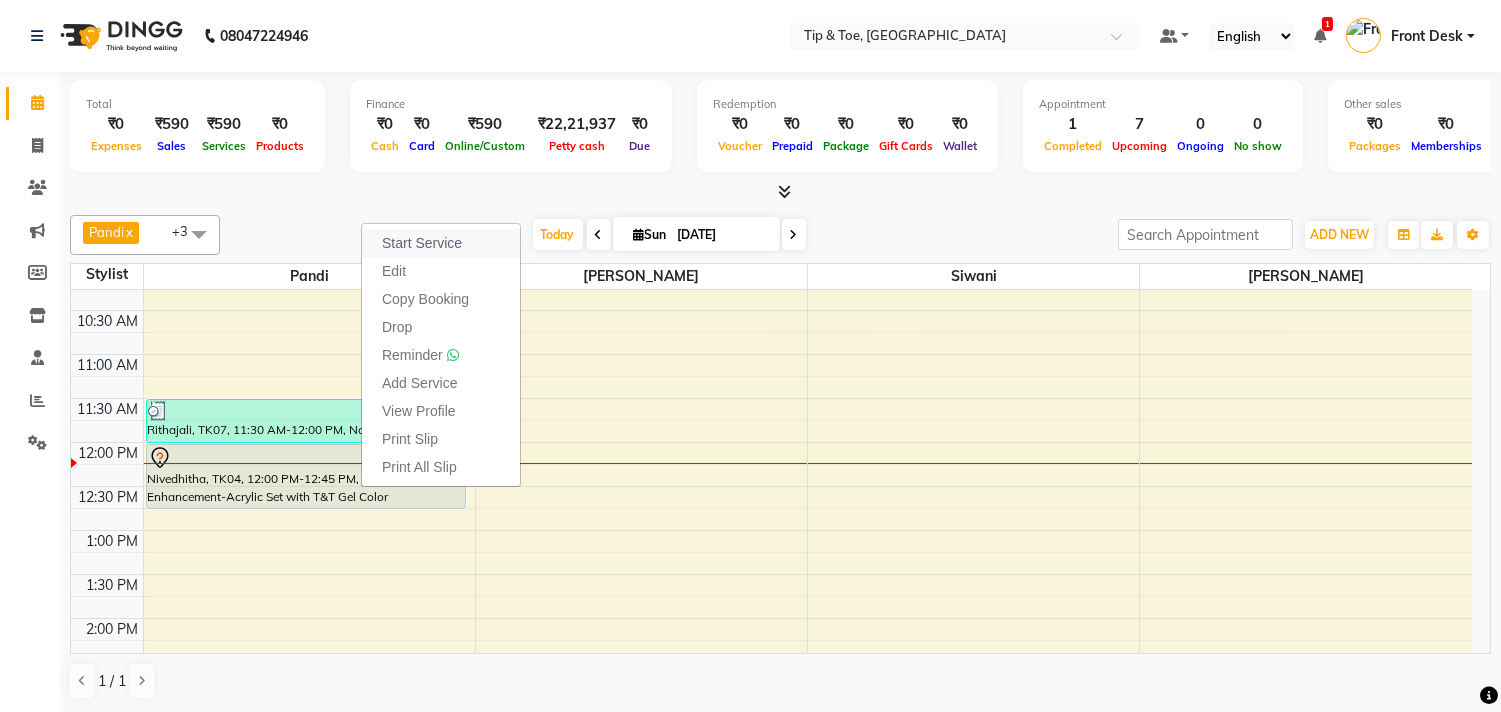 click on "Start Service" at bounding box center (422, 243) 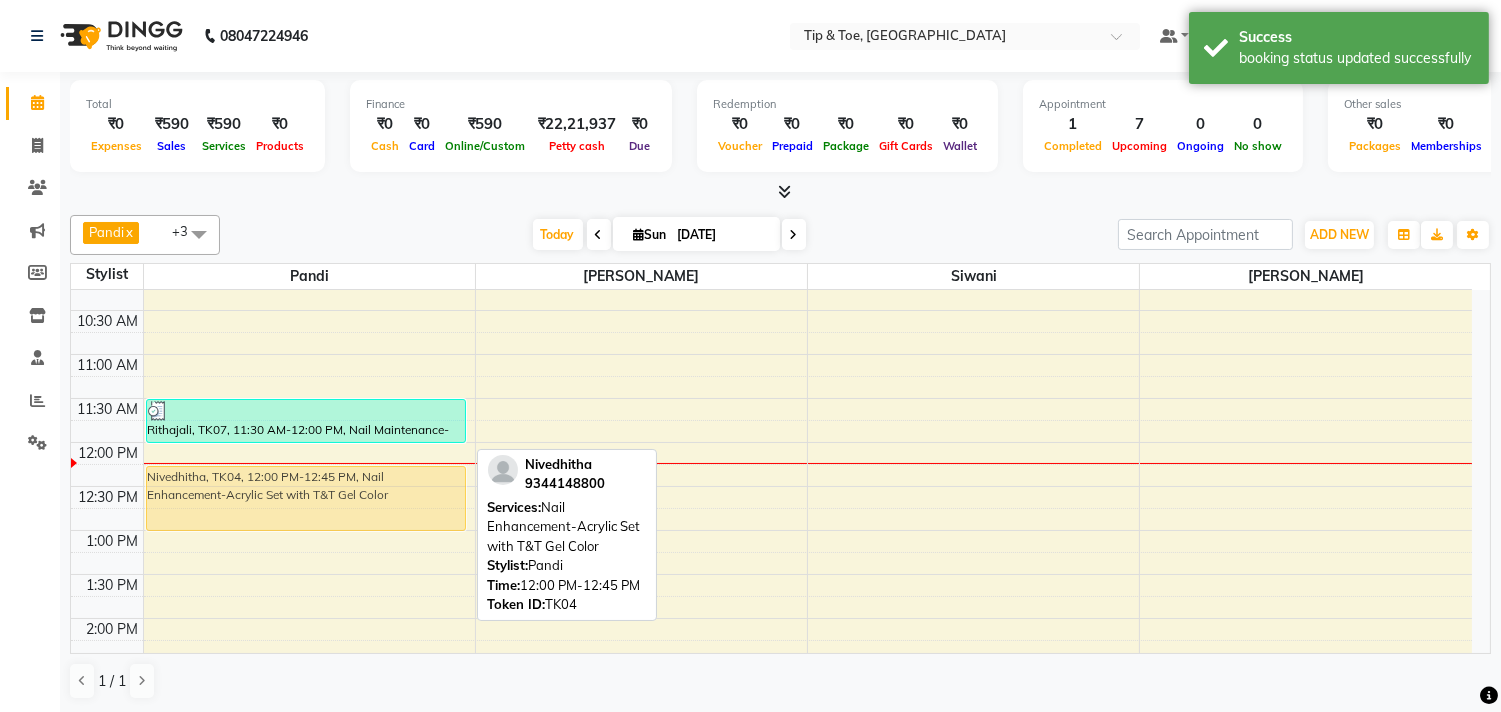 drag, startPoint x: 331, startPoint y: 482, endPoint x: 322, endPoint y: 513, distance: 32.280025 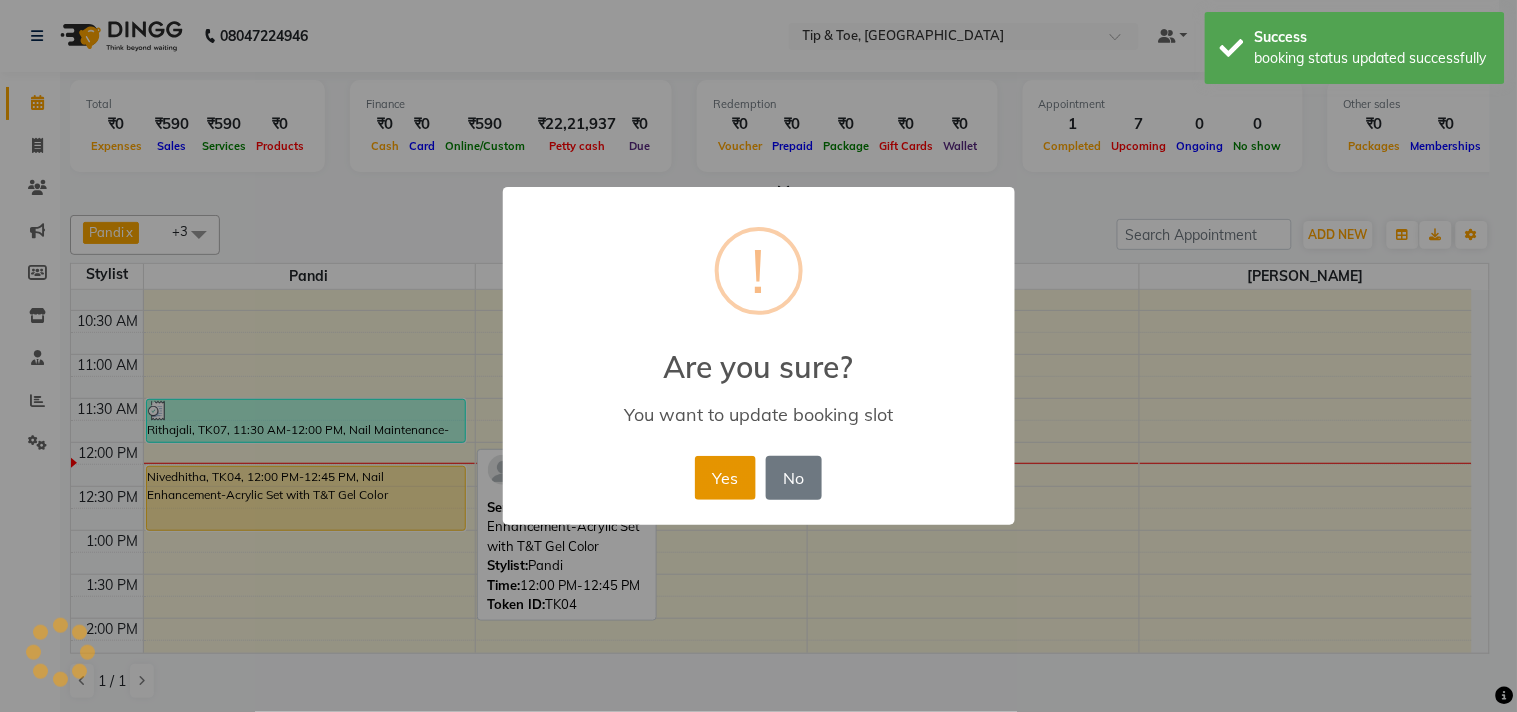 click on "Yes" at bounding box center (725, 478) 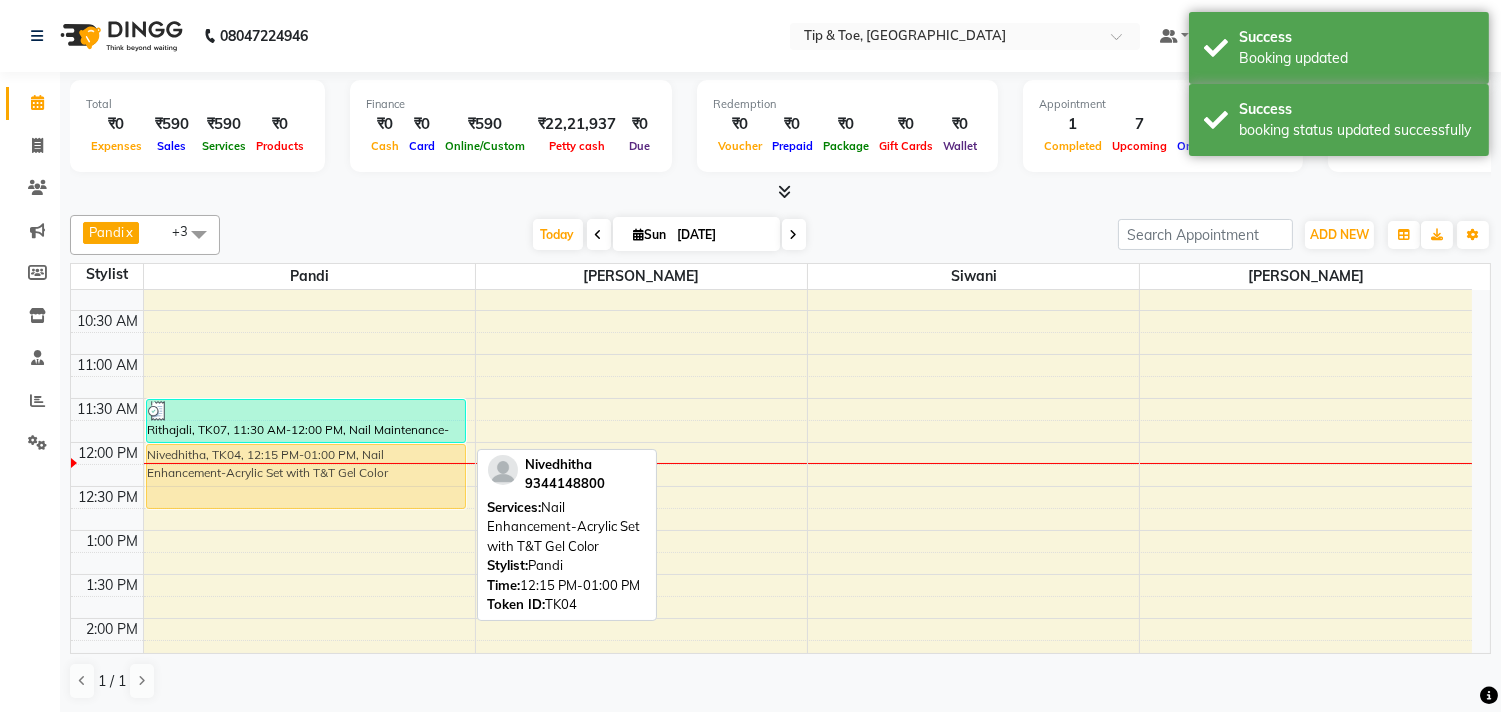 drag, startPoint x: 281, startPoint y: 491, endPoint x: 303, endPoint y: 466, distance: 33.30165 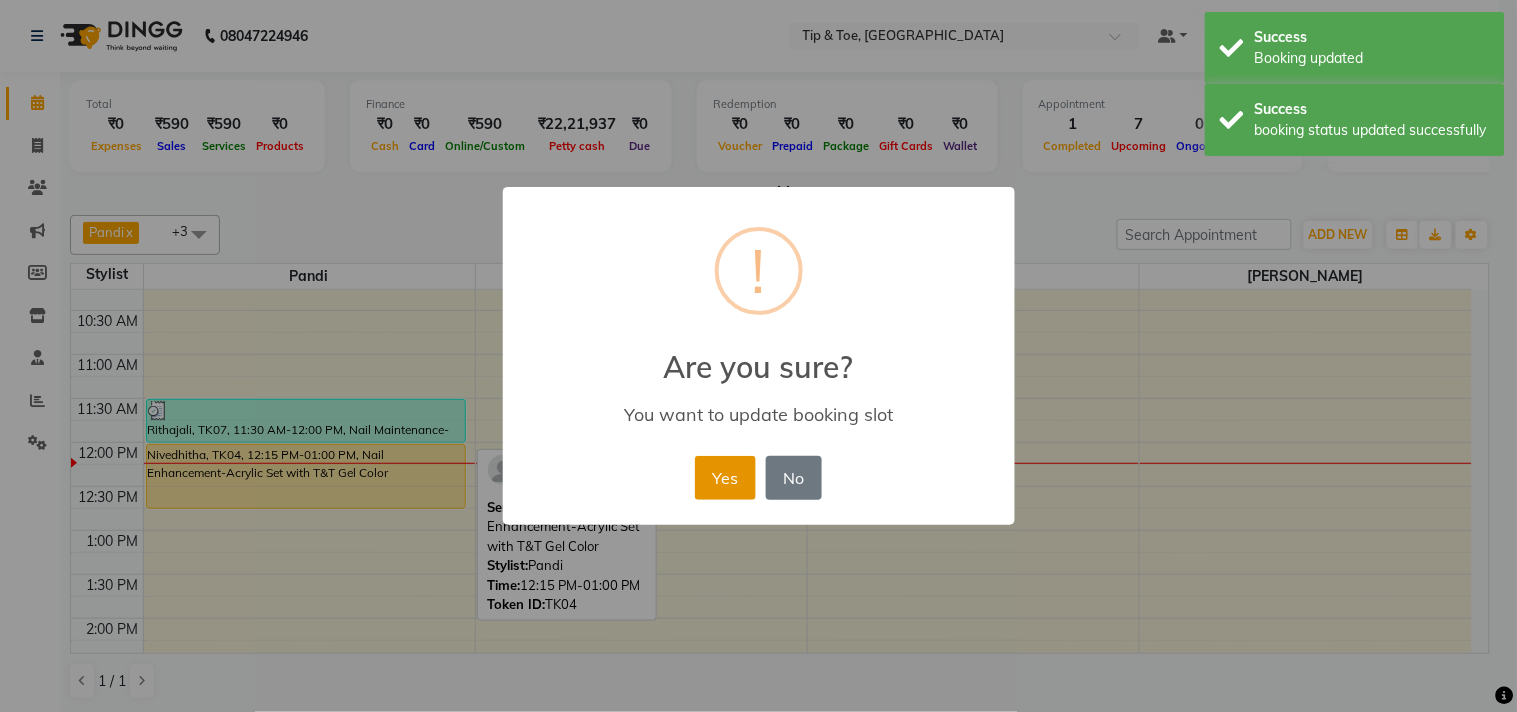 click on "Yes" at bounding box center [725, 478] 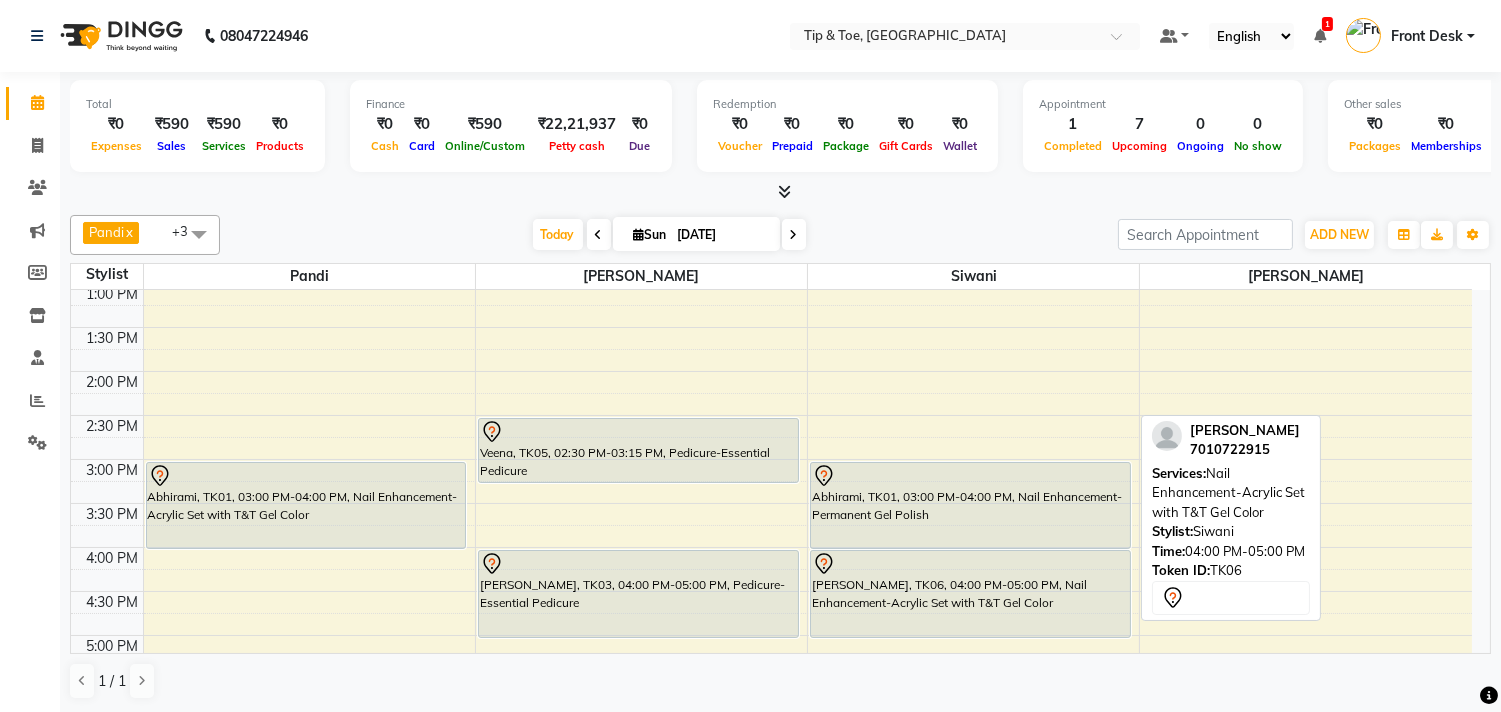 scroll, scrollTop: 222, scrollLeft: 0, axis: vertical 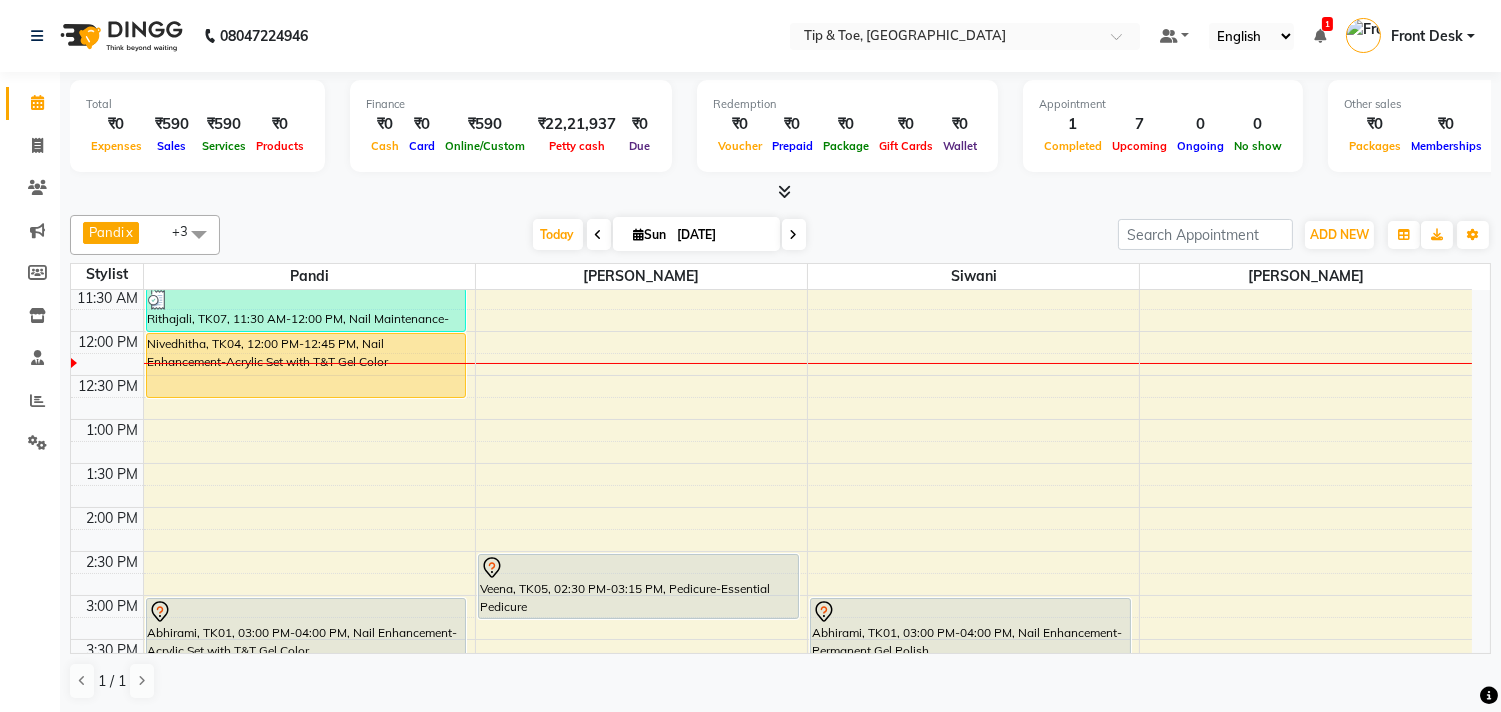 click on "9:00 AM 9:30 AM 10:00 AM 10:30 AM 11:00 AM 11:30 AM 12:00 PM 12:30 PM 1:00 PM 1:30 PM 2:00 PM 2:30 PM 3:00 PM 3:30 PM 4:00 PM 4:30 PM 5:00 PM 5:30 PM 6:00 PM 6:30 PM 7:00 PM 7:30 PM 8:00 PM 8:30 PM 9:00 PM 9:30 PM 10:00 PM 10:30 PM     [PERSON_NAME], TK07, 11:30 AM-12:00 PM, Nail Maintenance-Permanent Gel Polish Removal    Nivedhitha, TK04, 12:00 PM-12:45 PM, Nail Enhancement-Acrylic Set with T&T Gel Color             Abhirami, TK01, 03:00 PM-04:00 PM, Nail Enhancement-Acrylic Set with T&T Gel Color             Veena, TK05, 02:30 PM-03:15 PM, Pedicure-Essential Pedicure             [PERSON_NAME], TK03, 04:00 PM-05:00 PM, Pedicure-Essential Pedicure             Vijayalaksshmi, TK06, 05:15 PM-06:15 PM, Pedicure-Essential Pedicure             Abhirami, TK01, 03:00 PM-04:00 PM, Nail Enhancement-Permanent Gel Polish             Vijayalaksshmi, TK06, 04:00 PM-05:00 PM, Nail Enhancement-Acrylic Set with T&T Gel Color" at bounding box center [771, 683] 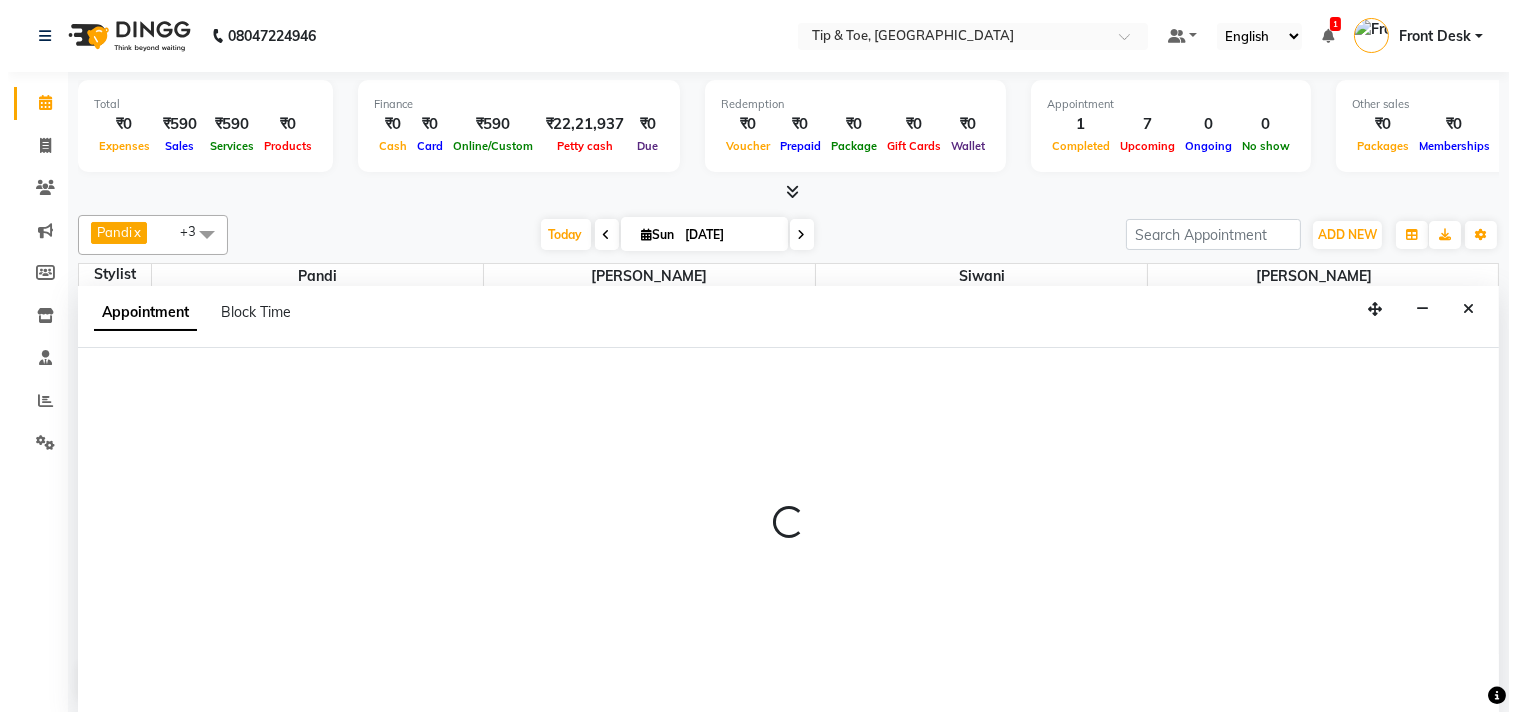scroll, scrollTop: 1, scrollLeft: 0, axis: vertical 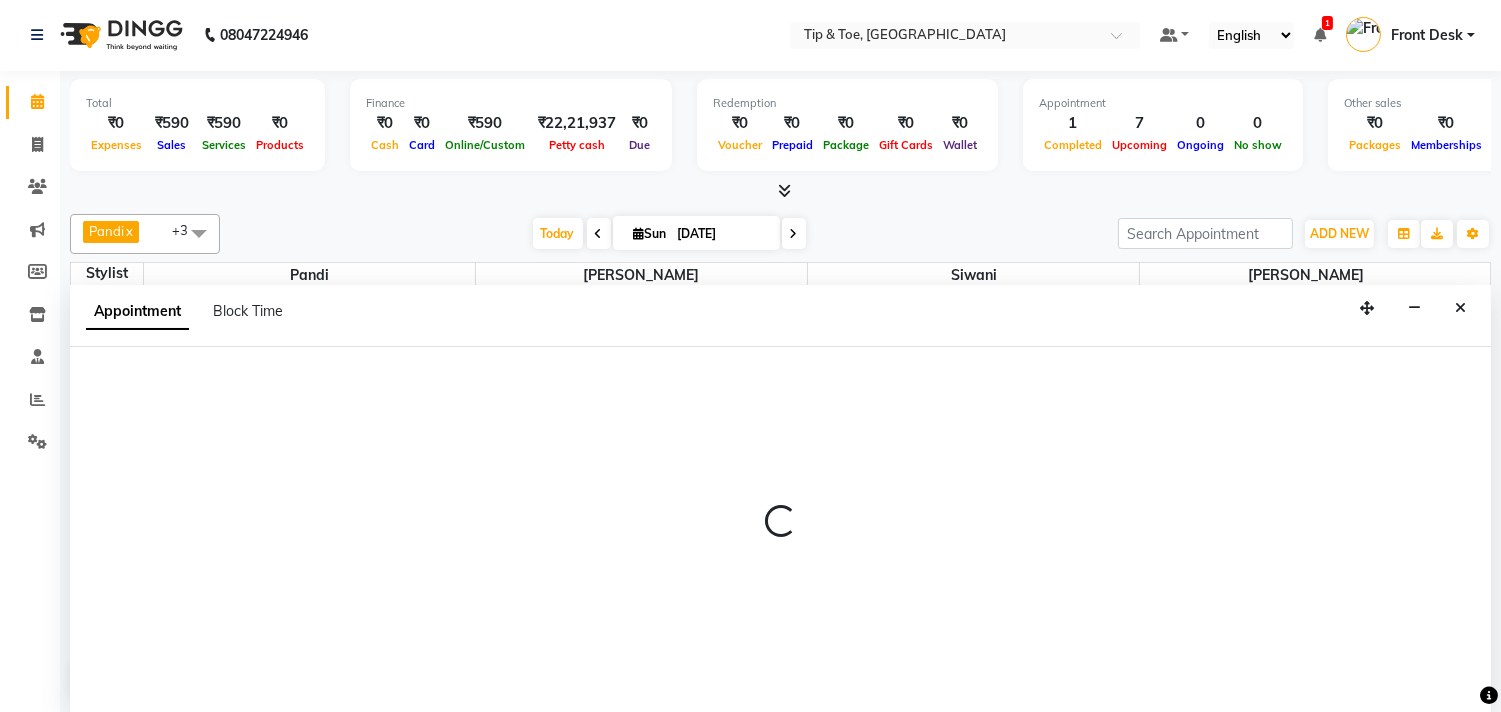 select on "49685" 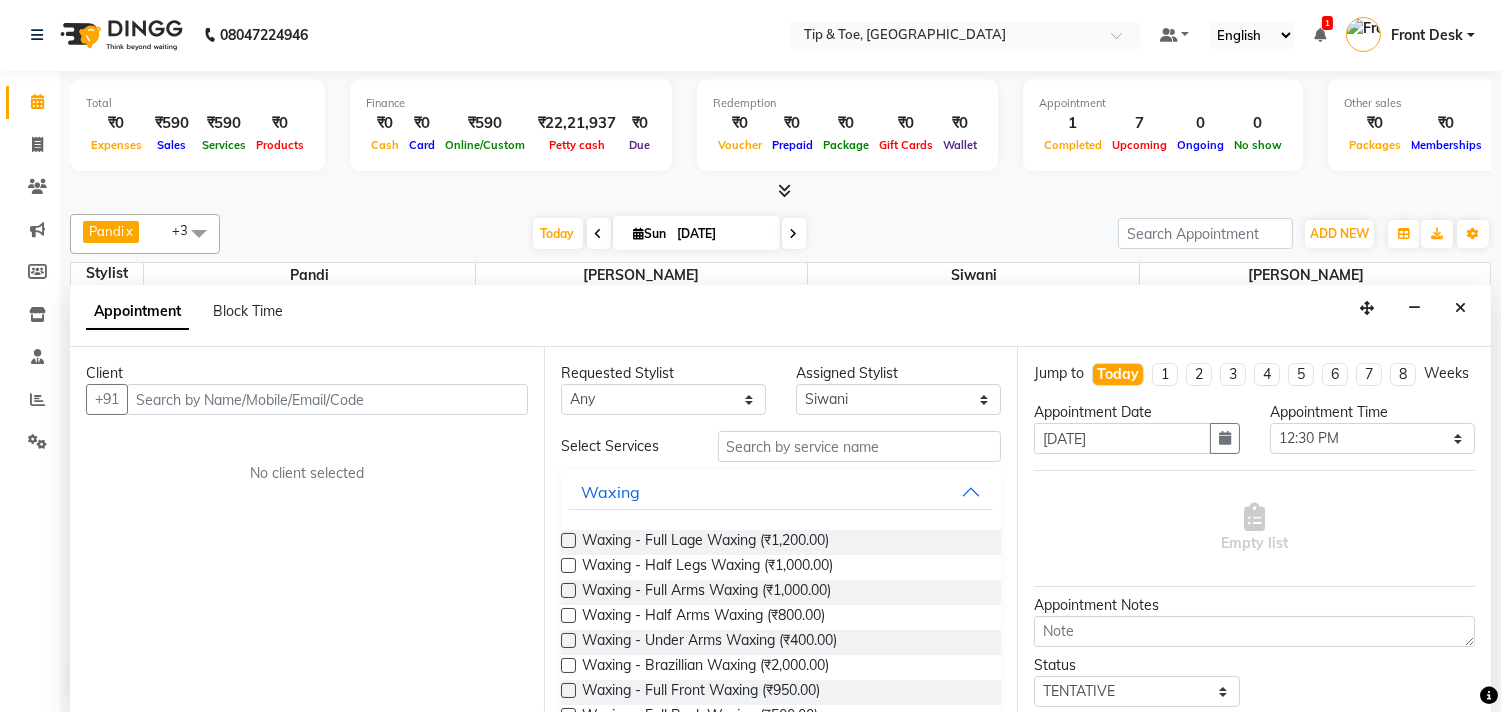 click at bounding box center [327, 399] 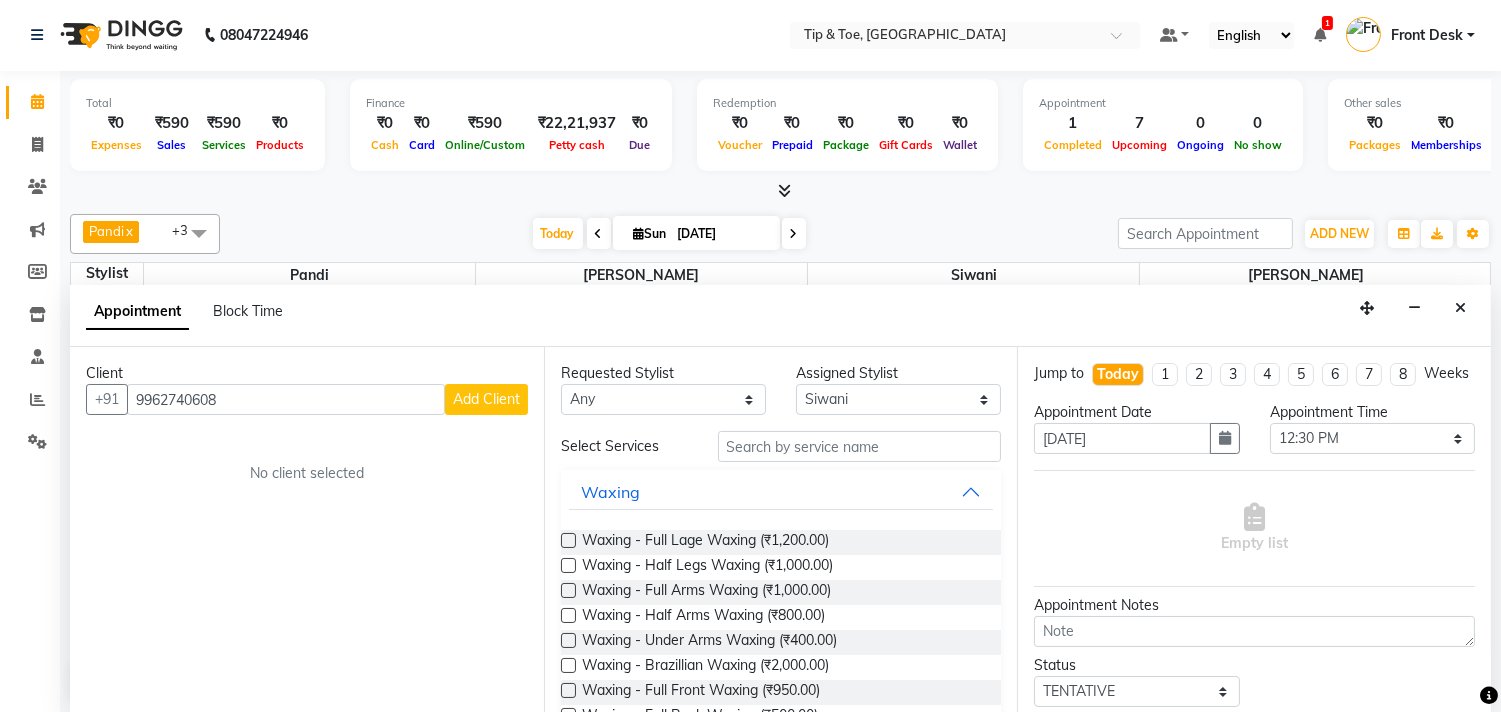 type on "9962740608" 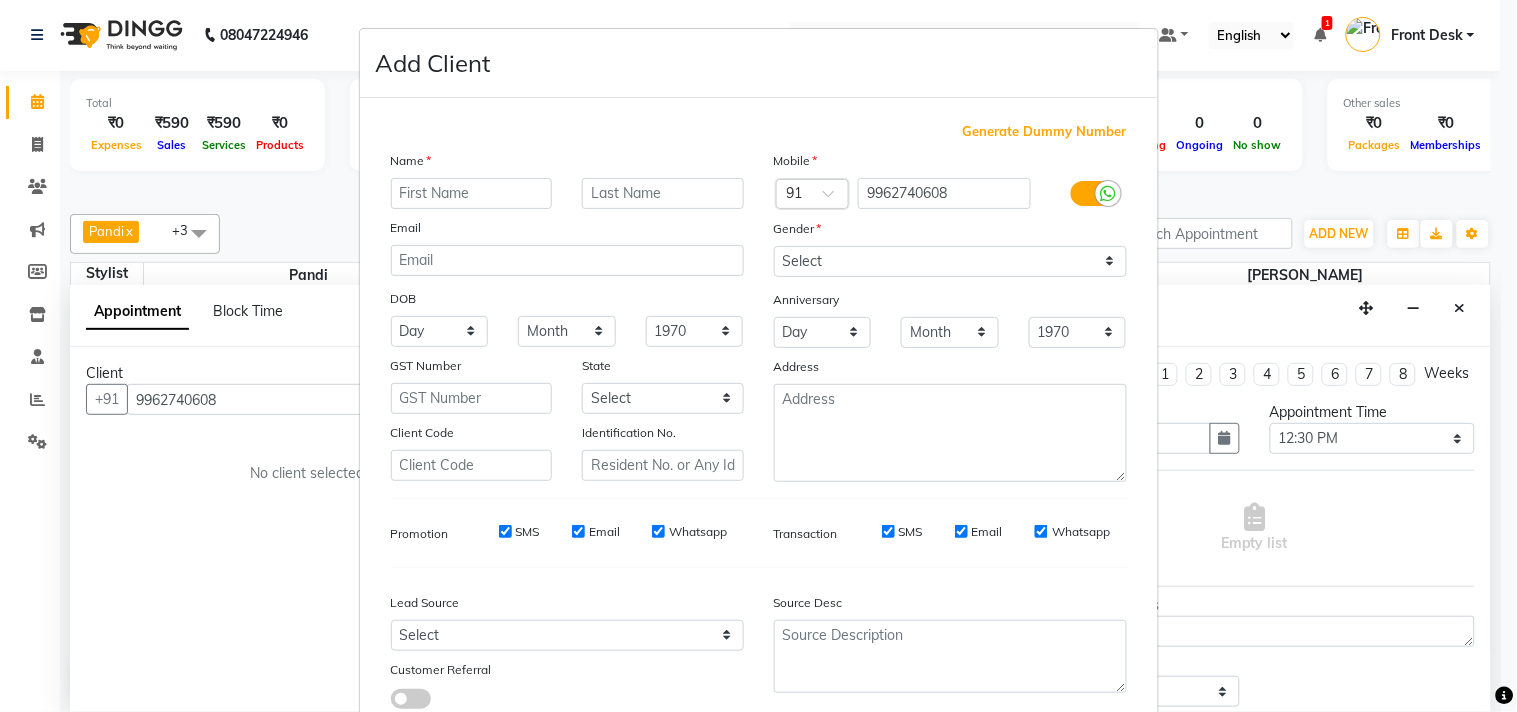 type on "n" 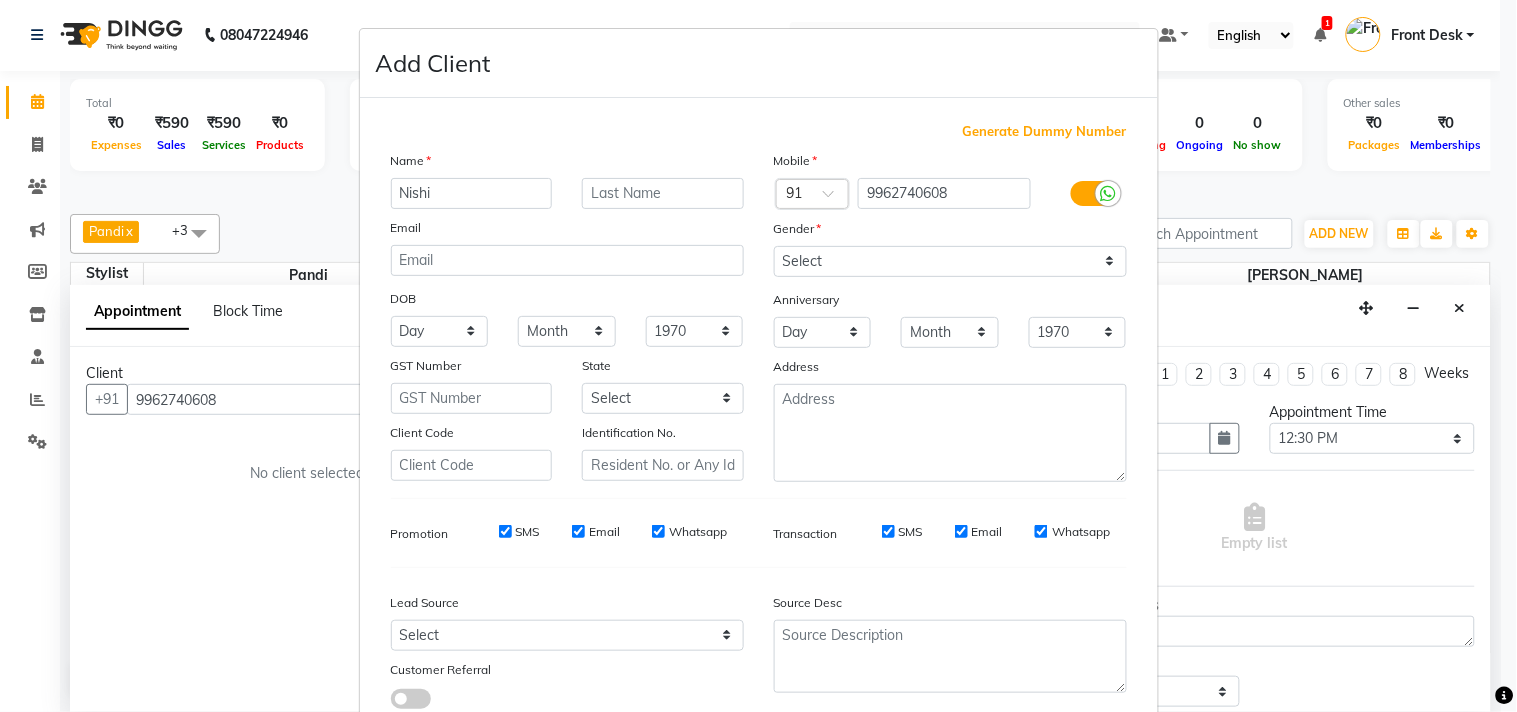 type on "Nishi" 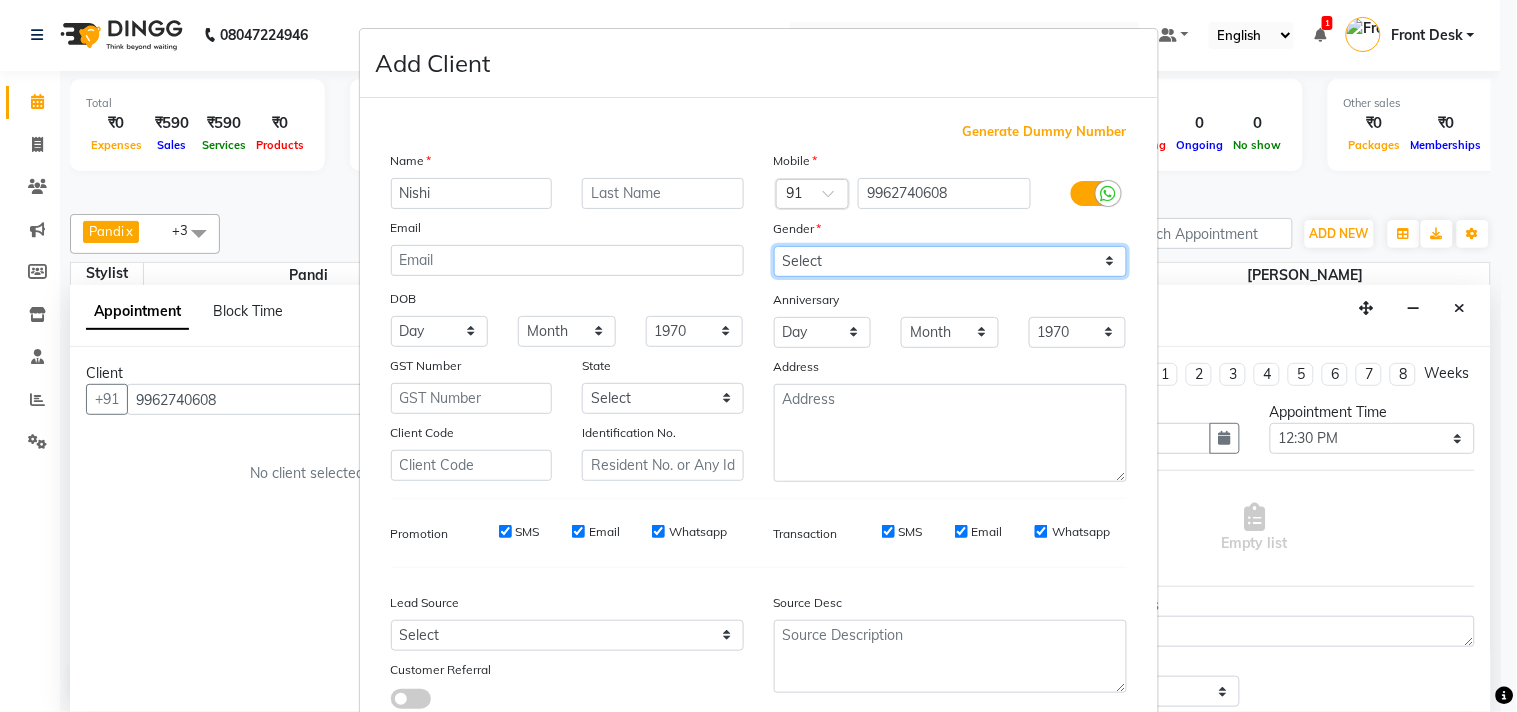 click on "Select [DEMOGRAPHIC_DATA] [DEMOGRAPHIC_DATA] Other Prefer Not To Say" at bounding box center [950, 261] 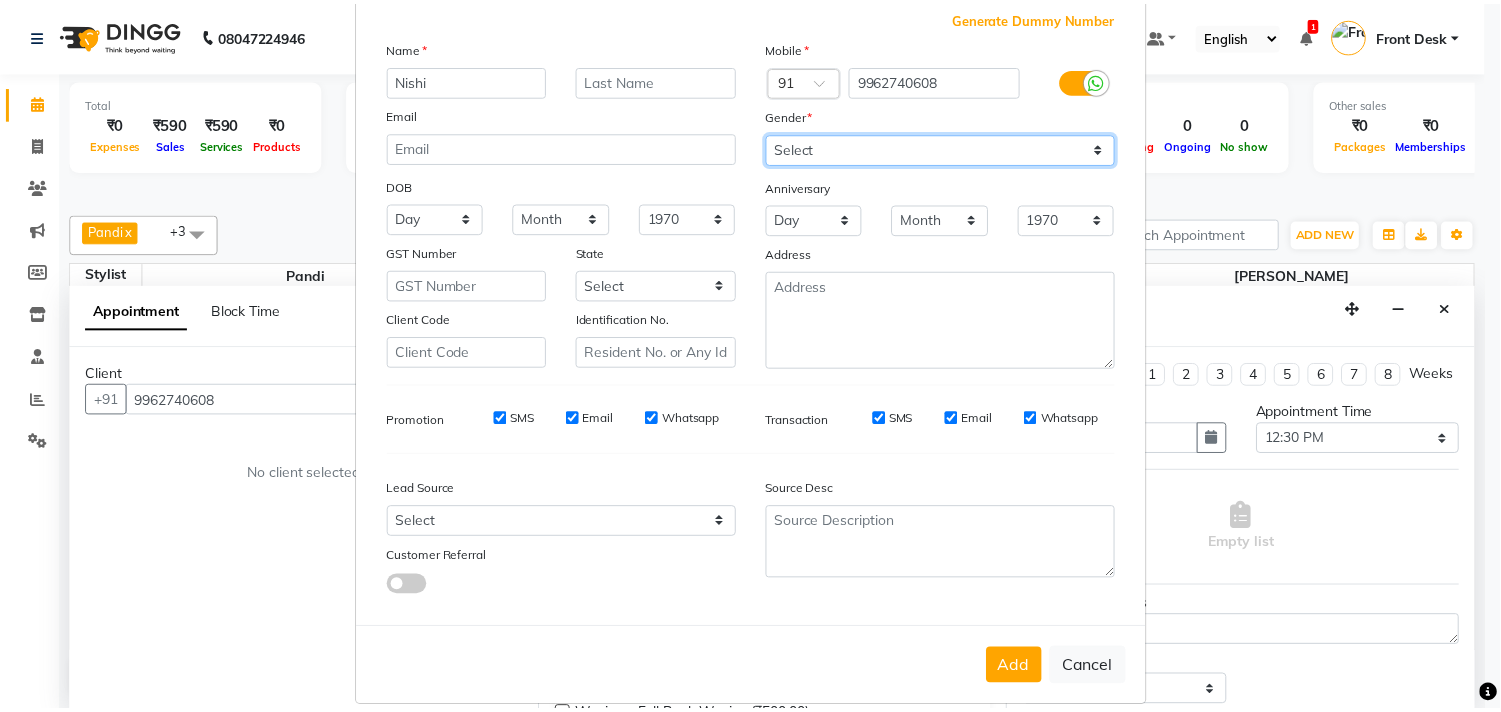 scroll, scrollTop: 138, scrollLeft: 0, axis: vertical 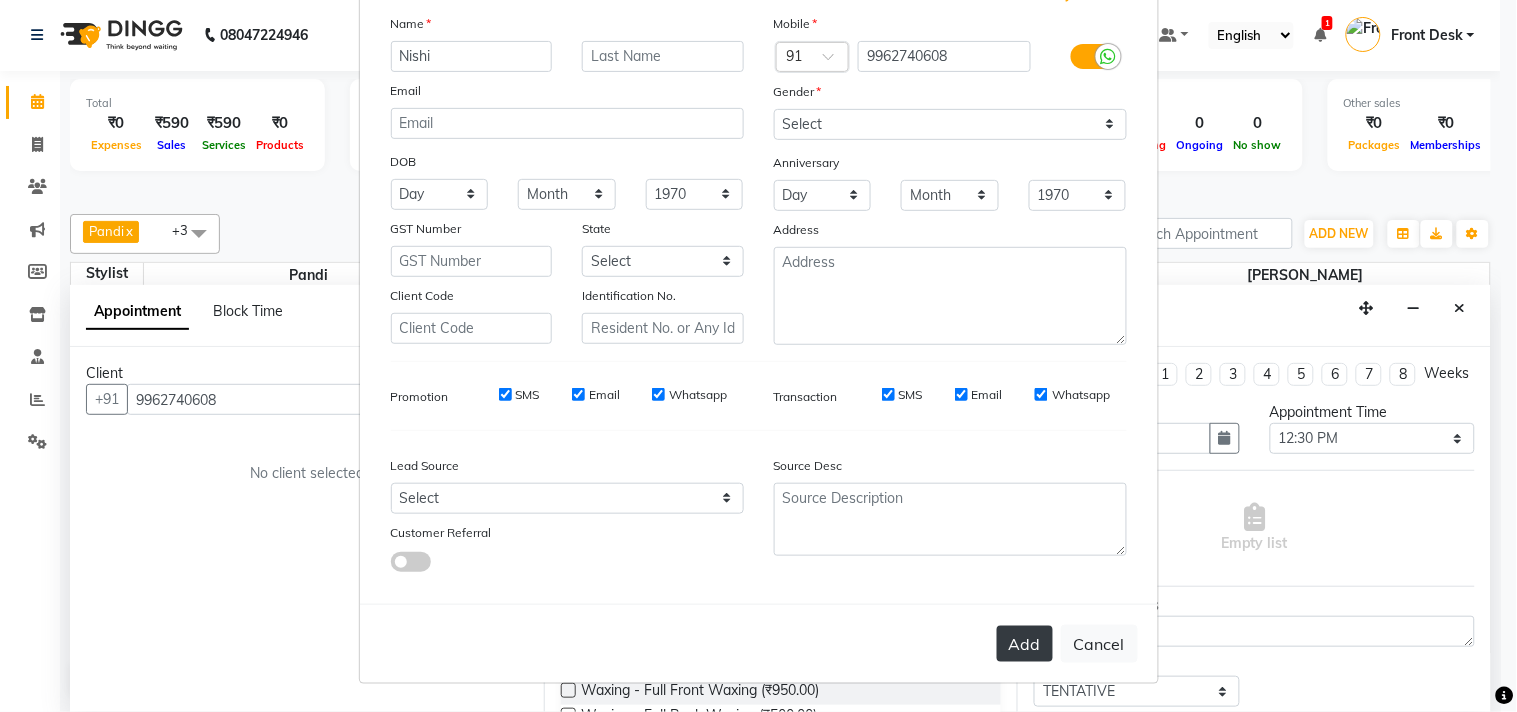 click on "Add" at bounding box center (1025, 644) 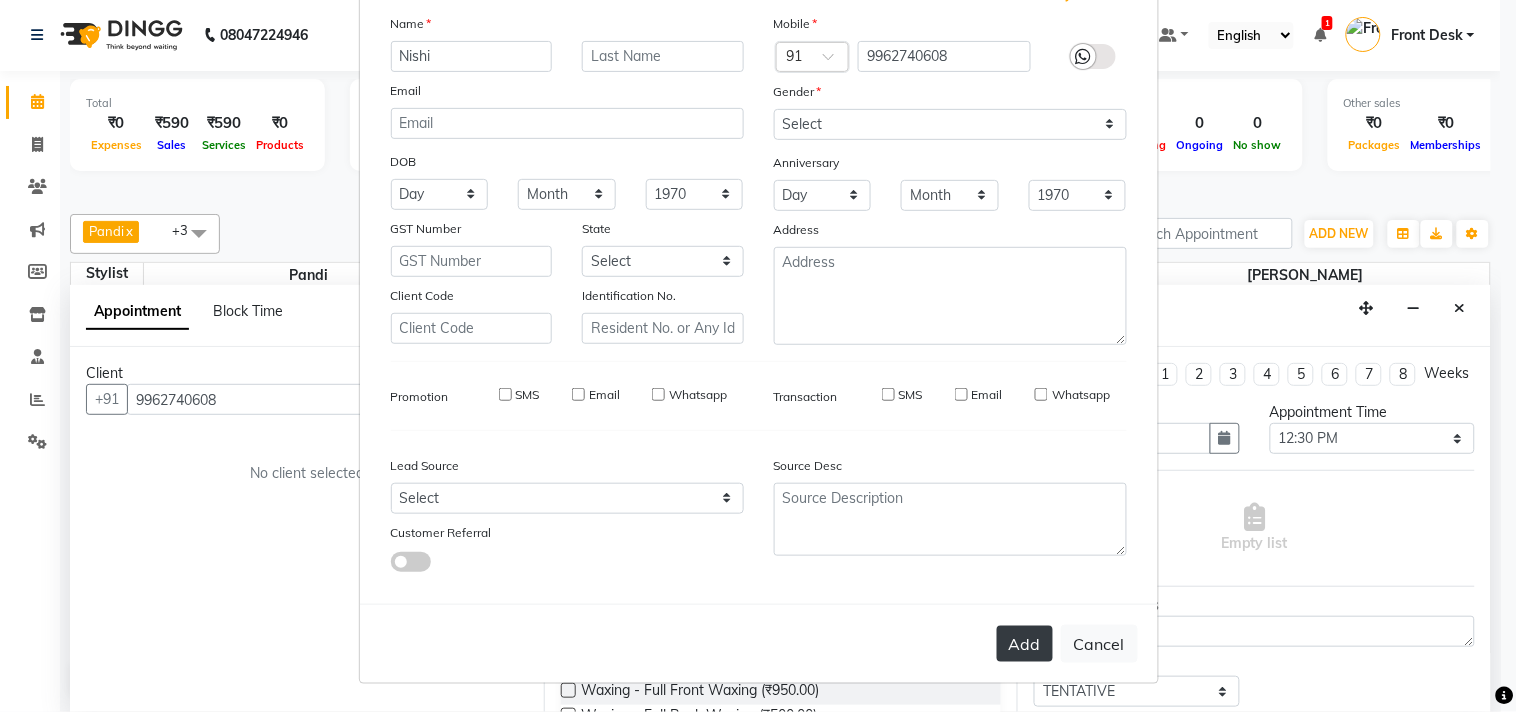 type 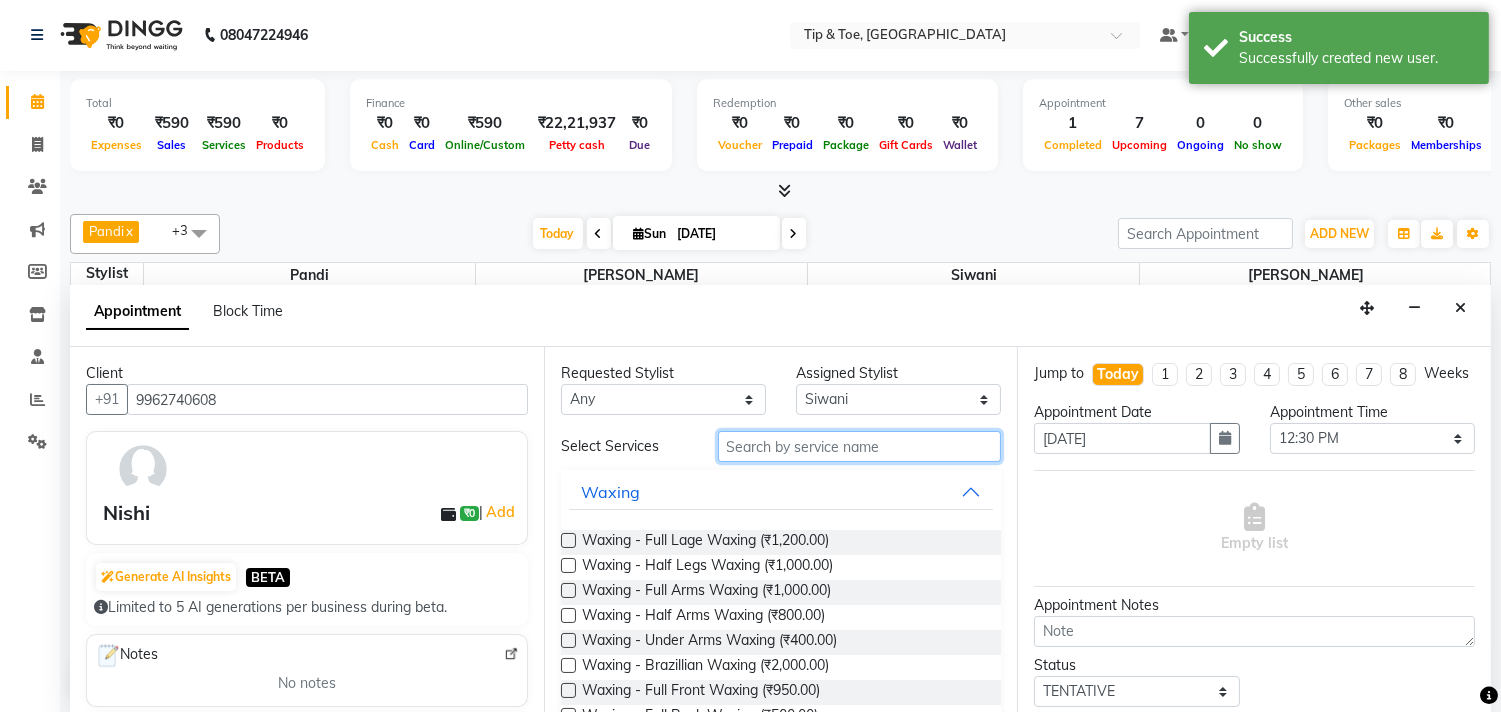 click at bounding box center [860, 446] 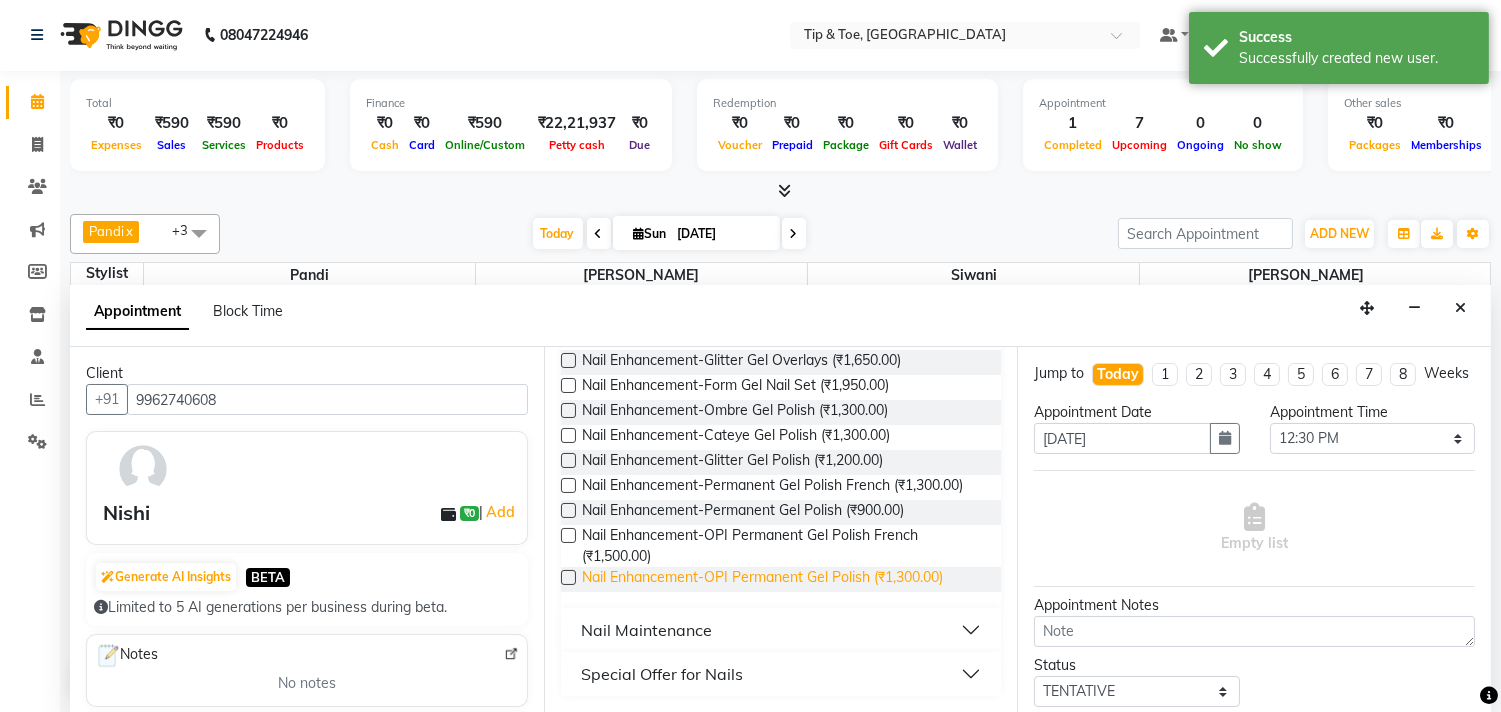 scroll, scrollTop: 444, scrollLeft: 0, axis: vertical 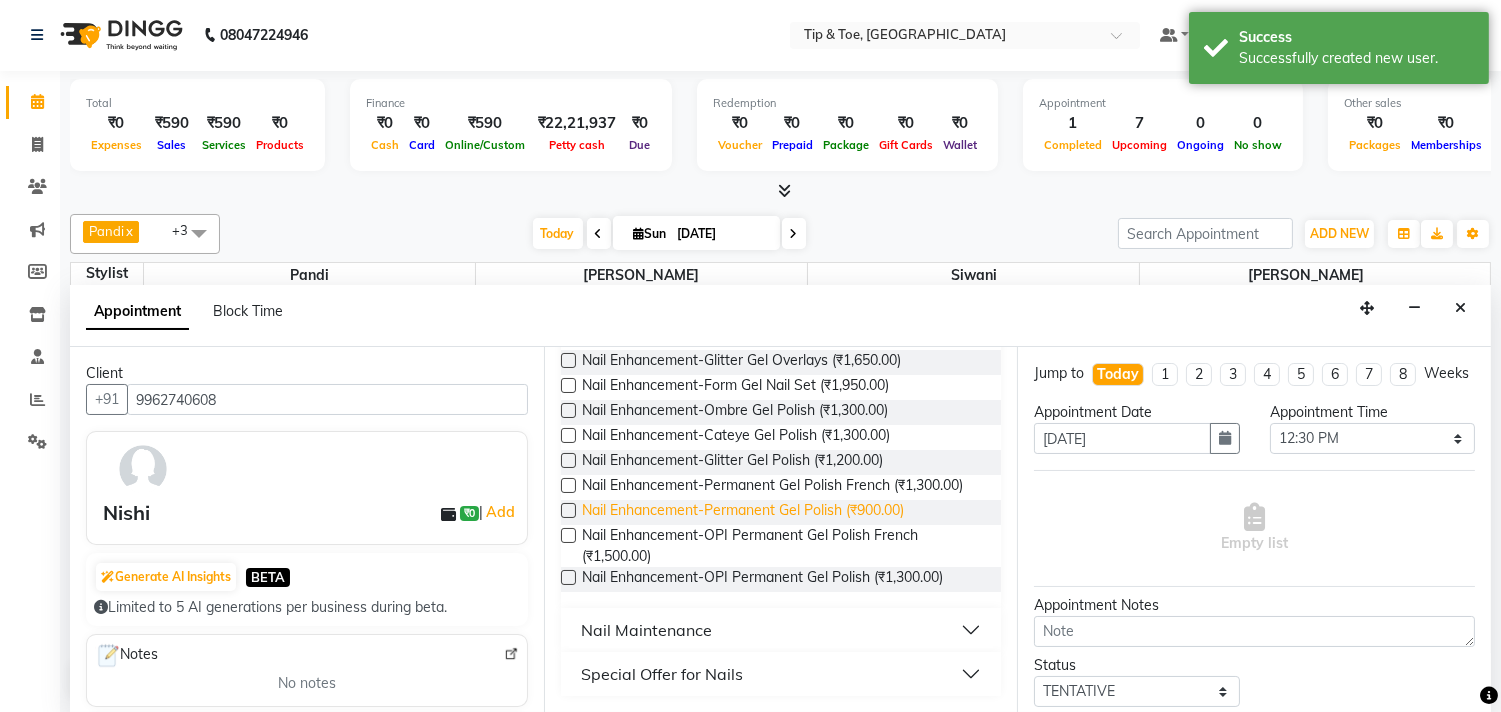type on "gel" 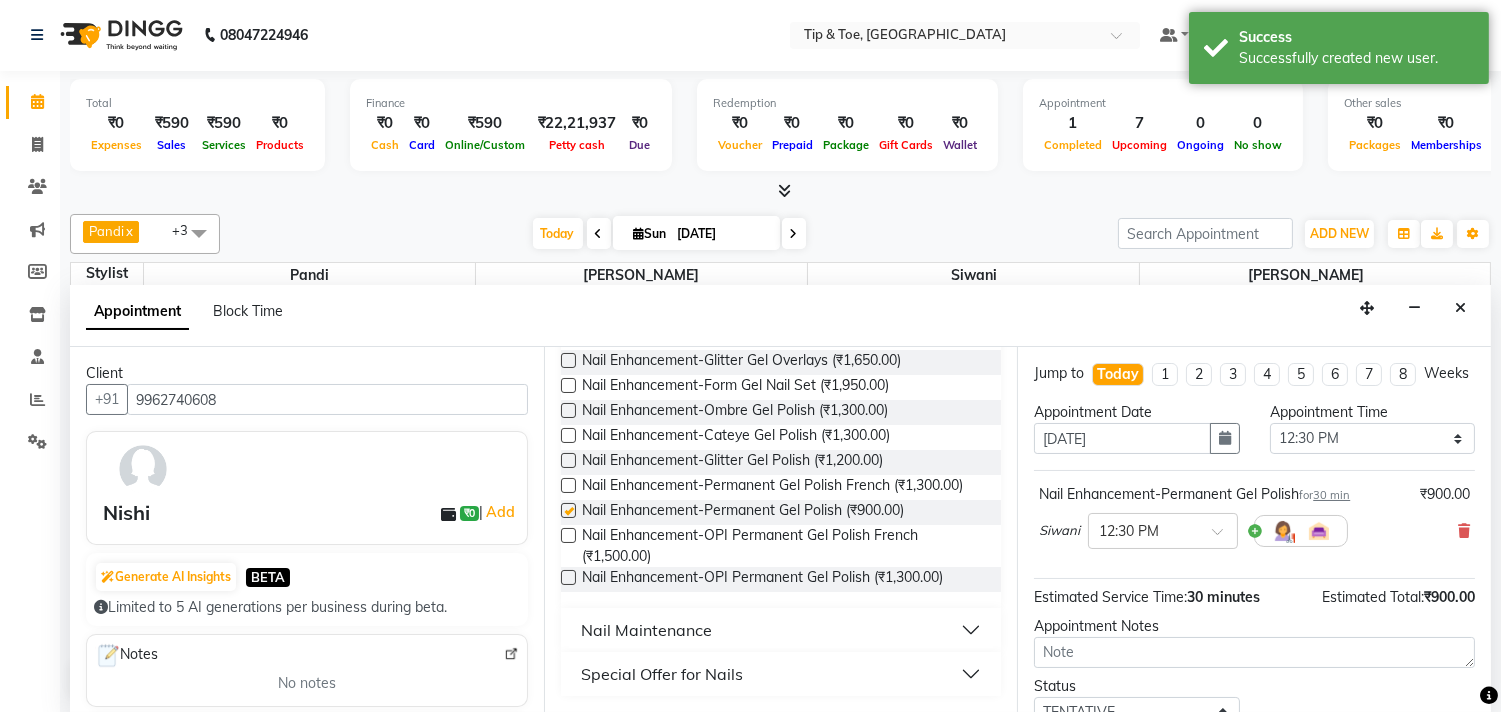 checkbox on "false" 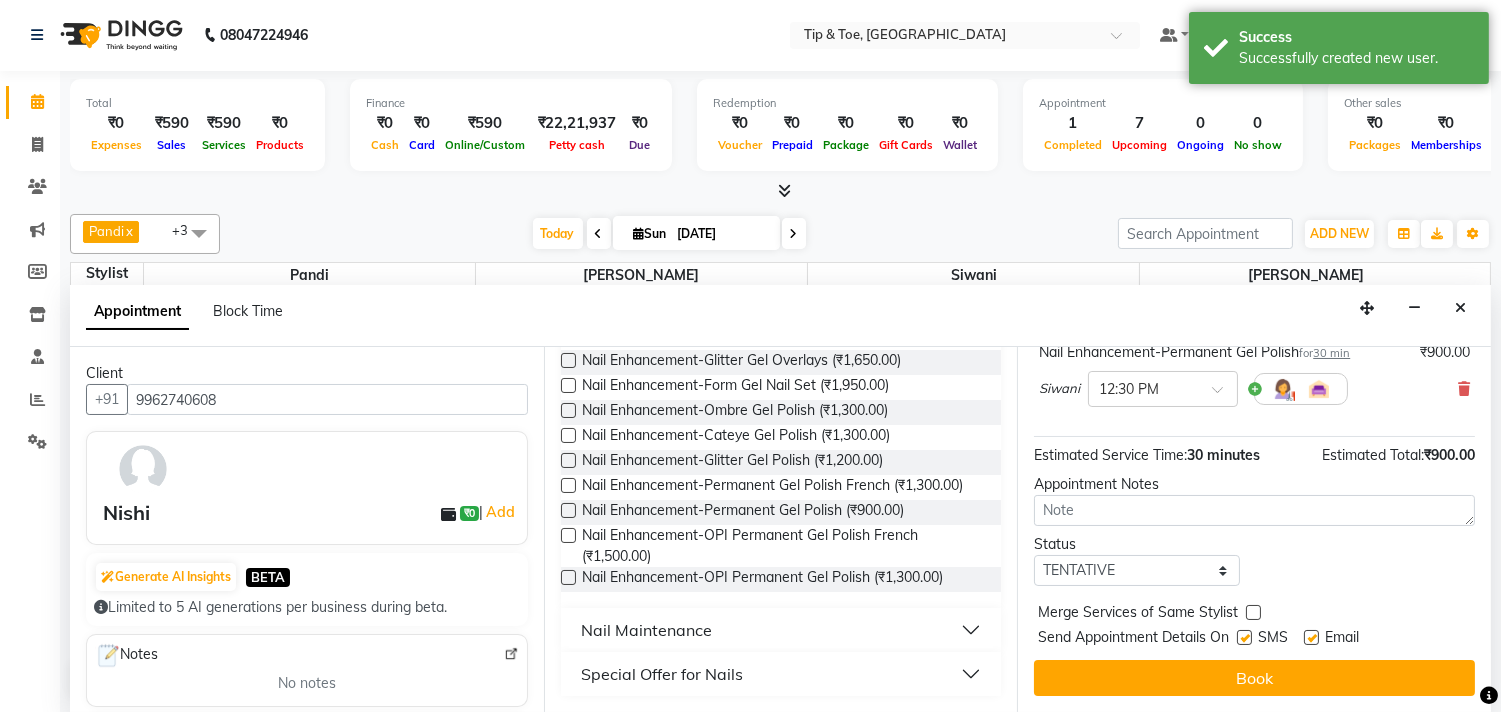 scroll, scrollTop: 161, scrollLeft: 0, axis: vertical 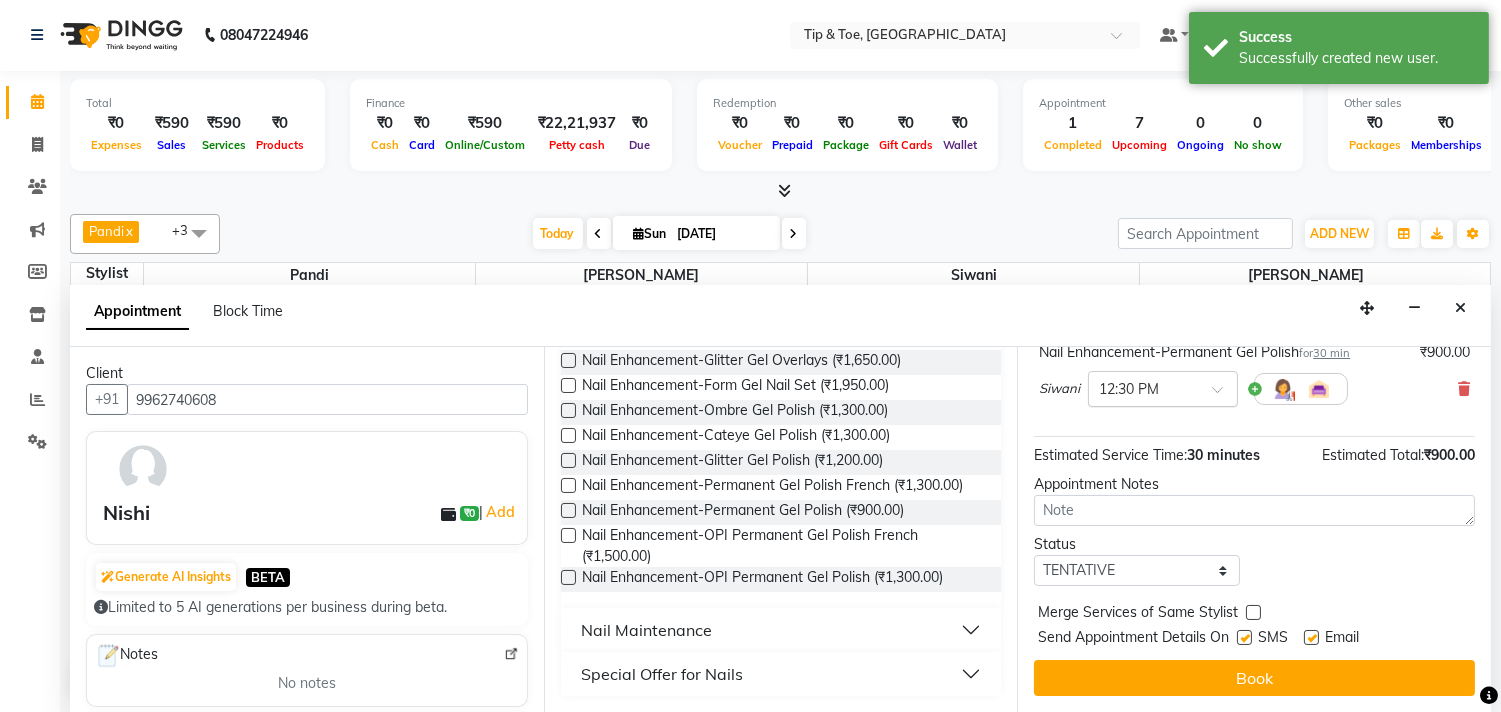 click on "× 12:30 PM" at bounding box center (1163, 389) 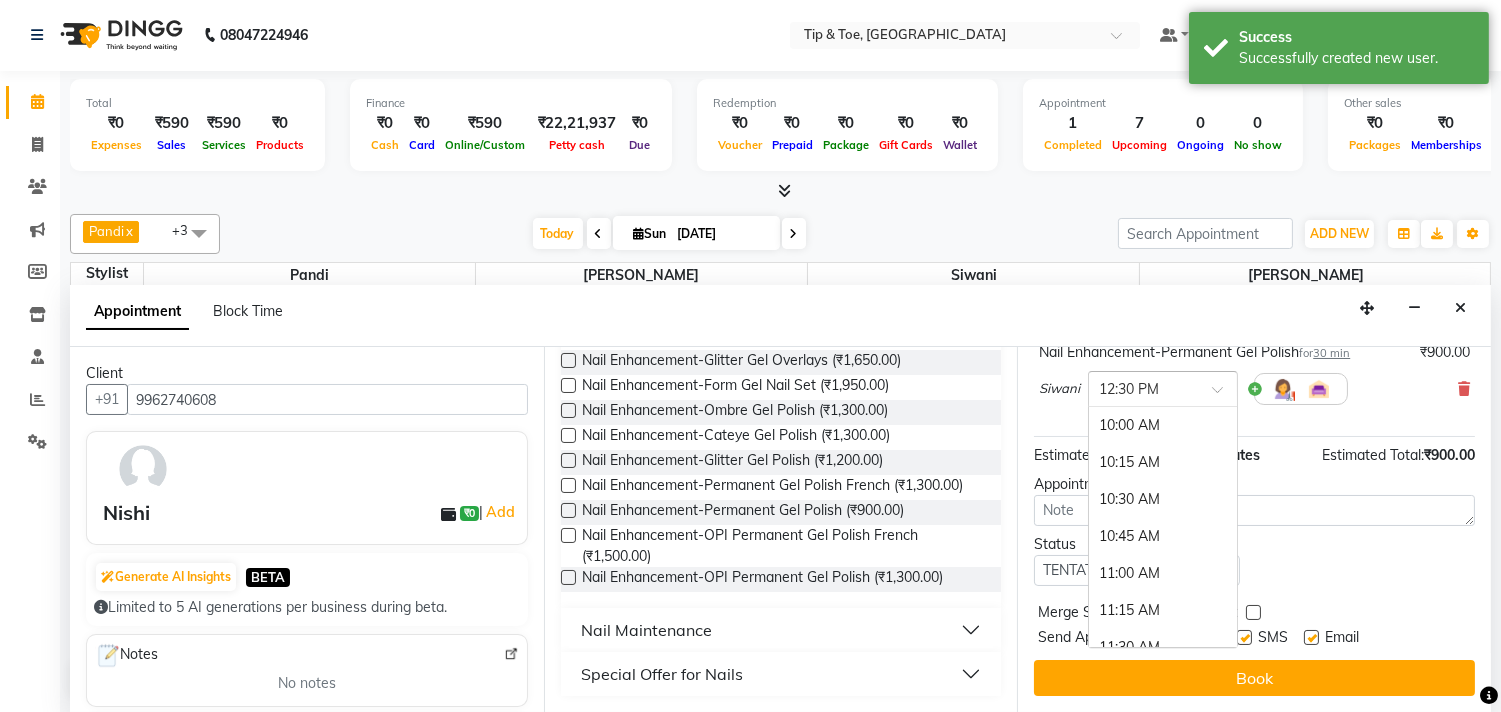scroll, scrollTop: 370, scrollLeft: 0, axis: vertical 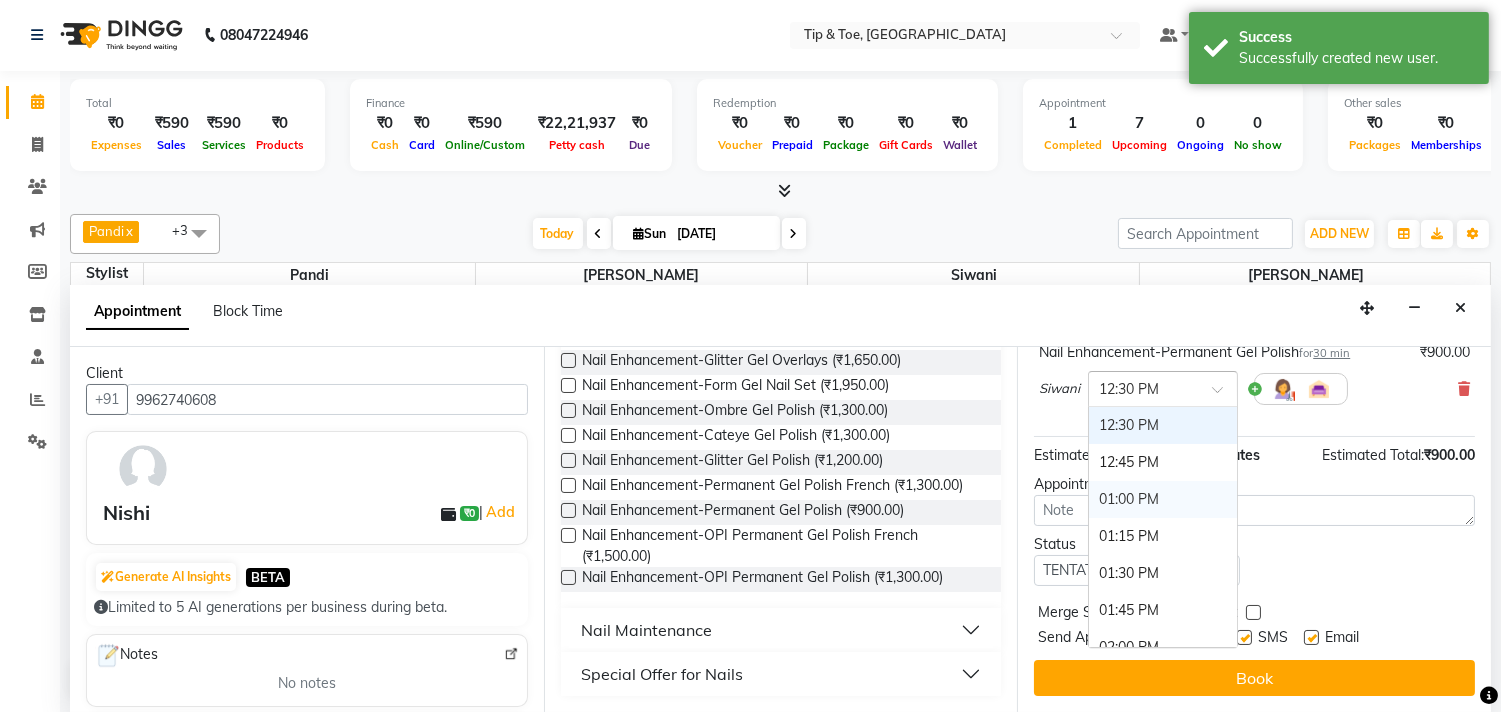 click on "01:00 PM" at bounding box center [1163, 499] 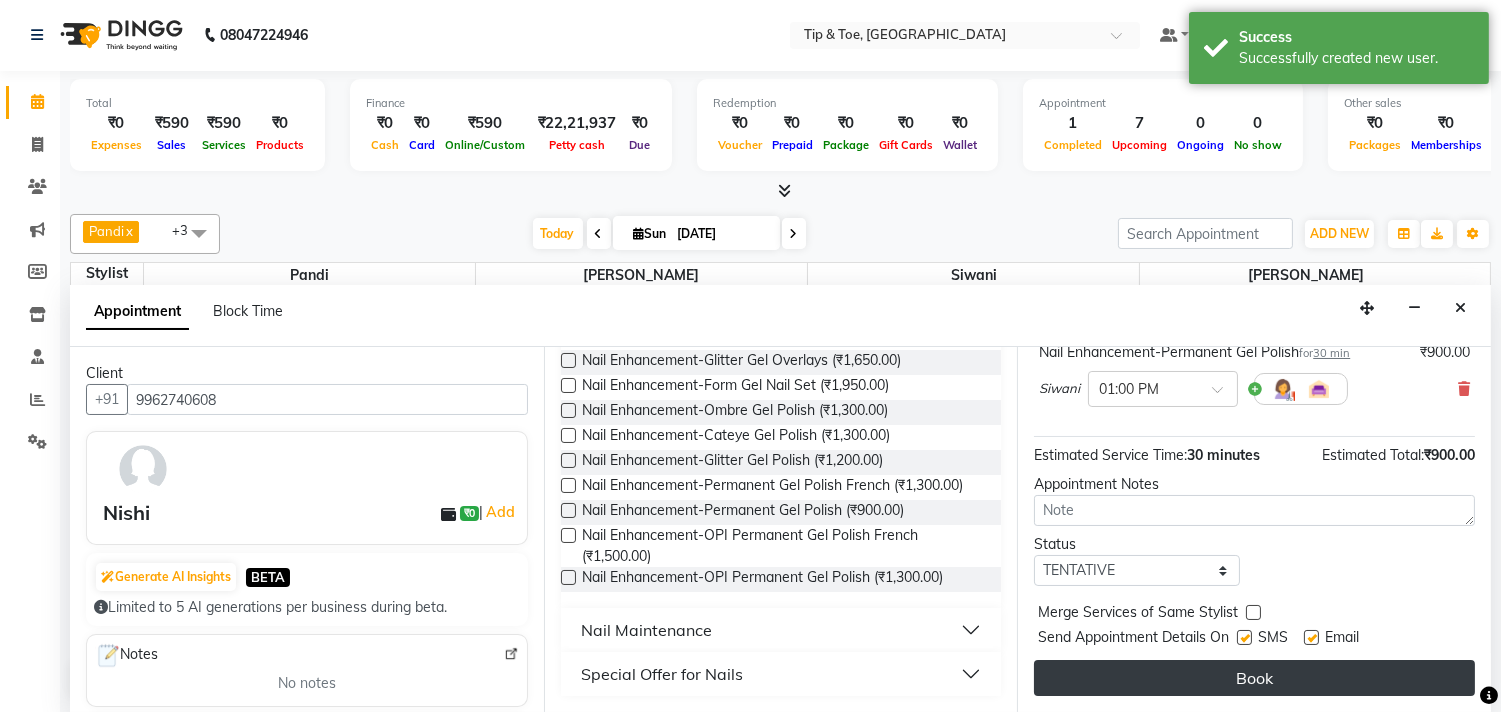 click on "Book" at bounding box center (1254, 678) 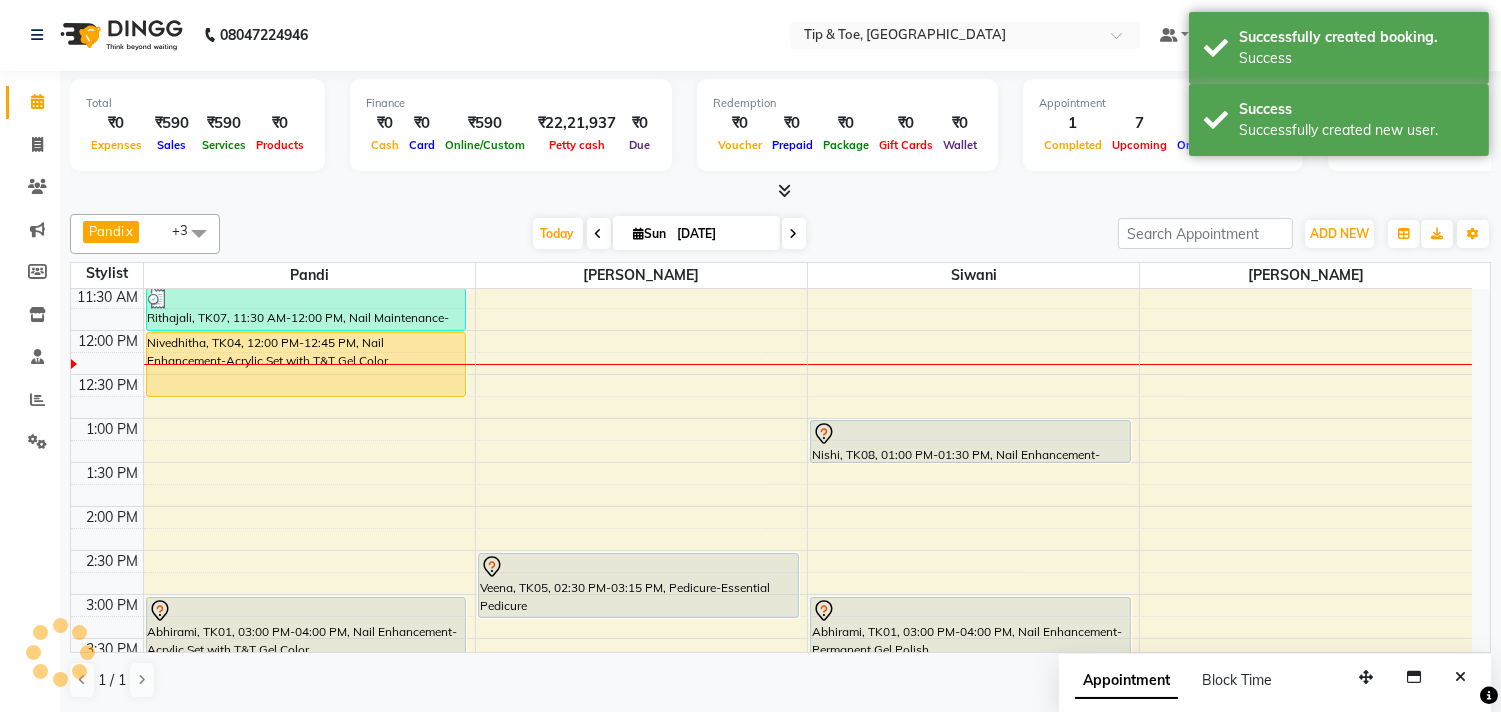 scroll, scrollTop: 0, scrollLeft: 0, axis: both 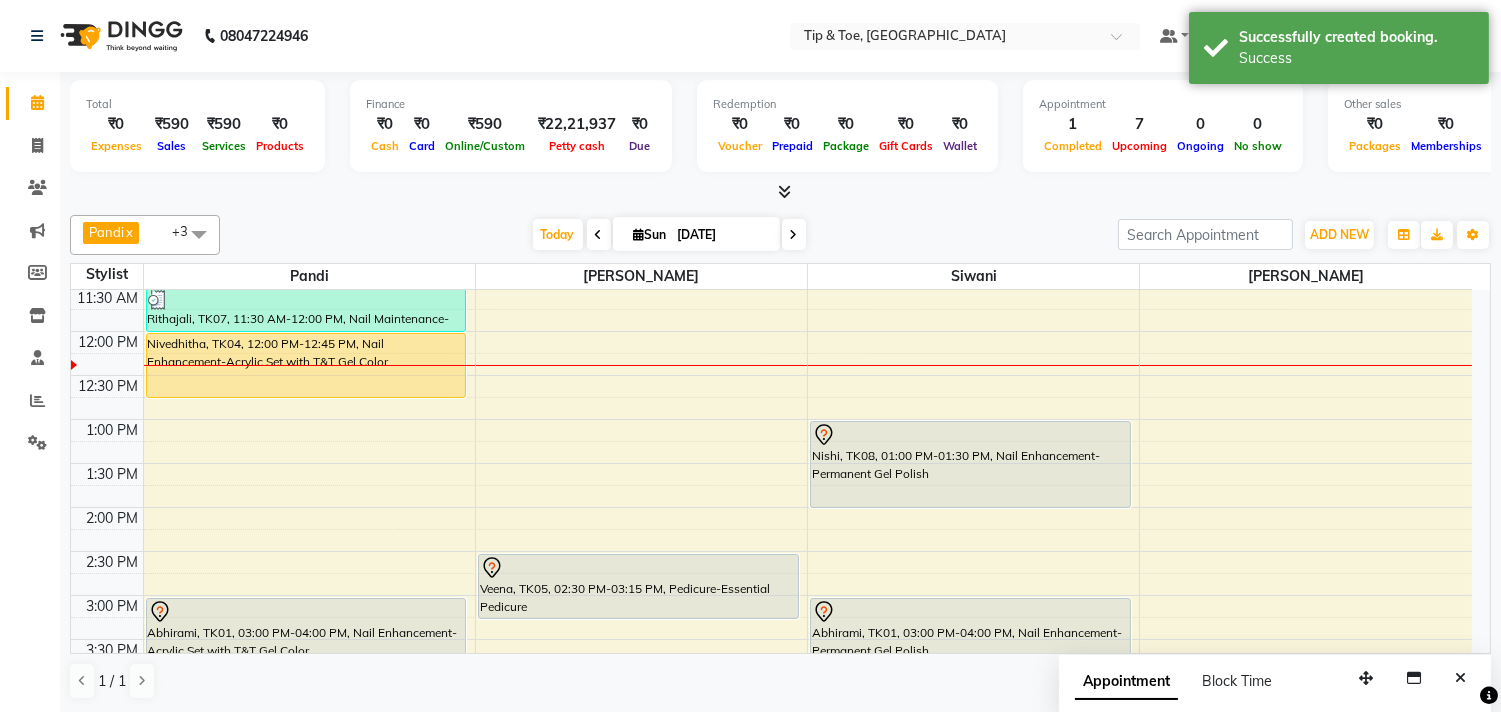 drag, startPoint x: 986, startPoint y: 461, endPoint x: 986, endPoint y: 490, distance: 29 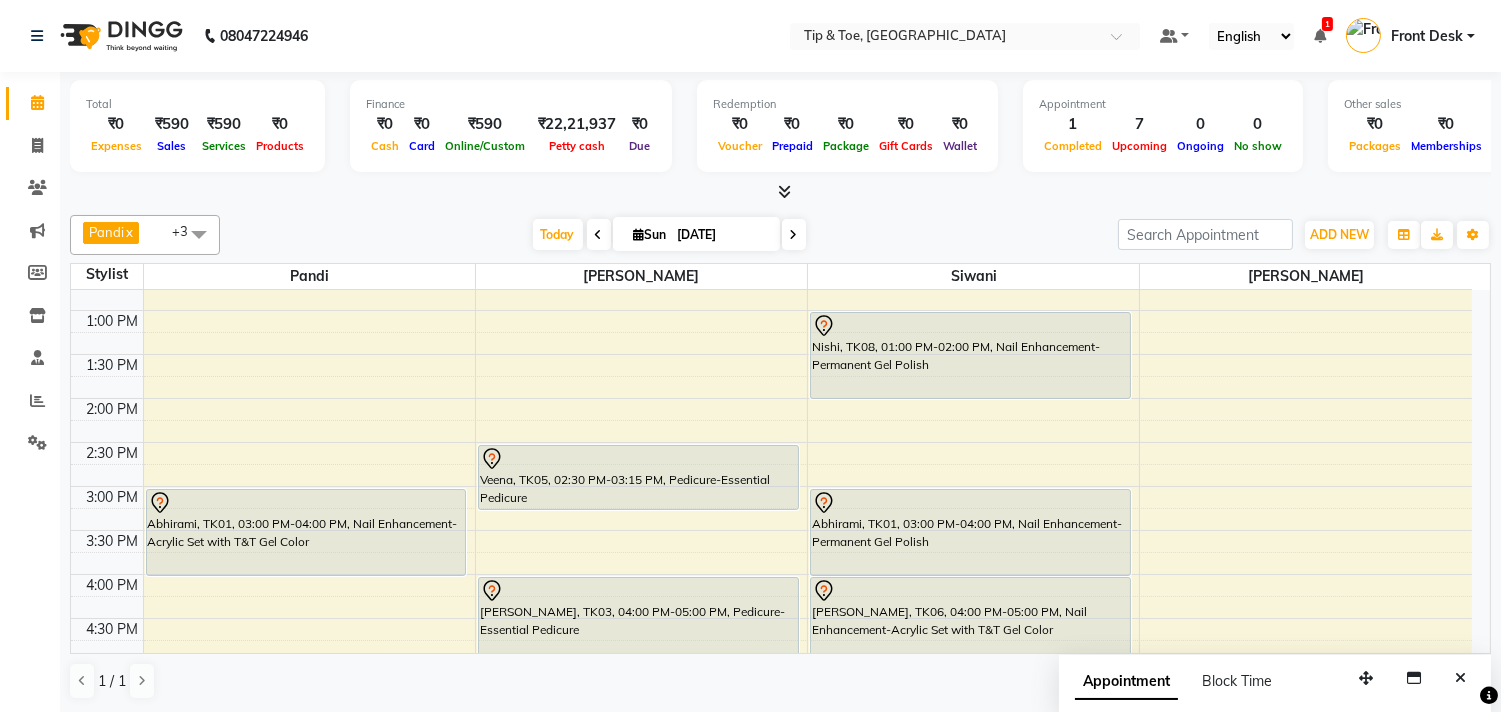 scroll, scrollTop: 333, scrollLeft: 0, axis: vertical 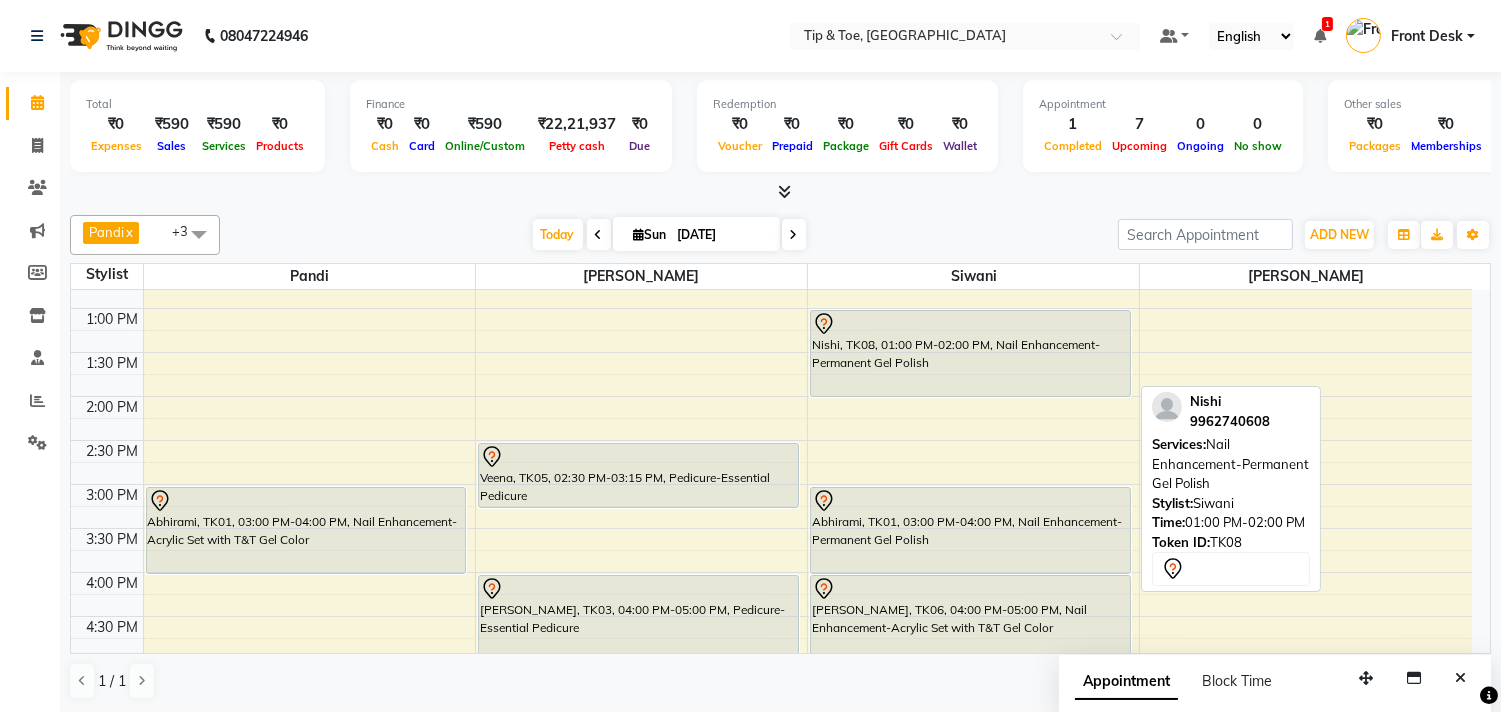 drag, startPoint x: 904, startPoint y: 393, endPoint x: 920, endPoint y: 380, distance: 20.615528 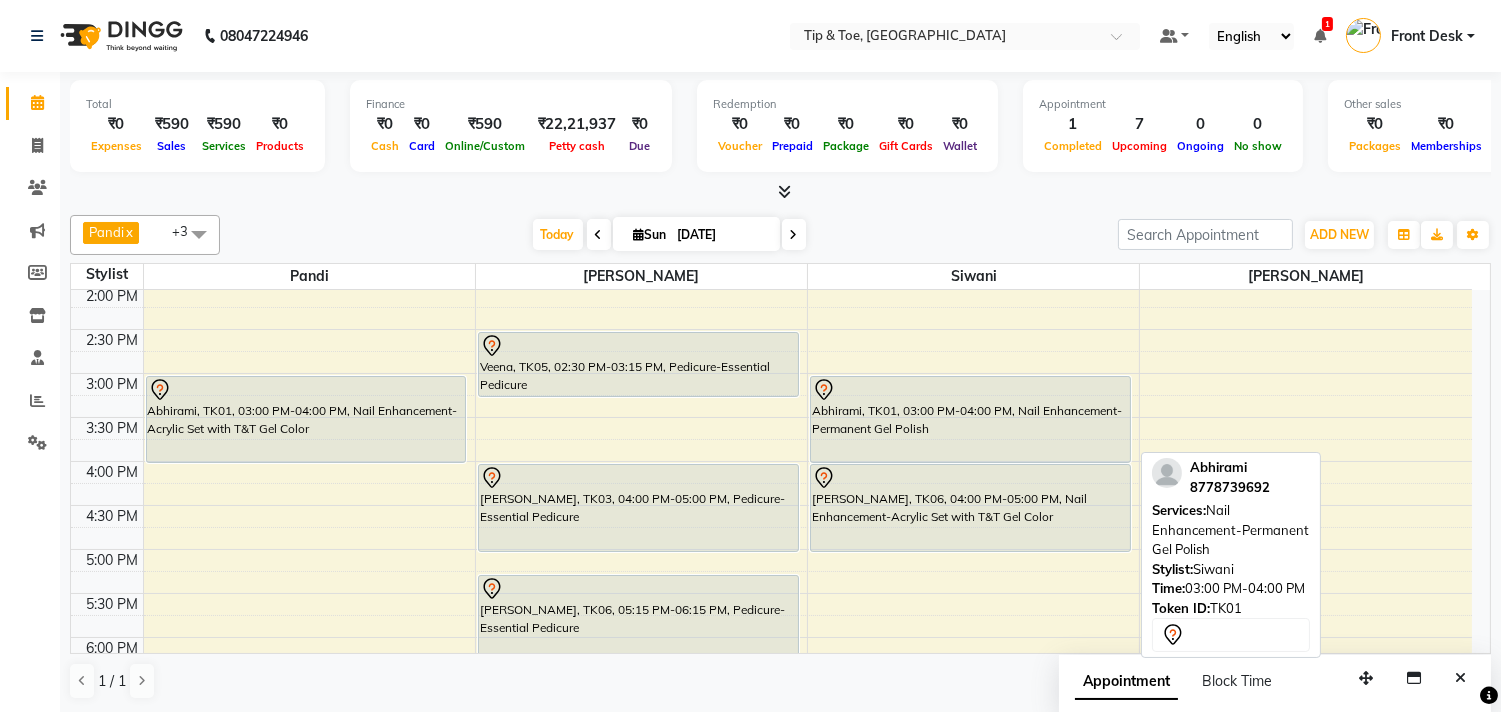 scroll, scrollTop: 333, scrollLeft: 0, axis: vertical 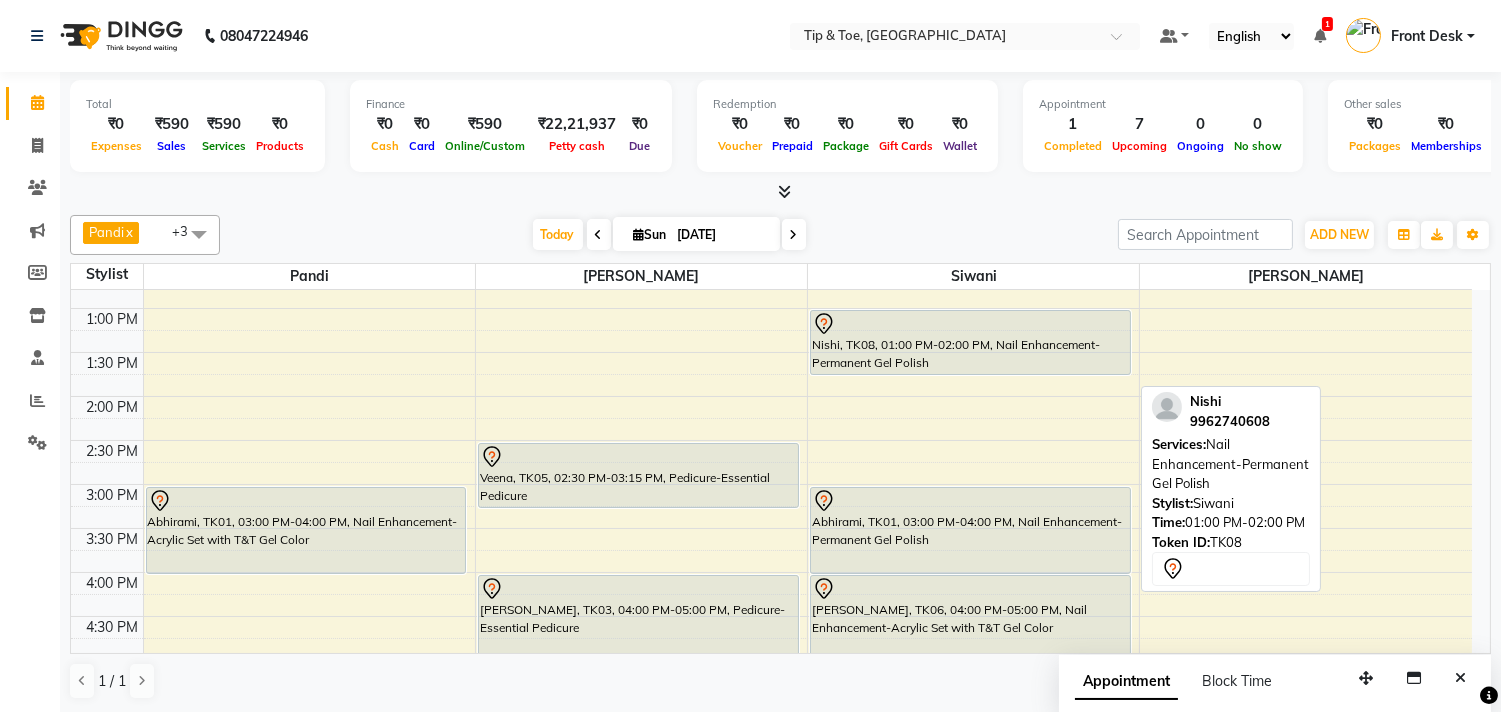 drag, startPoint x: 917, startPoint y: 395, endPoint x: 952, endPoint y: 375, distance: 40.311287 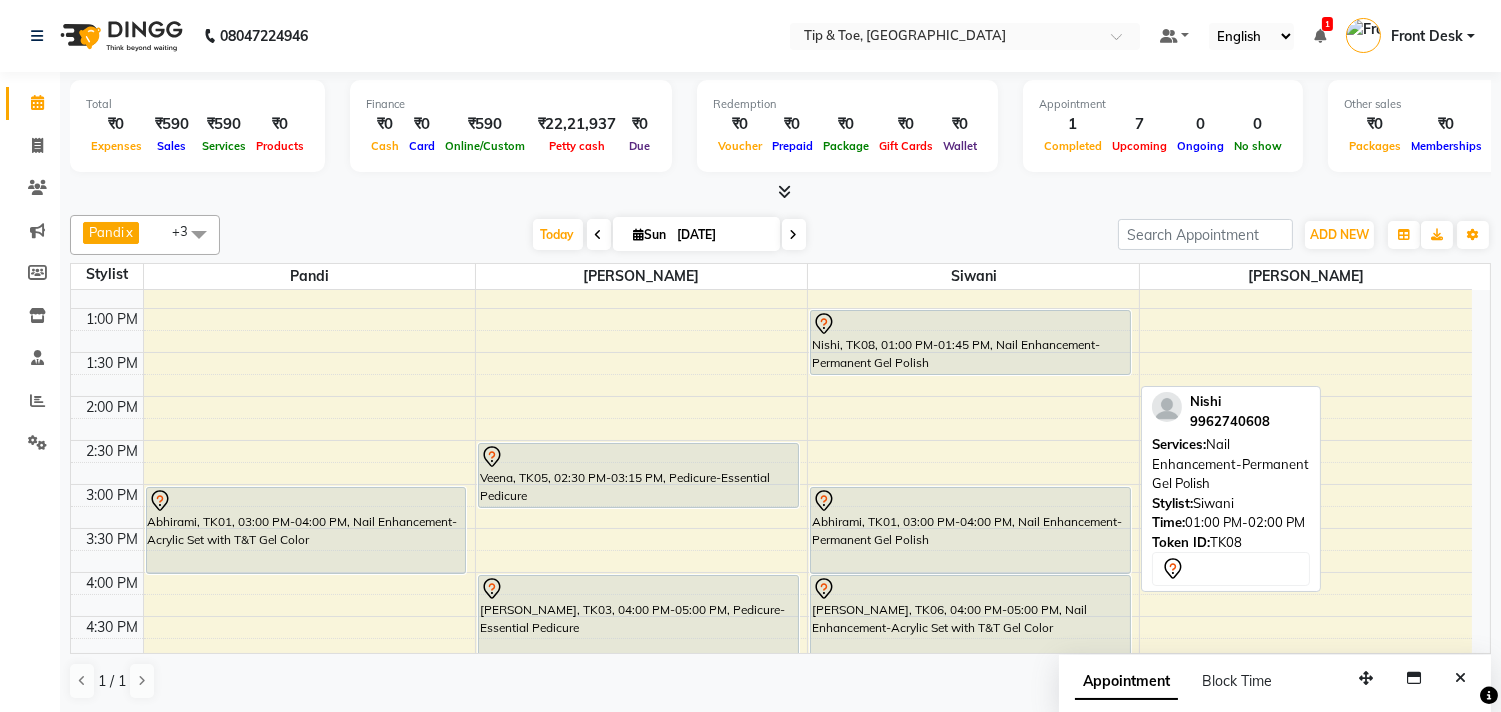 click on "9:00 AM 9:30 AM 10:00 AM 10:30 AM 11:00 AM 11:30 AM 12:00 PM 12:30 PM 1:00 PM 1:30 PM 2:00 PM 2:30 PM 3:00 PM 3:30 PM 4:00 PM 4:30 PM 5:00 PM 5:30 PM 6:00 PM 6:30 PM 7:00 PM 7:30 PM 8:00 PM 8:30 PM 9:00 PM 9:30 PM 10:00 PM 10:30 PM     [PERSON_NAME], TK07, 11:30 AM-12:00 PM, Nail Maintenance-Permanent Gel Polish Removal    Nivedhitha, TK04, 12:00 PM-12:45 PM, Nail Enhancement-Acrylic Set with T&T Gel Color             Abhirami, TK01, 03:00 PM-04:00 PM, Nail Enhancement-Acrylic Set with T&T Gel Color             Veena, TK05, 02:30 PM-03:15 PM, Pedicure-Essential Pedicure             [PERSON_NAME], TK03, 04:00 PM-05:00 PM, Pedicure-Essential Pedicure             Vijayalaksshmi, TK06, 05:15 PM-06:15 PM, Pedicure-Essential Pedicure             Nishi, TK08, 01:00 PM-01:45 PM, Nail Enhancement-Permanent Gel Polish             Abhirami, TK01, 03:00 PM-04:00 PM, Nail Enhancement-Permanent Gel Polish             Vijayalaksshmi, TK06, 04:00 PM-05:00 PM, Nail Enhancement-Acrylic Set with T&T Gel Color" at bounding box center [771, 572] 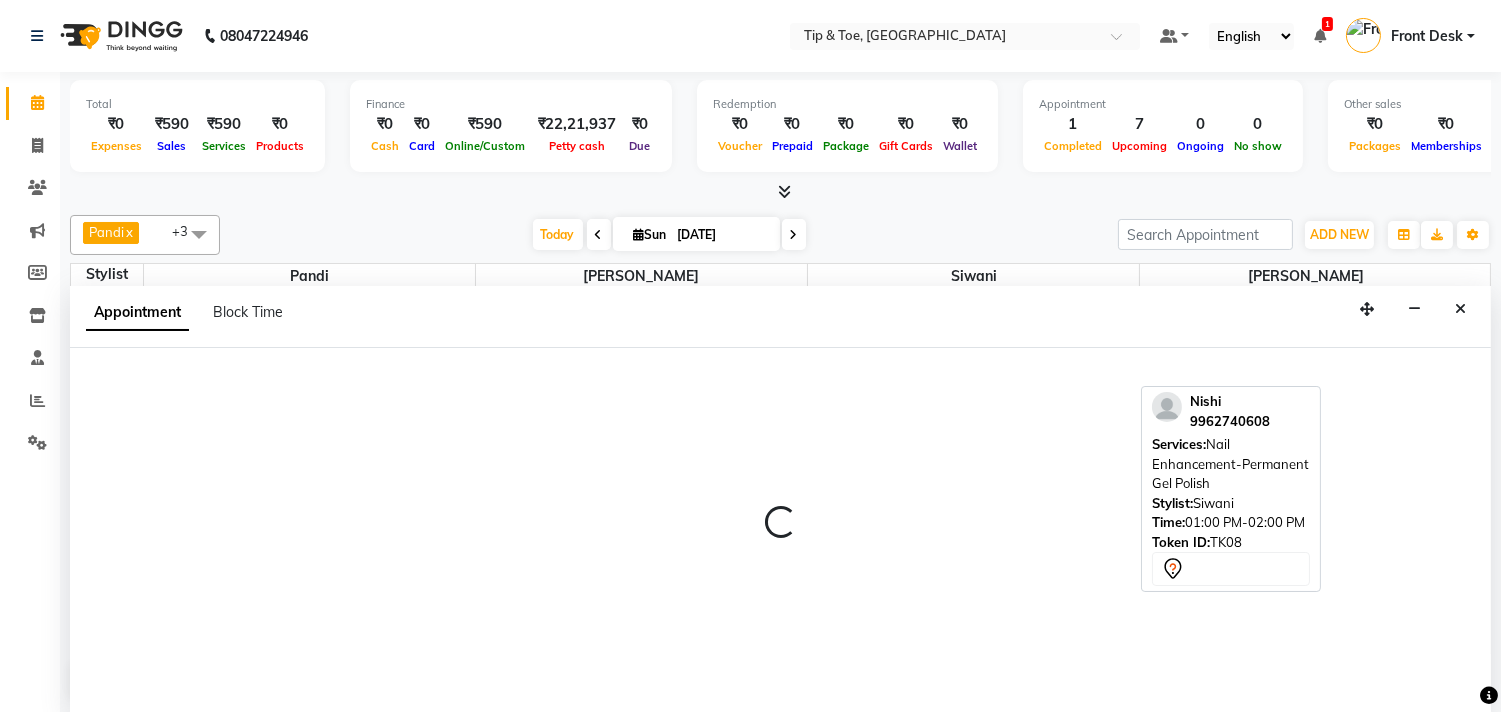 scroll, scrollTop: 1, scrollLeft: 0, axis: vertical 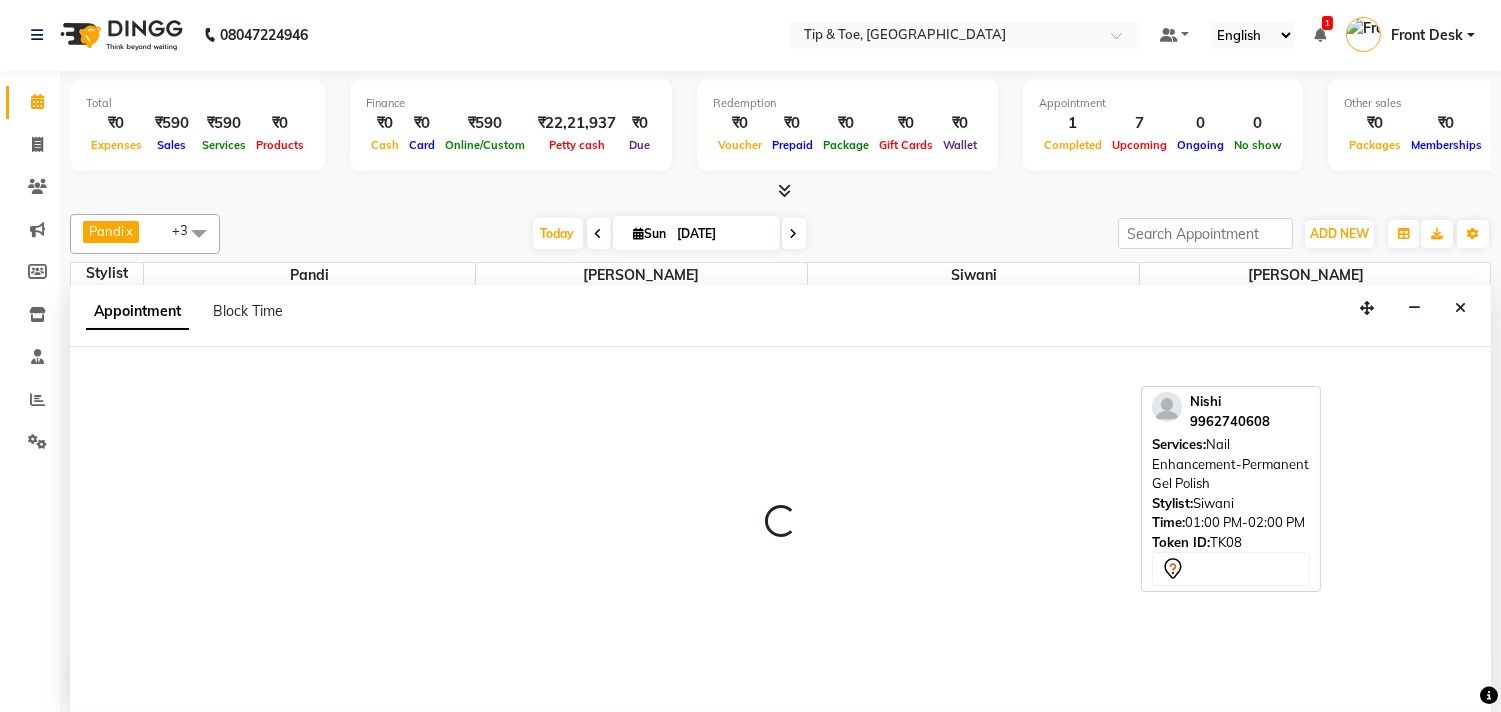 select on "49685" 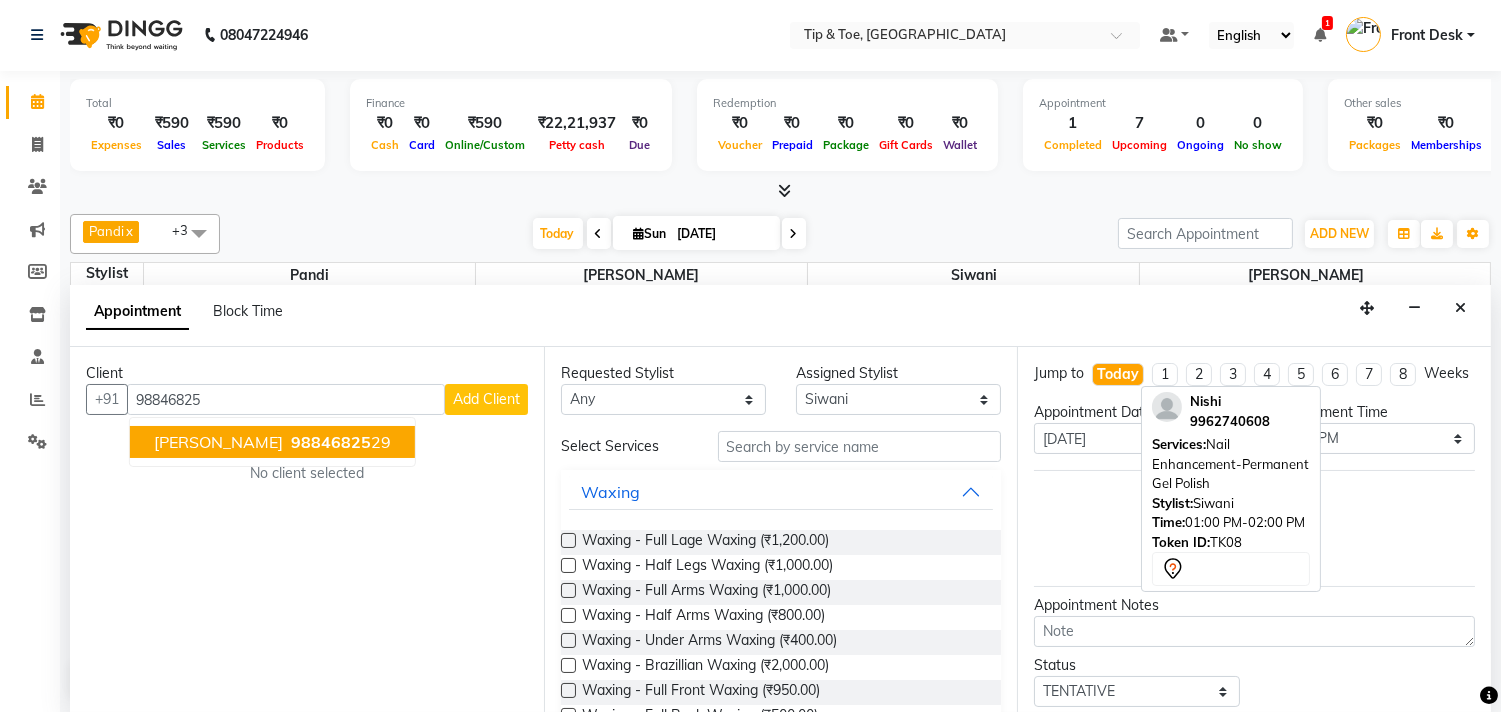 click on "98846825" at bounding box center (331, 442) 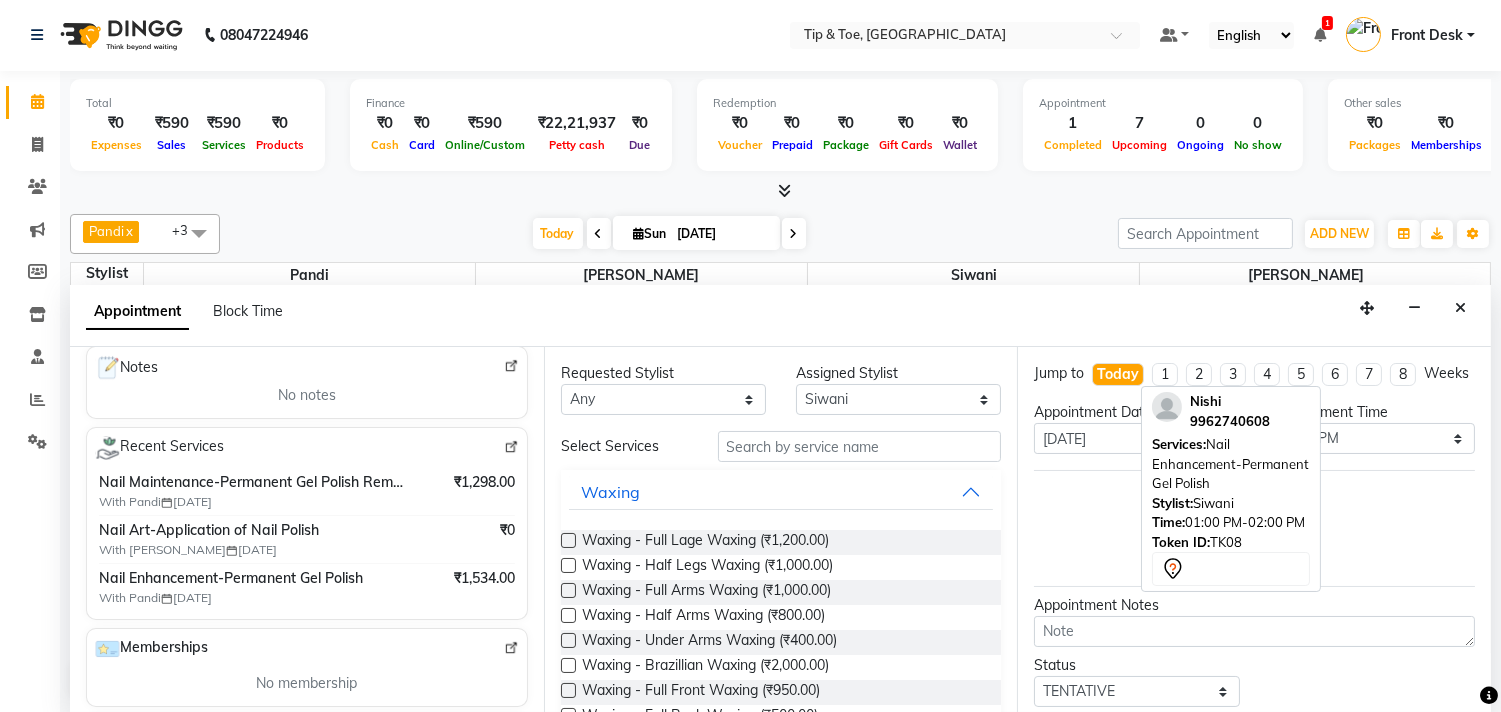 scroll, scrollTop: 333, scrollLeft: 0, axis: vertical 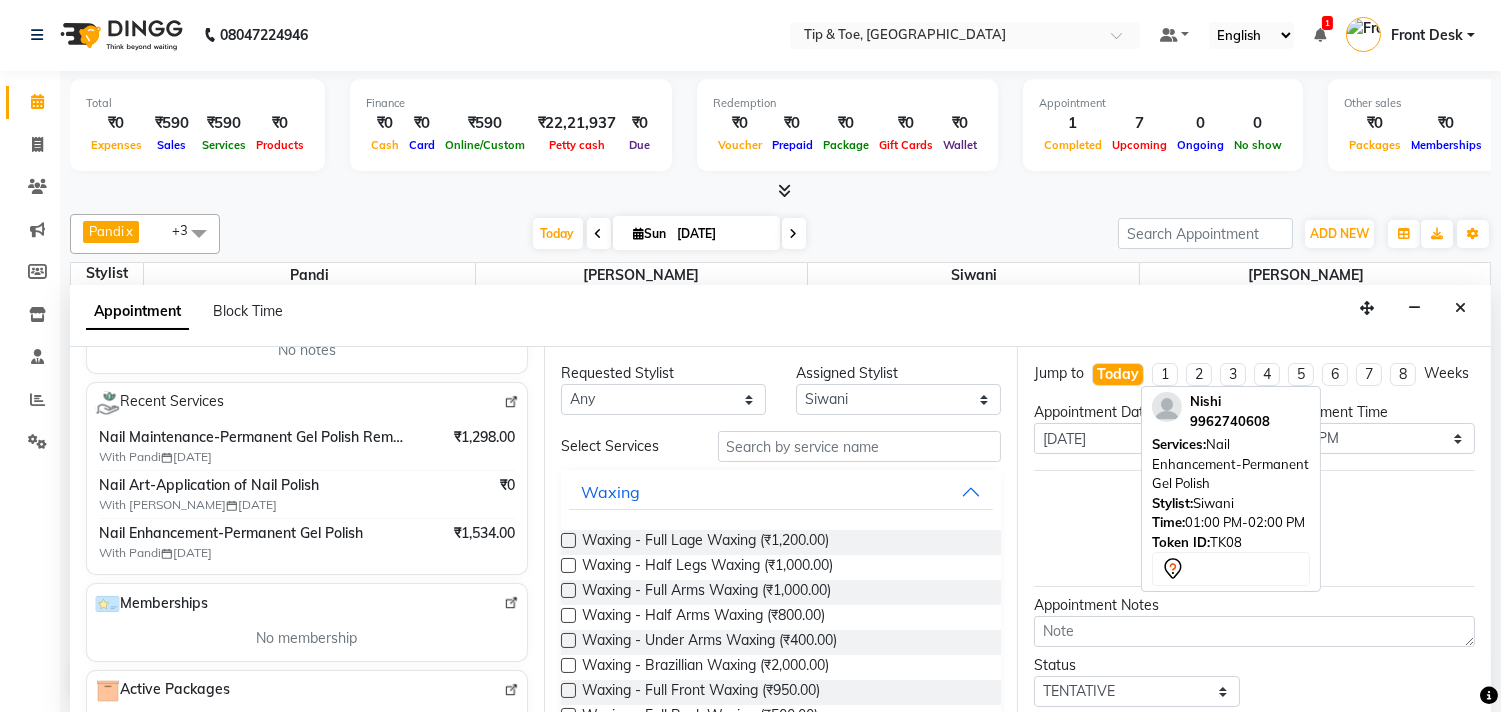 type on "9884682529" 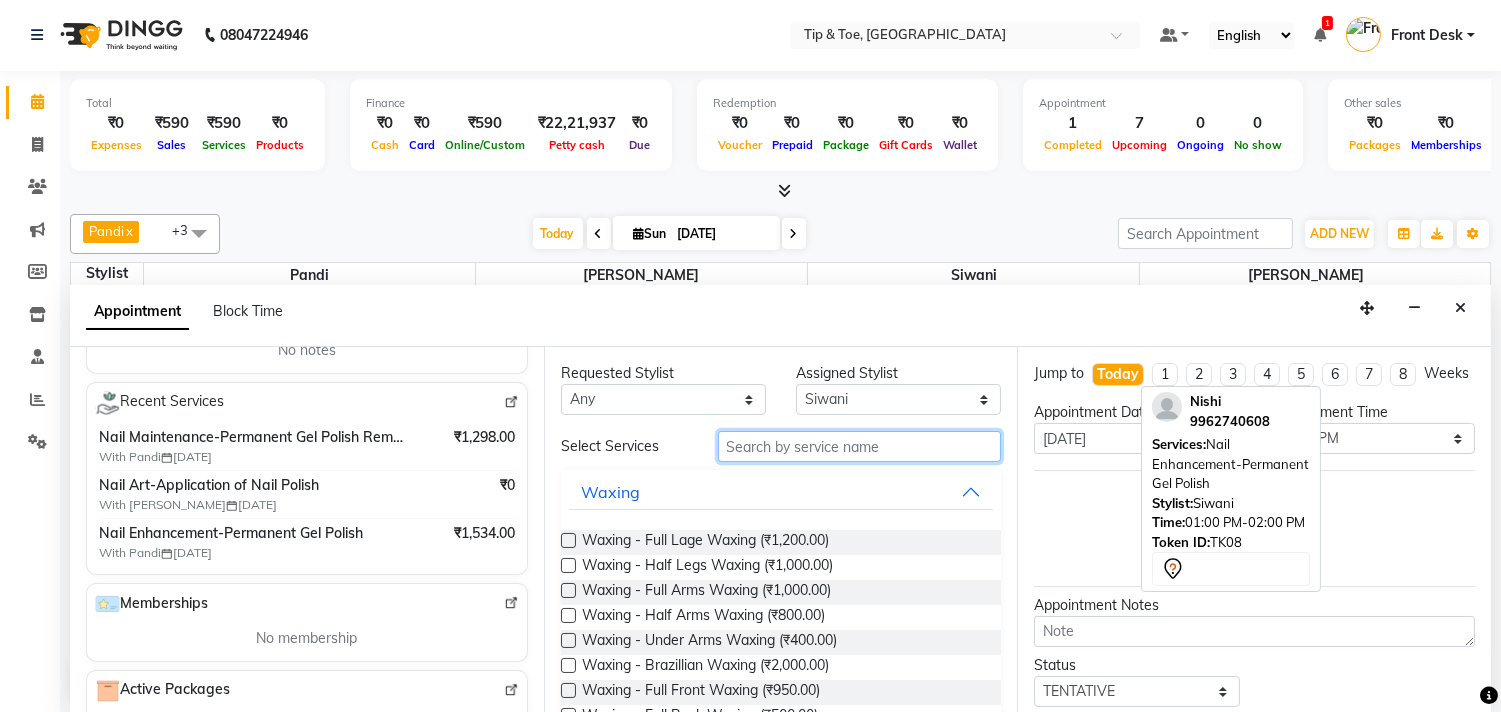 click at bounding box center (860, 446) 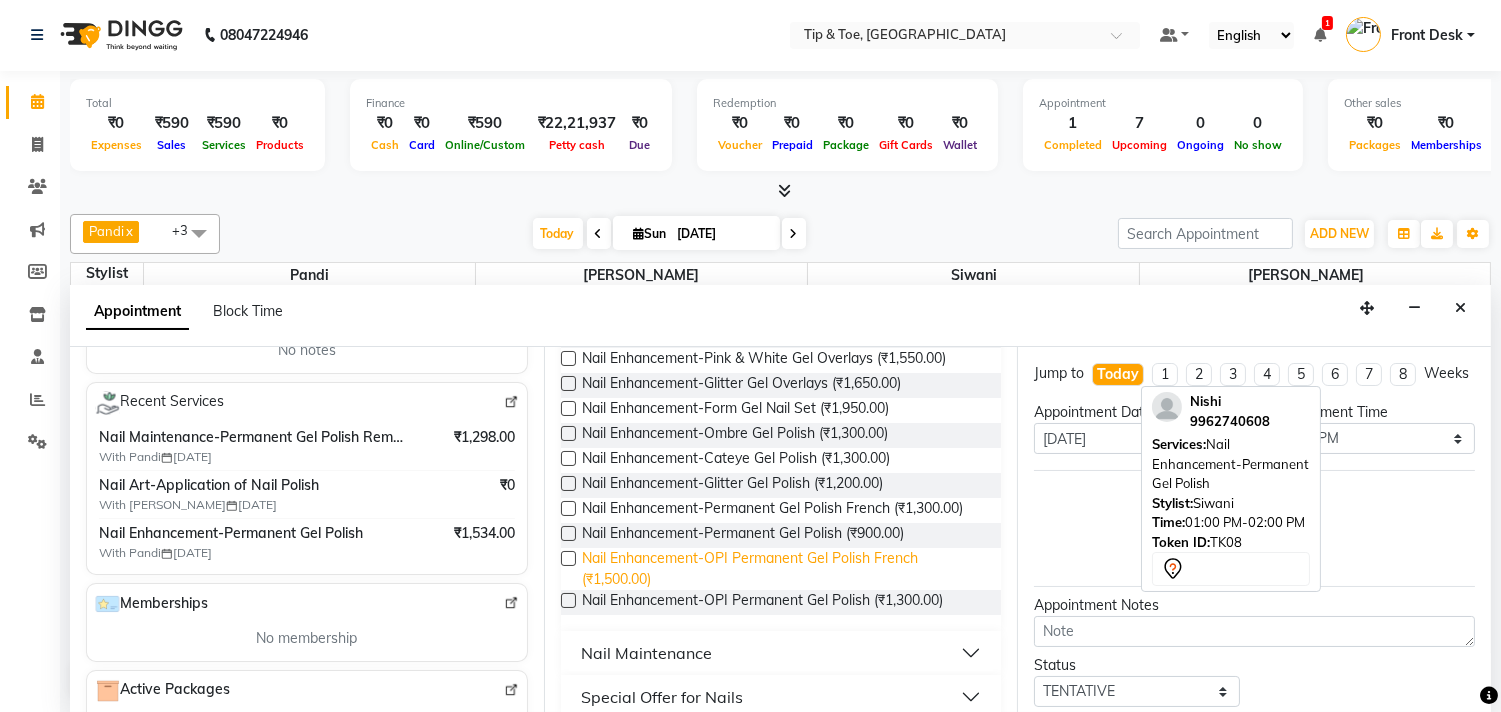 scroll, scrollTop: 444, scrollLeft: 0, axis: vertical 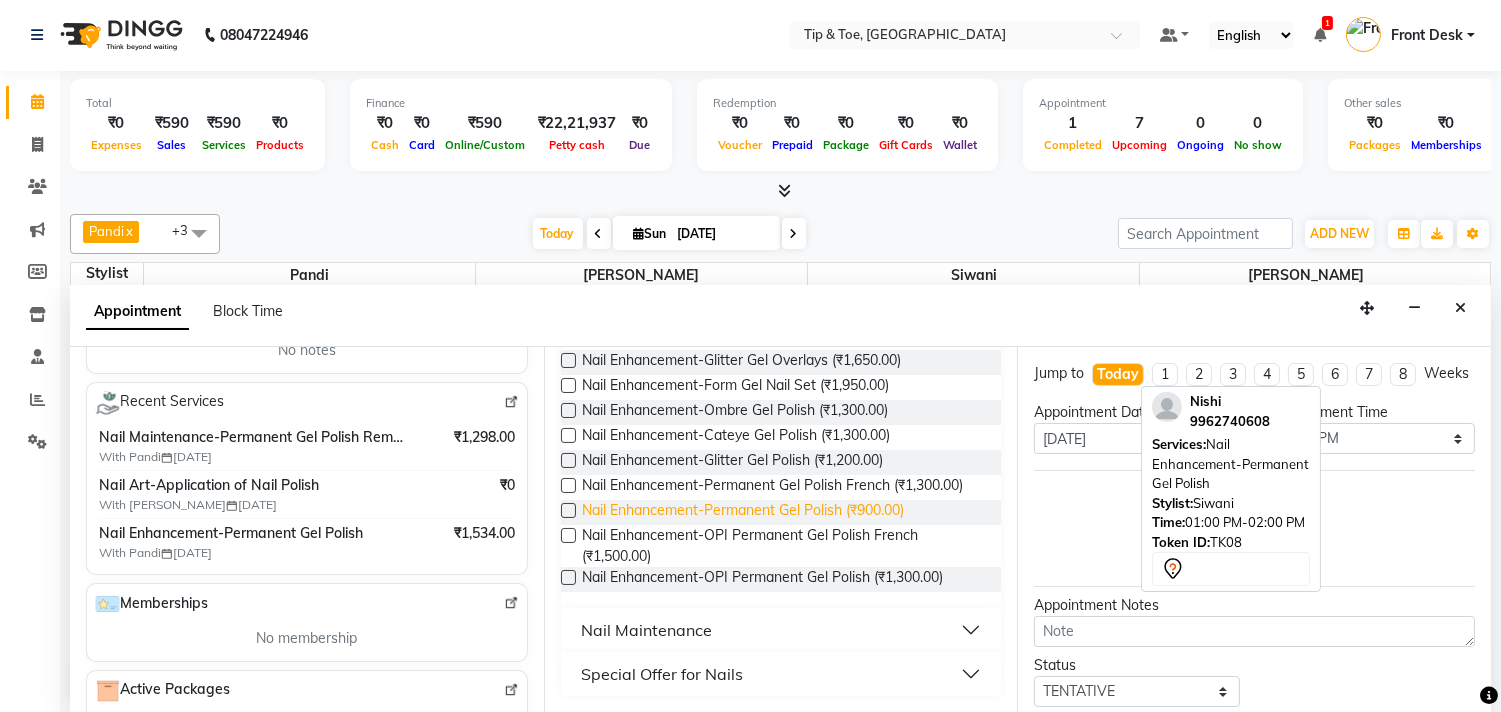 type on "gel" 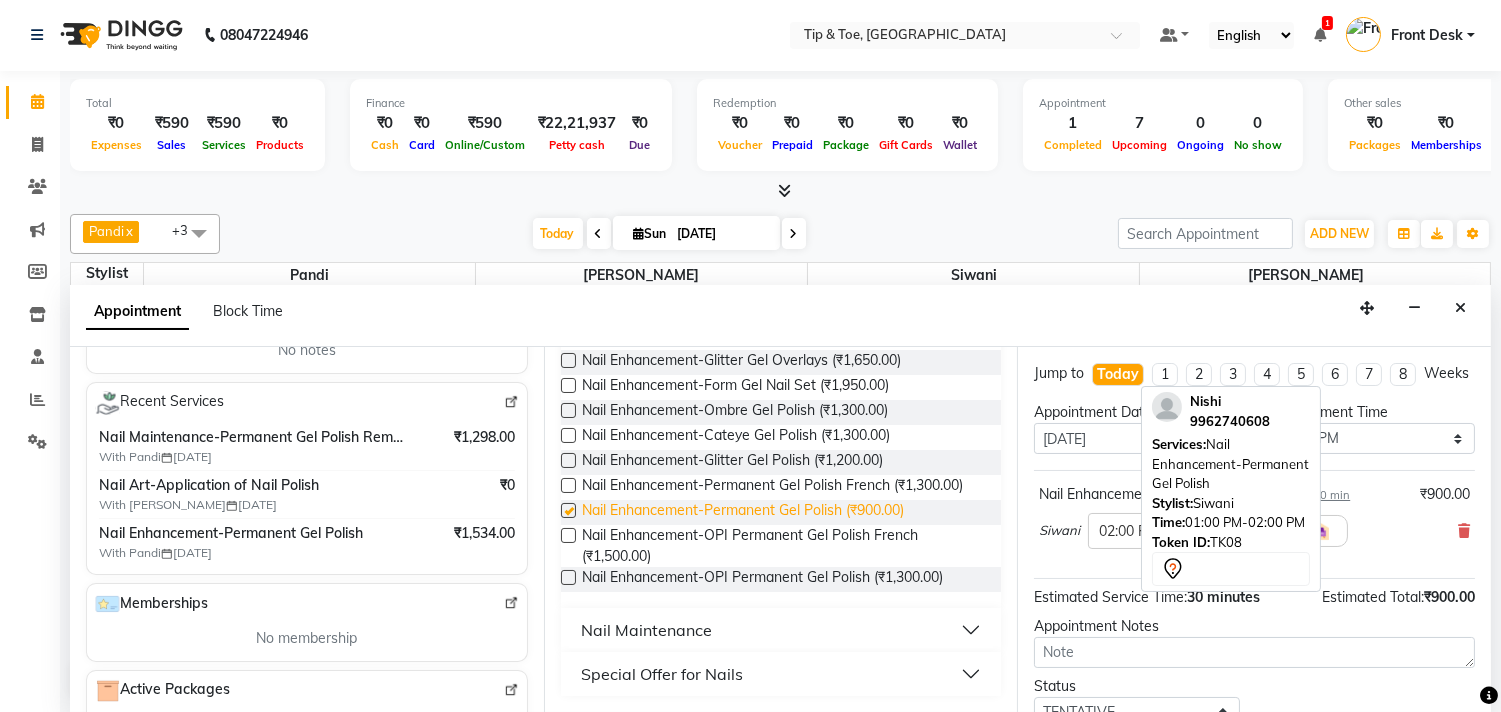checkbox on "false" 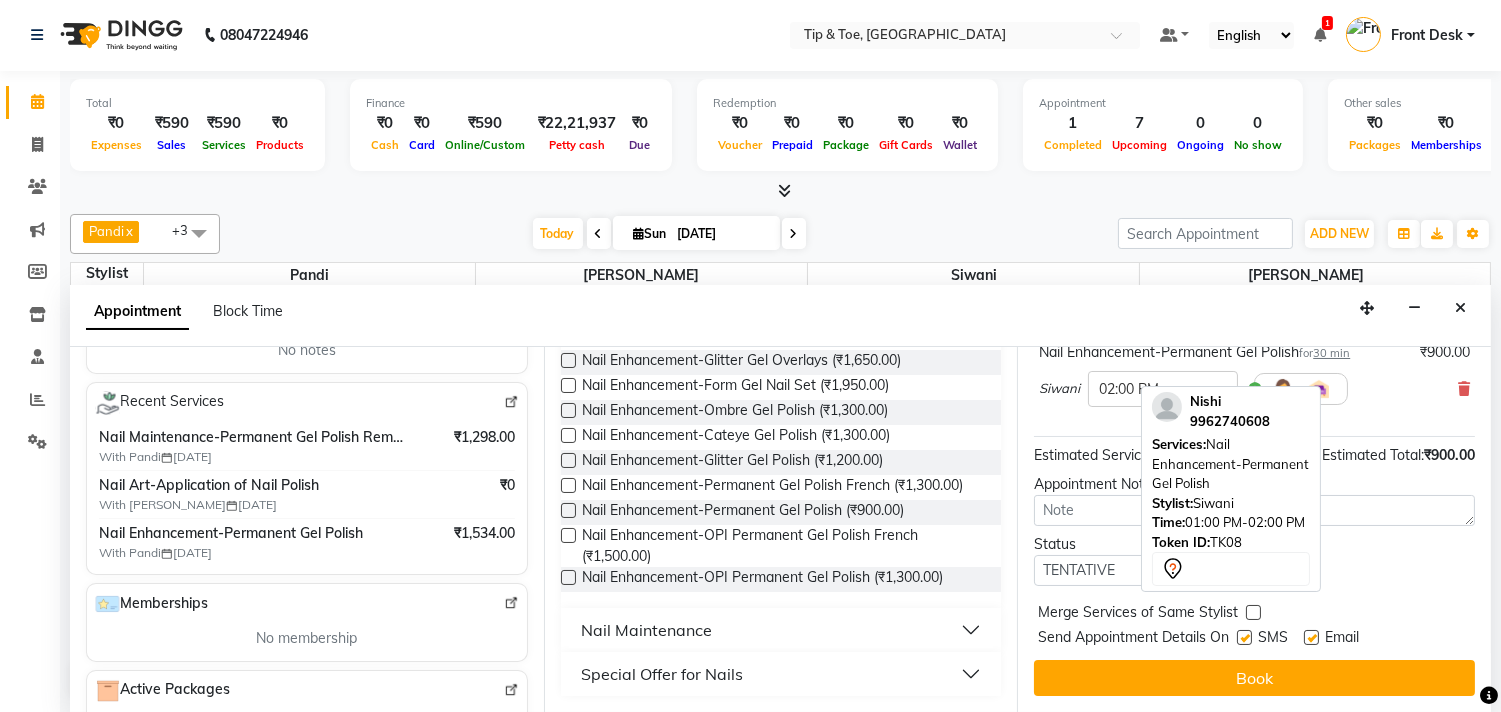 scroll, scrollTop: 161, scrollLeft: 0, axis: vertical 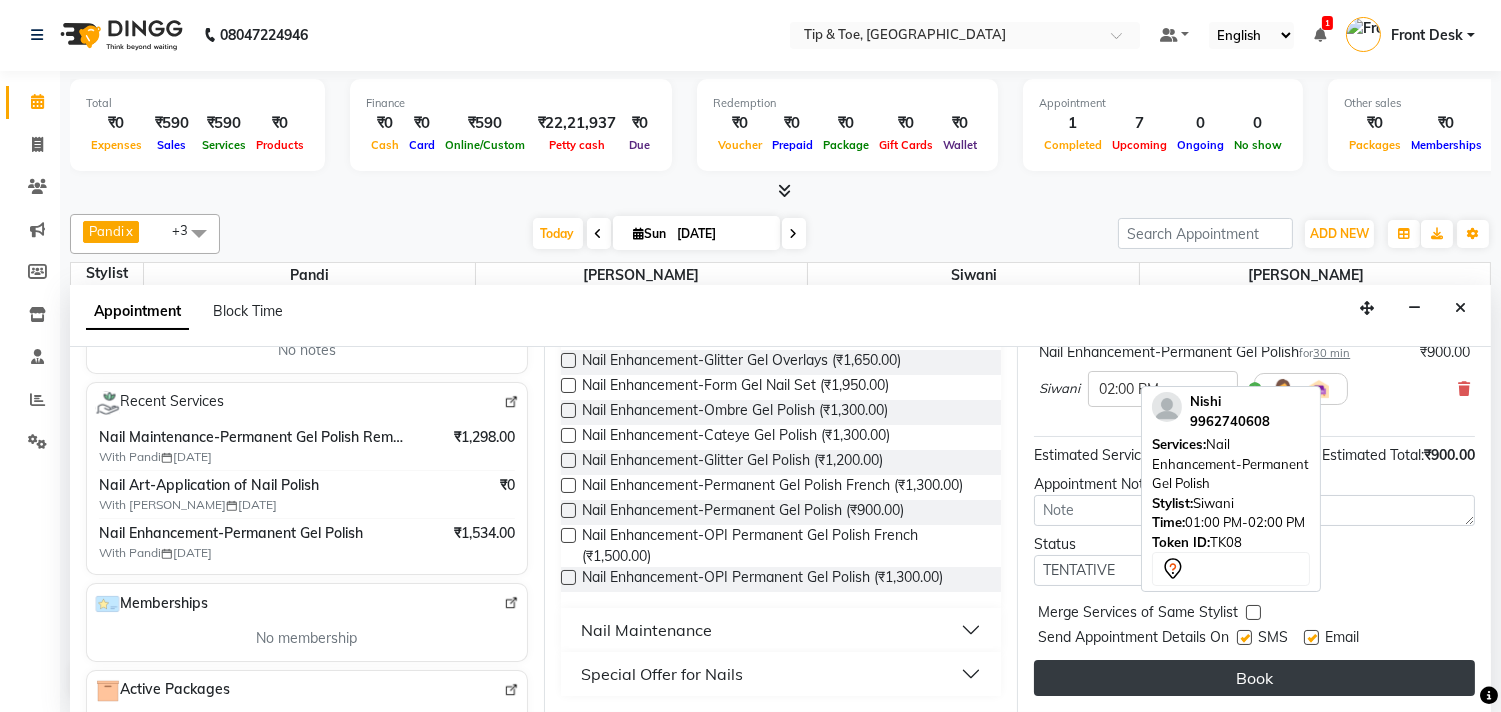 click on "Book" at bounding box center [1254, 678] 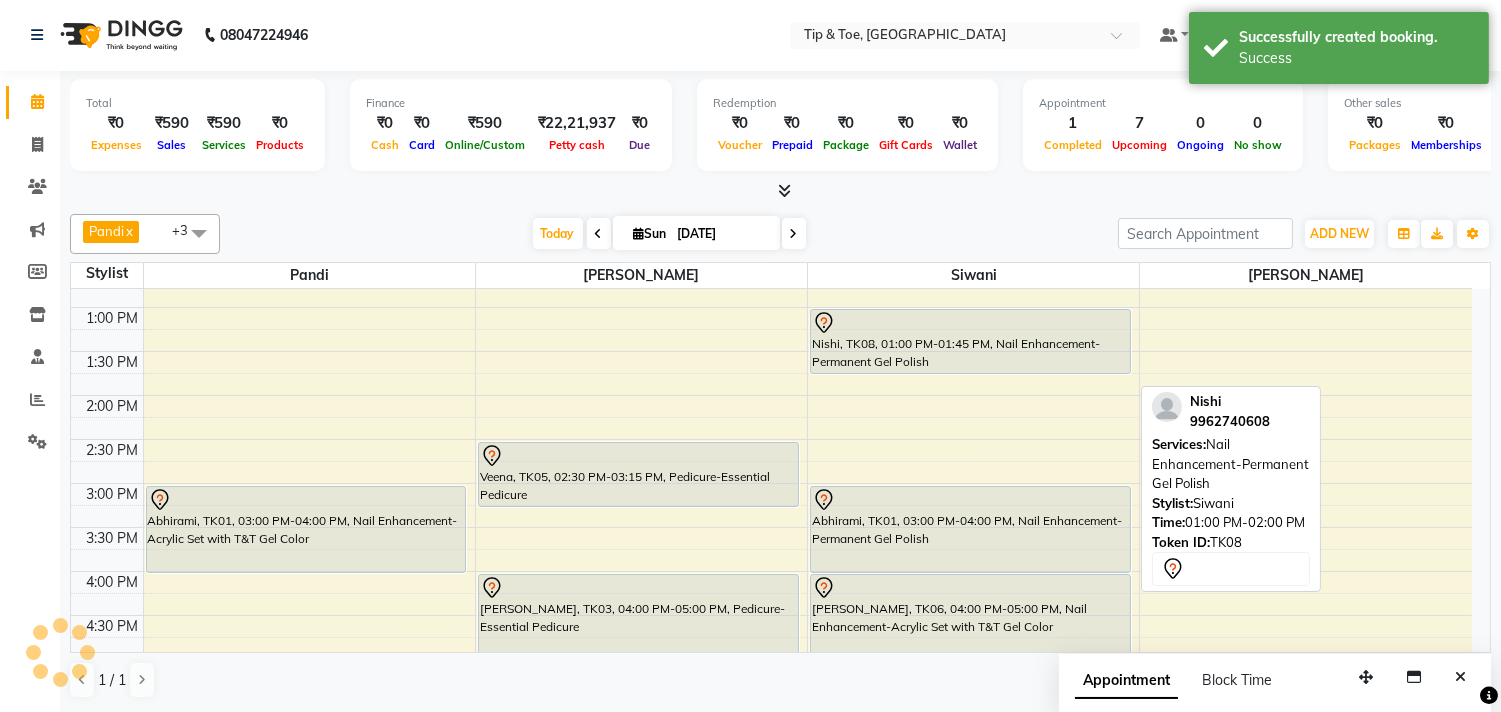scroll, scrollTop: 0, scrollLeft: 0, axis: both 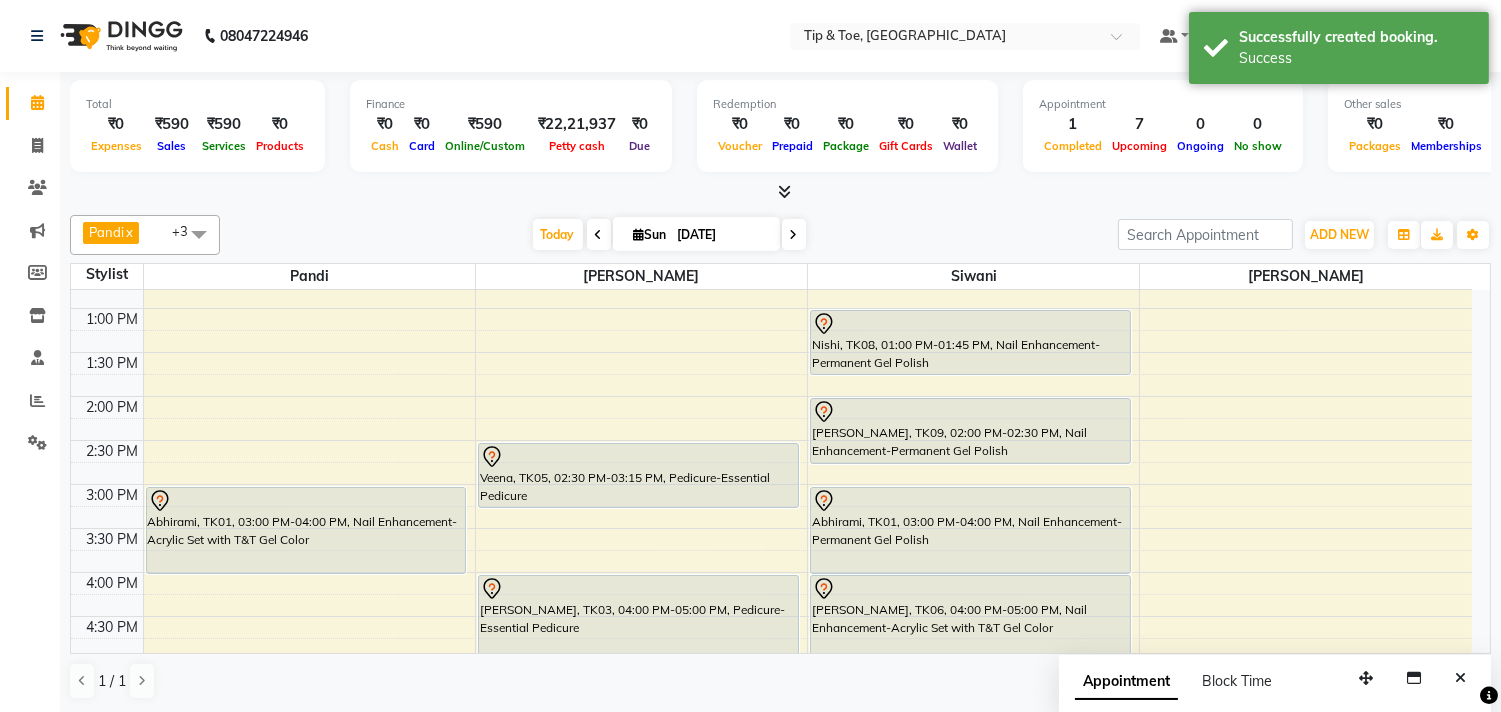 click on "Nishi, TK08, 01:00 PM-01:45 PM, Nail Enhancement-Permanent Gel Polish             [PERSON_NAME], TK09, 02:00 PM-02:30 PM, Nail Enhancement-Permanent Gel Polish             Abhirami, TK01, 03:00 PM-04:00 PM, Nail Enhancement-Permanent Gel Polish             Vijayalaksshmi, TK06, 04:00 PM-05:00 PM, Nail Enhancement-Acrylic Set with T&T Gel Color             [PERSON_NAME], TK09, 02:00 PM-02:30 PM, Nail Enhancement-Permanent Gel Polish" at bounding box center [973, 572] 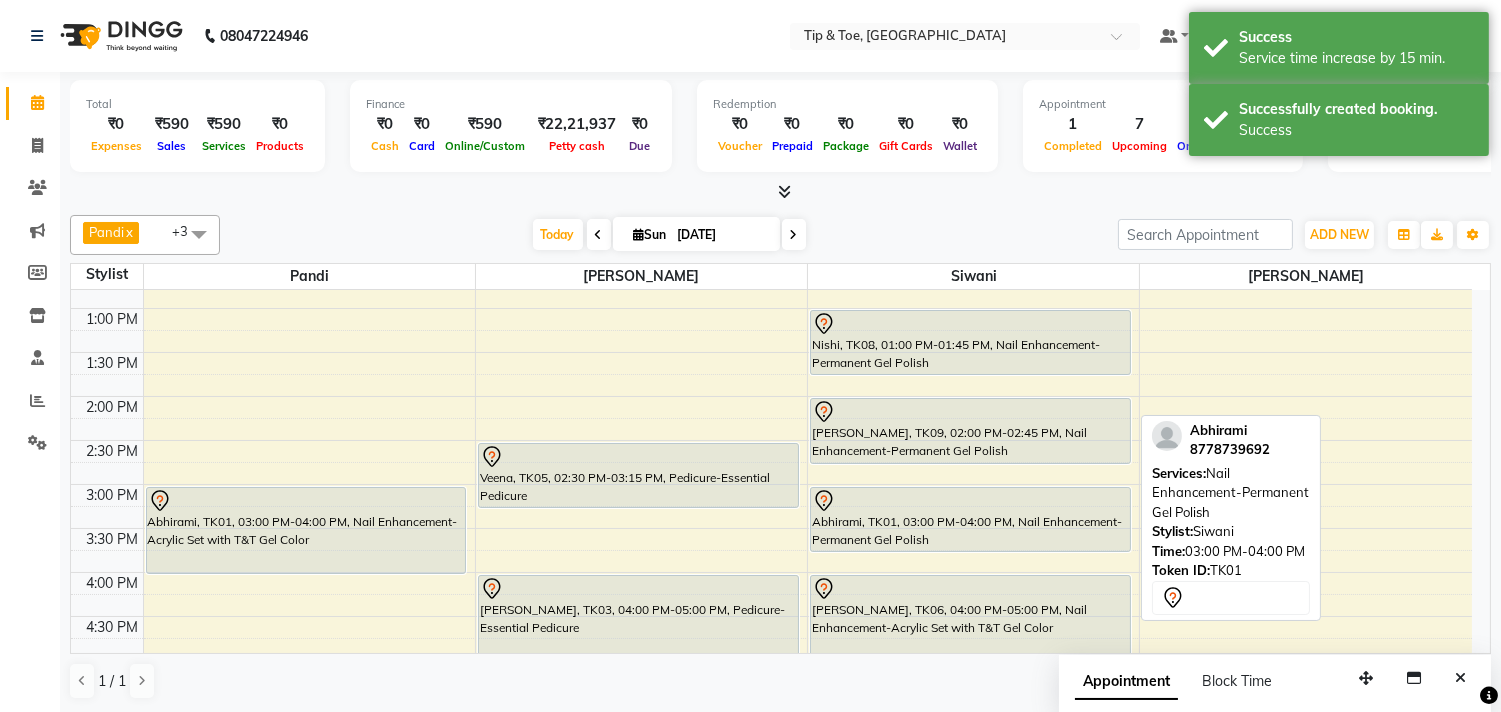 drag, startPoint x: 996, startPoint y: 570, endPoint x: 1024, endPoint y: 545, distance: 37.536648 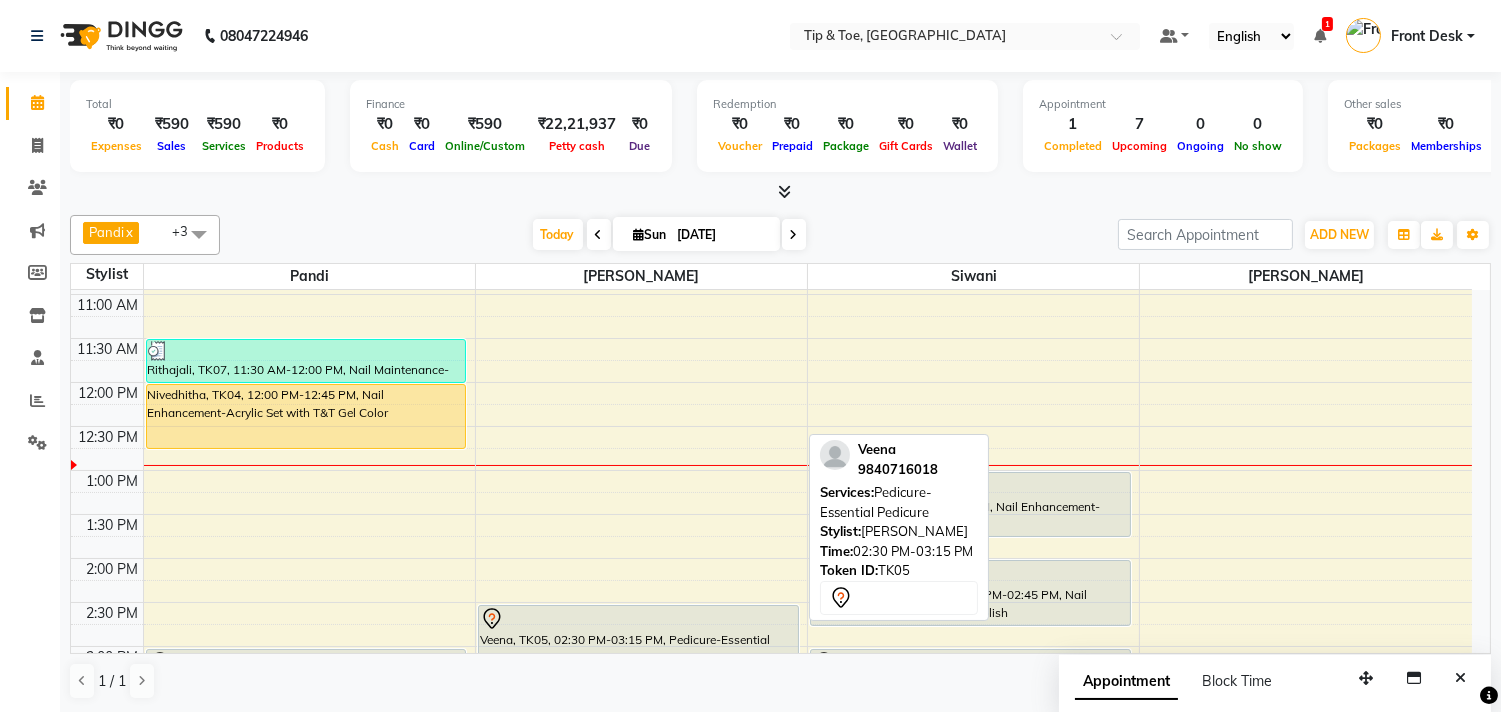 scroll, scrollTop: 111, scrollLeft: 0, axis: vertical 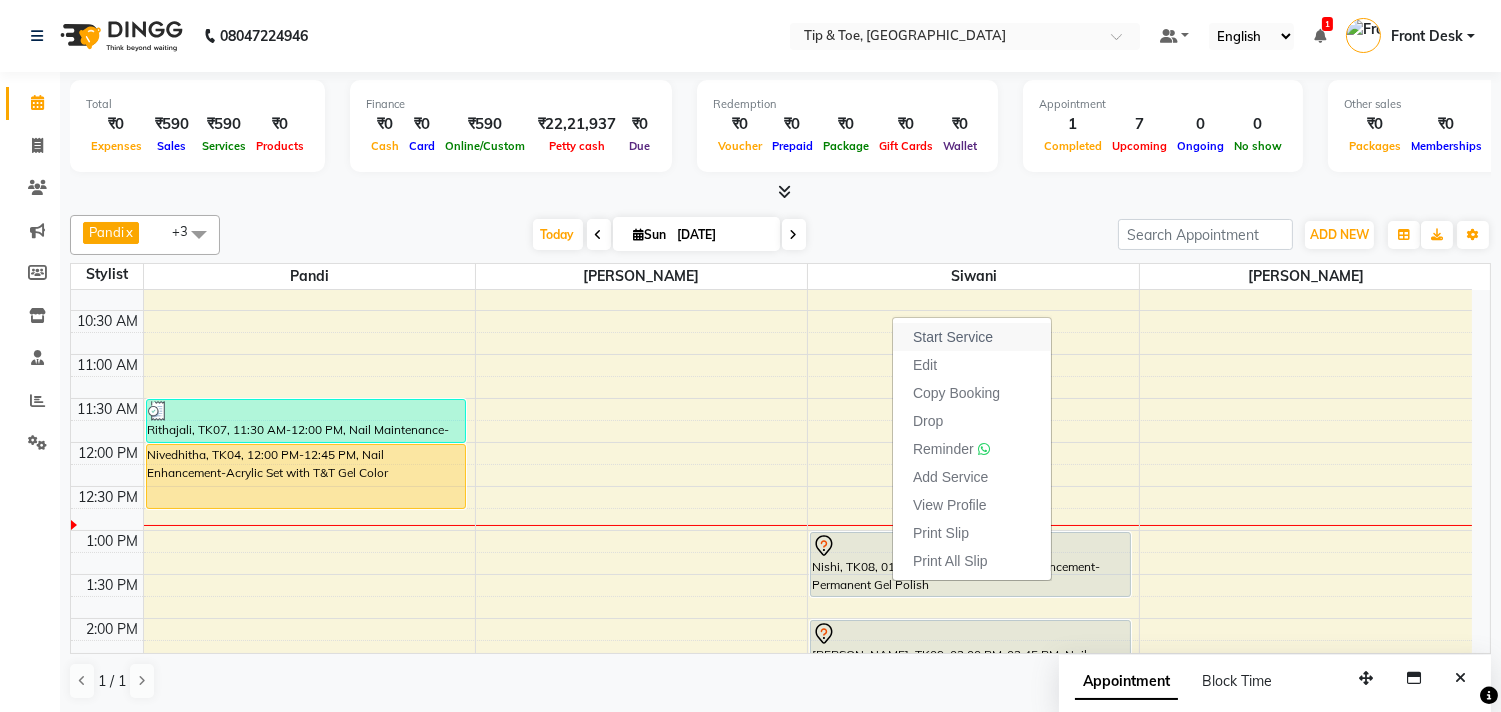 click on "Start Service" at bounding box center [953, 337] 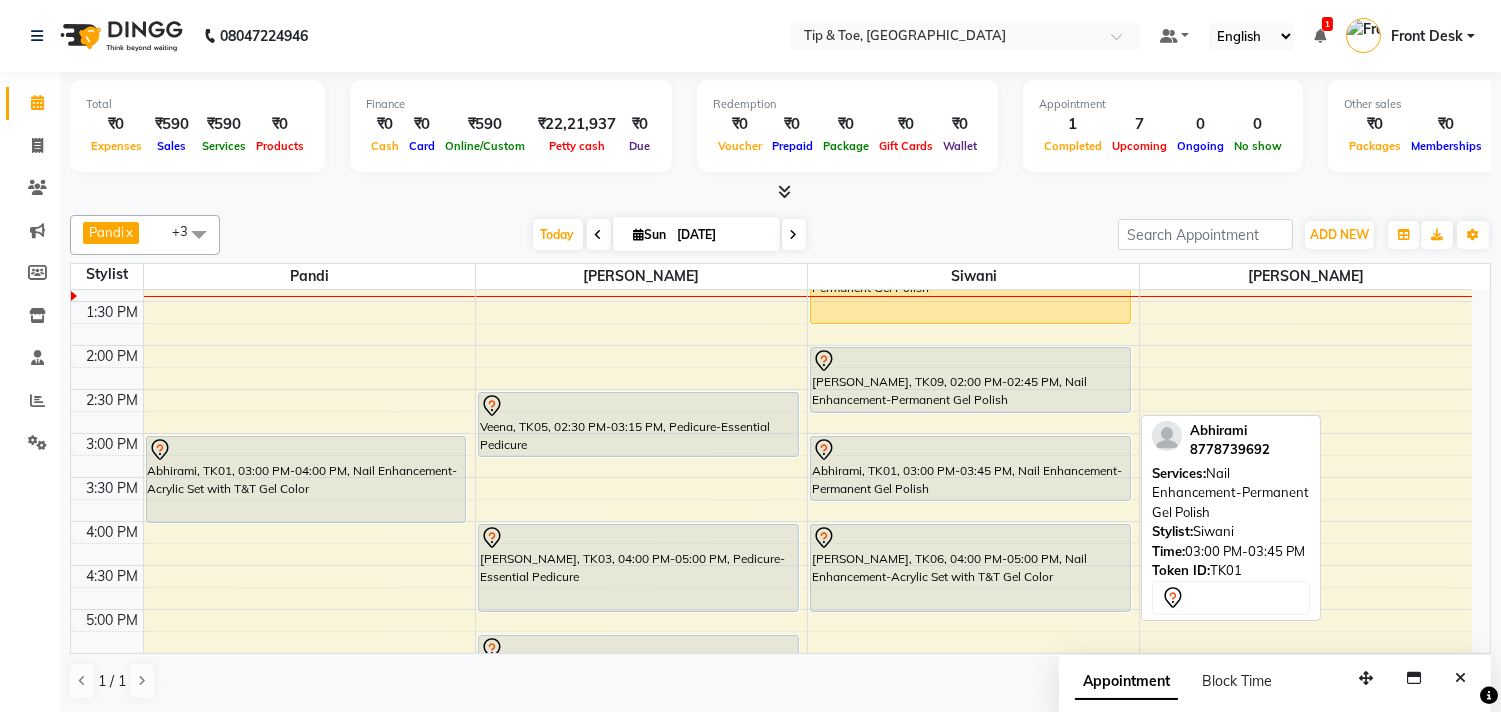 scroll, scrollTop: 444, scrollLeft: 0, axis: vertical 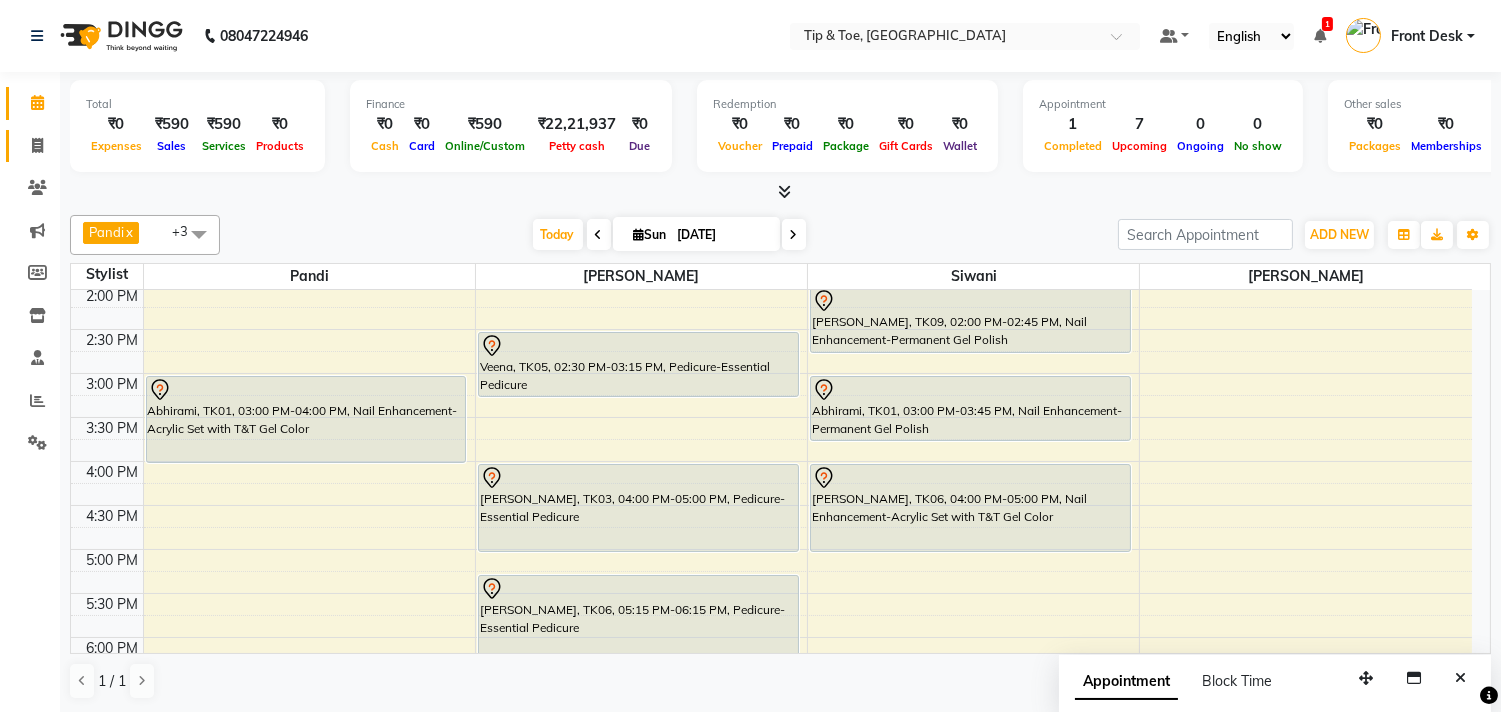 click 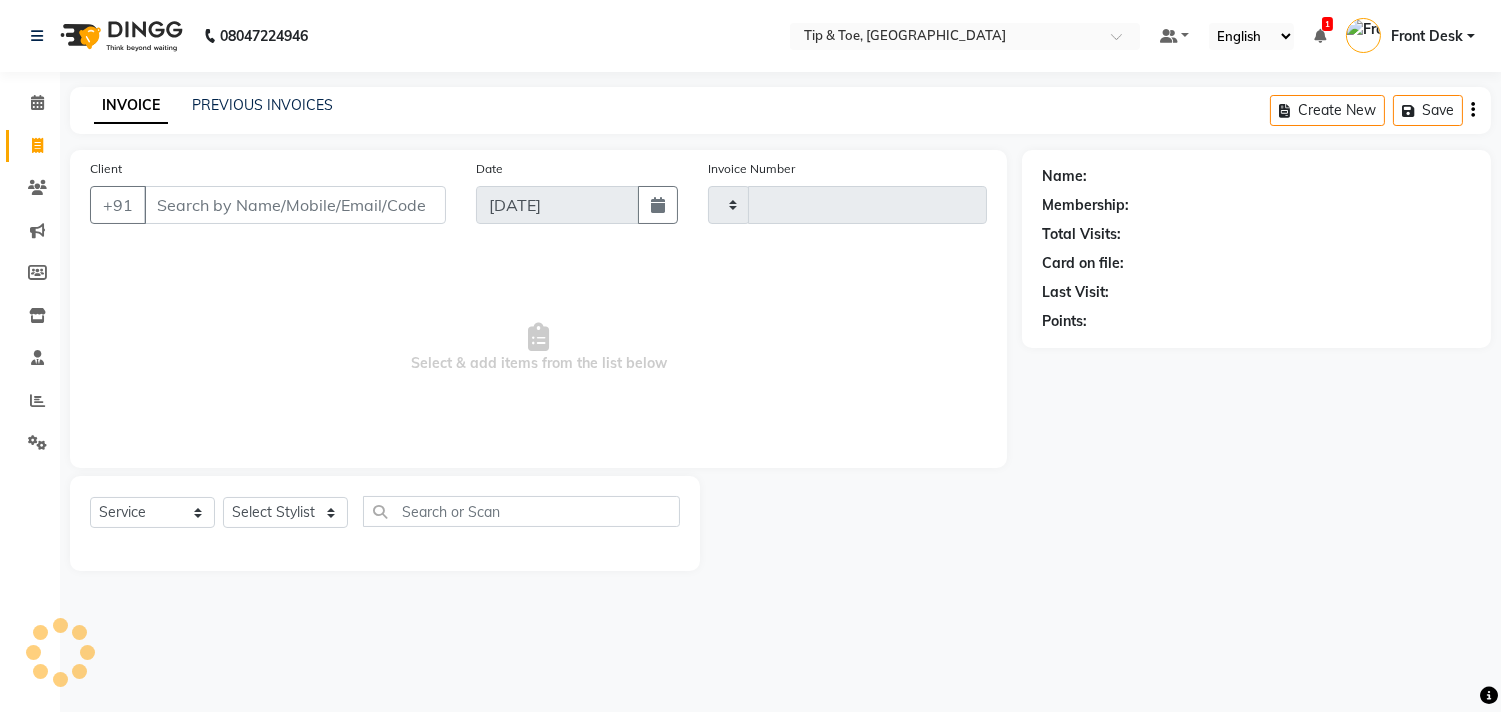 type on "0749" 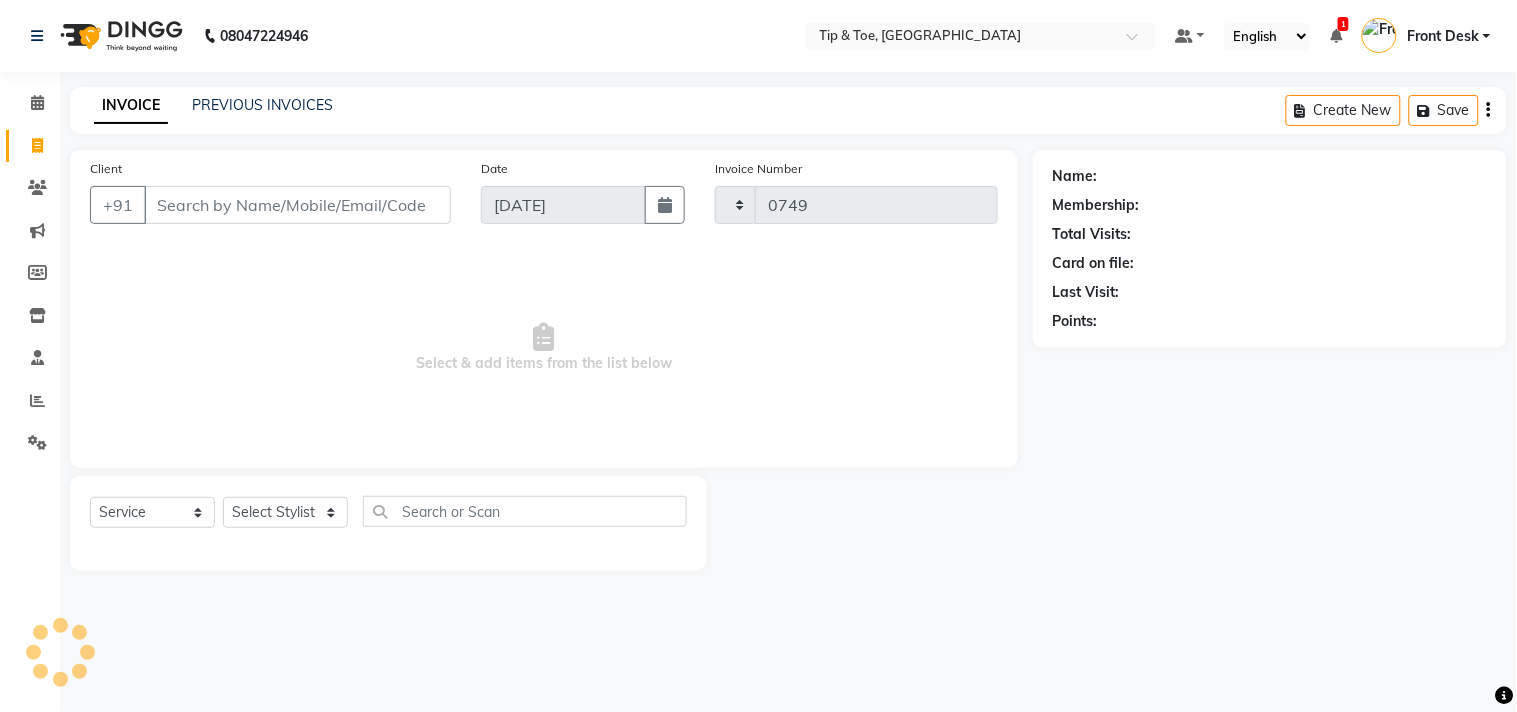 select on "5770" 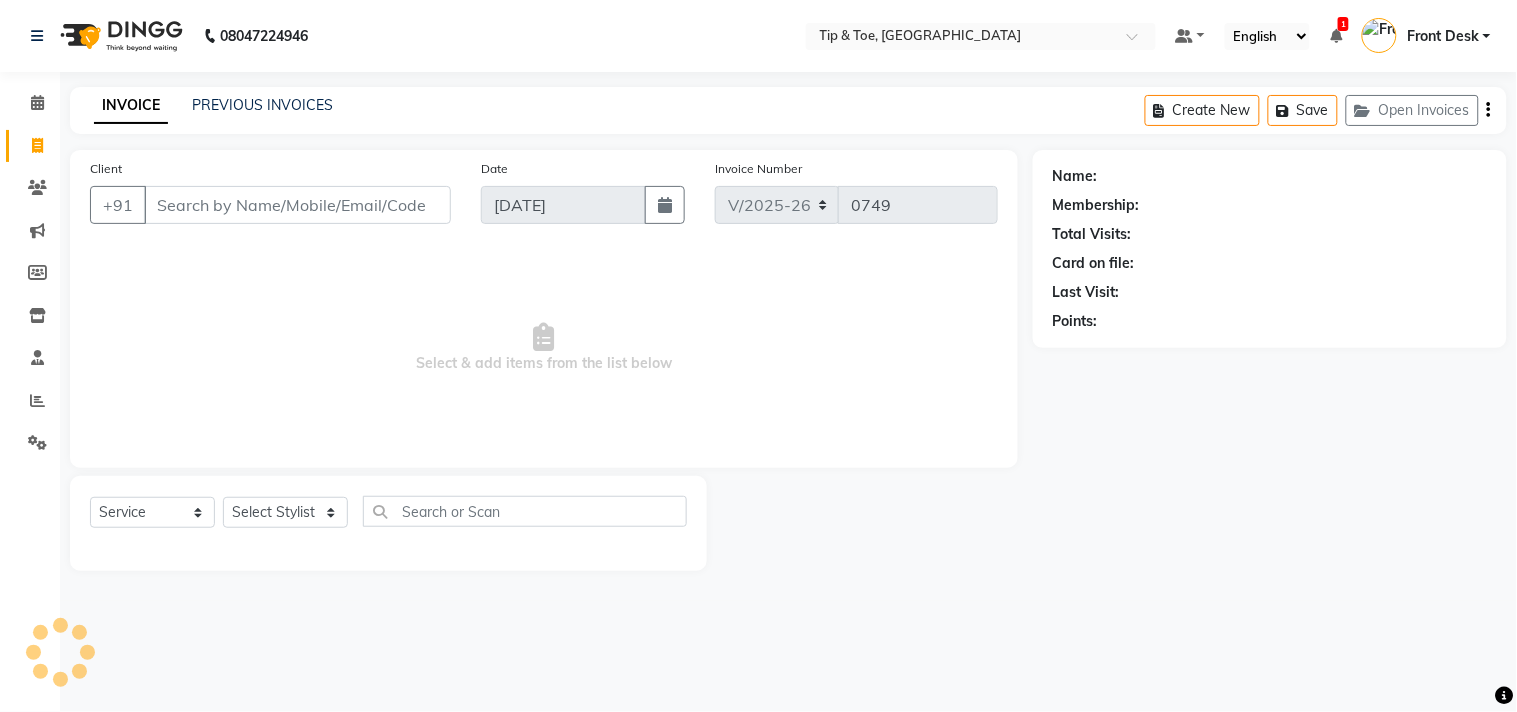 click on "INVOICE PREVIOUS INVOICES Create New   Save   Open Invoices" 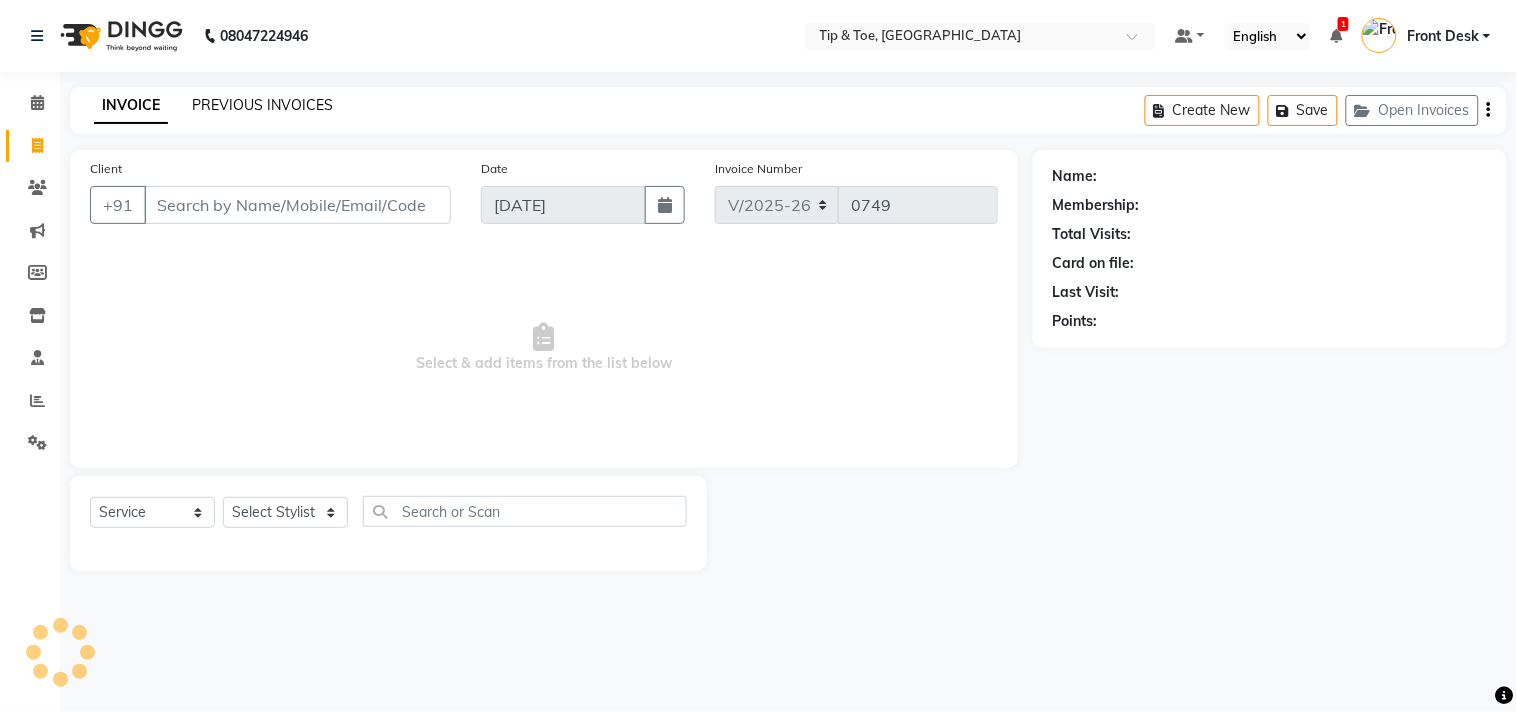 click on "PREVIOUS INVOICES" 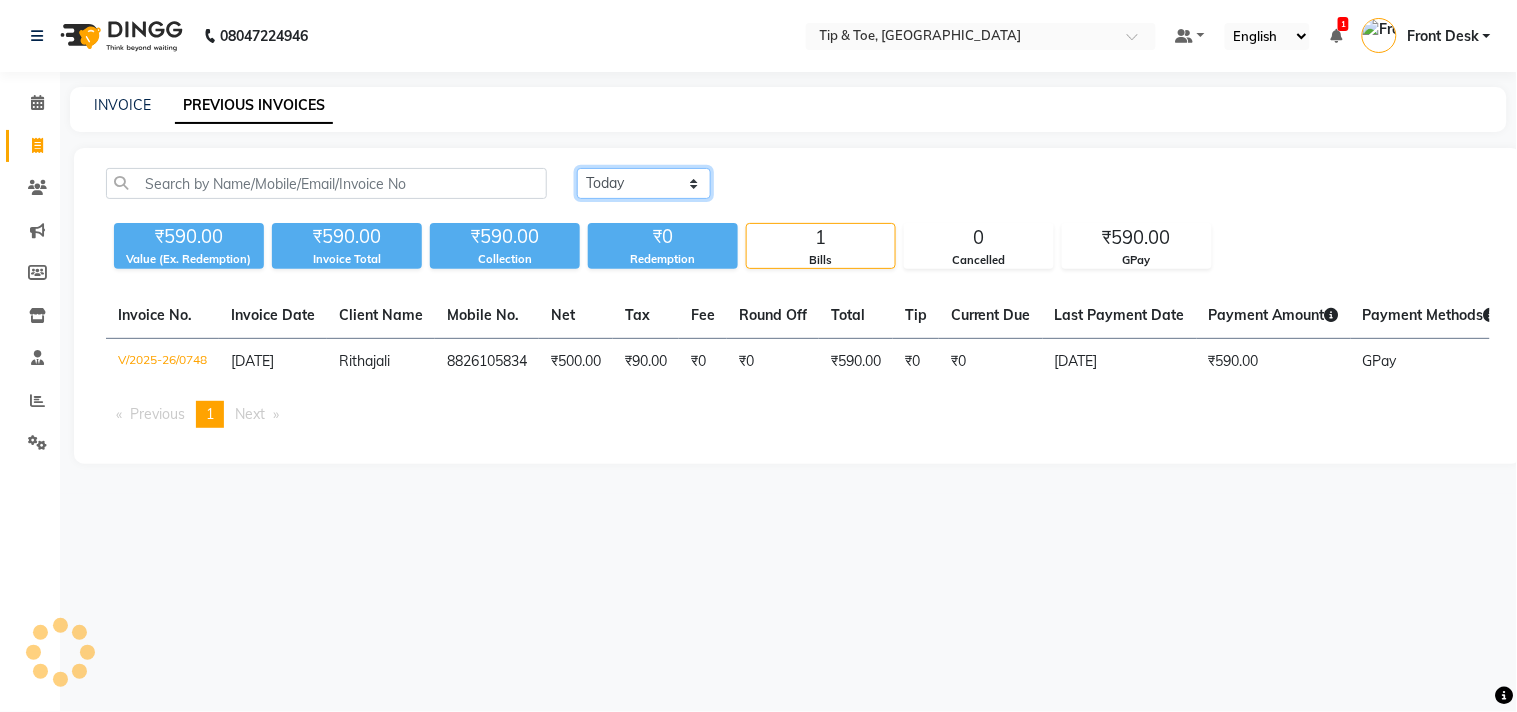 click on "[DATE] [DATE] Custom Range" 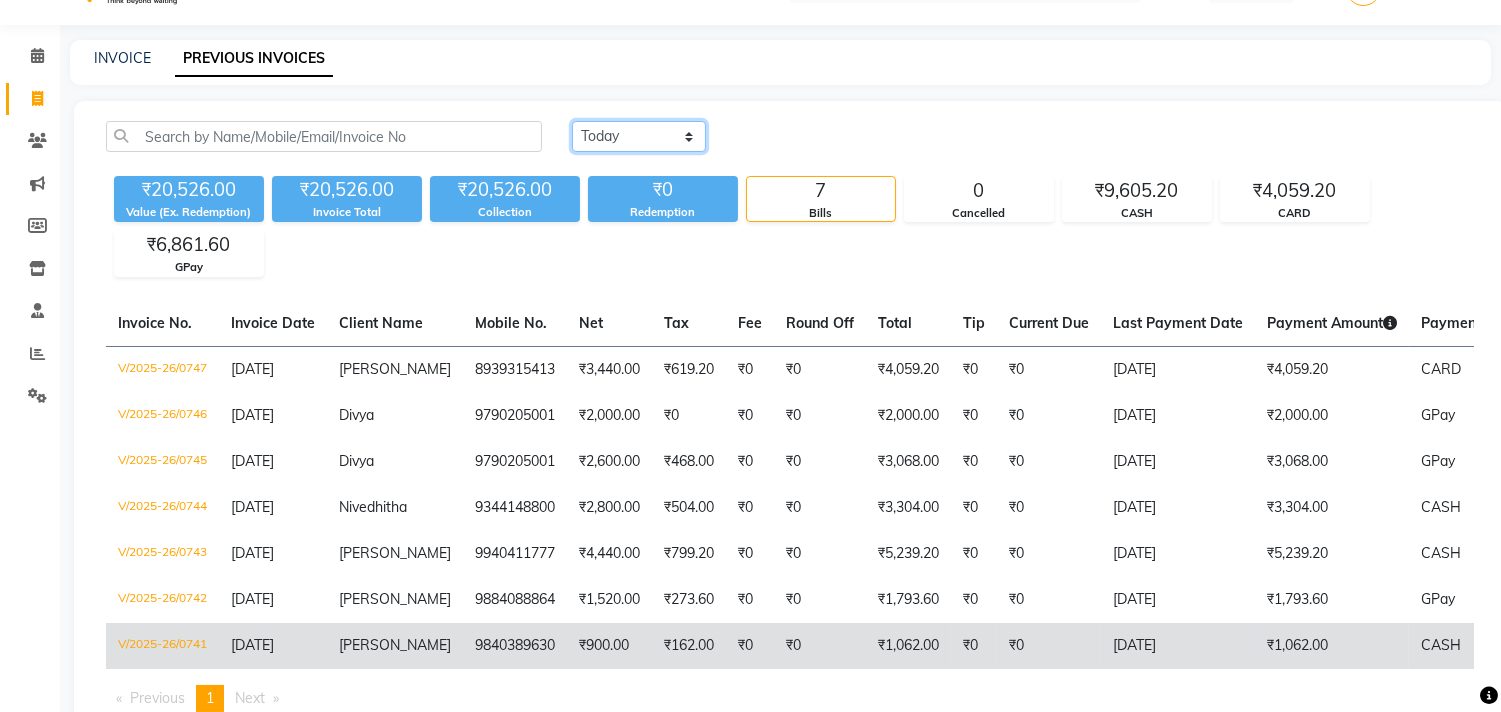 scroll, scrollTop: 126, scrollLeft: 0, axis: vertical 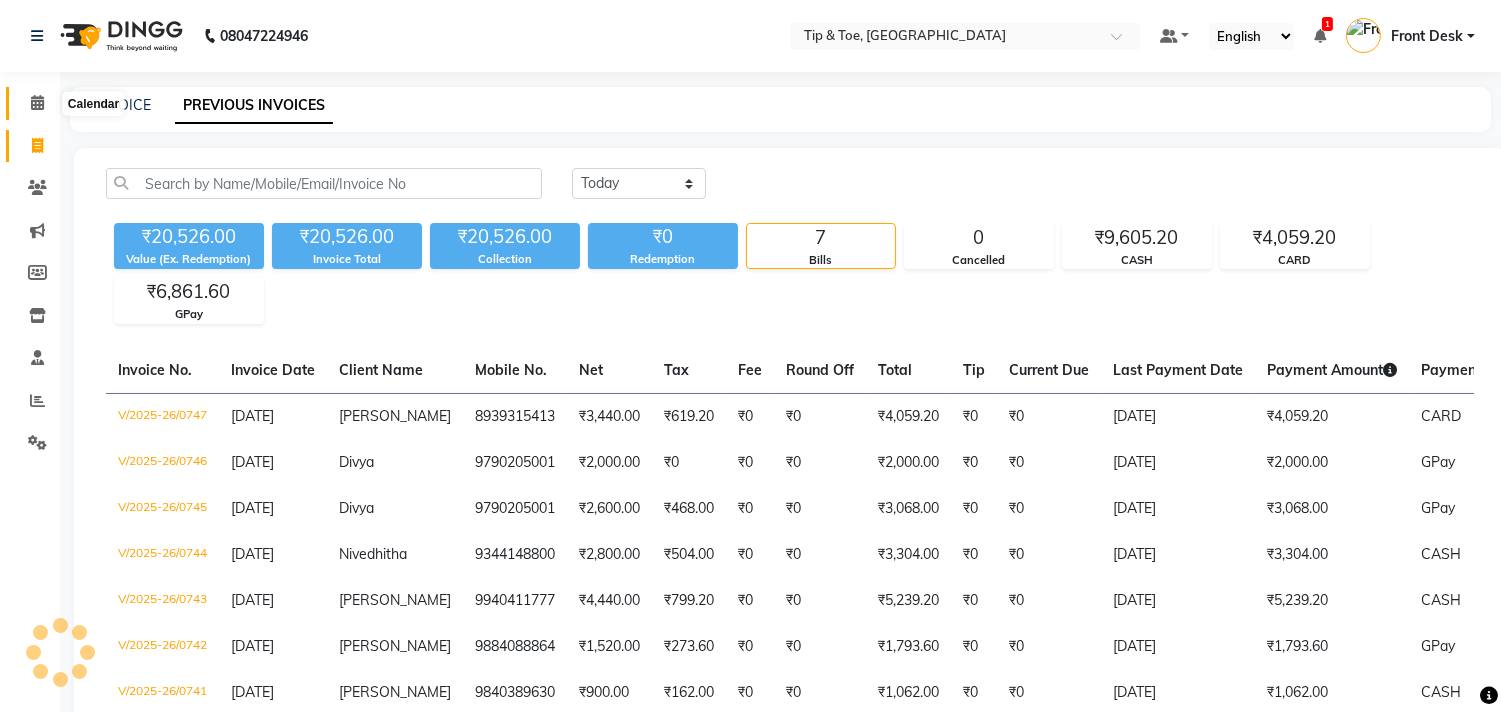 click 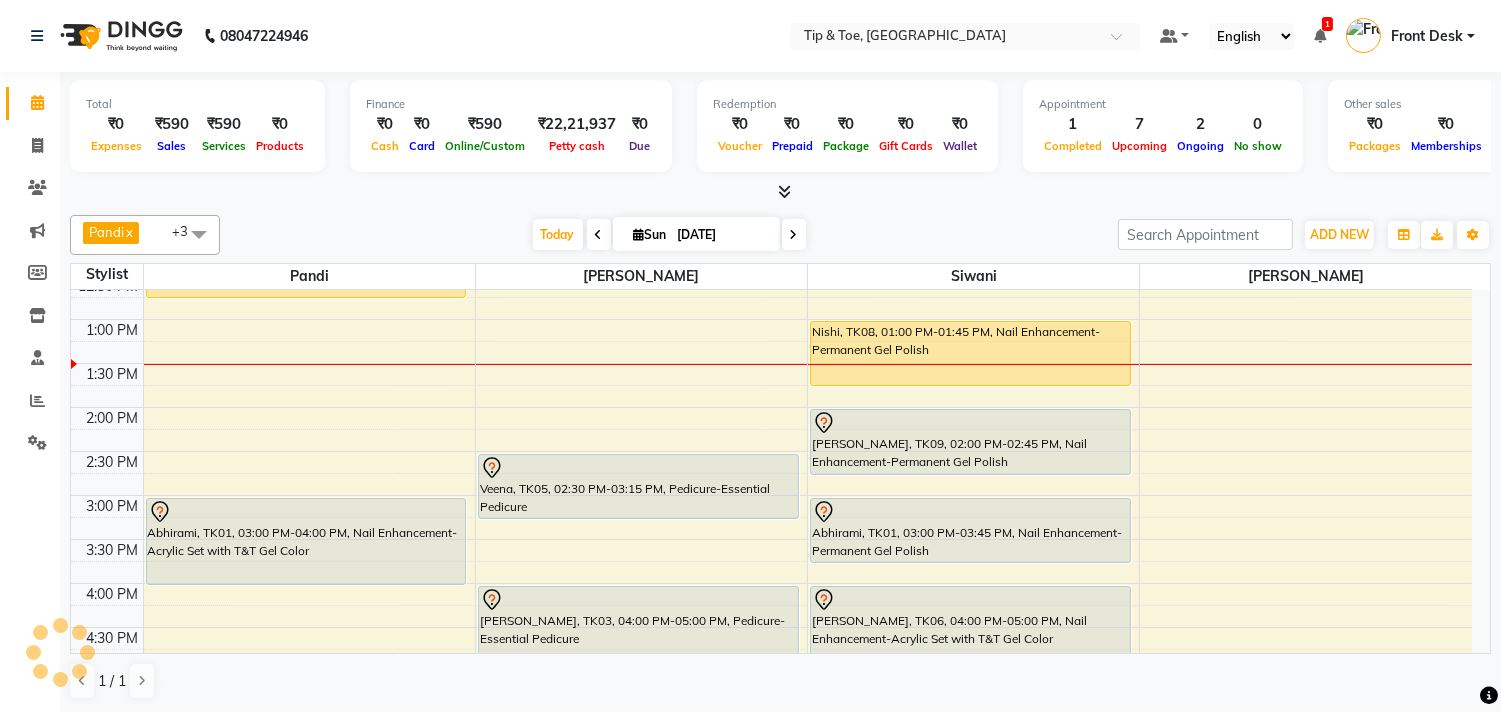 scroll, scrollTop: 444, scrollLeft: 0, axis: vertical 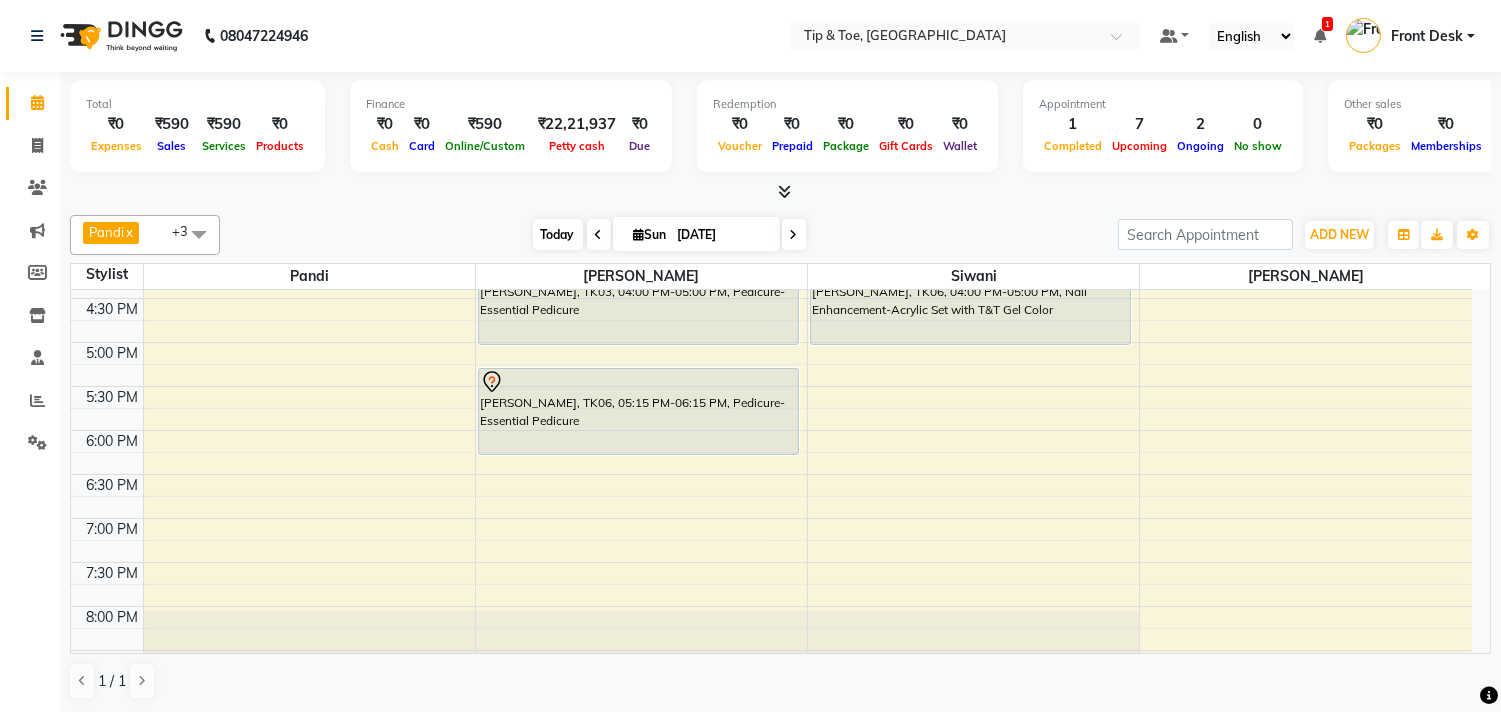 click on "Today" at bounding box center (558, 234) 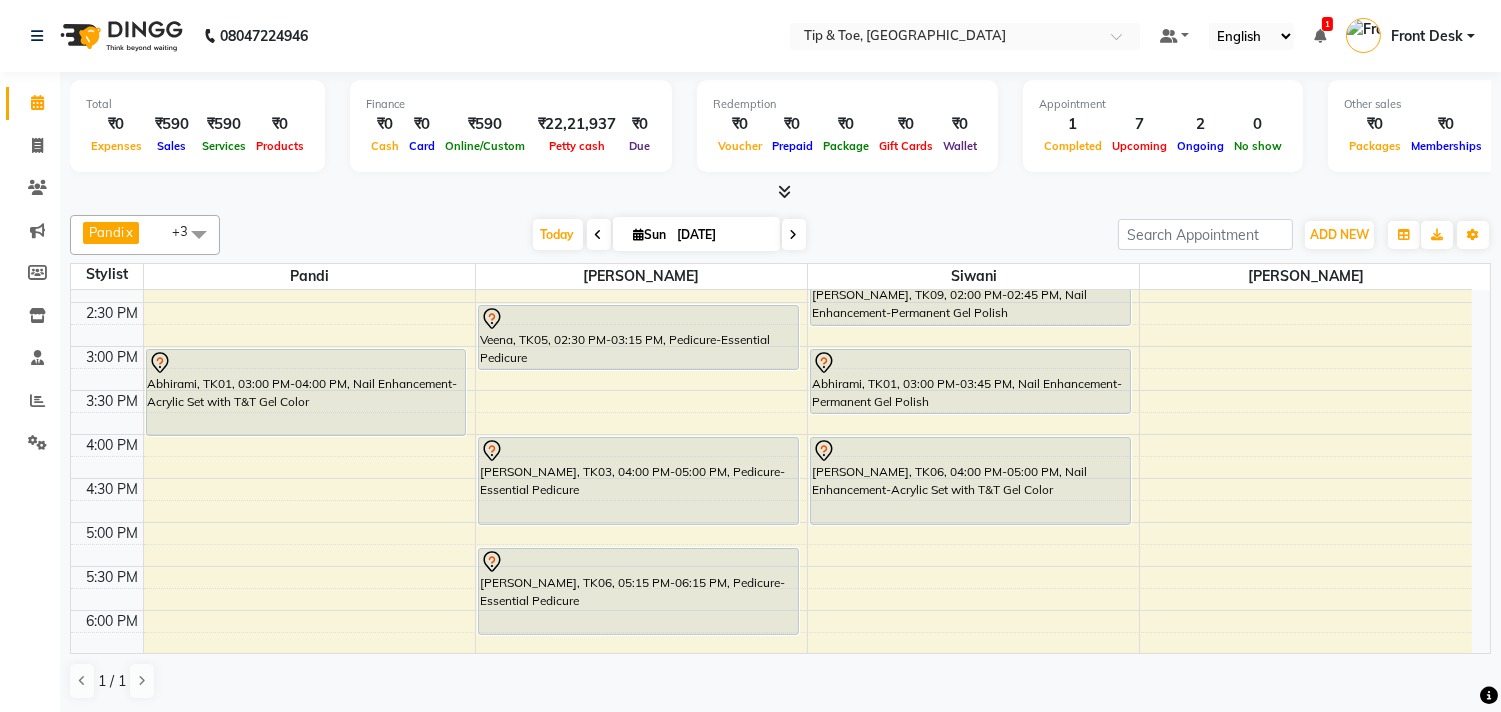 scroll, scrollTop: 466, scrollLeft: 0, axis: vertical 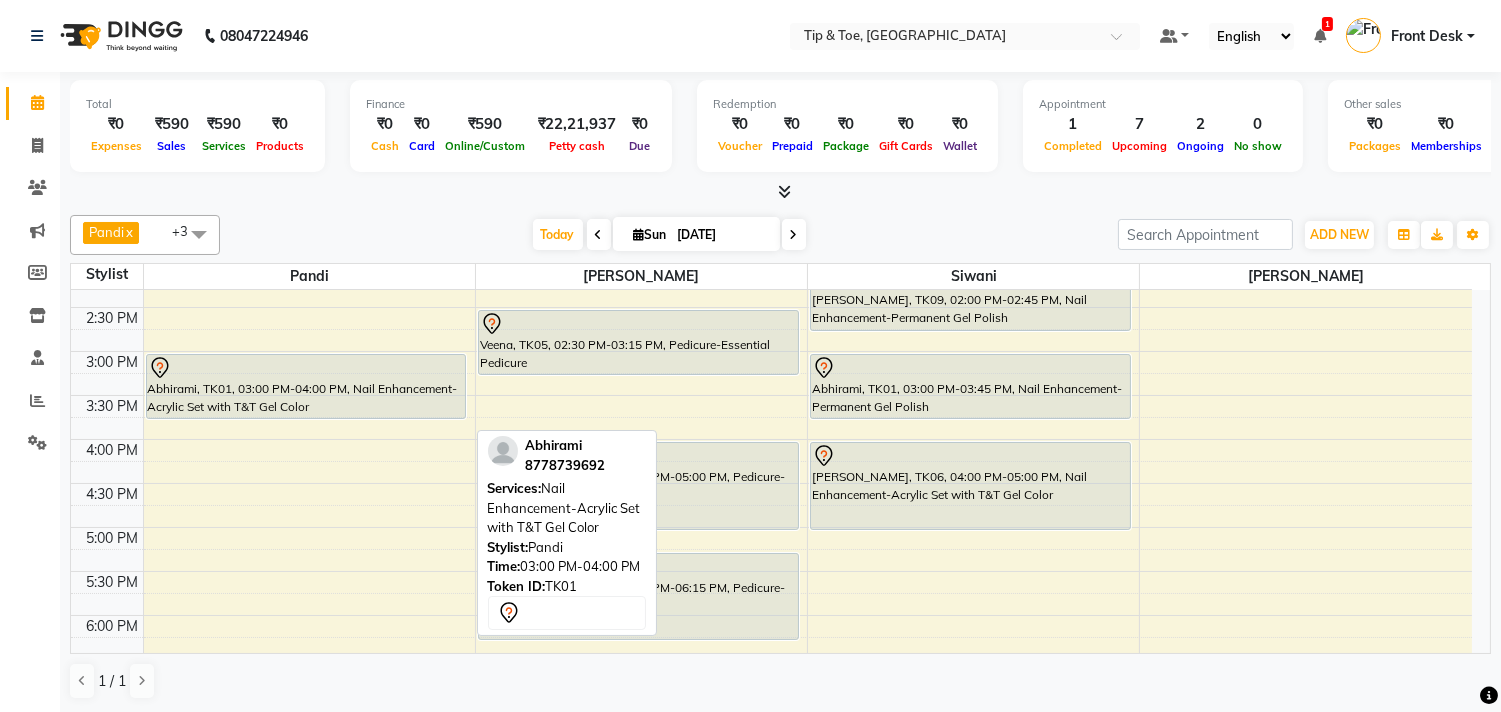 click on "Rithajali, TK07, 11:30 AM-12:00 PM, Nail Maintenance-Permanent Gel Polish Removal    Nivedhitha, TK04, 12:00 PM-12:45 PM, Nail Enhancement-Acrylic Set with T&T Gel Color             Abhirami, TK01, 03:00 PM-04:00 PM, Nail Enhancement-Acrylic Set with T&T Gel Color             Abhirami, TK01, 03:00 PM-04:00 PM, Nail Enhancement-Acrylic Set with T&T Gel Color" at bounding box center (309, 439) 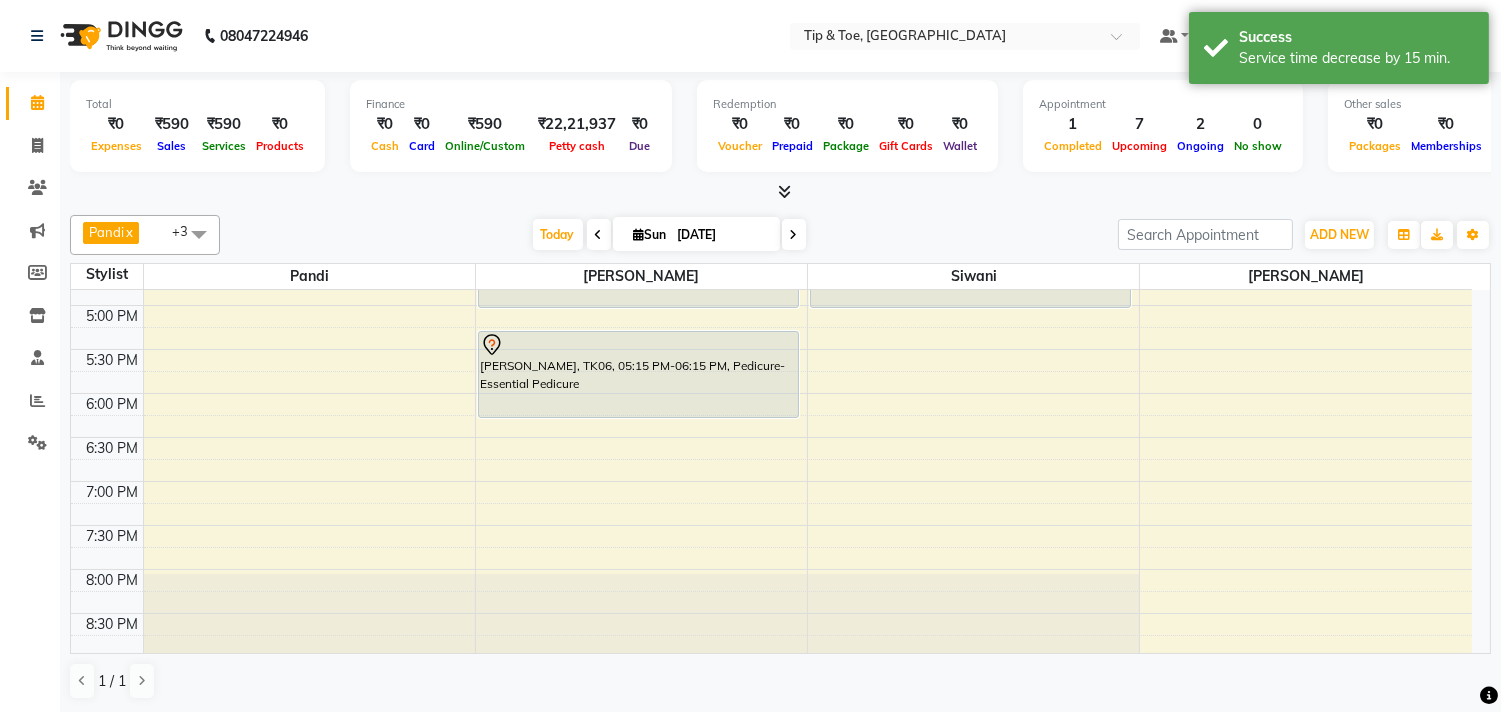 scroll, scrollTop: 577, scrollLeft: 0, axis: vertical 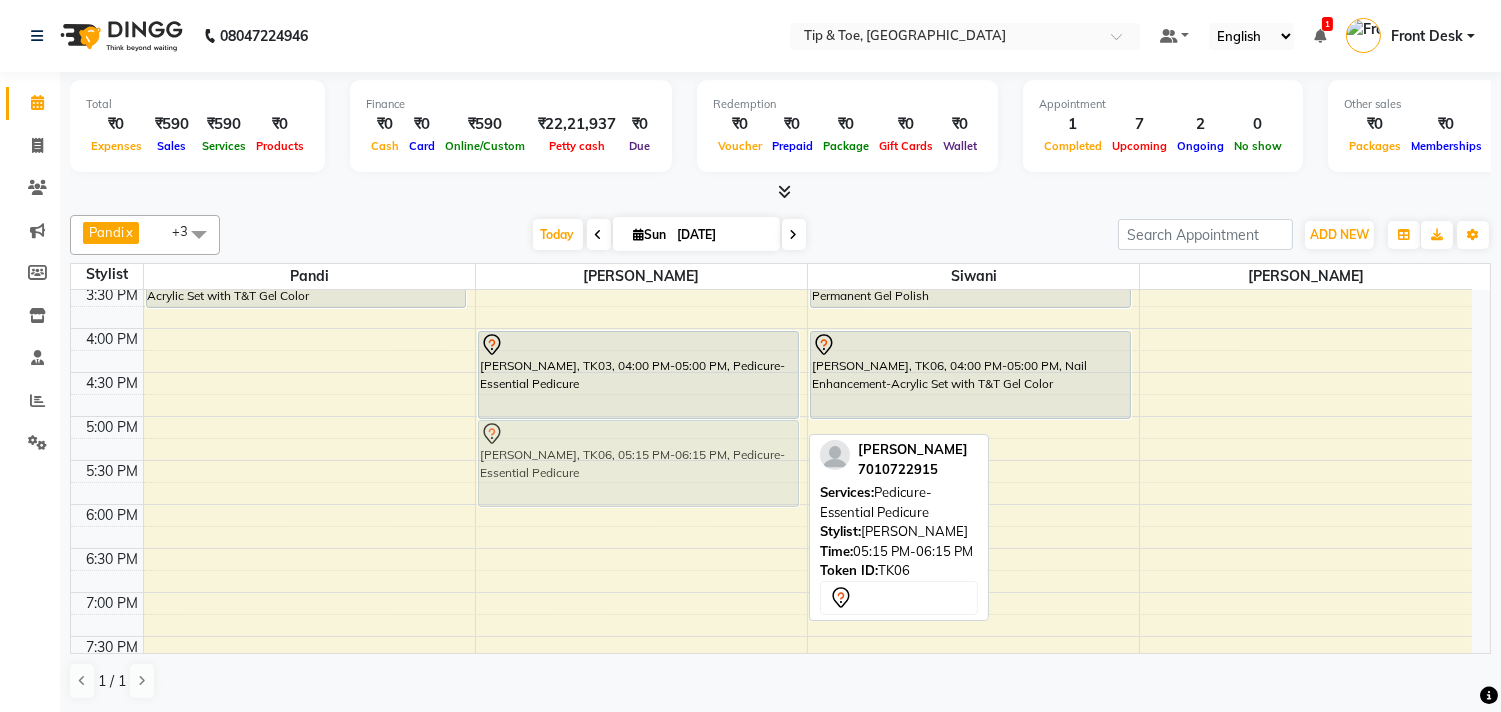 drag, startPoint x: 561, startPoint y: 501, endPoint x: 564, endPoint y: 475, distance: 26.172504 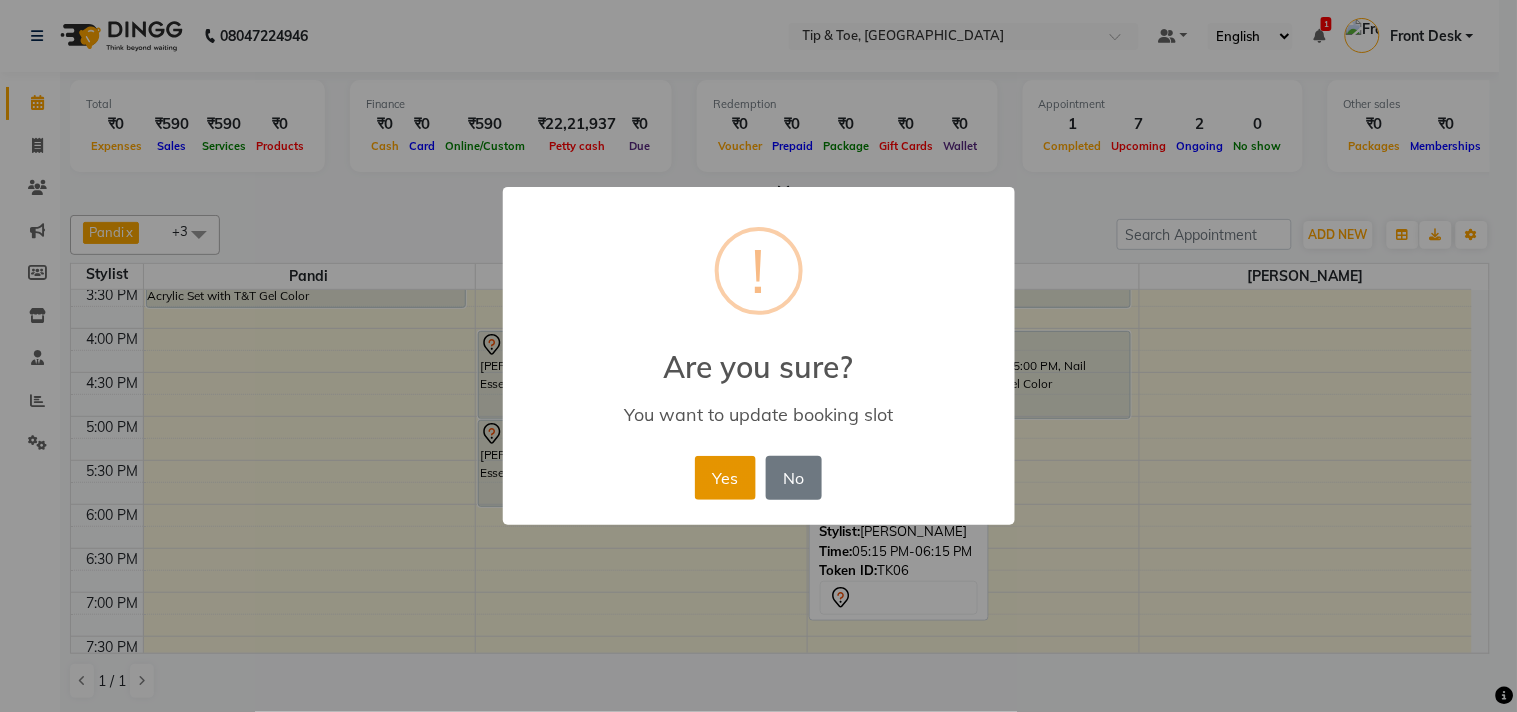 click on "Yes" at bounding box center (725, 478) 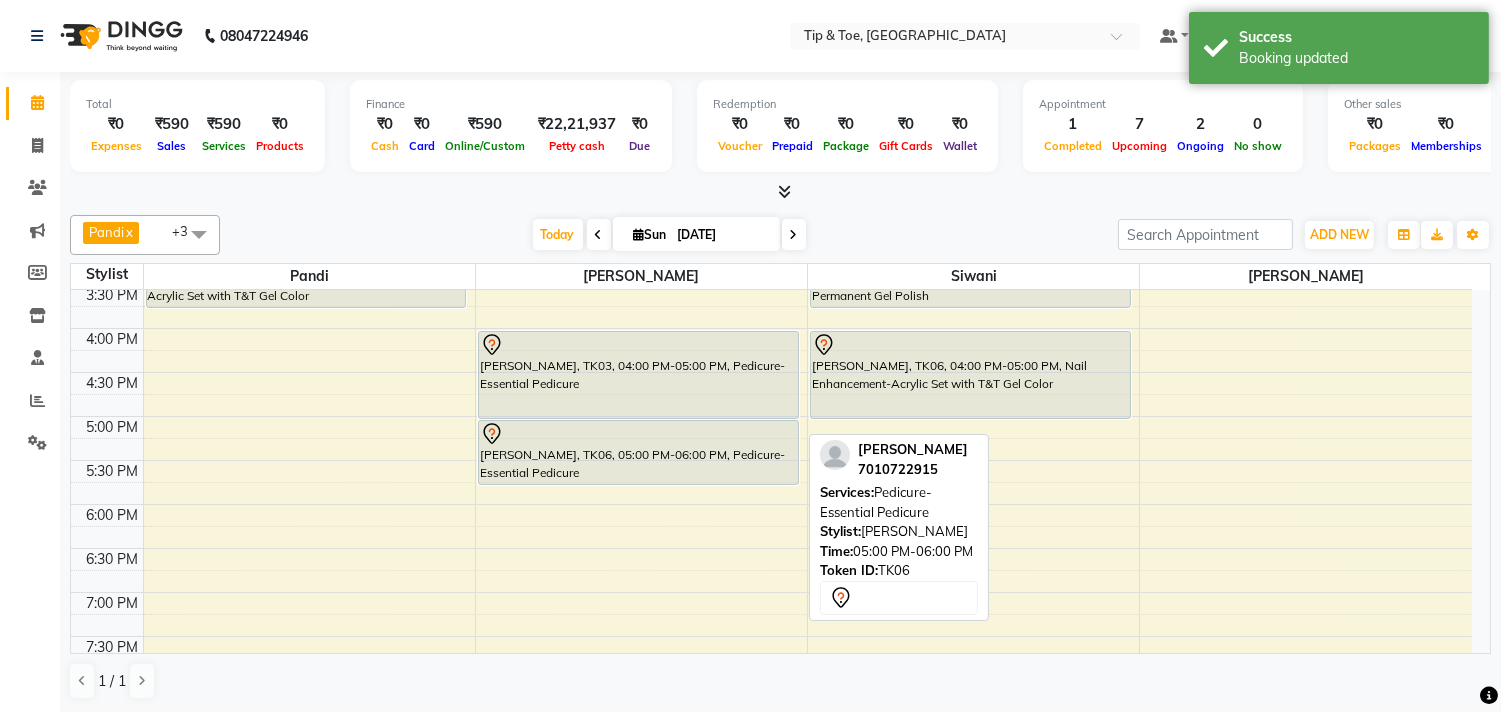 drag, startPoint x: 648, startPoint y: 500, endPoint x: 664, endPoint y: 472, distance: 32.24903 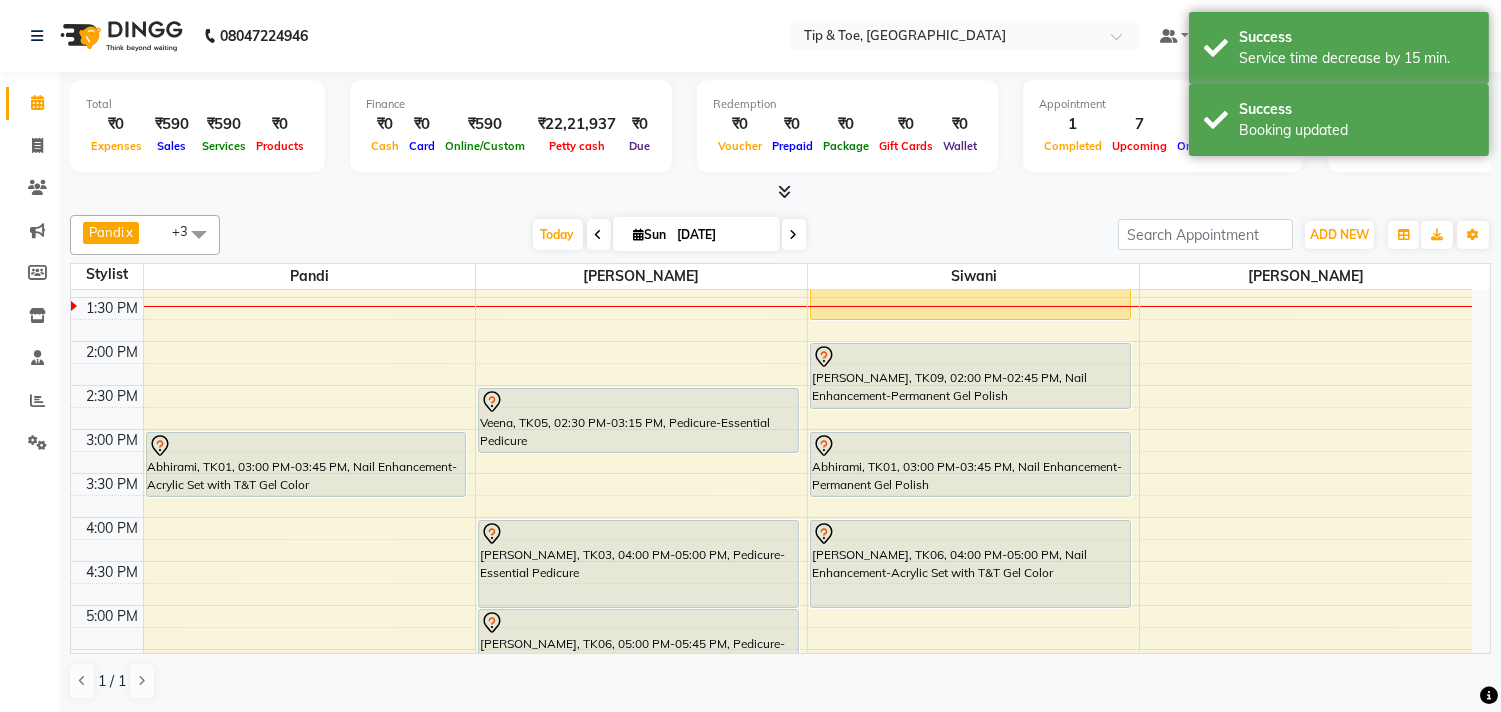 scroll, scrollTop: 355, scrollLeft: 0, axis: vertical 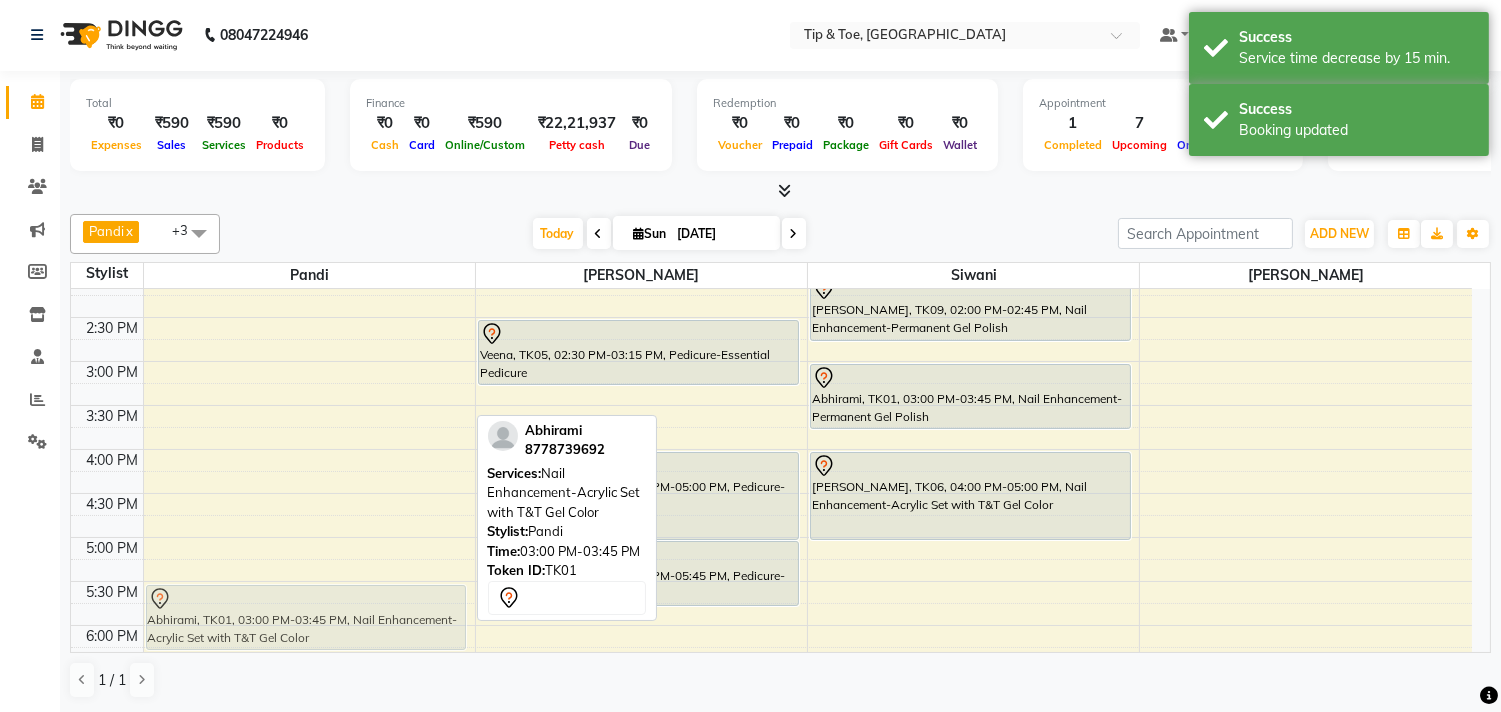 drag, startPoint x: 303, startPoint y: 488, endPoint x: 370, endPoint y: 608, distance: 137.43726 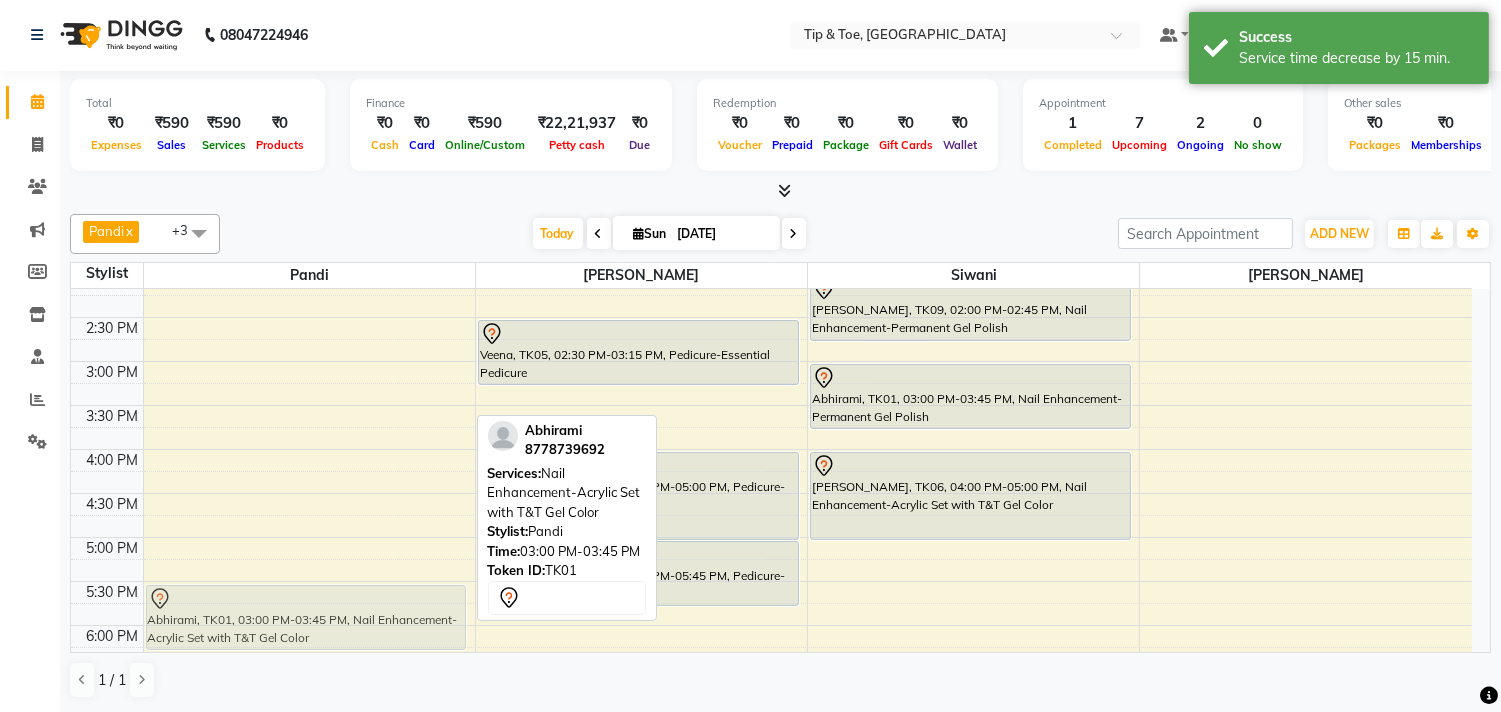 scroll, scrollTop: 456, scrollLeft: 0, axis: vertical 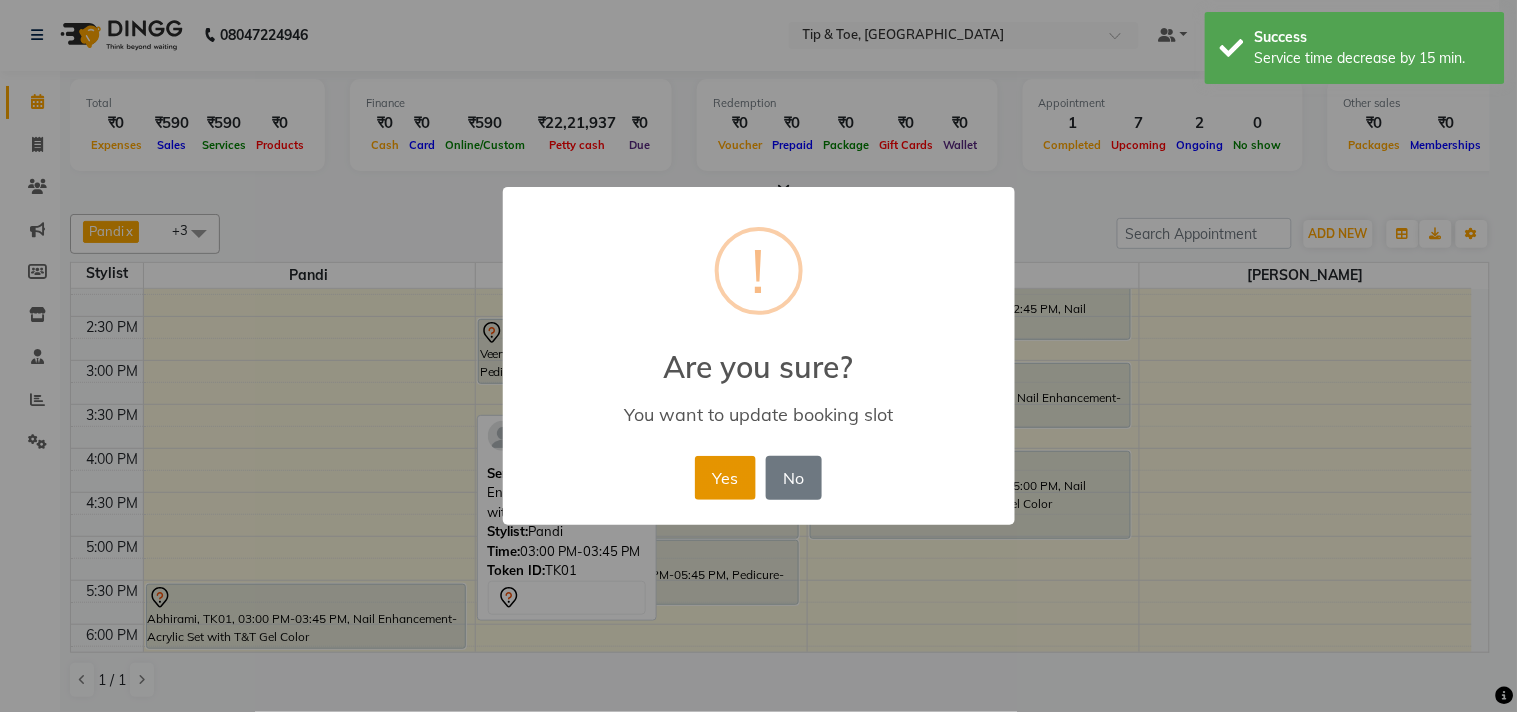 click on "Yes" at bounding box center (725, 478) 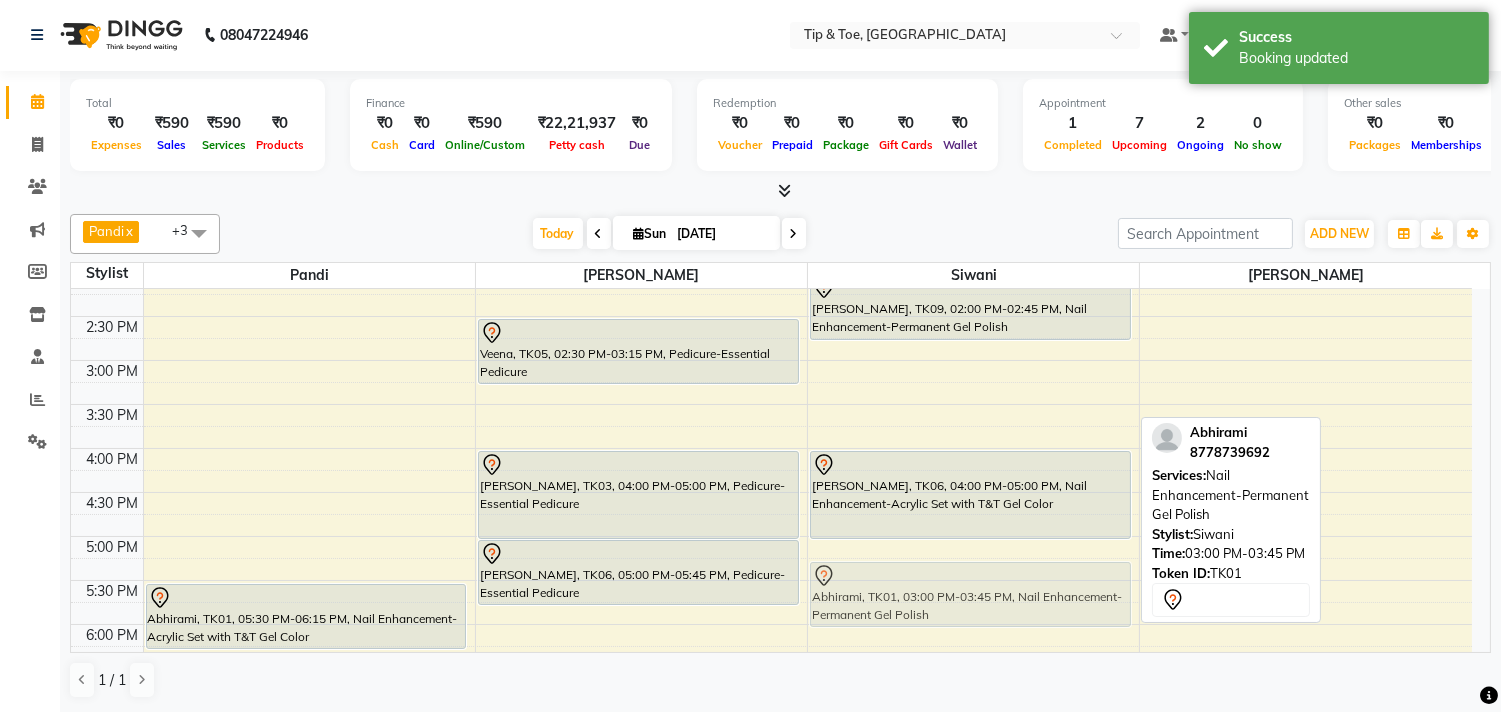 drag, startPoint x: 946, startPoint y: 391, endPoint x: 983, endPoint y: 597, distance: 209.29645 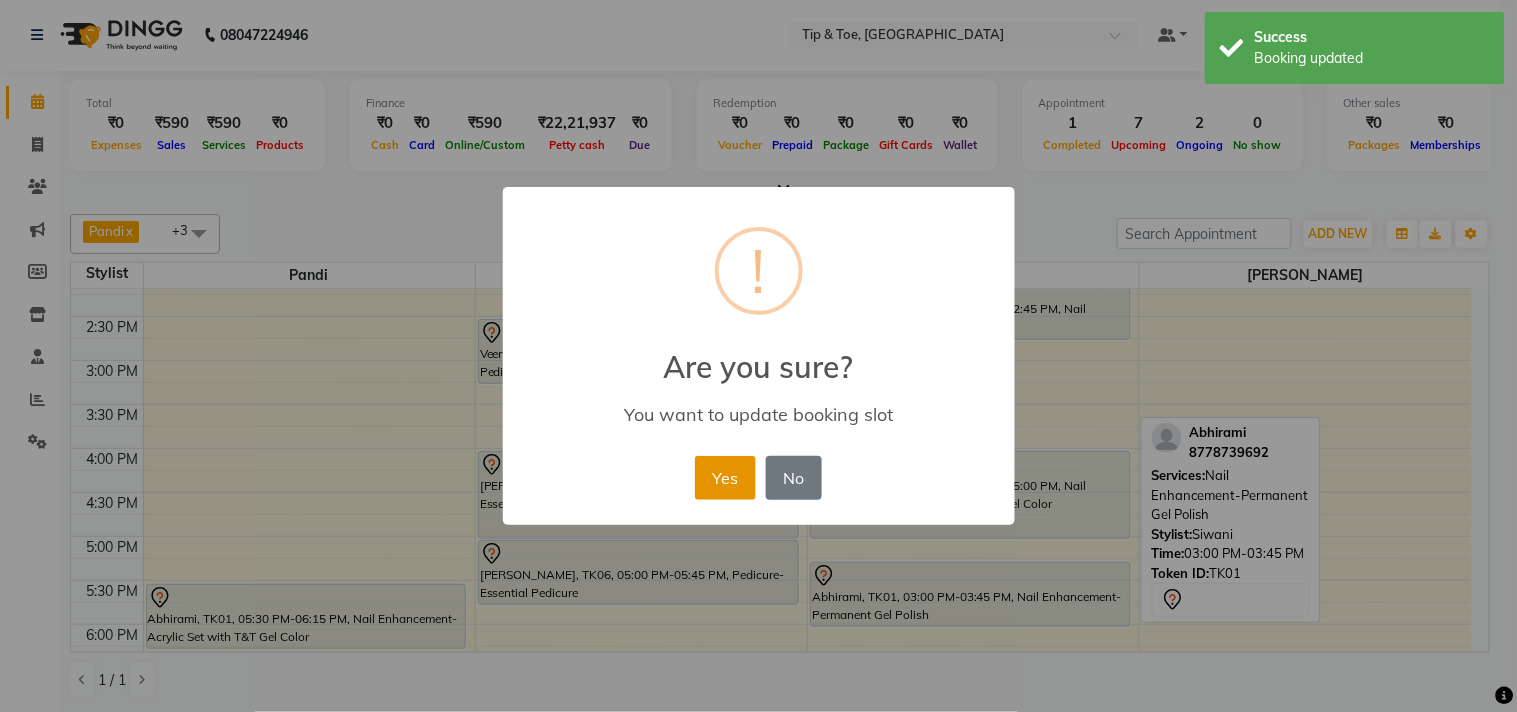 click on "Yes" at bounding box center [725, 478] 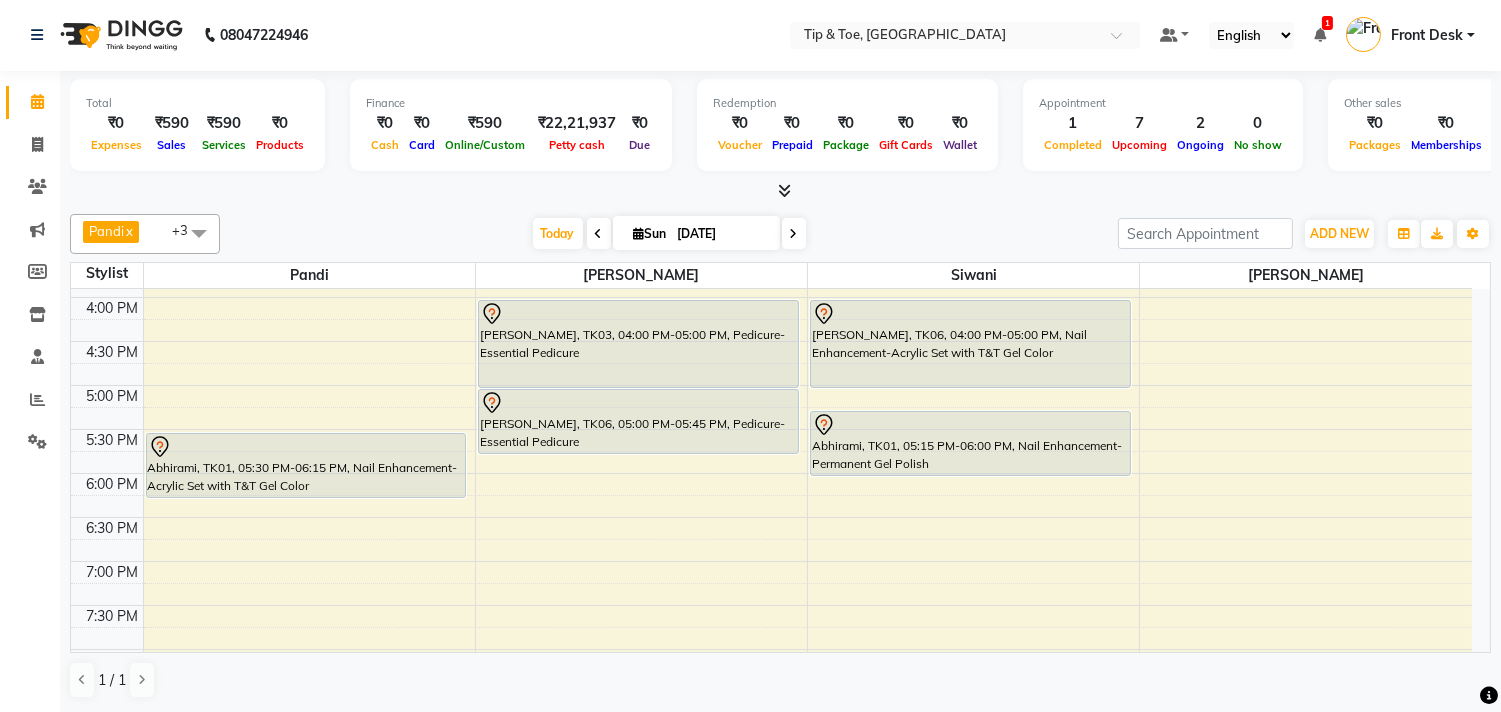 scroll, scrollTop: 567, scrollLeft: 0, axis: vertical 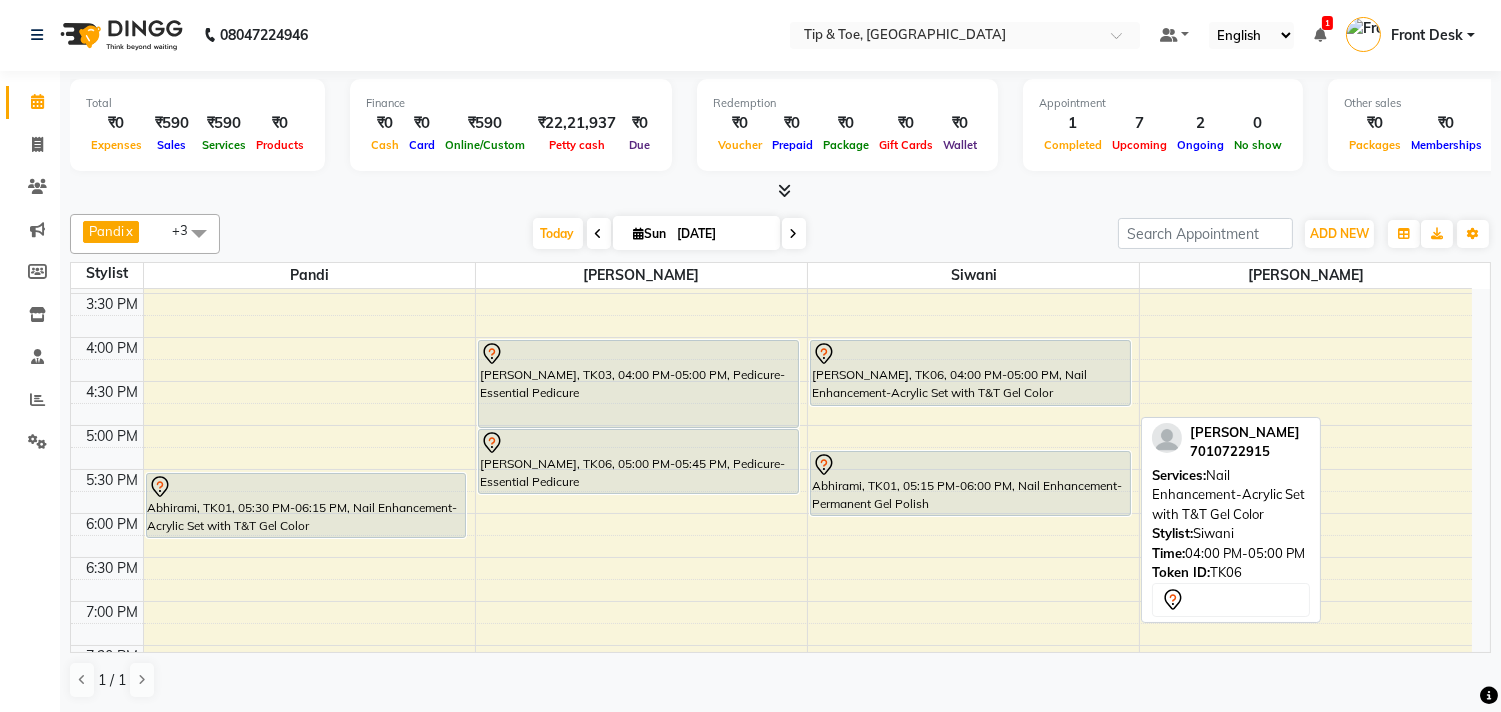 drag, startPoint x: 968, startPoint y: 422, endPoint x: 970, endPoint y: 390, distance: 32.06244 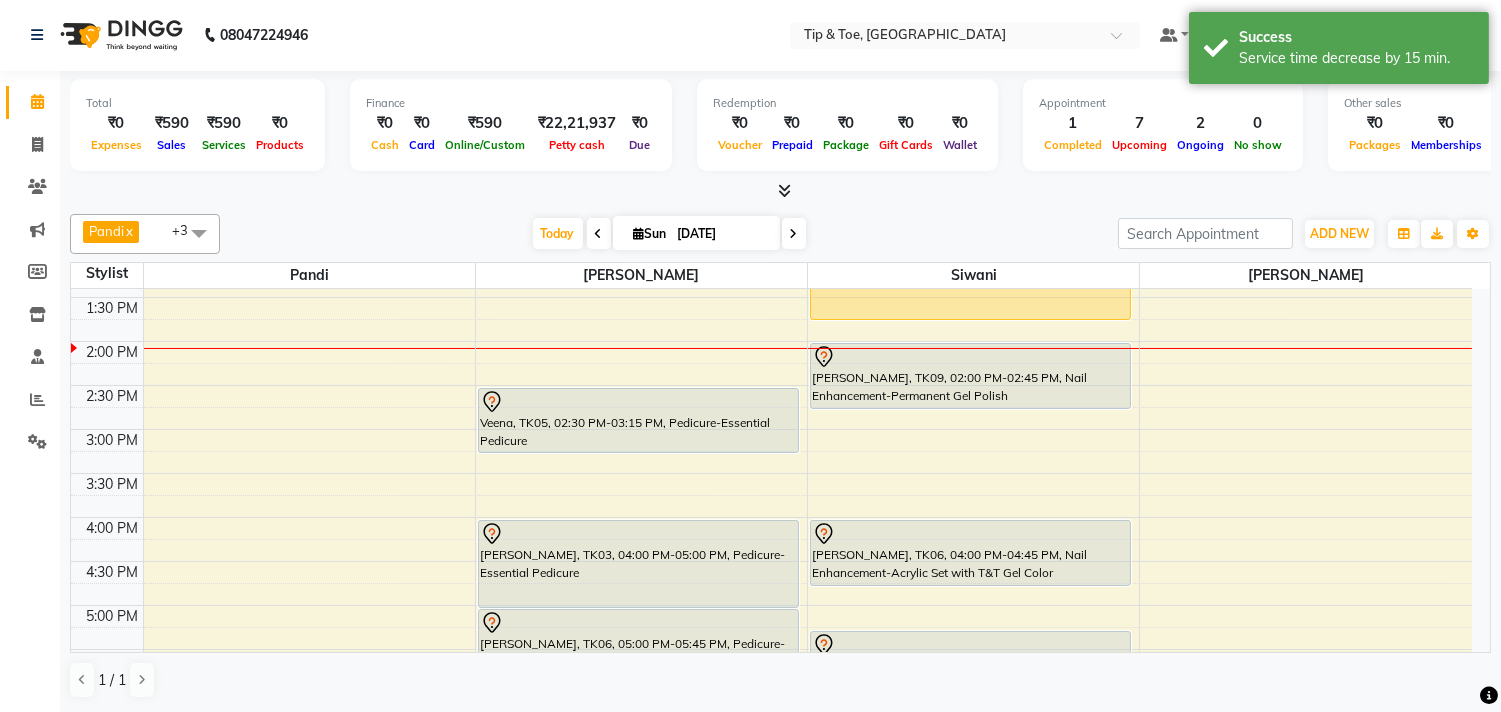 scroll, scrollTop: 345, scrollLeft: 0, axis: vertical 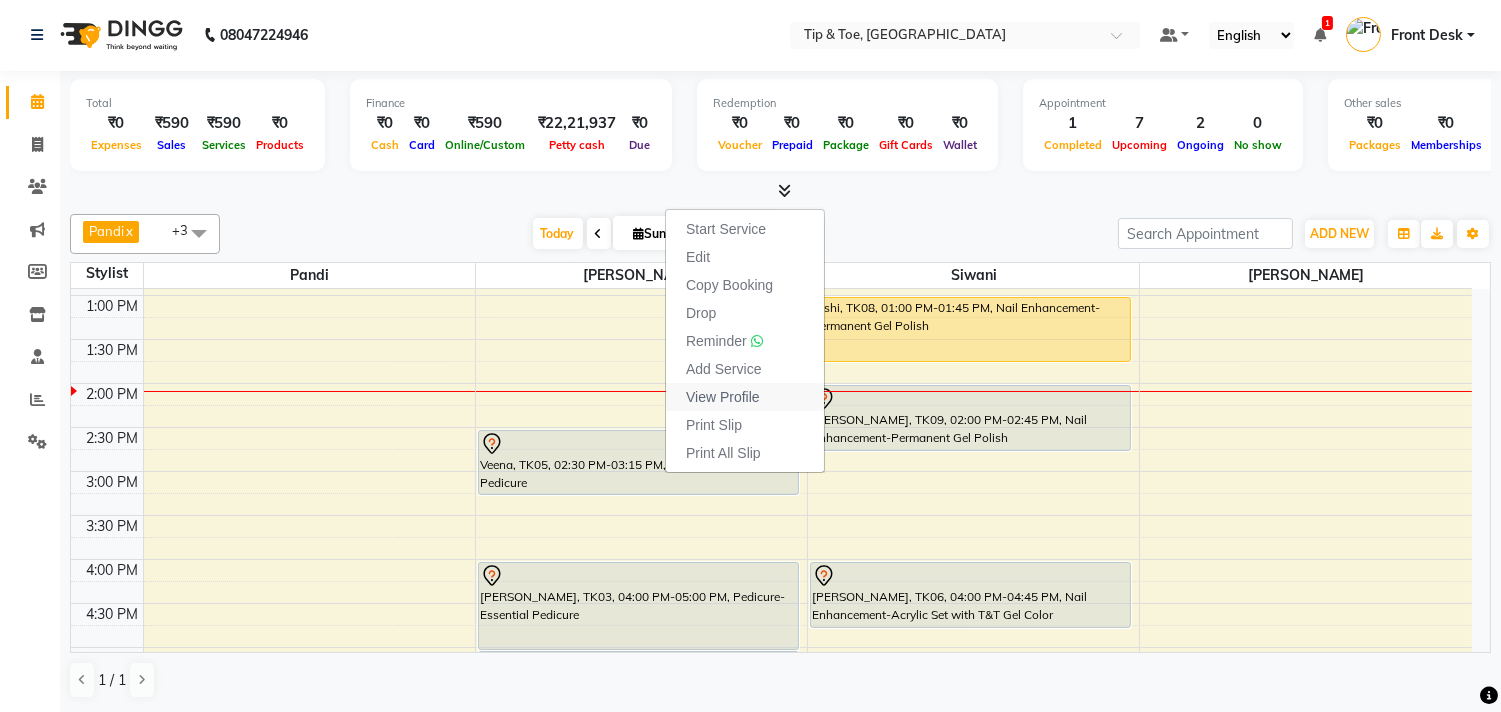 click on "View Profile" at bounding box center [723, 397] 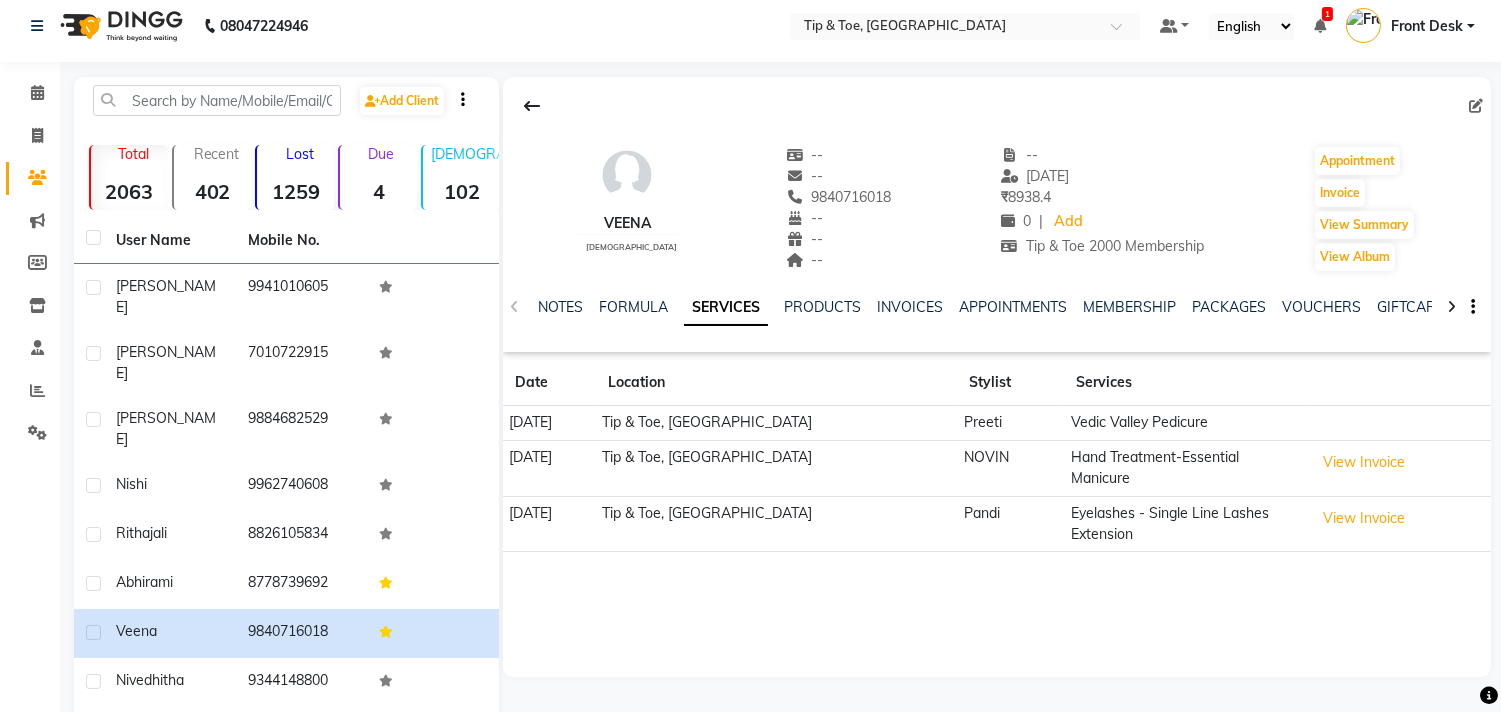 scroll, scrollTop: 0, scrollLeft: 0, axis: both 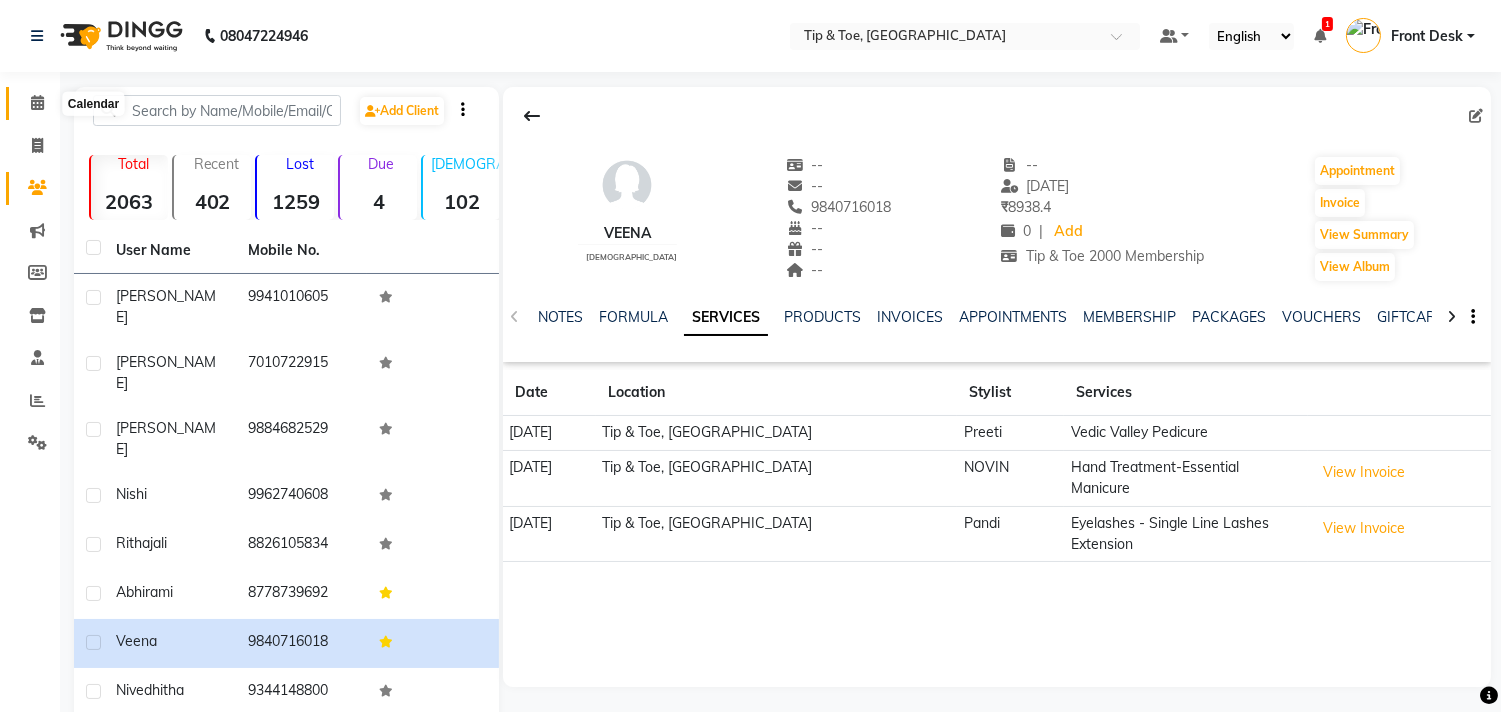 drag, startPoint x: 20, startPoint y: 100, endPoint x: 57, endPoint y: 132, distance: 48.9183 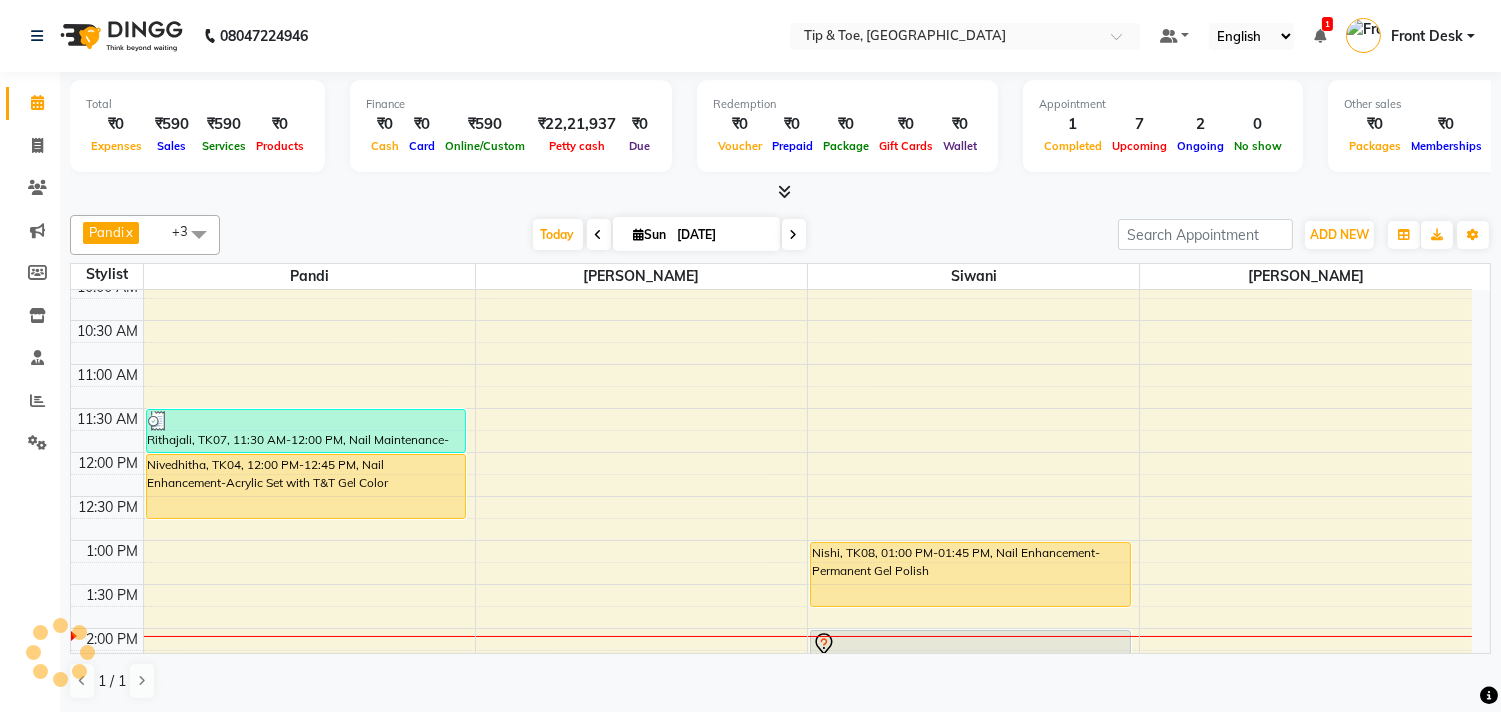 scroll, scrollTop: 222, scrollLeft: 0, axis: vertical 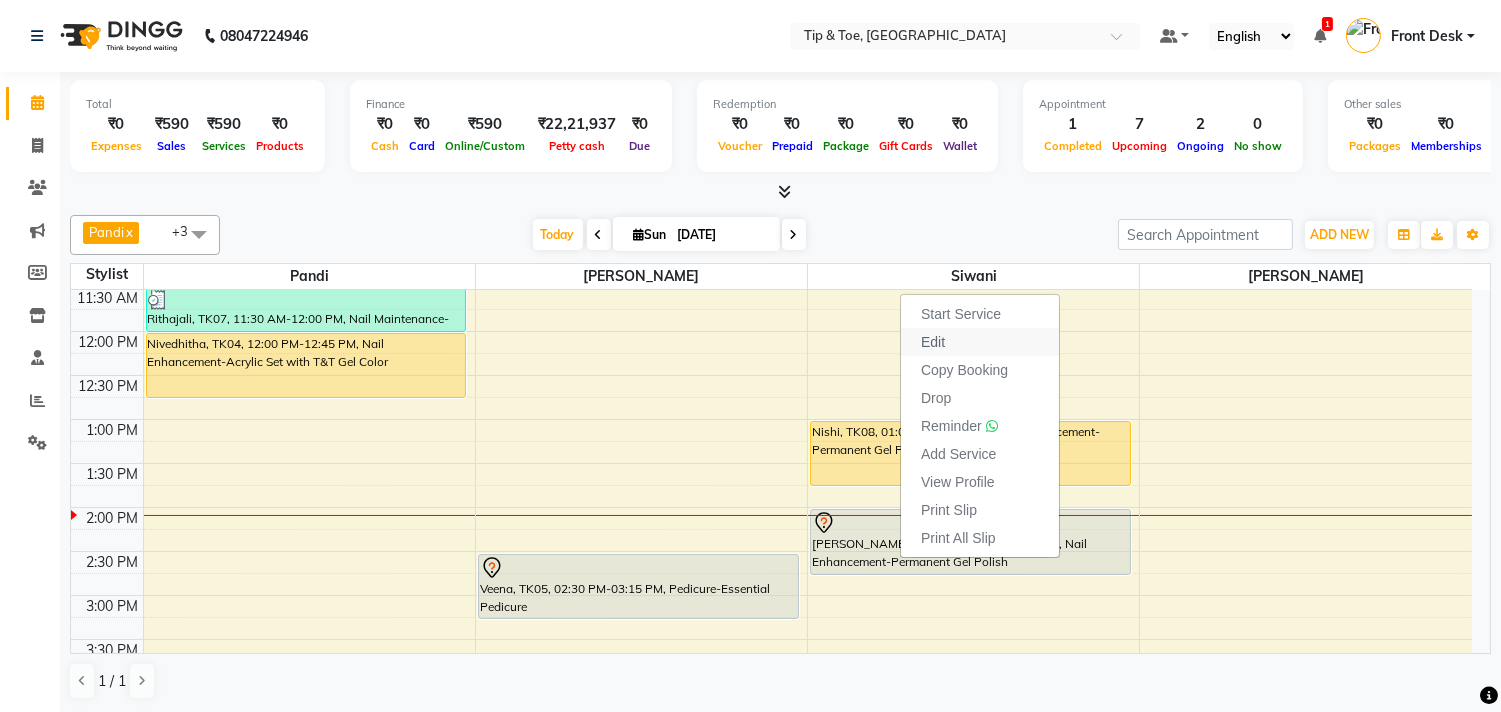 click on "Edit" at bounding box center [933, 342] 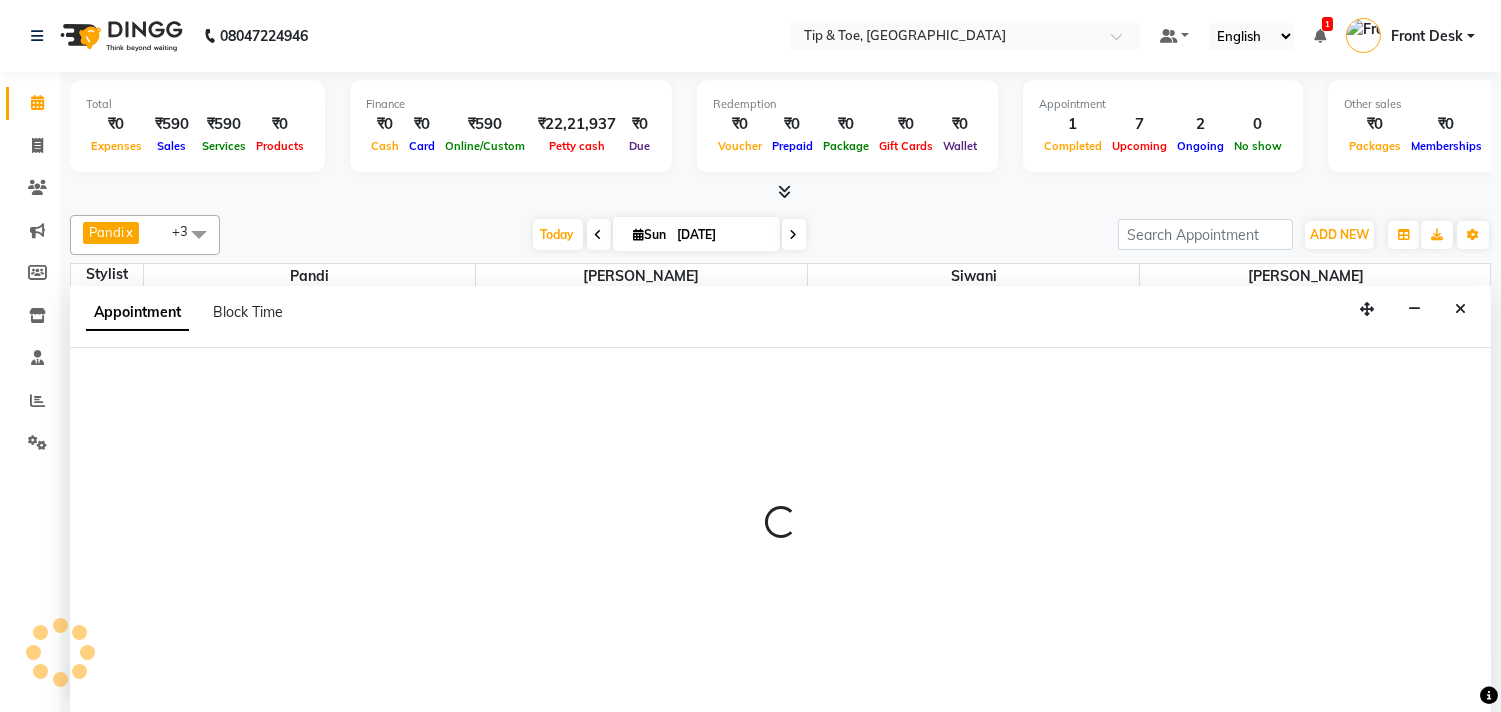 scroll, scrollTop: 1, scrollLeft: 0, axis: vertical 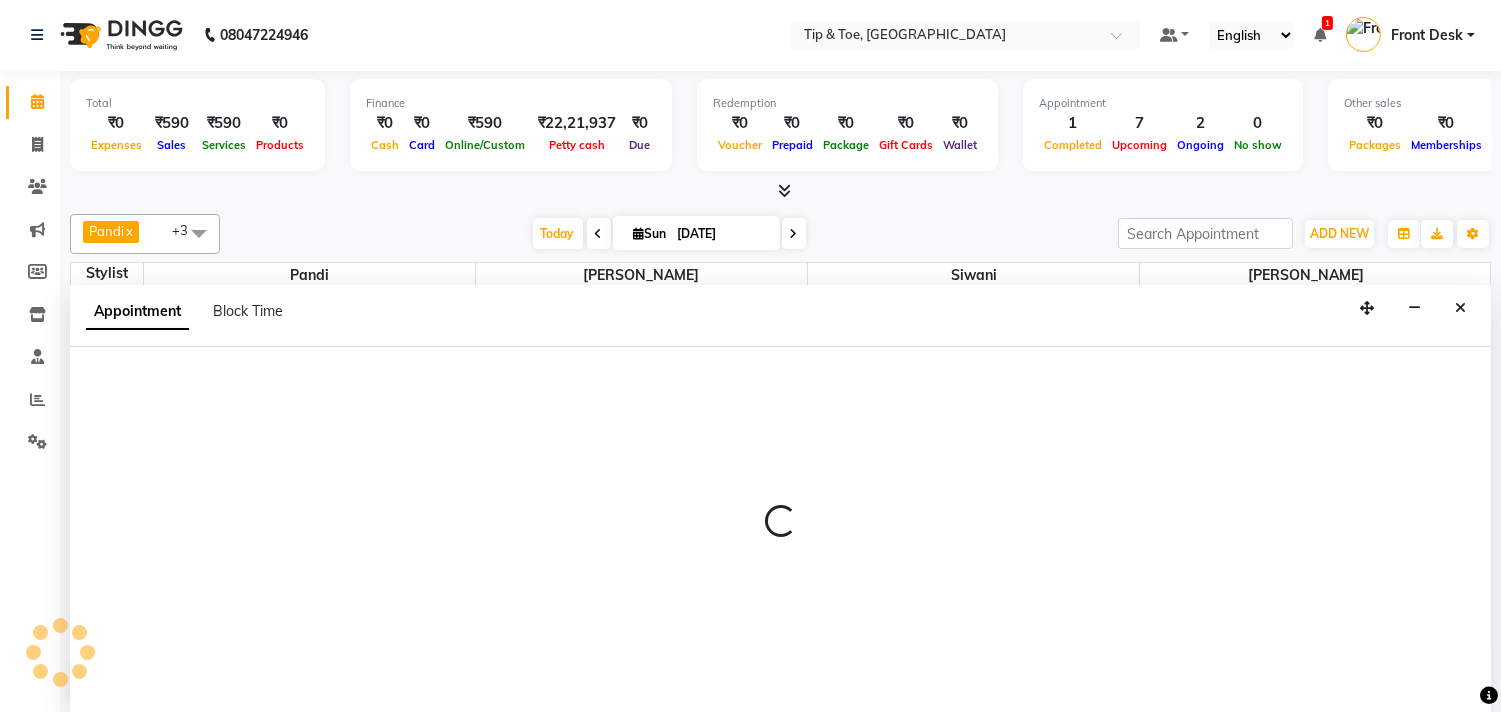 select on "tentative" 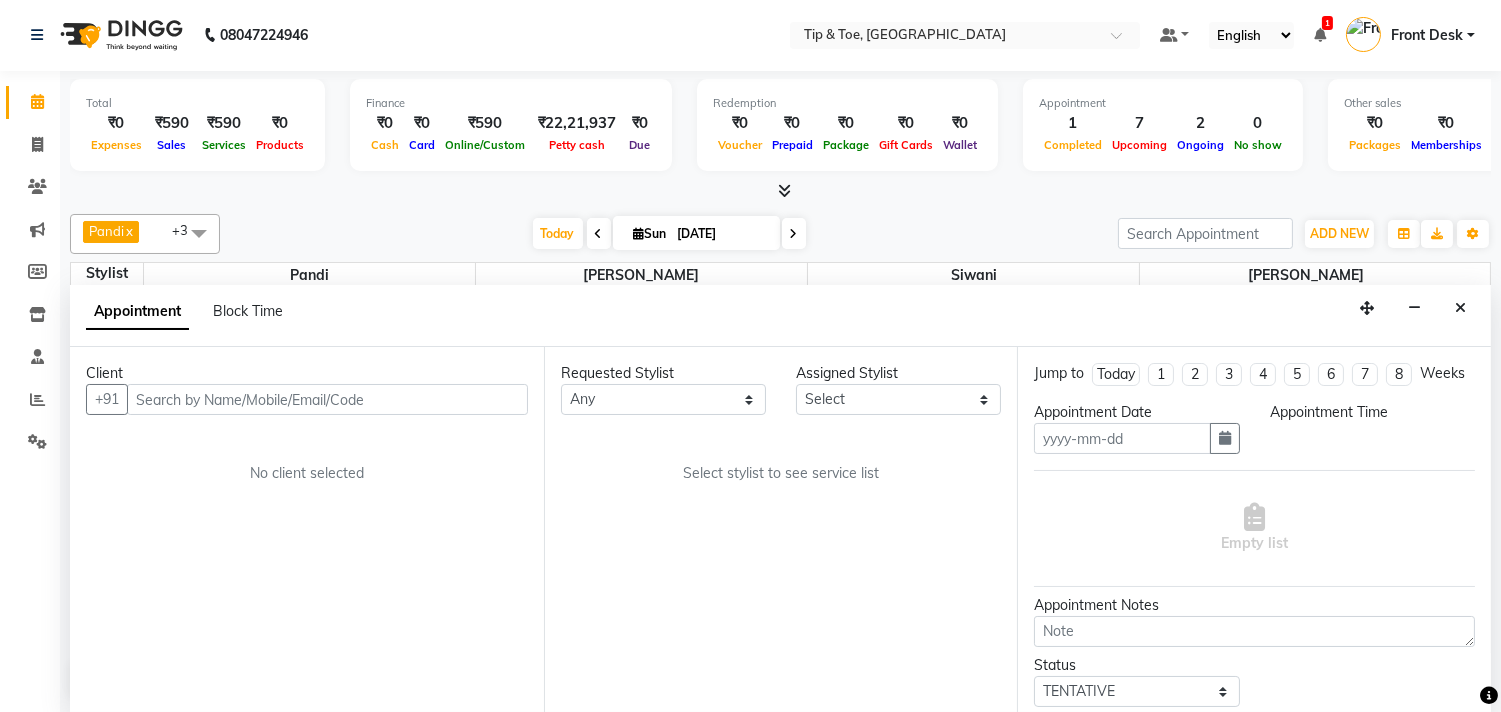 type on "[DATE]" 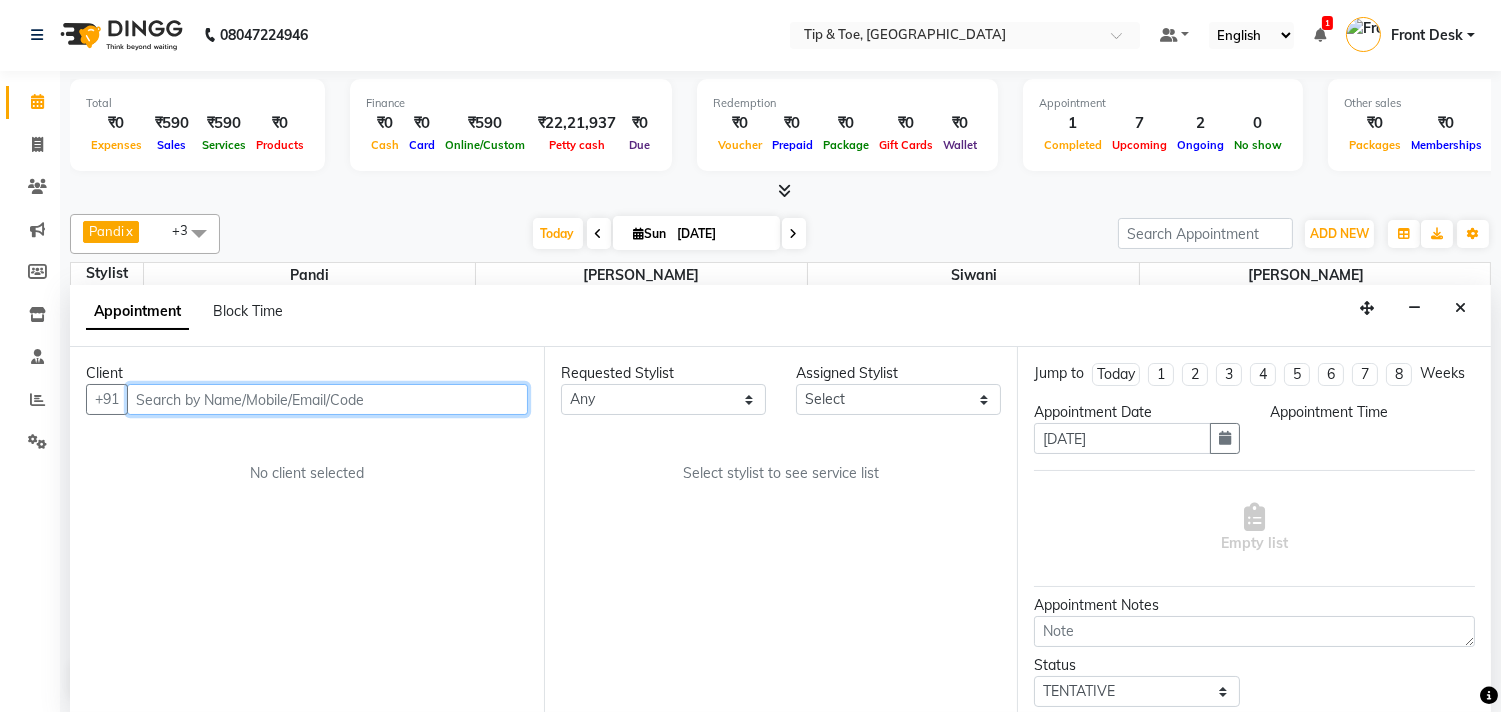 select on "840" 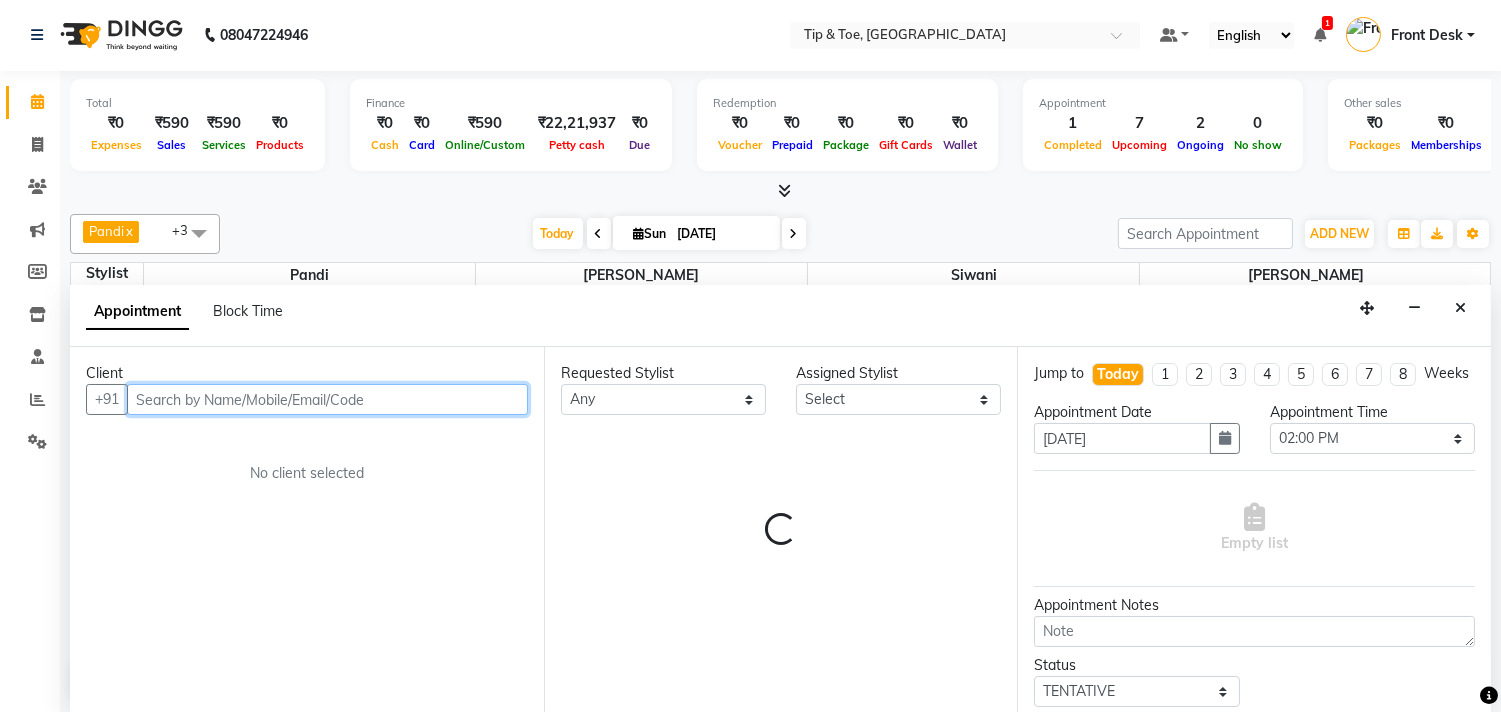 scroll, scrollTop: 443, scrollLeft: 0, axis: vertical 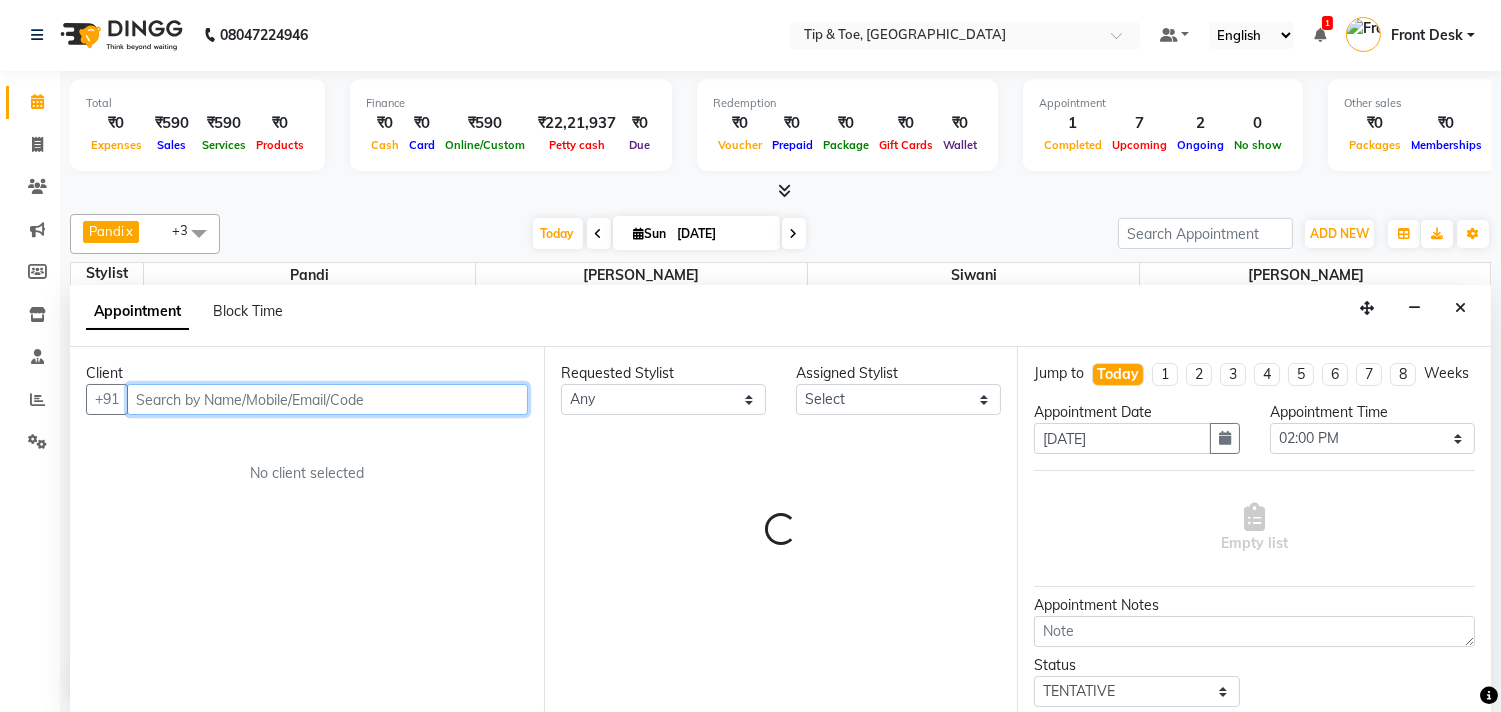 select on "49685" 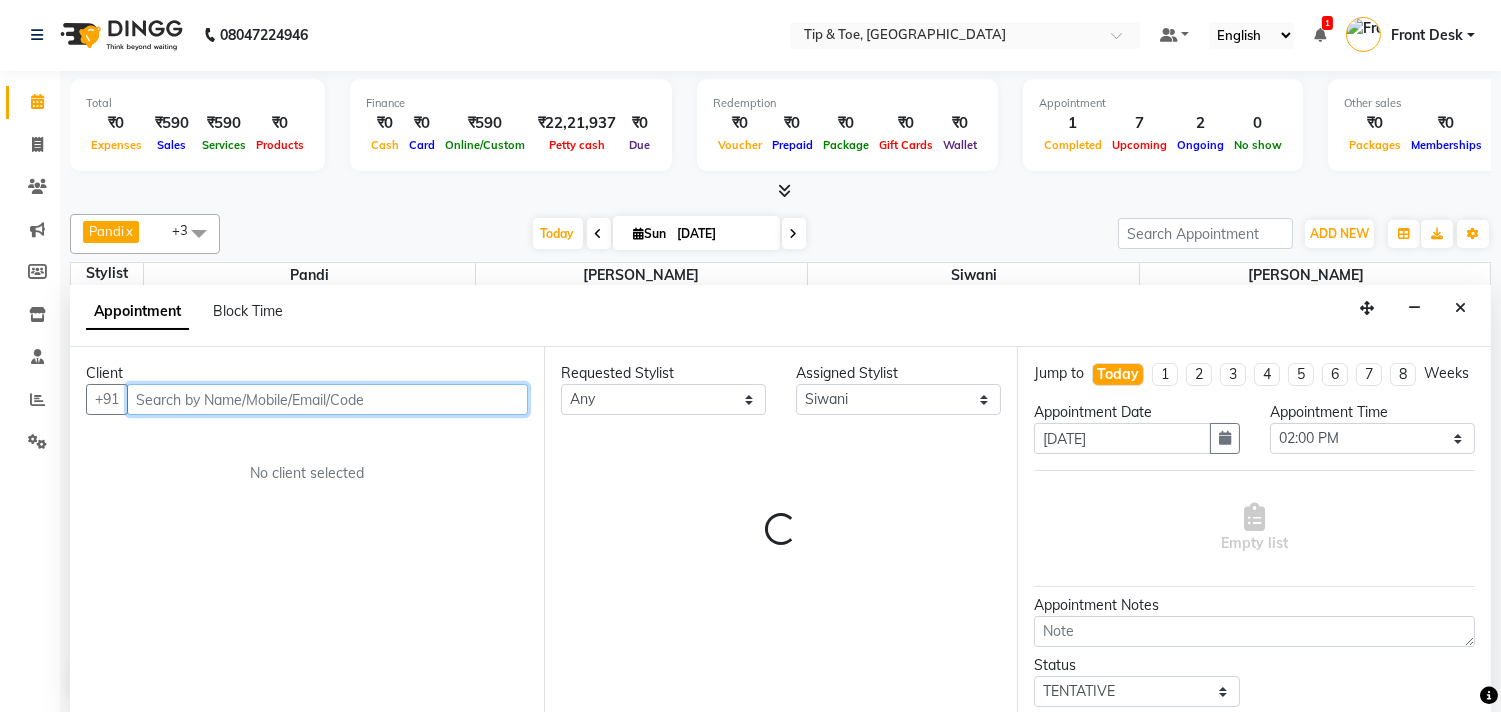 select on "2752" 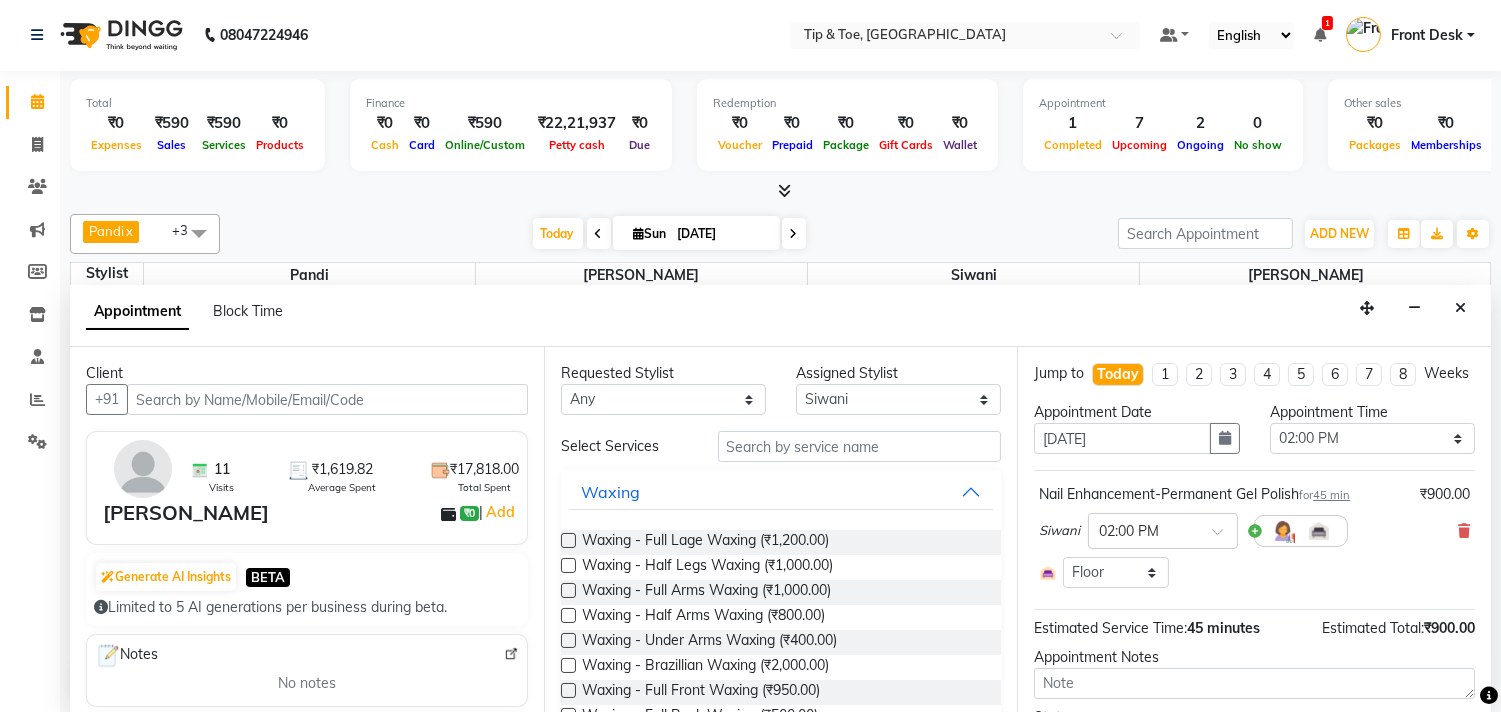 click on "[DATE]  [DATE]" at bounding box center [669, 234] 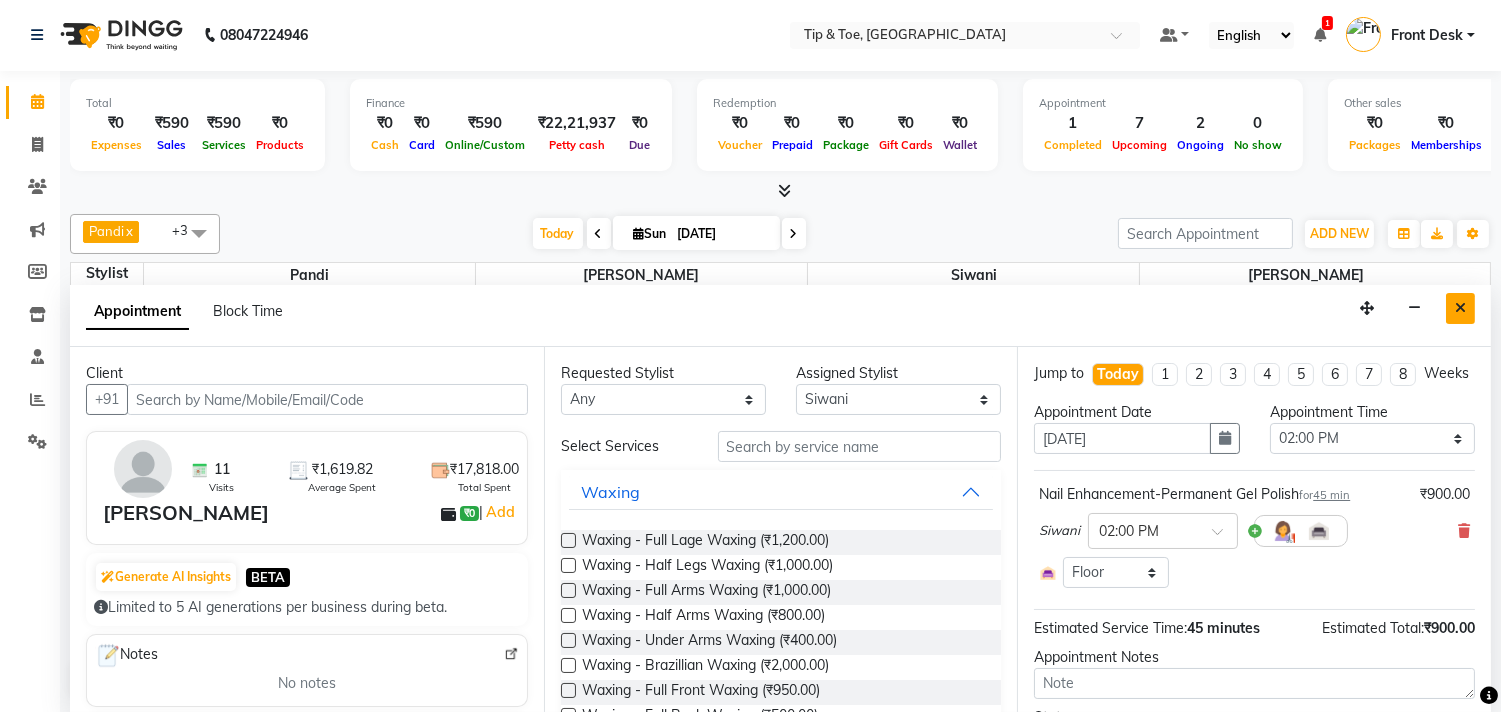 click at bounding box center (1460, 308) 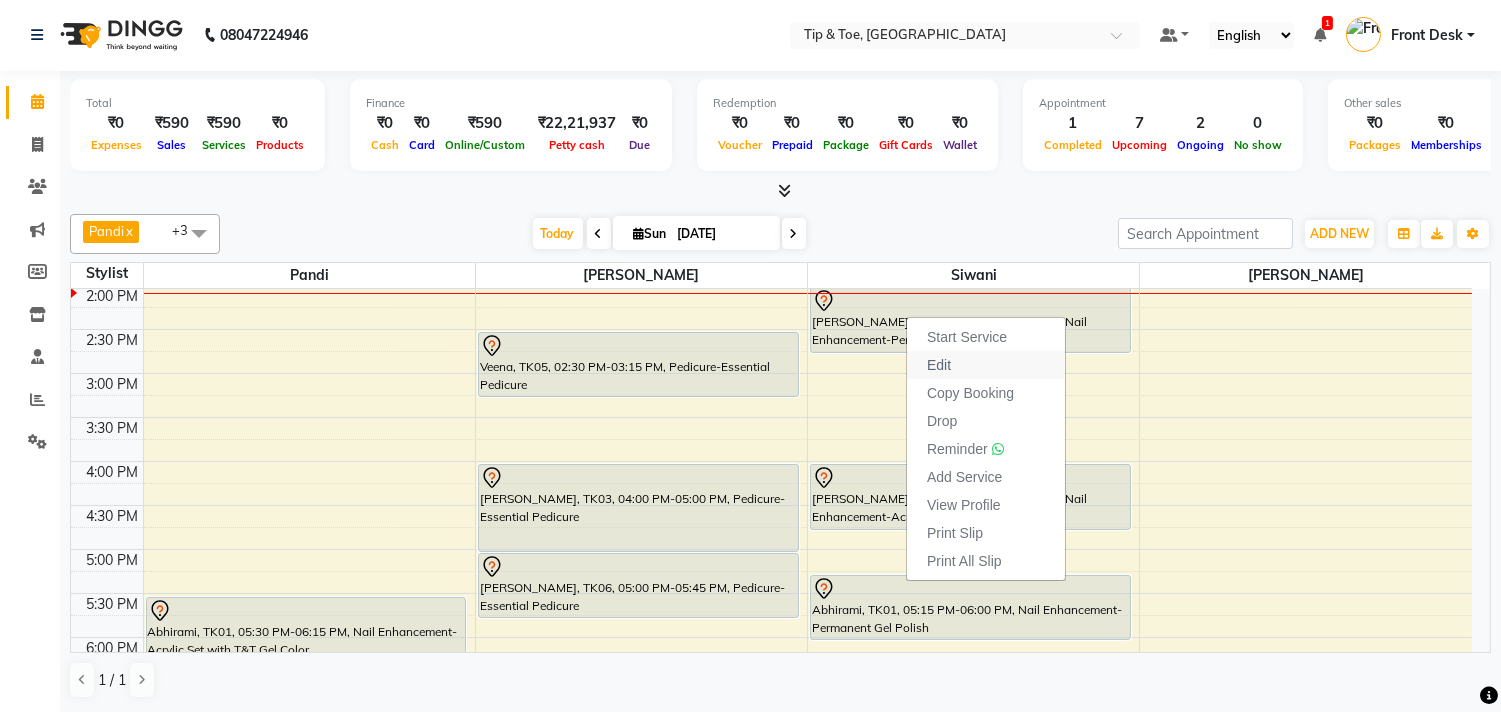 click on "Edit" at bounding box center [939, 365] 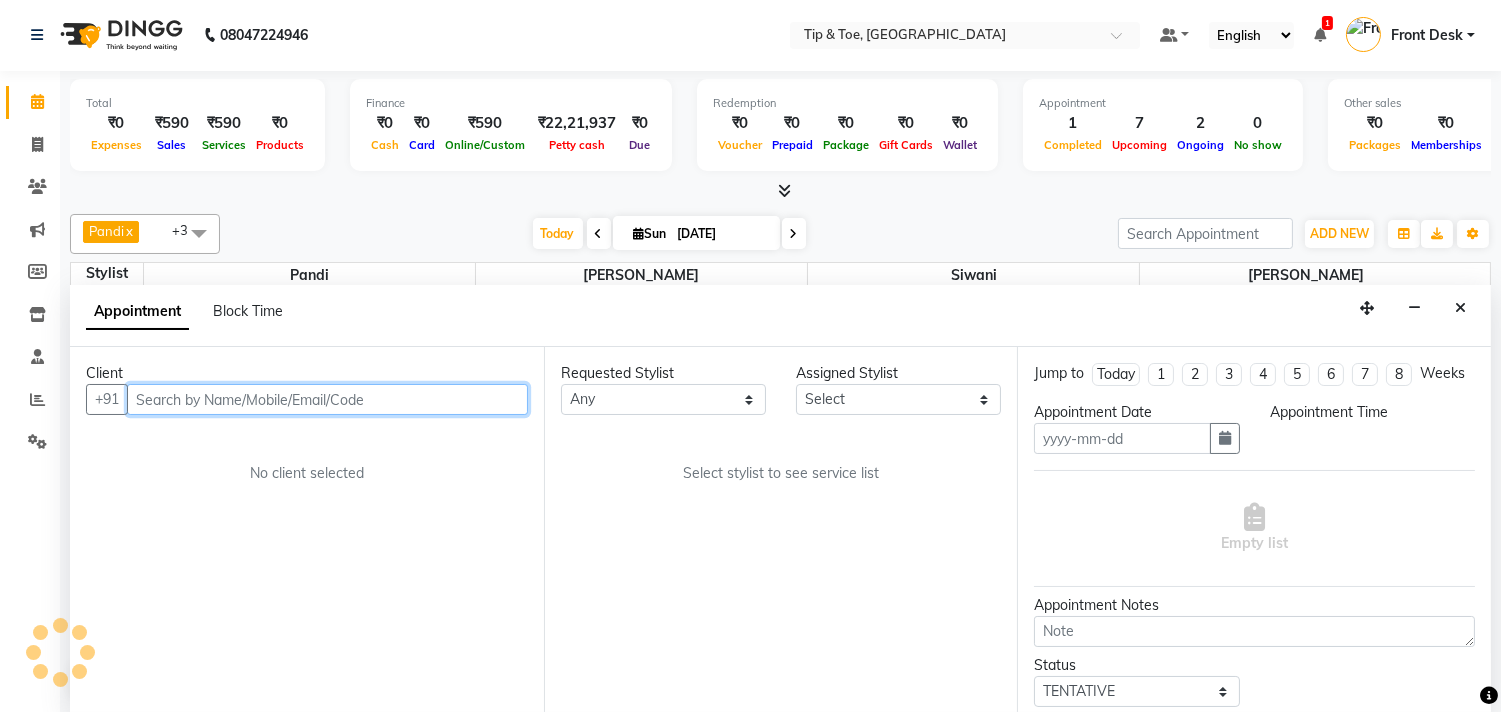 type on "[DATE]" 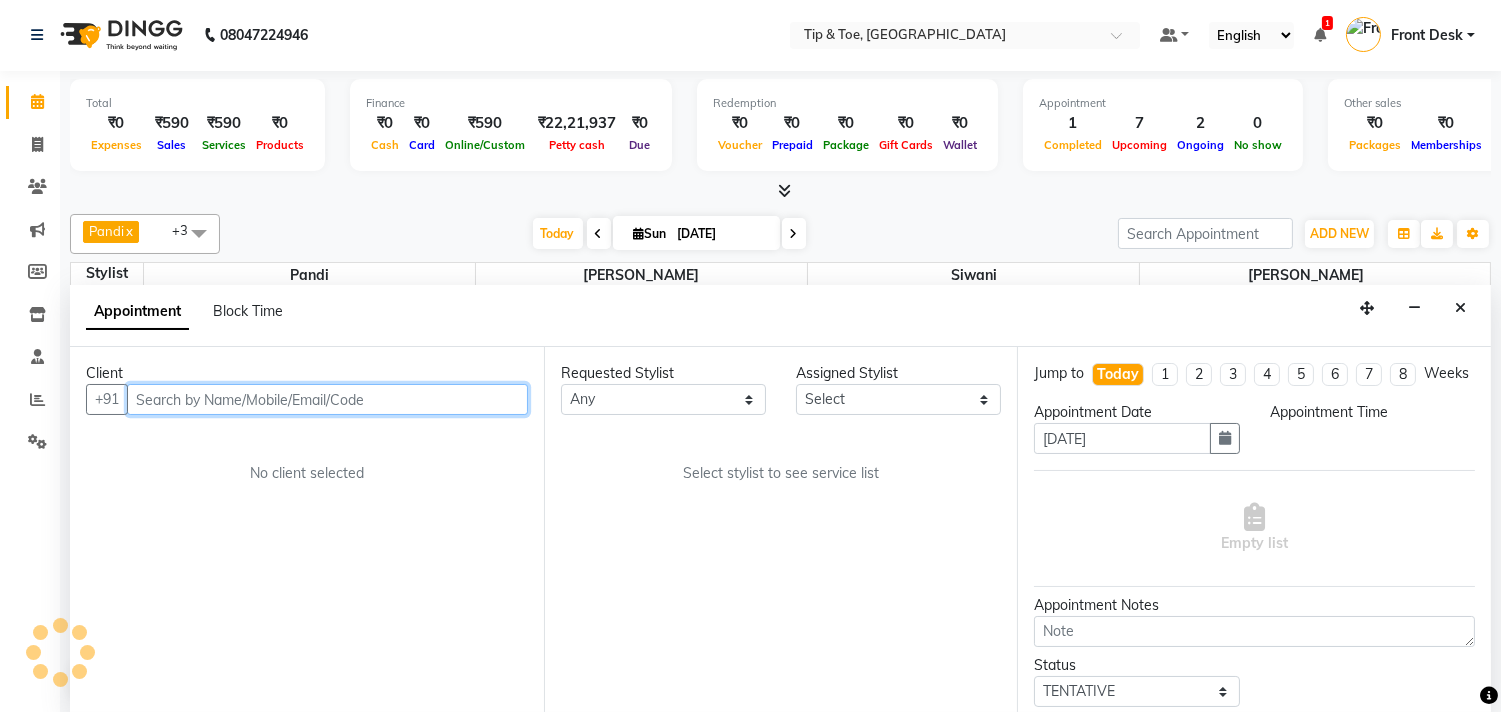 scroll, scrollTop: 443, scrollLeft: 0, axis: vertical 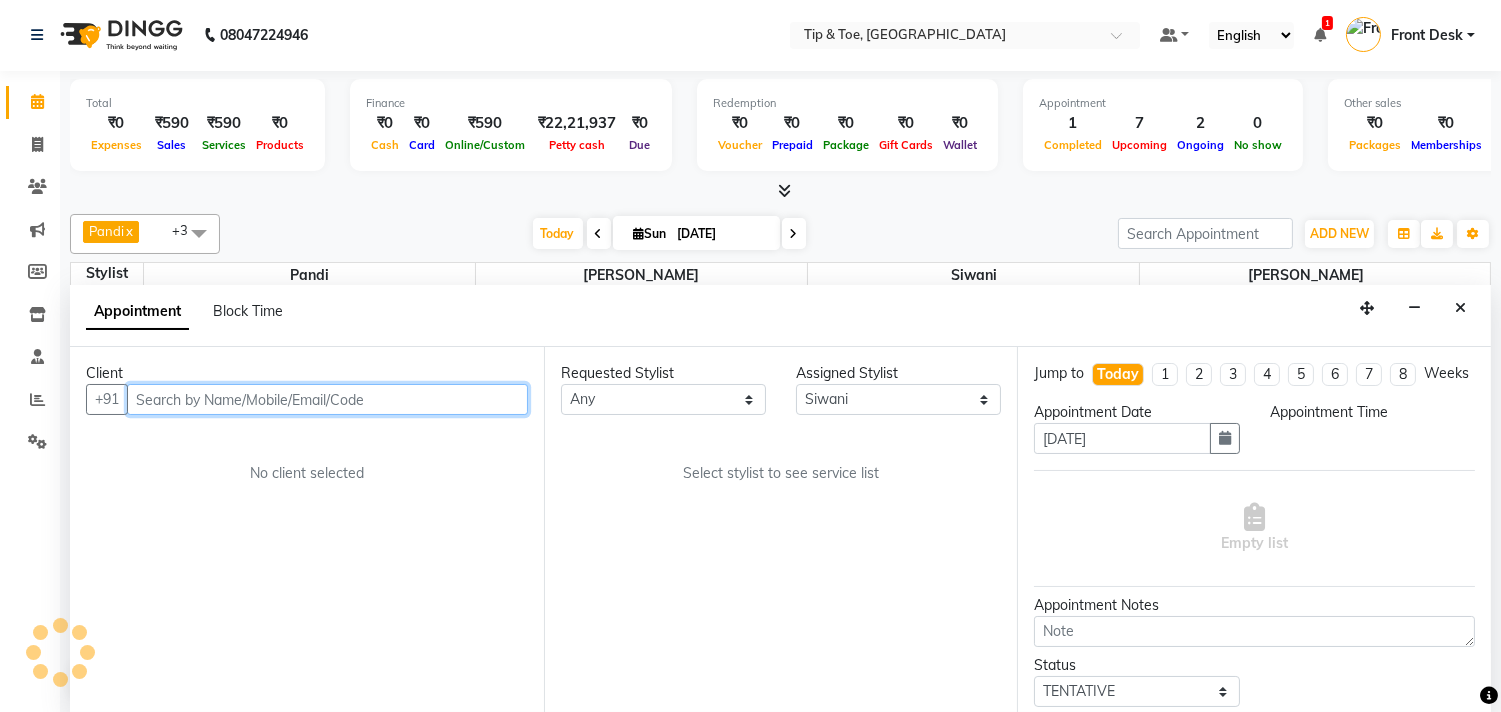 select on "840" 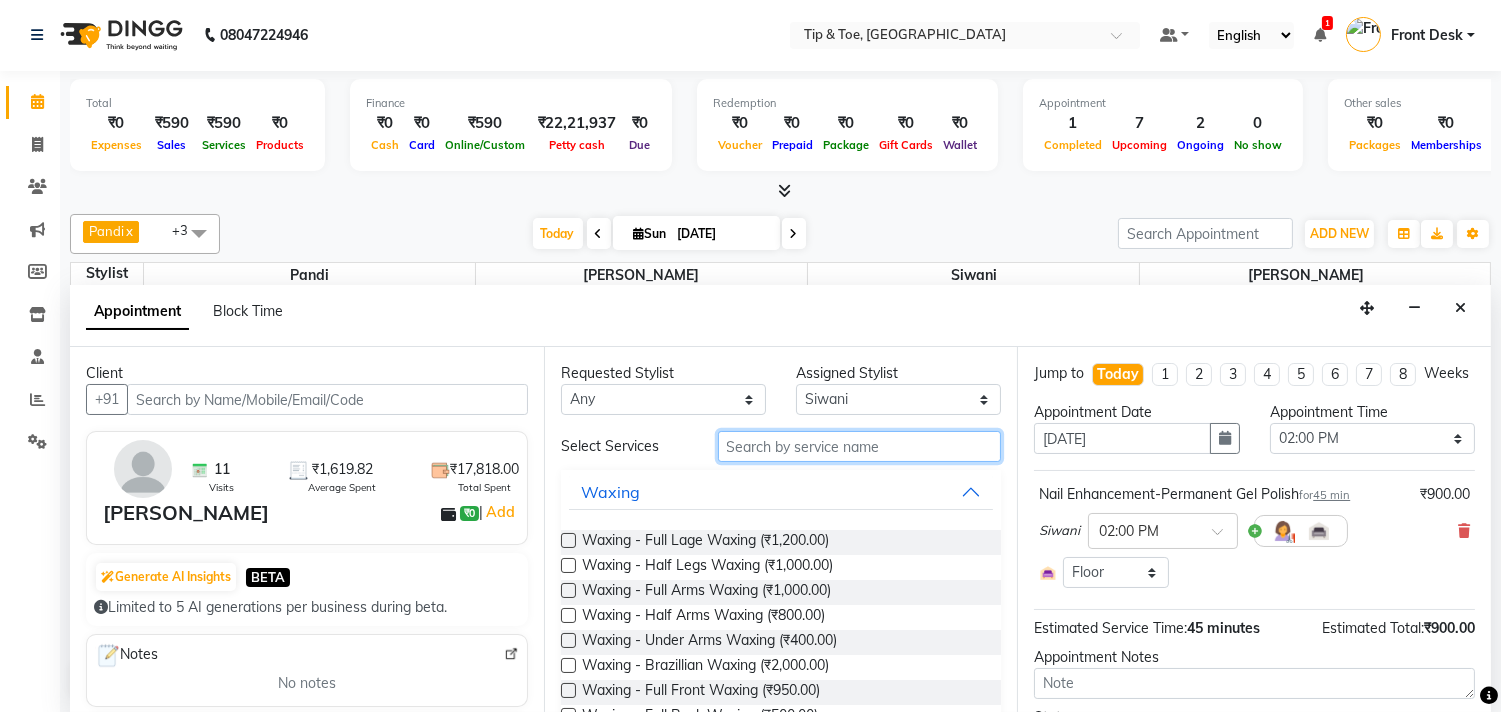 click at bounding box center [860, 446] 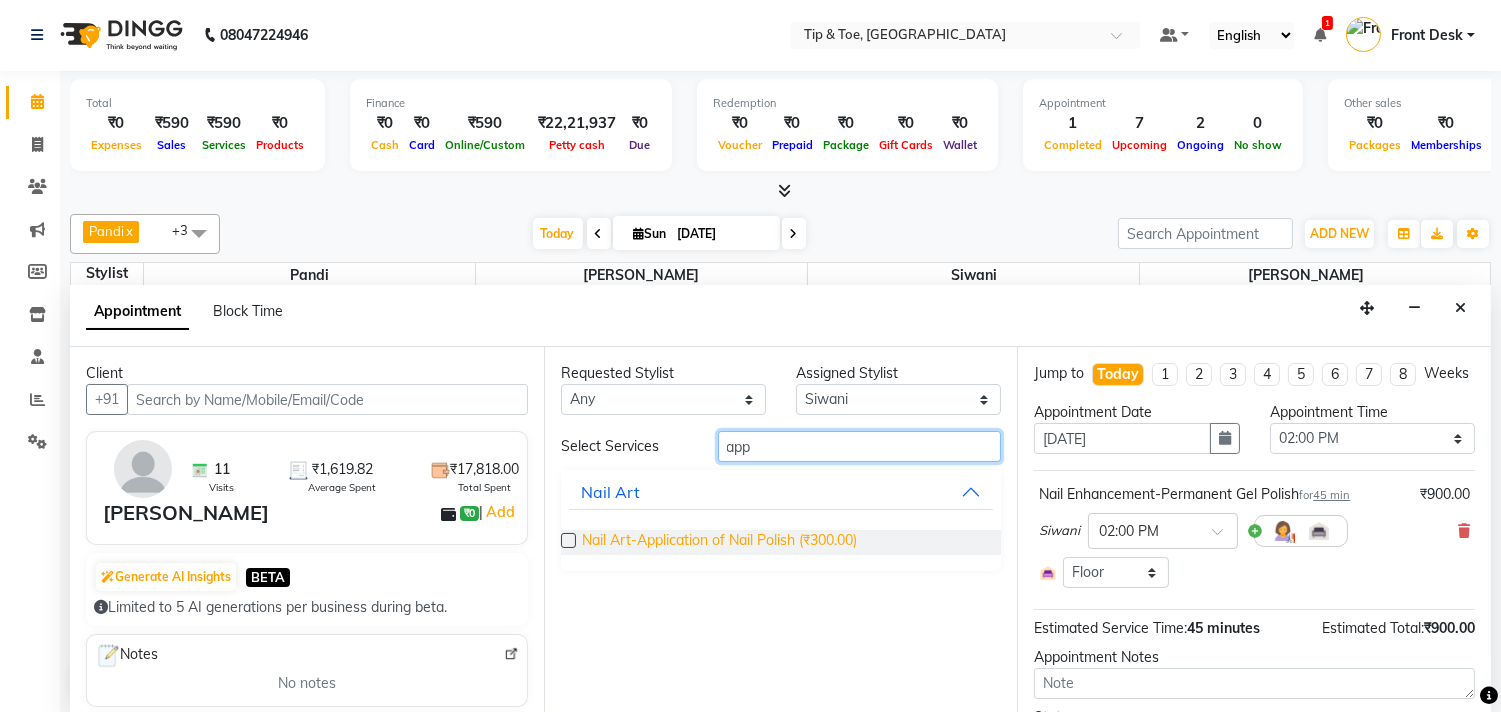 type on "app" 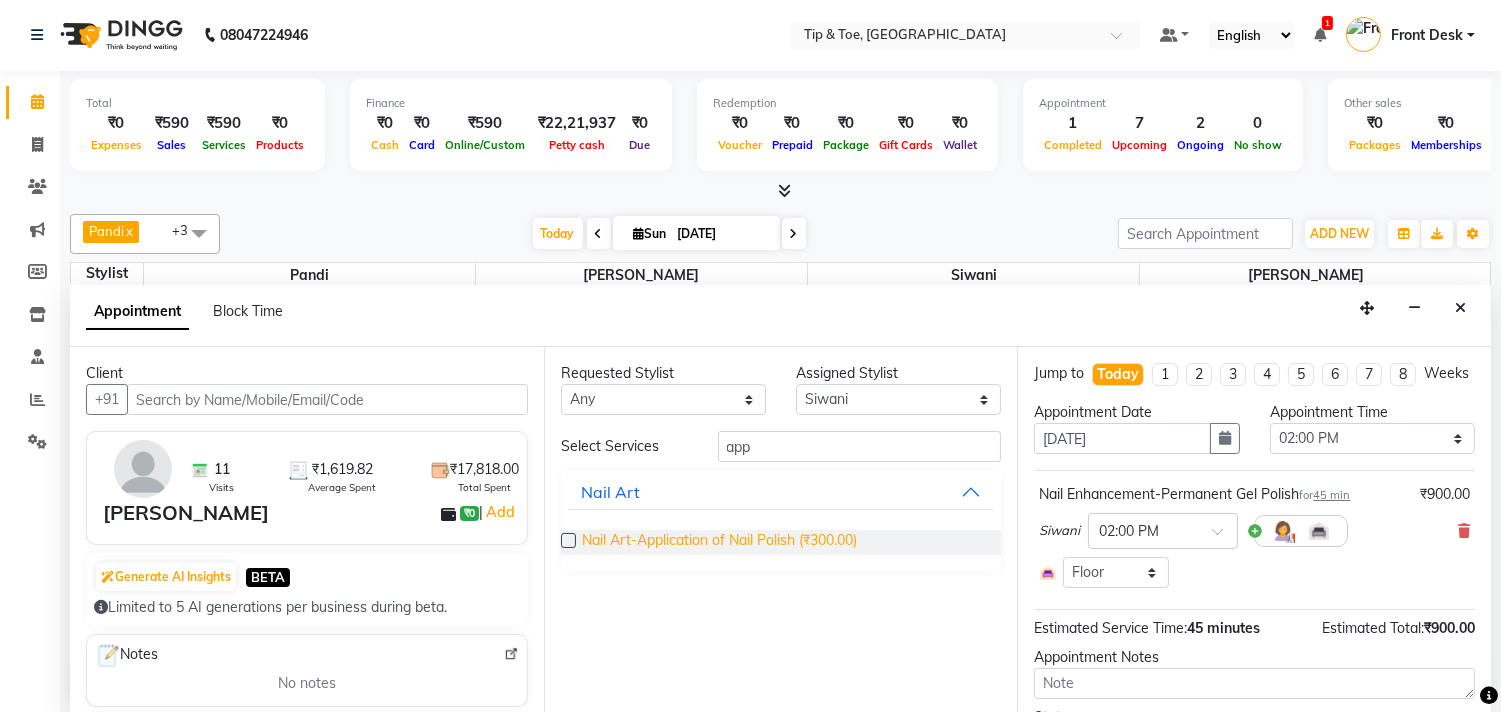 click on "Nail Art-Application of Nail Polish (₹300.00)" at bounding box center [719, 542] 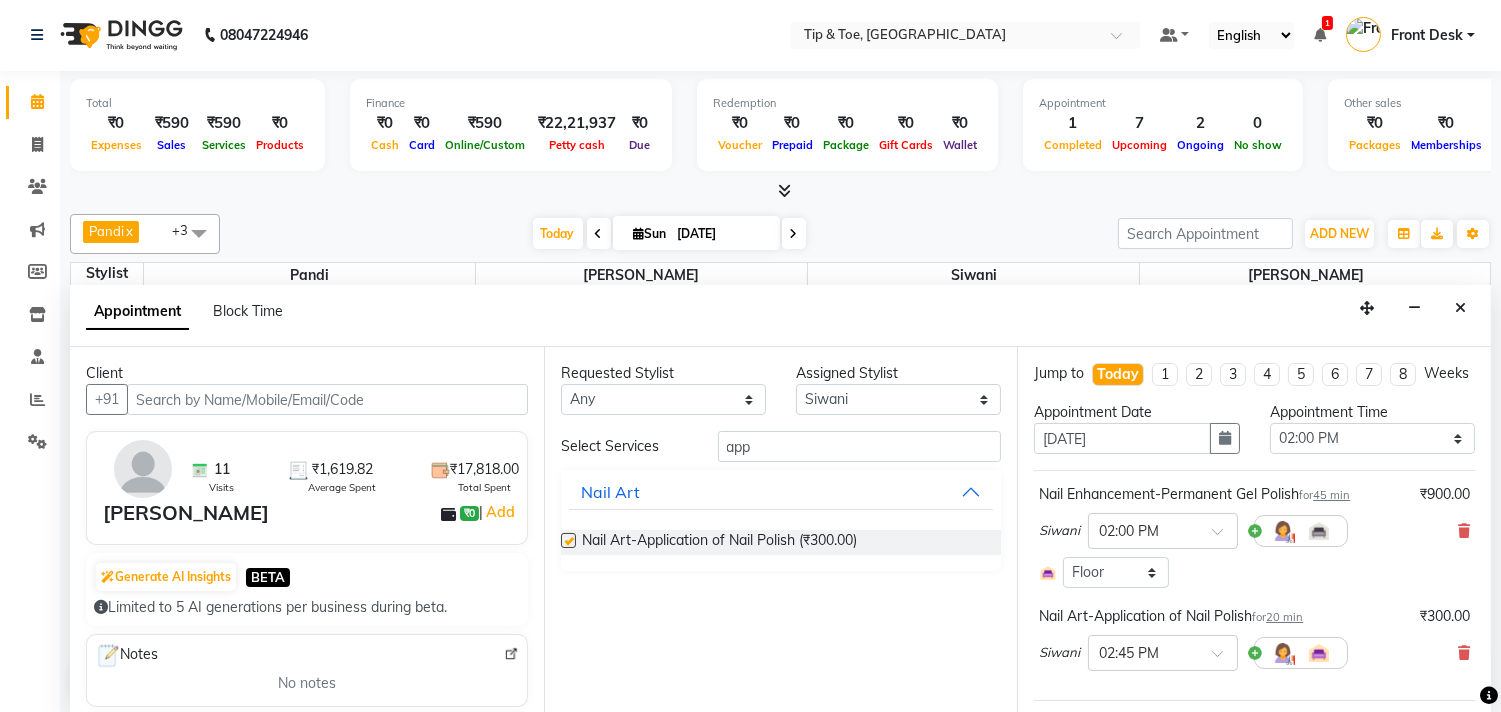 checkbox on "false" 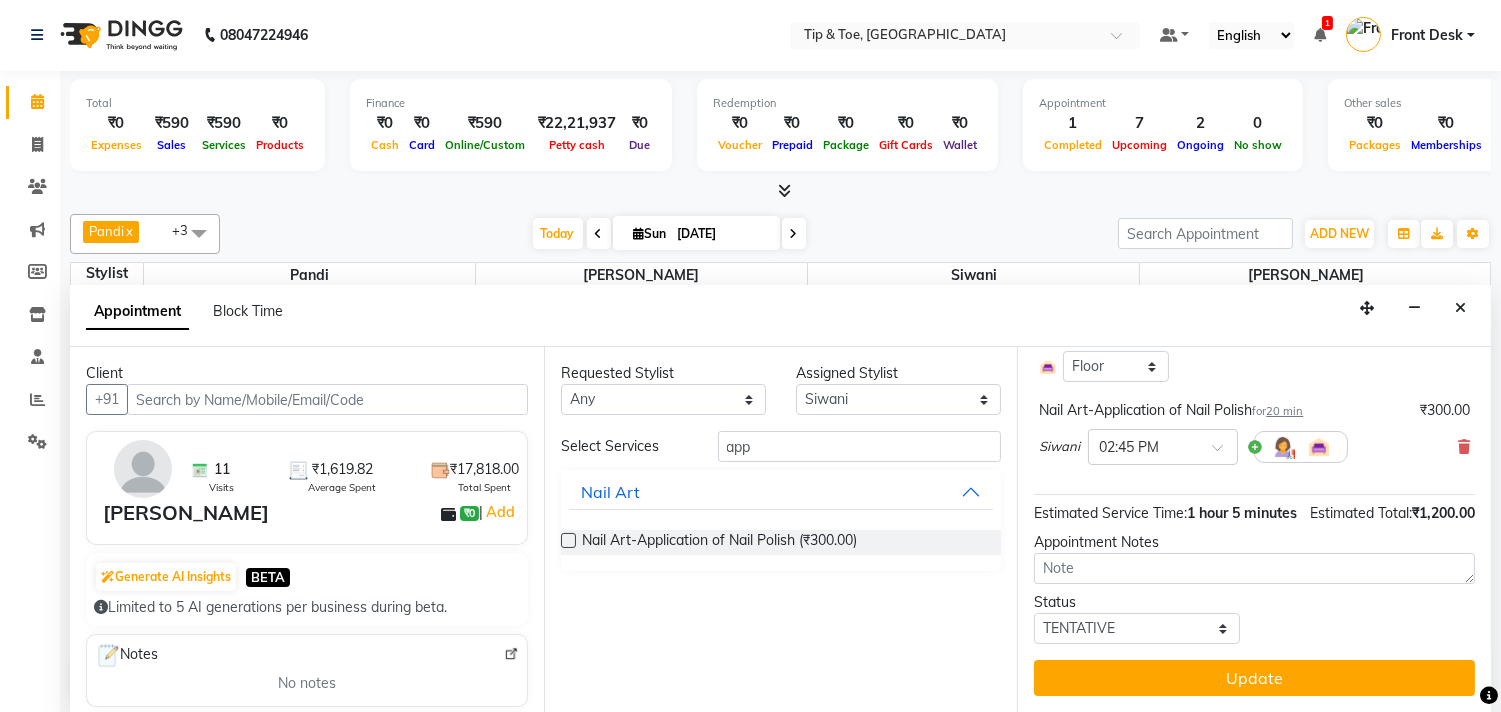 scroll, scrollTop: 222, scrollLeft: 0, axis: vertical 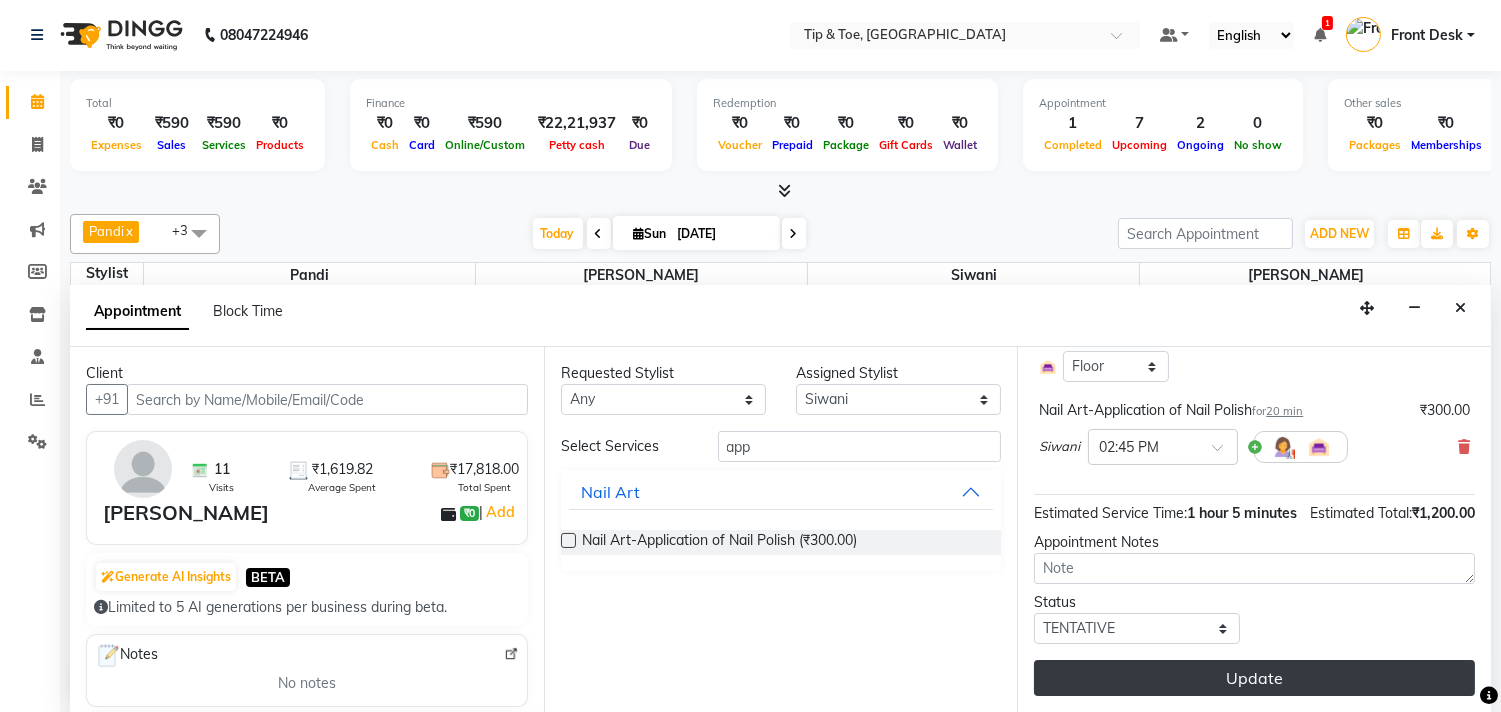 click on "Update" at bounding box center (1254, 678) 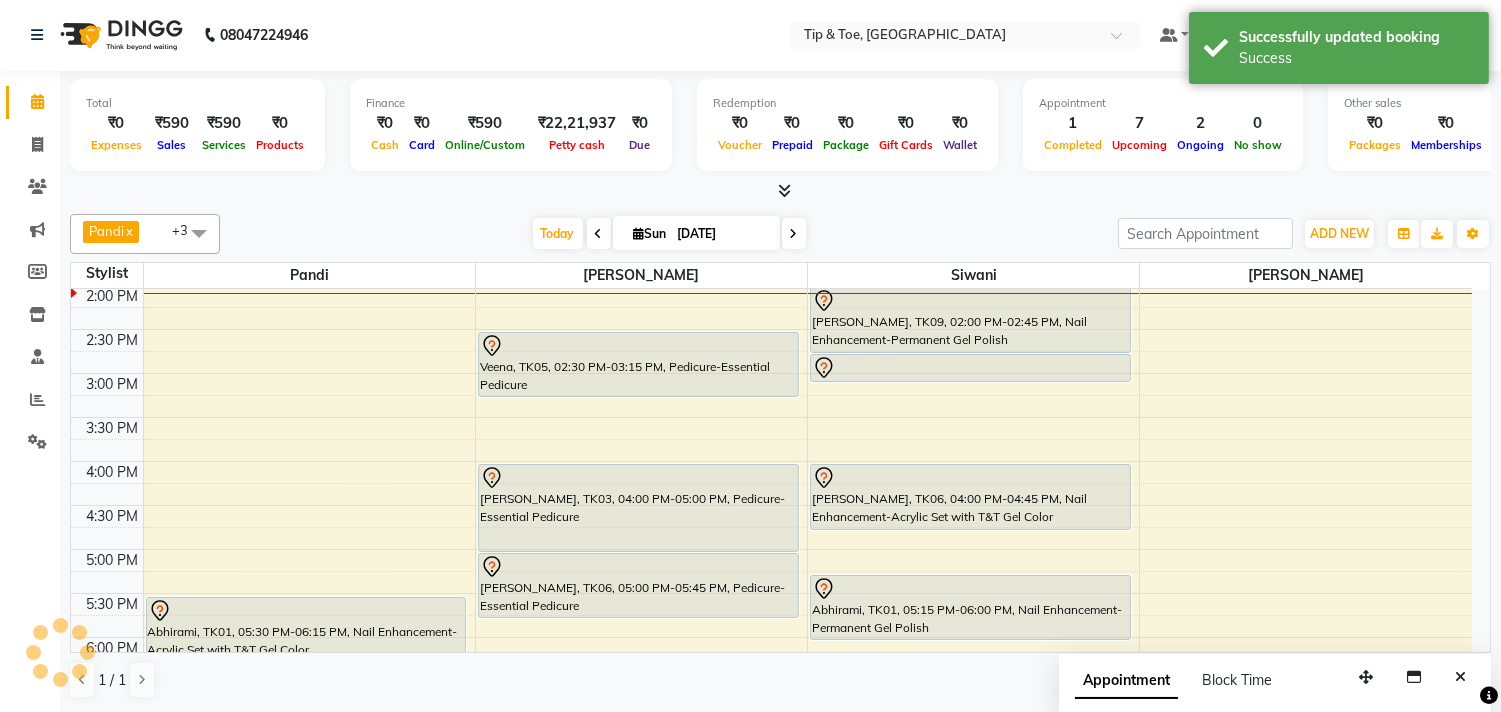 scroll, scrollTop: 0, scrollLeft: 0, axis: both 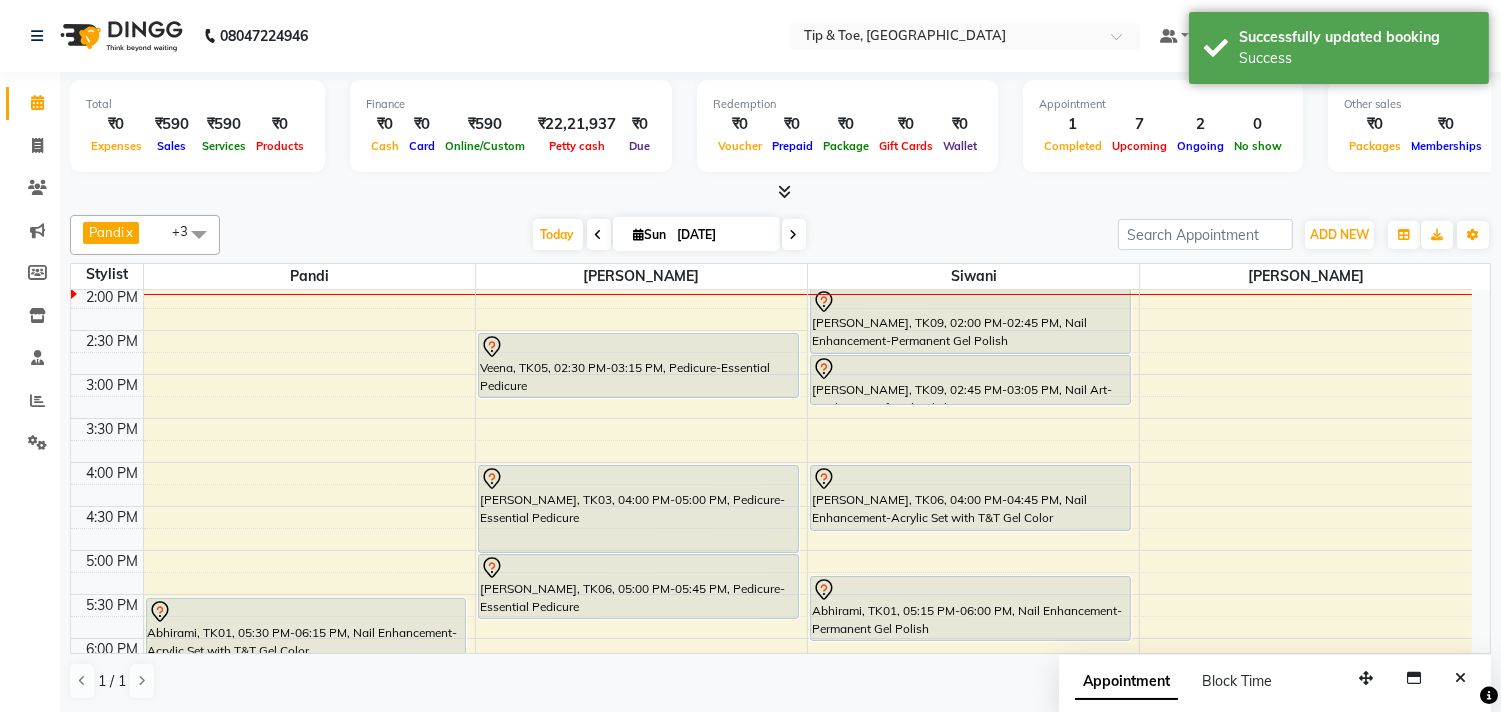 drag, startPoint x: 922, startPoint y: 380, endPoint x: 922, endPoint y: 415, distance: 35 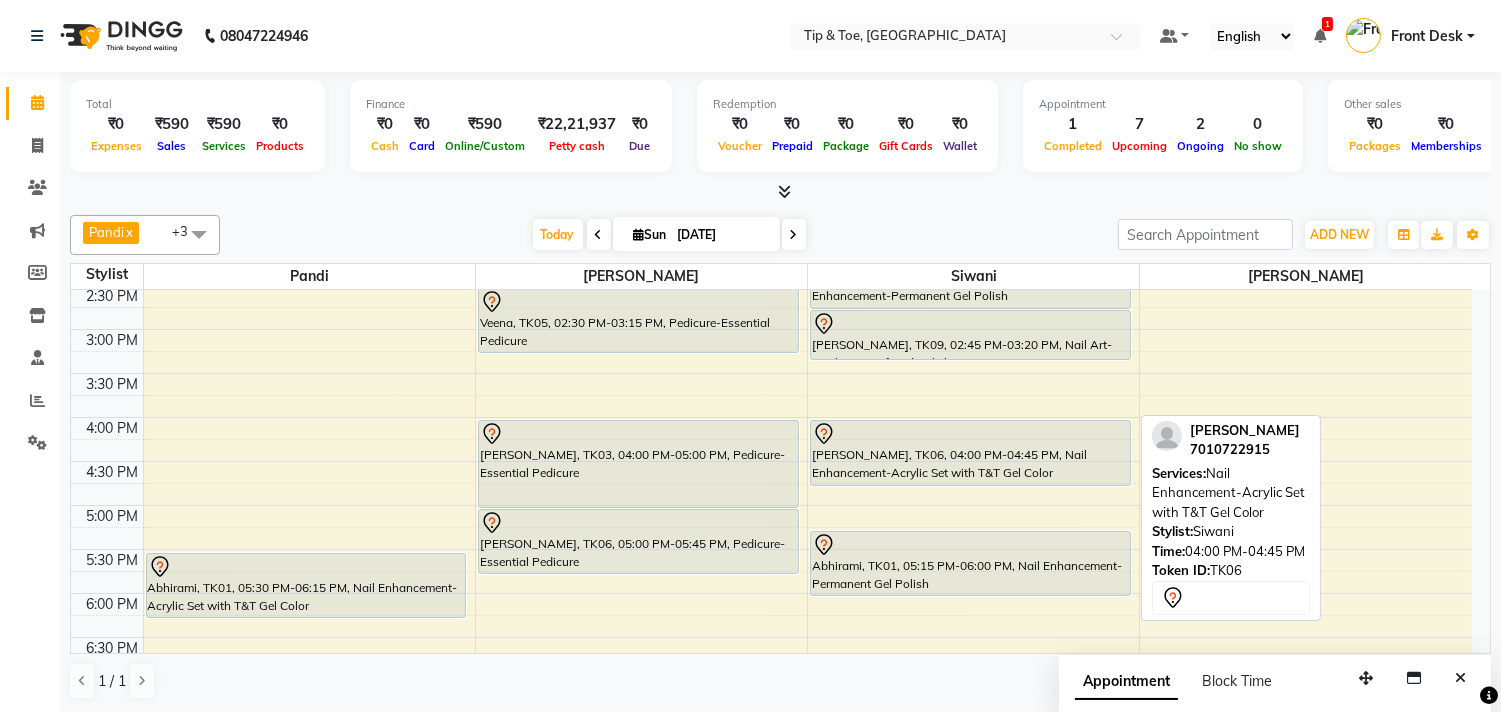 scroll, scrollTop: 443, scrollLeft: 0, axis: vertical 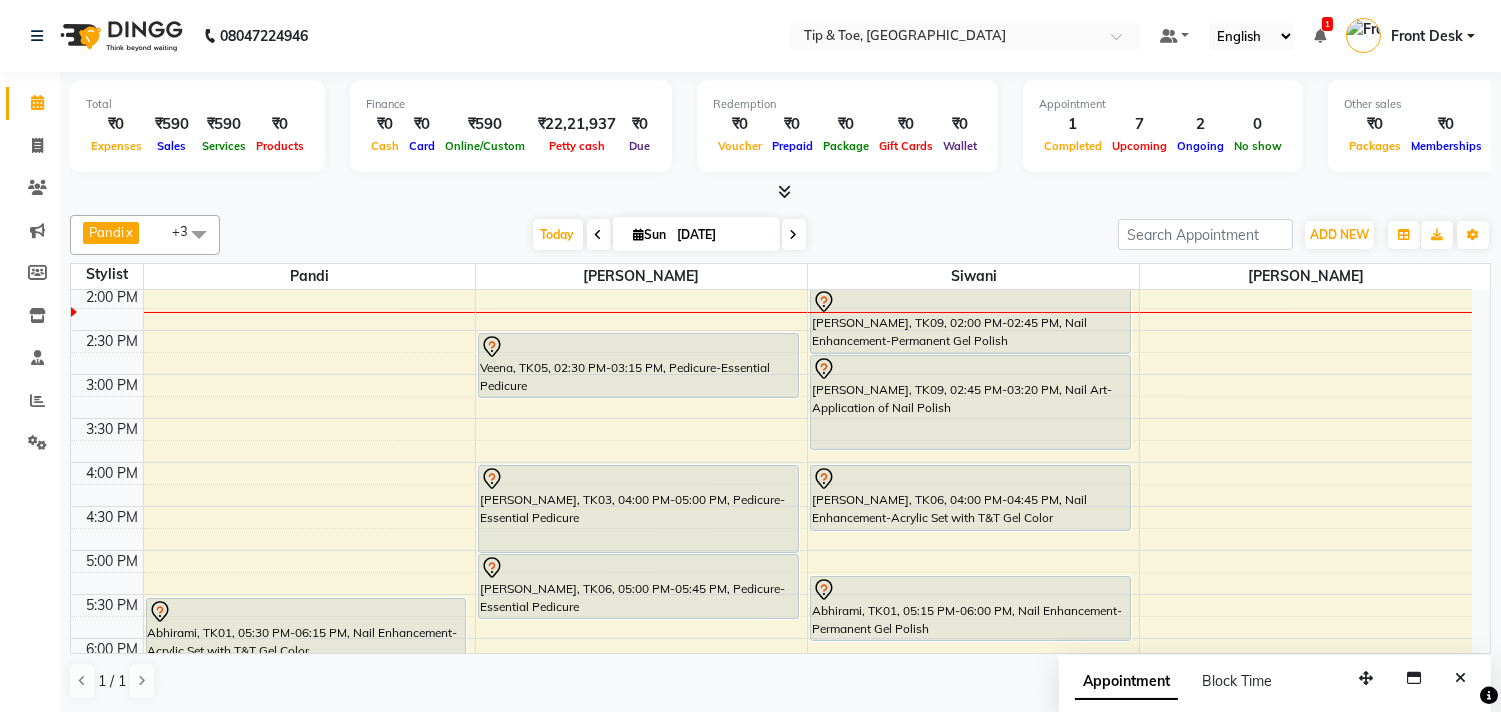 drag, startPoint x: 932, startPoint y: 432, endPoint x: 932, endPoint y: 445, distance: 13 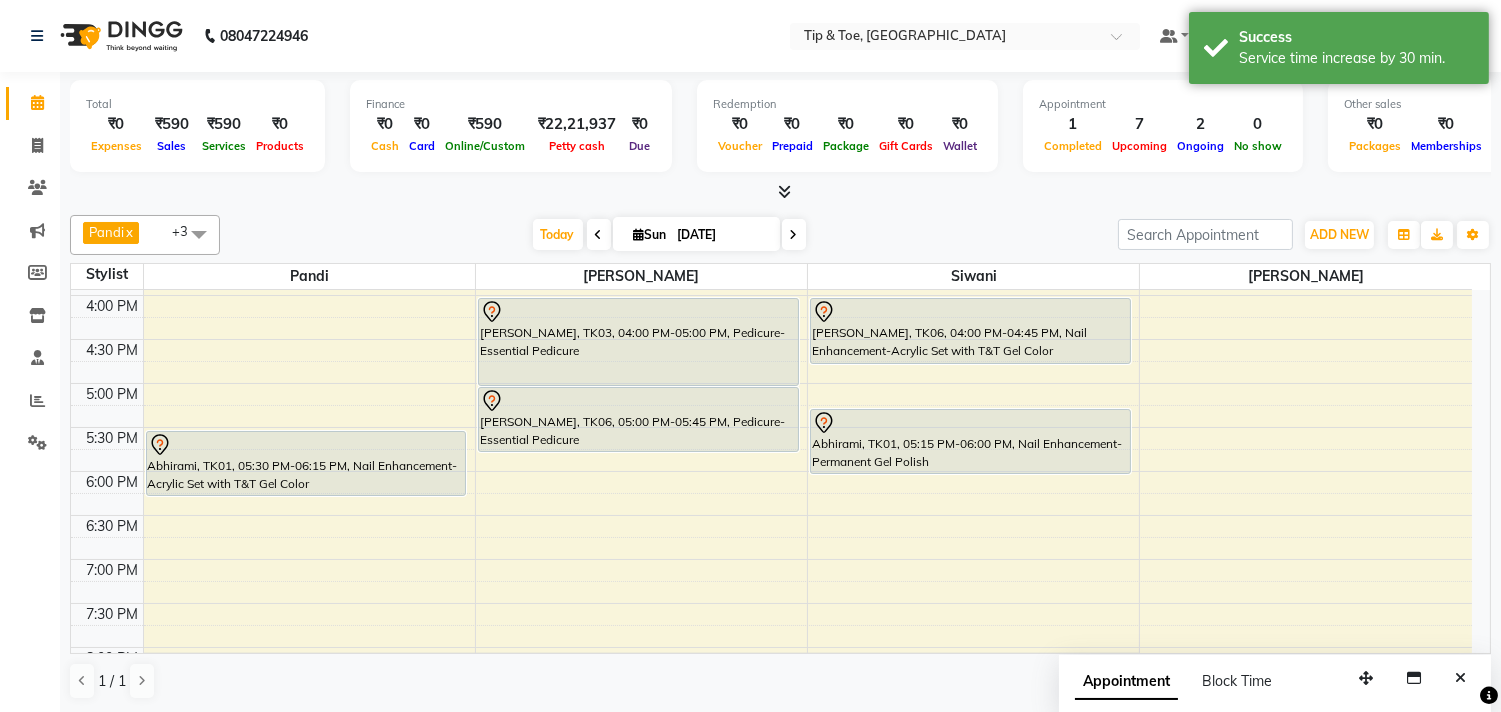 scroll, scrollTop: 665, scrollLeft: 0, axis: vertical 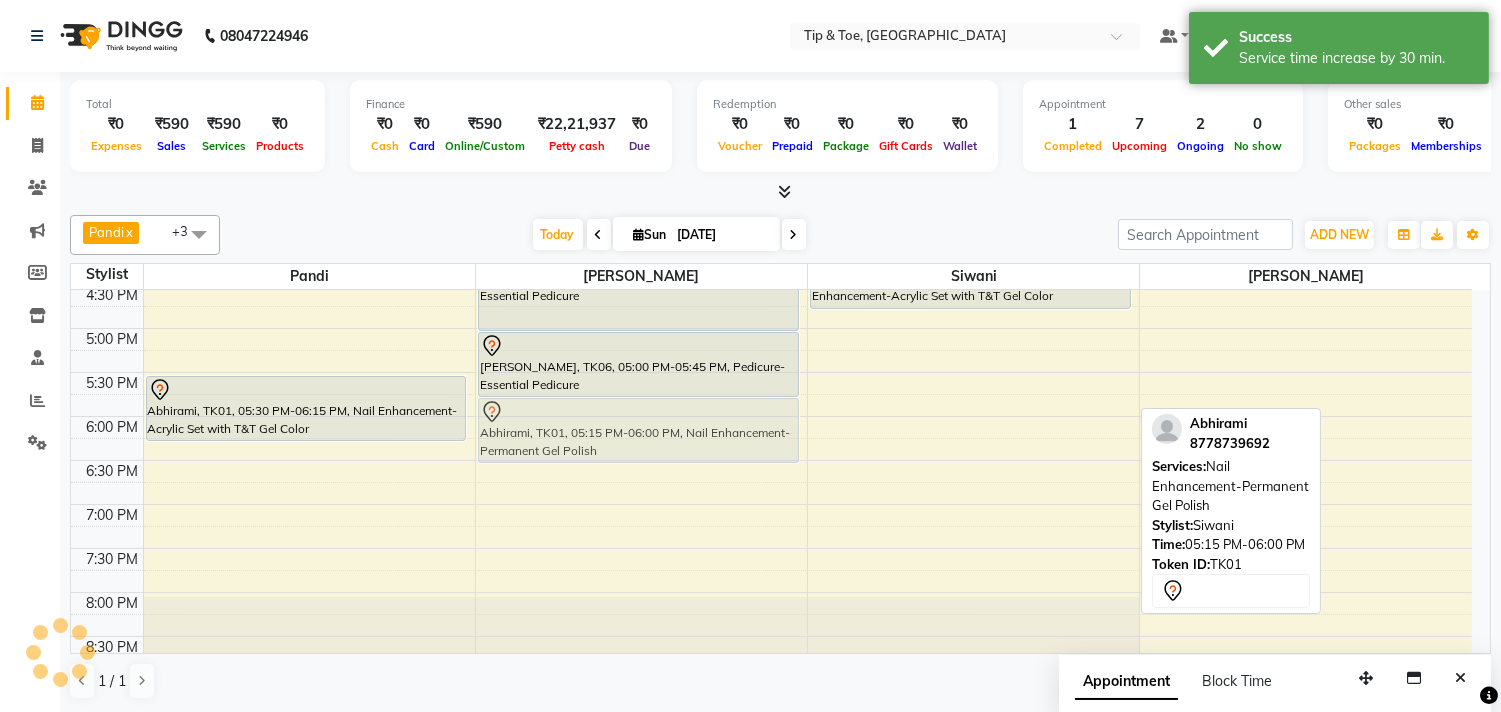 drag, startPoint x: 916, startPoint y: 392, endPoint x: 635, endPoint y: 436, distance: 284.42398 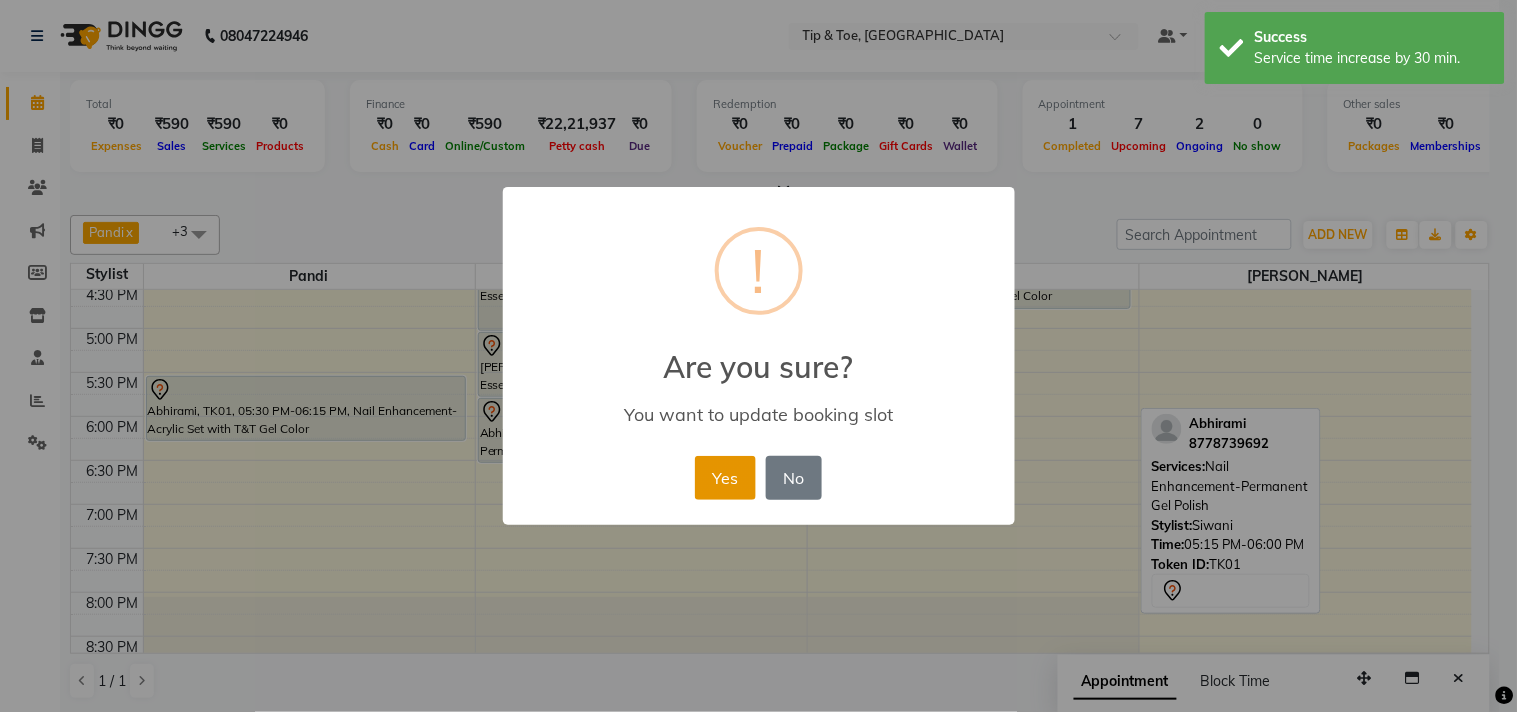 click on "Yes" at bounding box center (725, 478) 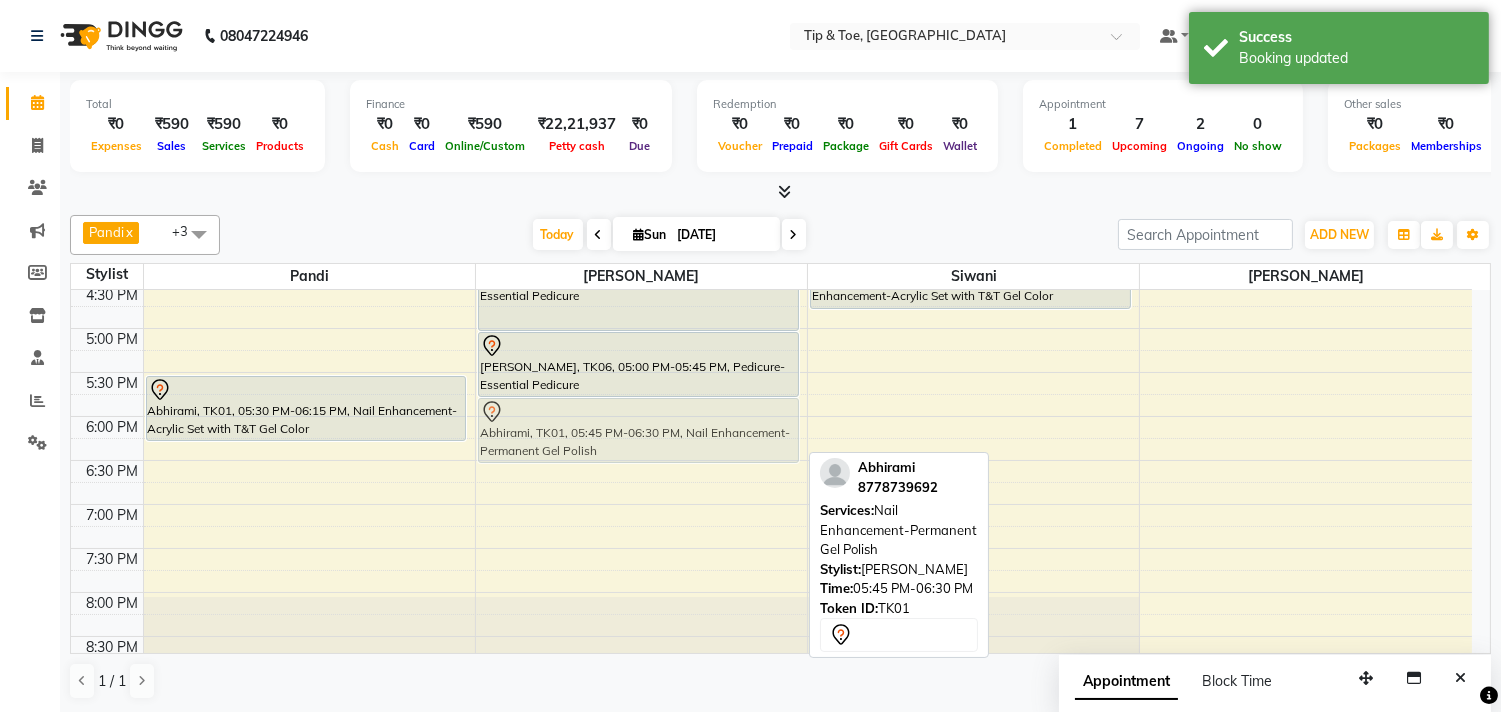 click on "Veena, TK05, 02:30 PM-03:15 PM, Pedicure-Essential Pedicure             [PERSON_NAME], TK03, 04:00 PM-05:00 PM, Pedicure-Essential Pedicure             Vijayalaksshmi, TK06, 05:00 PM-05:45 PM, Pedicure-Essential Pedicure             Abhirami, TK01, 05:45 PM-06:30 PM, Nail Enhancement-Permanent Gel Polish             Abhirami, TK01, 05:45 PM-06:30 PM, Nail Enhancement-Permanent Gel Polish" at bounding box center [641, 240] 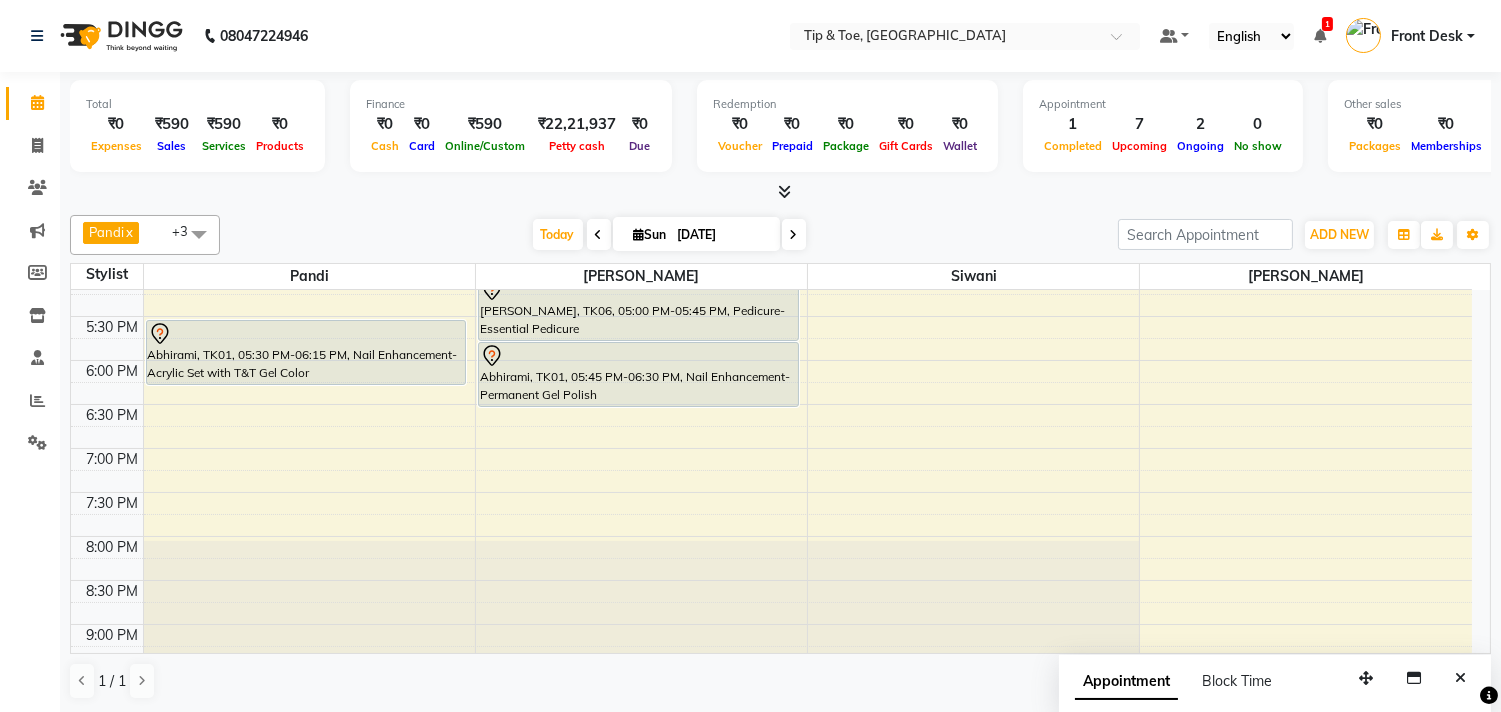 scroll, scrollTop: 776, scrollLeft: 0, axis: vertical 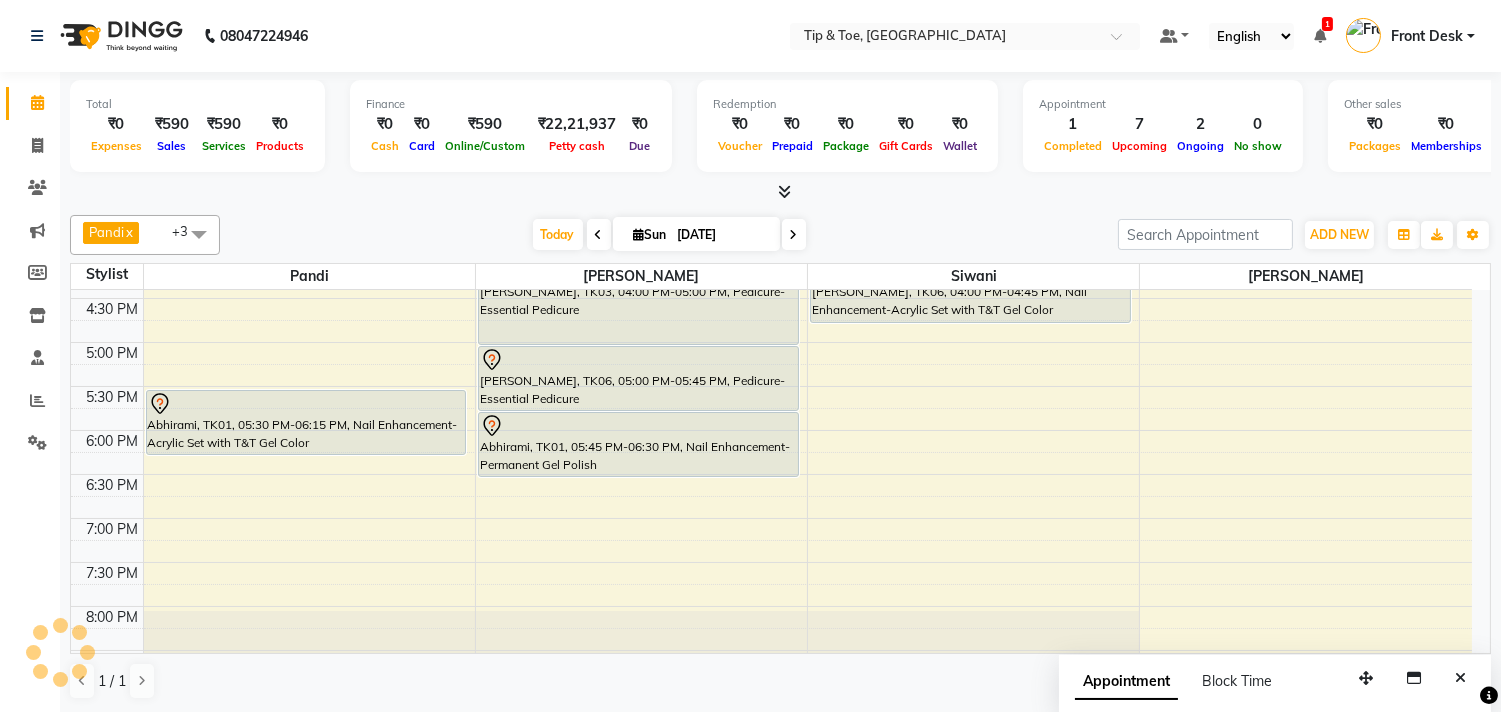 click at bounding box center (794, 235) 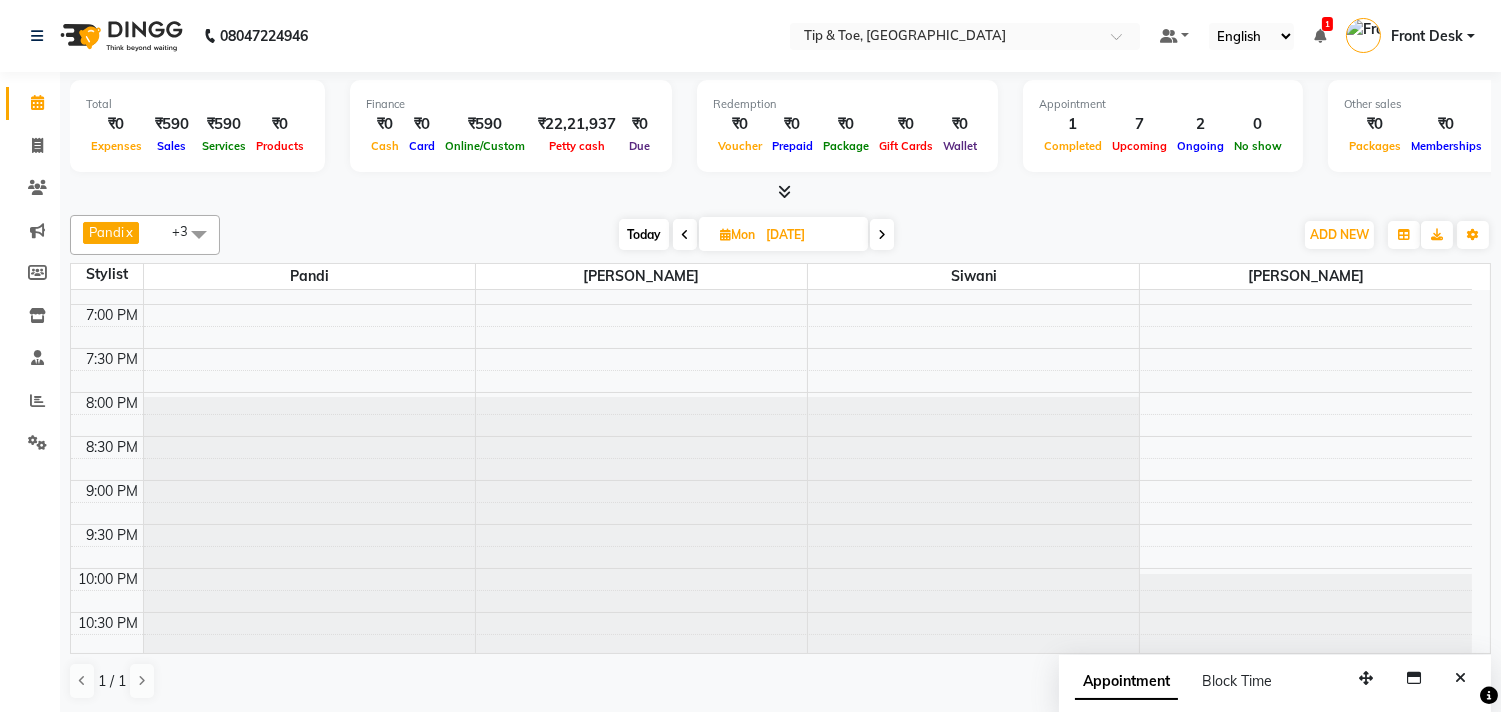 scroll, scrollTop: 873, scrollLeft: 0, axis: vertical 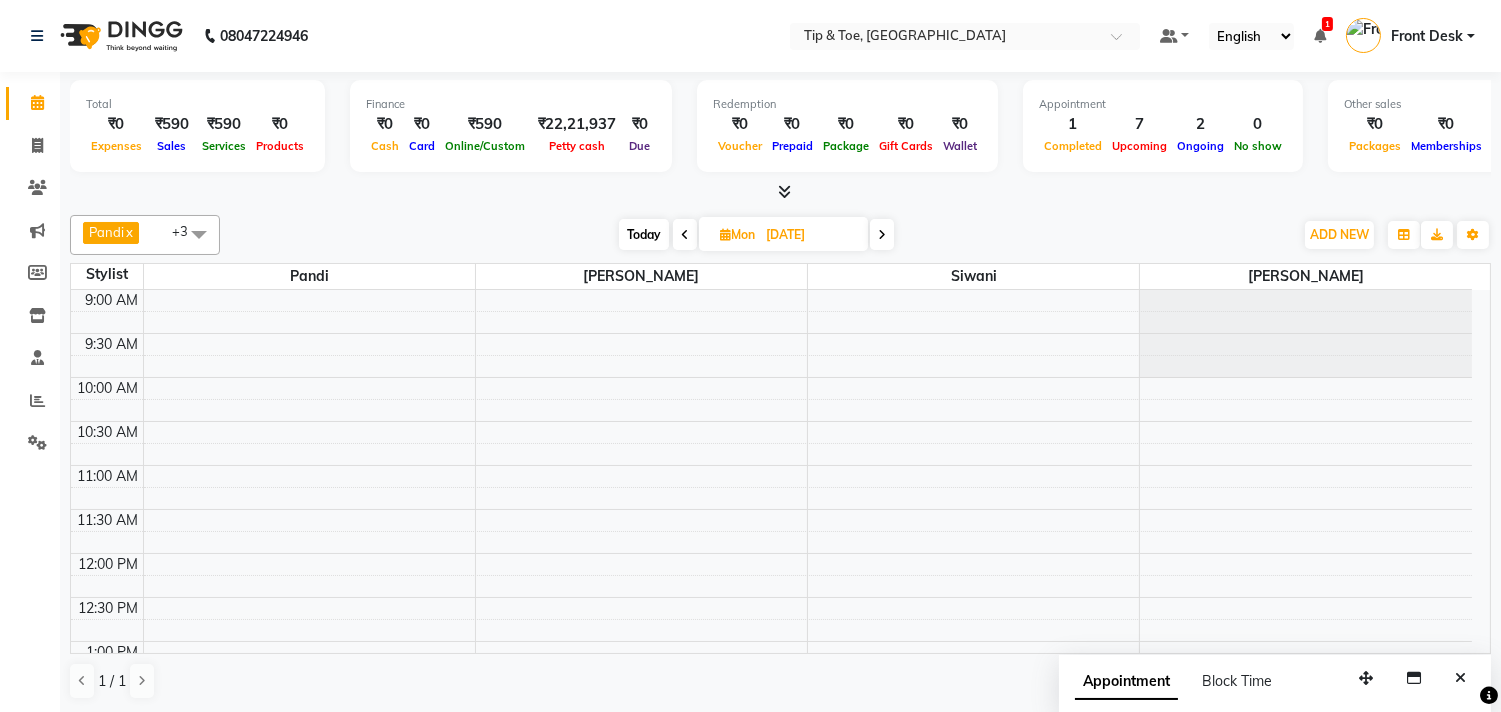 click on "Today" at bounding box center [644, 234] 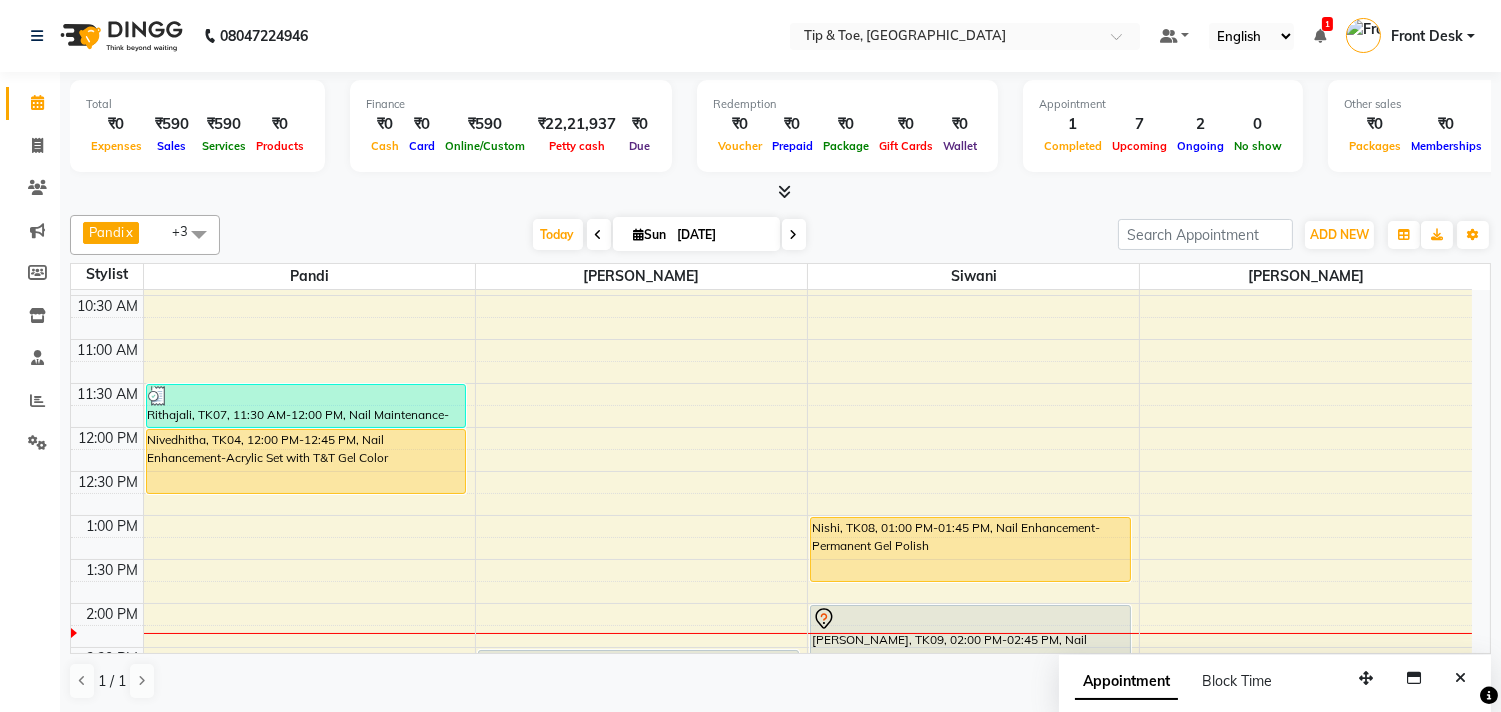 scroll, scrollTop: 110, scrollLeft: 0, axis: vertical 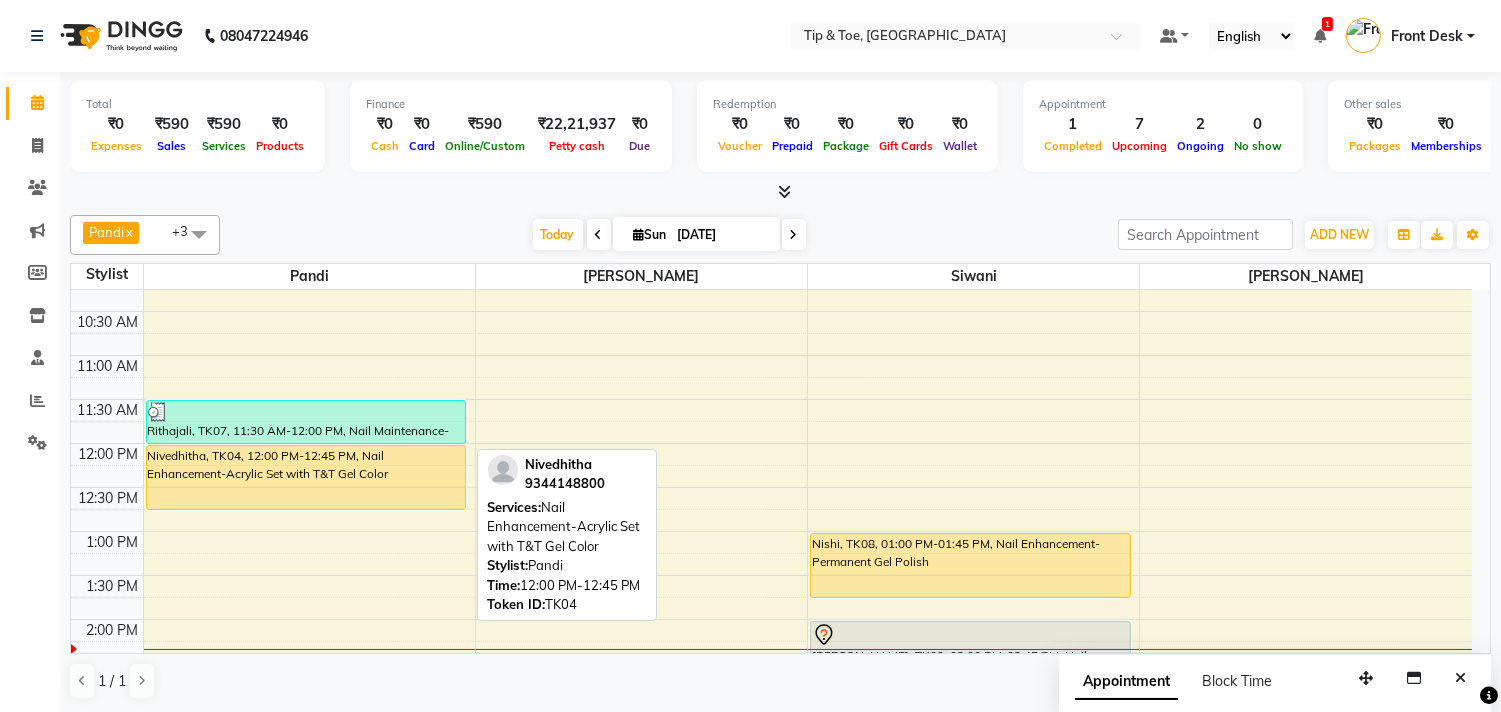 click on "Nivedhitha, TK04, 12:00 PM-12:45 PM, Nail Enhancement-Acrylic Set with T&T Gel Color" at bounding box center [306, 477] 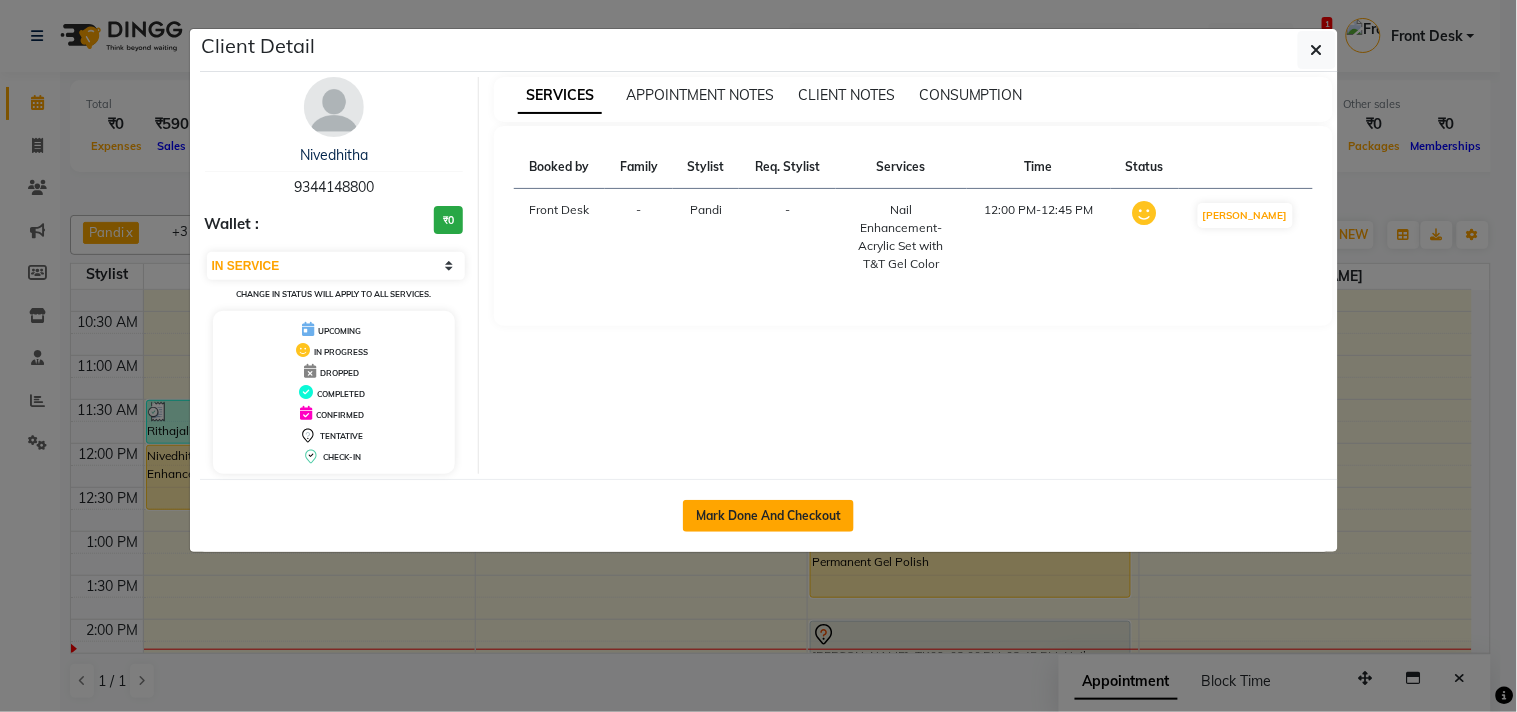 click on "Mark Done And Checkout" 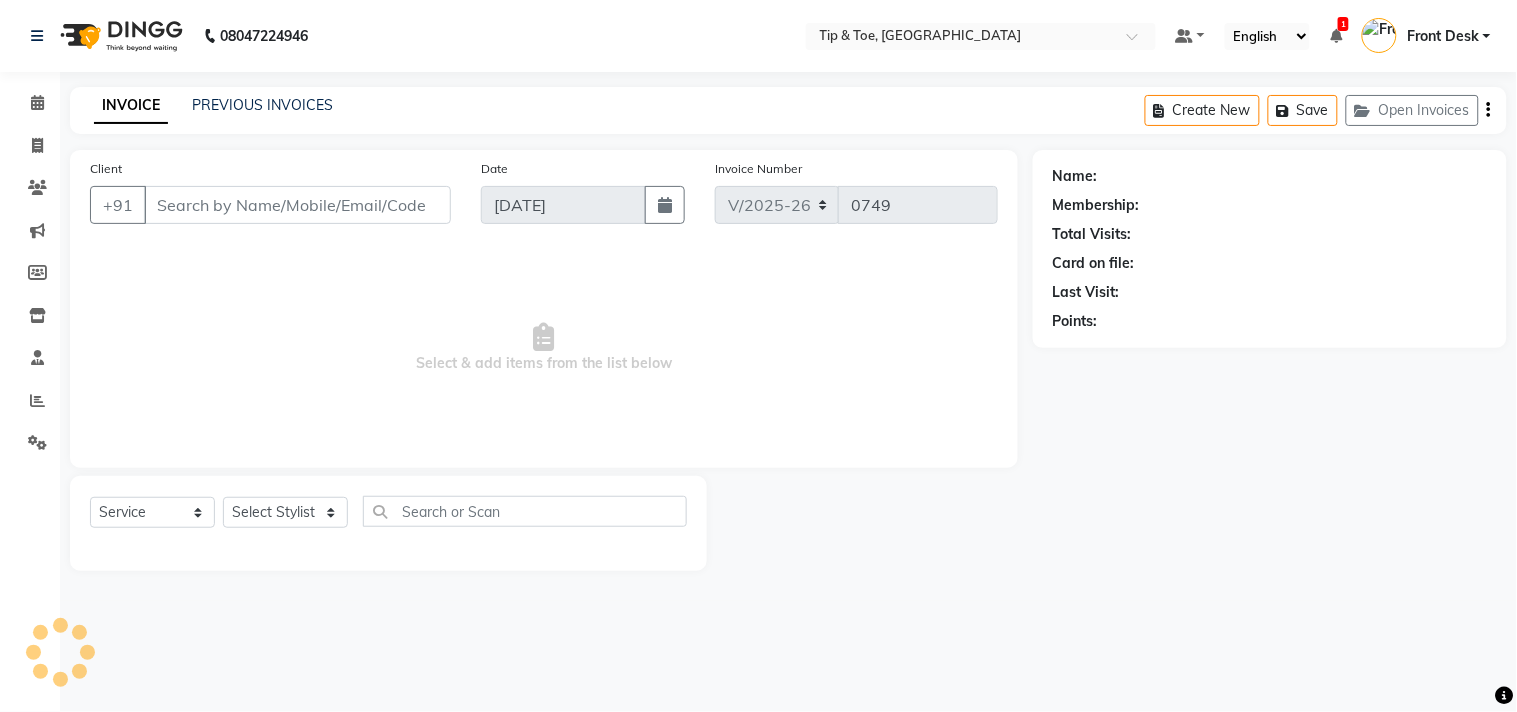 type on "9344148800" 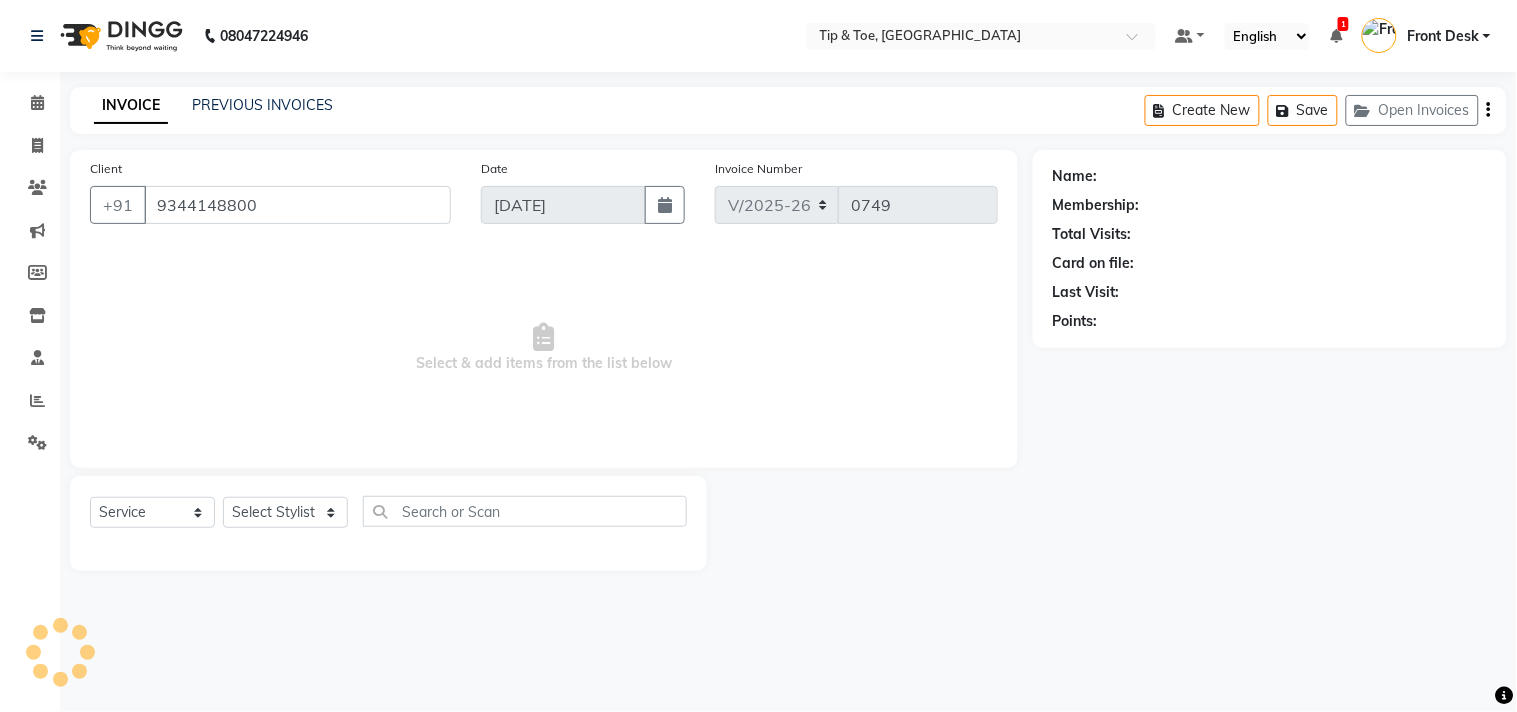 select on "39912" 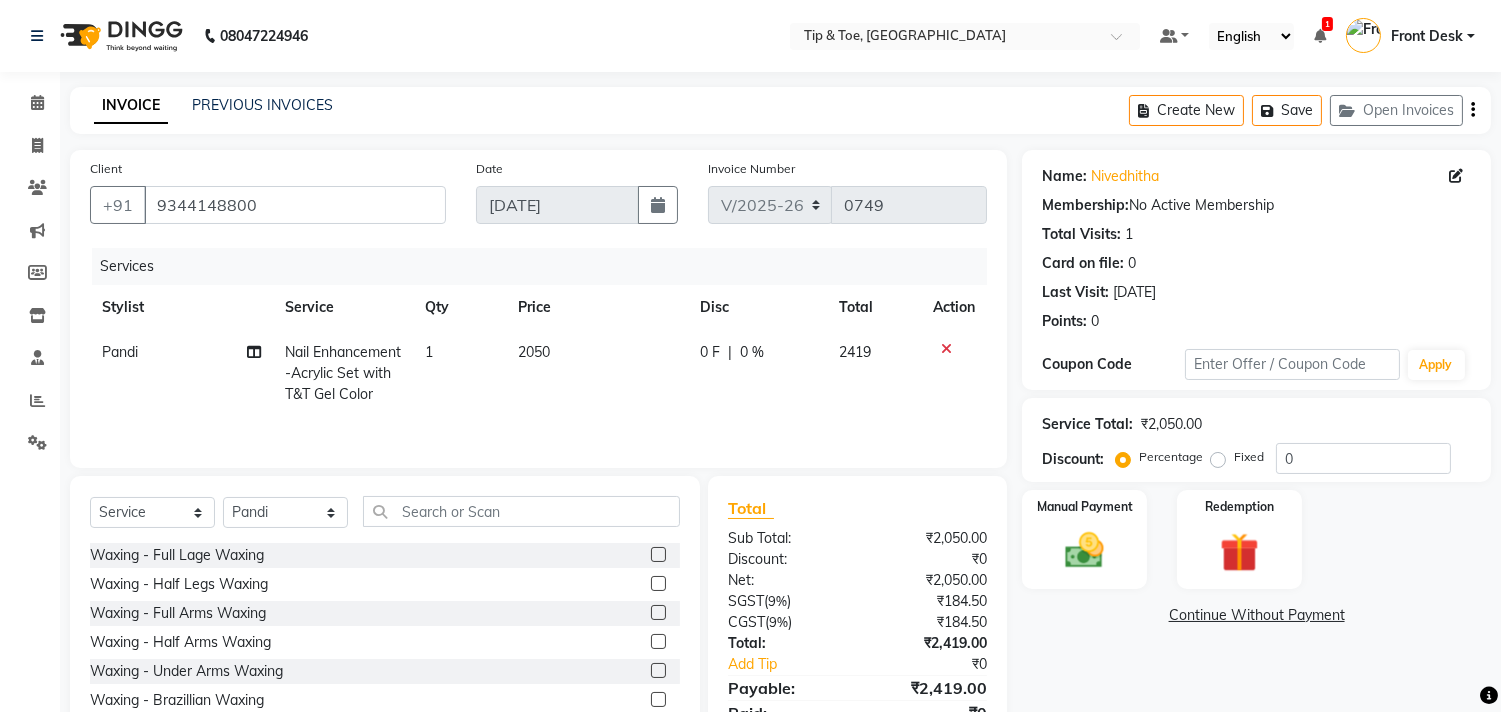 scroll, scrollTop: 91, scrollLeft: 0, axis: vertical 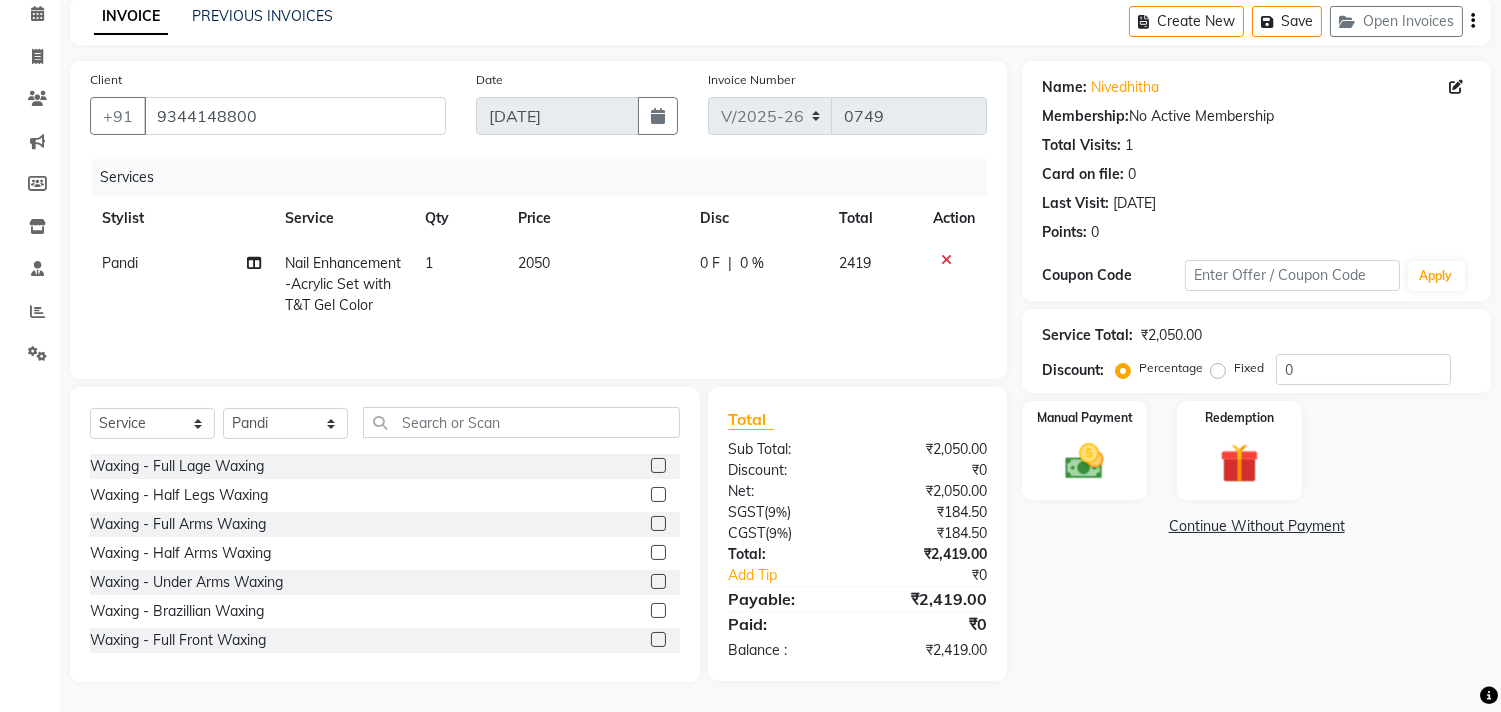 click on "Price" 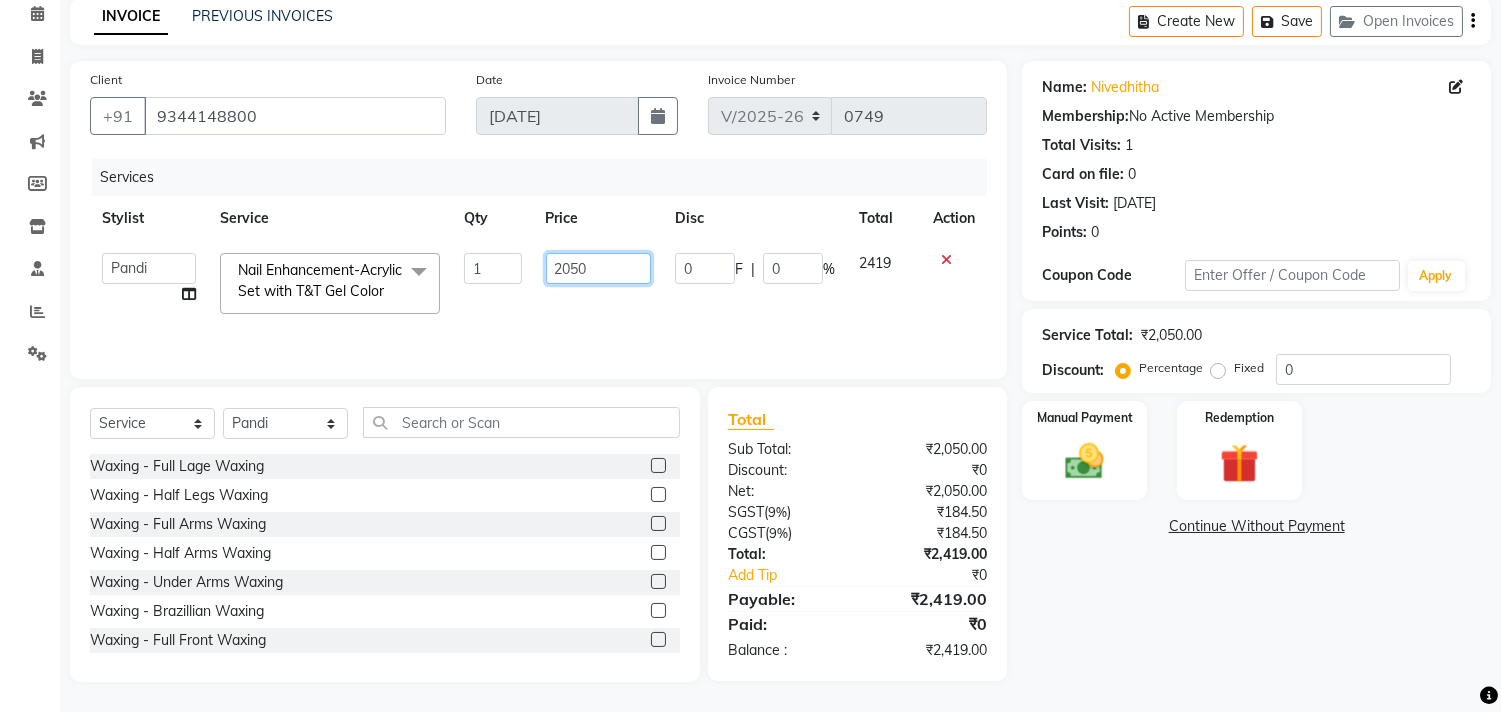 click on "2050" 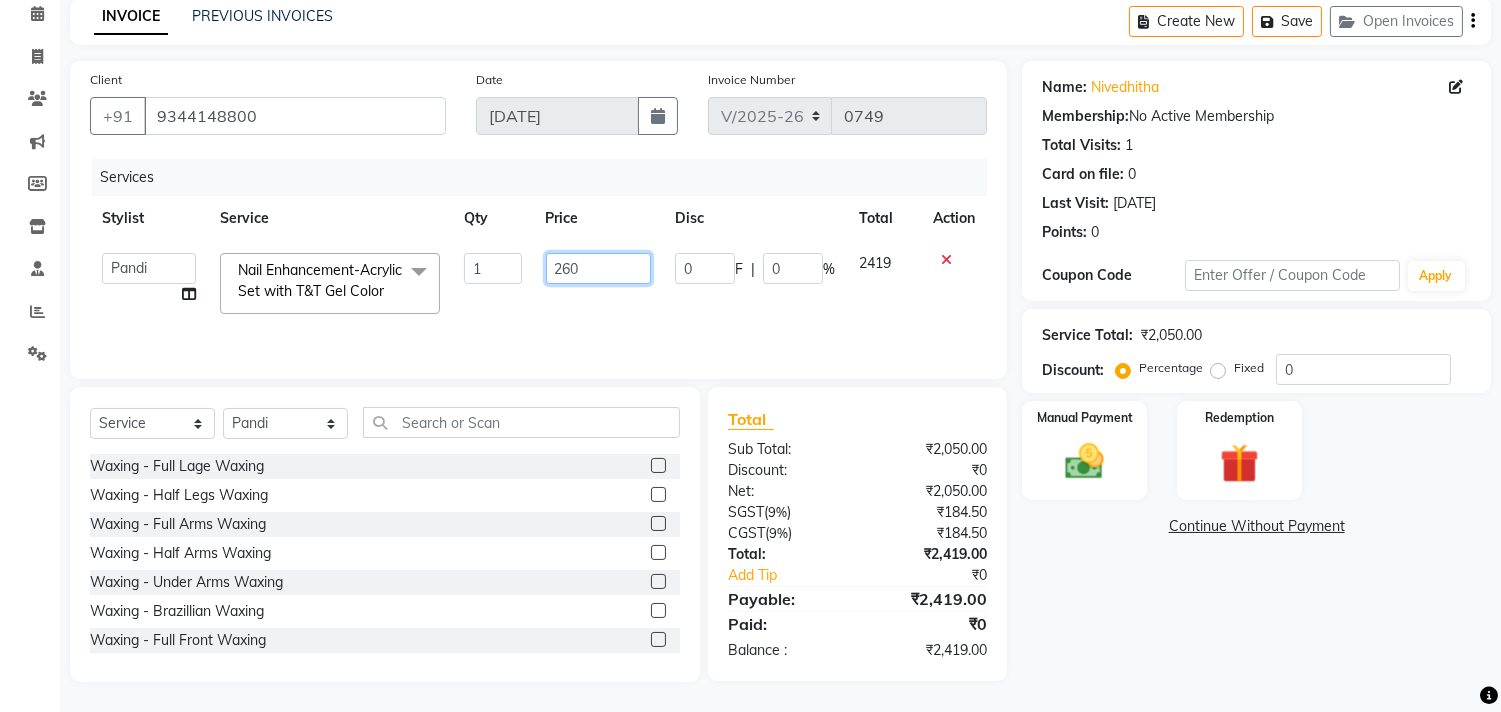 type on "2600" 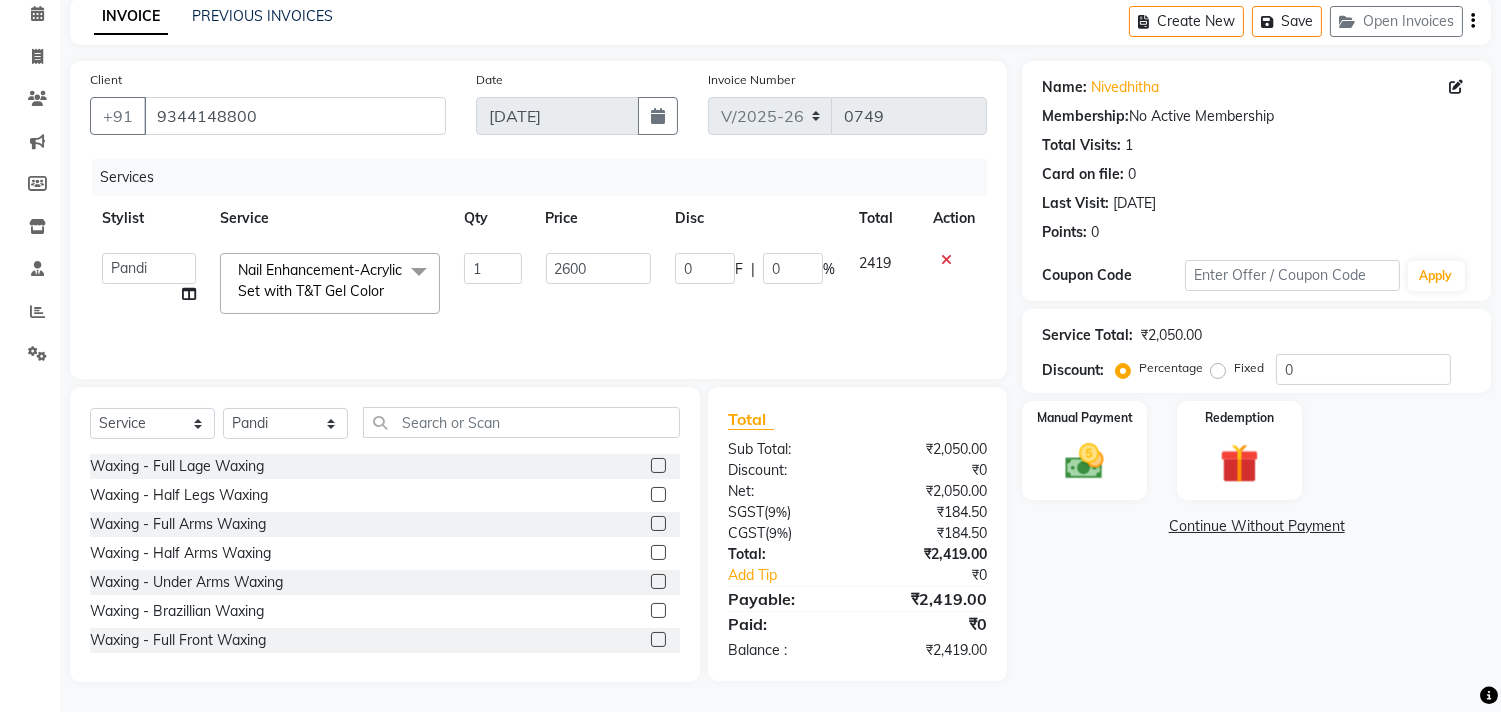 click on "Name: Nivedhitha  Membership:  No Active Membership  Total Visits:  1 Card on file:  0 Last Visit:   [DATE] Points:   0  Coupon Code Apply Service Total:  ₹2,050.00  Discount:  Percentage   Fixed  0 Manual Payment Redemption  Continue Without Payment" 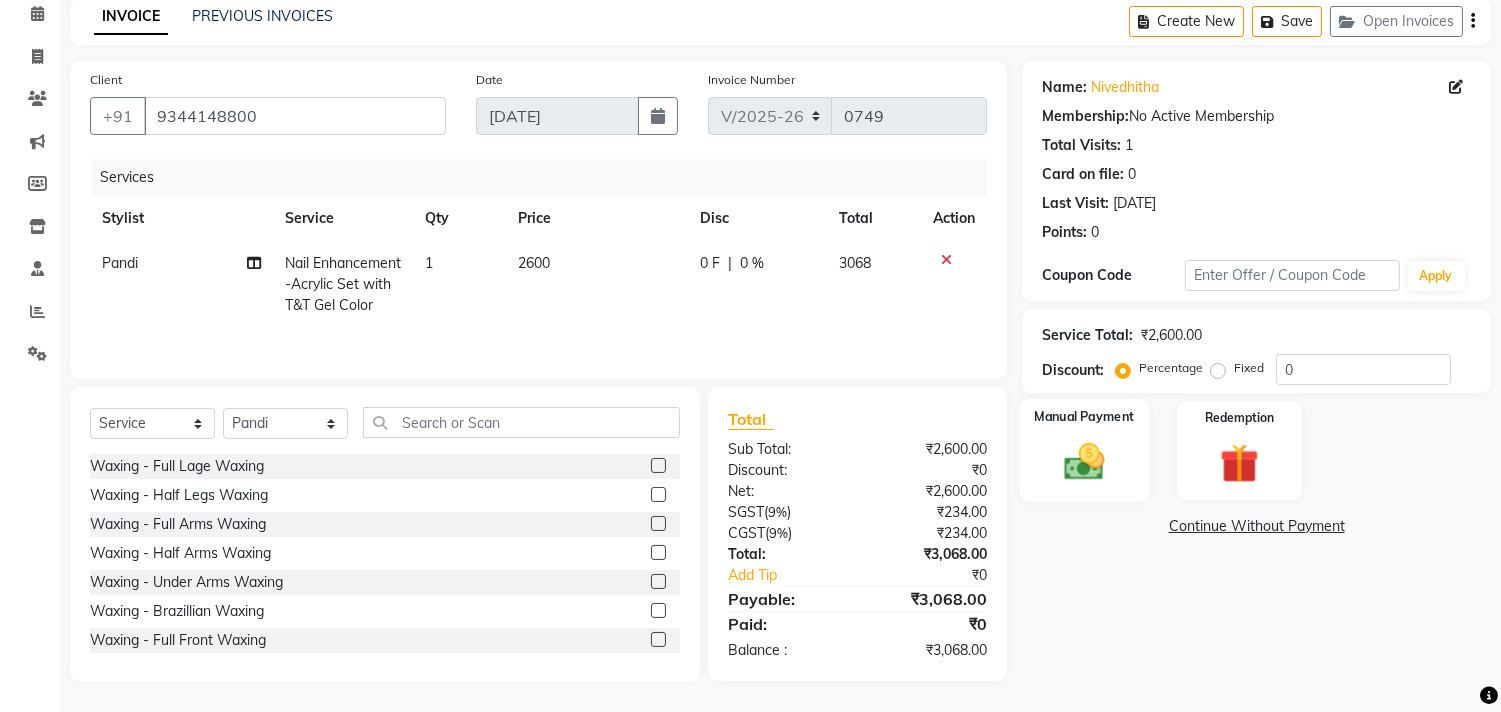 click on "Manual Payment" 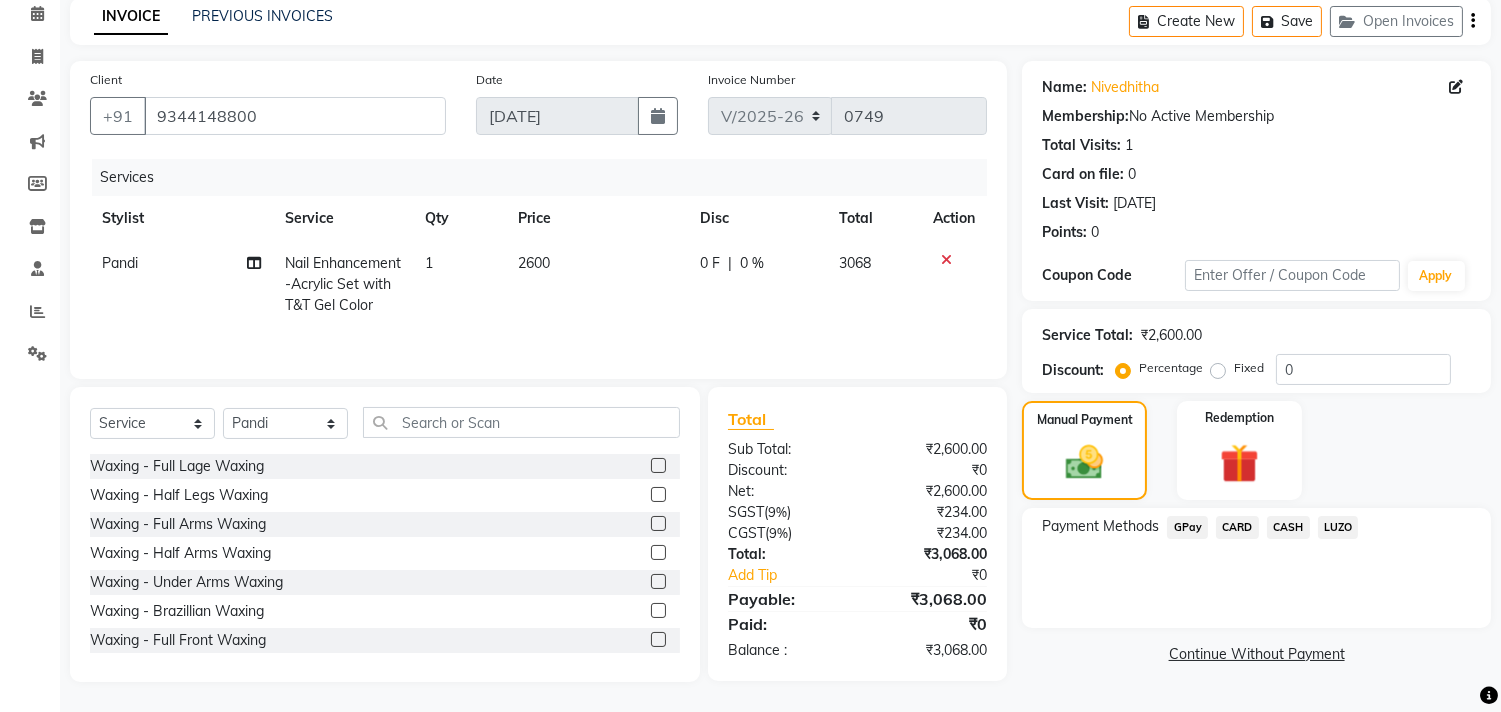 click on "CASH" 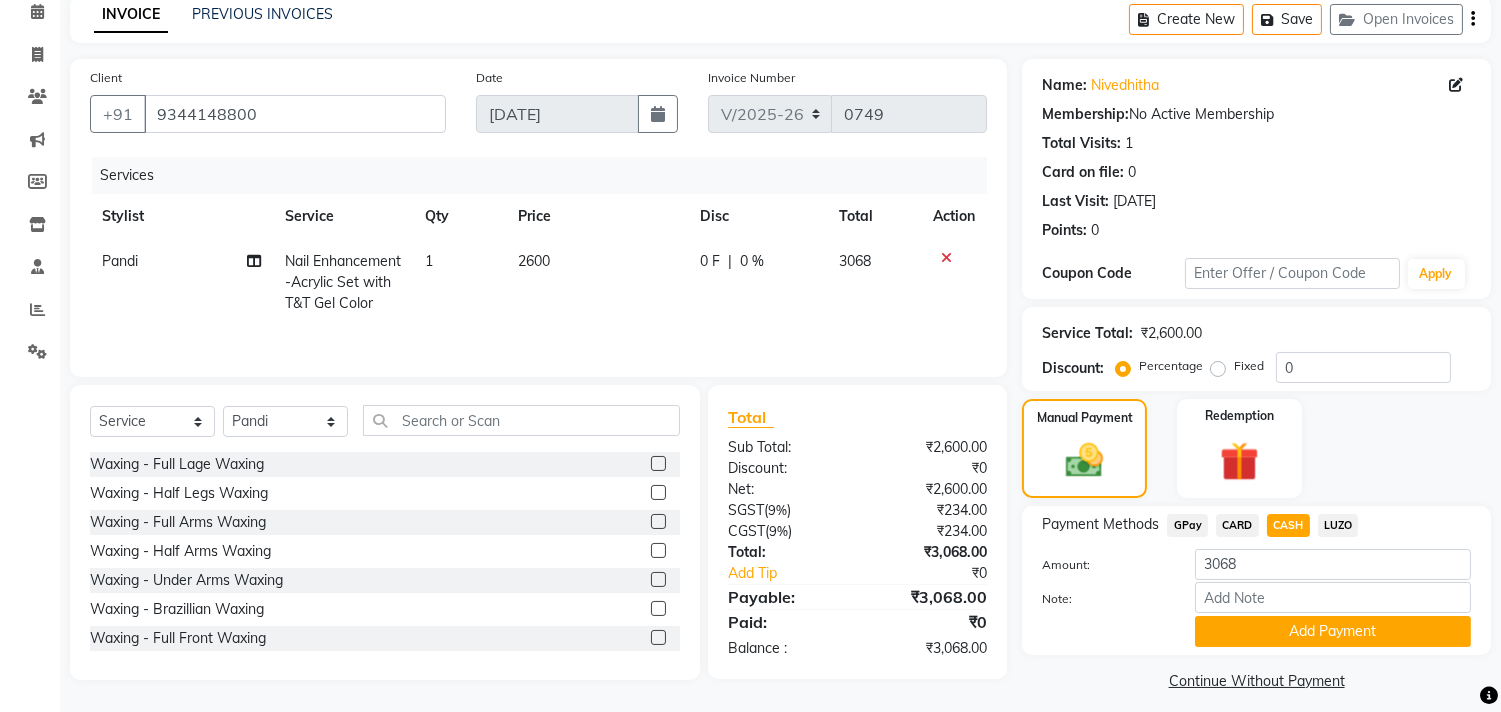 scroll, scrollTop: 104, scrollLeft: 0, axis: vertical 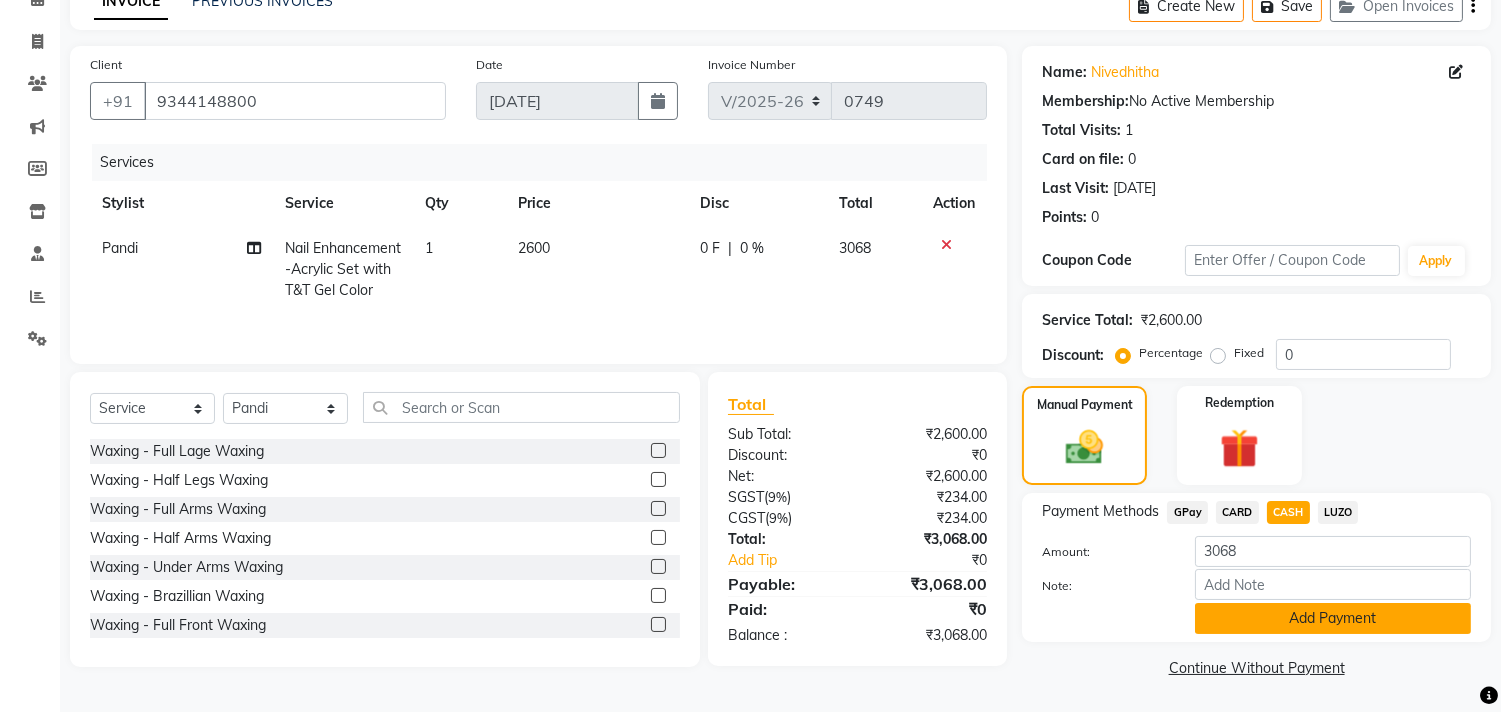 click on "Add Payment" 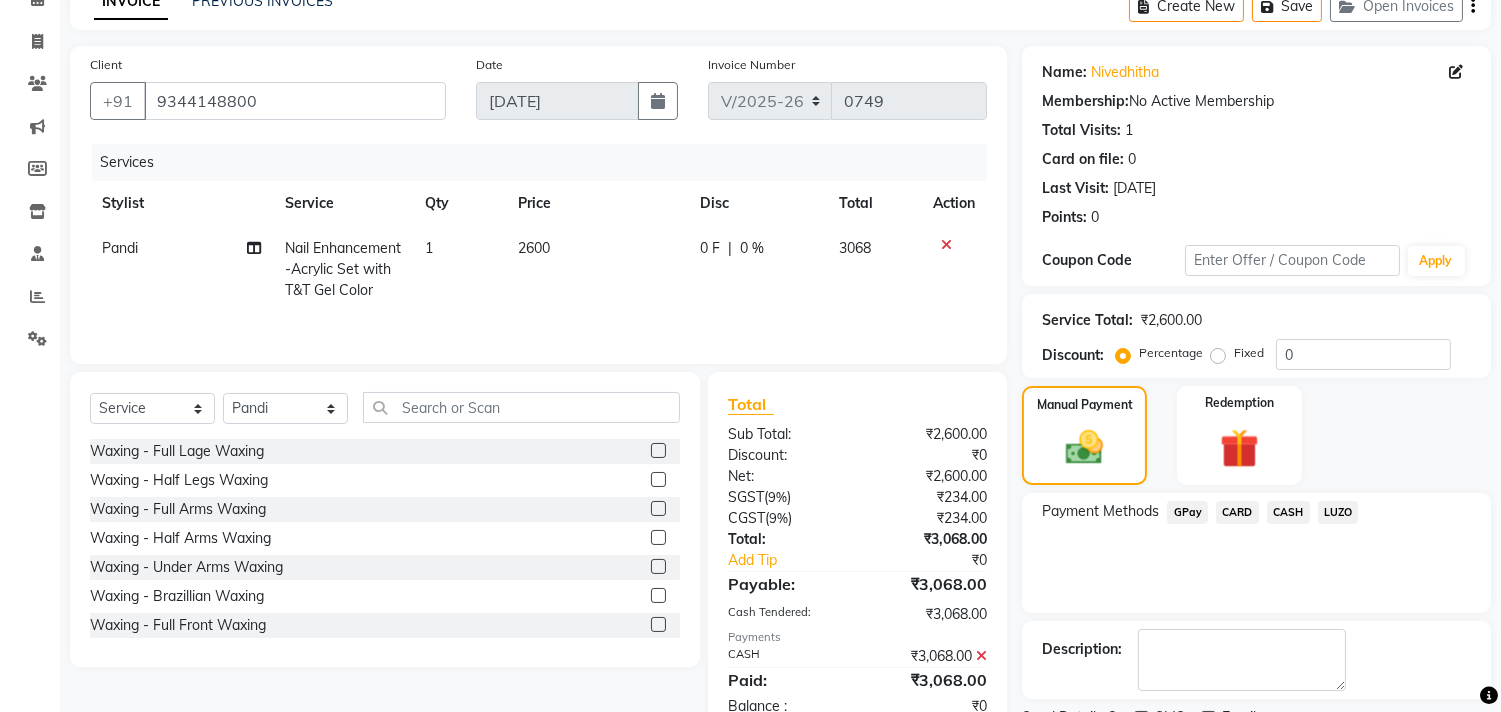 scroll, scrollTop: 187, scrollLeft: 0, axis: vertical 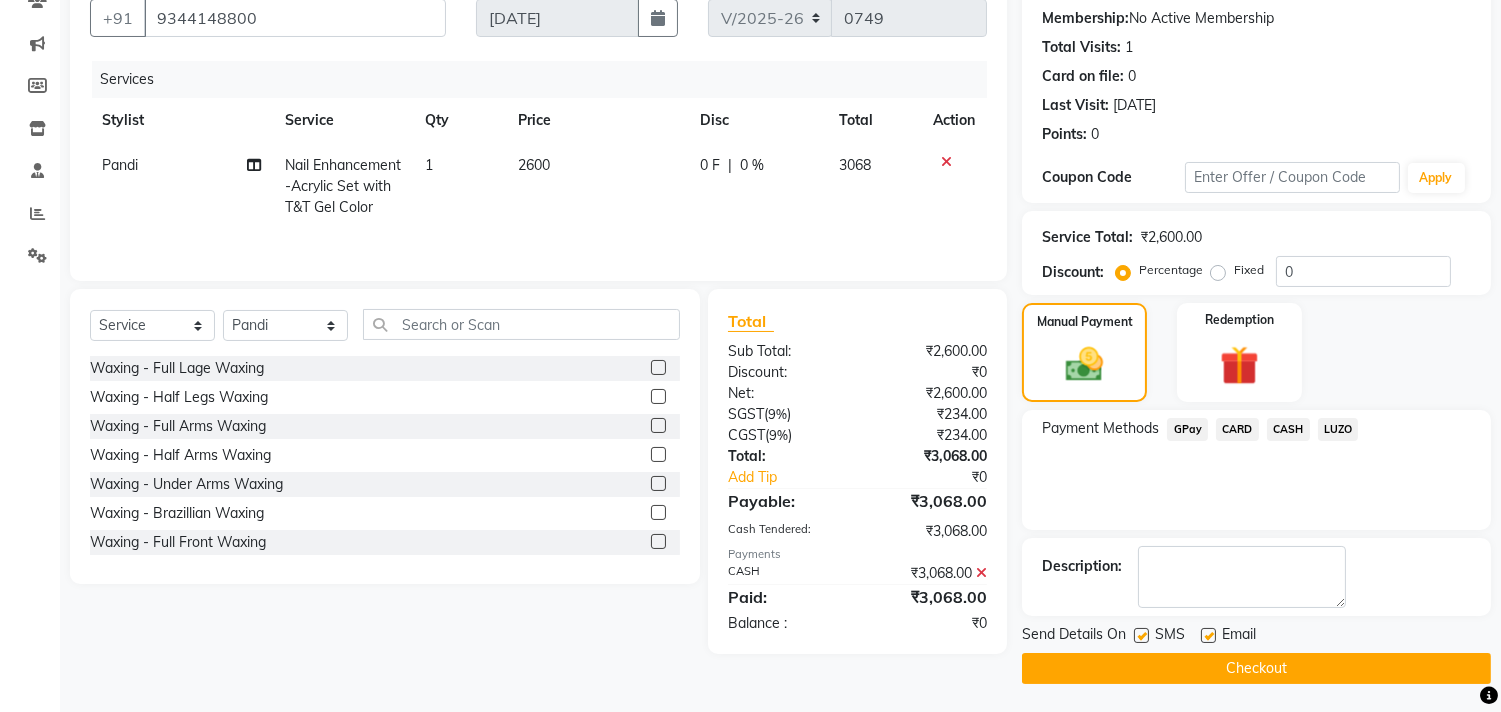 click on "Checkout" 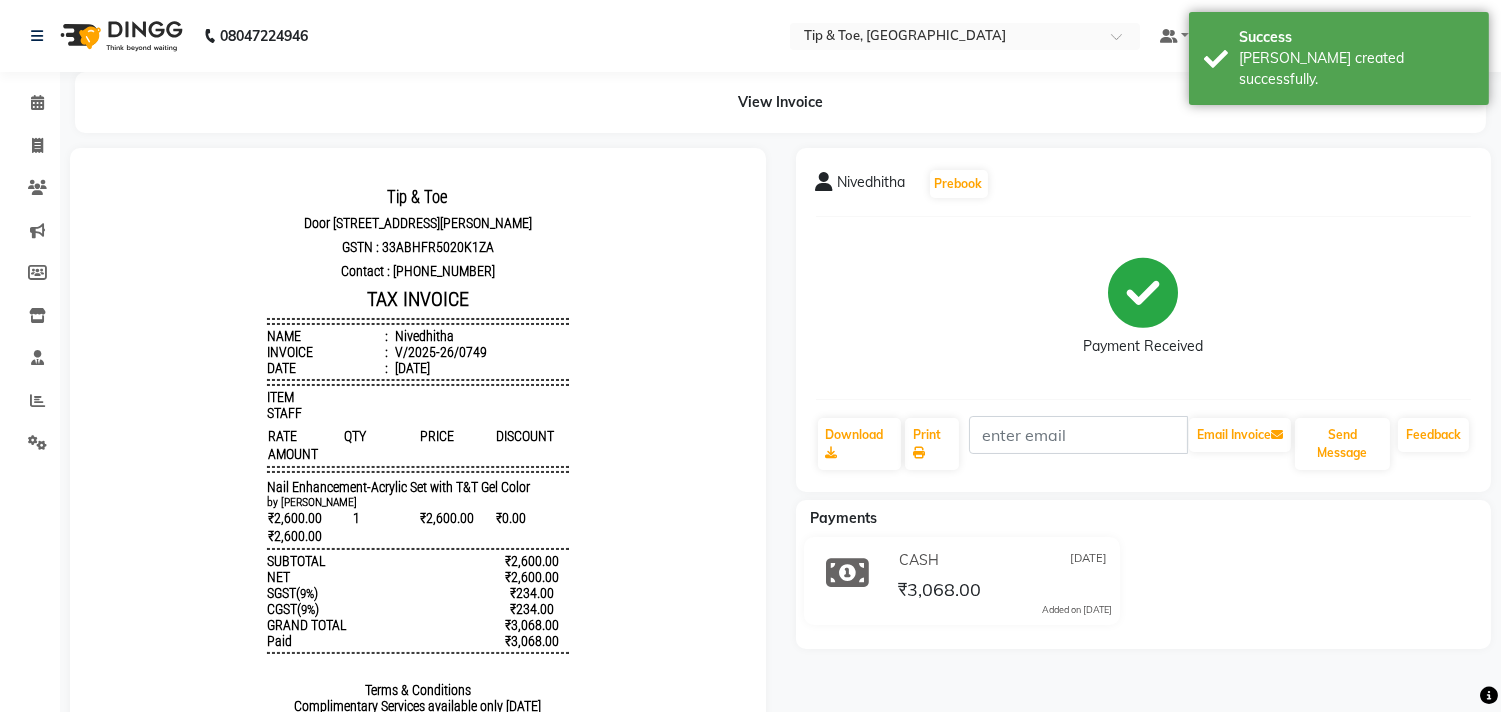scroll, scrollTop: 0, scrollLeft: 0, axis: both 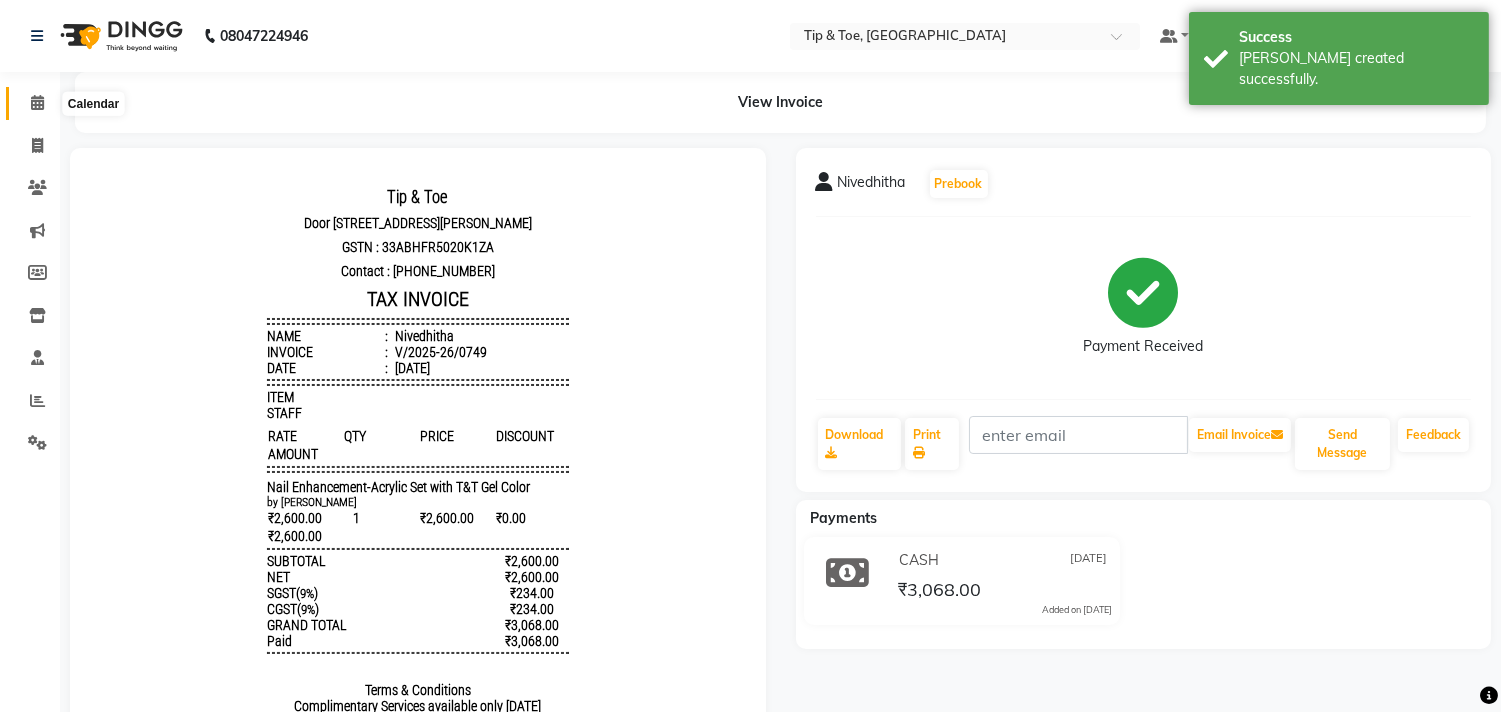 click 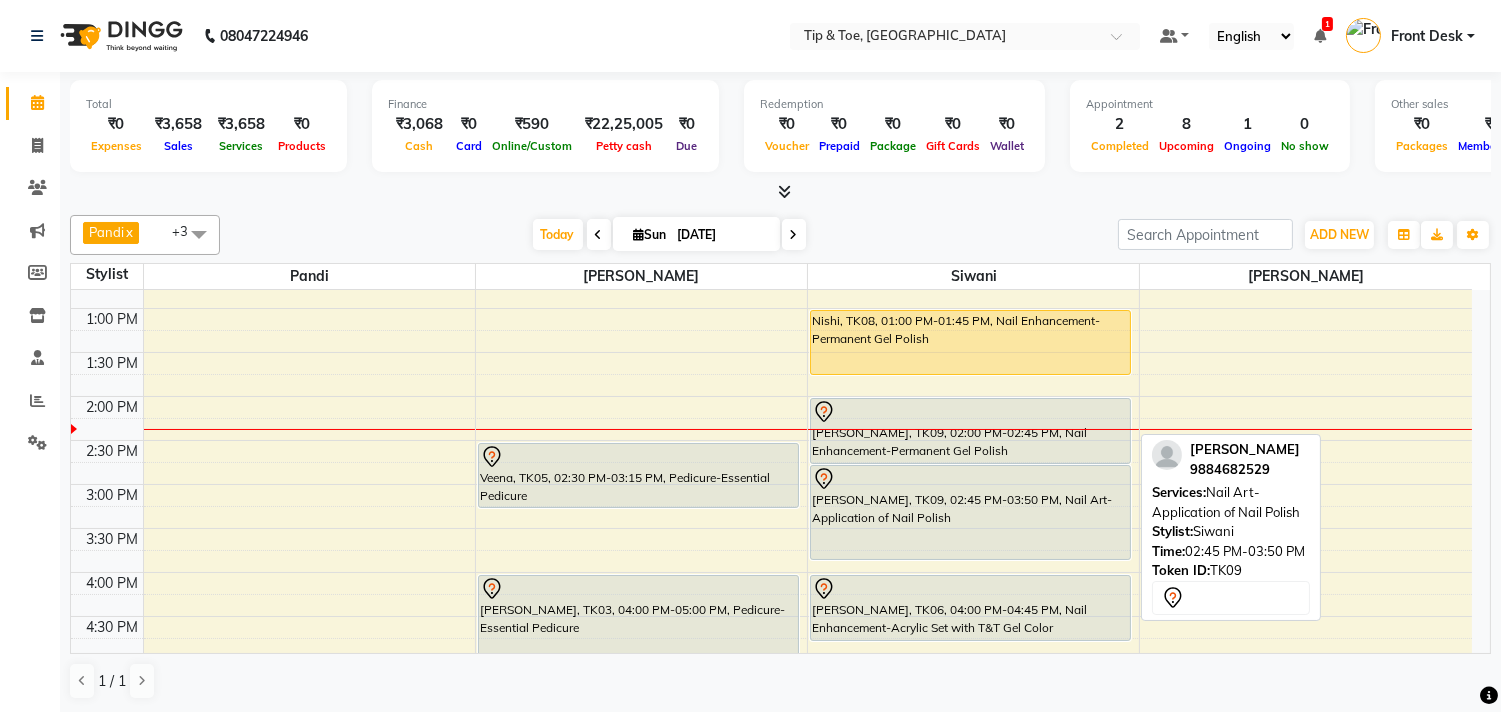 scroll, scrollTop: 444, scrollLeft: 0, axis: vertical 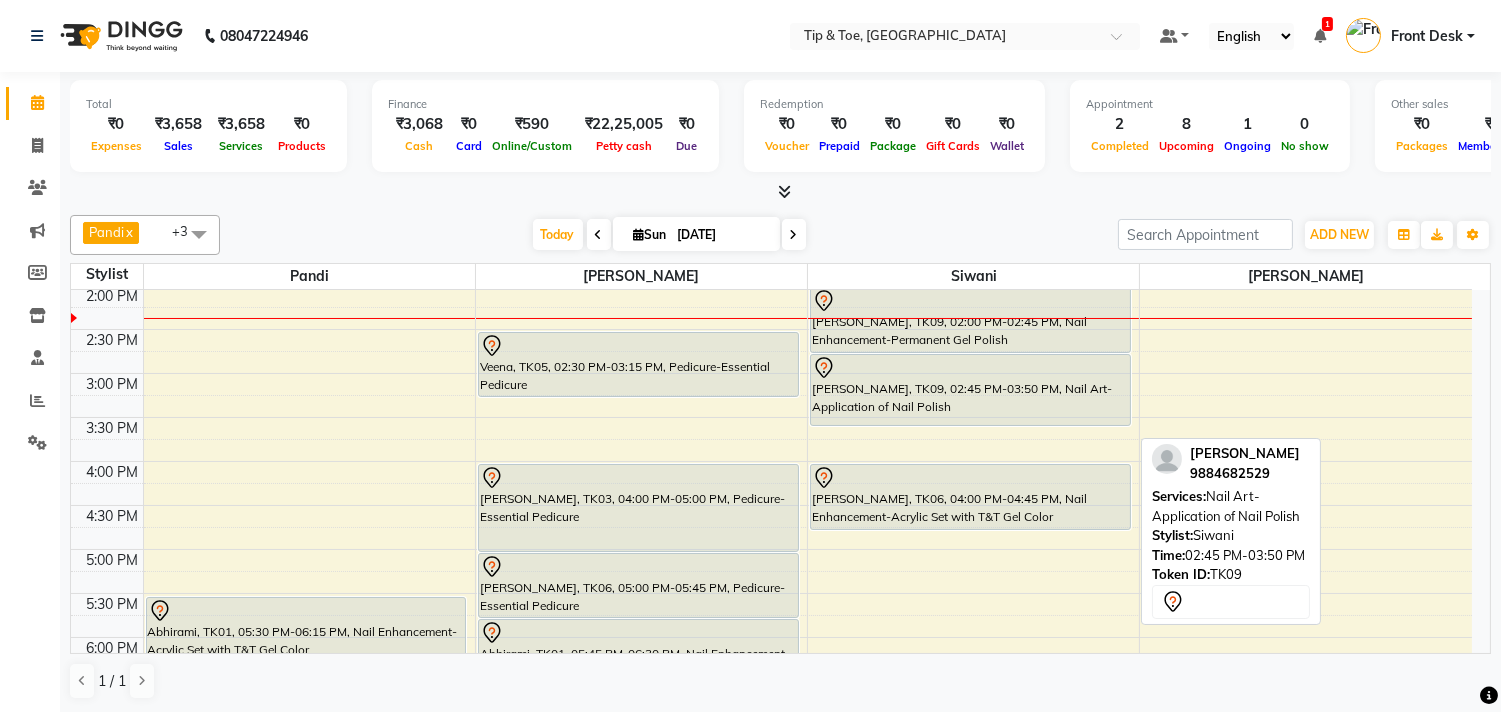 drag, startPoint x: 965, startPoint y: 443, endPoint x: 978, endPoint y: 433, distance: 16.40122 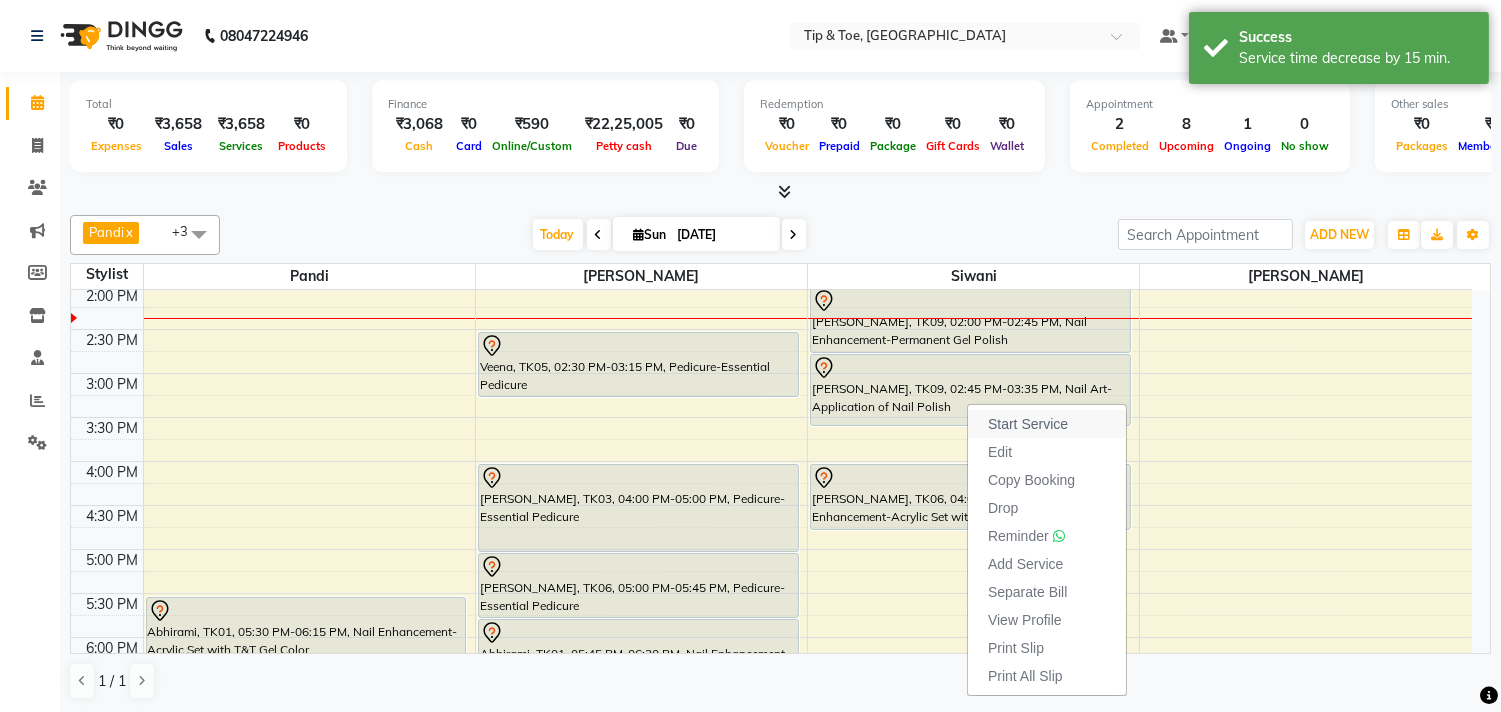 click on "Start Service" at bounding box center [1028, 424] 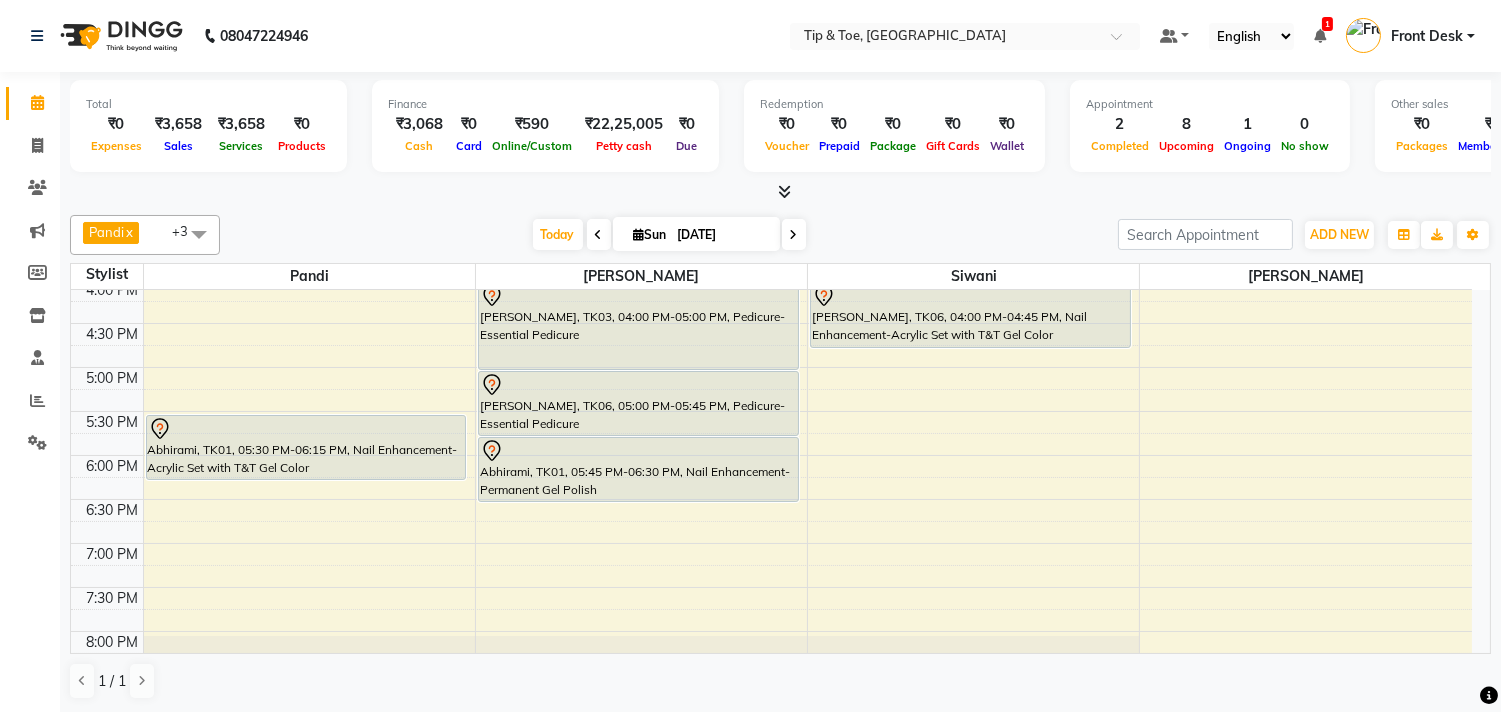 scroll, scrollTop: 666, scrollLeft: 0, axis: vertical 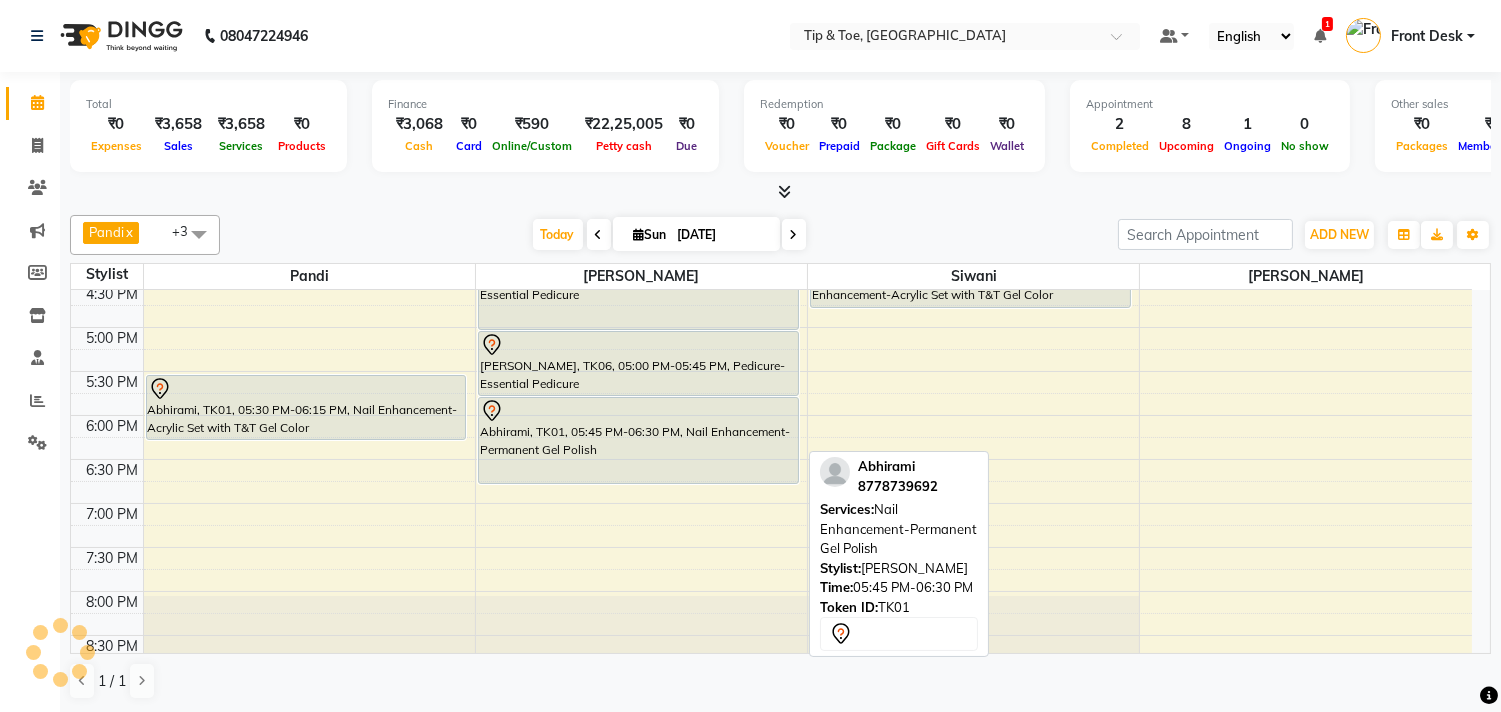 drag, startPoint x: 700, startPoint y: 461, endPoint x: 706, endPoint y: 474, distance: 14.3178215 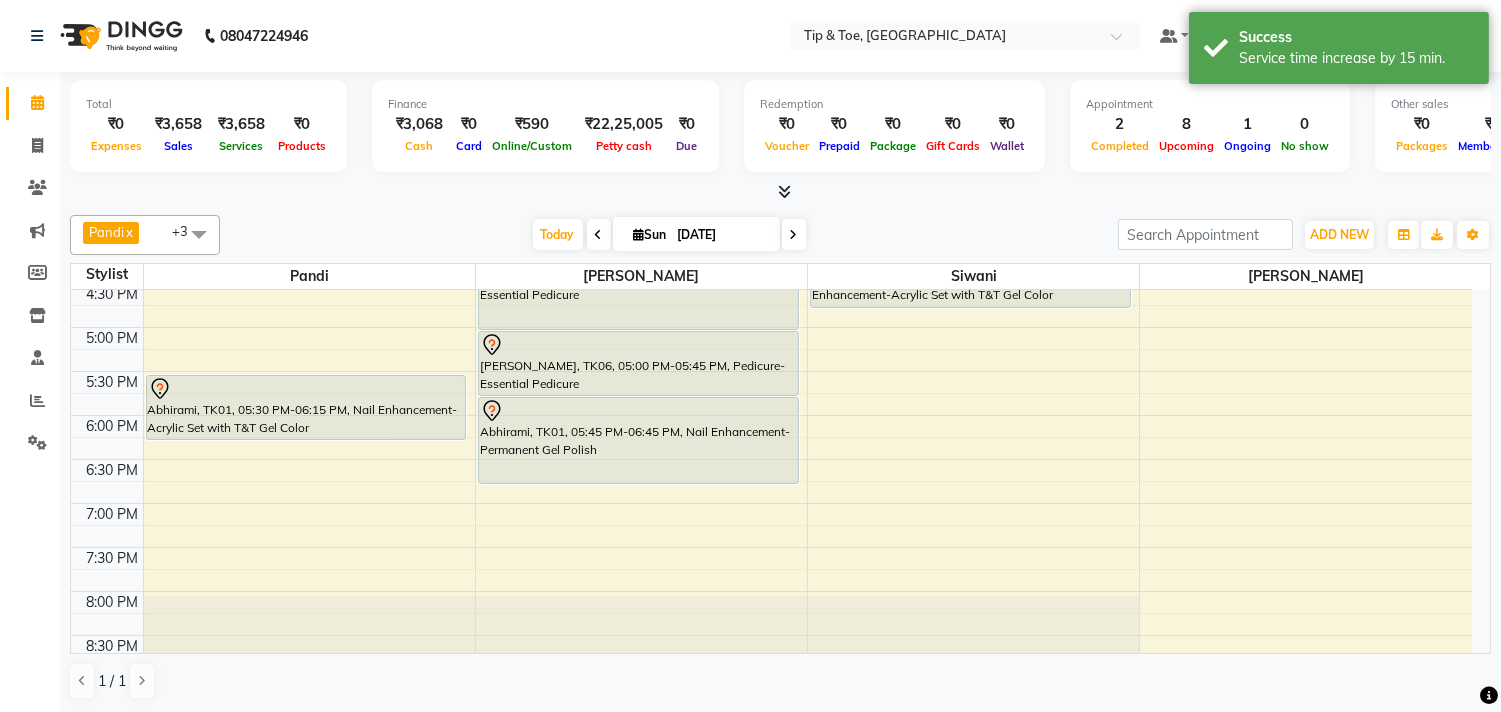 scroll, scrollTop: 555, scrollLeft: 0, axis: vertical 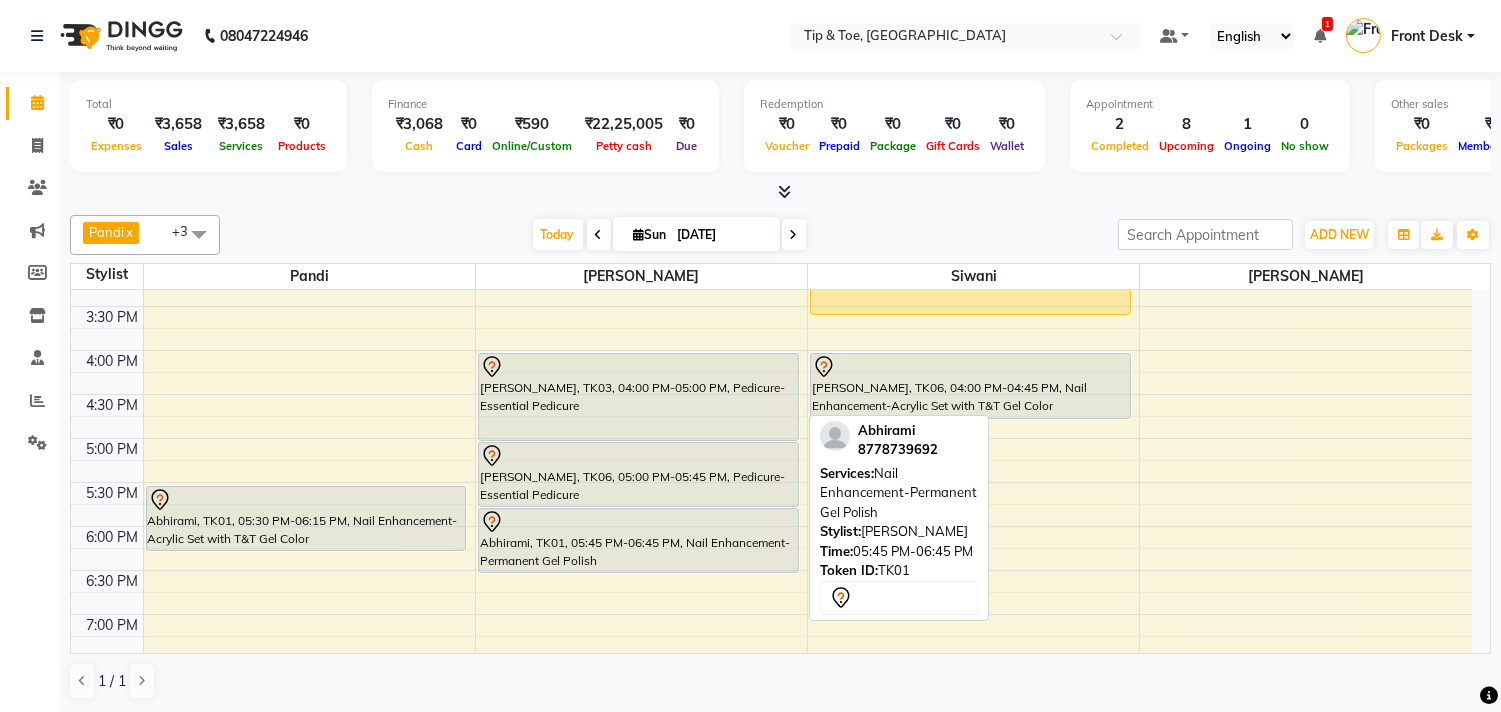 drag, startPoint x: 740, startPoint y: 592, endPoint x: 745, endPoint y: 566, distance: 26.476404 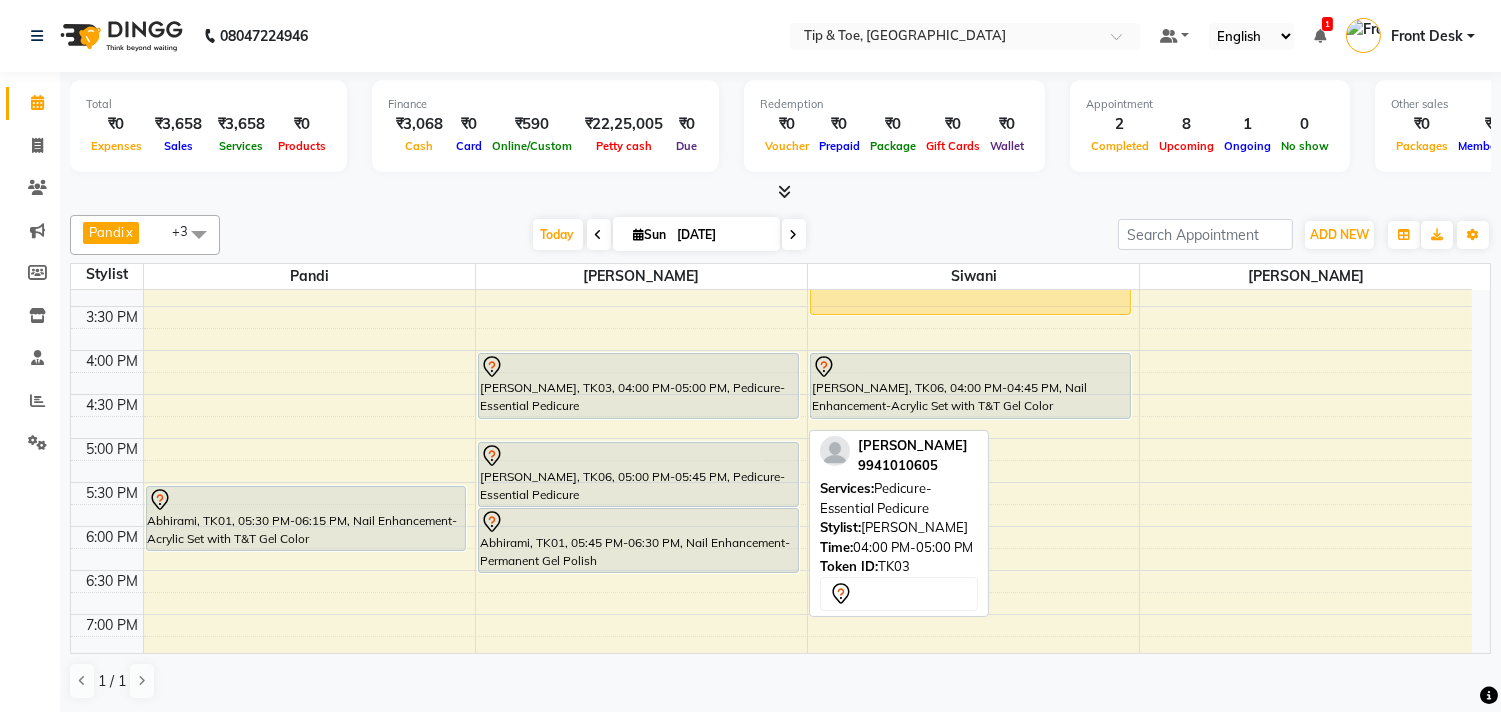 drag, startPoint x: 710, startPoint y: 437, endPoint x: 725, endPoint y: 417, distance: 25 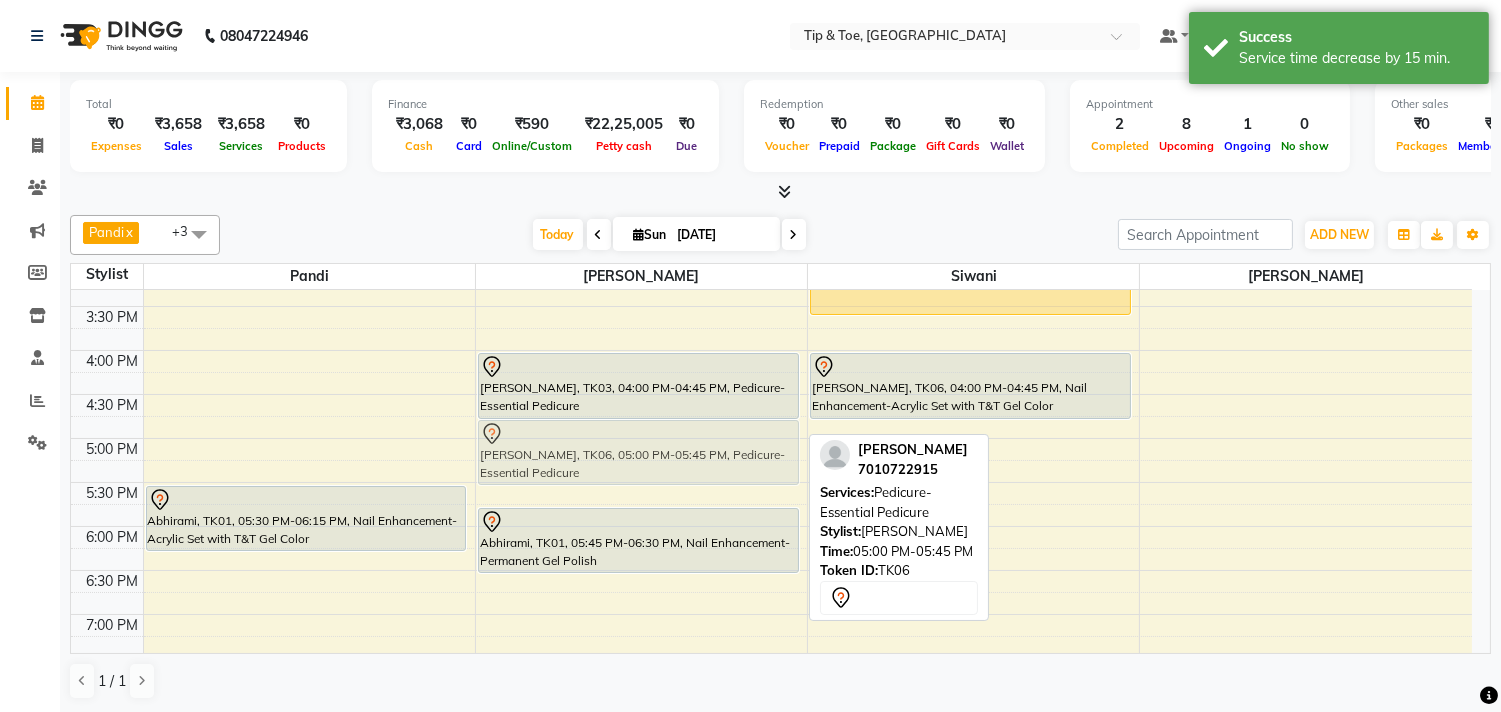 click on "Veena, TK05, 02:30 PM-03:15 PM, Pedicure-Essential Pedicure             [PERSON_NAME], TK03, 04:00 PM-04:45 PM, Pedicure-Essential Pedicure             Vijayalaksshmi, TK06, 05:00 PM-05:45 PM, Pedicure-Essential Pedicure             Abhirami, TK01, 05:45 PM-06:30 PM, Nail Enhancement-Permanent Gel Polish             Vijayalaksshmi, TK06, 05:00 PM-05:45 PM, Pedicure-Essential Pedicure" at bounding box center [641, 350] 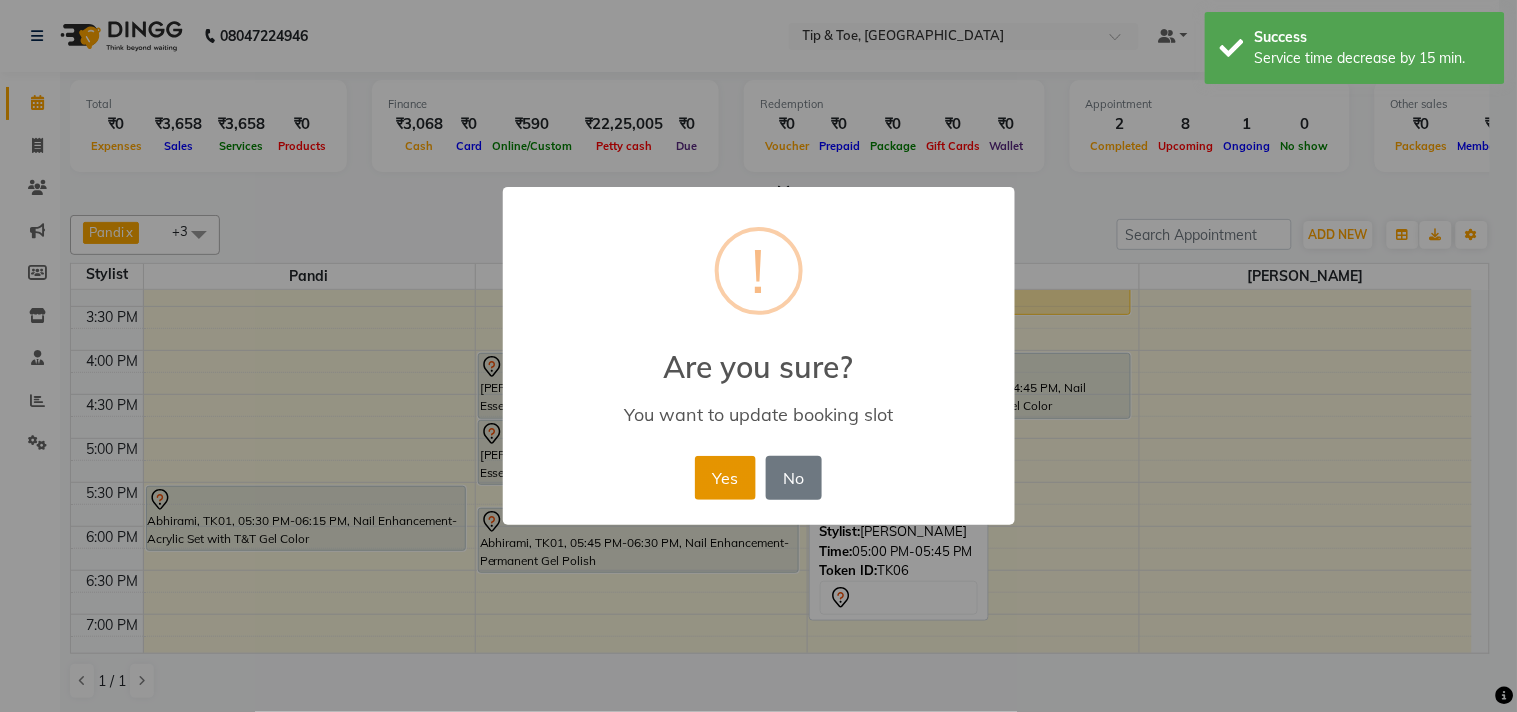 click on "Yes" at bounding box center (725, 478) 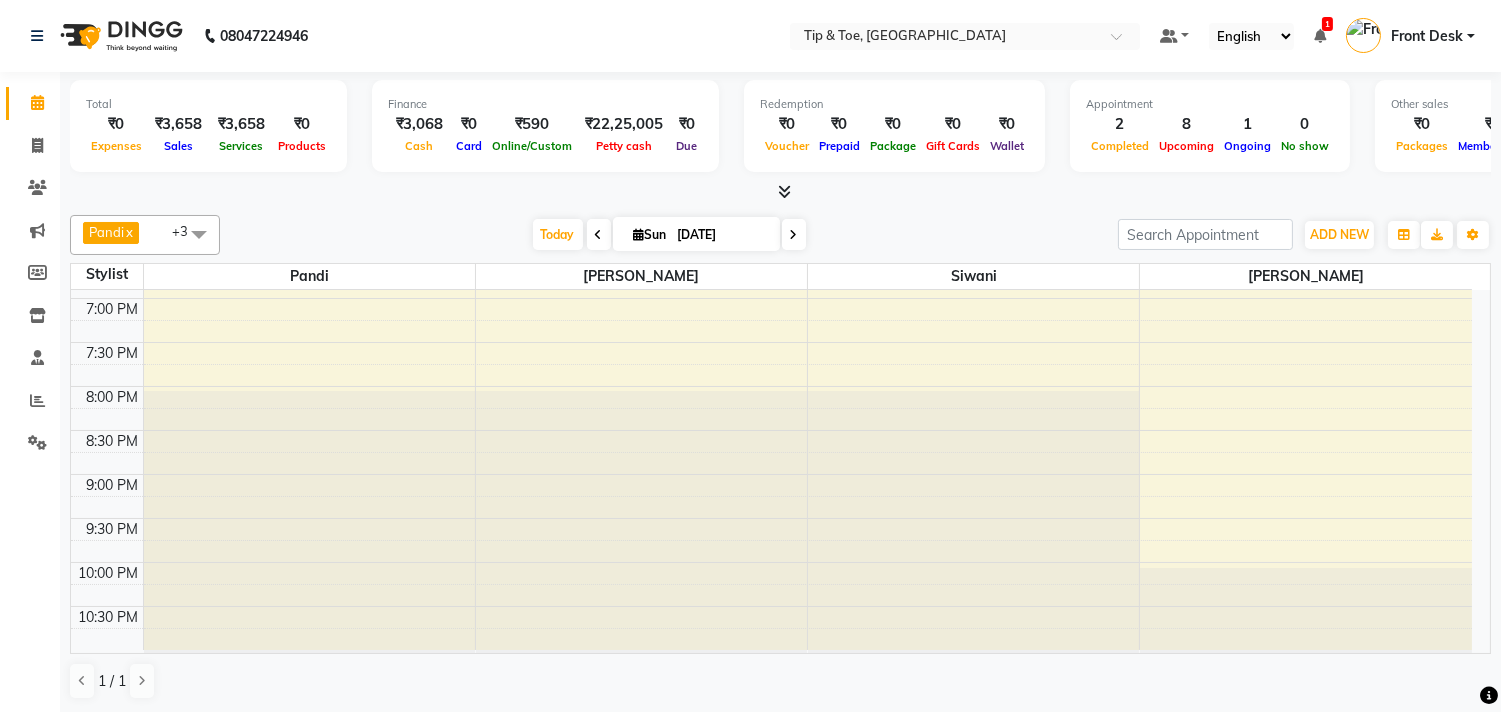 scroll, scrollTop: 873, scrollLeft: 0, axis: vertical 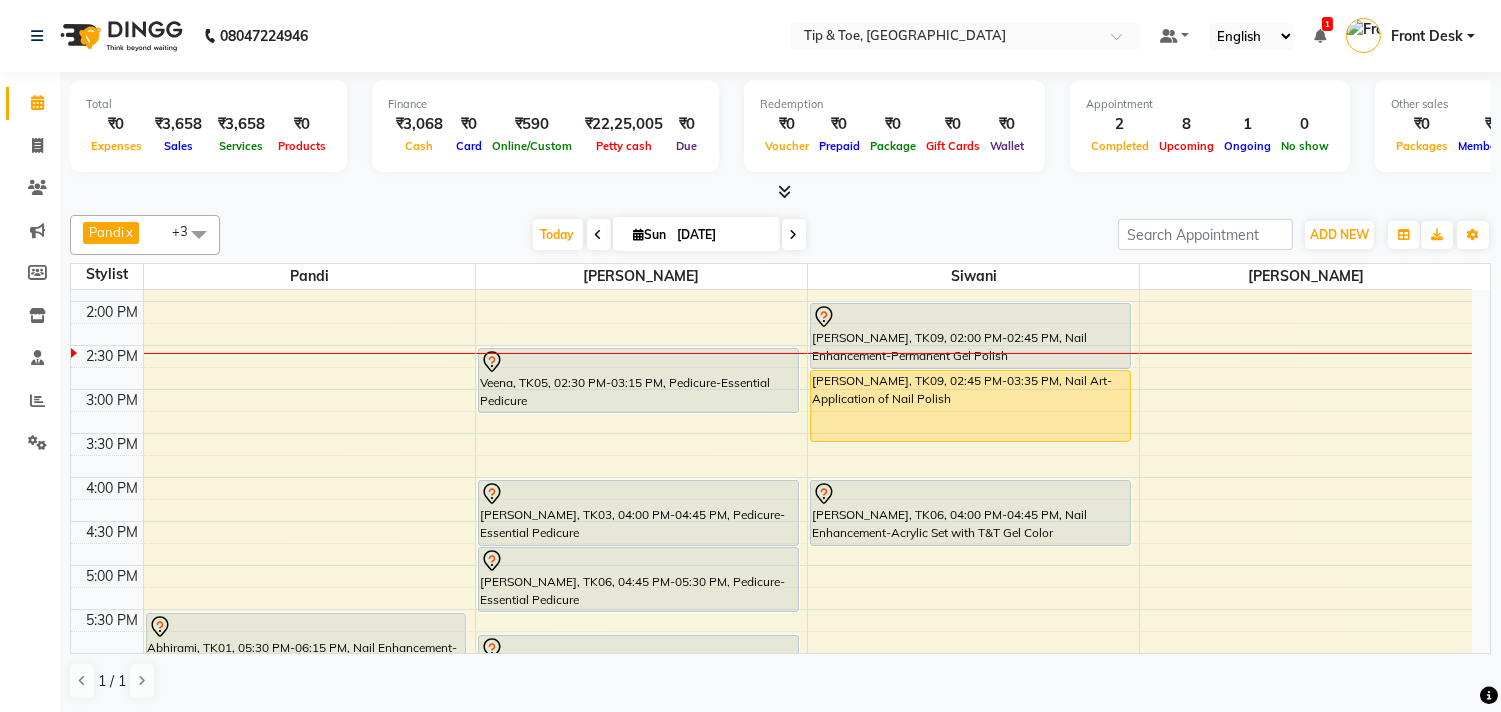 click on "9:00 AM 9:30 AM 10:00 AM 10:30 AM 11:00 AM 11:30 AM 12:00 PM 12:30 PM 1:00 PM 1:30 PM 2:00 PM 2:30 PM 3:00 PM 3:30 PM 4:00 PM 4:30 PM 5:00 PM 5:30 PM 6:00 PM 6:30 PM 7:00 PM 7:30 PM 8:00 PM 8:30 PM 9:00 PM 9:30 PM 10:00 PM 10:30 PM     [PERSON_NAME], TK07, 11:30 AM-12:00 PM, Nail Maintenance-Permanent Gel Polish Removal     Nivedhitha, TK04, 12:00 PM-12:45 PM, Nail Enhancement-Acrylic Set with T&T Gel Color             Abhirami, TK01, 05:30 PM-06:15 PM, Nail Enhancement-Acrylic Set with T&T Gel Color             Veena, TK05, 02:30 PM-03:15 PM, Pedicure-Essential Pedicure             [PERSON_NAME], TK03, 04:00 PM-04:45 PM, Pedicure-Essential Pedicure             Vijayalaksshmi, TK06, 04:45 PM-05:30 PM, Pedicure-Essential Pedicure             Abhirami, TK01, 05:45 PM-06:30 PM, Nail Enhancement-Permanent Gel Polish    Nishi, TK08, 01:00 PM-01:45 PM, Nail Enhancement-Permanent Gel Polish             [PERSON_NAME], TK09, 02:00 PM-02:45 PM, Nail Enhancement-Permanent Gel Polish" at bounding box center (771, 477) 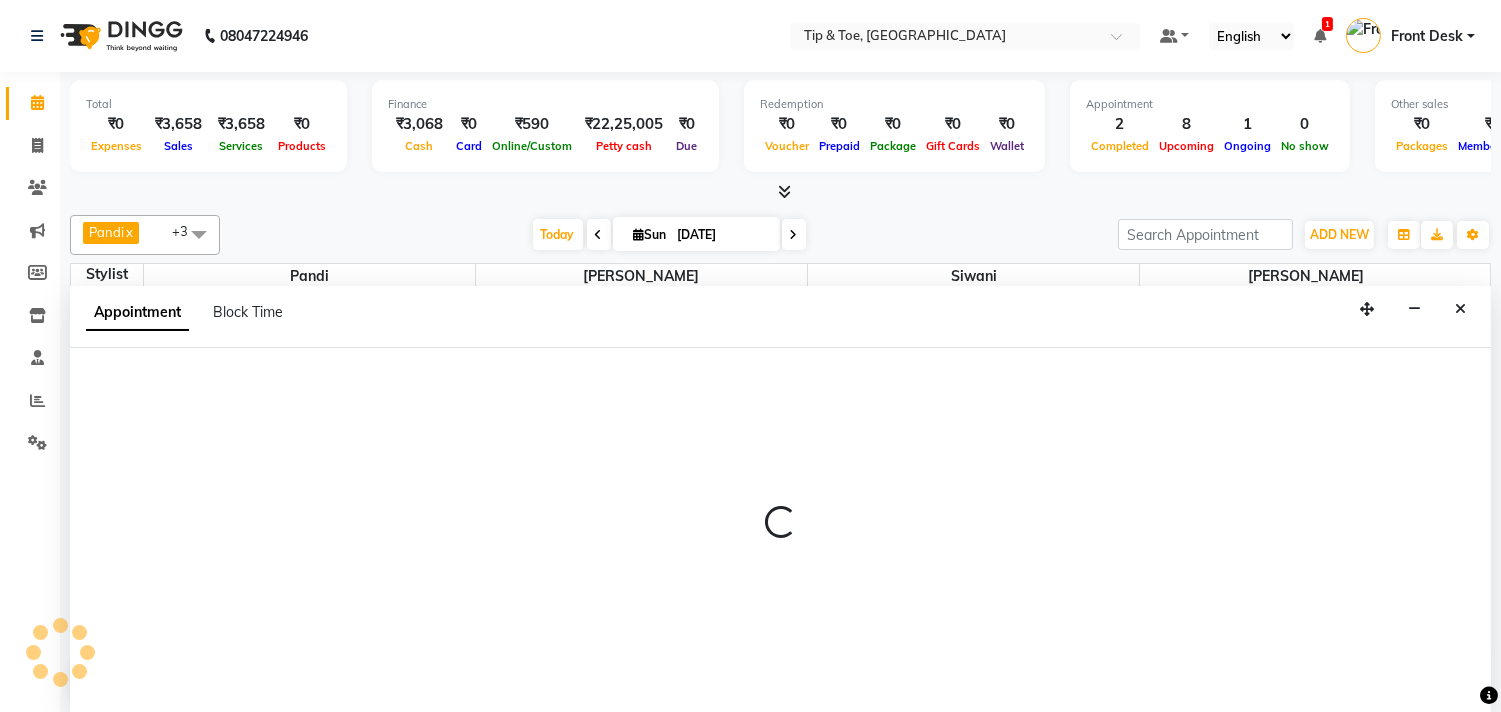 scroll, scrollTop: 1, scrollLeft: 0, axis: vertical 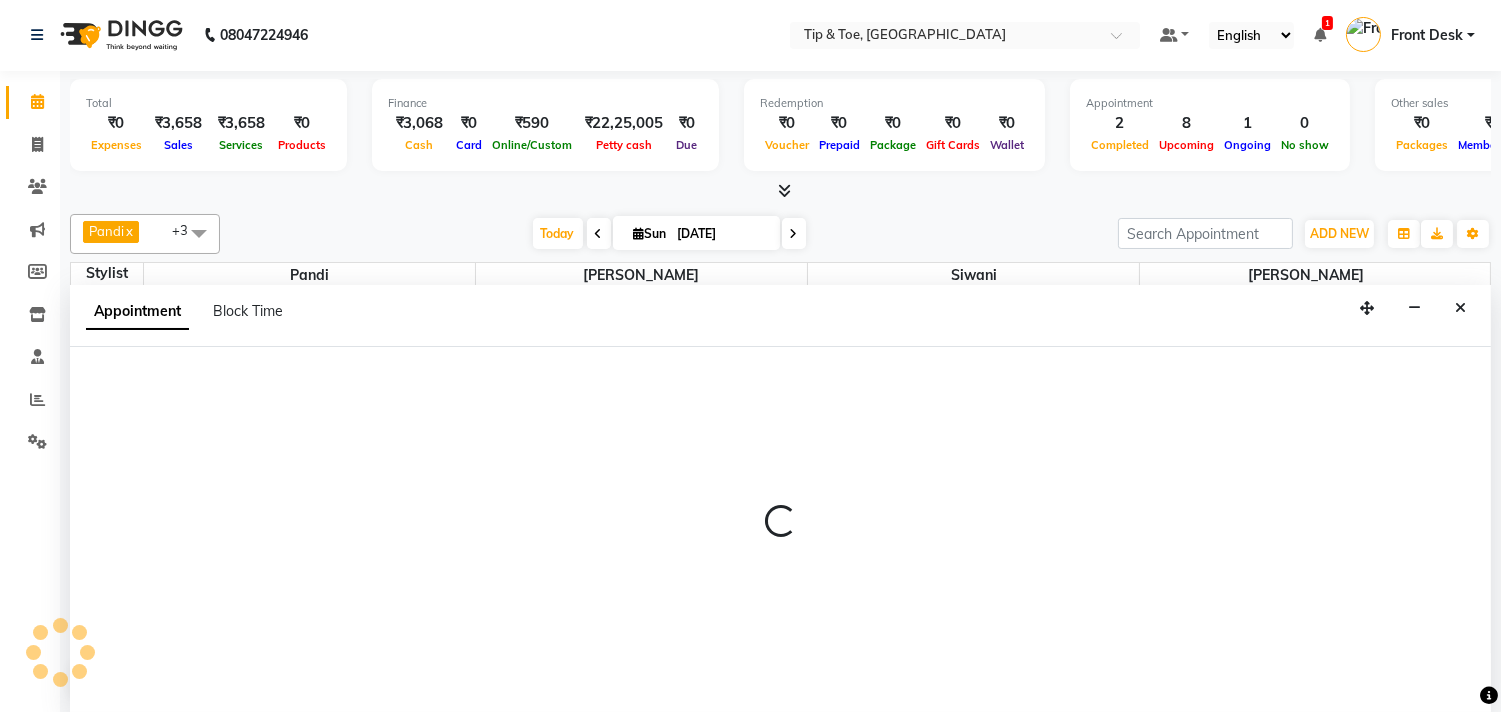 select on "39912" 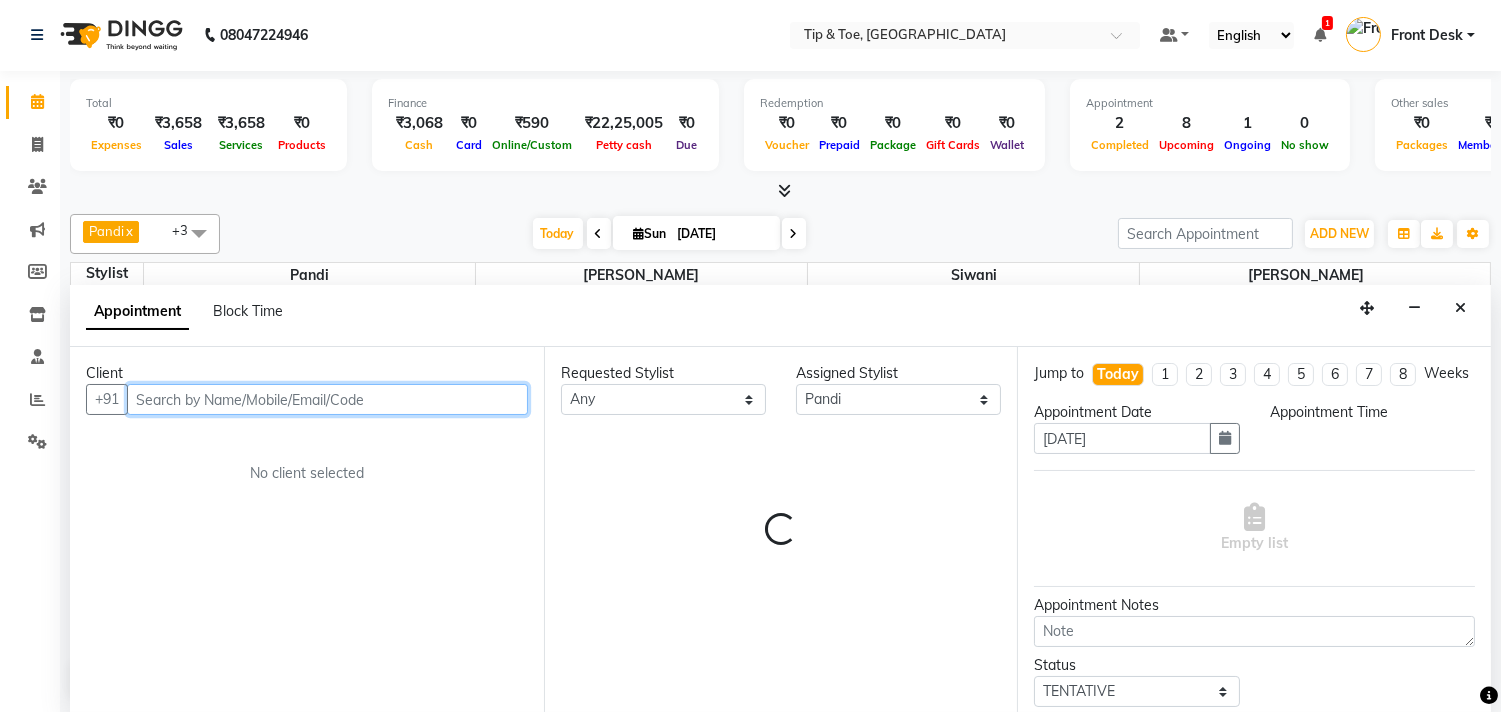 select on "900" 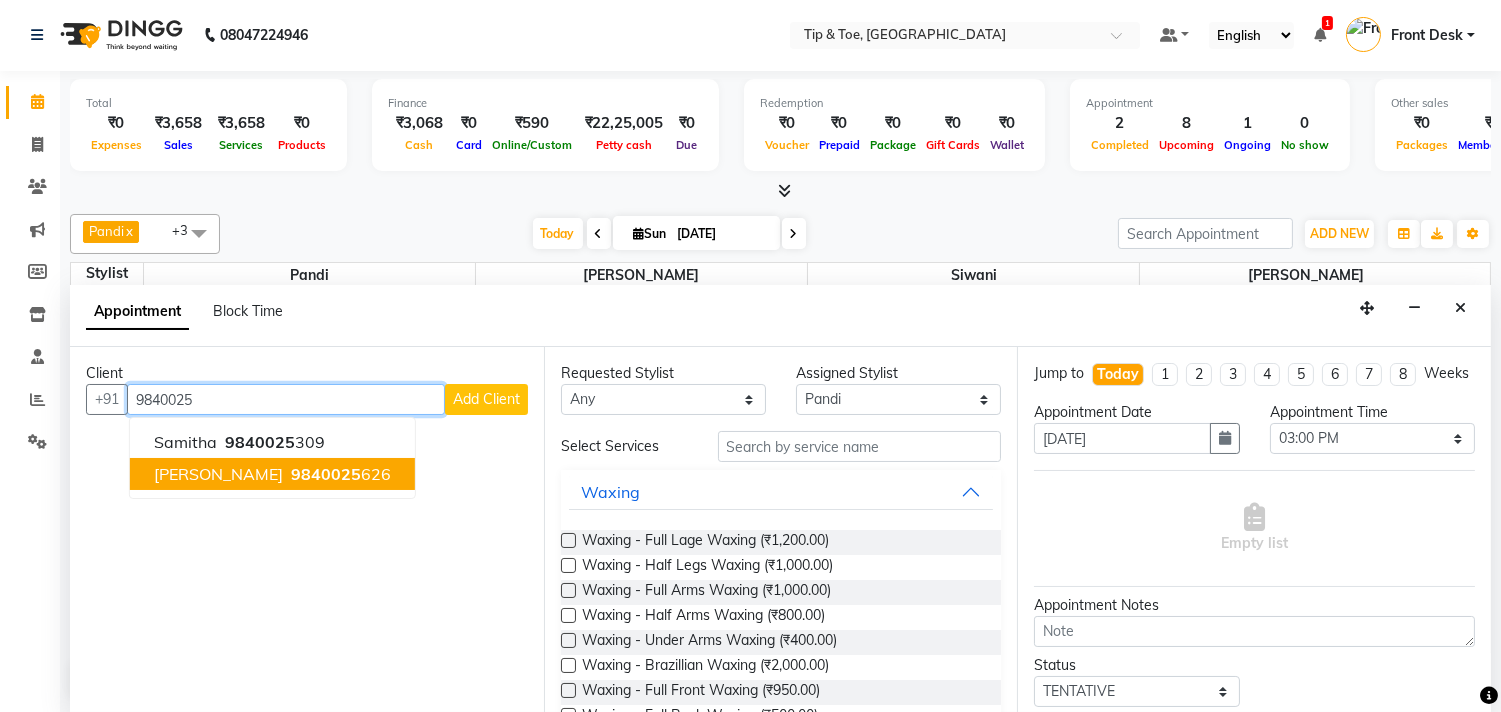 click on "9840025 626" at bounding box center [339, 474] 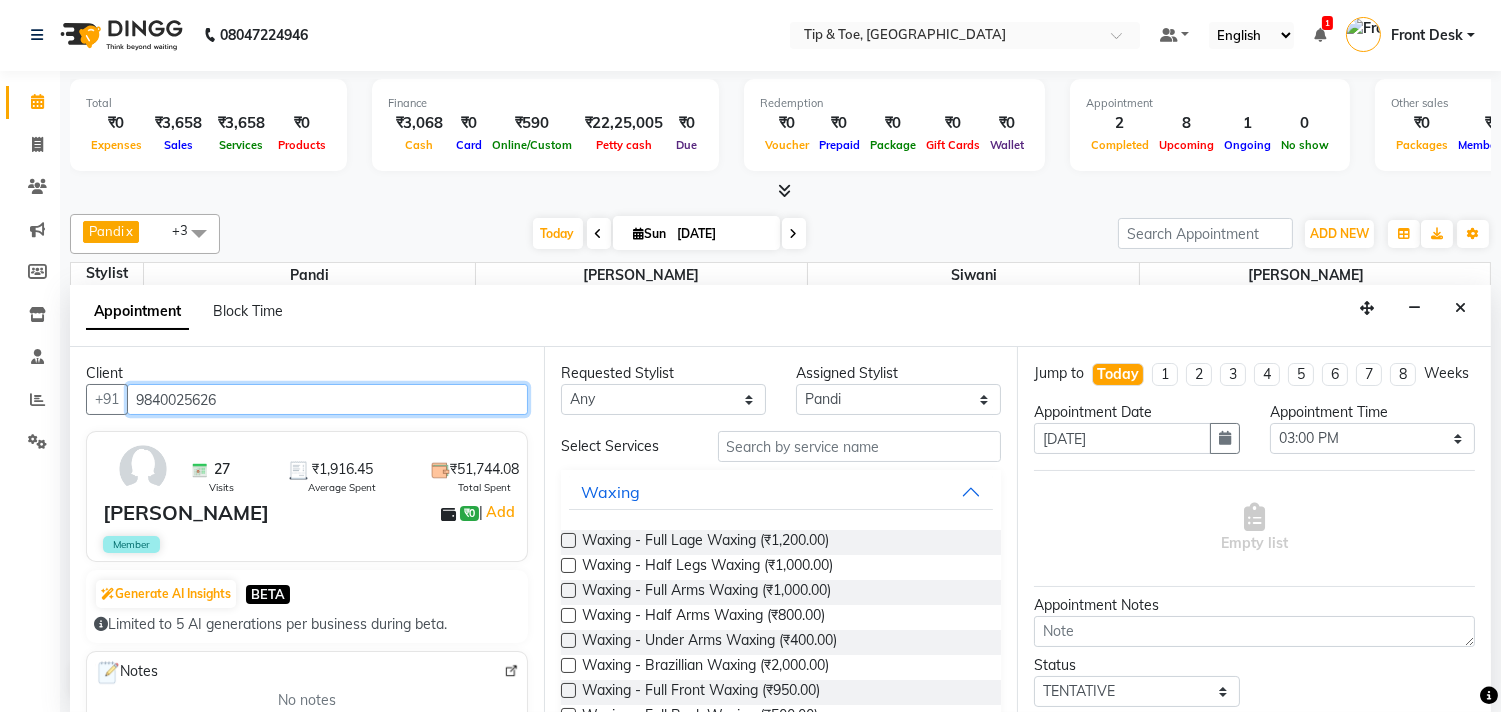type on "9840025626" 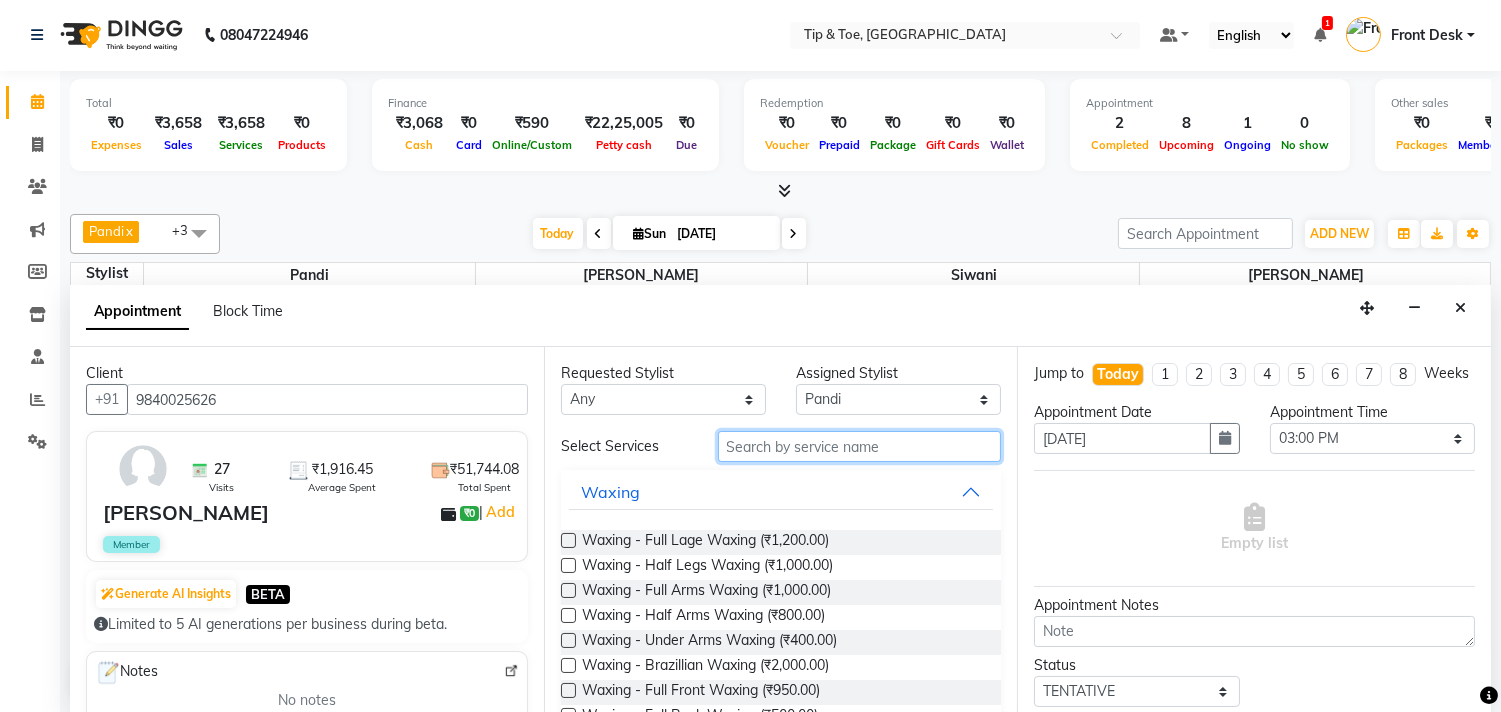 click at bounding box center [860, 446] 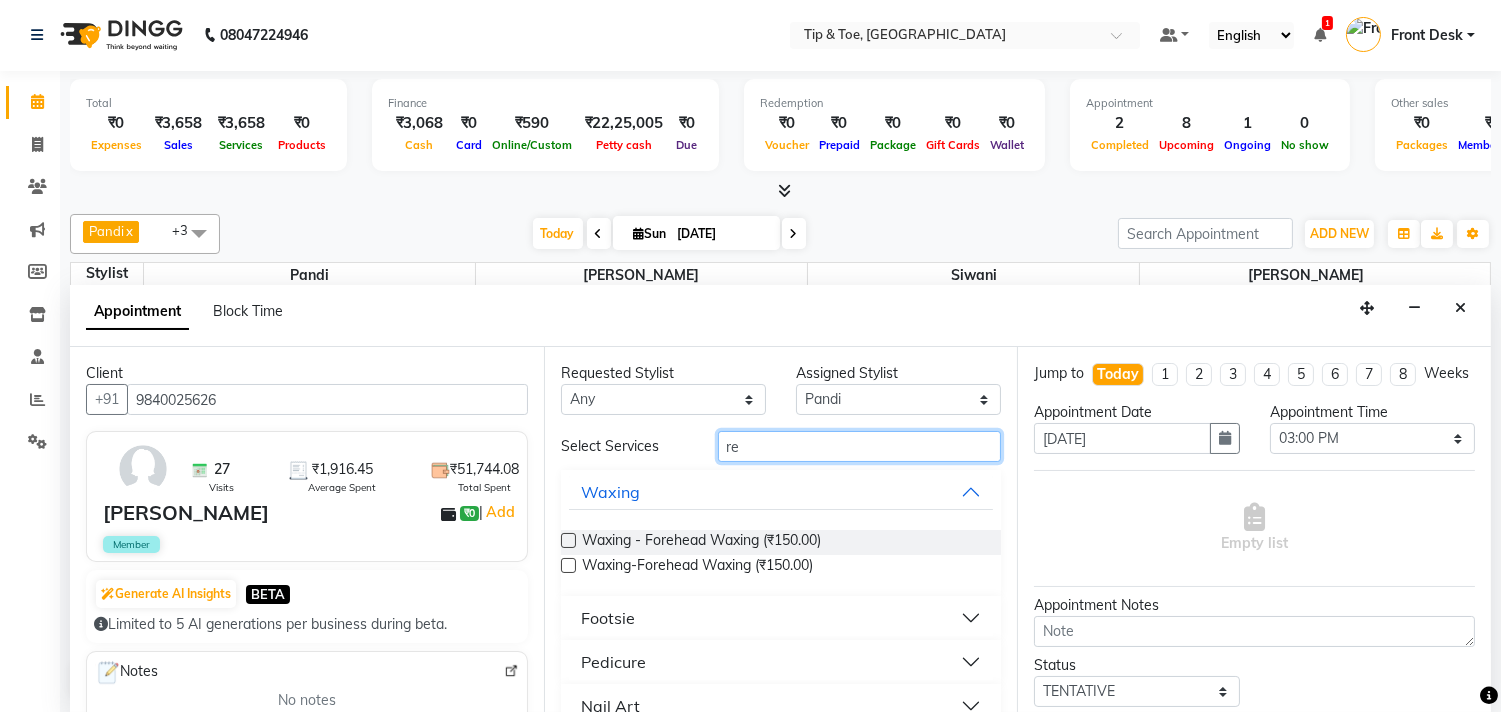 type on "r" 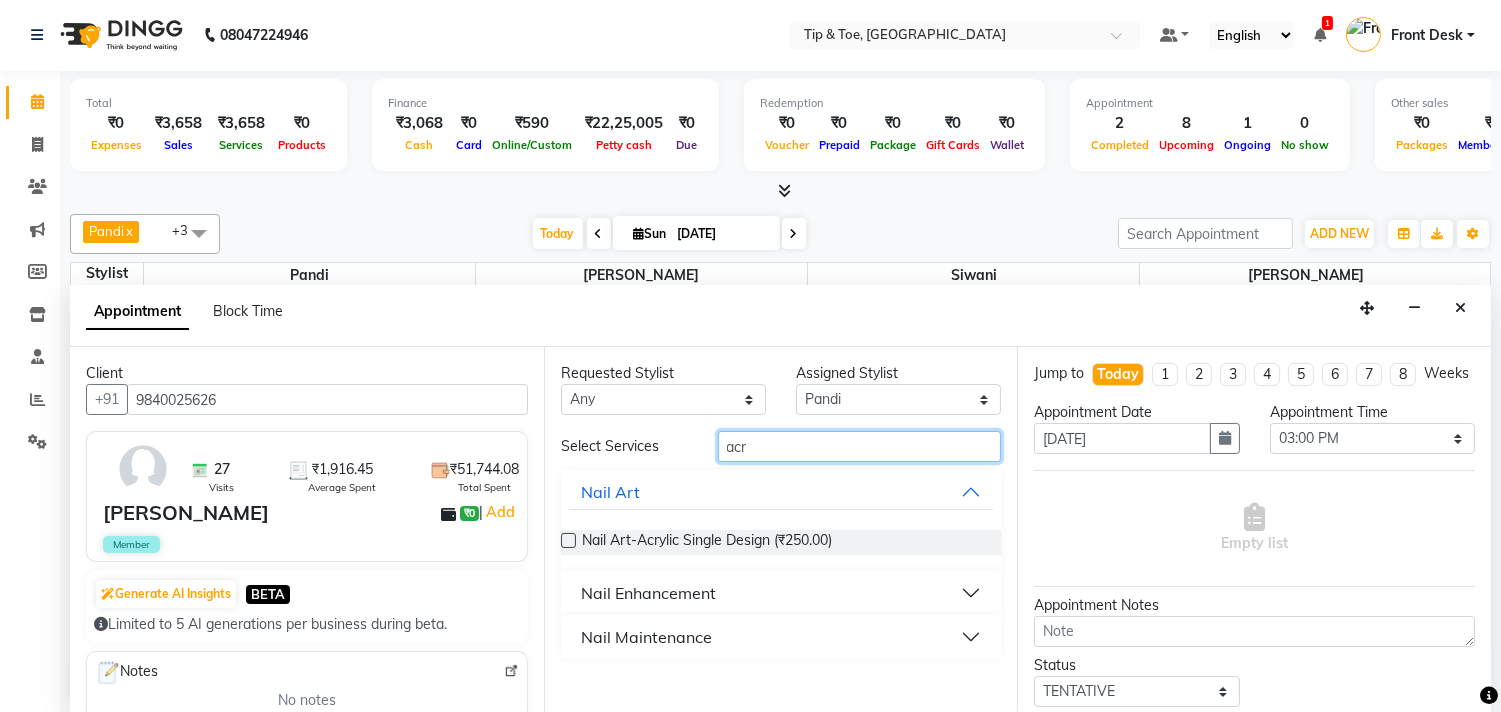 type on "acr" 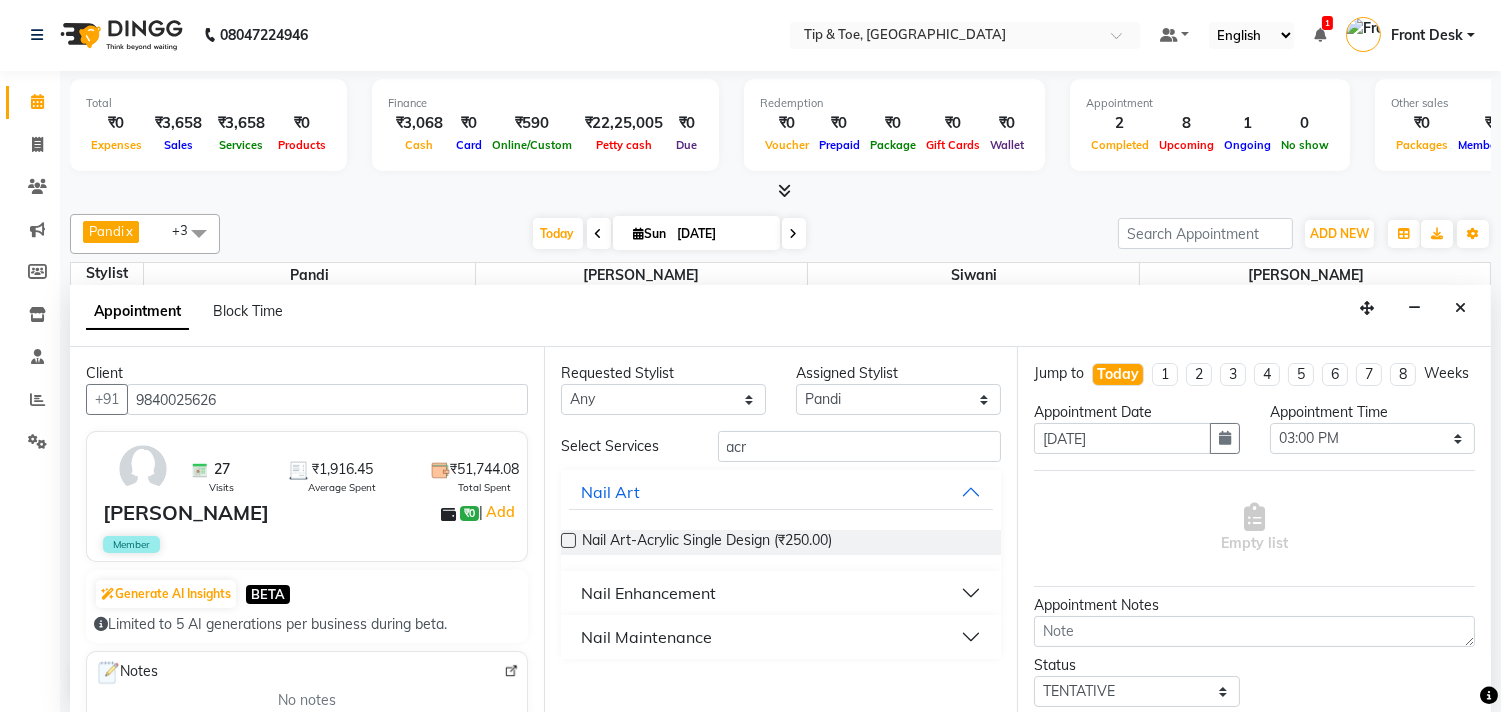 click on "Nail Enhancement" at bounding box center (648, 593) 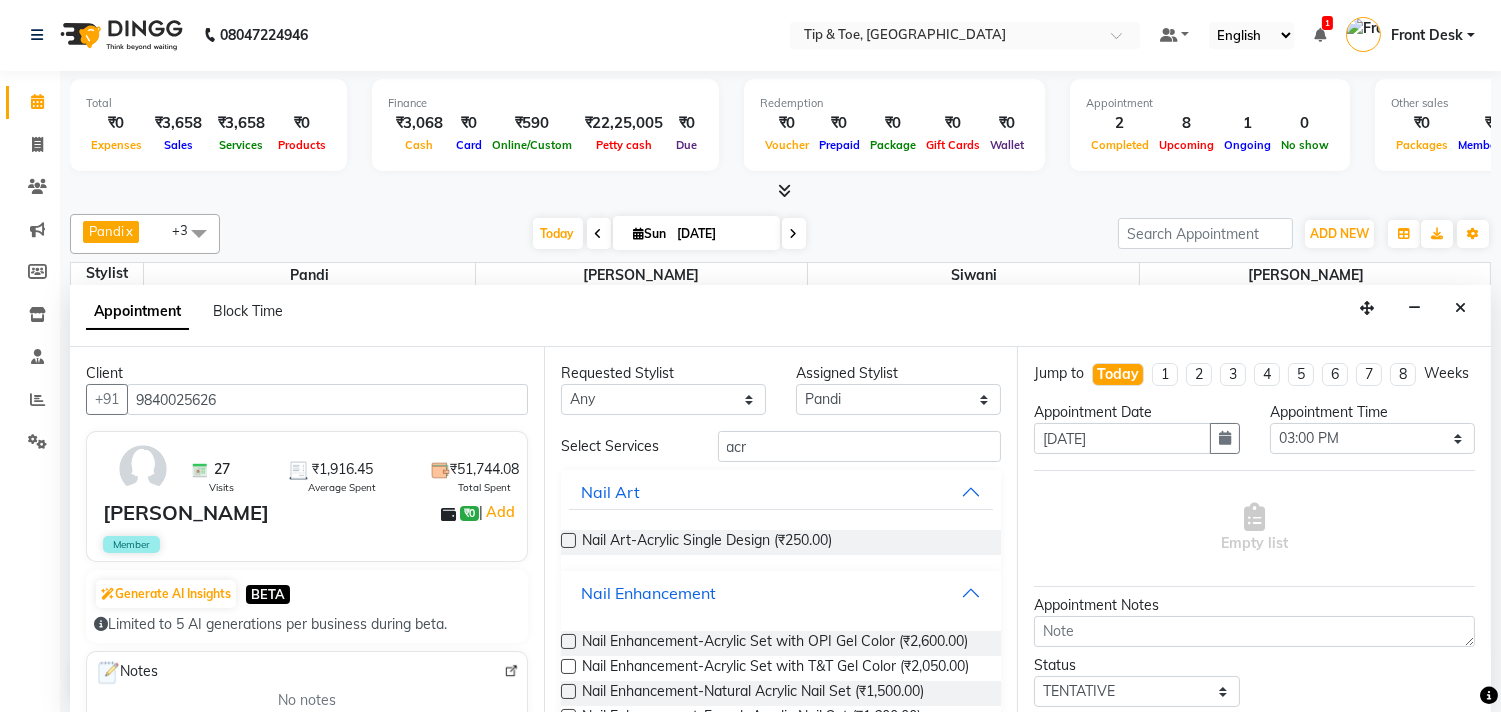 click on "Nail Enhancement" at bounding box center (781, 593) 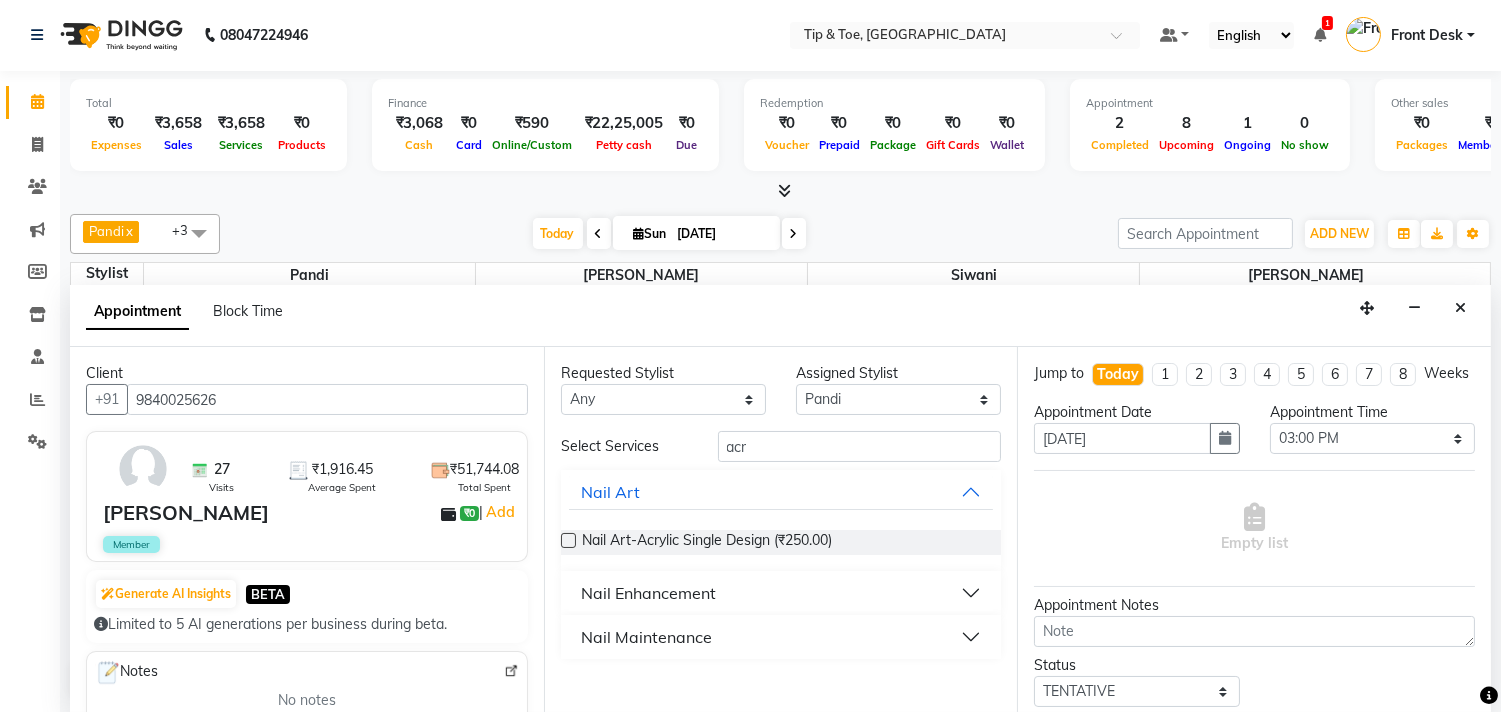 click on "Nail Maintenance" at bounding box center (646, 637) 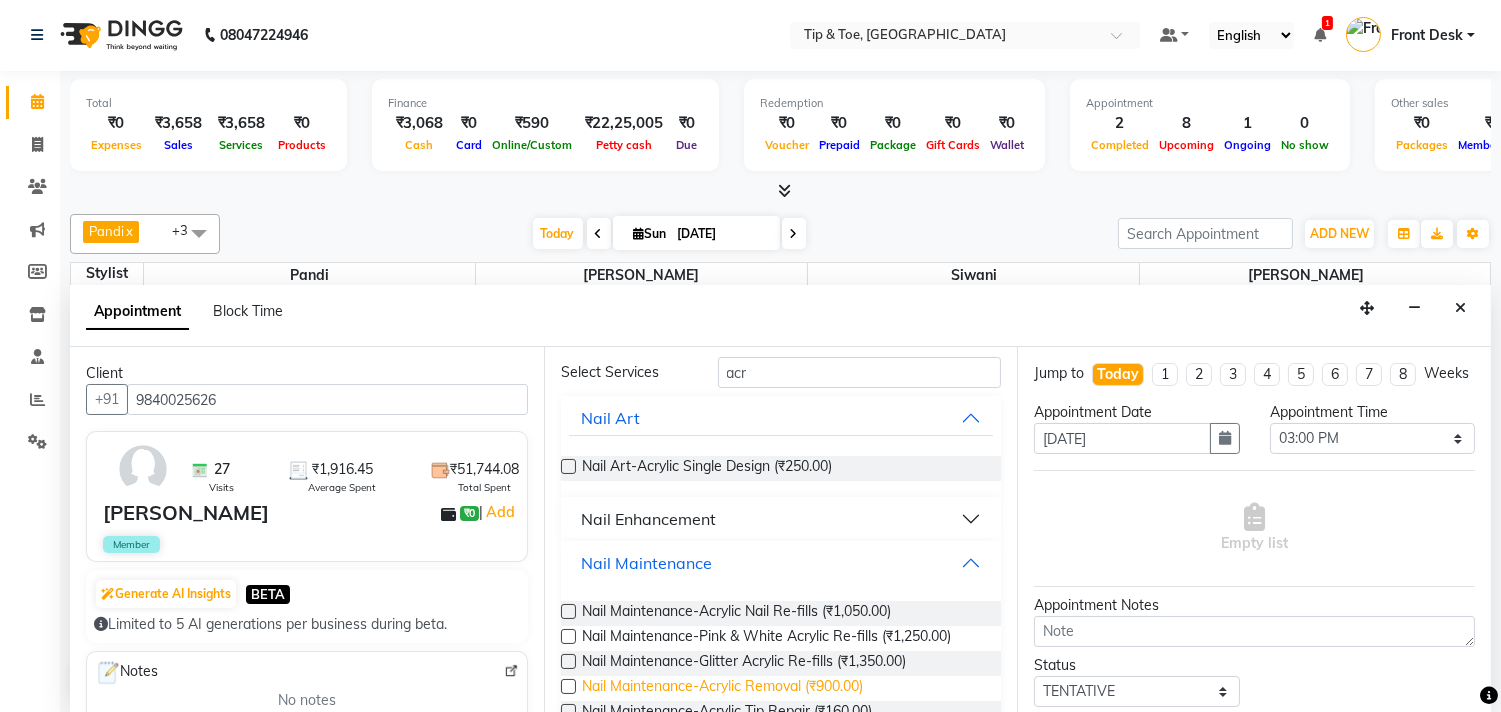 scroll, scrollTop: 168, scrollLeft: 0, axis: vertical 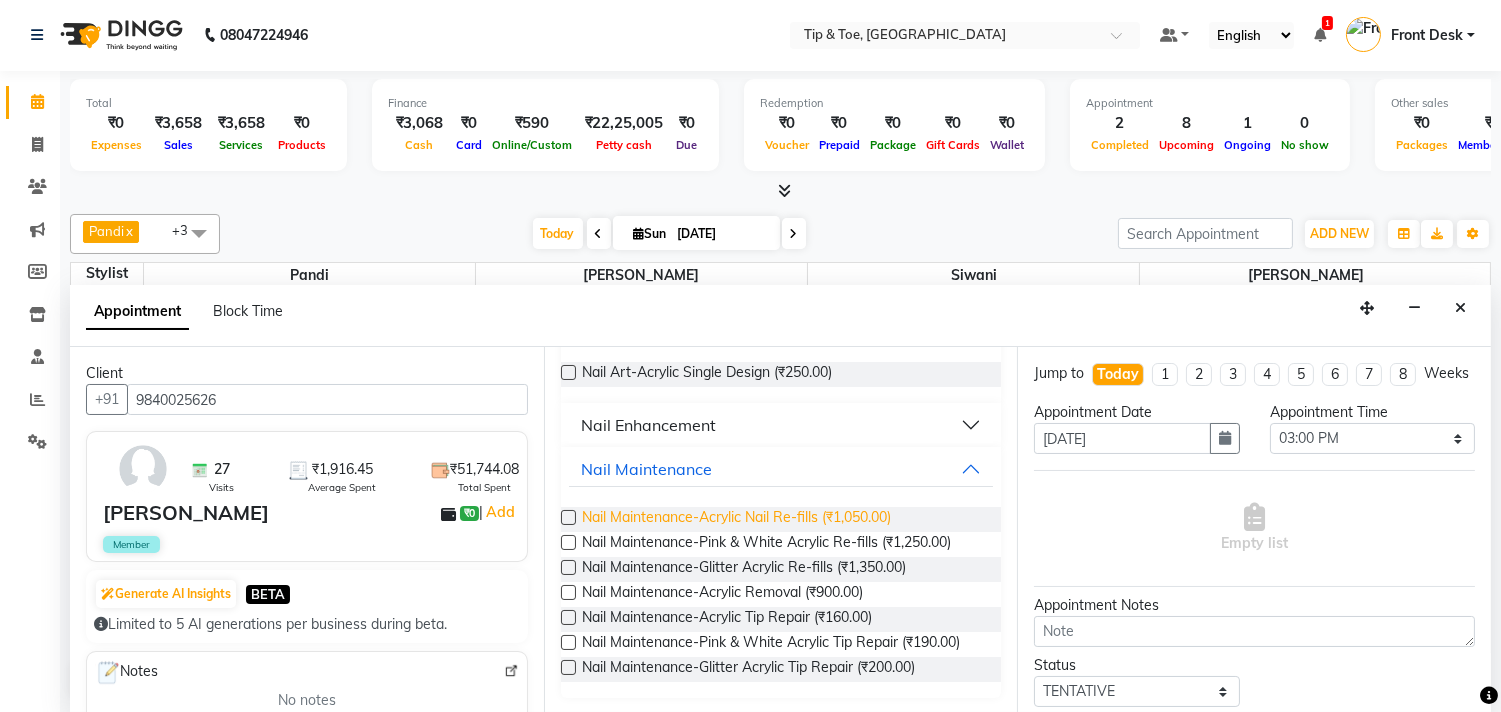 click on "Nail Maintenance-Acrylic Nail Re-fills (₹1,050.00)" at bounding box center (736, 519) 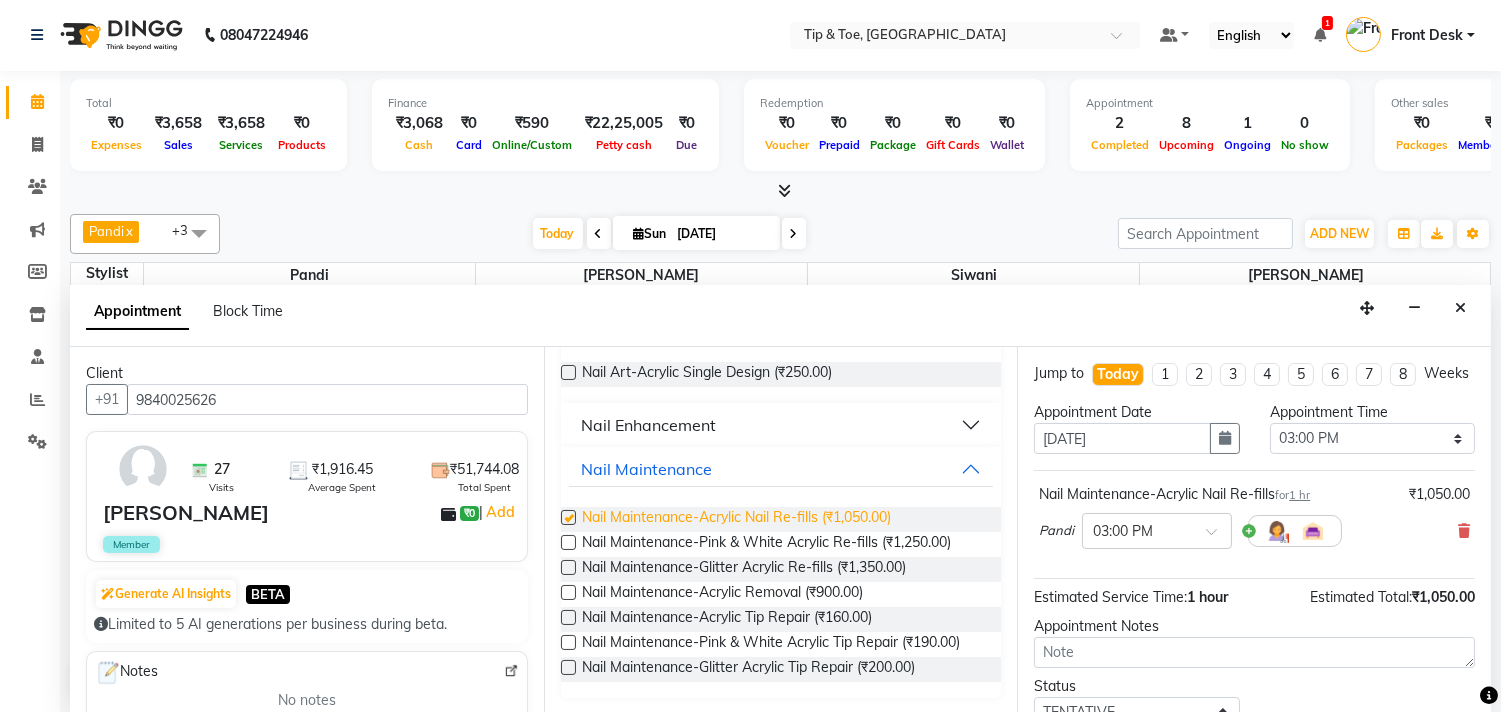 checkbox on "false" 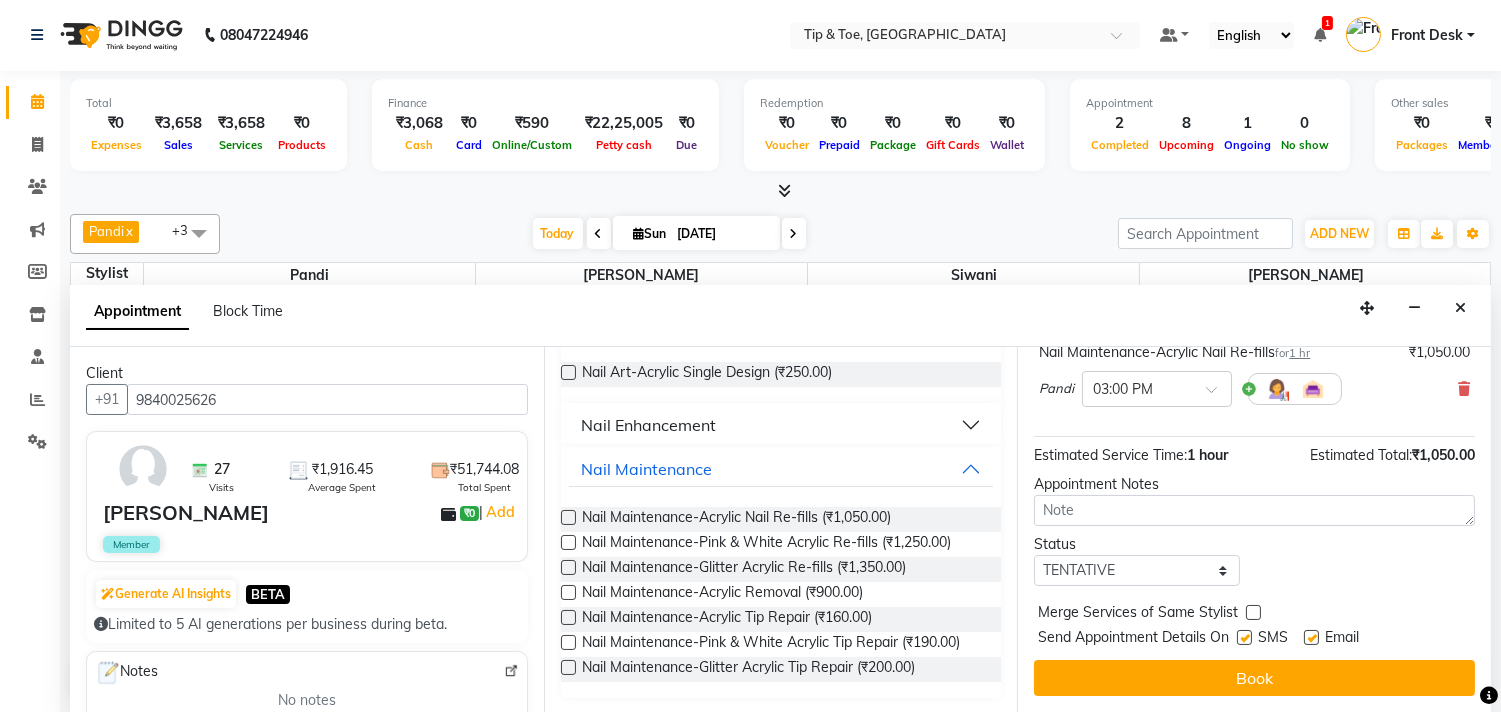 scroll, scrollTop: 161, scrollLeft: 0, axis: vertical 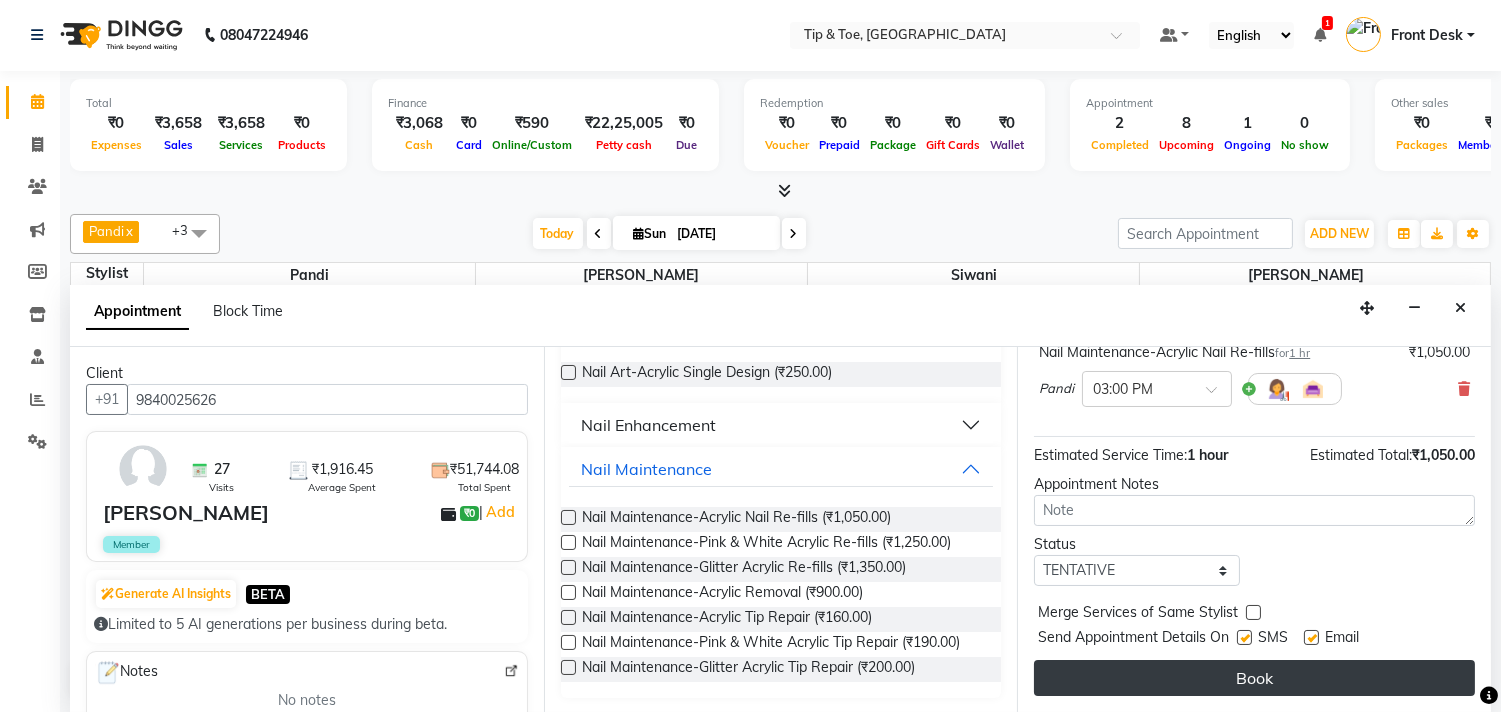 click on "Book" at bounding box center [1254, 678] 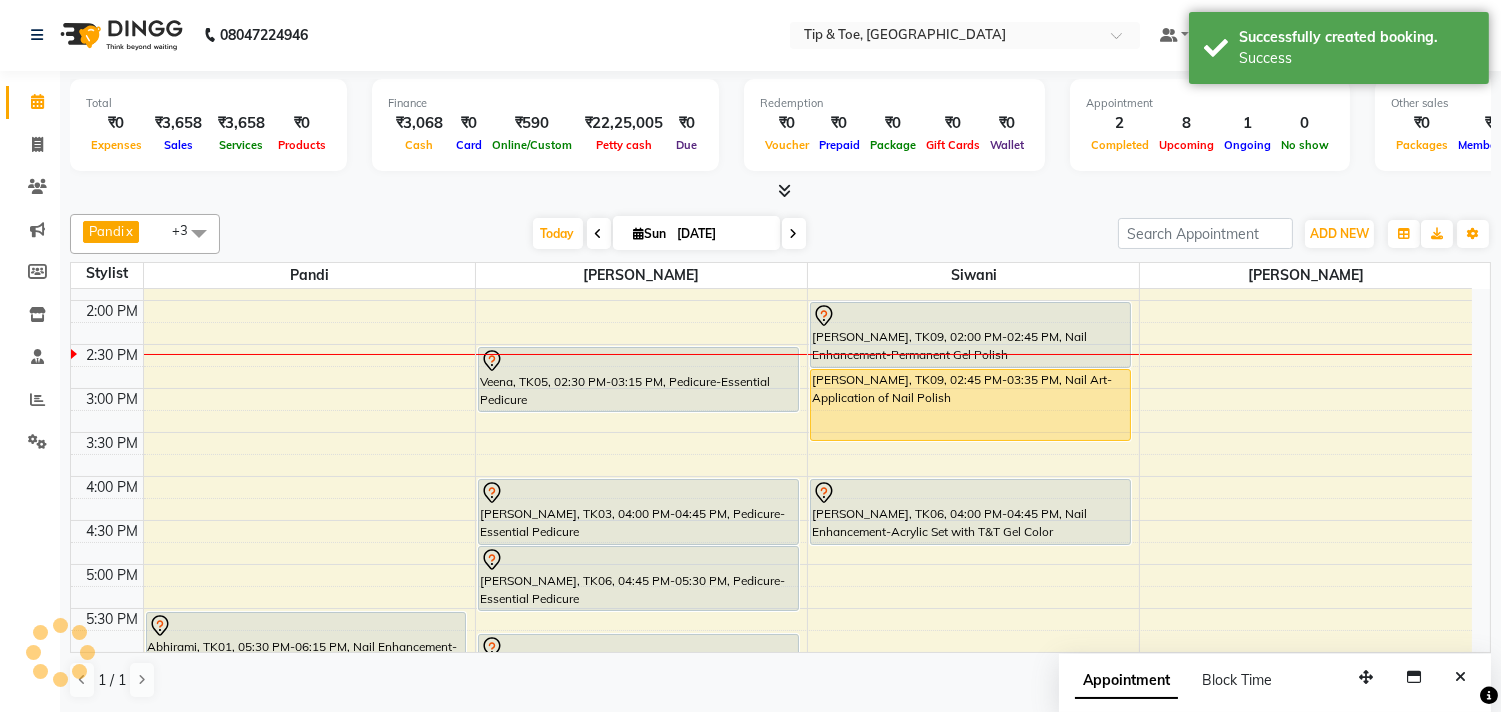 scroll, scrollTop: 0, scrollLeft: 0, axis: both 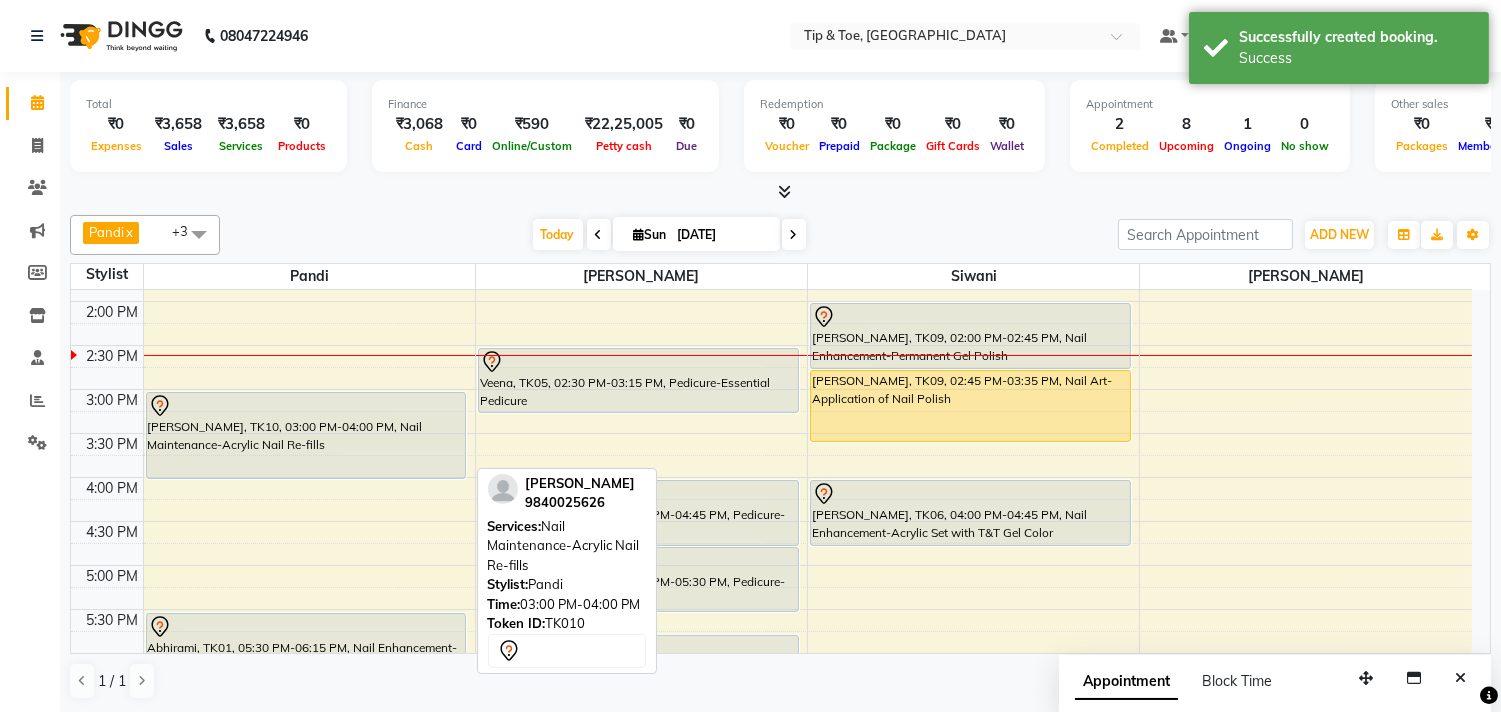drag, startPoint x: 218, startPoint y: 473, endPoint x: 228, endPoint y: 458, distance: 18.027756 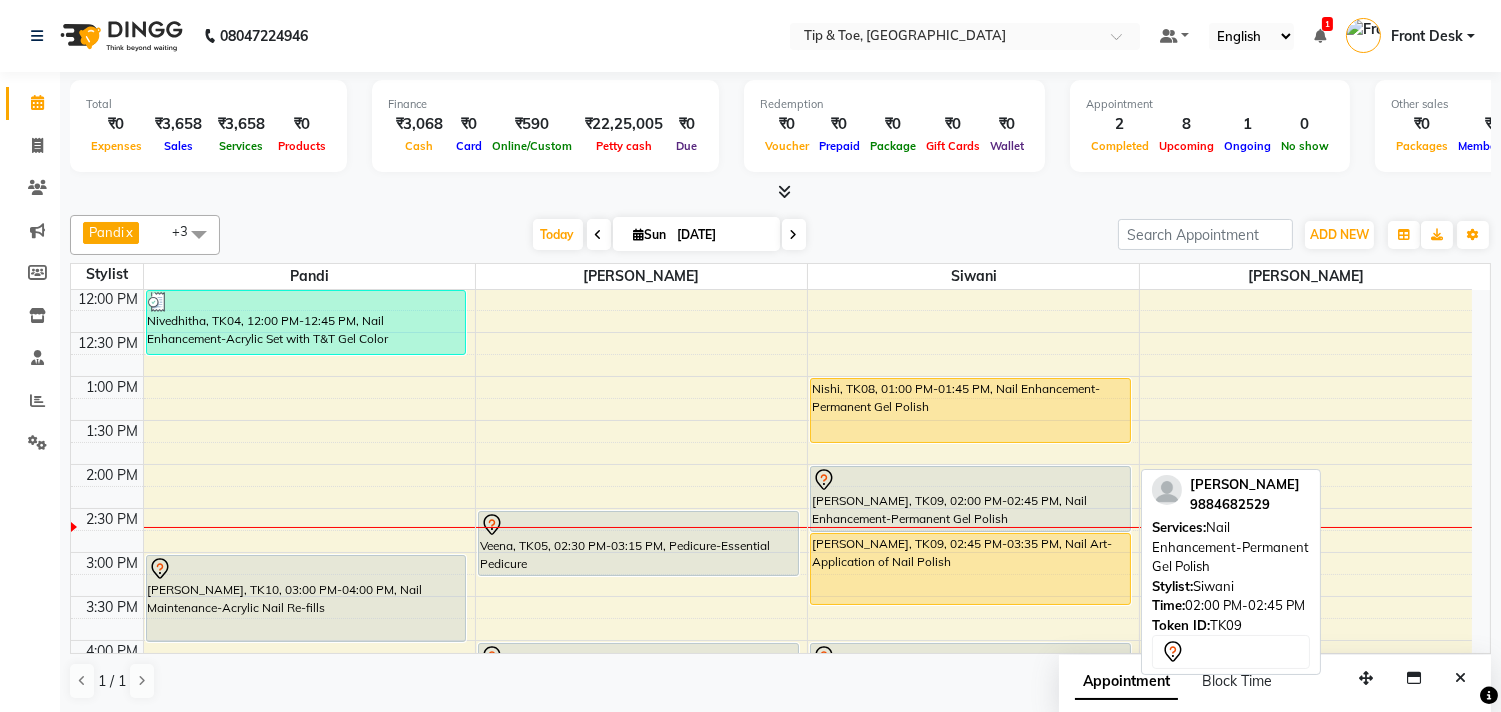 scroll, scrollTop: 206, scrollLeft: 0, axis: vertical 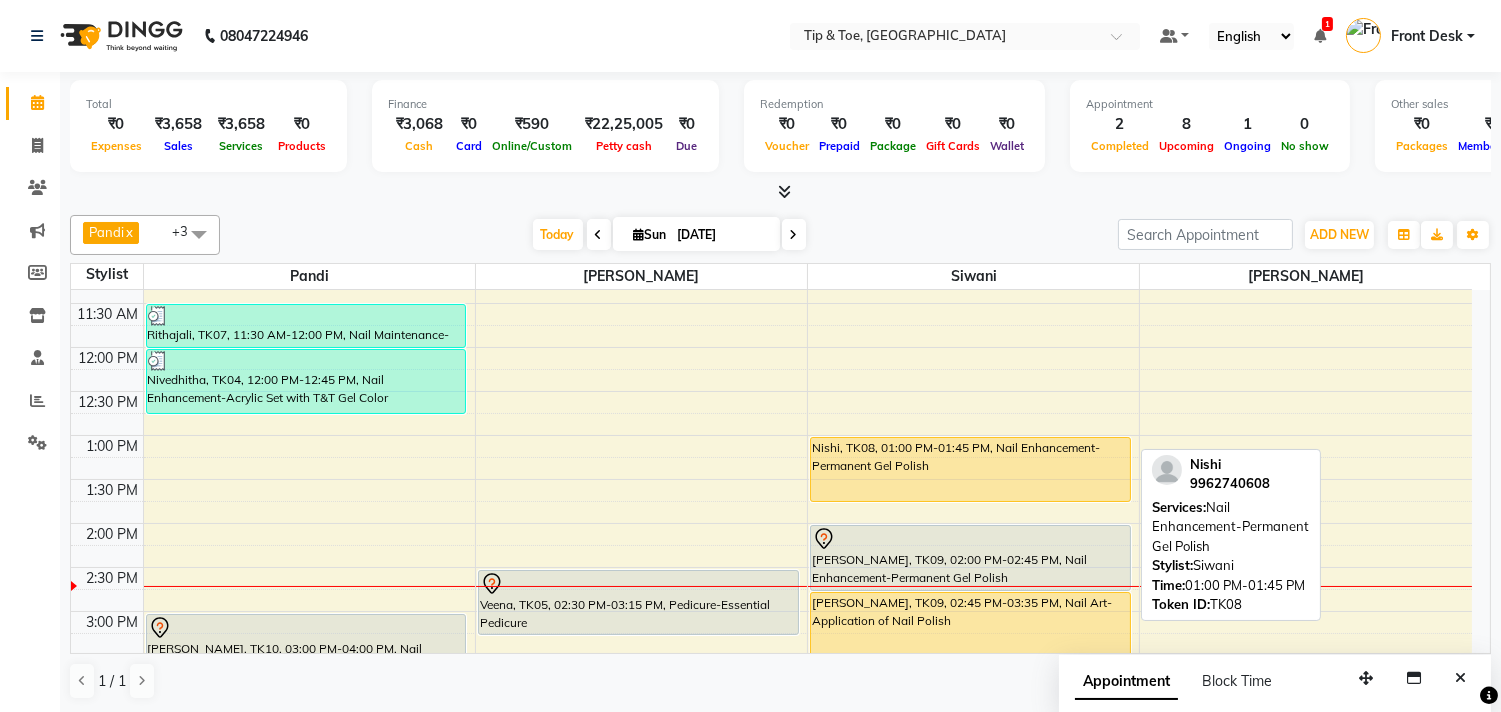 click on "Nishi, TK08, 01:00 PM-01:45 PM, Nail Enhancement-Permanent Gel Polish" at bounding box center [970, 469] 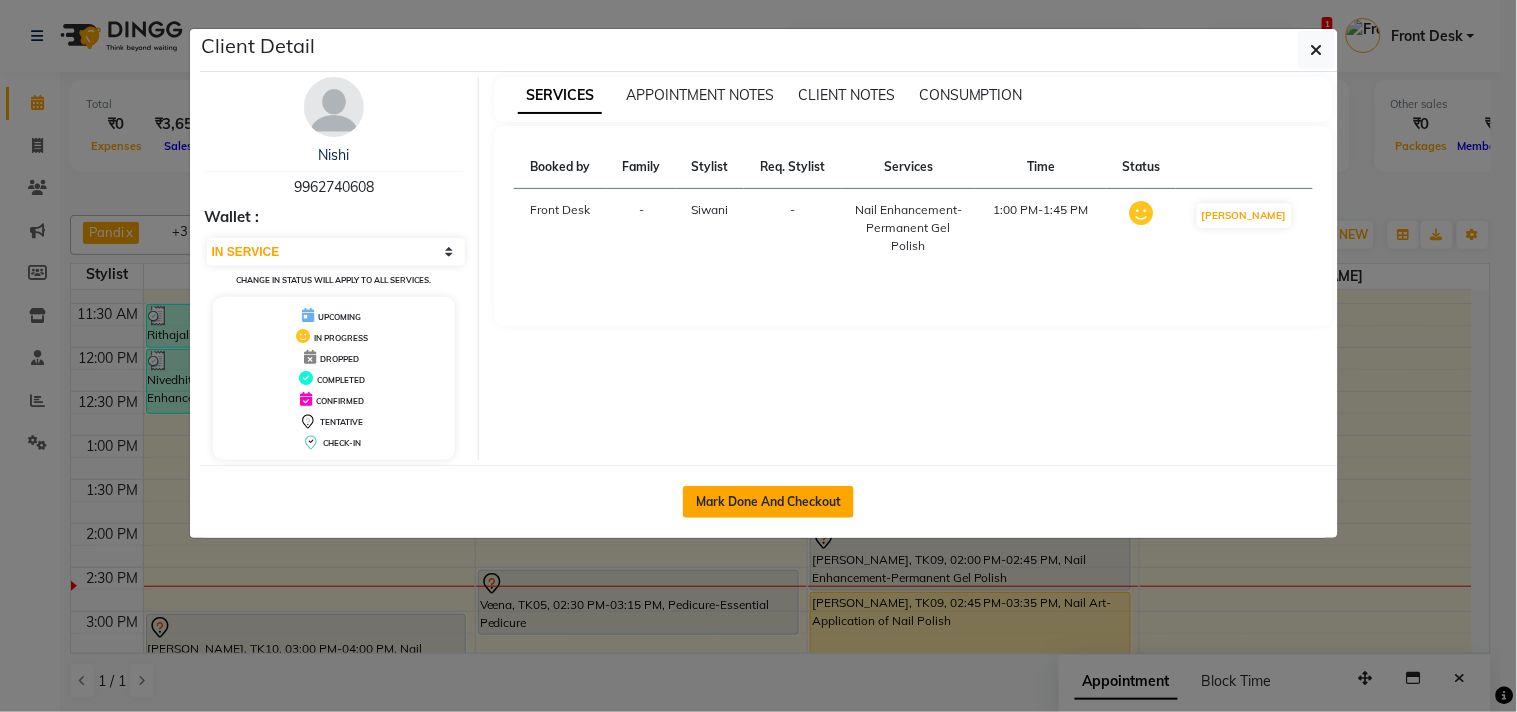 drag, startPoint x: 792, startPoint y: 496, endPoint x: 803, endPoint y: 497, distance: 11.045361 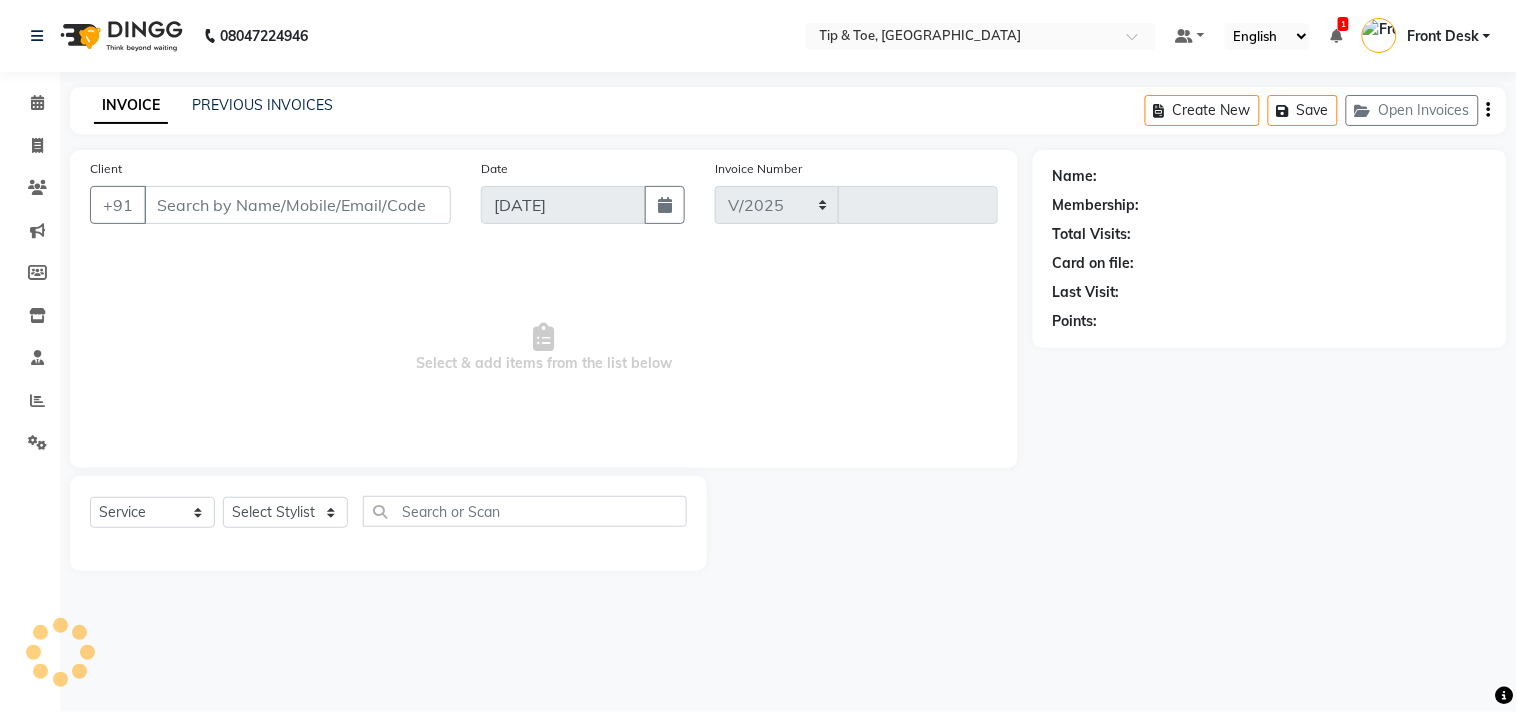 select on "5770" 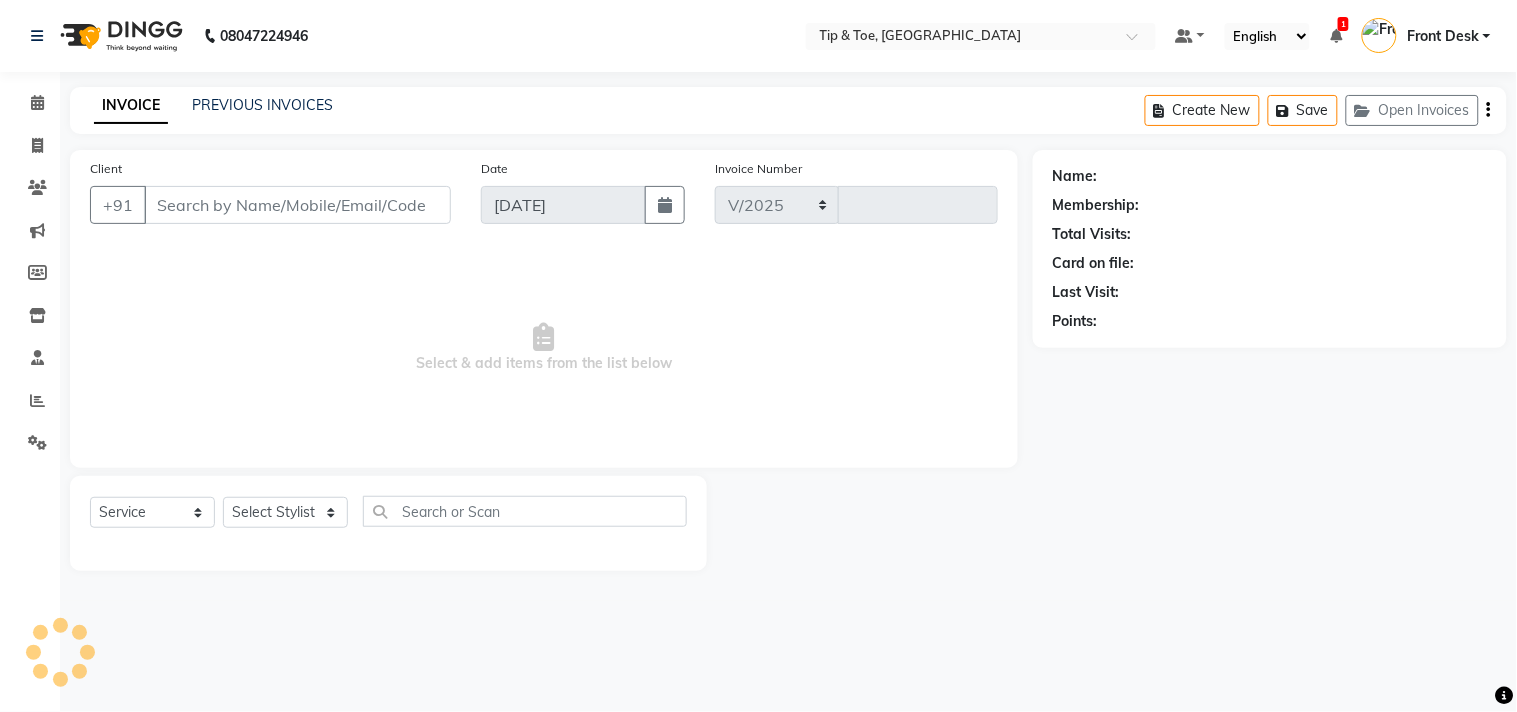 type on "0750" 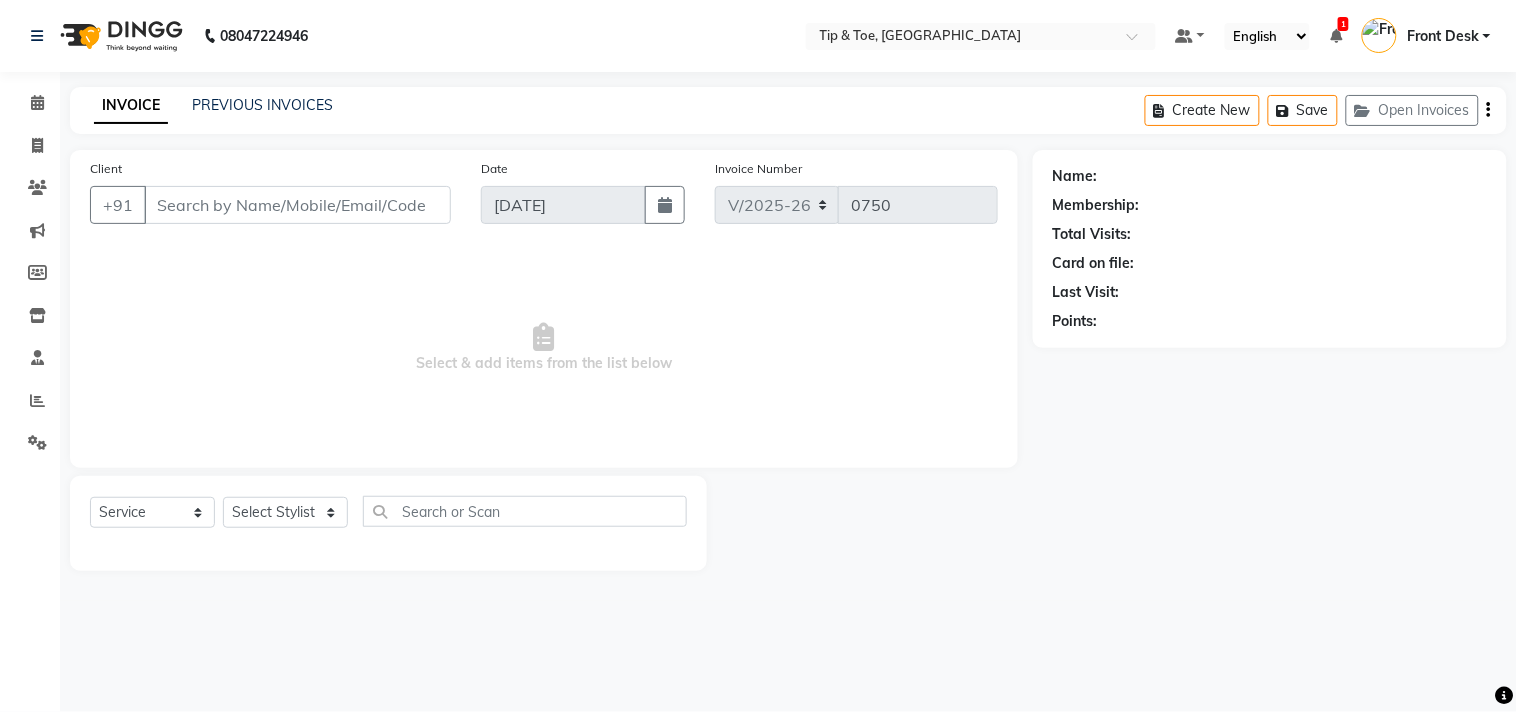 type on "9962740608" 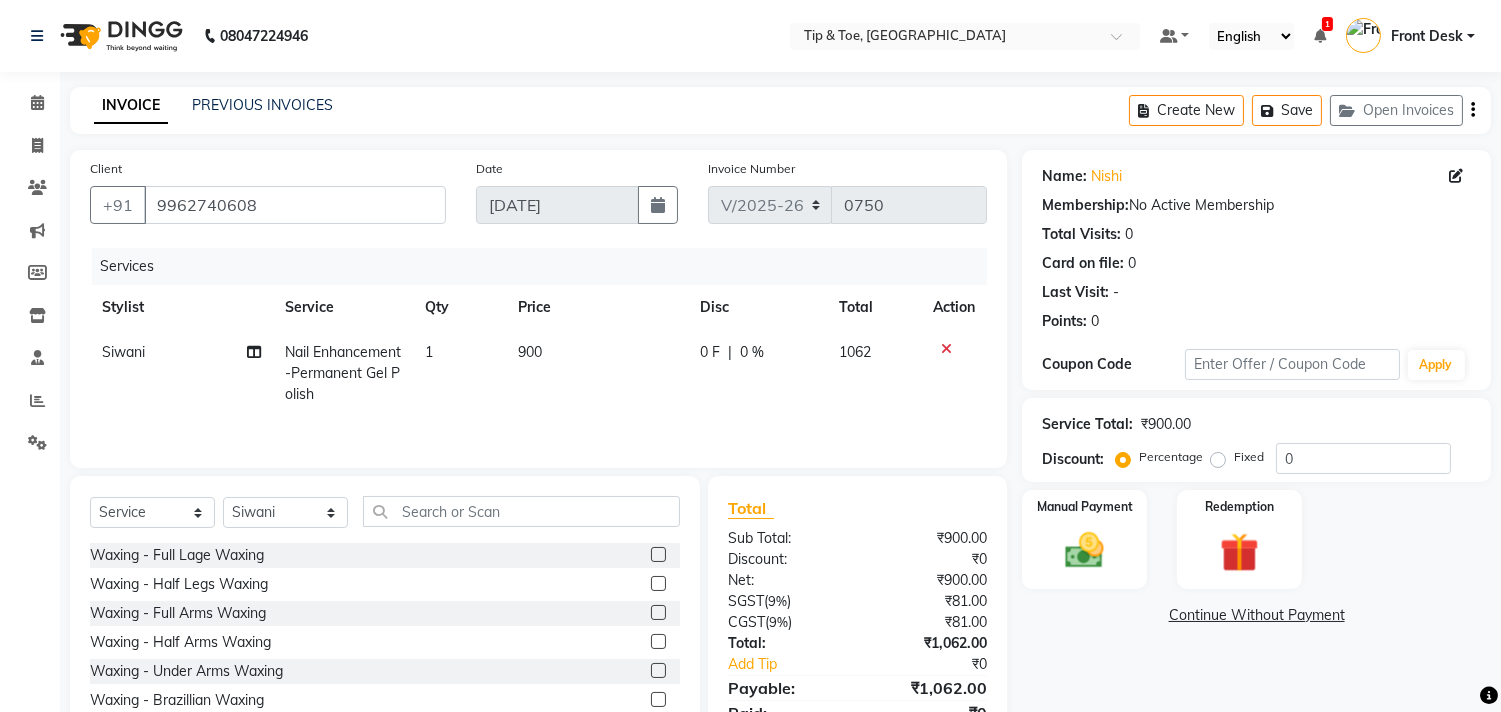 click on "Nail Enhancement-Permanent Gel Polish" 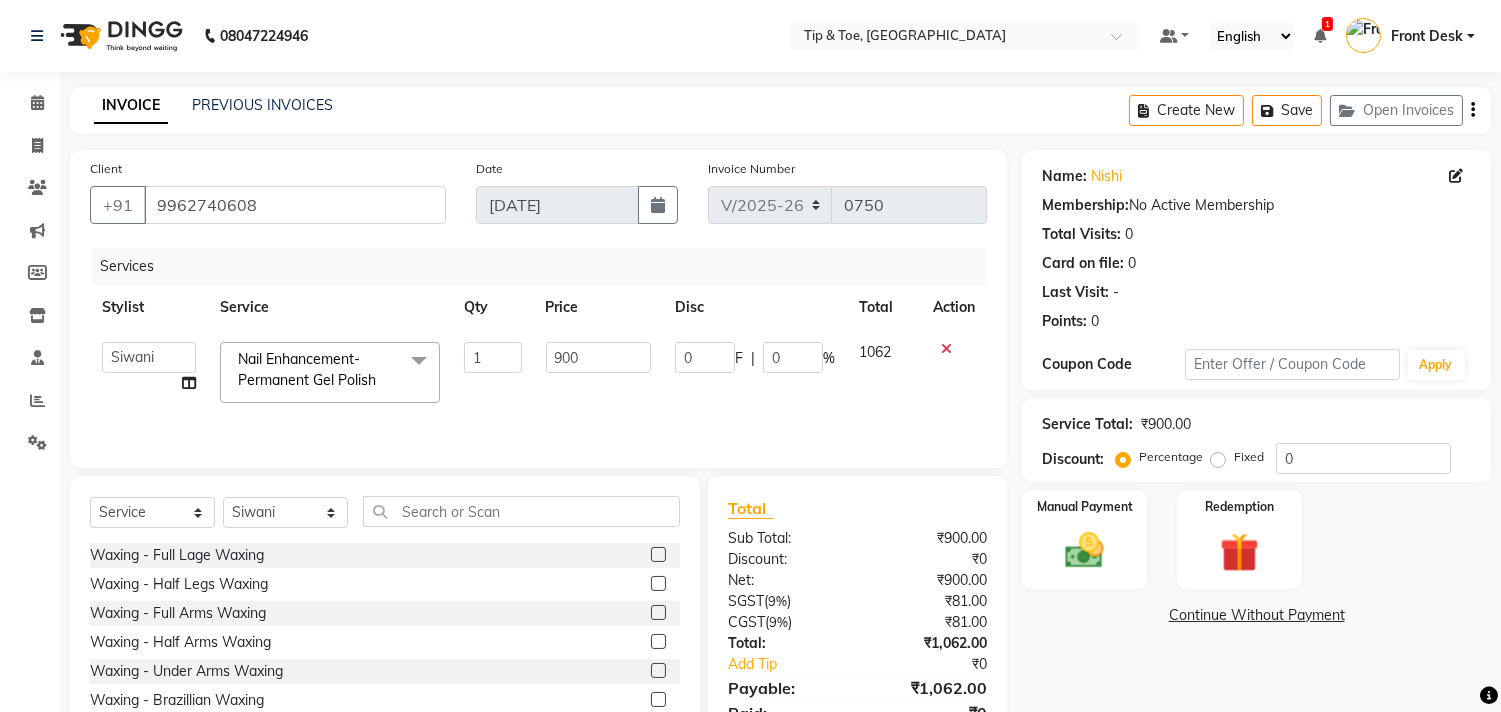 click on "Nail Enhancement-Permanent Gel Polish  x" 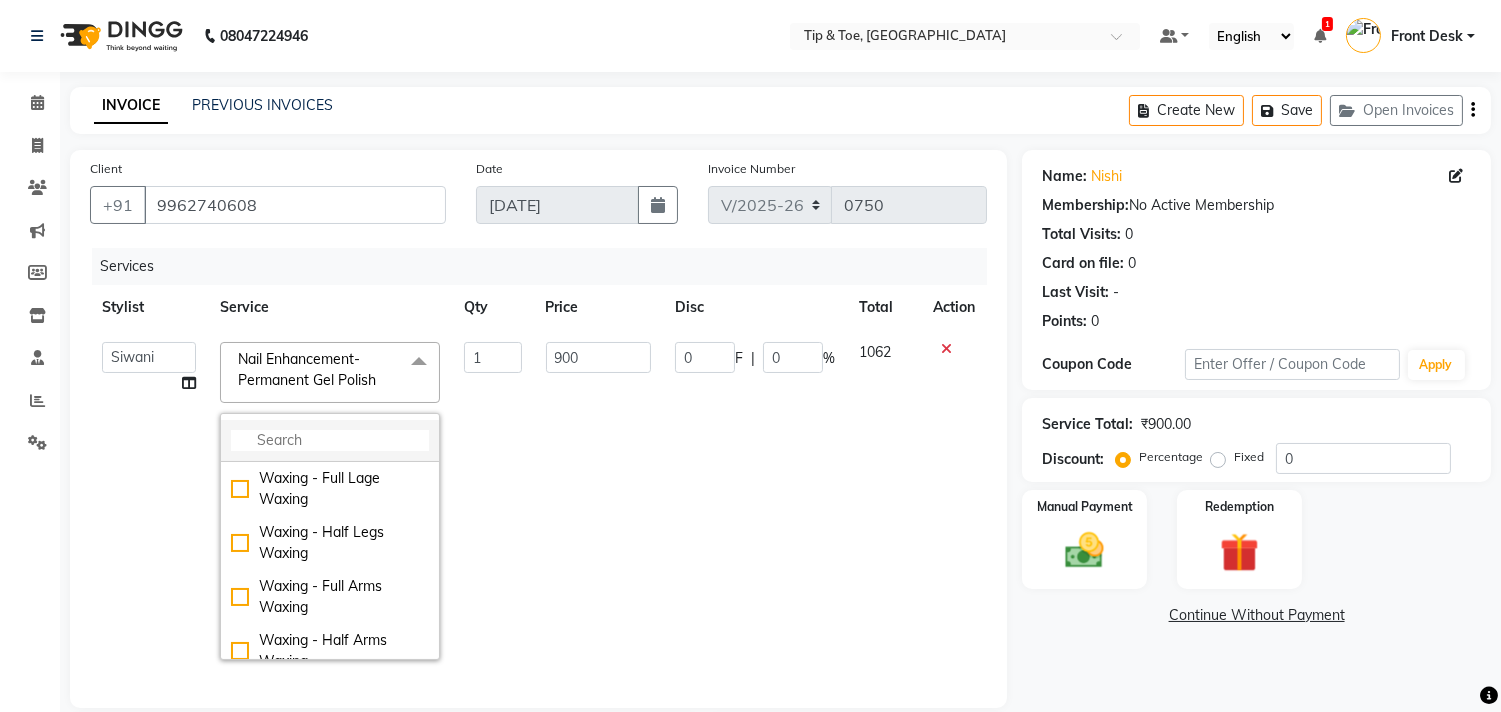 click 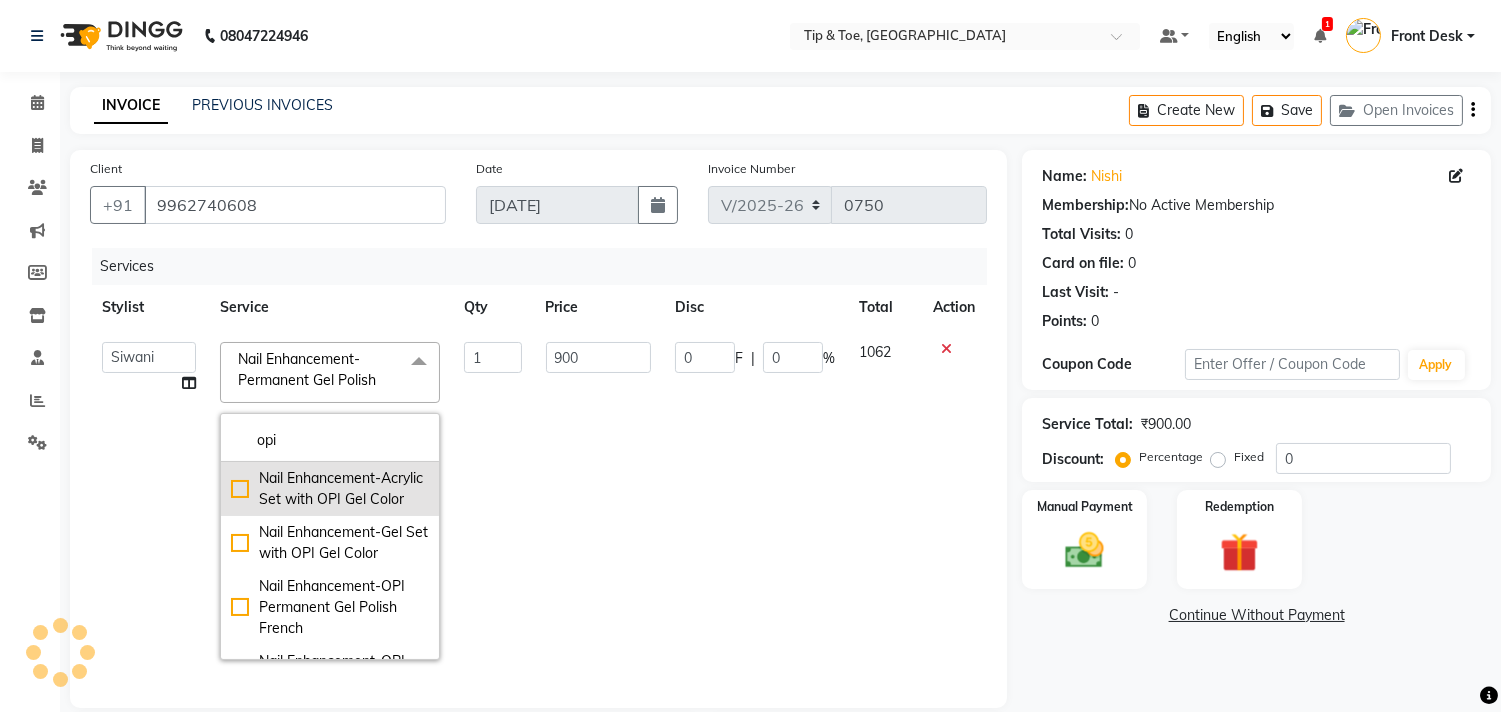 type on "opi" 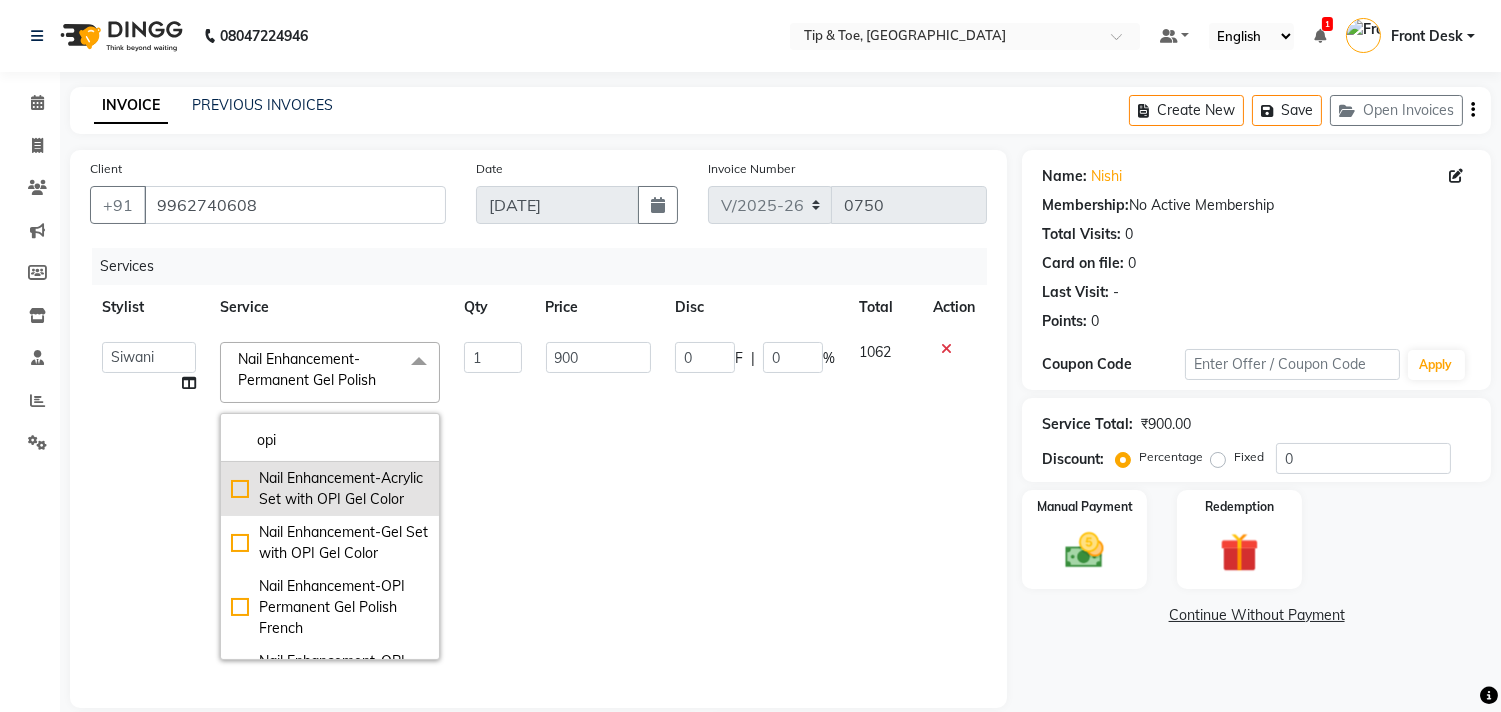 click on "Nail Enhancement-Acrylic Set with OPI Gel Color" 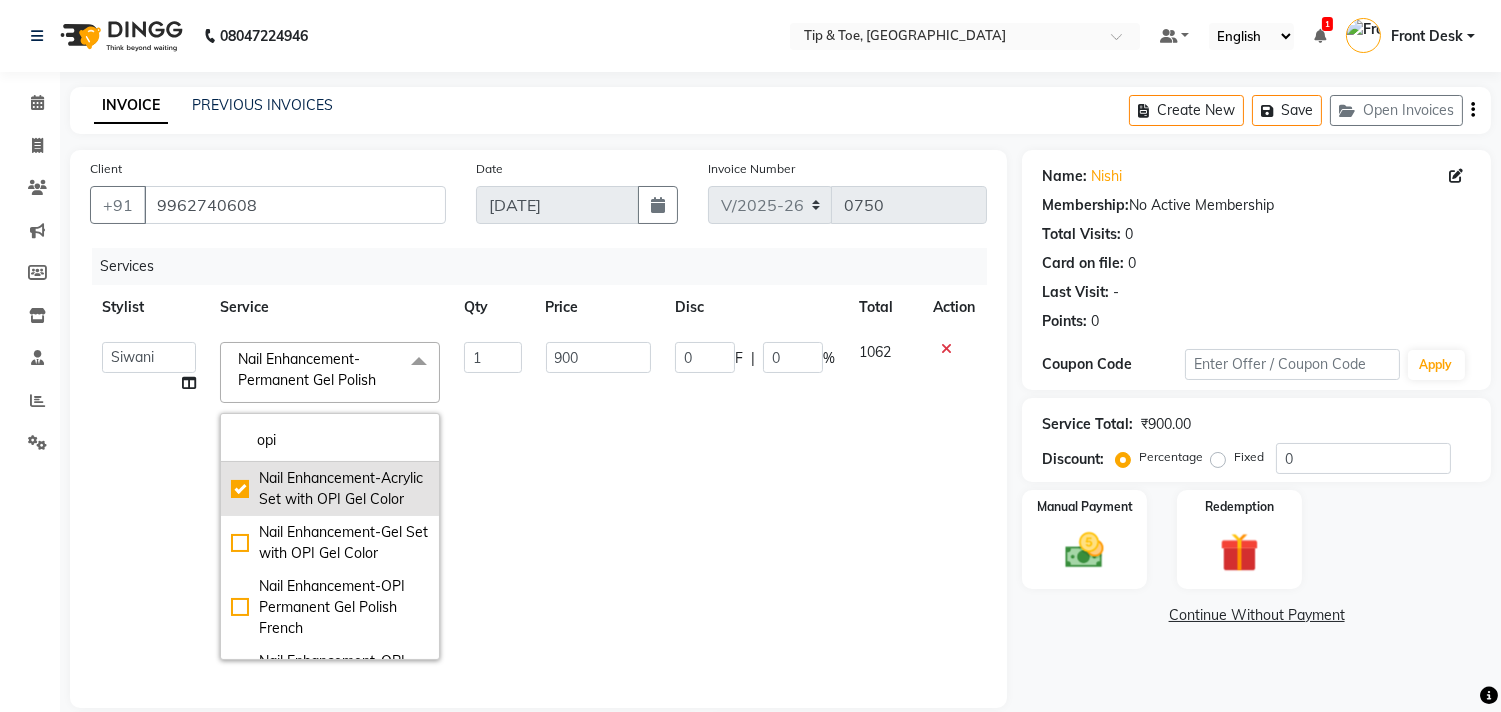 checkbox on "true" 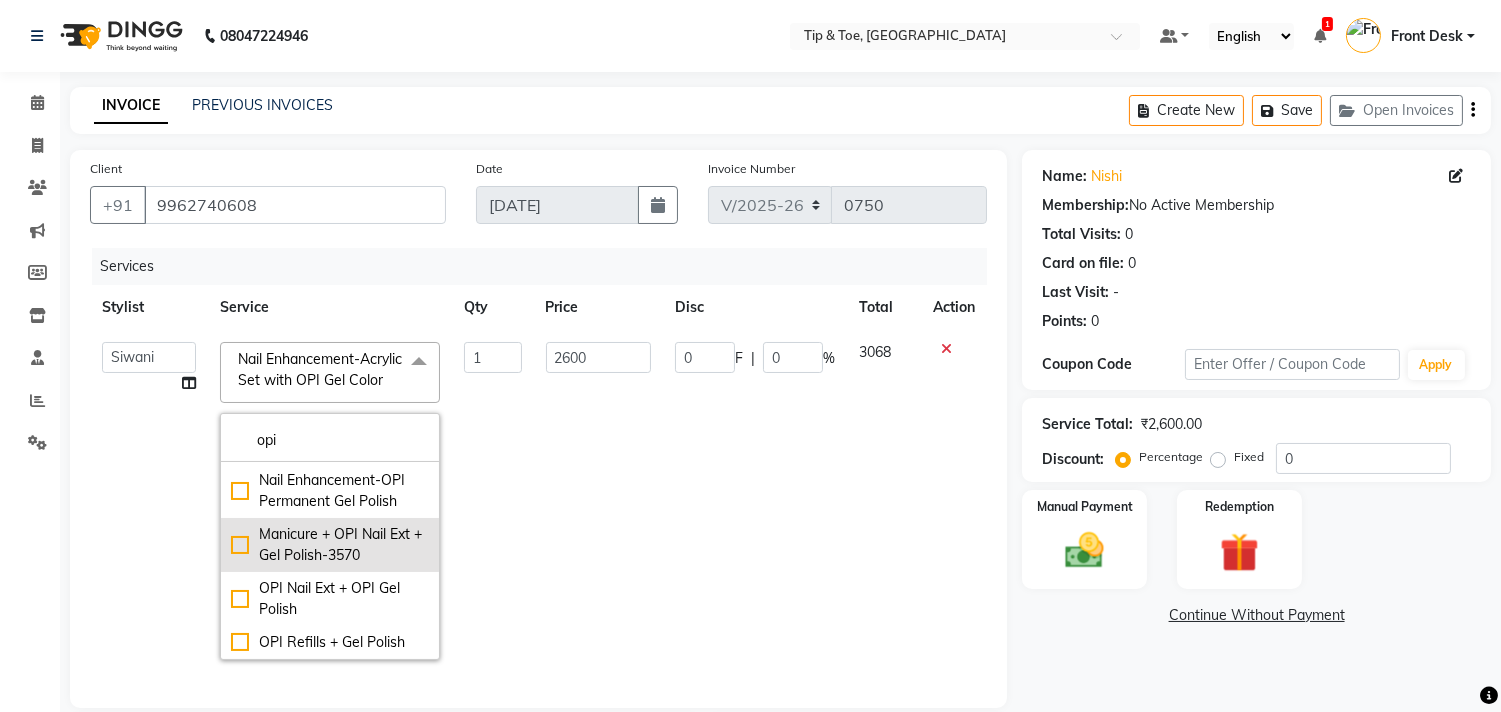 scroll, scrollTop: 201, scrollLeft: 0, axis: vertical 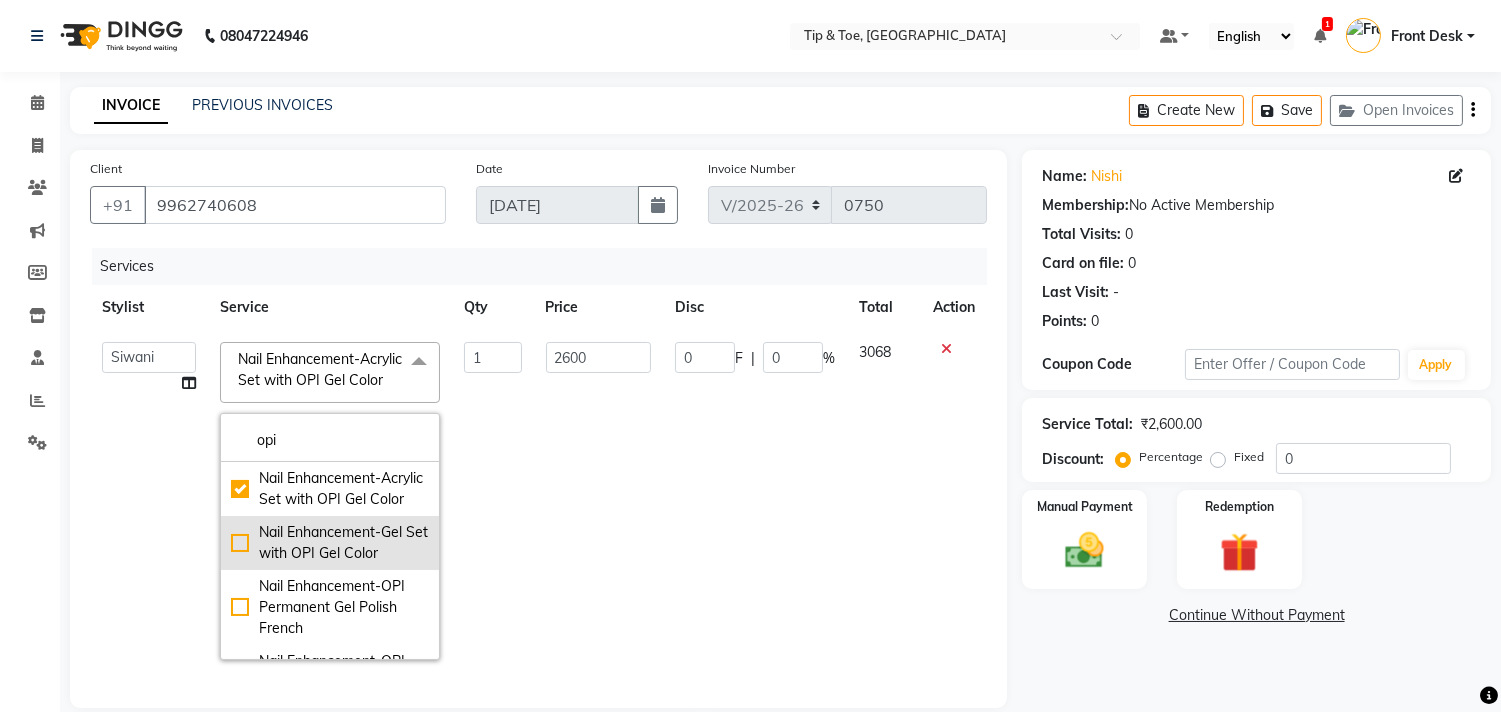 click on "opi" 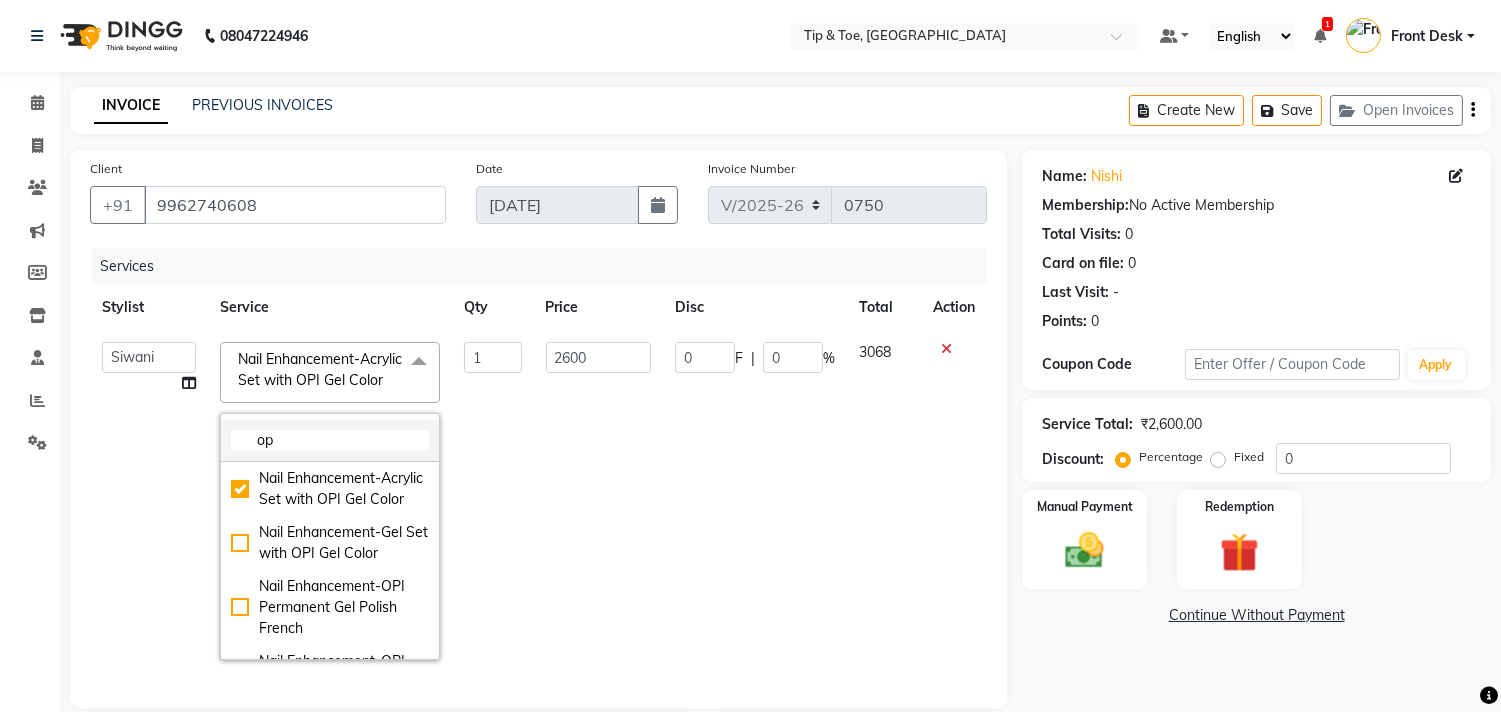 type on "o" 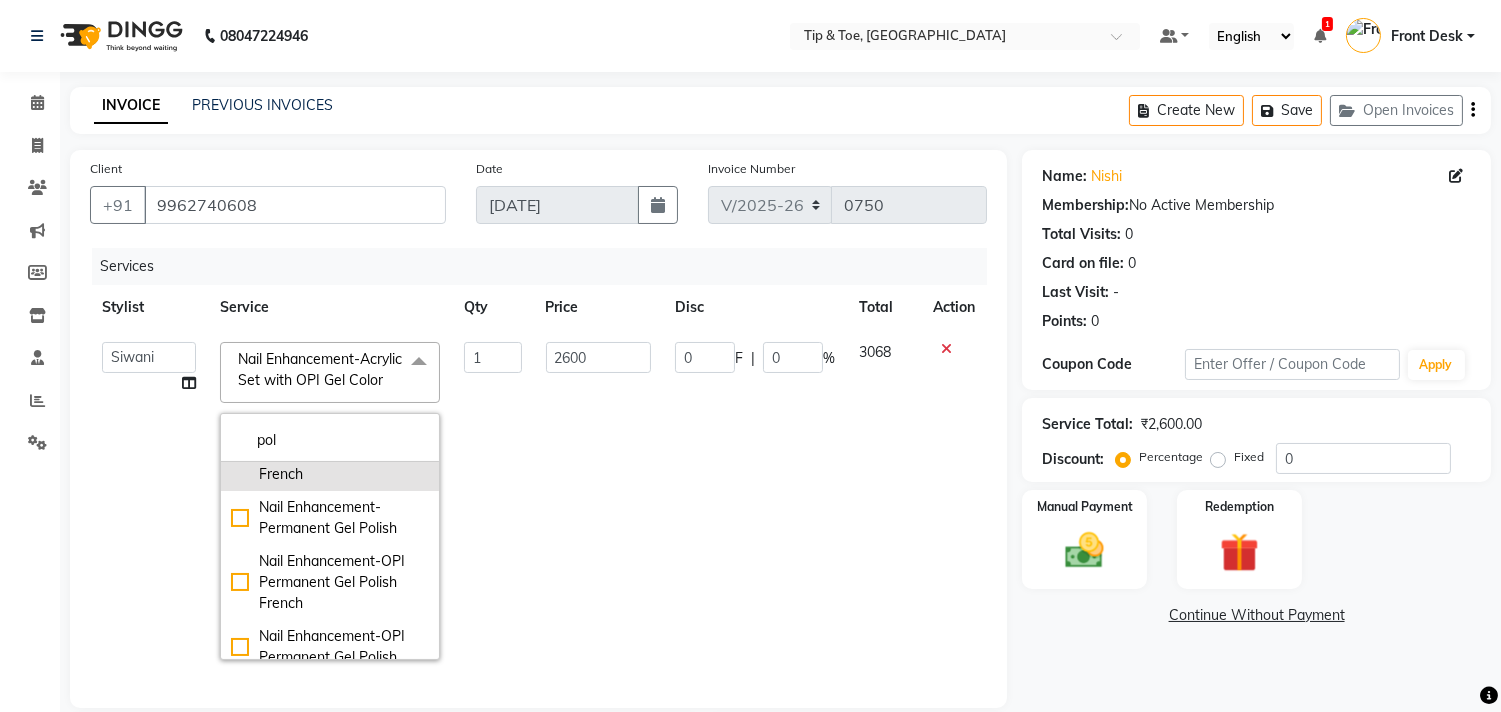 scroll, scrollTop: 555, scrollLeft: 0, axis: vertical 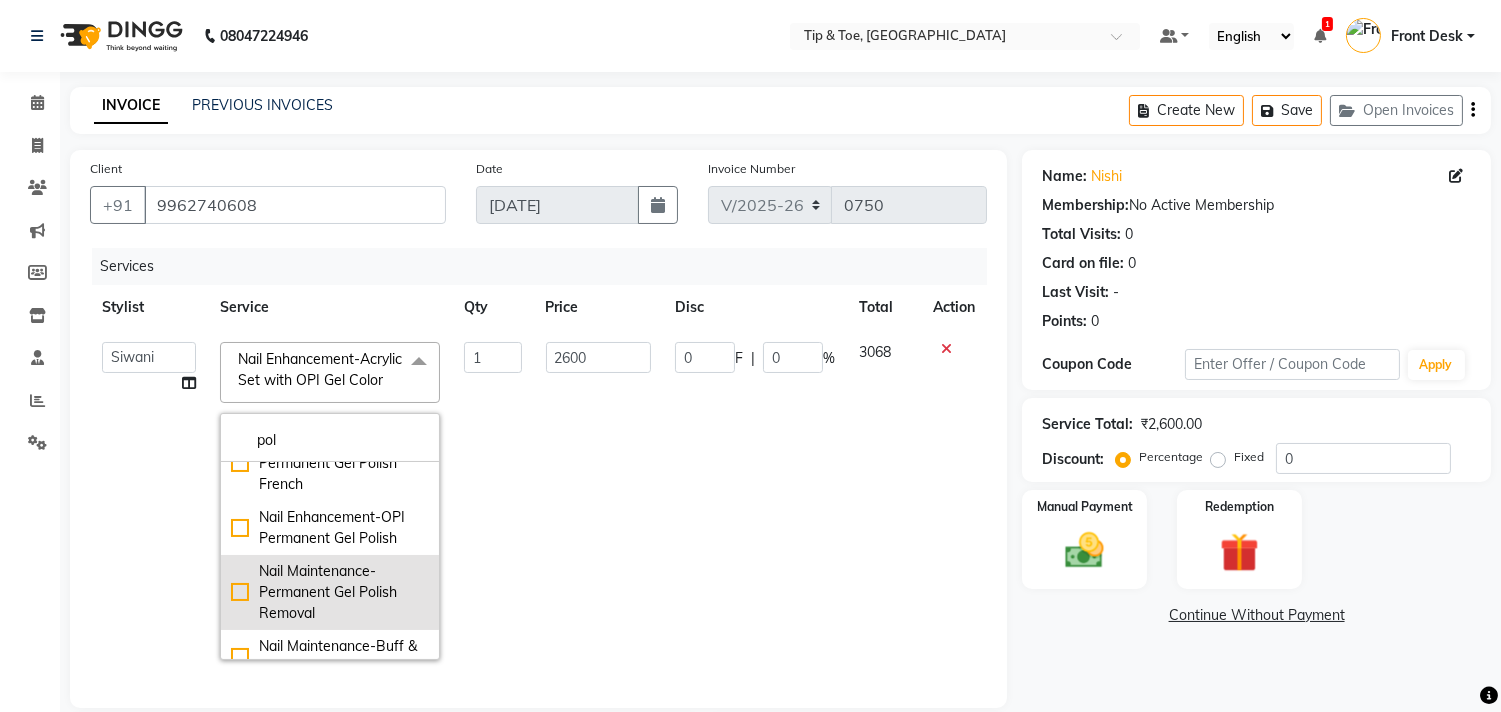 type on "pol" 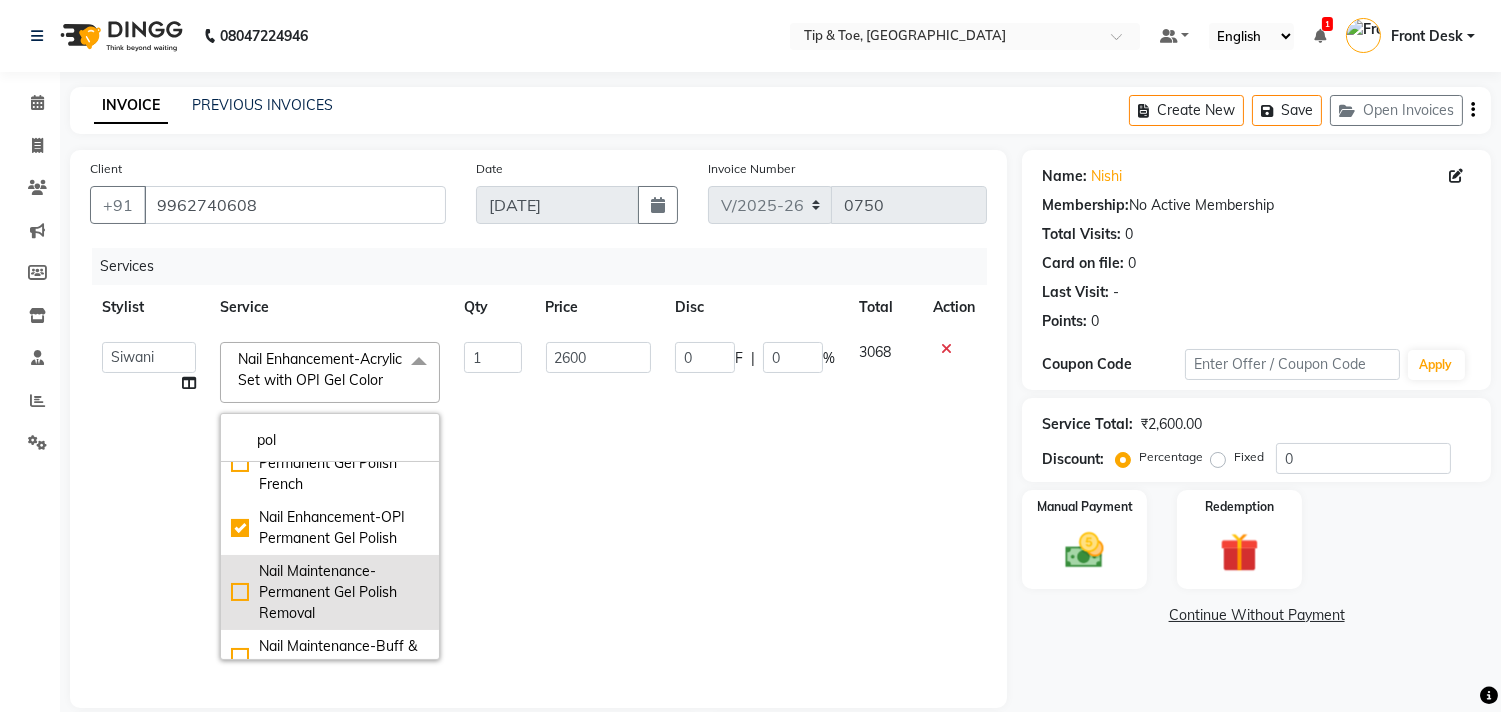checkbox on "true" 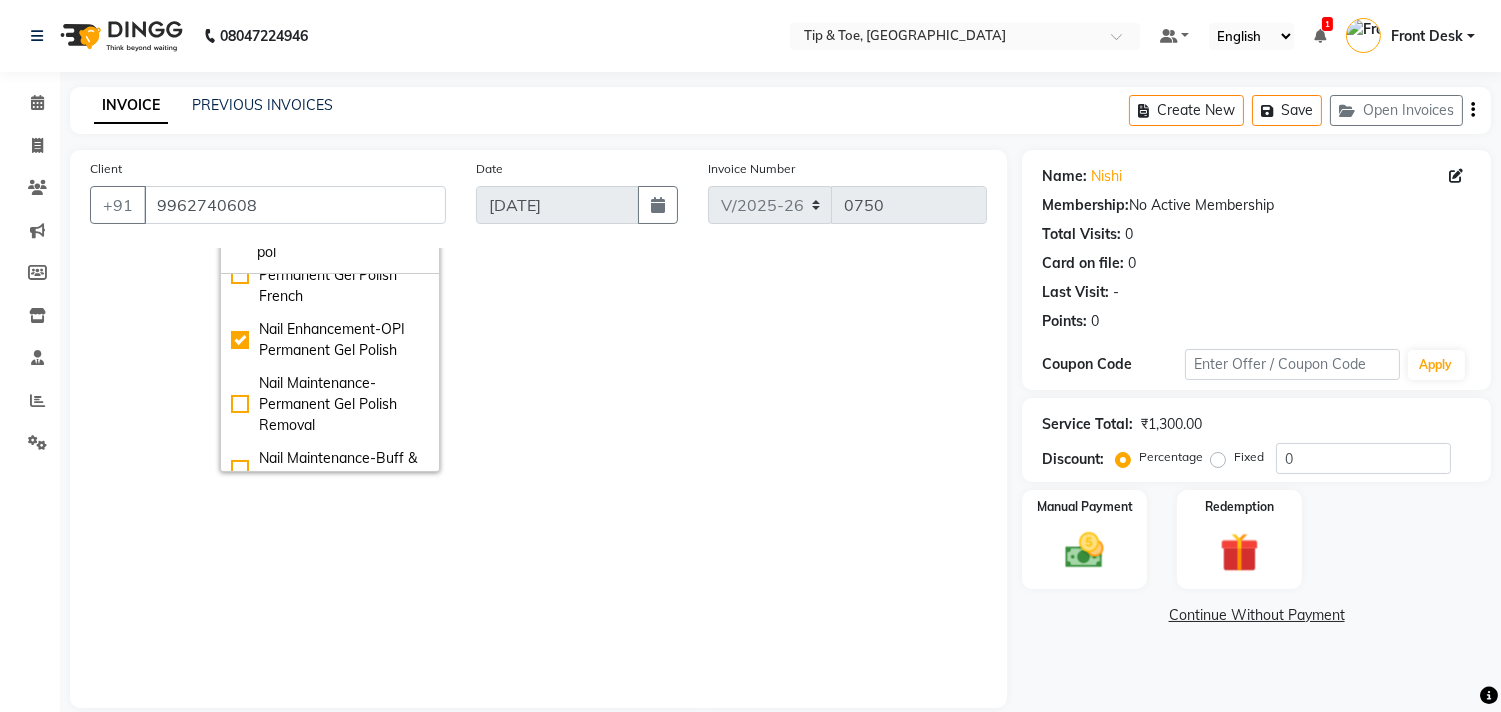 scroll, scrollTop: 444, scrollLeft: 0, axis: vertical 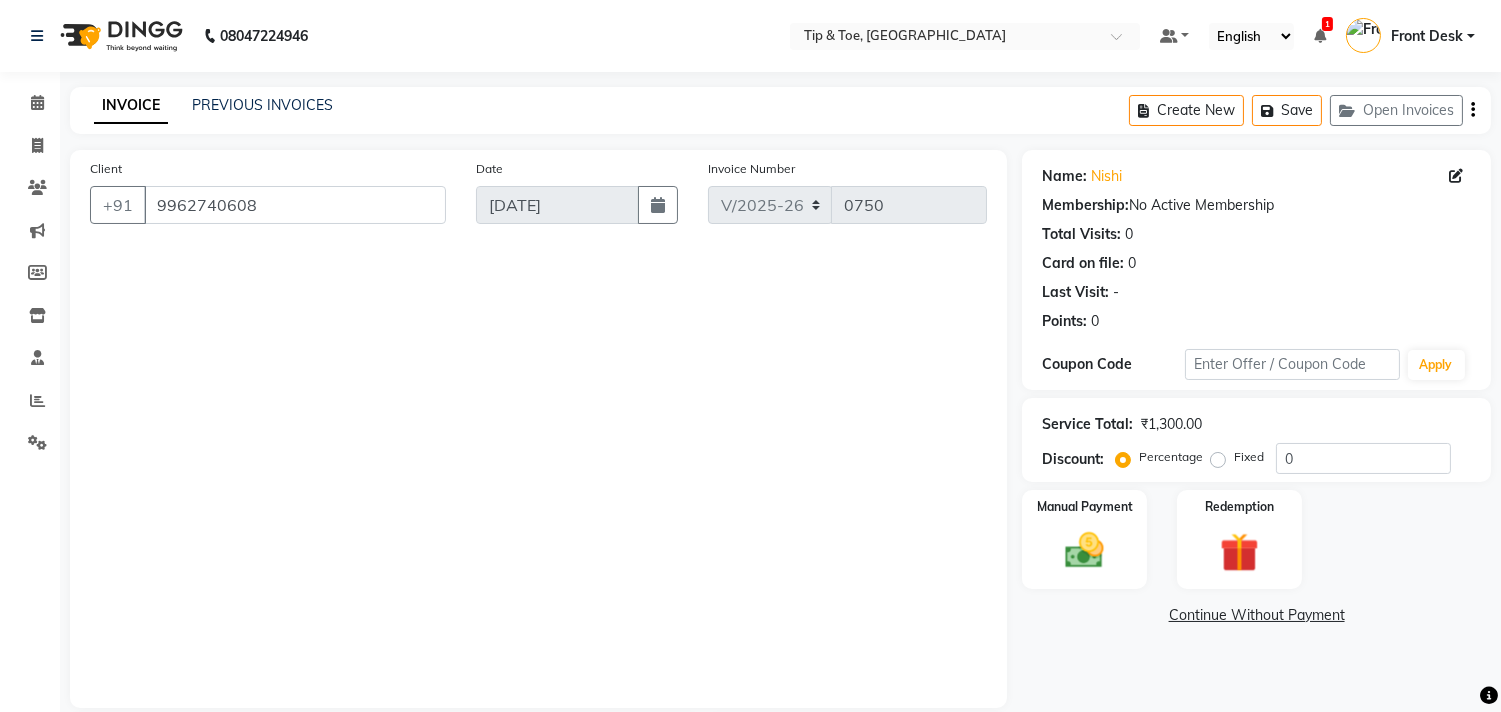 click on "Name: Nishi  Membership:  No Active Membership  Total Visits:  0 Card on file:  0 Last Visit:   - Points:   0  Coupon Code Apply Service Total:  ₹1,300.00  Discount:  Percentage   Fixed  0 Manual Payment Redemption  Continue Without Payment" 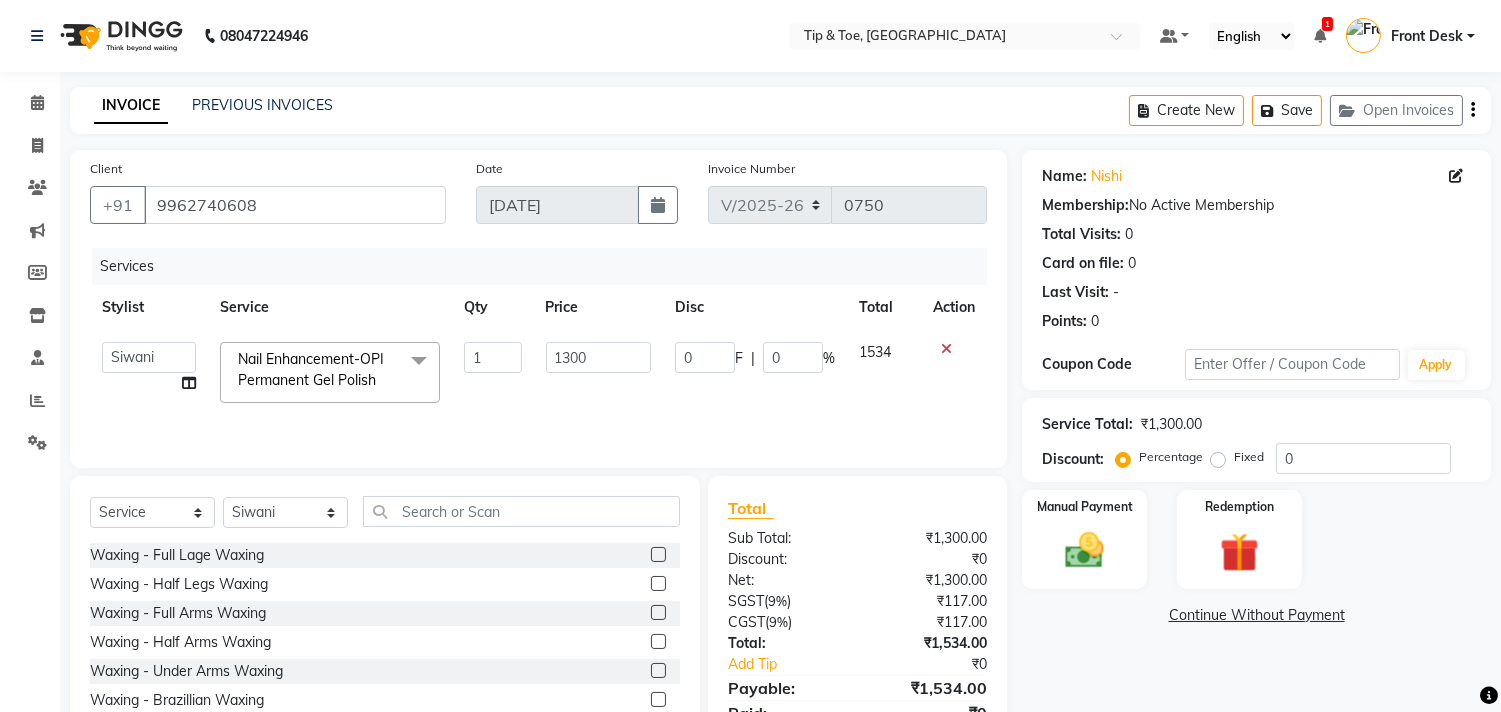 scroll, scrollTop: 88, scrollLeft: 0, axis: vertical 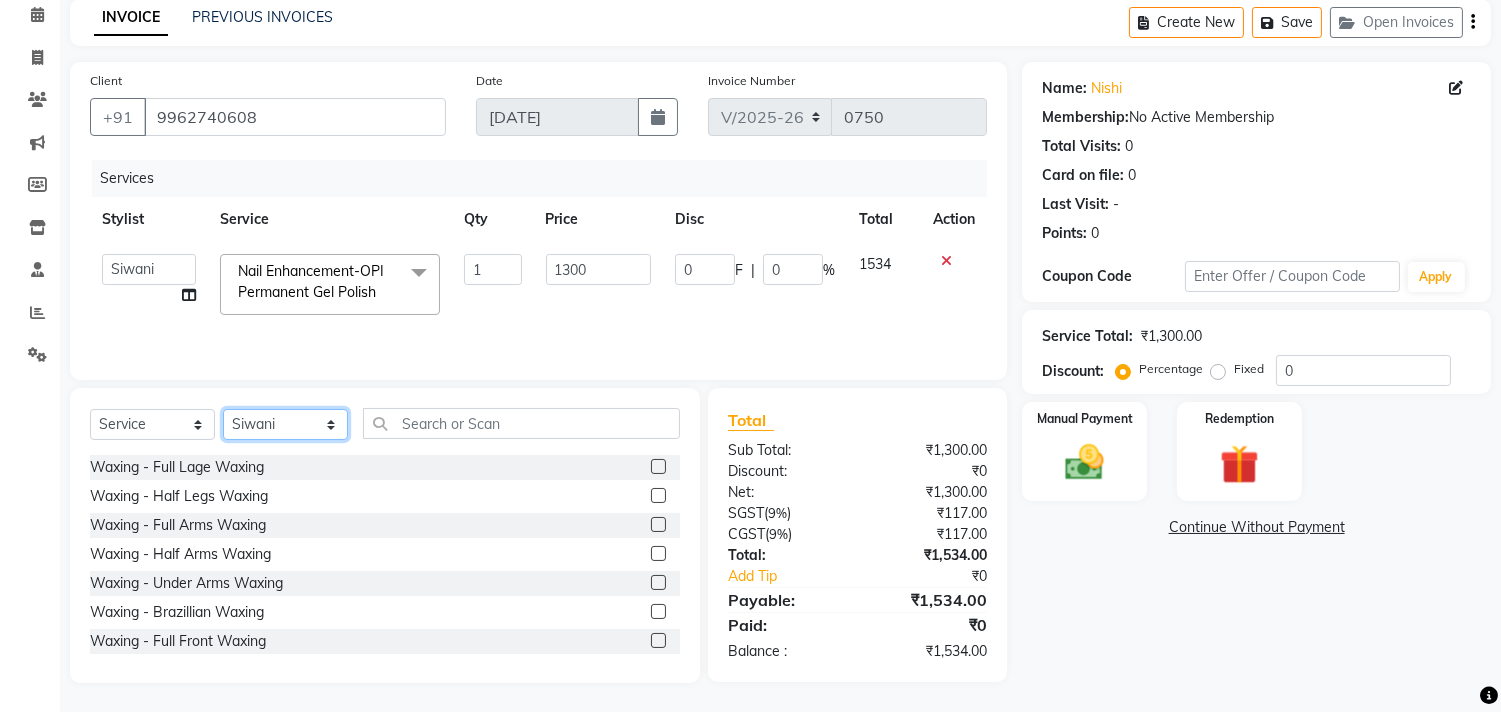 click on "Select Stylist [PERSON_NAME] [PERSON_NAME] Front Desk Joys [PERSON_NAME] [PERSON_NAME] [PERSON_NAME] [PERSON_NAME] Manager [PERSON_NAME]" 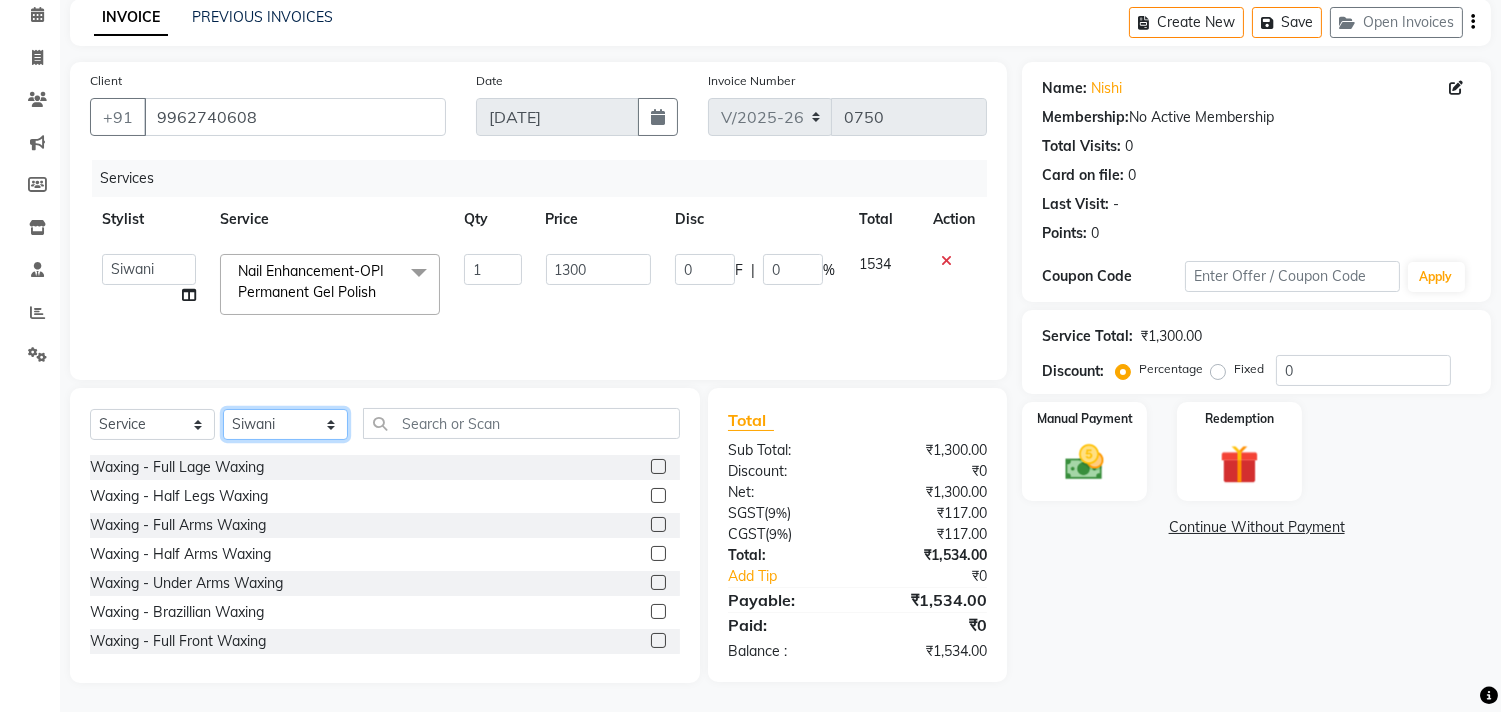 select on "39914" 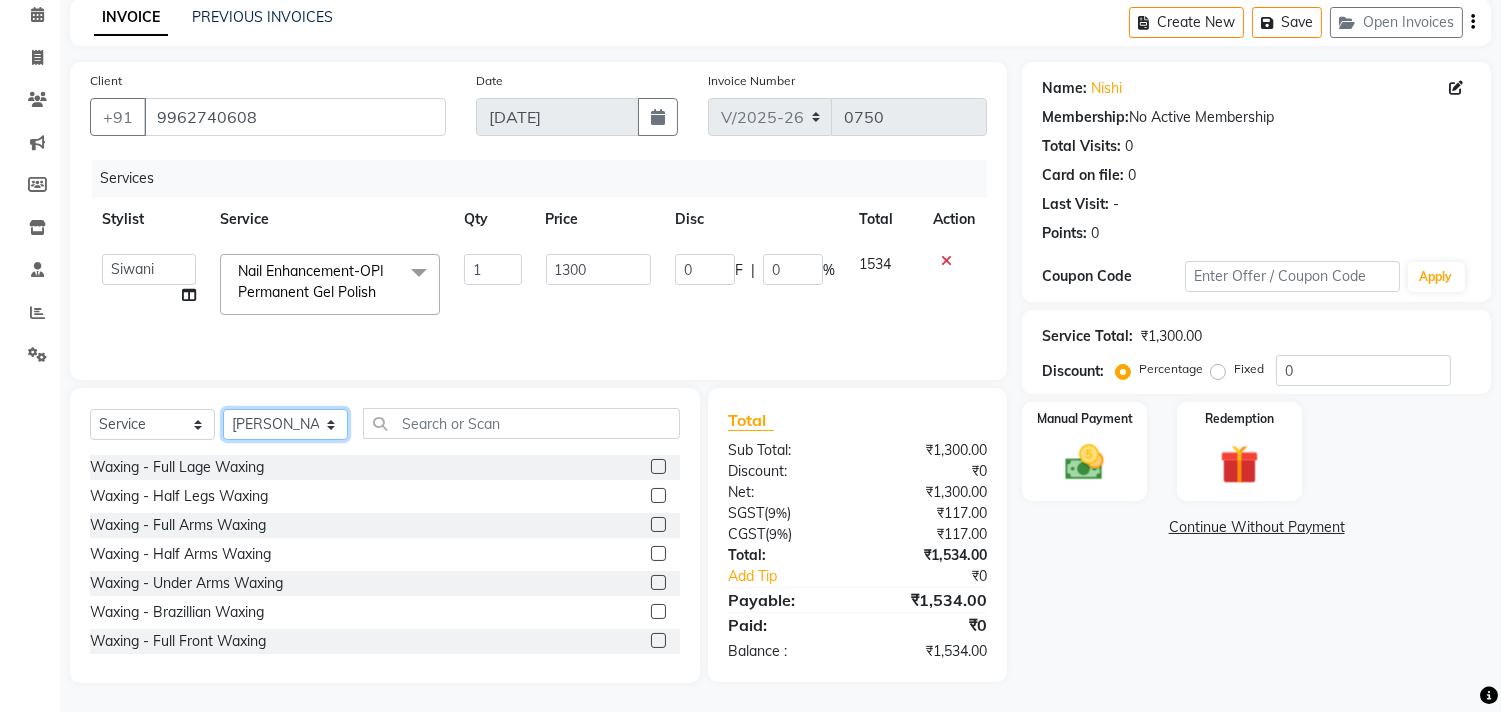 click on "Select Stylist [PERSON_NAME] [PERSON_NAME] Front Desk Joys [PERSON_NAME] [PERSON_NAME] [PERSON_NAME] [PERSON_NAME] Manager [PERSON_NAME]" 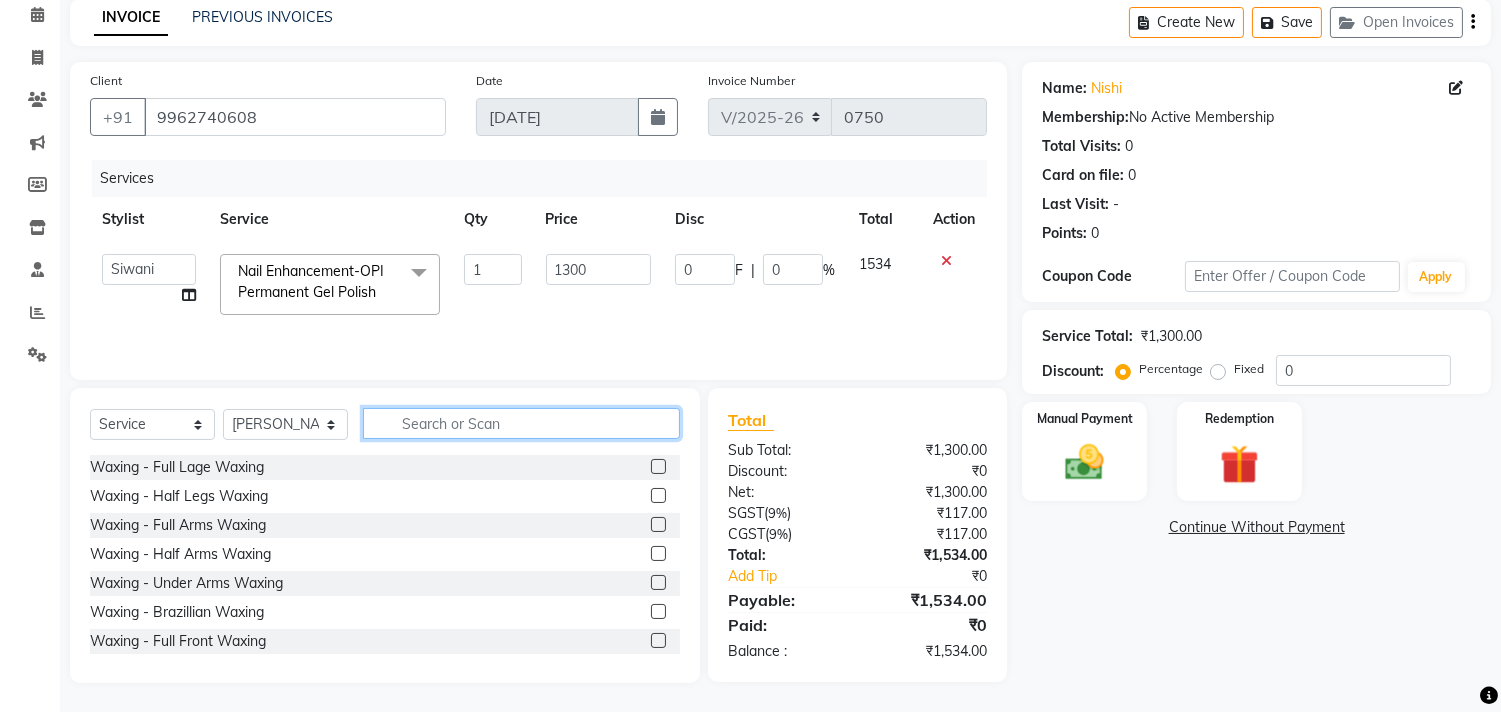 click 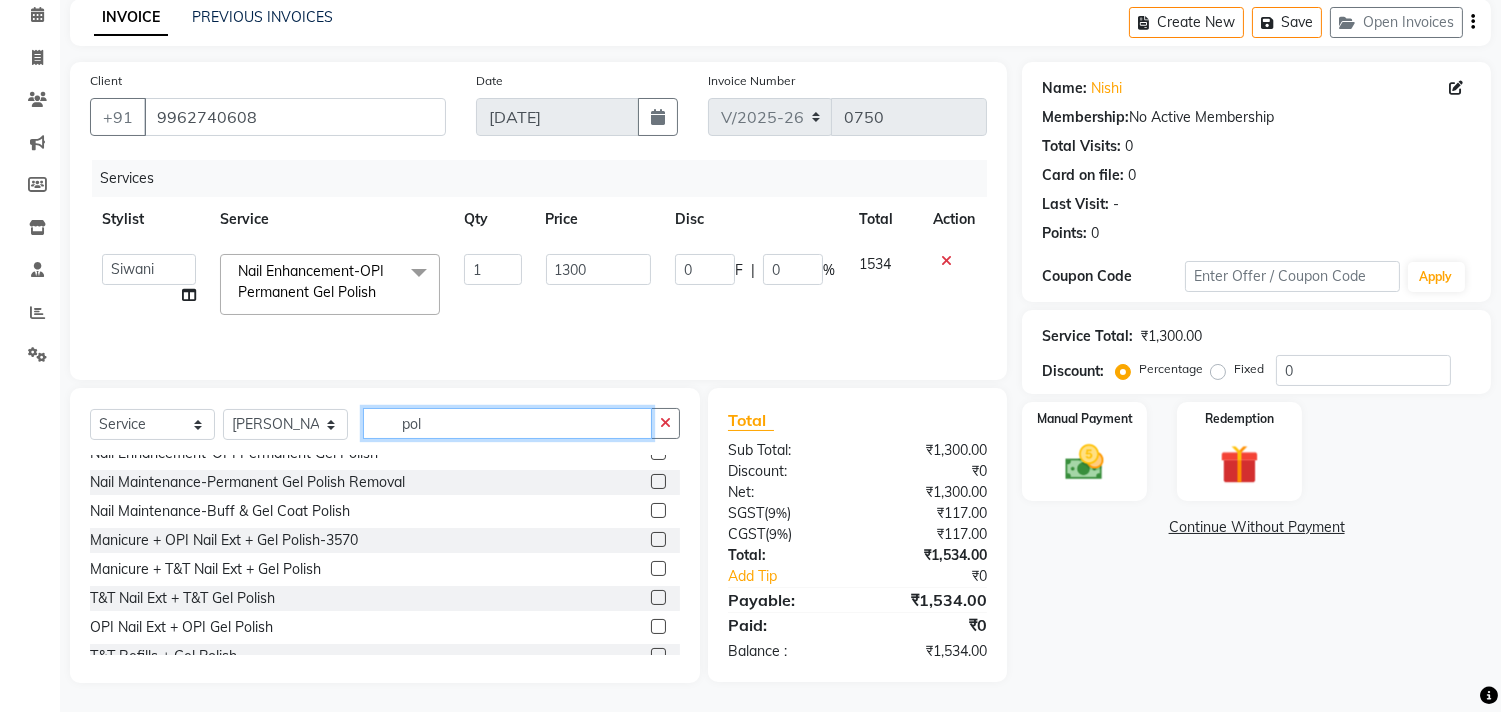 scroll, scrollTop: 380, scrollLeft: 0, axis: vertical 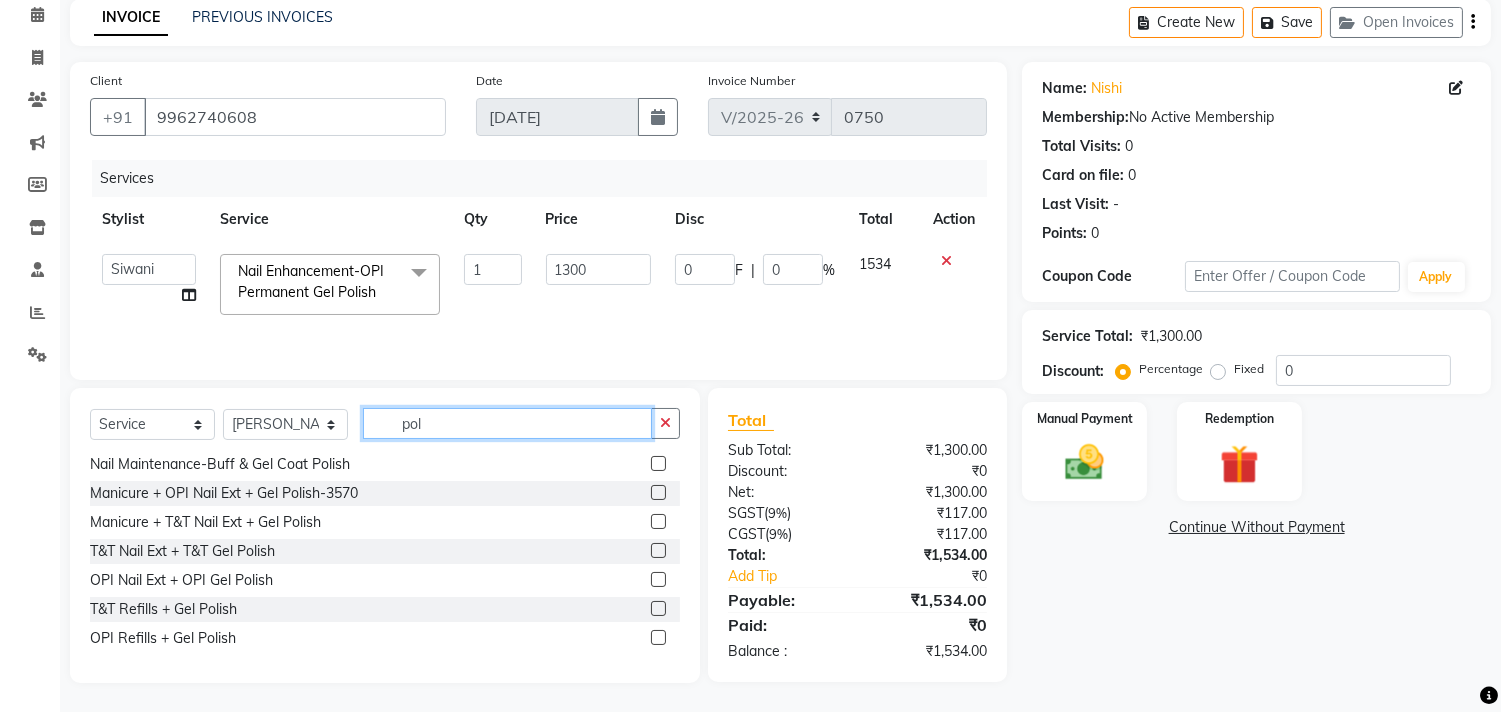 click on "pol" 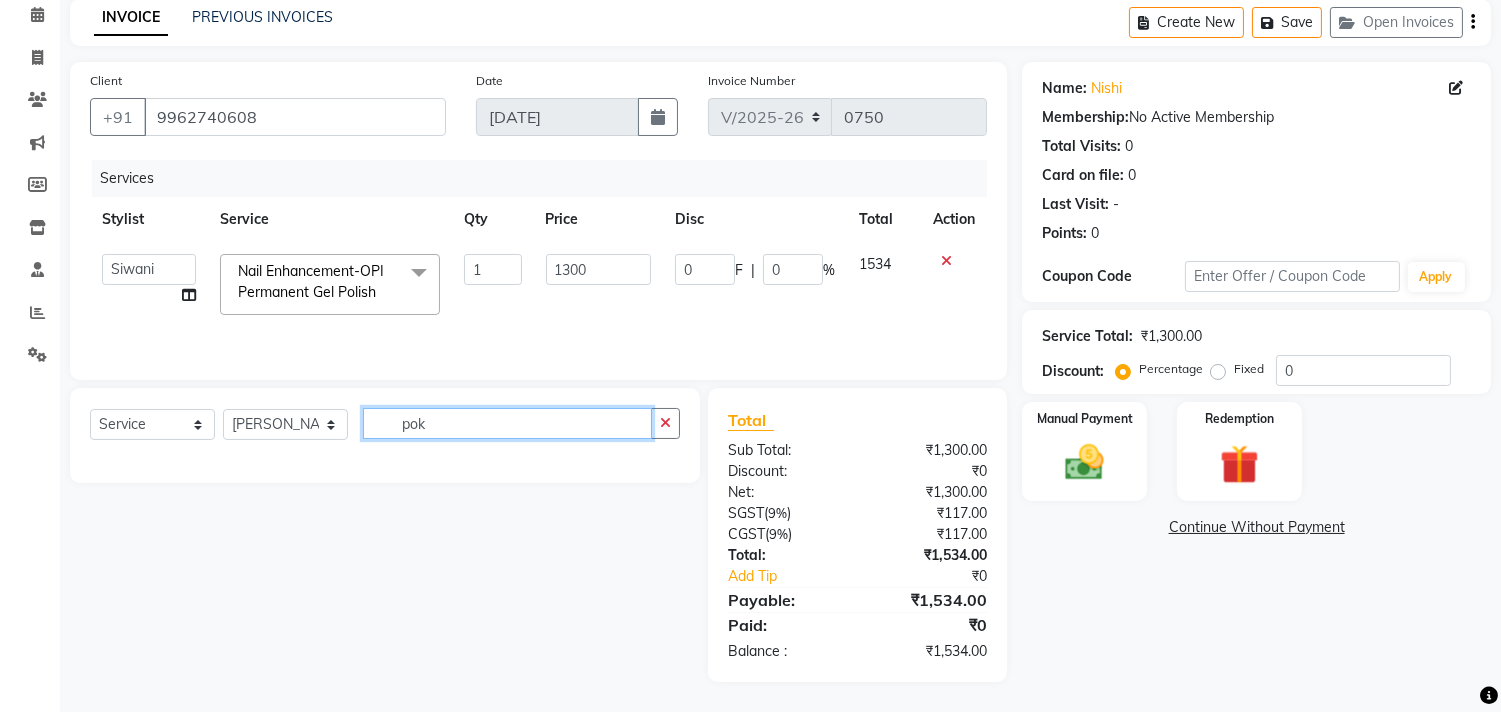scroll, scrollTop: 0, scrollLeft: 0, axis: both 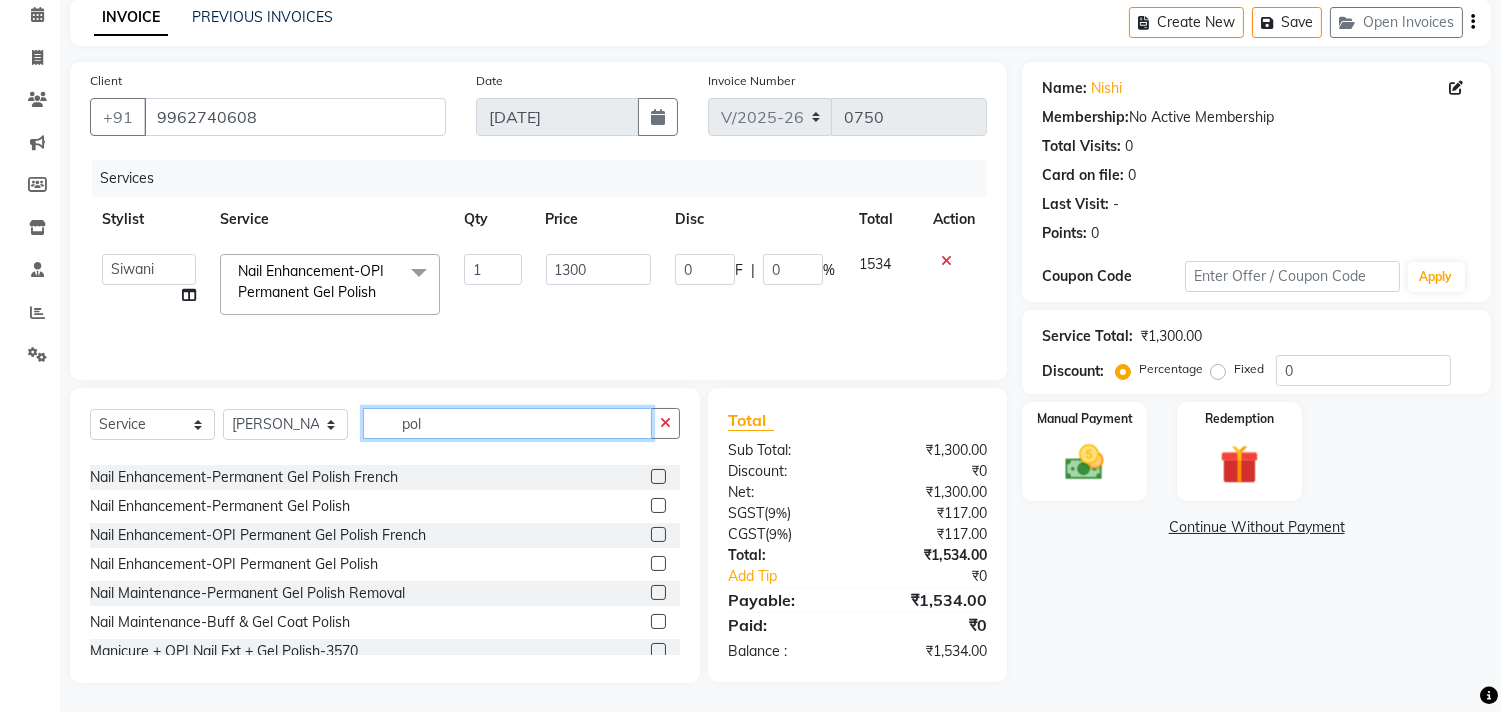 type on "pol" 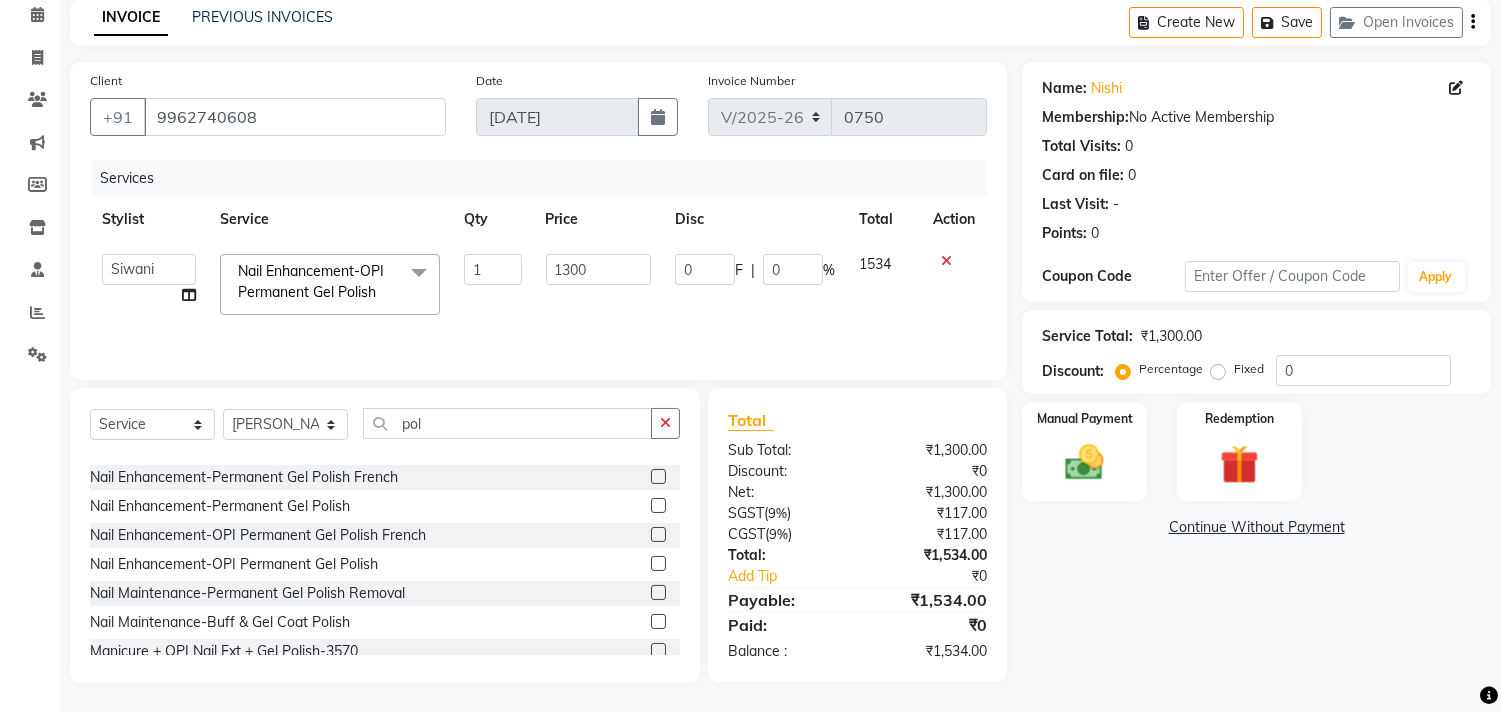 click 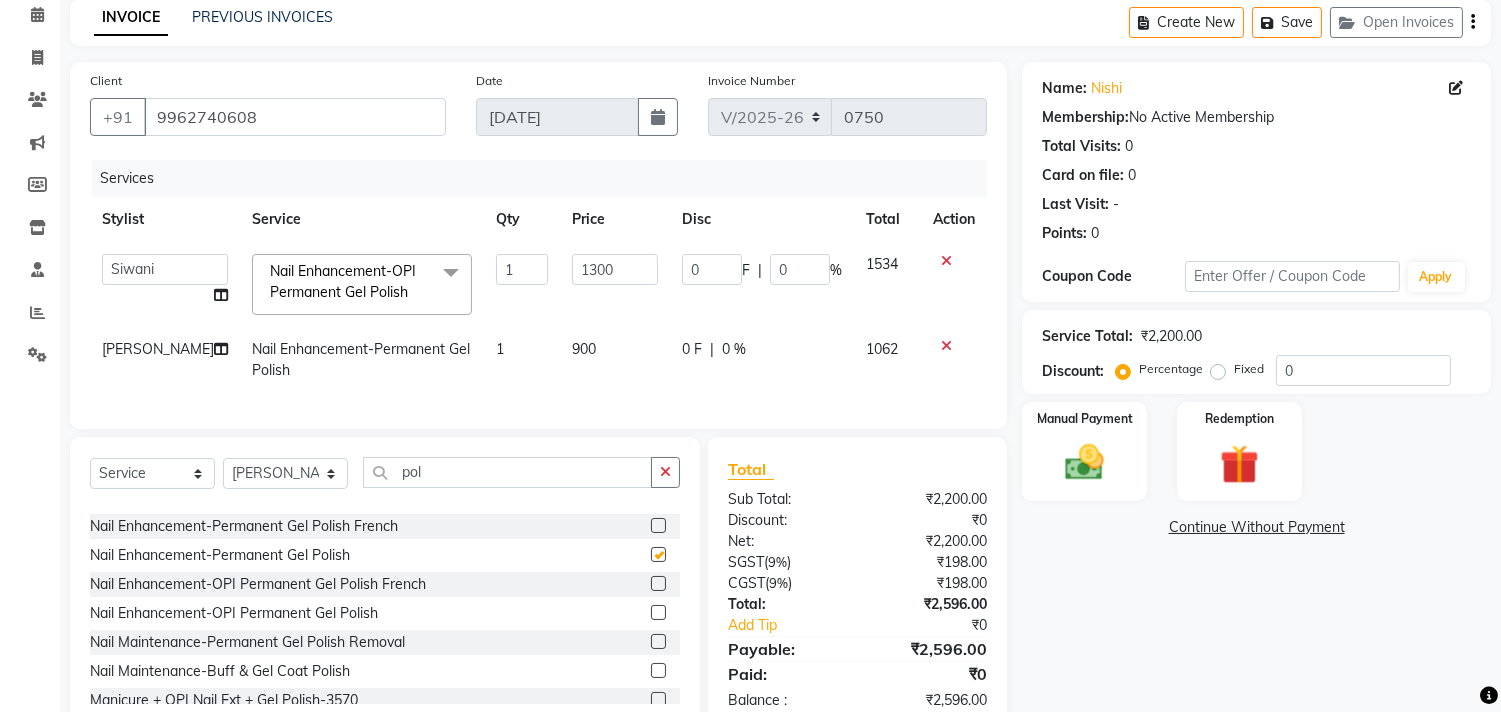 checkbox on "false" 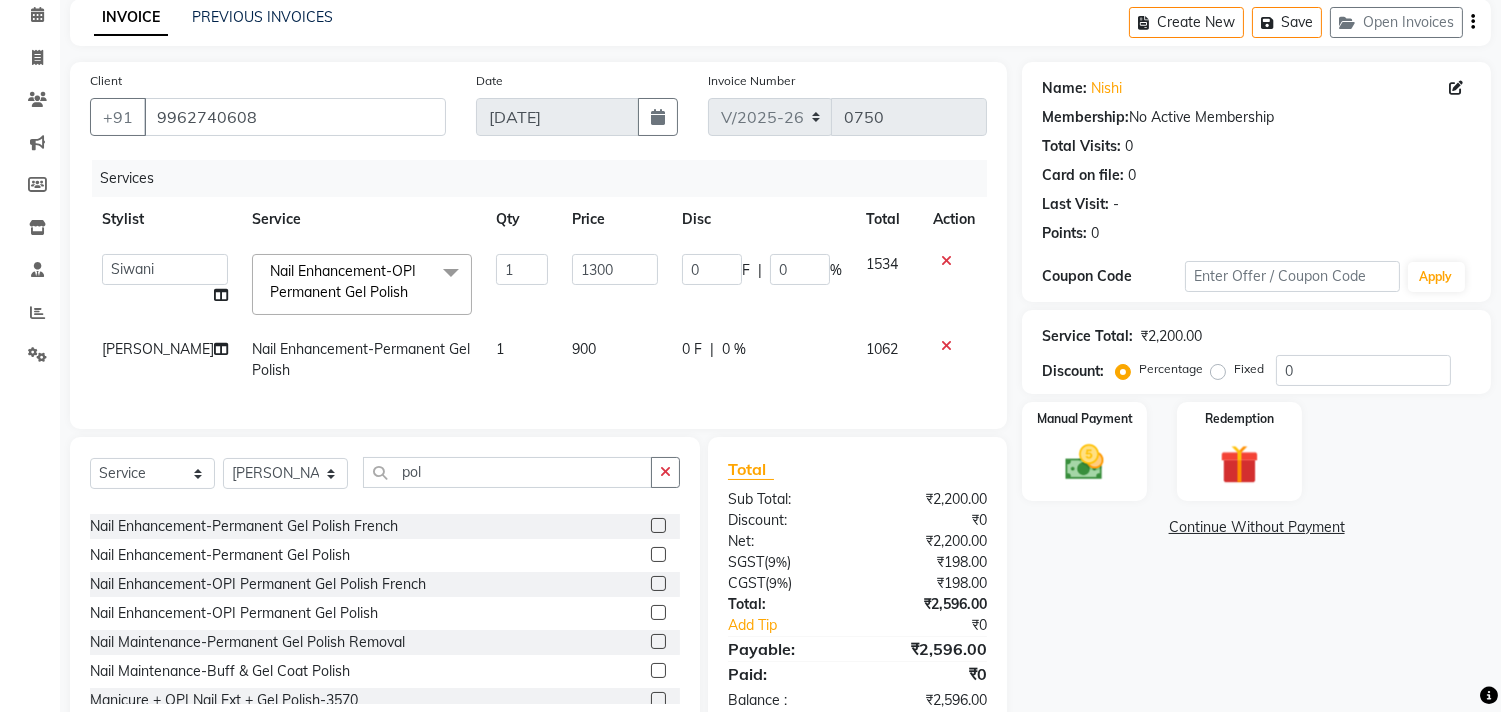 scroll, scrollTop: 154, scrollLeft: 0, axis: vertical 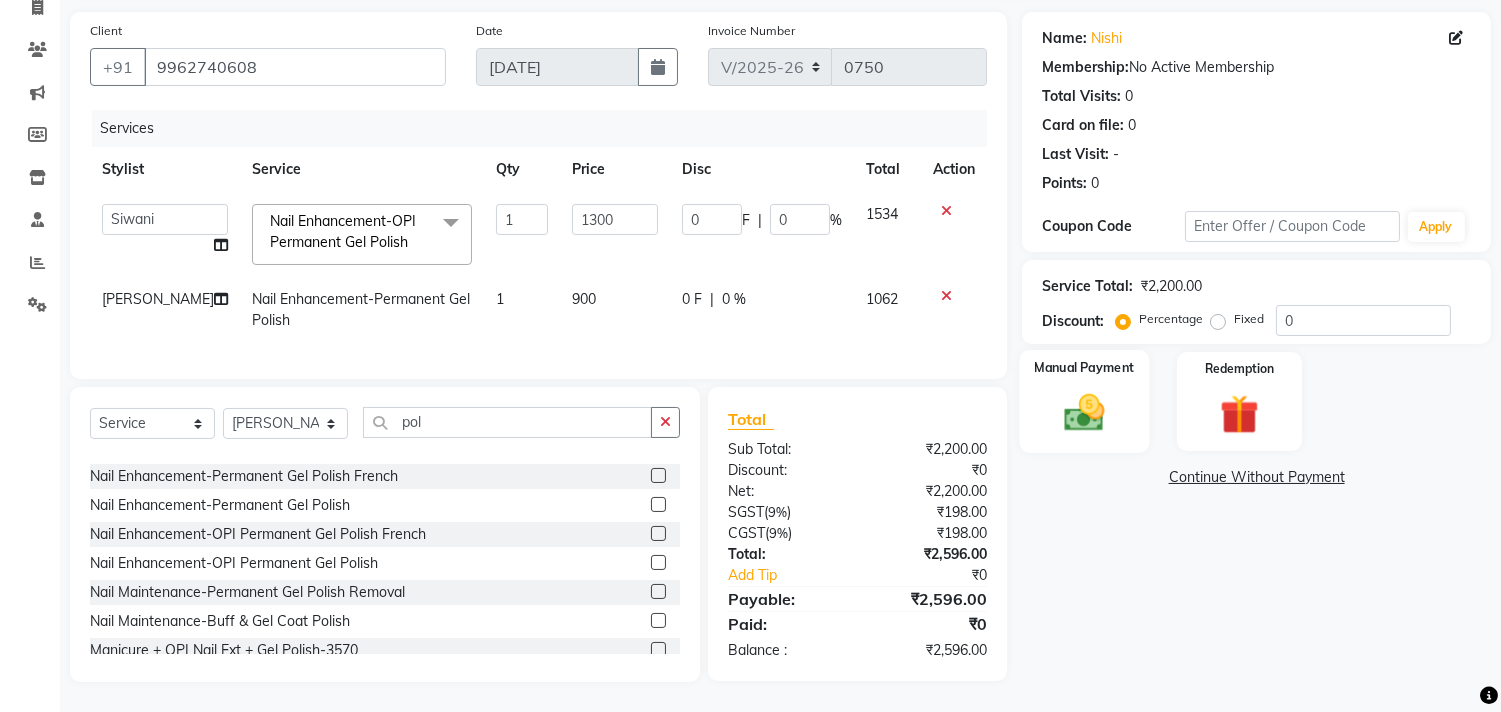 click on "Manual Payment" 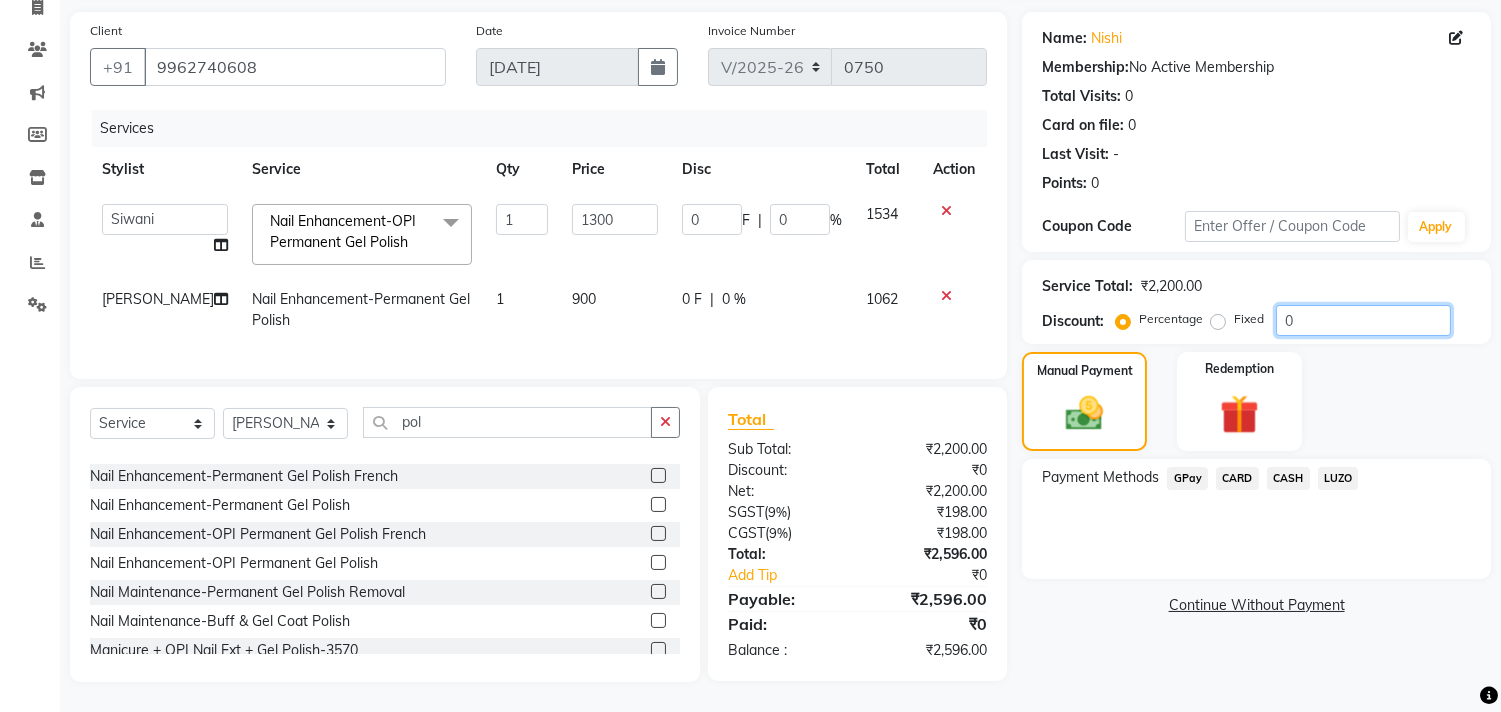 click on "0" 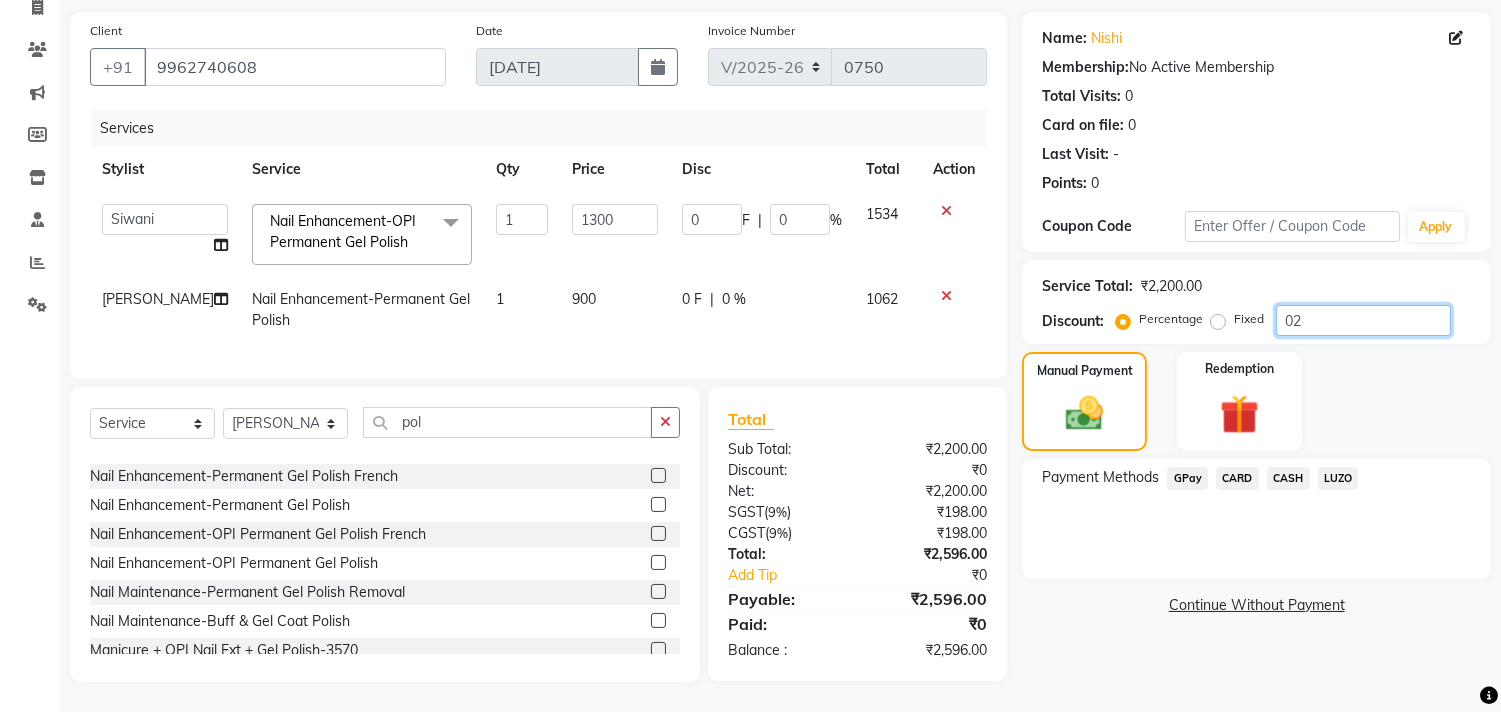 type on "26" 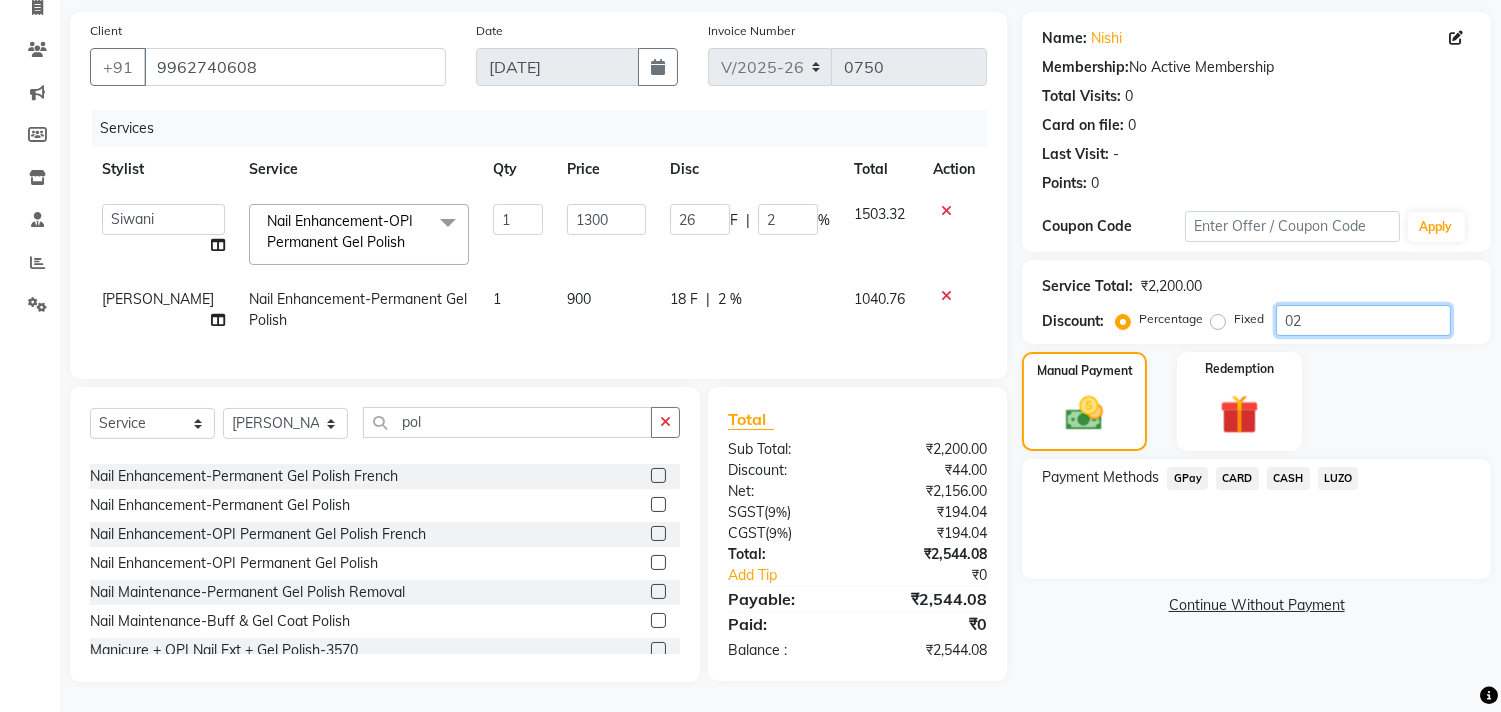 type on "020" 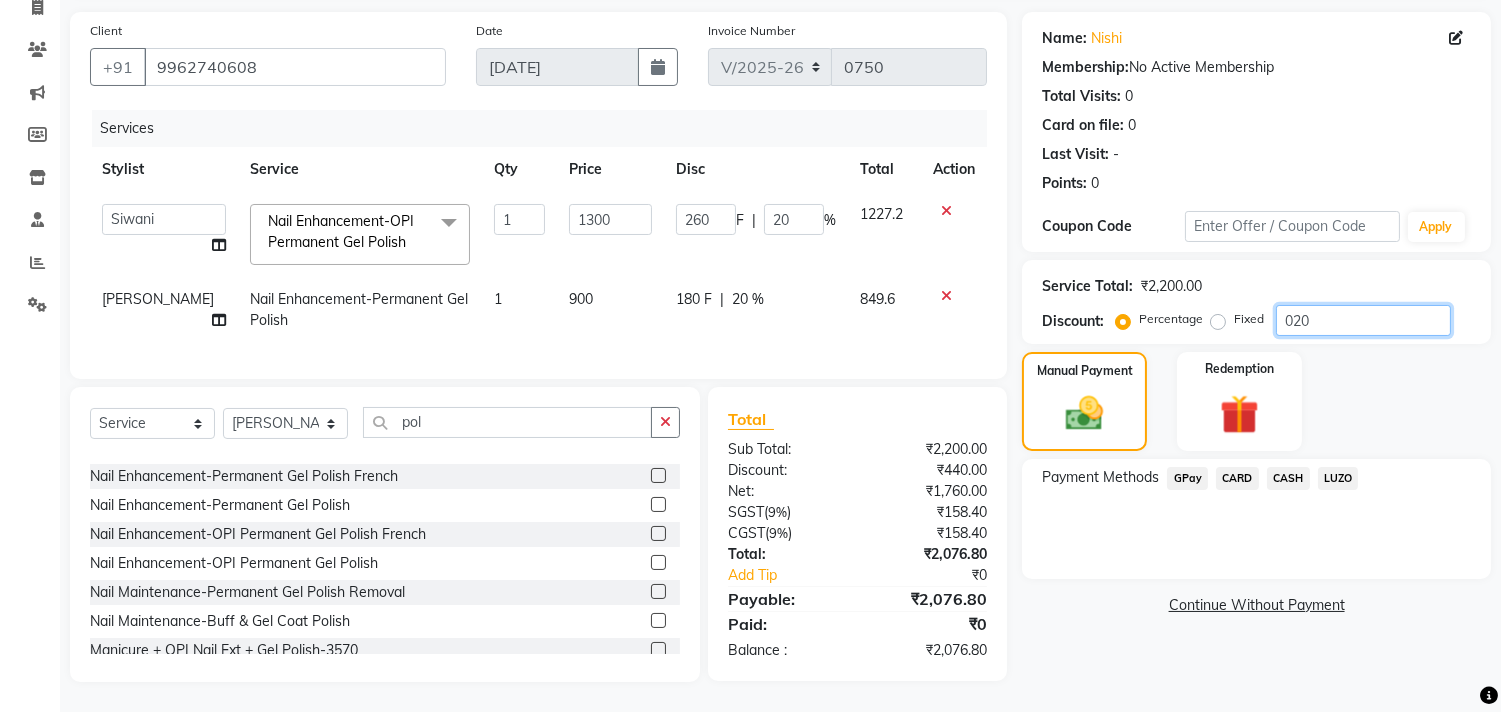 type on "02" 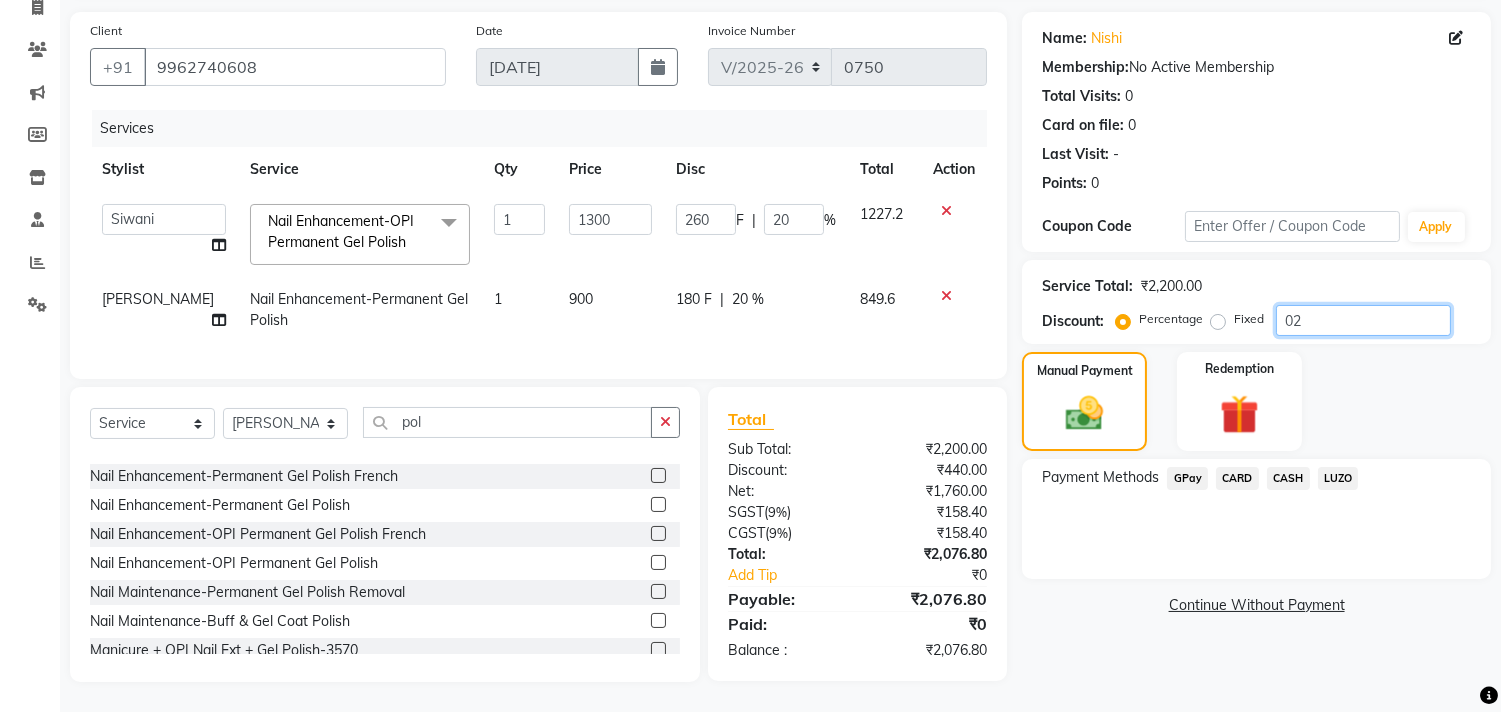 type on "26" 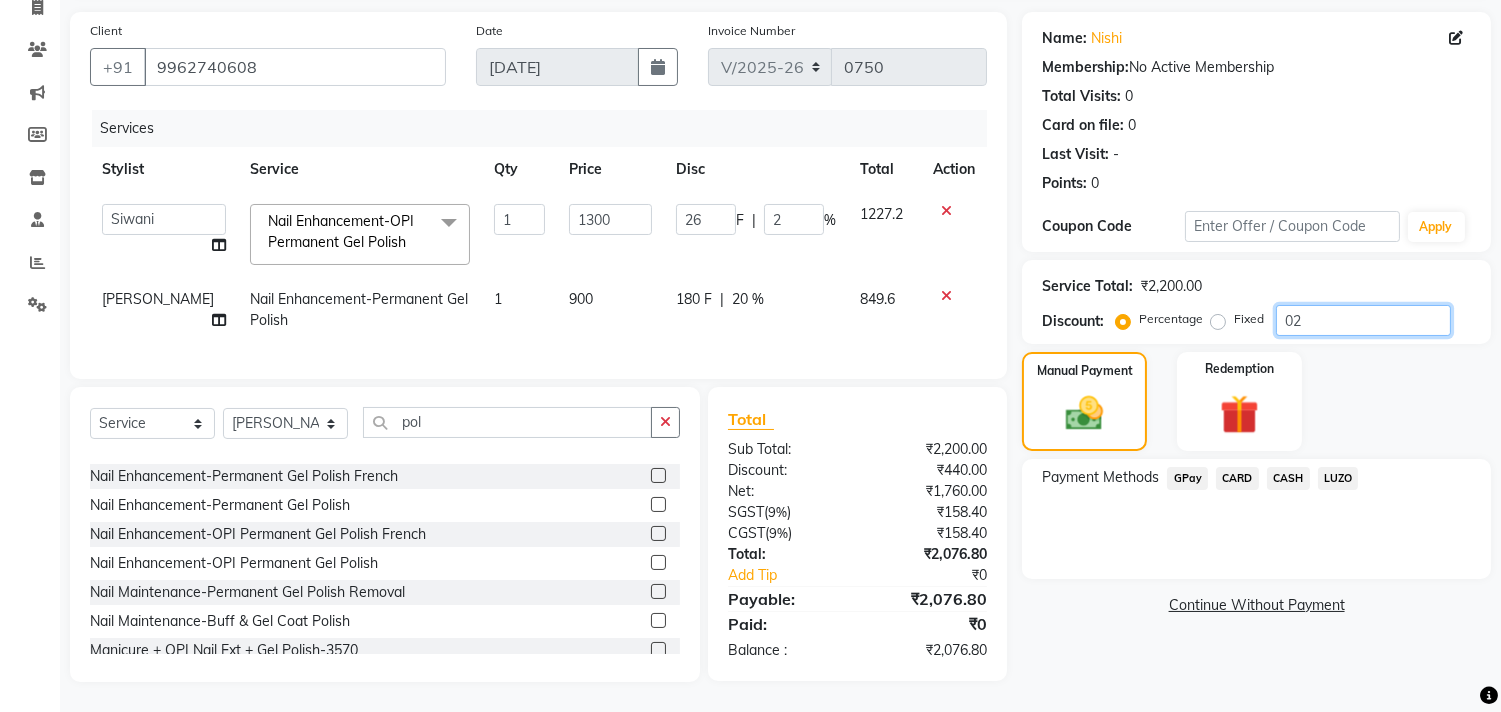 type on "0" 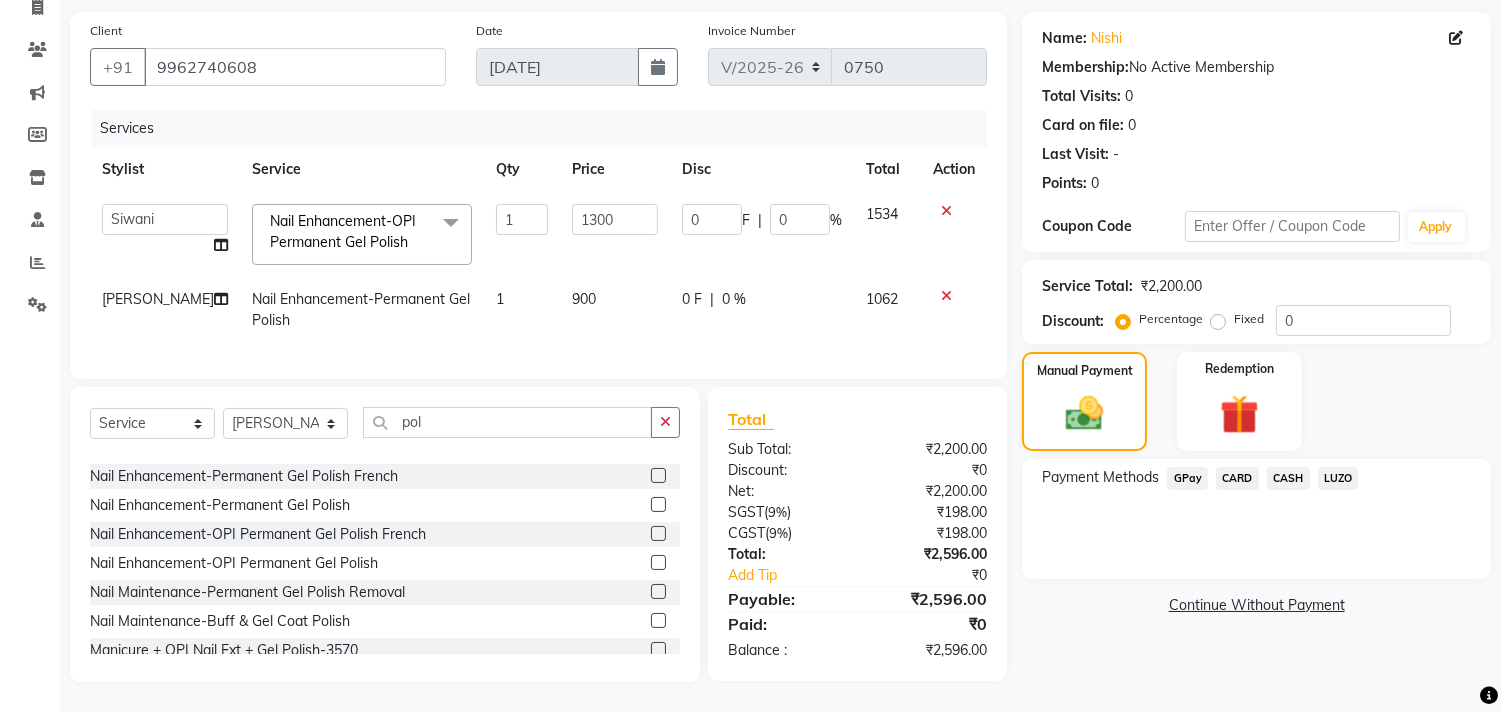 click on "GPay" 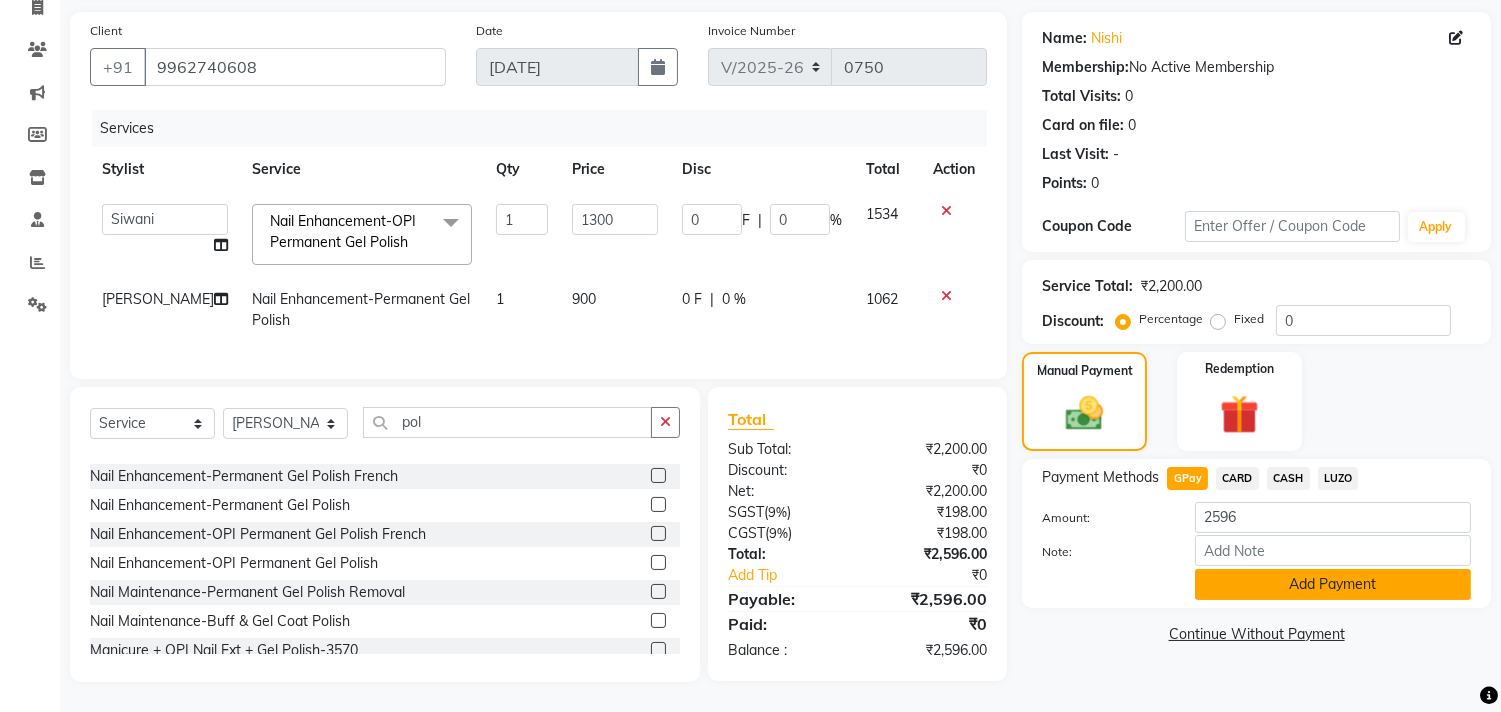 click on "Add Payment" 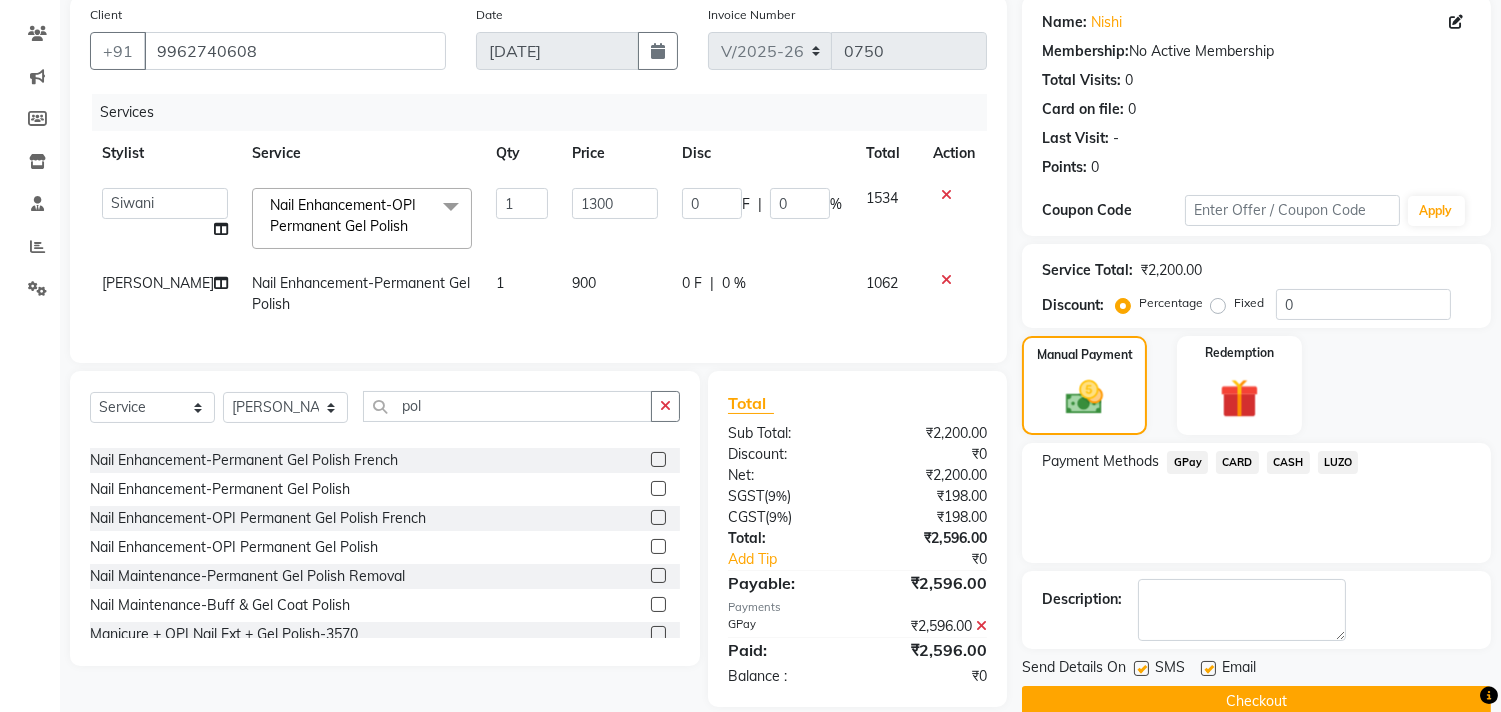 scroll, scrollTop: 195, scrollLeft: 0, axis: vertical 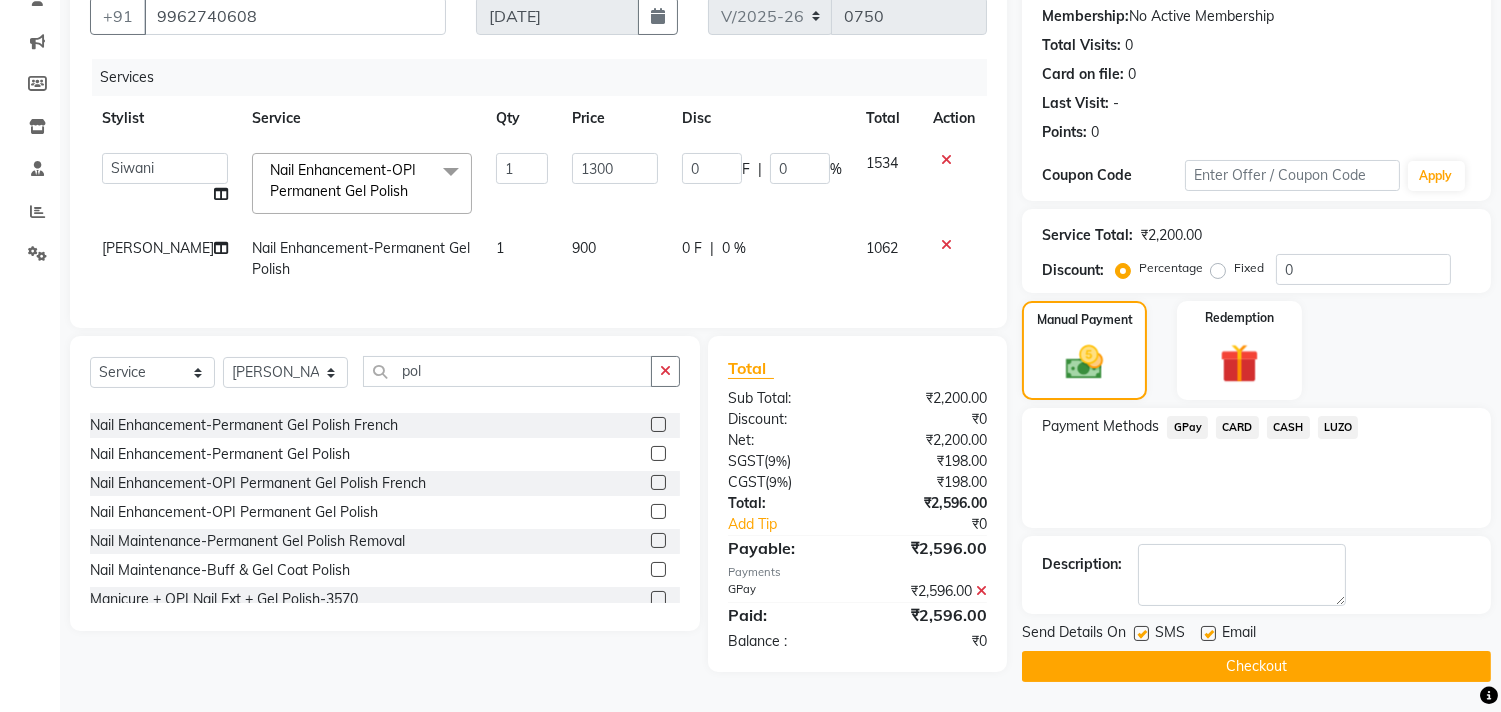 click on "Checkout" 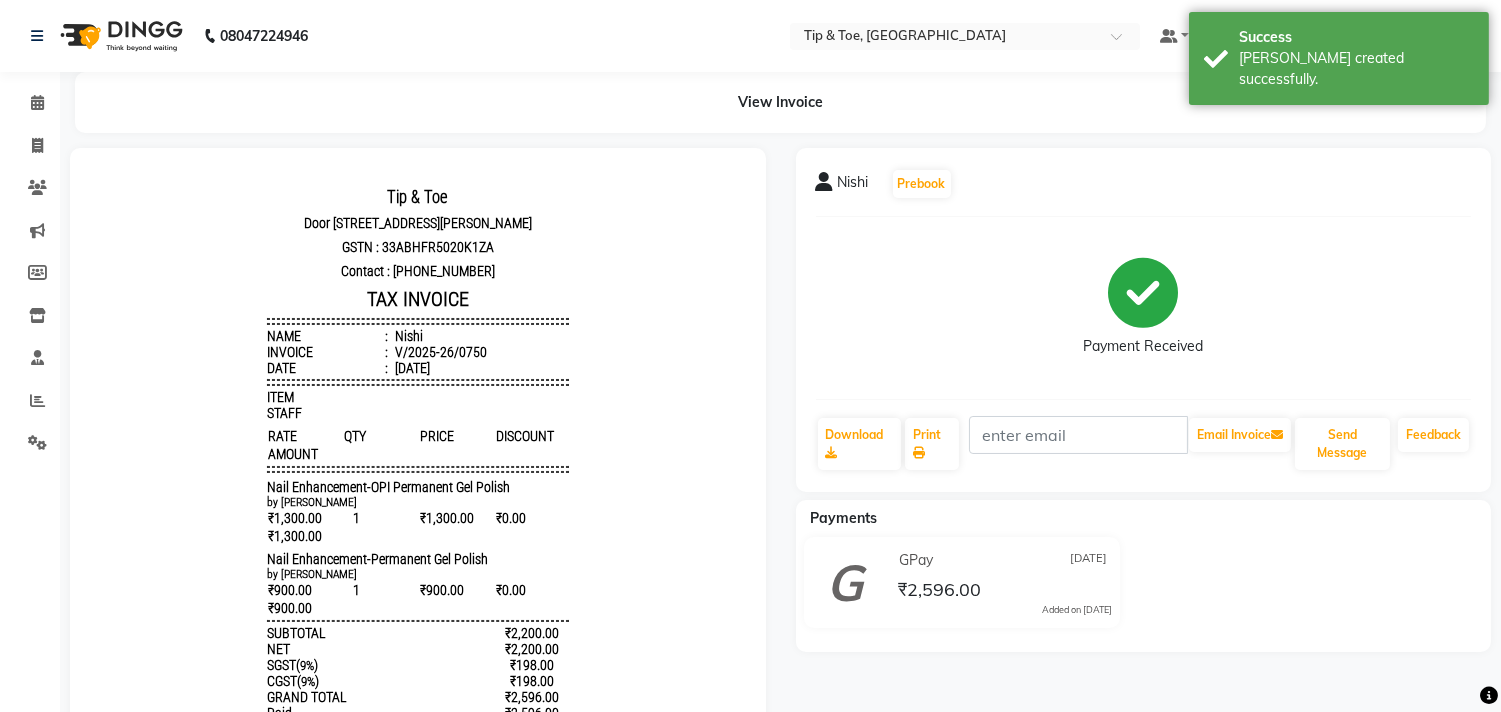 scroll, scrollTop: 0, scrollLeft: 0, axis: both 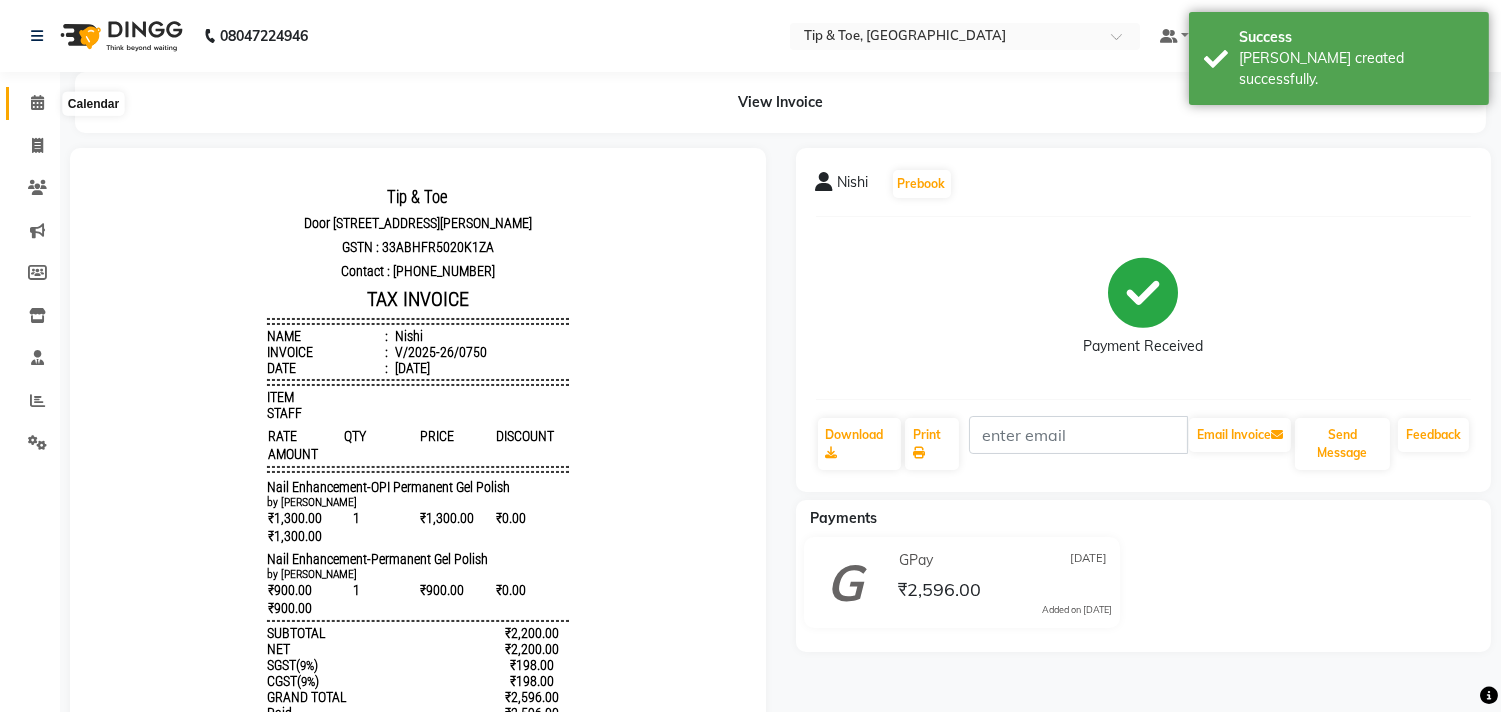 click 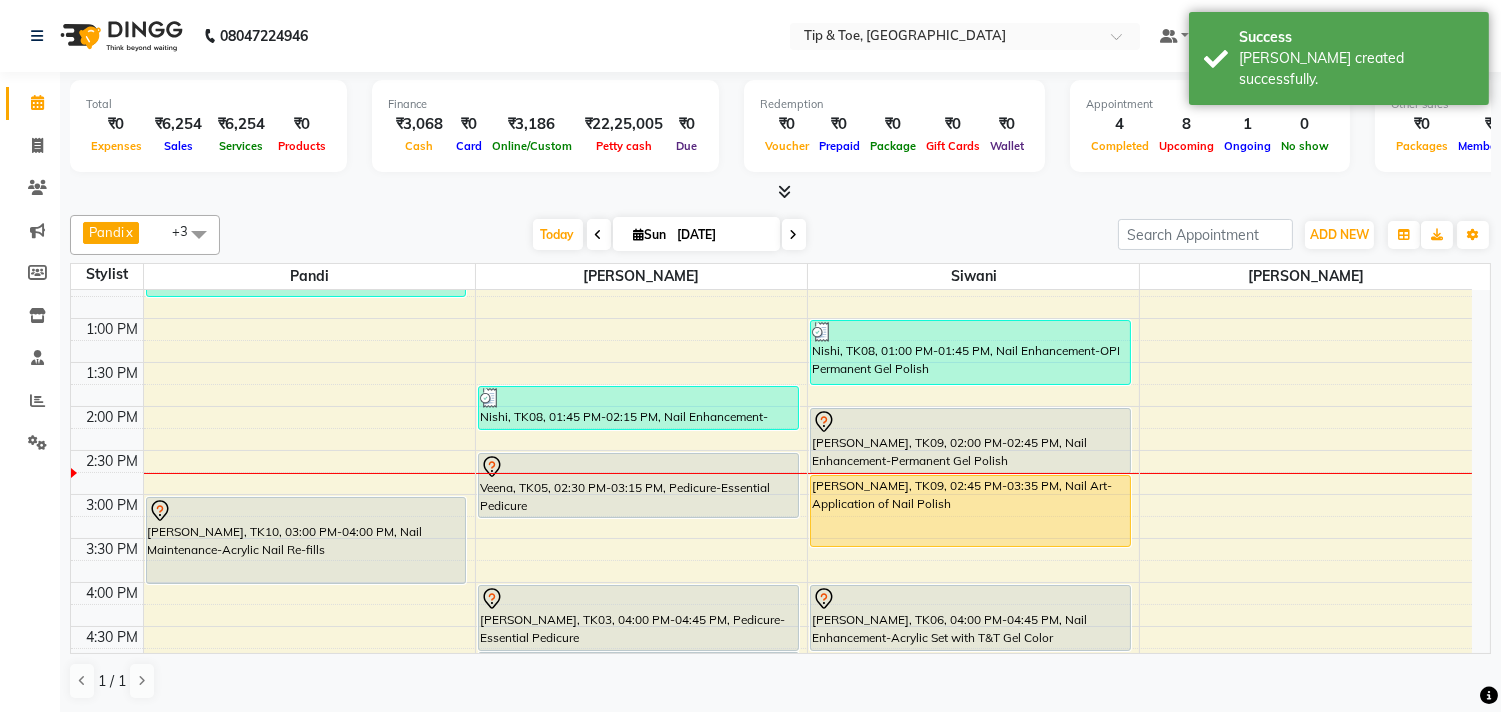 scroll, scrollTop: 333, scrollLeft: 0, axis: vertical 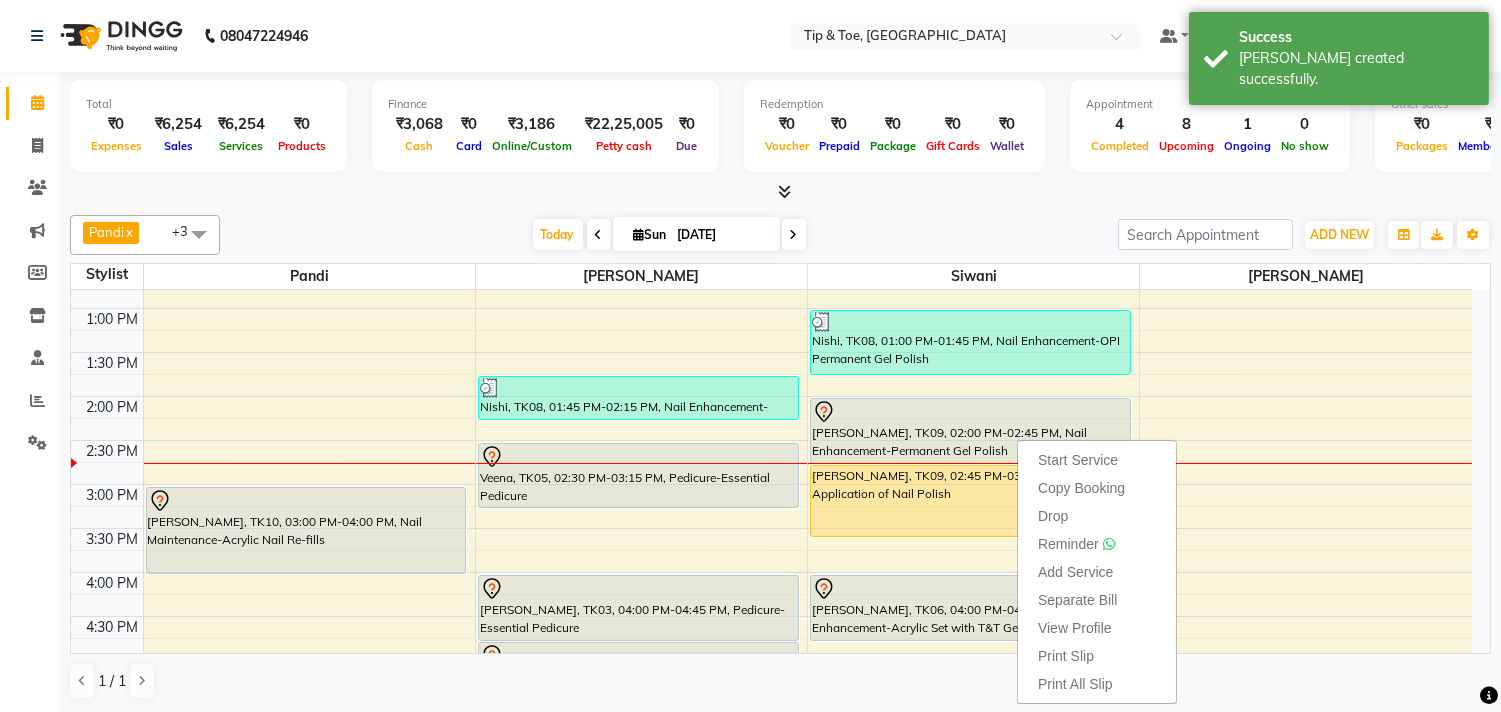 click on "Start Service" at bounding box center [1078, 460] 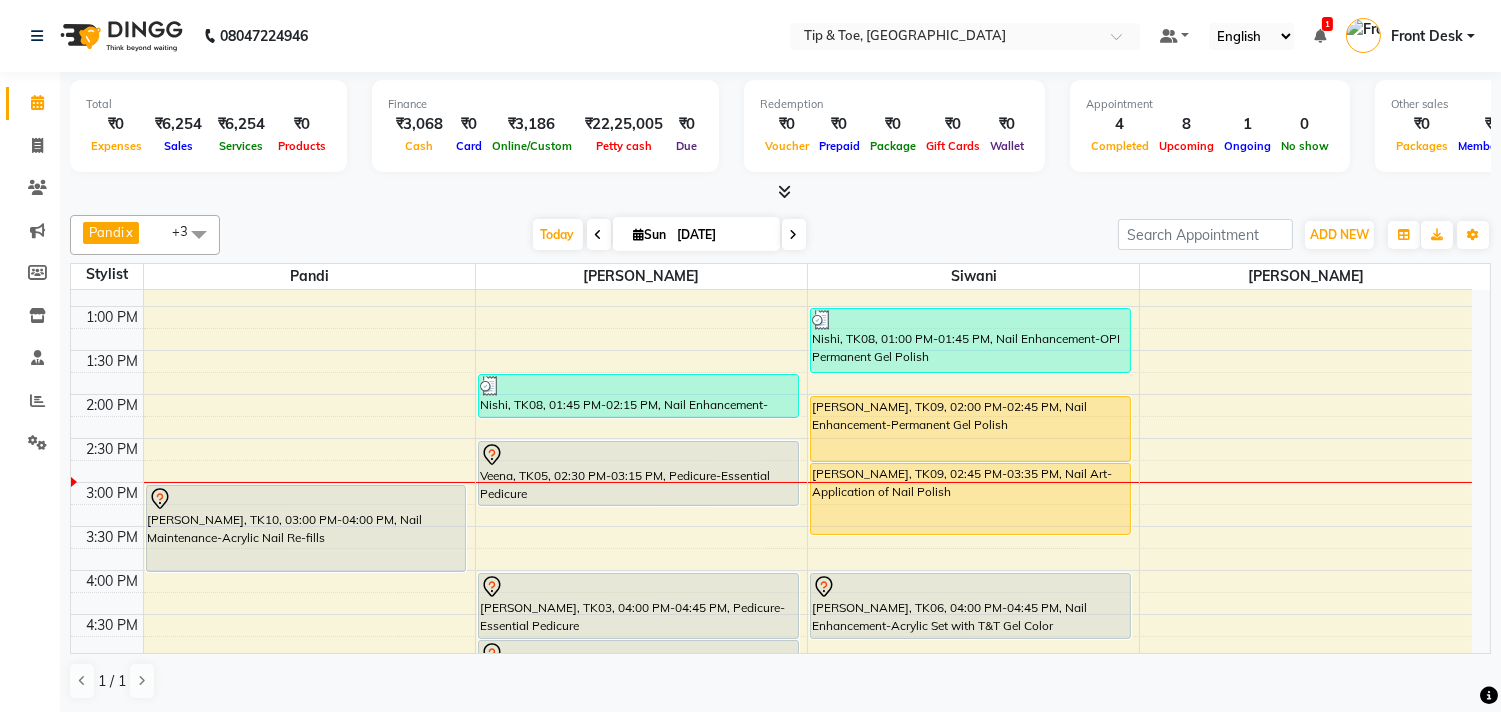 scroll, scrollTop: 333, scrollLeft: 0, axis: vertical 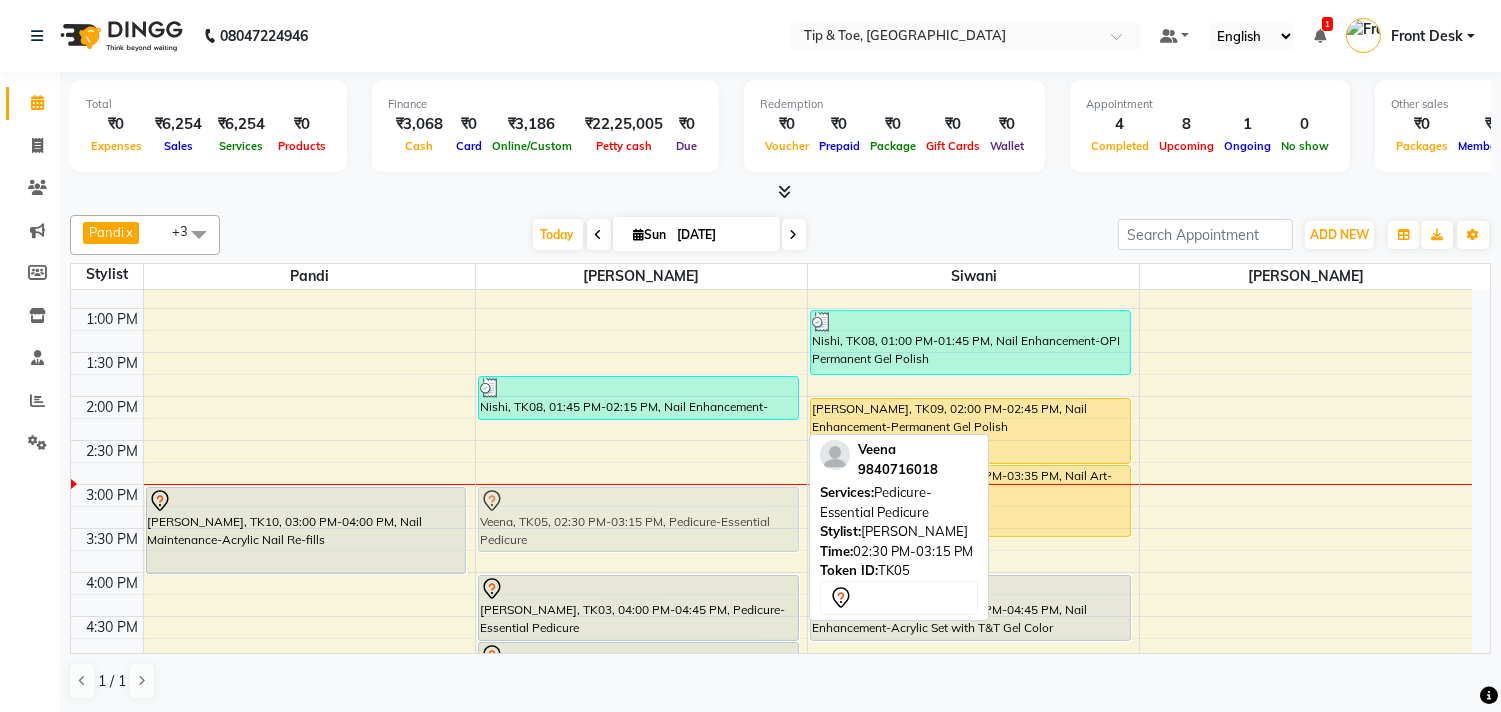 drag, startPoint x: 515, startPoint y: 452, endPoint x: 508, endPoint y: 483, distance: 31.780497 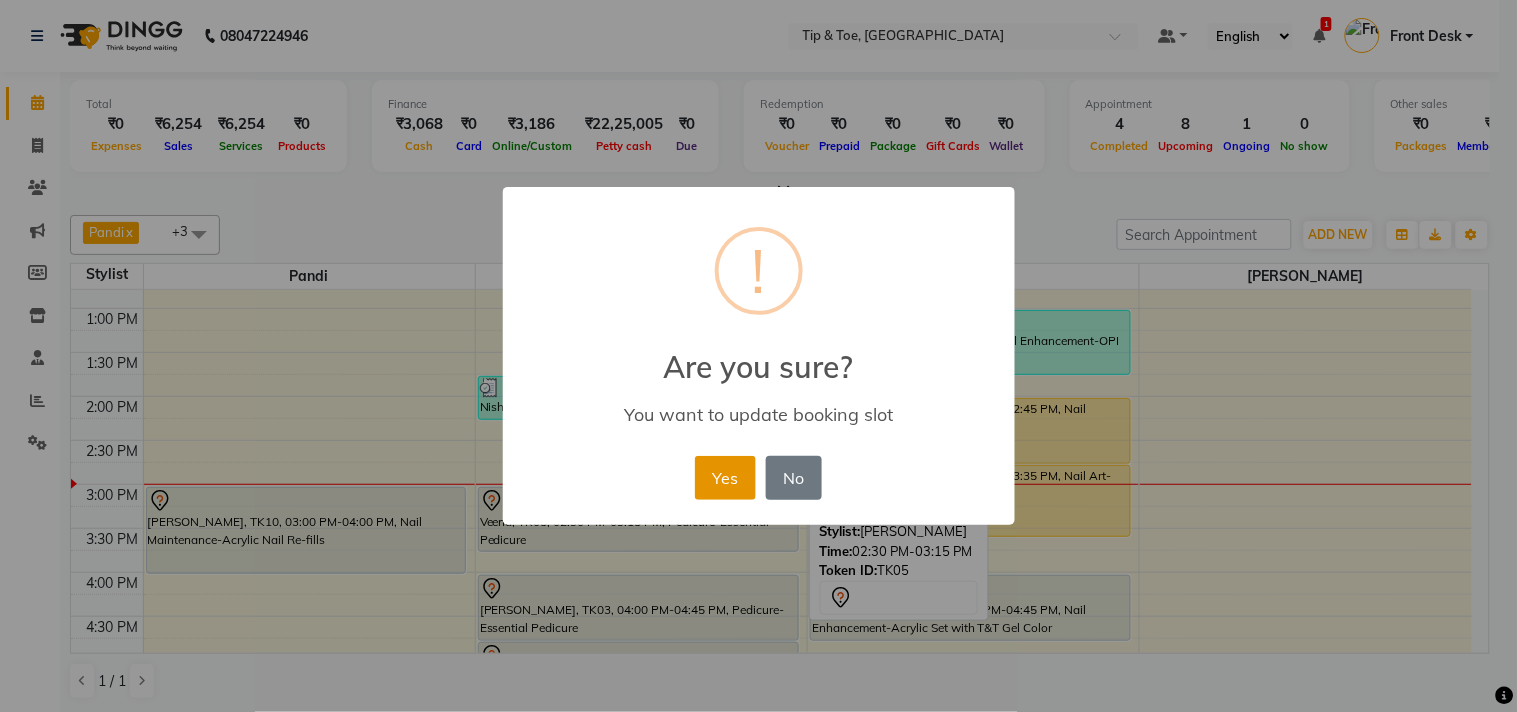 click on "Yes" at bounding box center [725, 478] 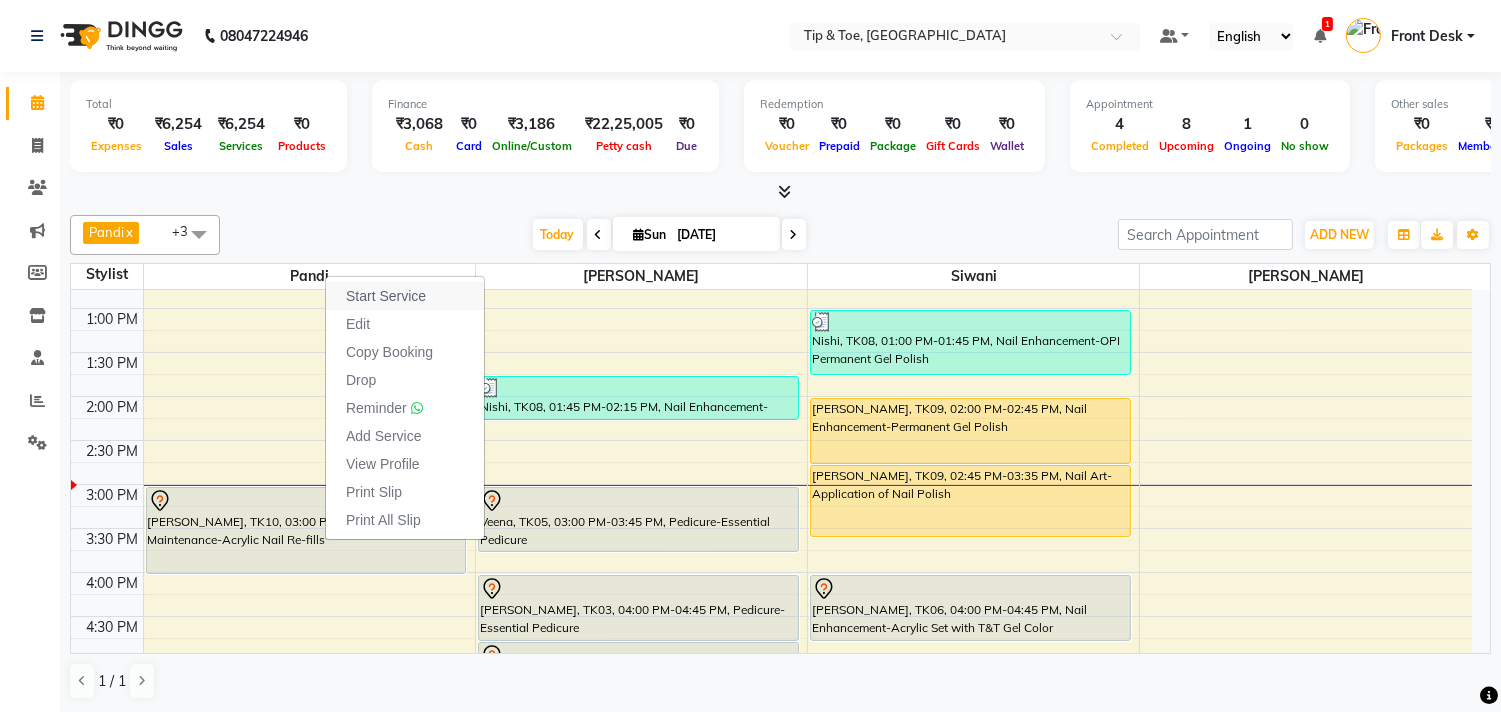 click on "Start Service" at bounding box center (386, 296) 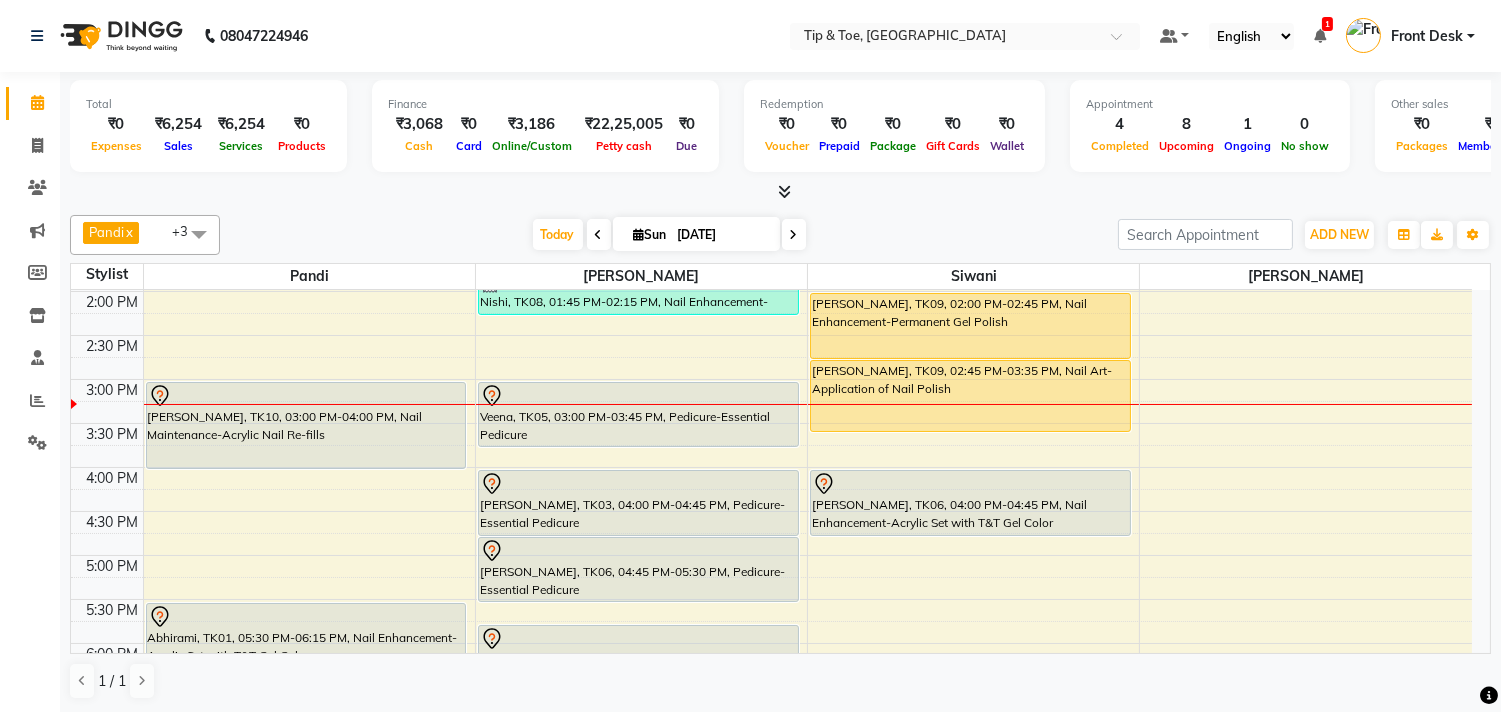 scroll, scrollTop: 444, scrollLeft: 0, axis: vertical 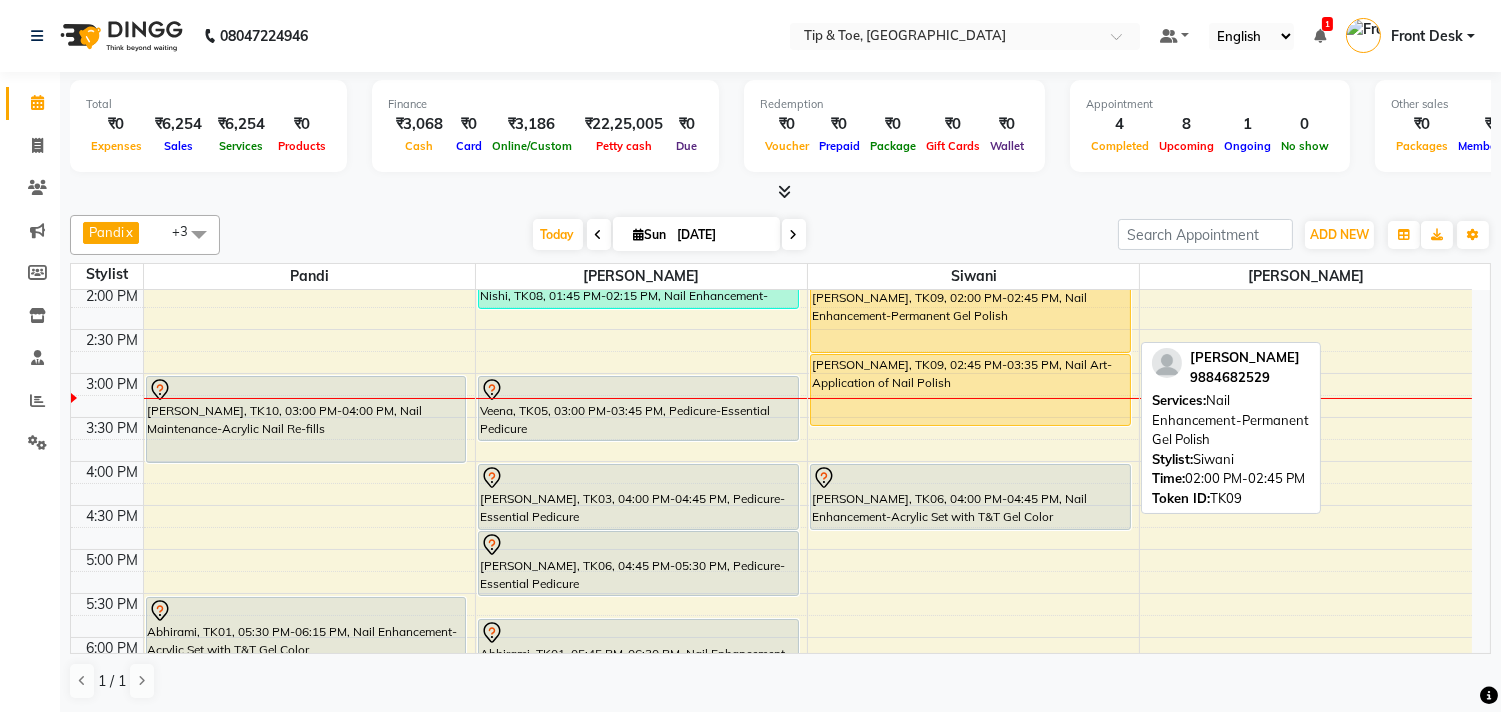 click on "[PERSON_NAME], TK09, 02:00 PM-02:45 PM, Nail Enhancement-Permanent Gel Polish" at bounding box center (970, 320) 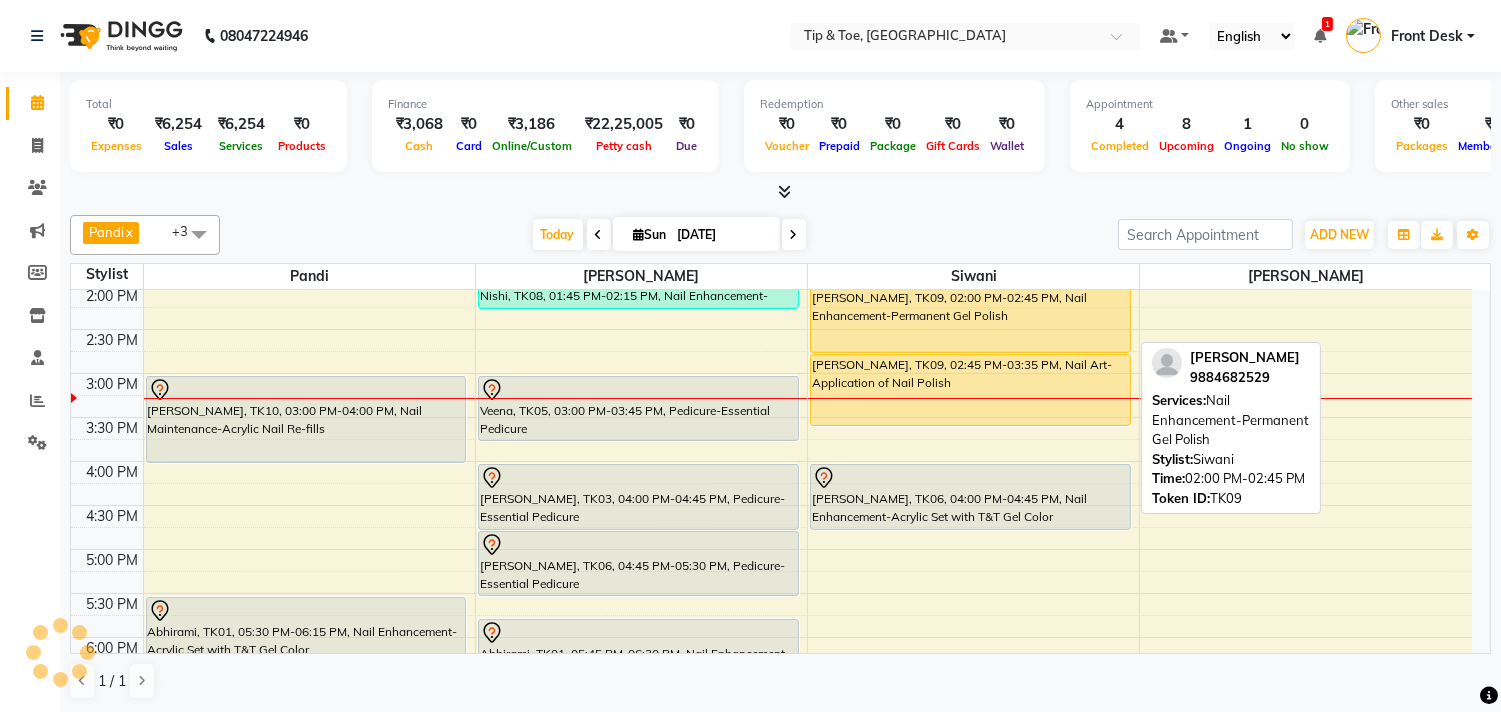 click on "[PERSON_NAME], TK09, 02:00 PM-02:45 PM, Nail Enhancement-Permanent Gel Polish" at bounding box center (970, 320) 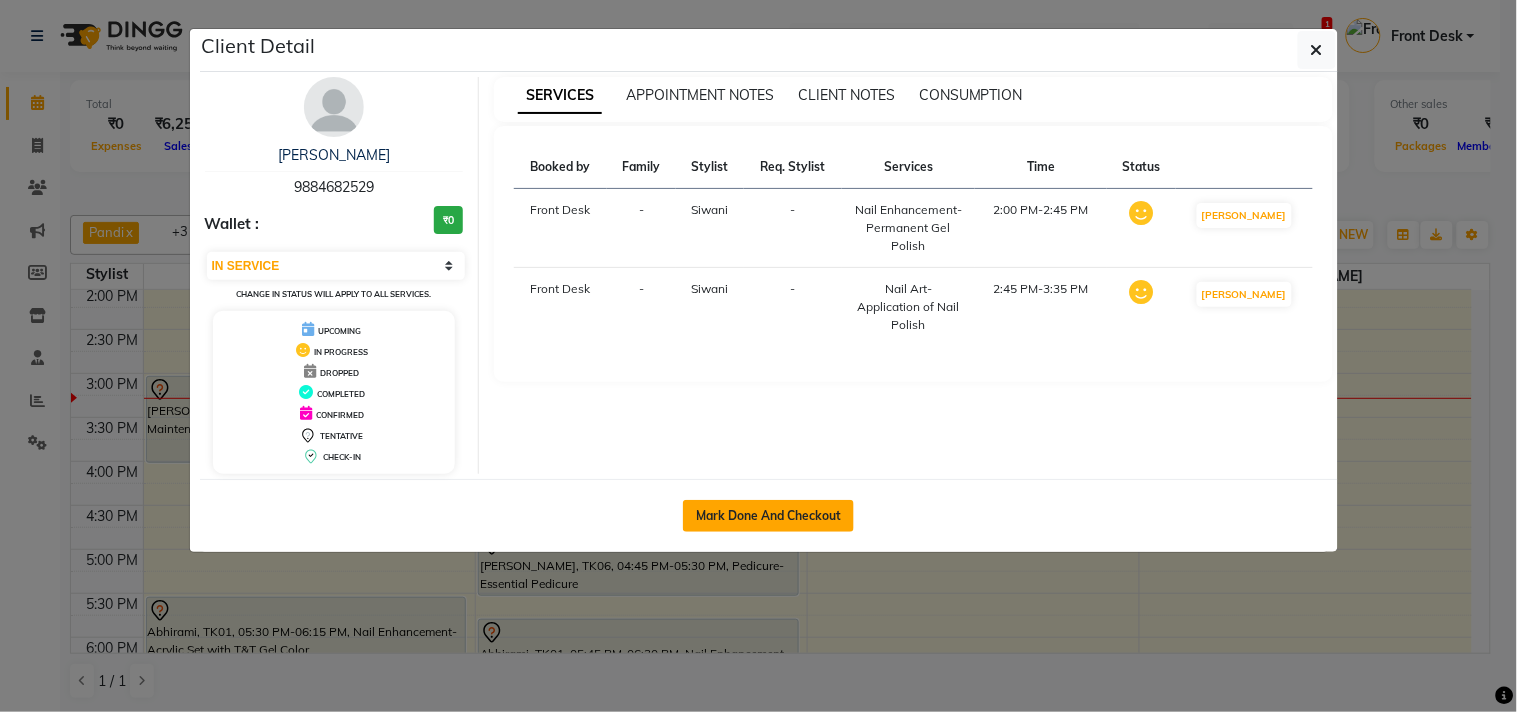 click on "Mark Done And Checkout" 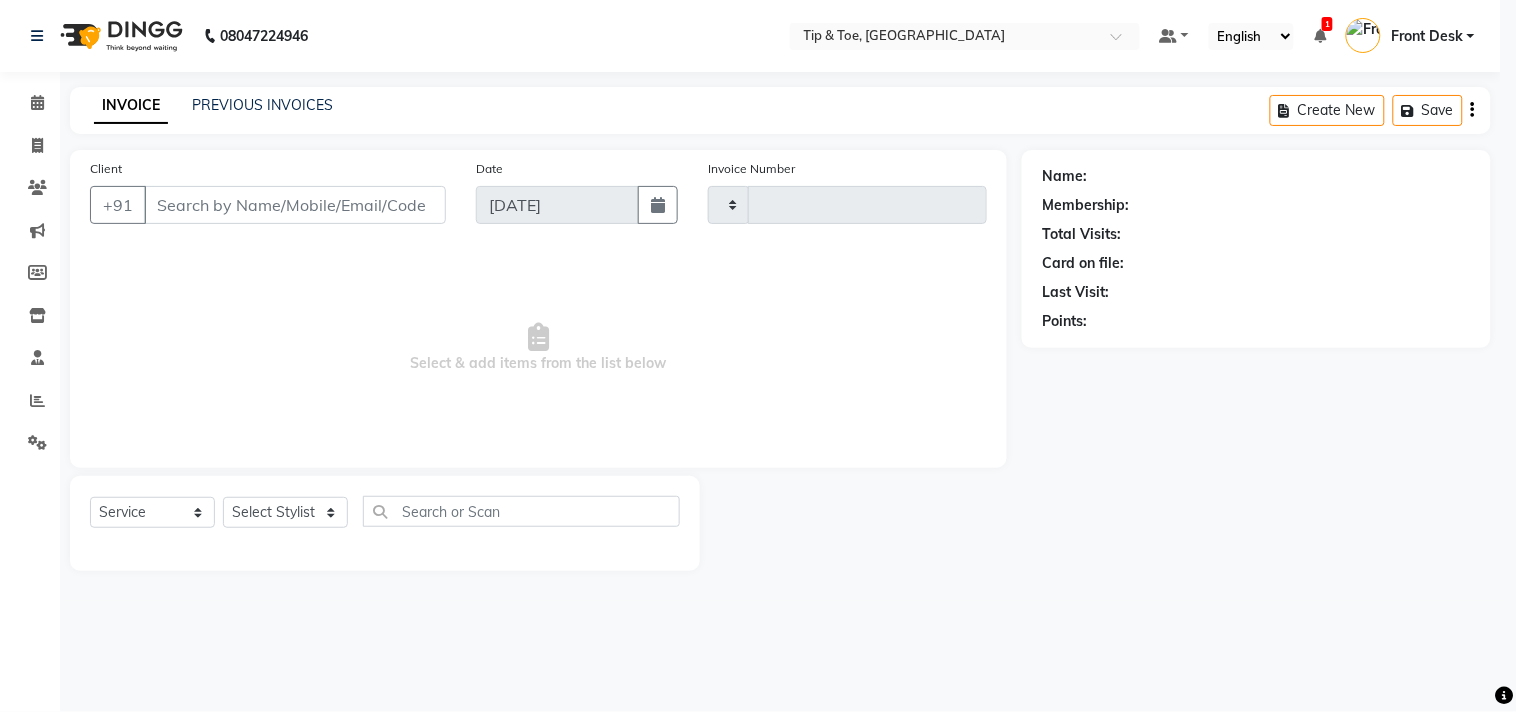 type on "0751" 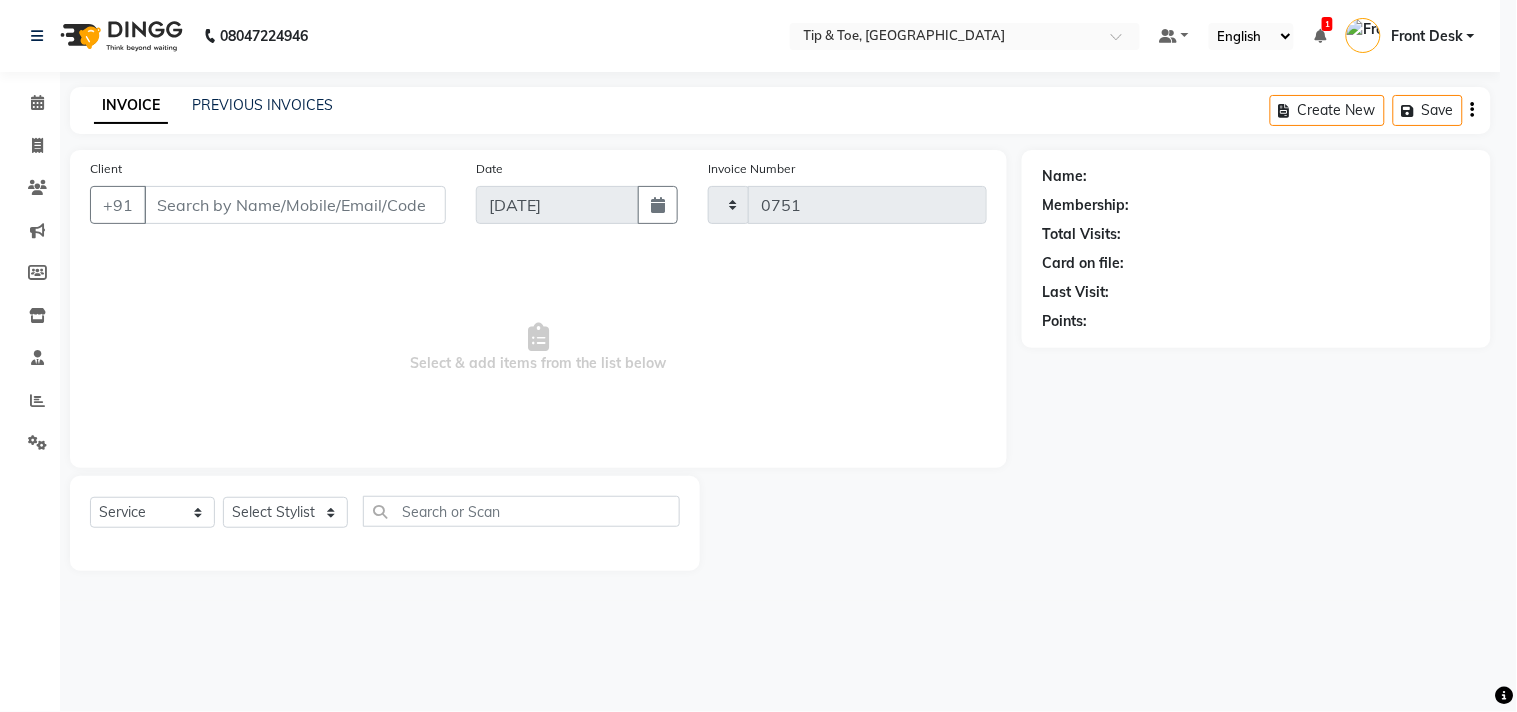 select on "5770" 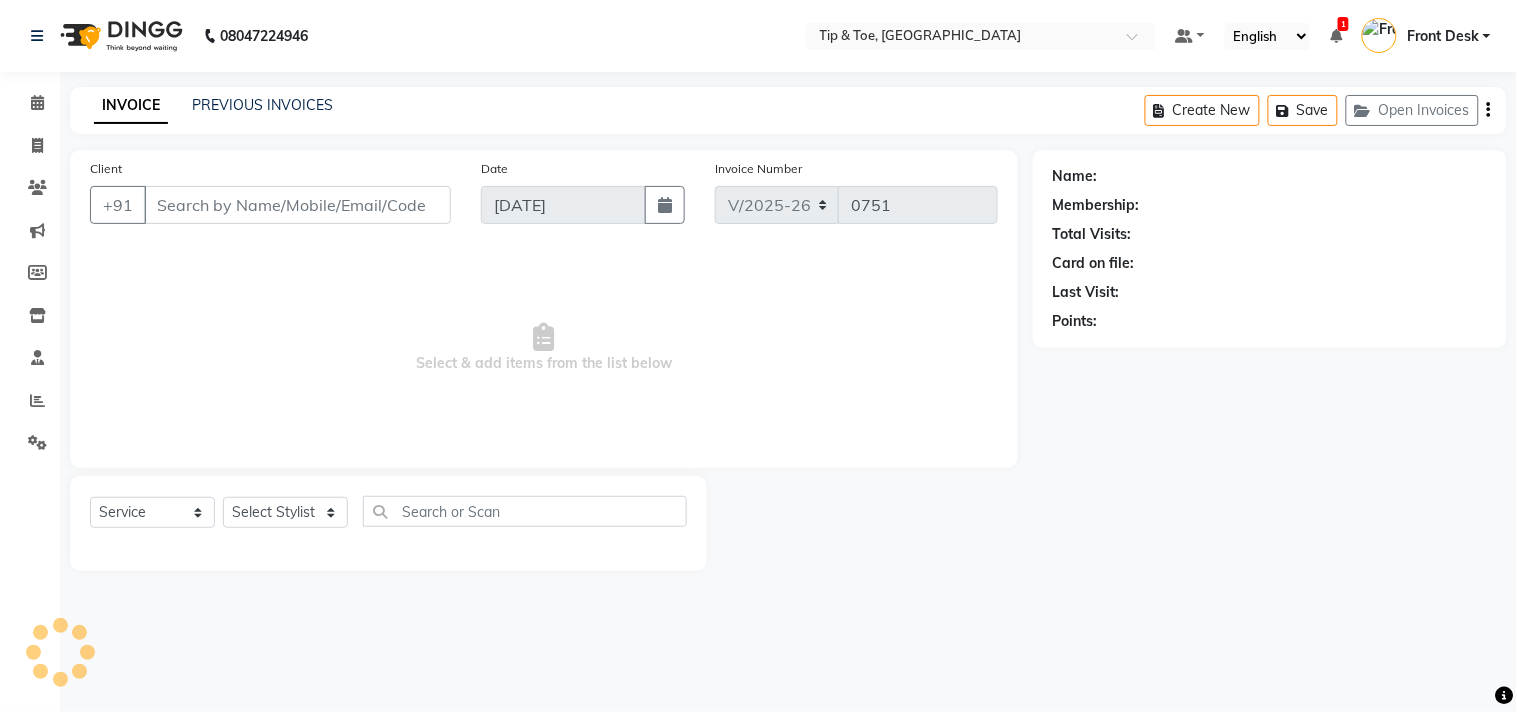 type on "9884682529" 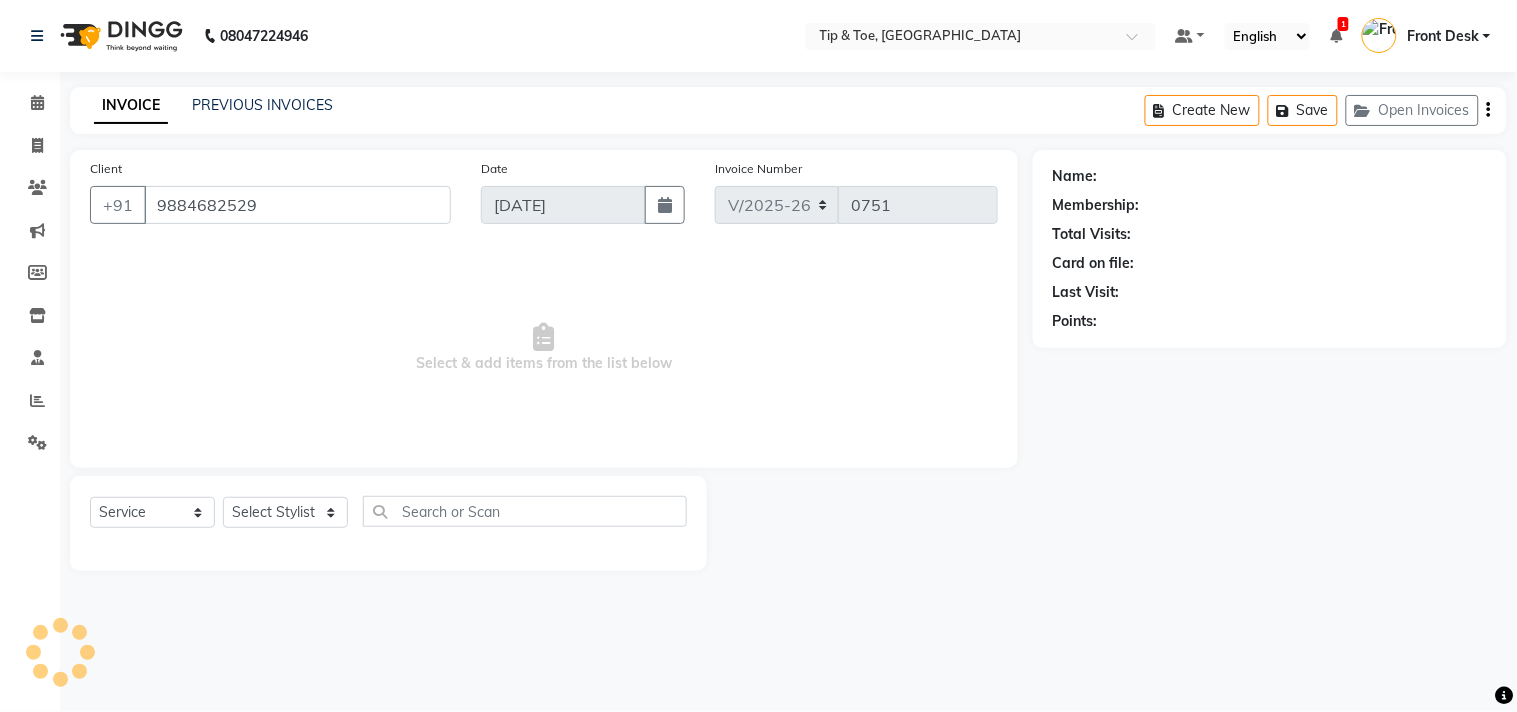 select on "49685" 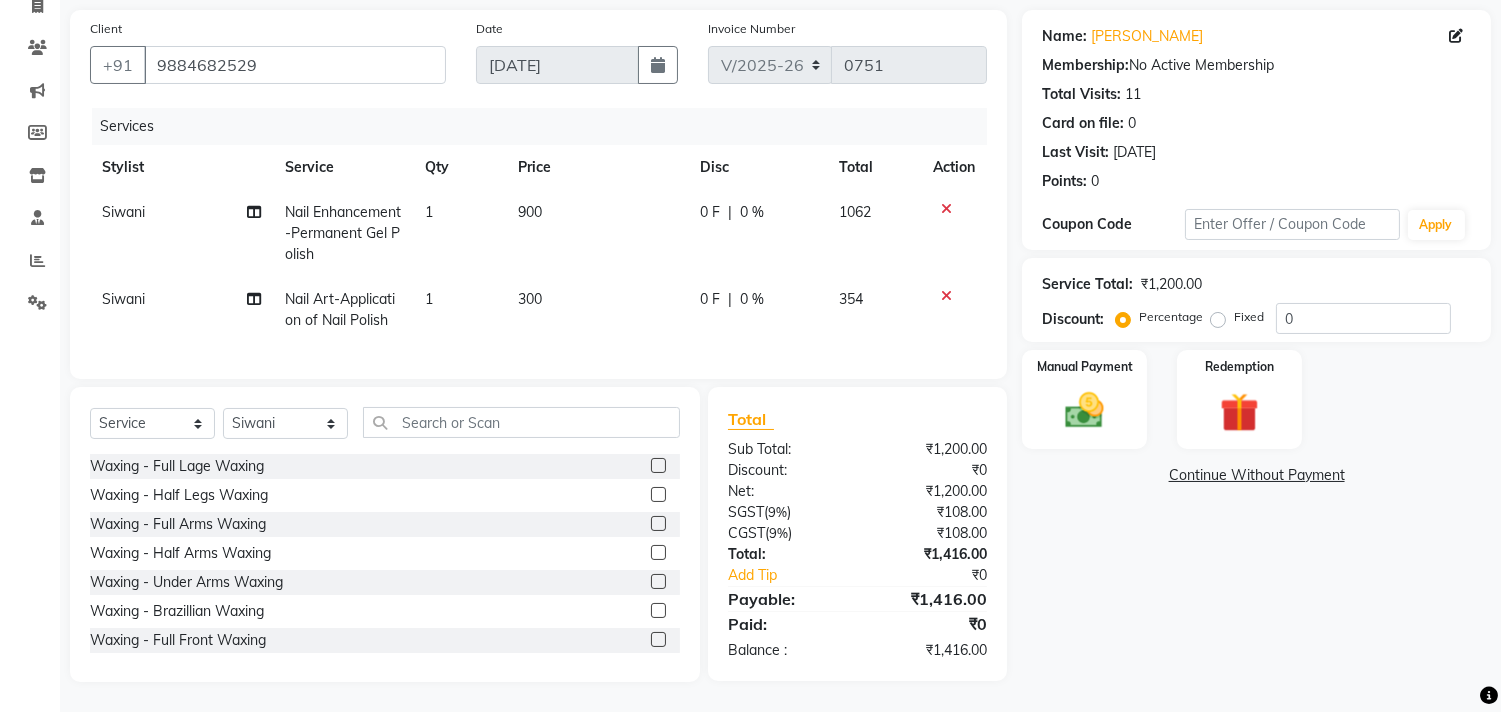 click on "Nail Art-Application of Nail Polish" 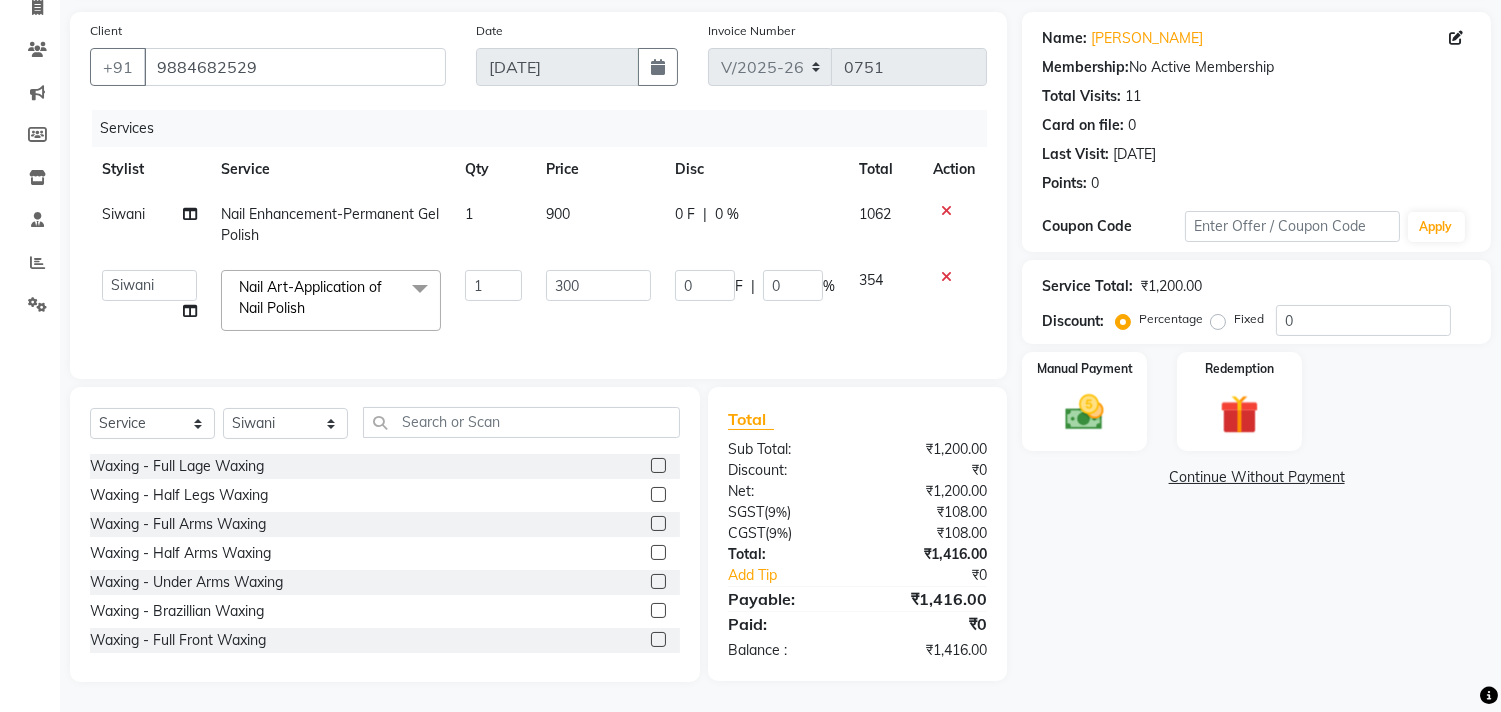scroll, scrollTop: 154, scrollLeft: 0, axis: vertical 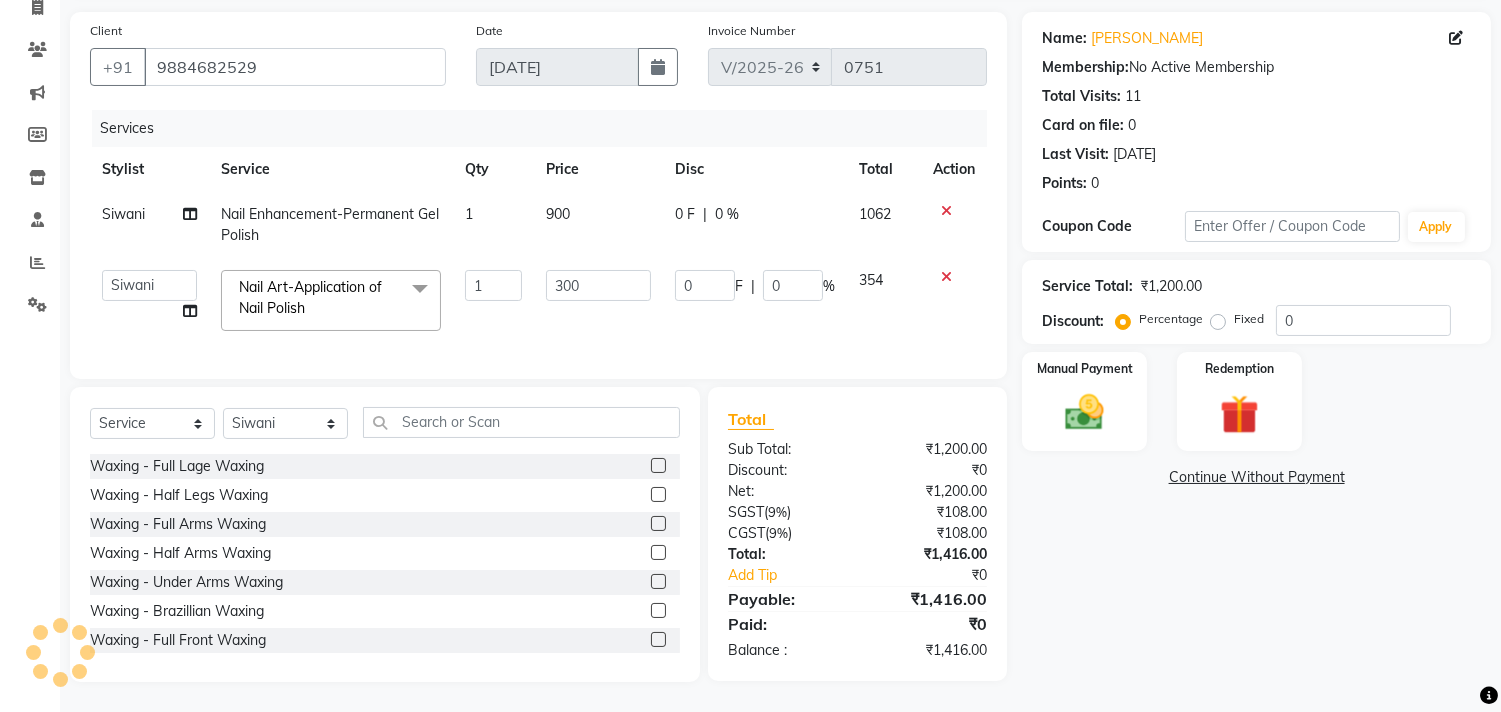 click on "Nail Art-Application of Nail Polish  x" 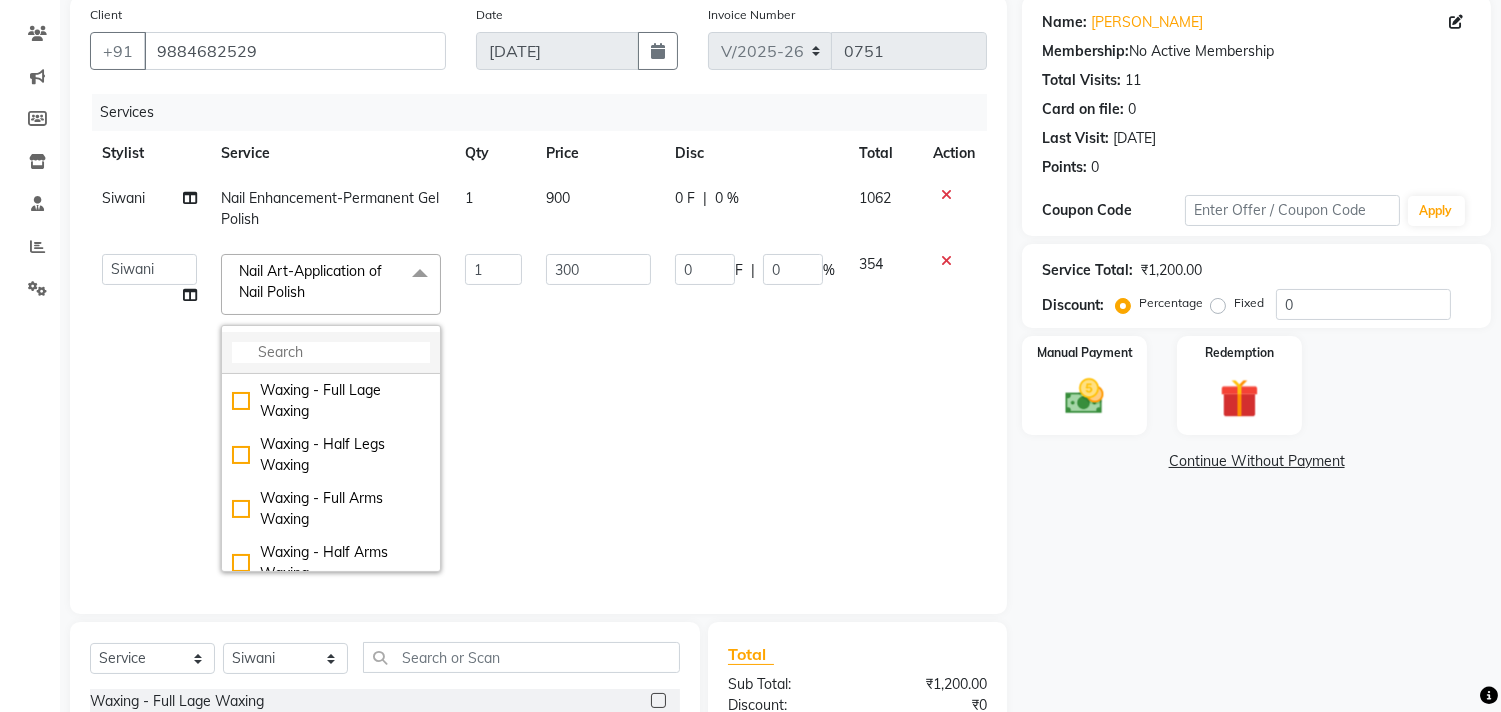 click 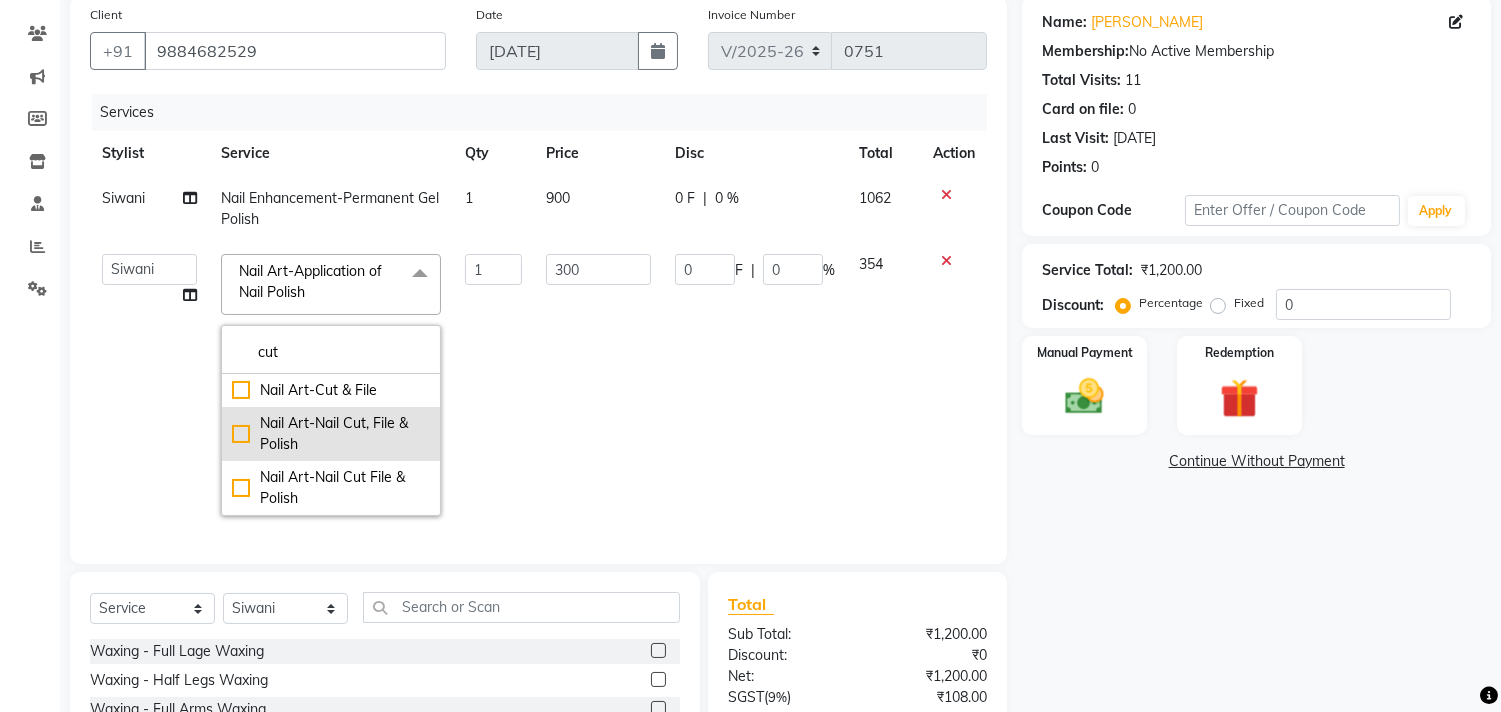 type on "cut" 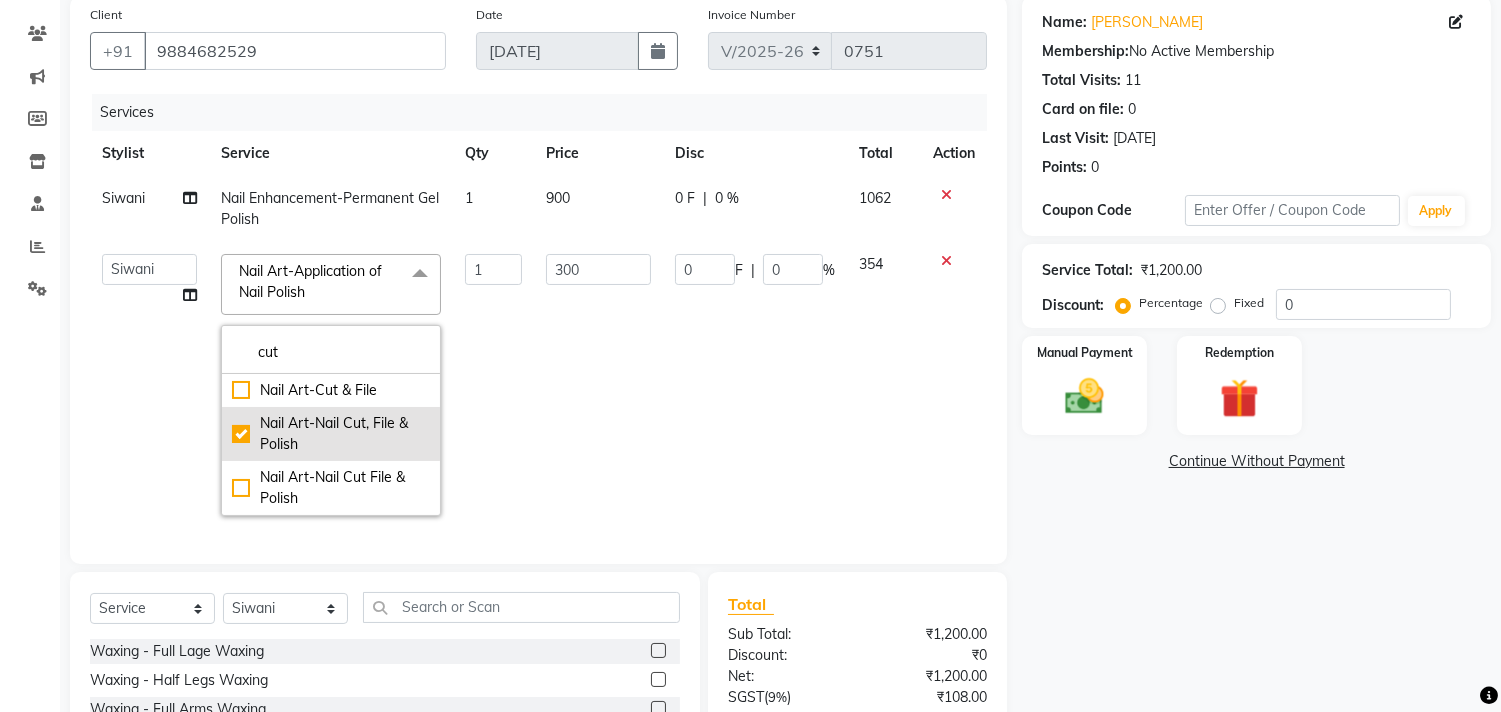 checkbox on "true" 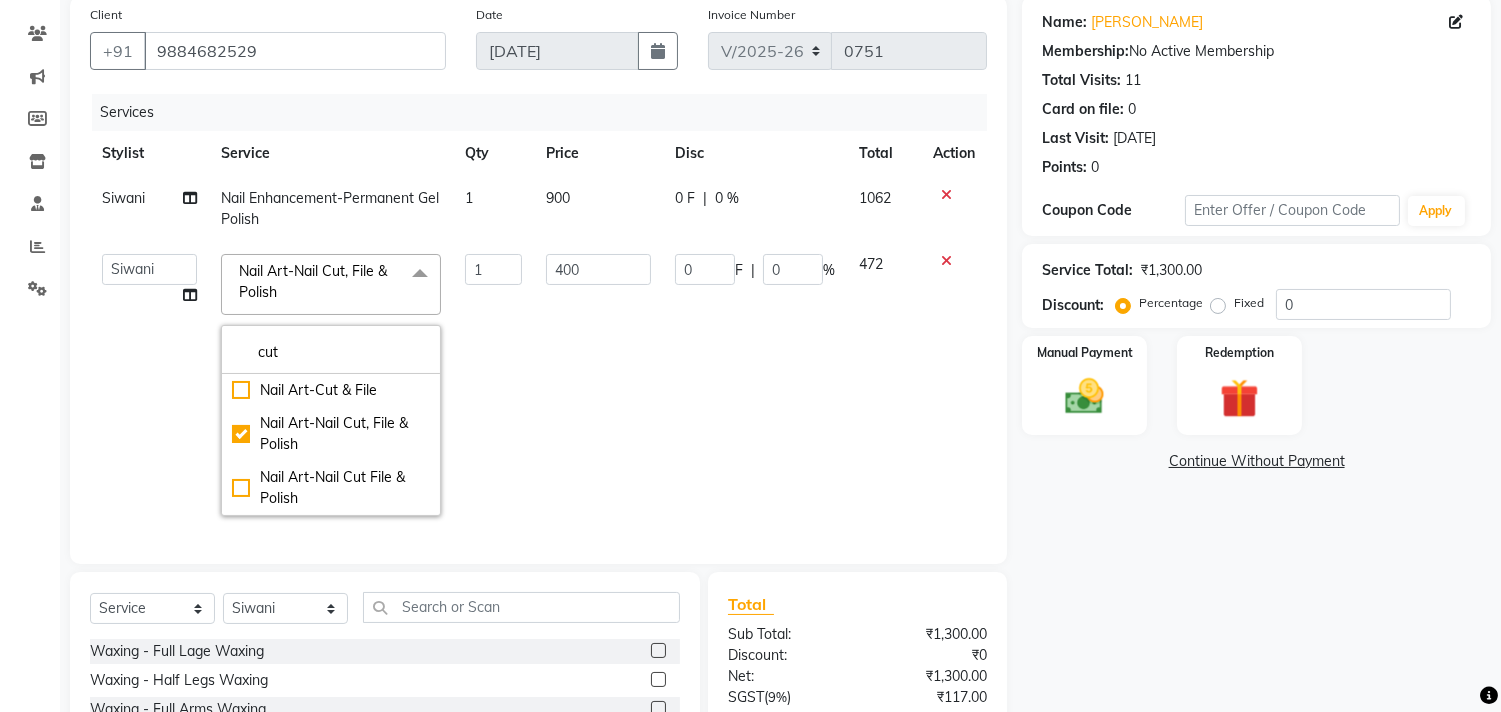 click on "Name: [PERSON_NAME]  Membership:  No Active Membership  Total Visits:  11 Card on file:  0 Last Visit:   [DATE] Points:   0  Coupon Code Apply Service Total:  ₹1,300.00  Discount:  Percentage   Fixed  0 Manual Payment Redemption  Continue Without Payment" 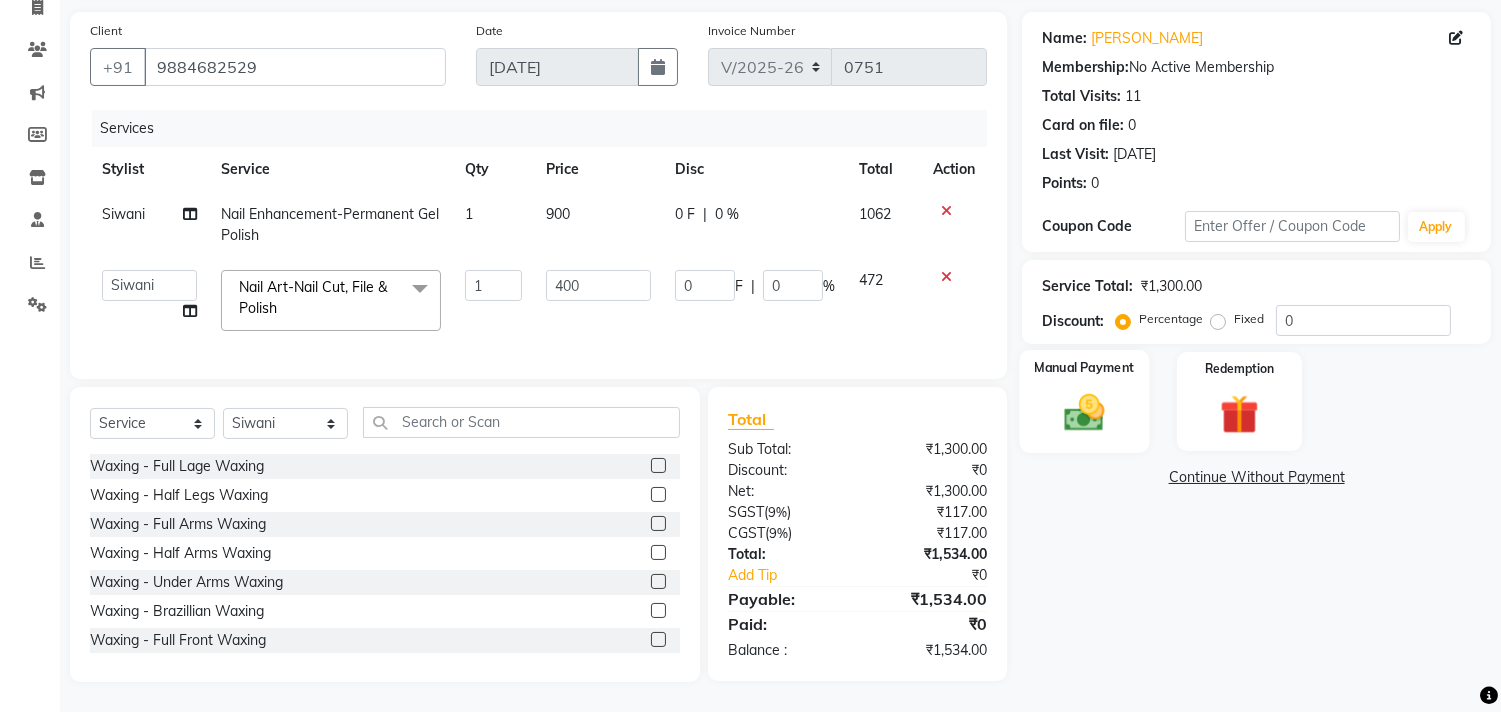 click on "Manual Payment" 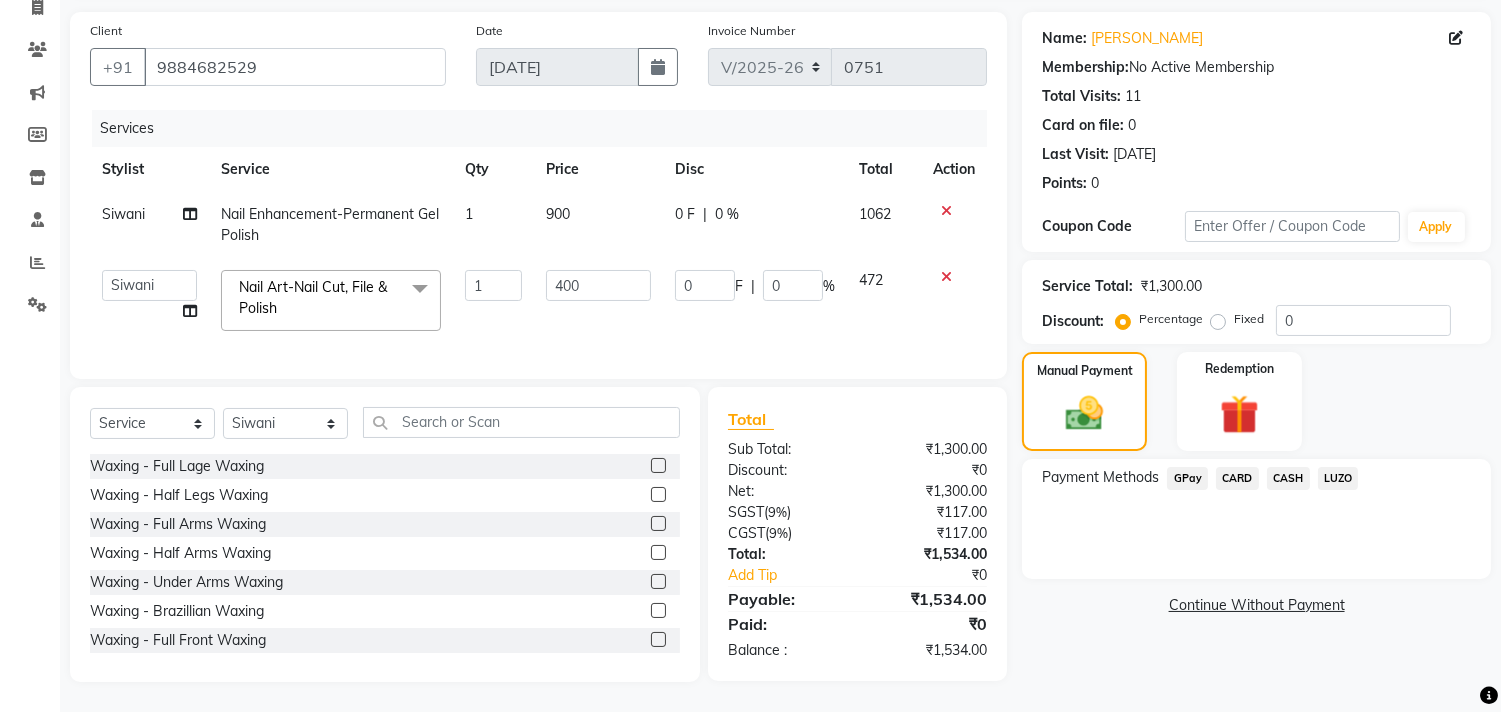 click on "GPay" 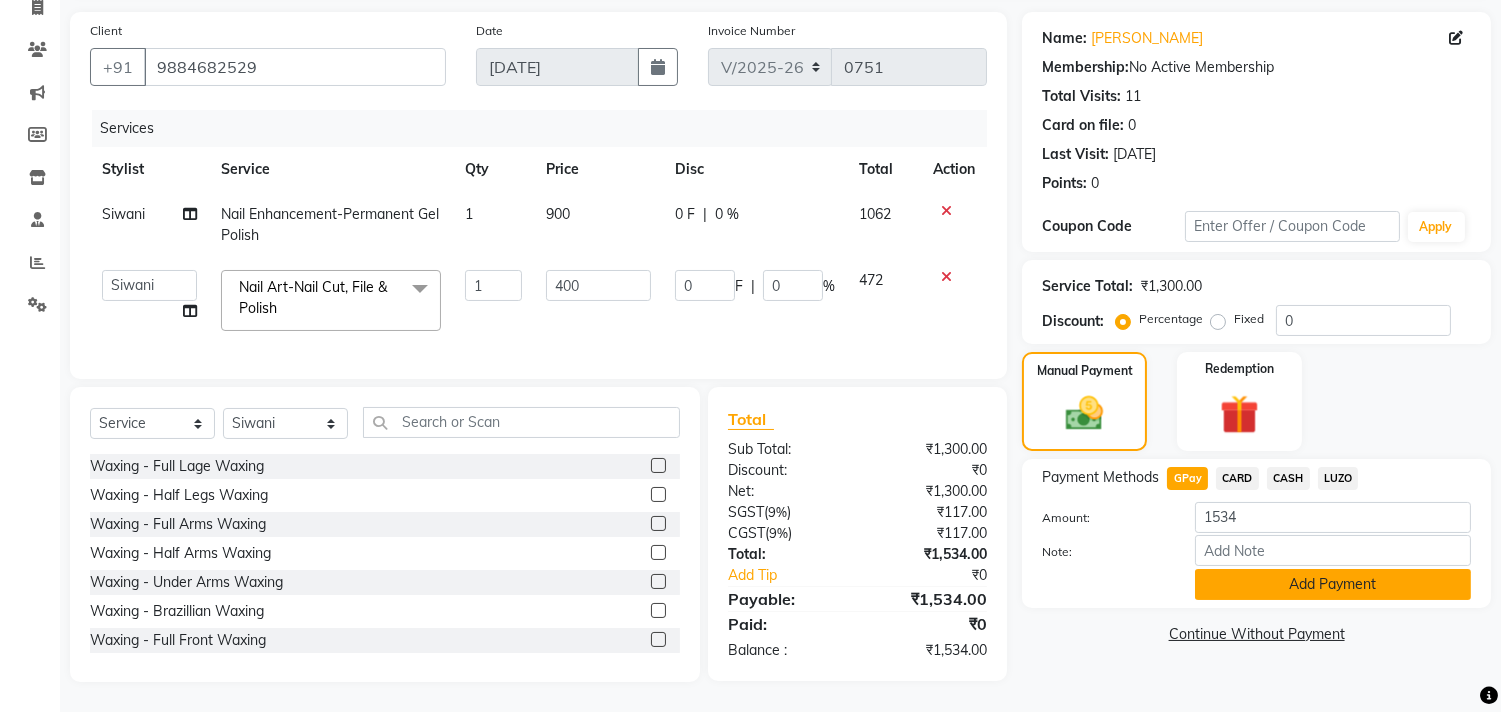click on "Add Payment" 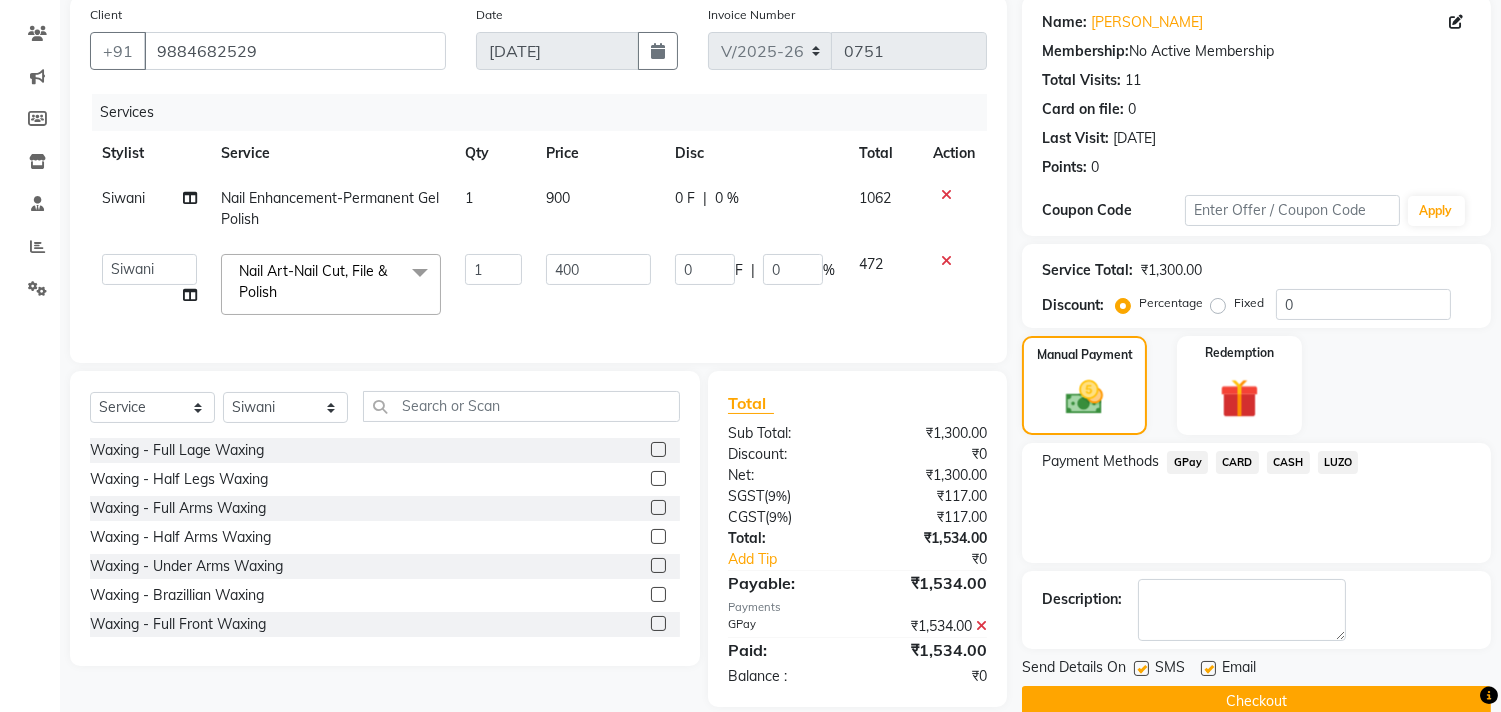 scroll, scrollTop: 195, scrollLeft: 0, axis: vertical 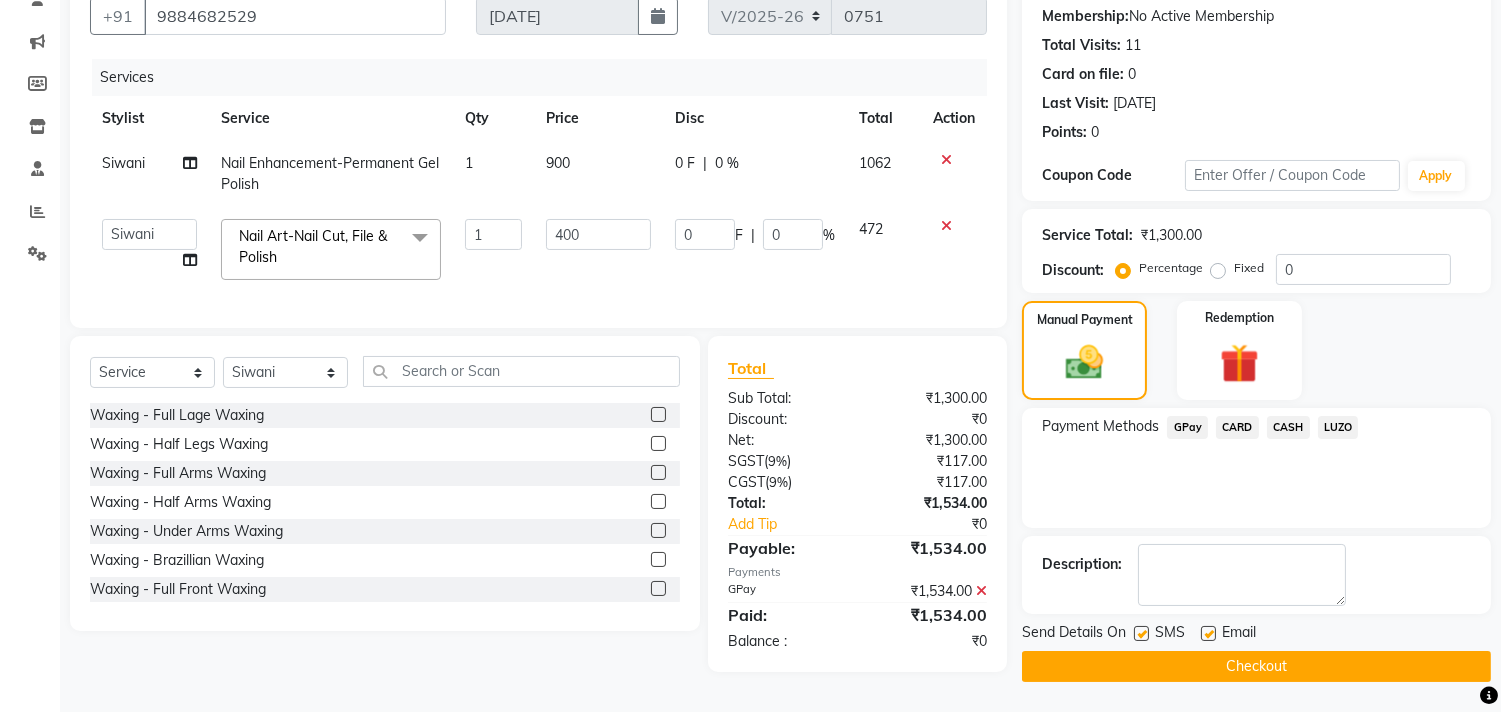 click on "Checkout" 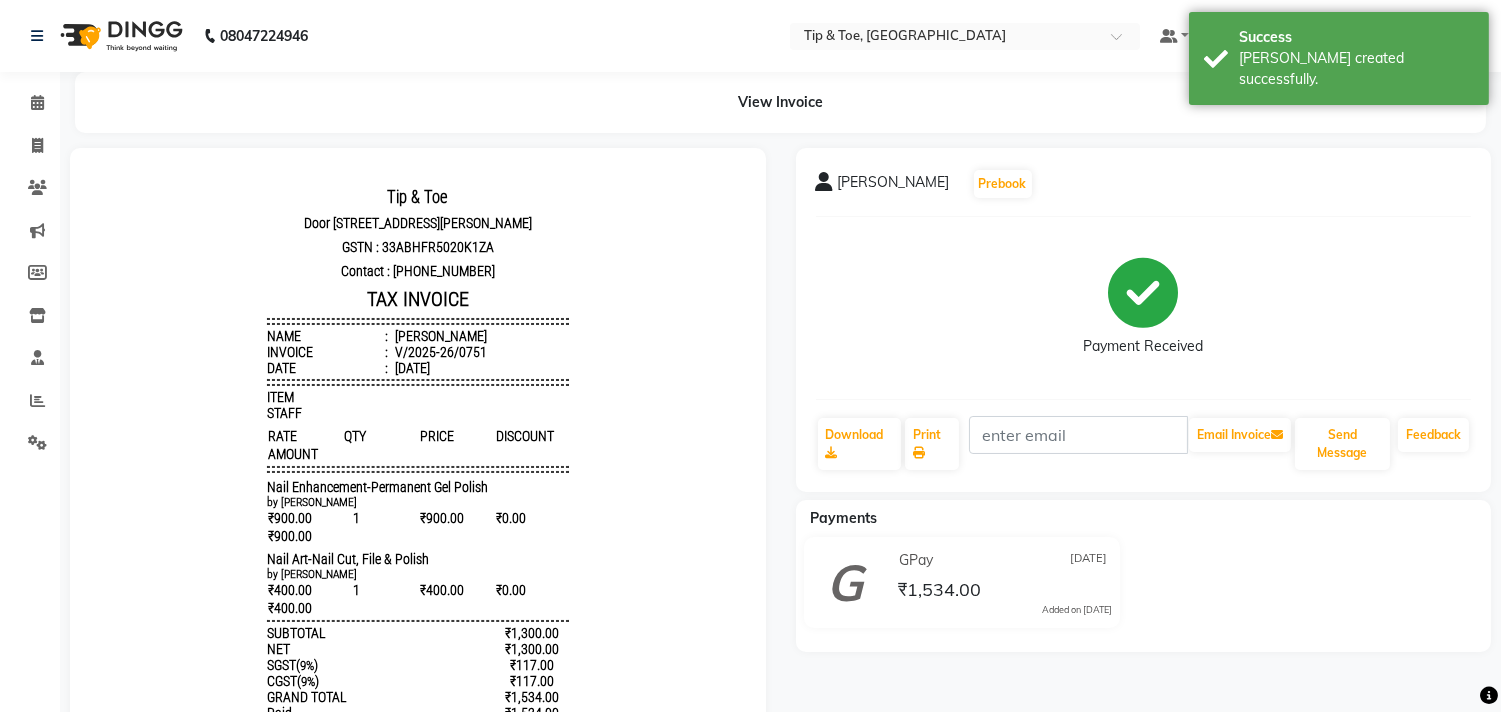 scroll, scrollTop: 0, scrollLeft: 0, axis: both 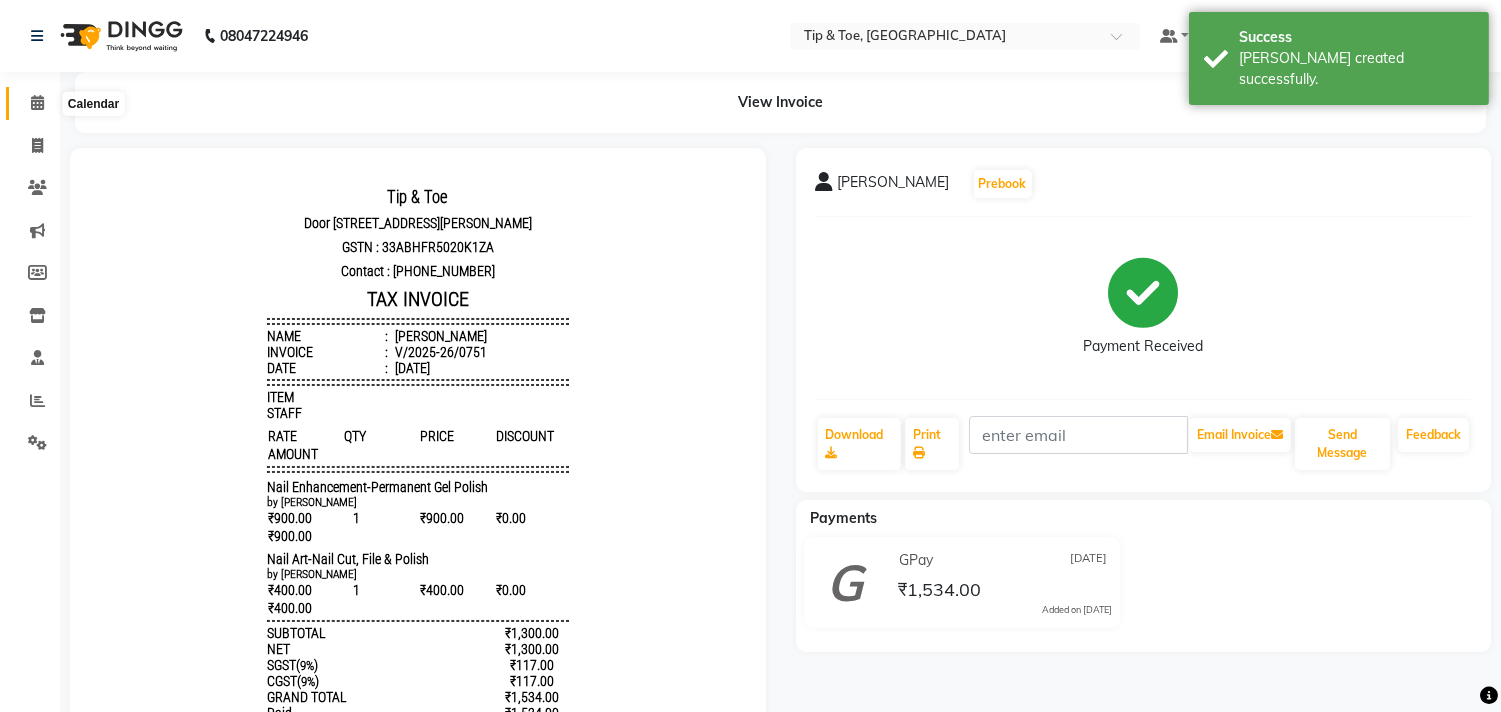 click 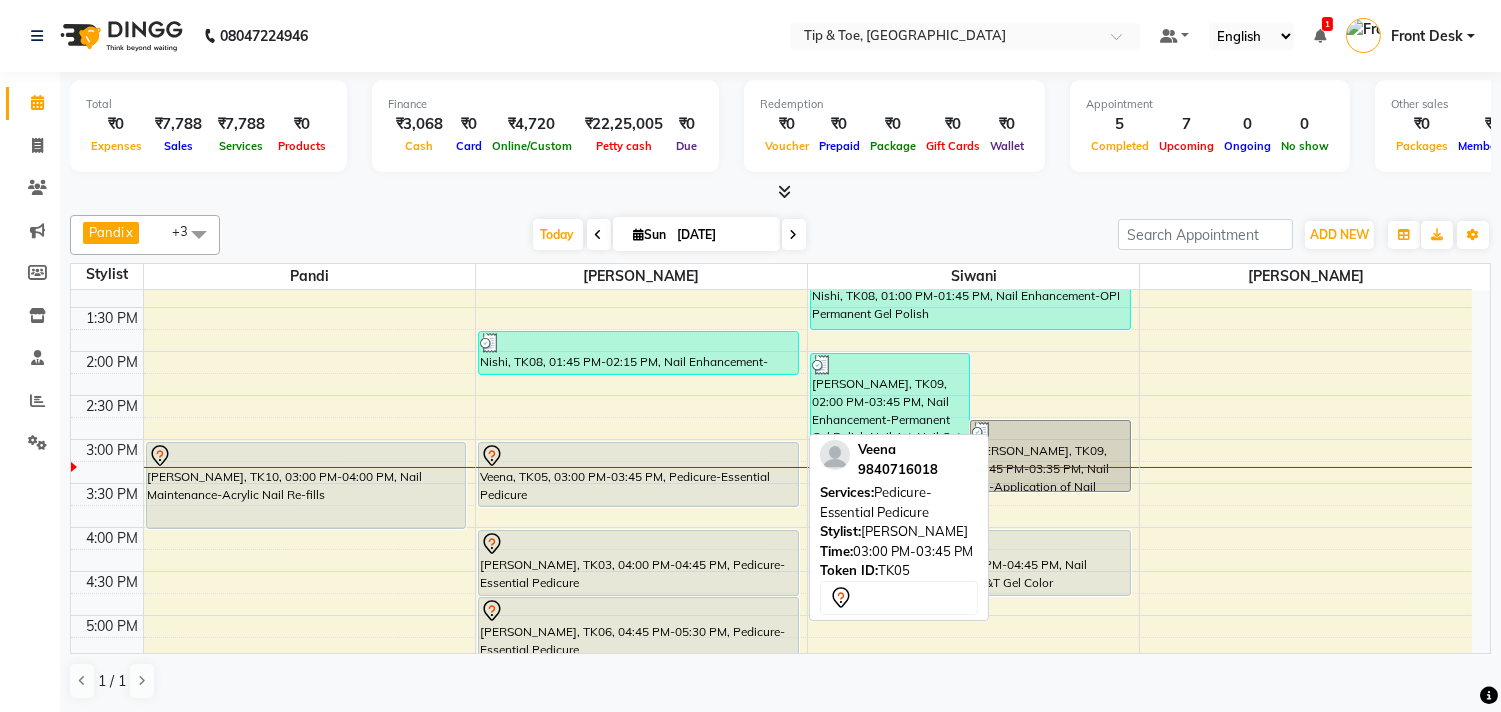 scroll, scrollTop: 420, scrollLeft: 0, axis: vertical 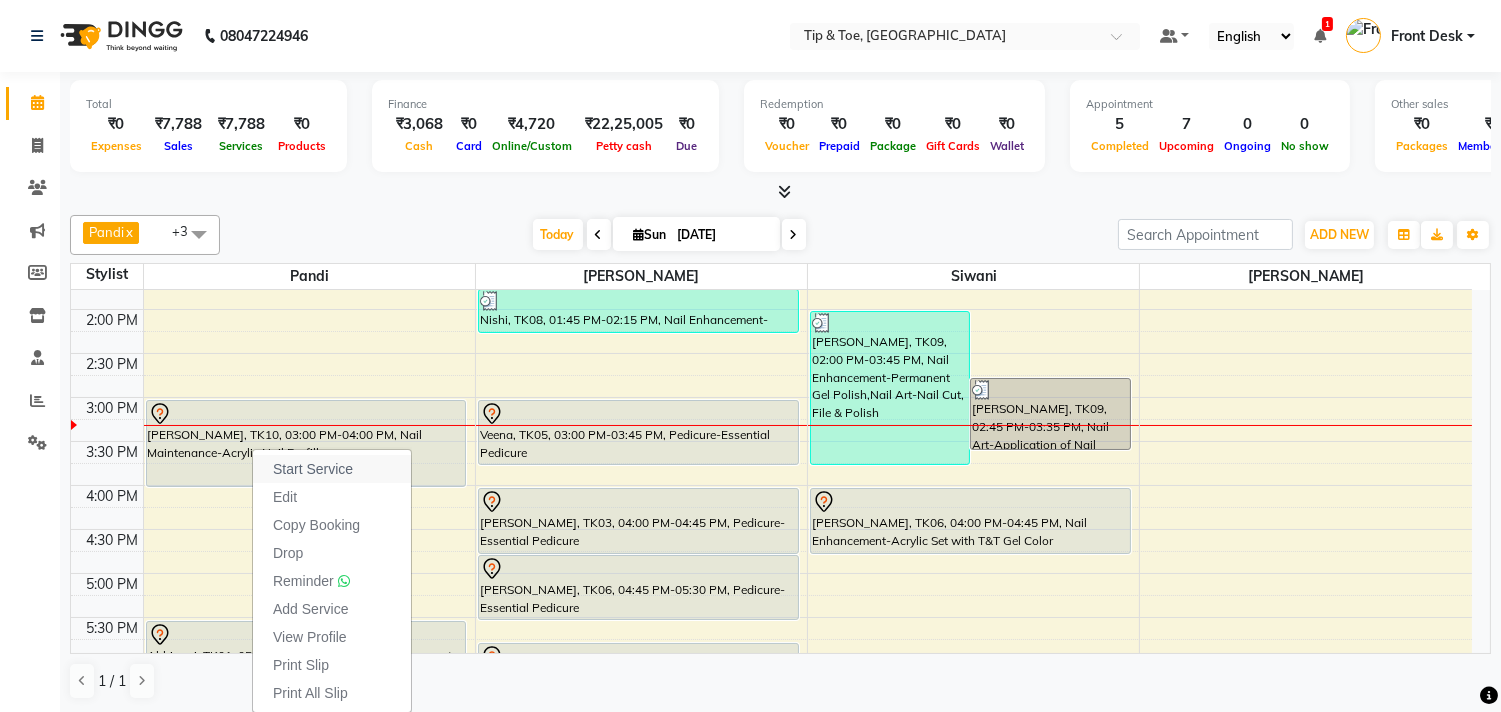 click on "Start Service" at bounding box center (332, 469) 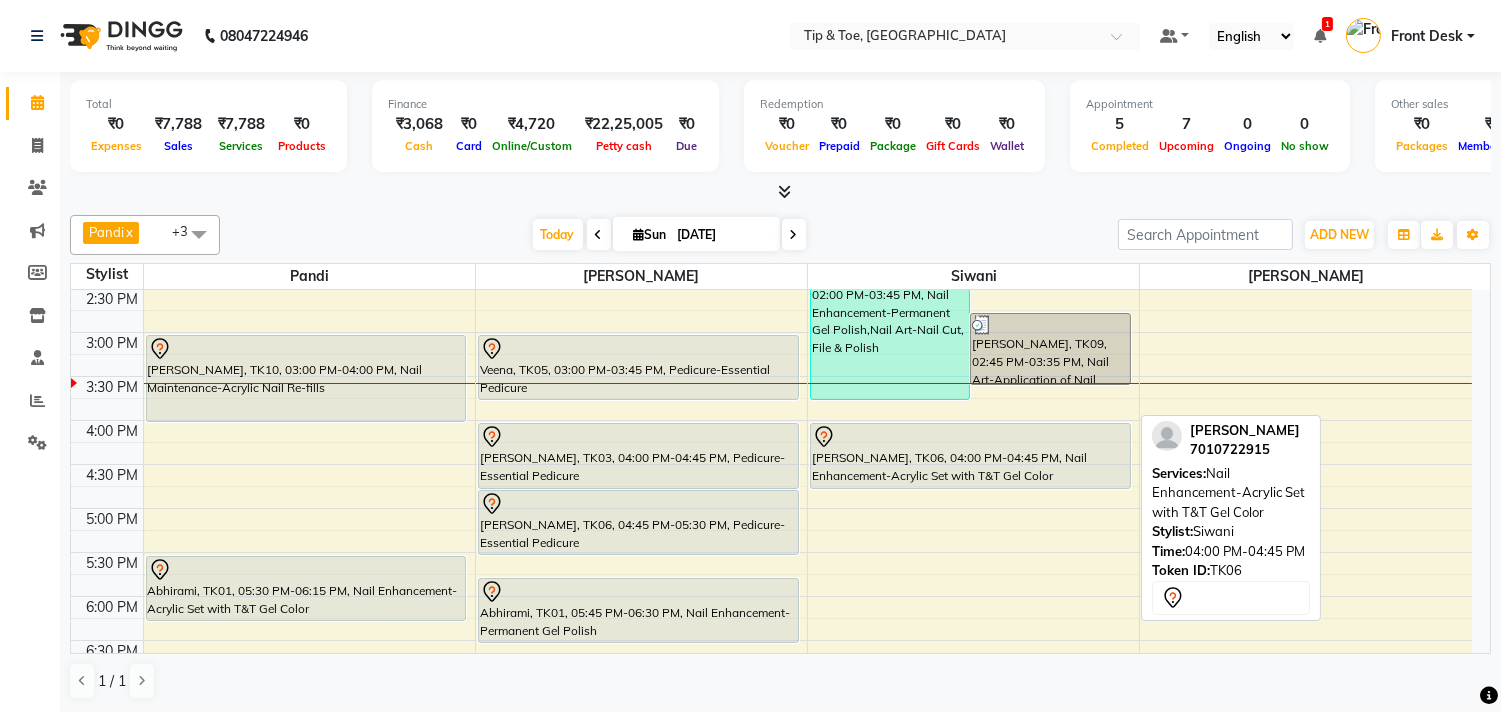 scroll, scrollTop: 531, scrollLeft: 0, axis: vertical 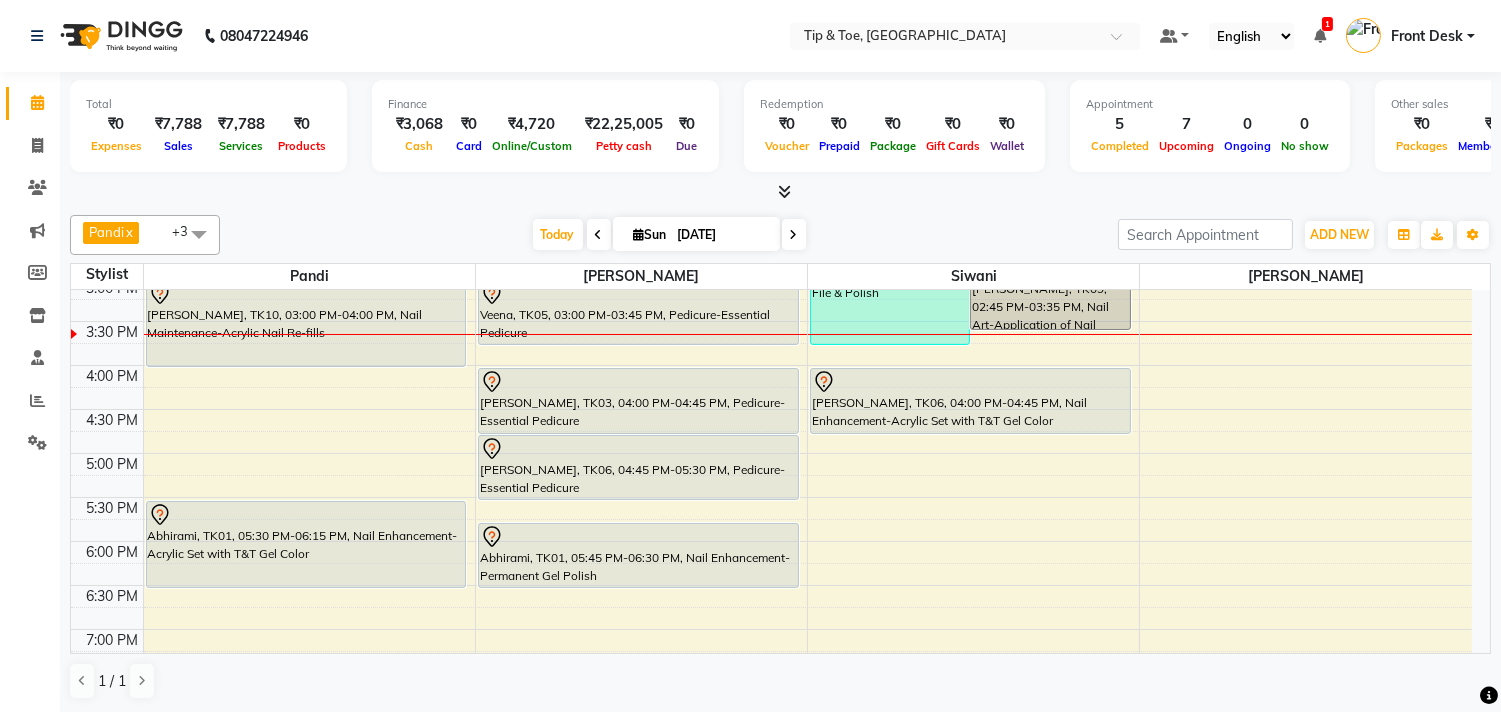 drag, startPoint x: 348, startPoint y: 564, endPoint x: 348, endPoint y: 587, distance: 23 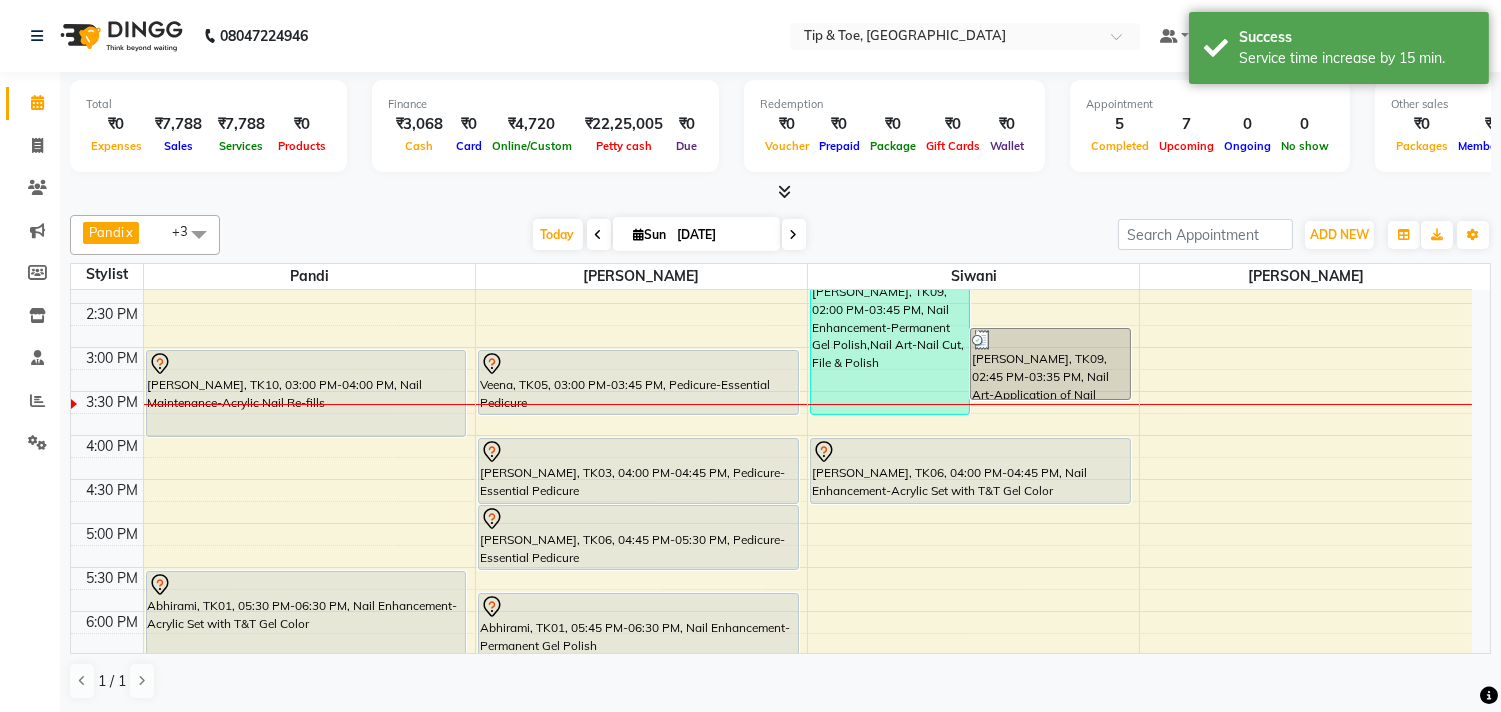 scroll, scrollTop: 428, scrollLeft: 0, axis: vertical 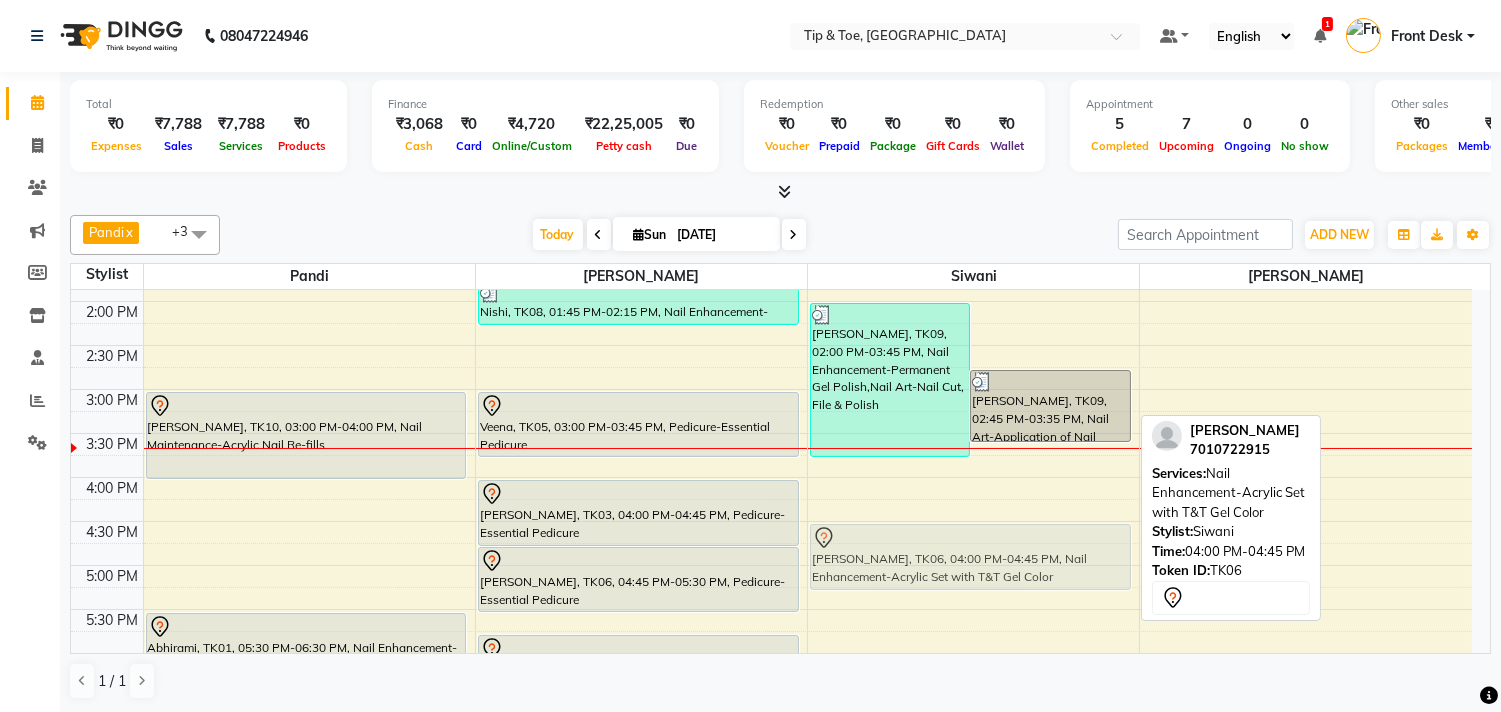 drag, startPoint x: 887, startPoint y: 513, endPoint x: 887, endPoint y: 550, distance: 37 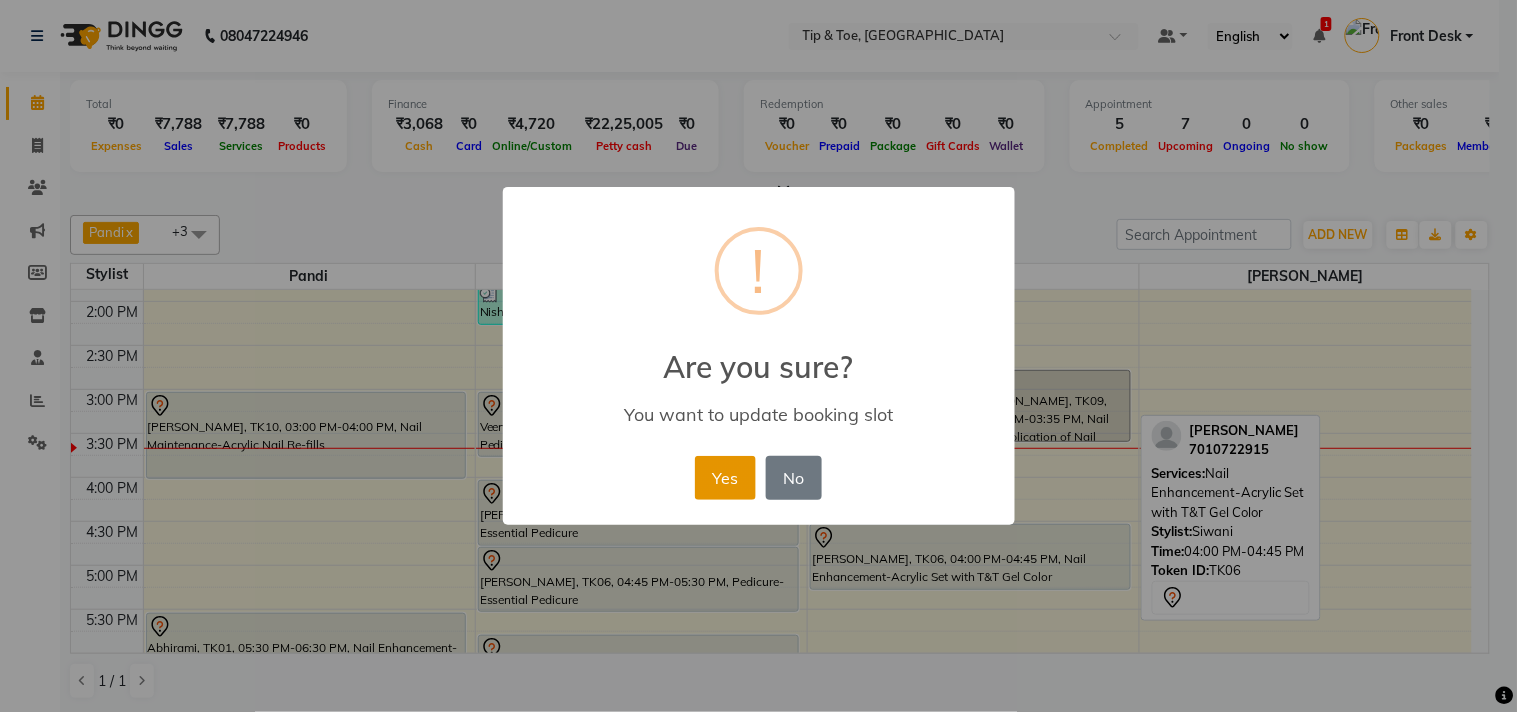 click on "Yes" at bounding box center [725, 478] 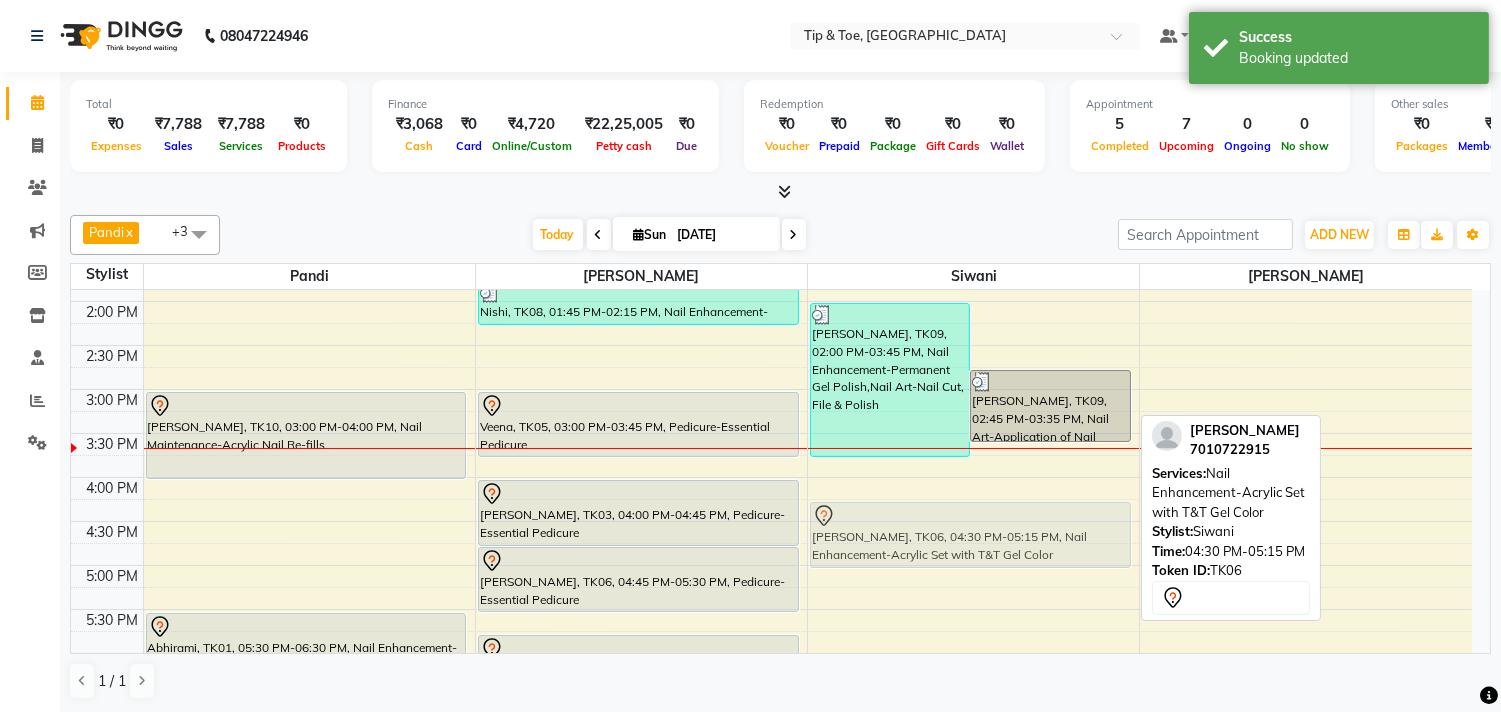 drag, startPoint x: 990, startPoint y: 538, endPoint x: 1000, endPoint y: 517, distance: 23.259407 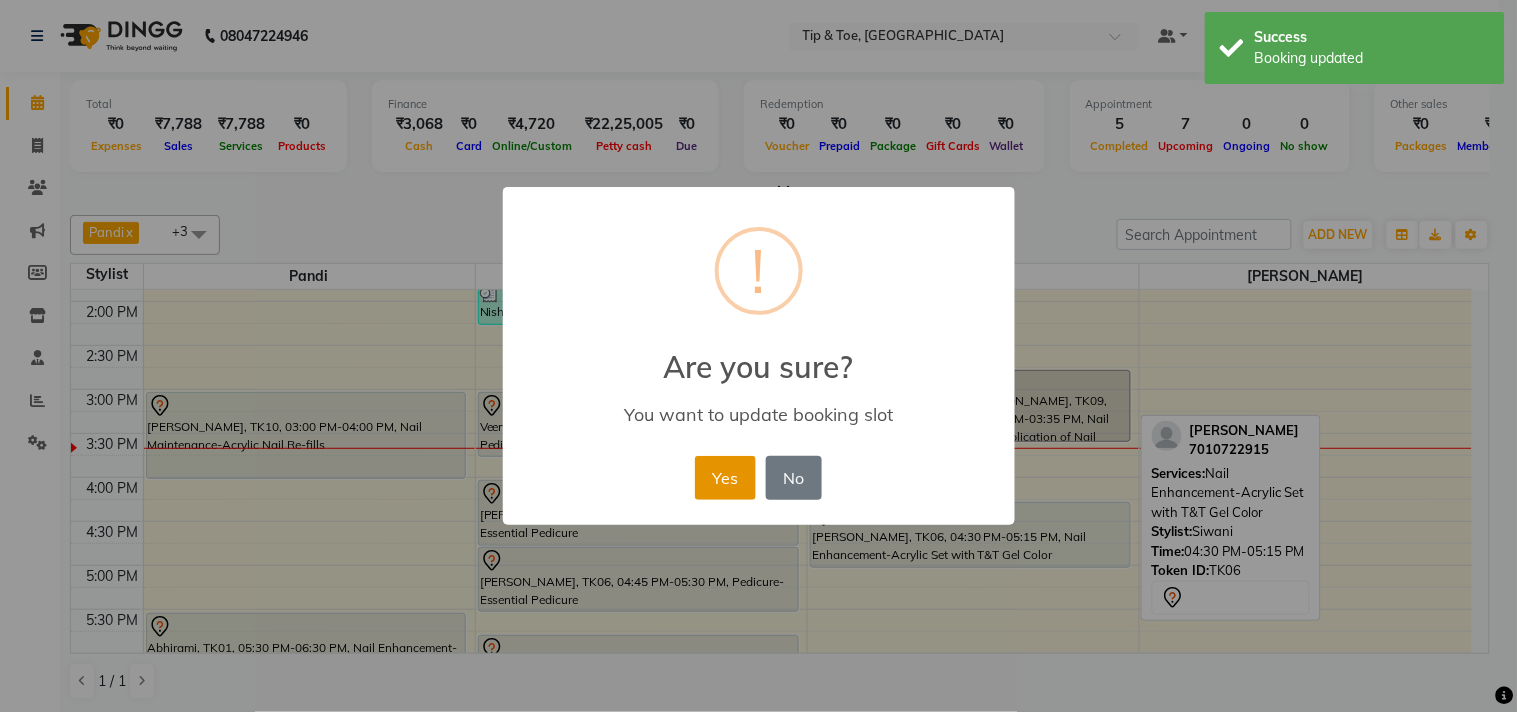 click on "Yes" at bounding box center [725, 478] 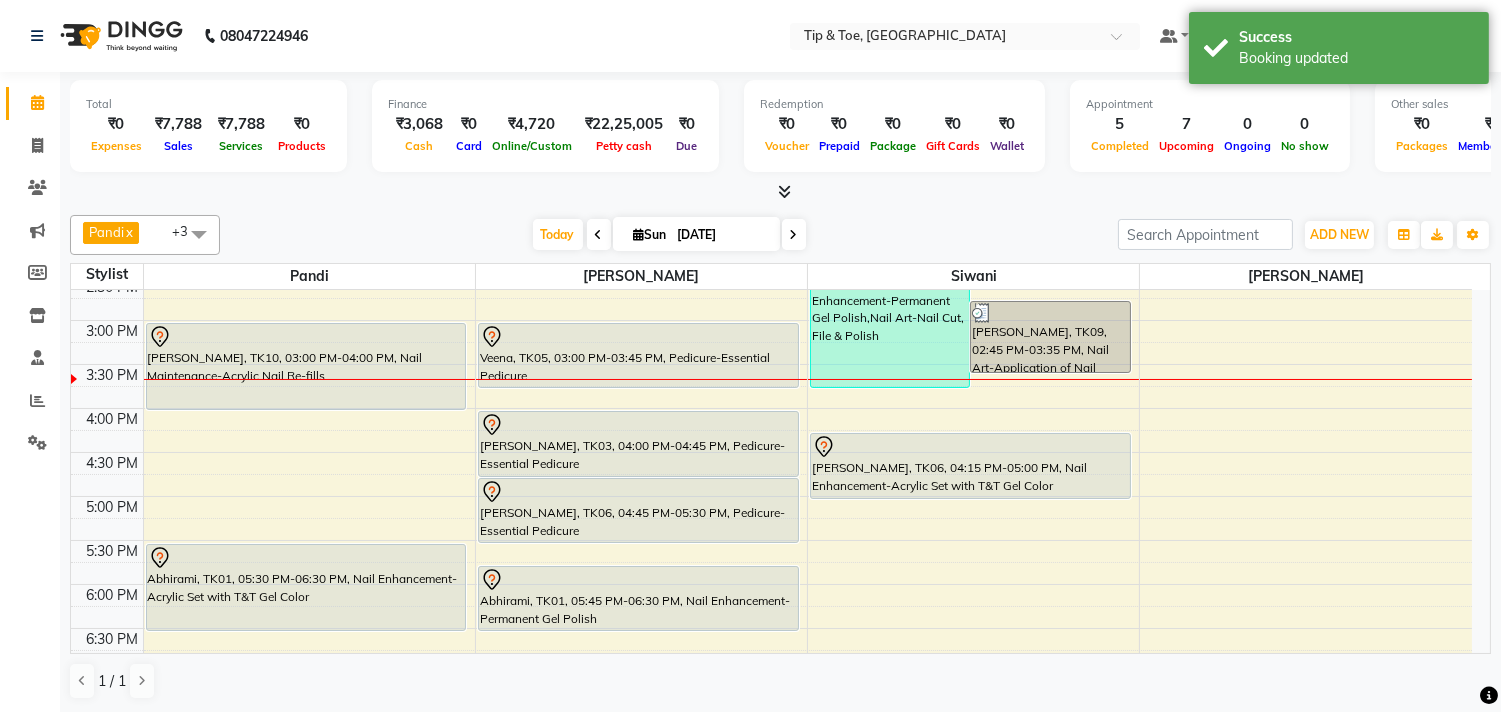 scroll, scrollTop: 540, scrollLeft: 0, axis: vertical 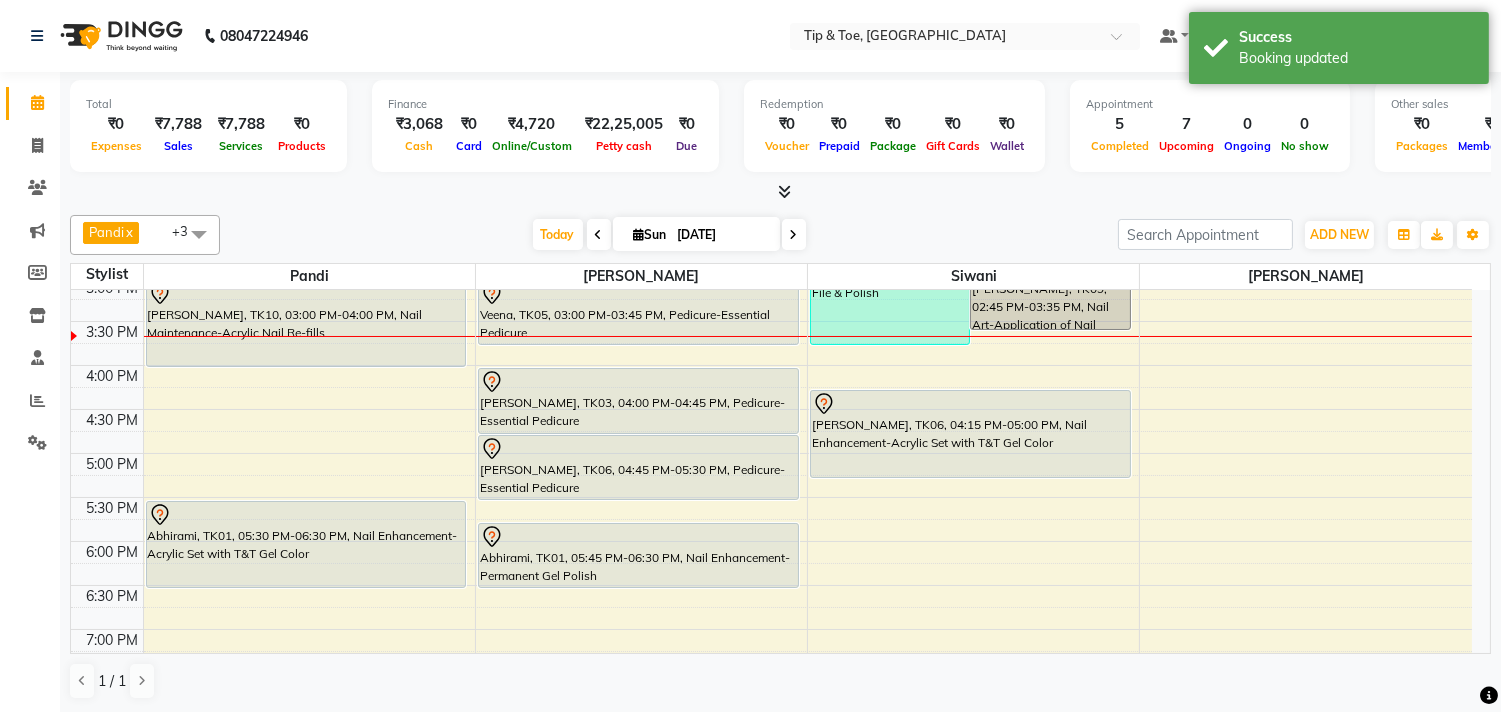 drag, startPoint x: 935, startPoint y: 454, endPoint x: 937, endPoint y: 473, distance: 19.104973 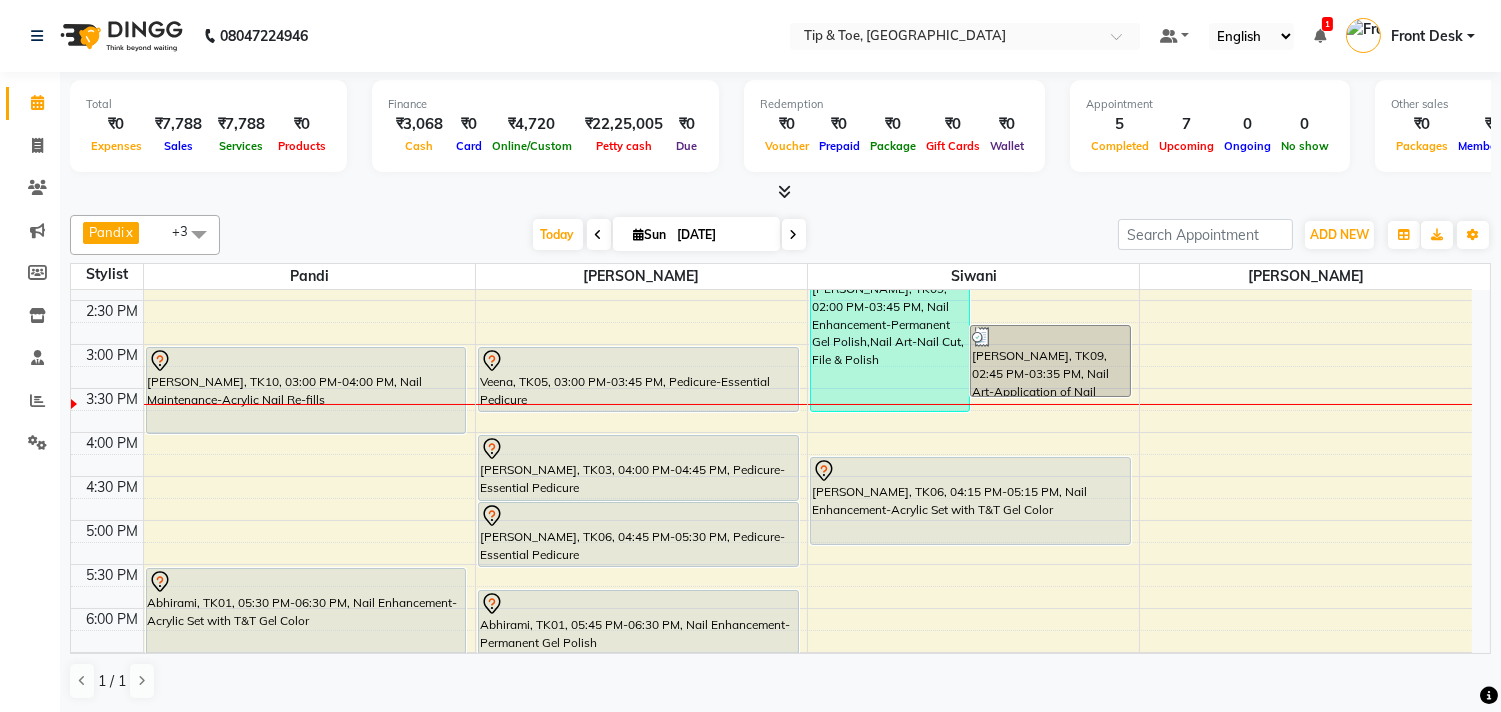 scroll, scrollTop: 428, scrollLeft: 0, axis: vertical 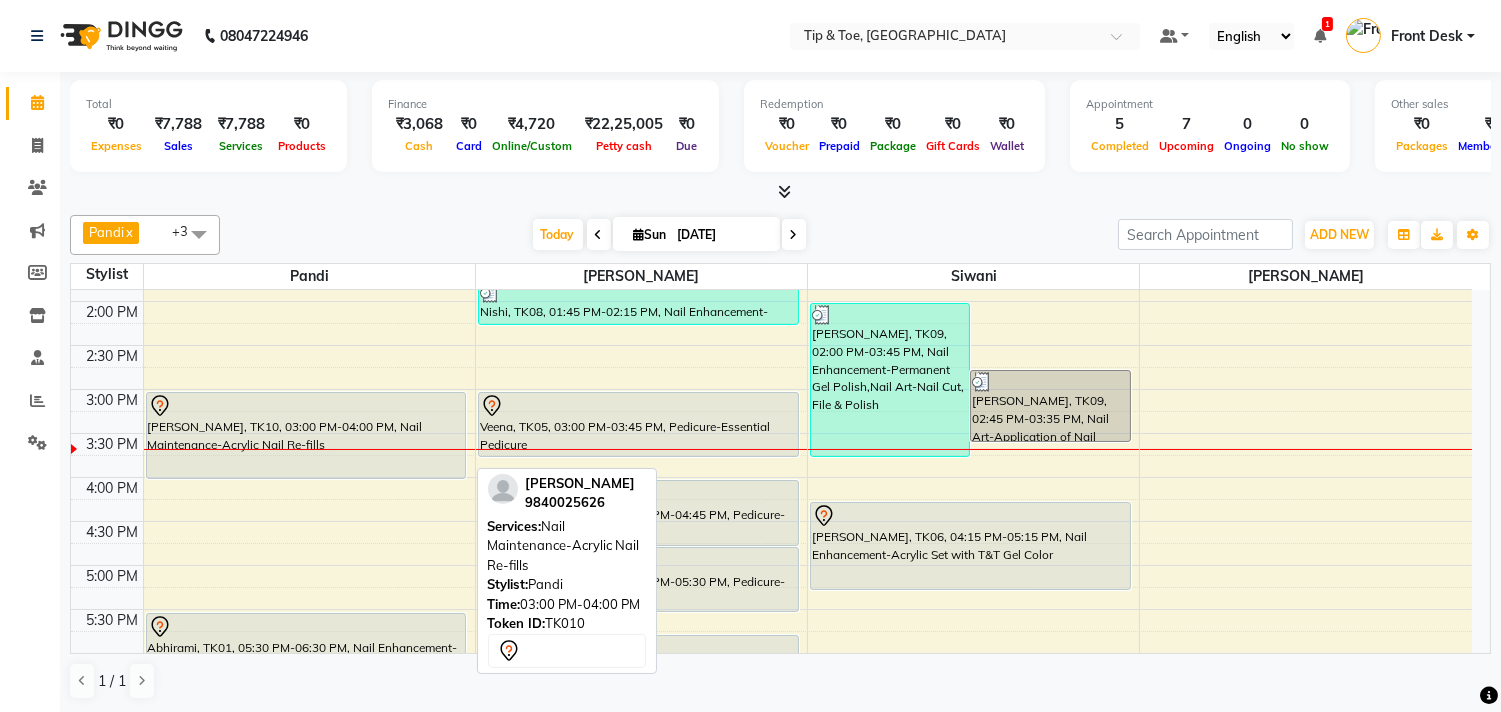 click on "[PERSON_NAME], TK10, 03:00 PM-04:00 PM, Nail Maintenance-Acrylic Nail Re-fills" at bounding box center [306, 435] 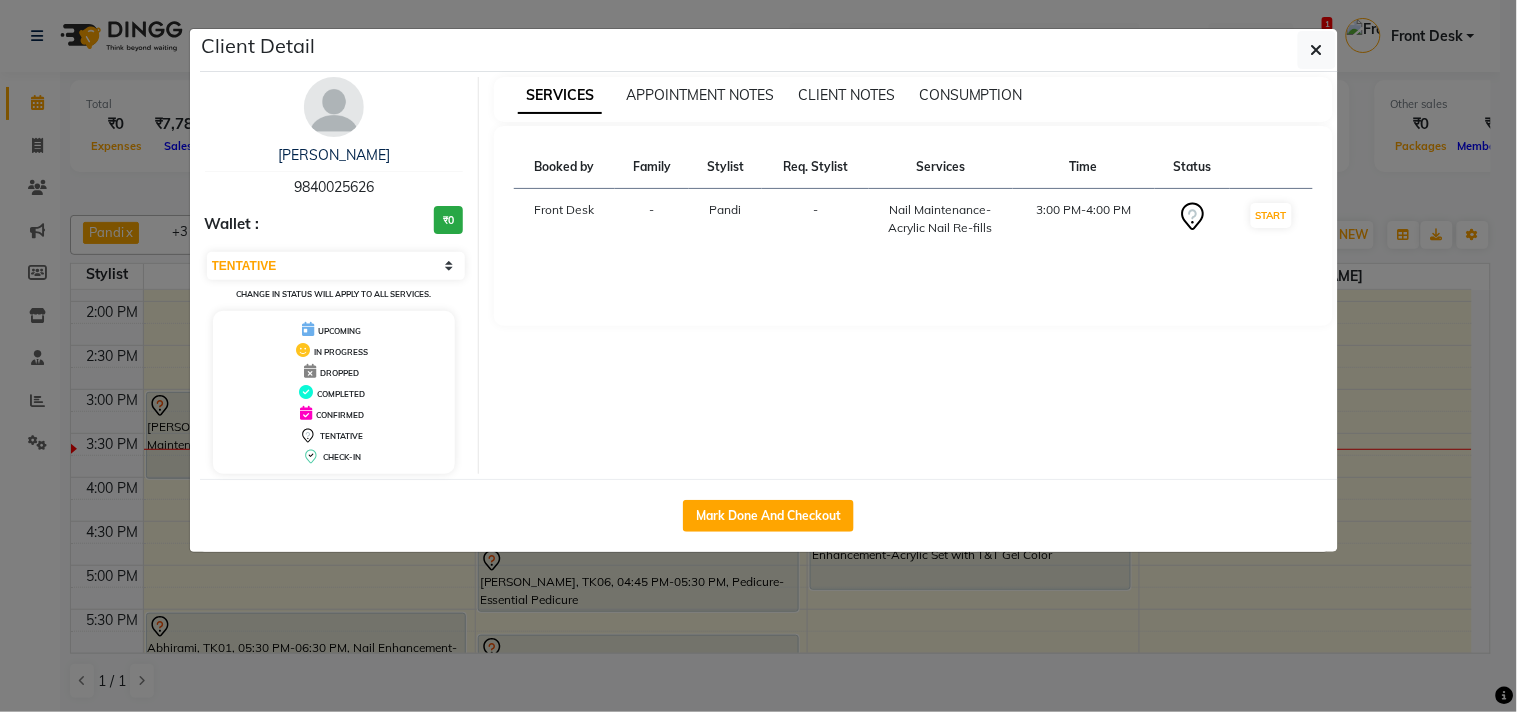 drag, startPoint x: 666, startPoint y: 515, endPoint x: 666, endPoint y: 493, distance: 22 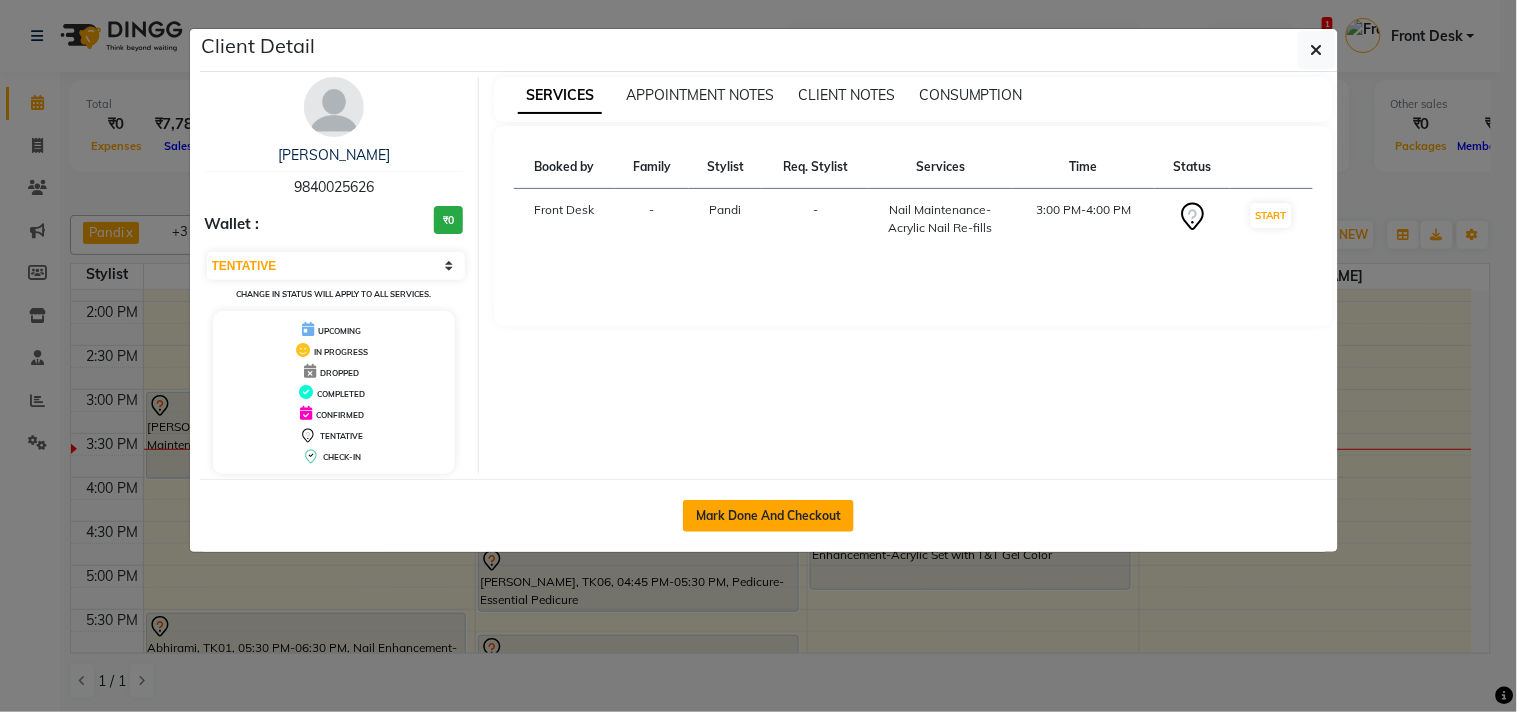 click on "Mark Done And Checkout" 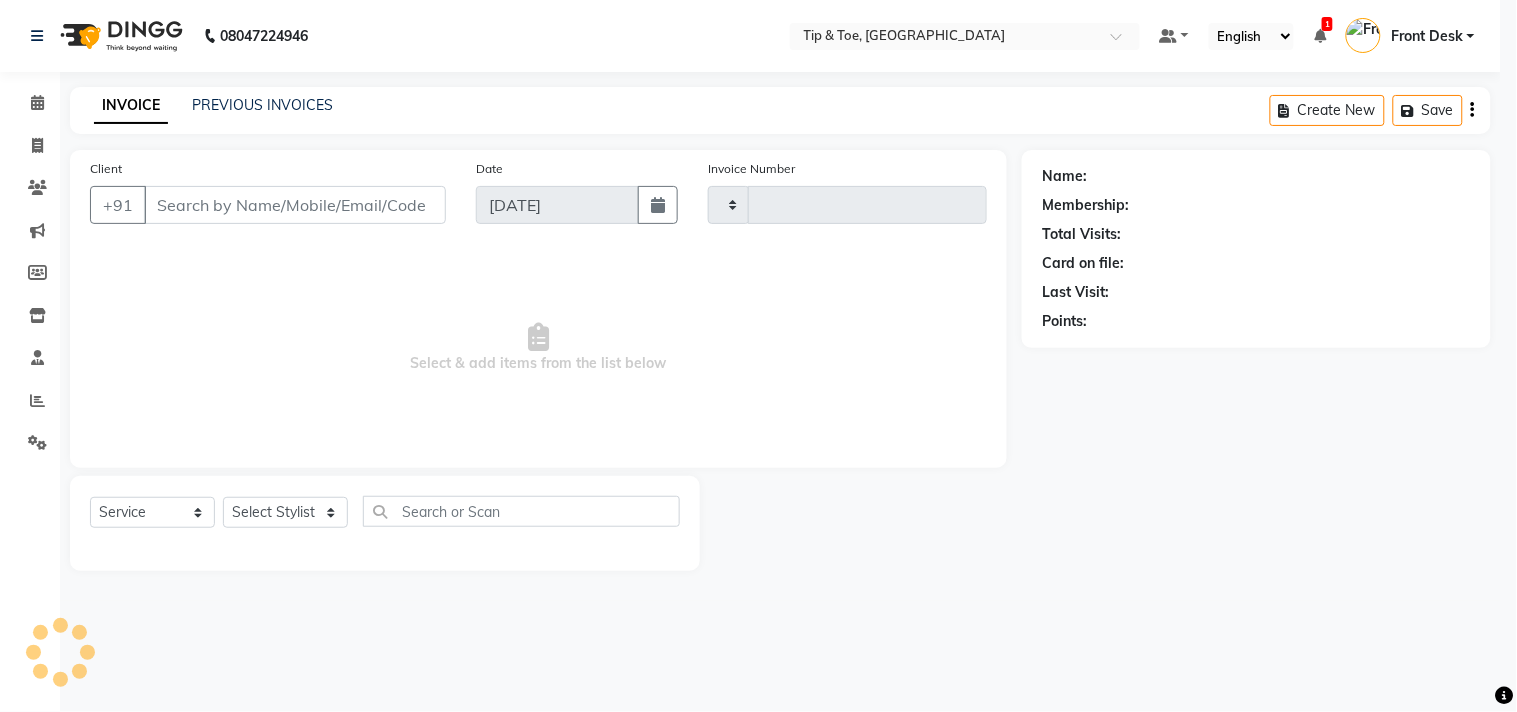 type on "0752" 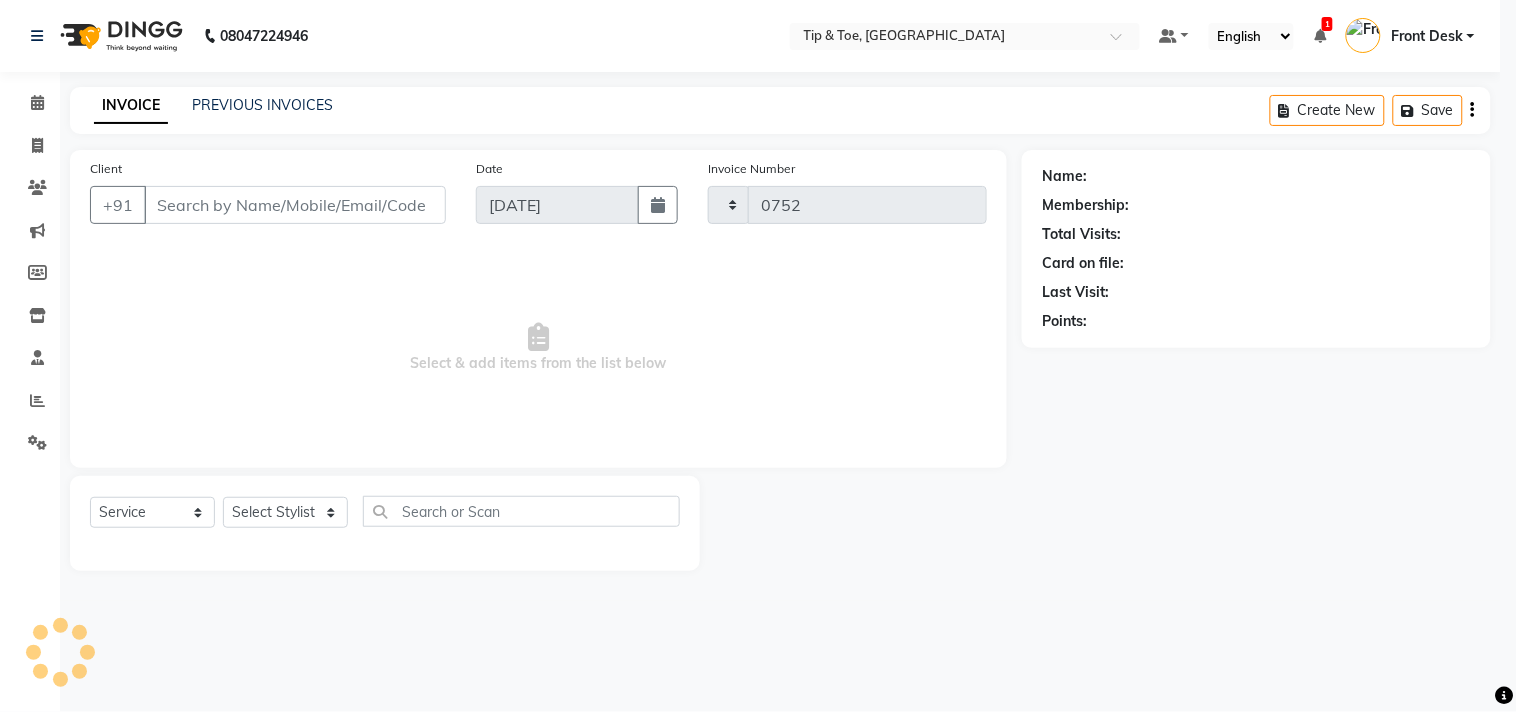 select on "5770" 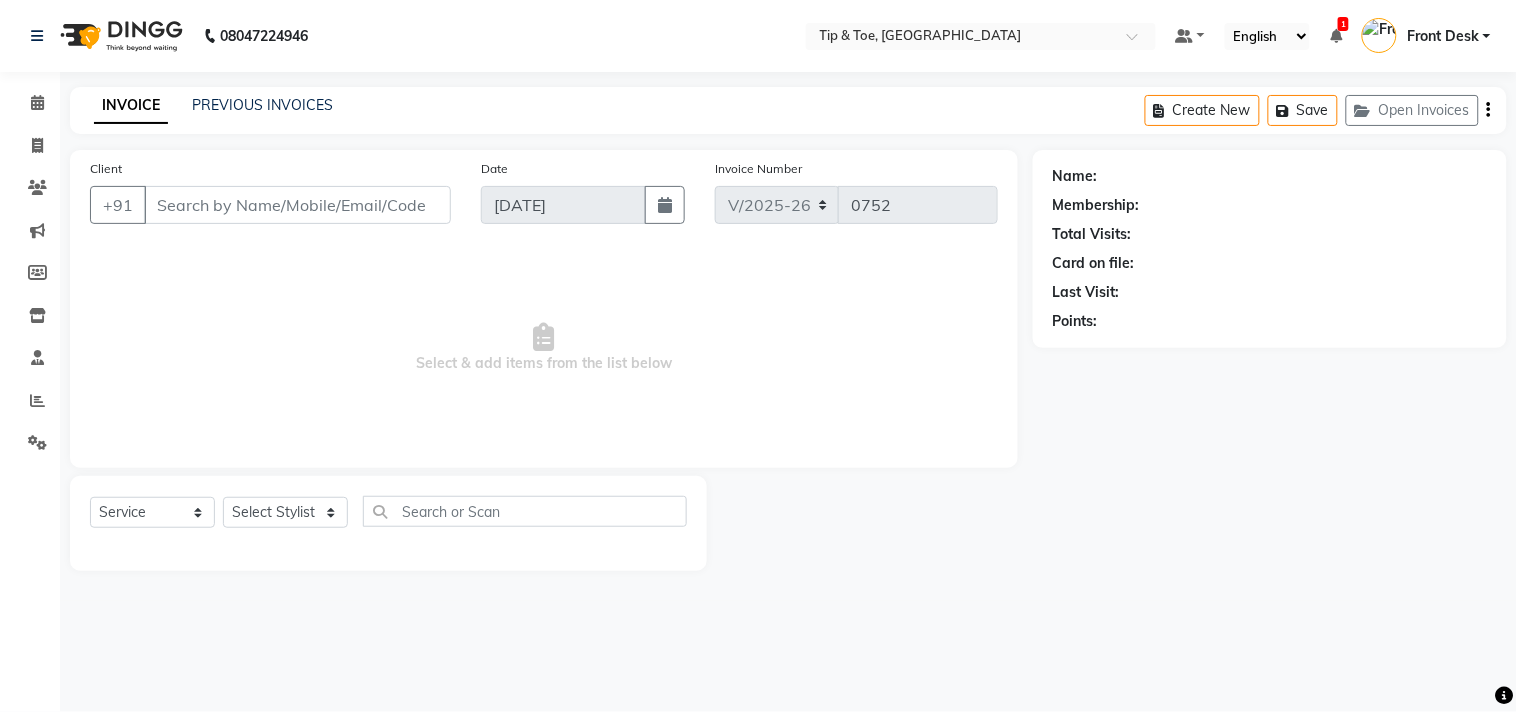 type on "9840025626" 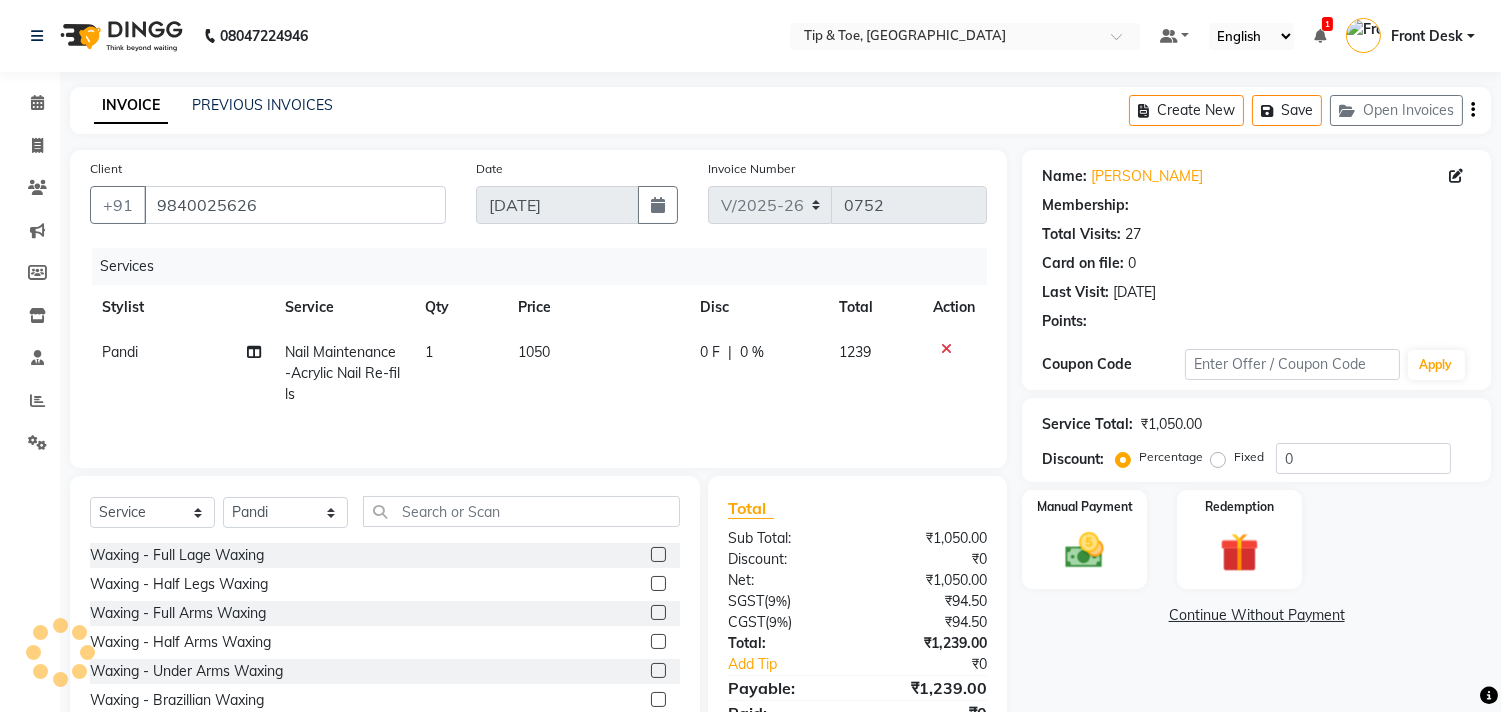 type on "20" 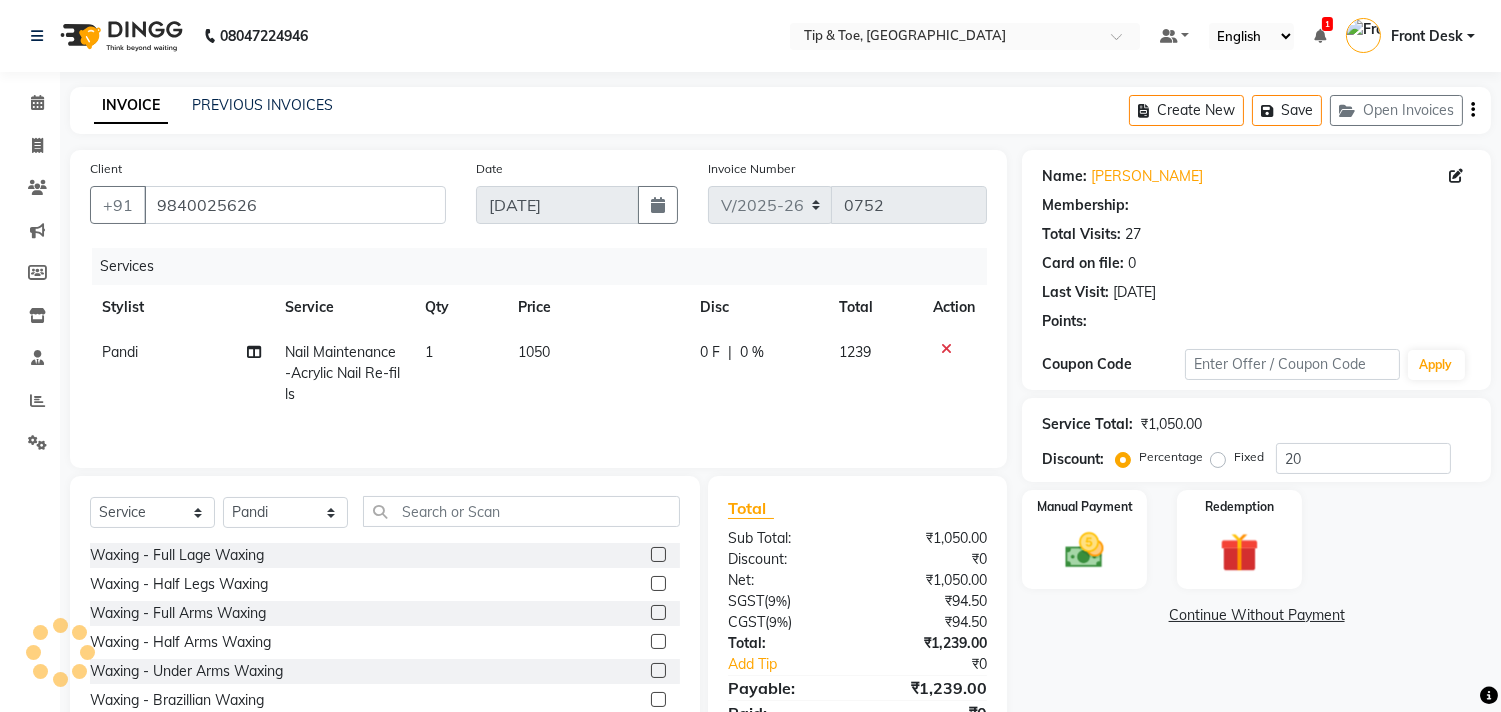 select on "1: Object" 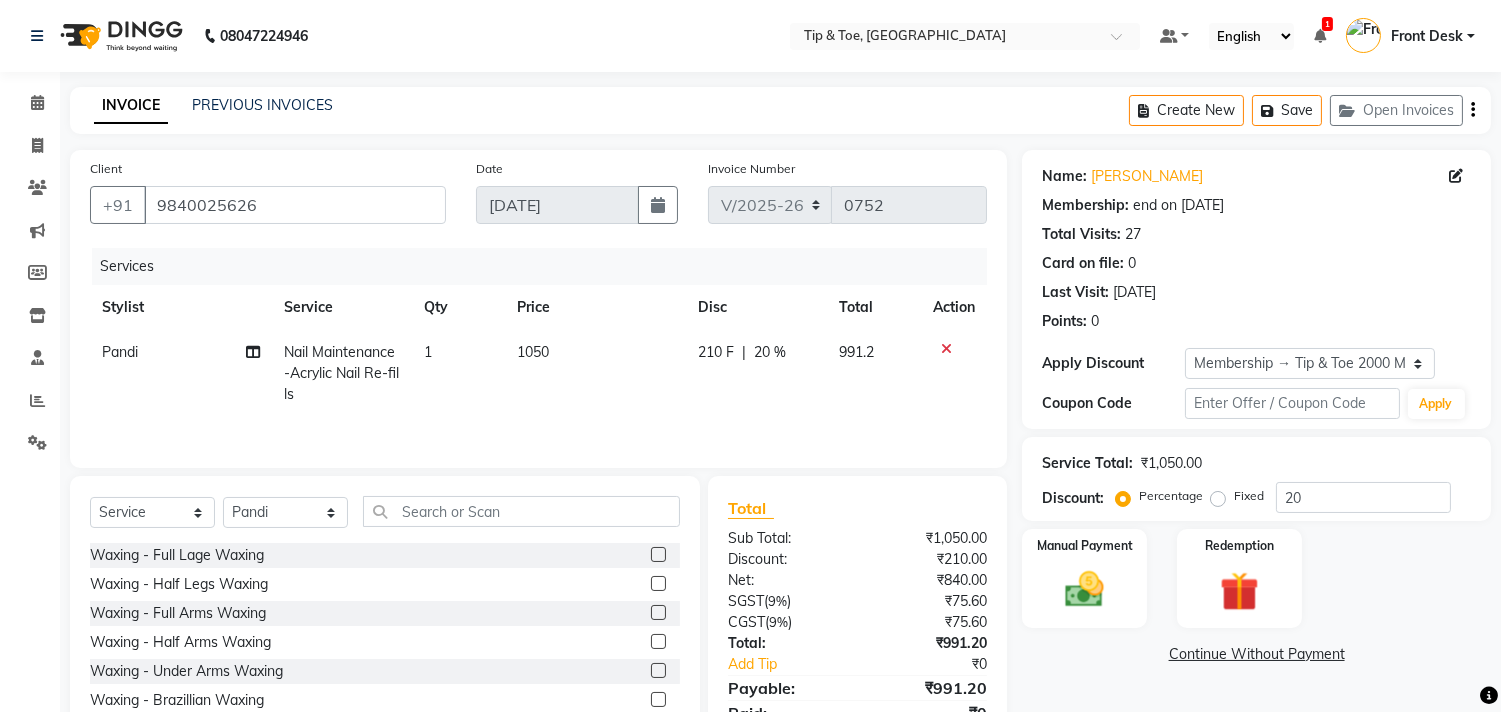 click on "1050" 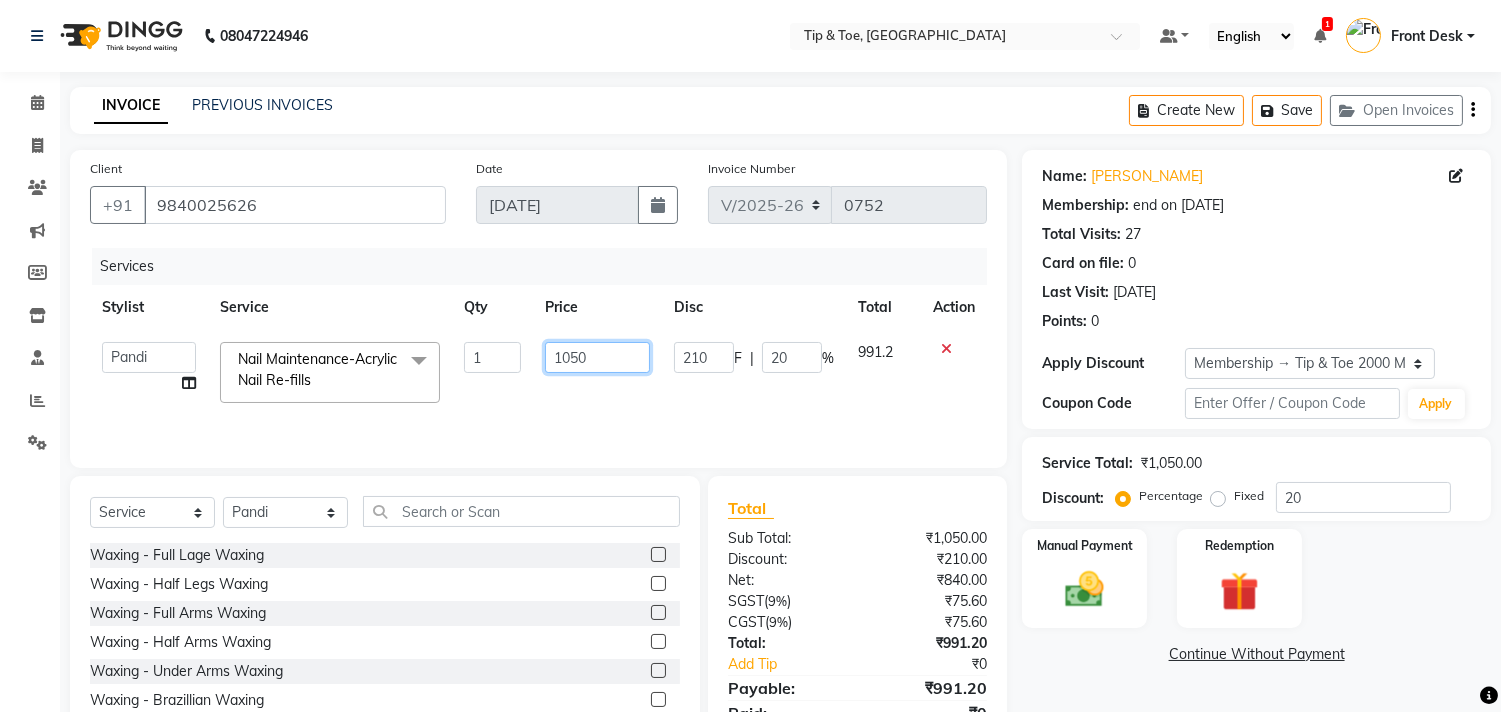 click on "1050" 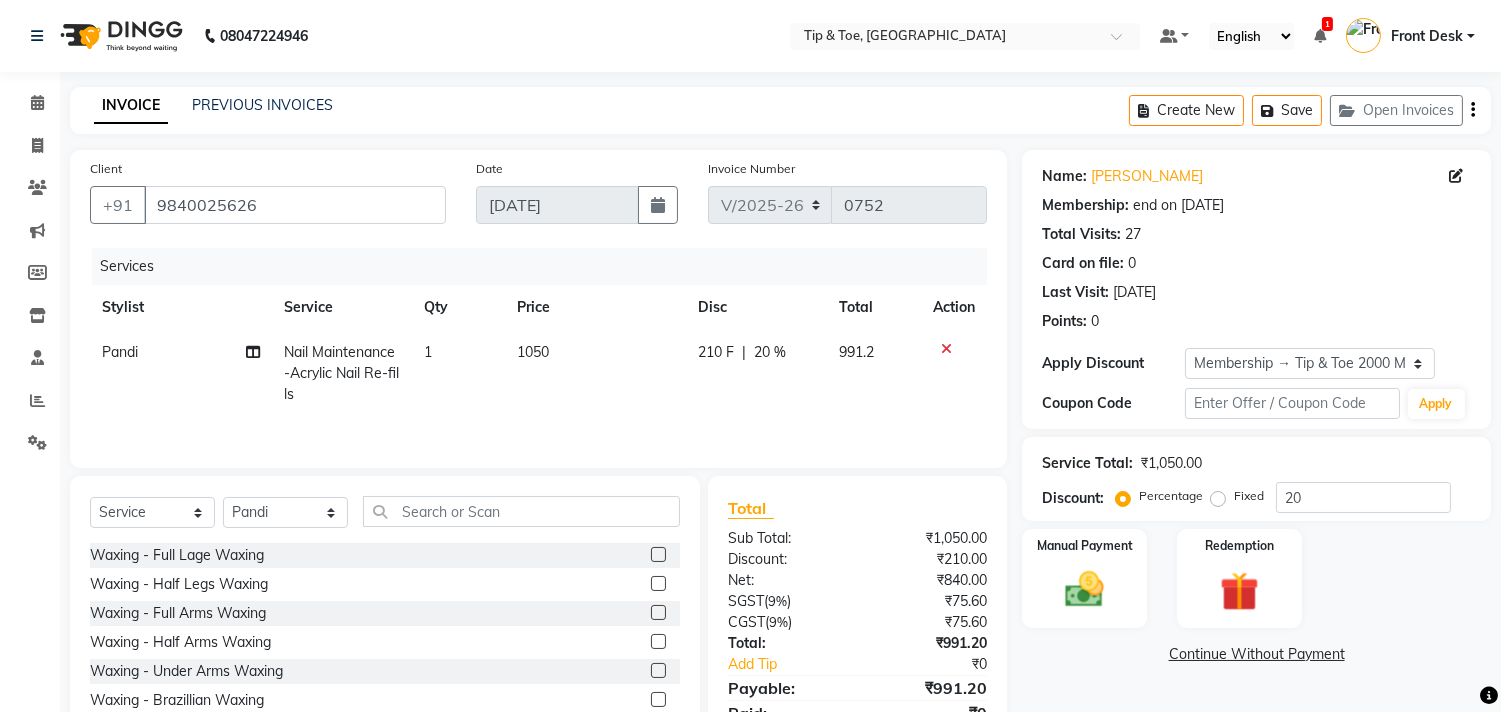 click on "Nail Maintenance-Acrylic Nail Re-fills" 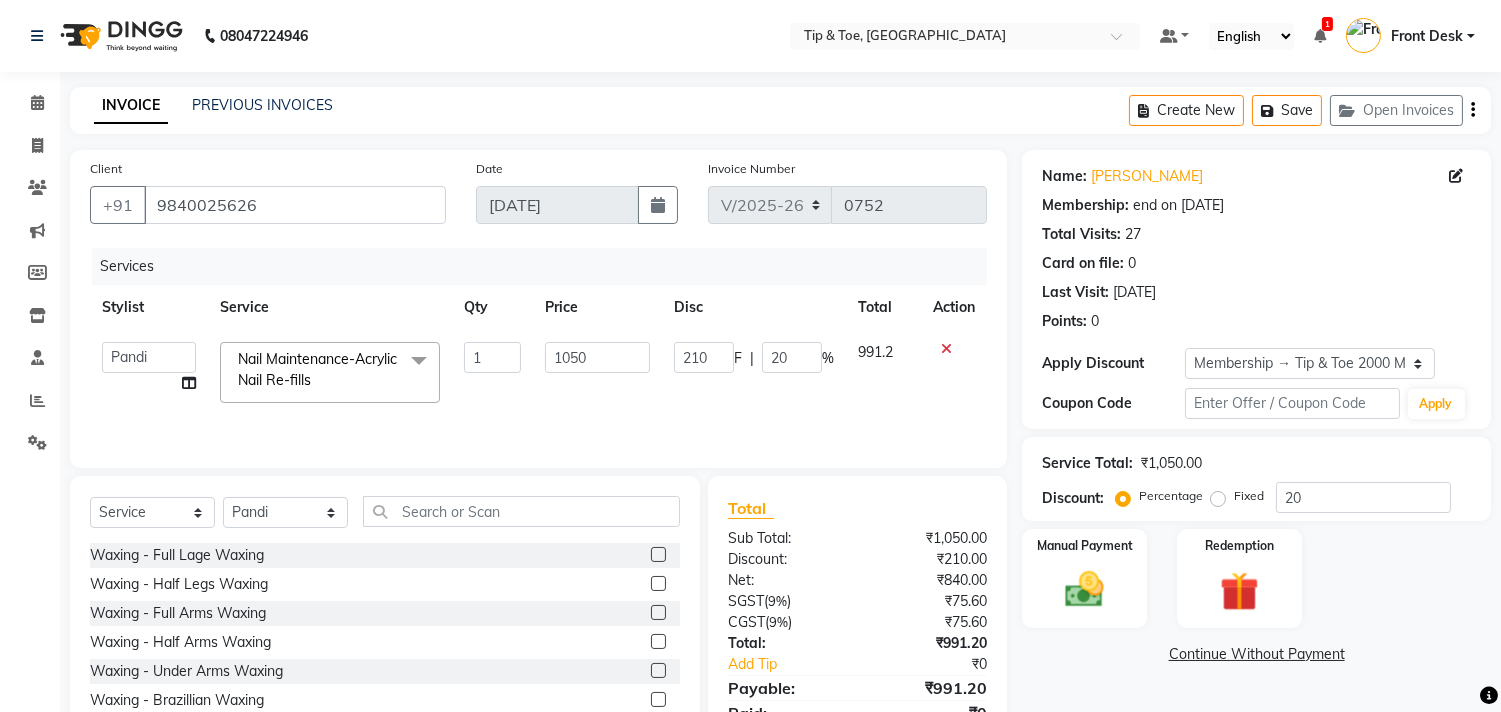click on "Nail Maintenance-Acrylic Nail Re-fills  x" 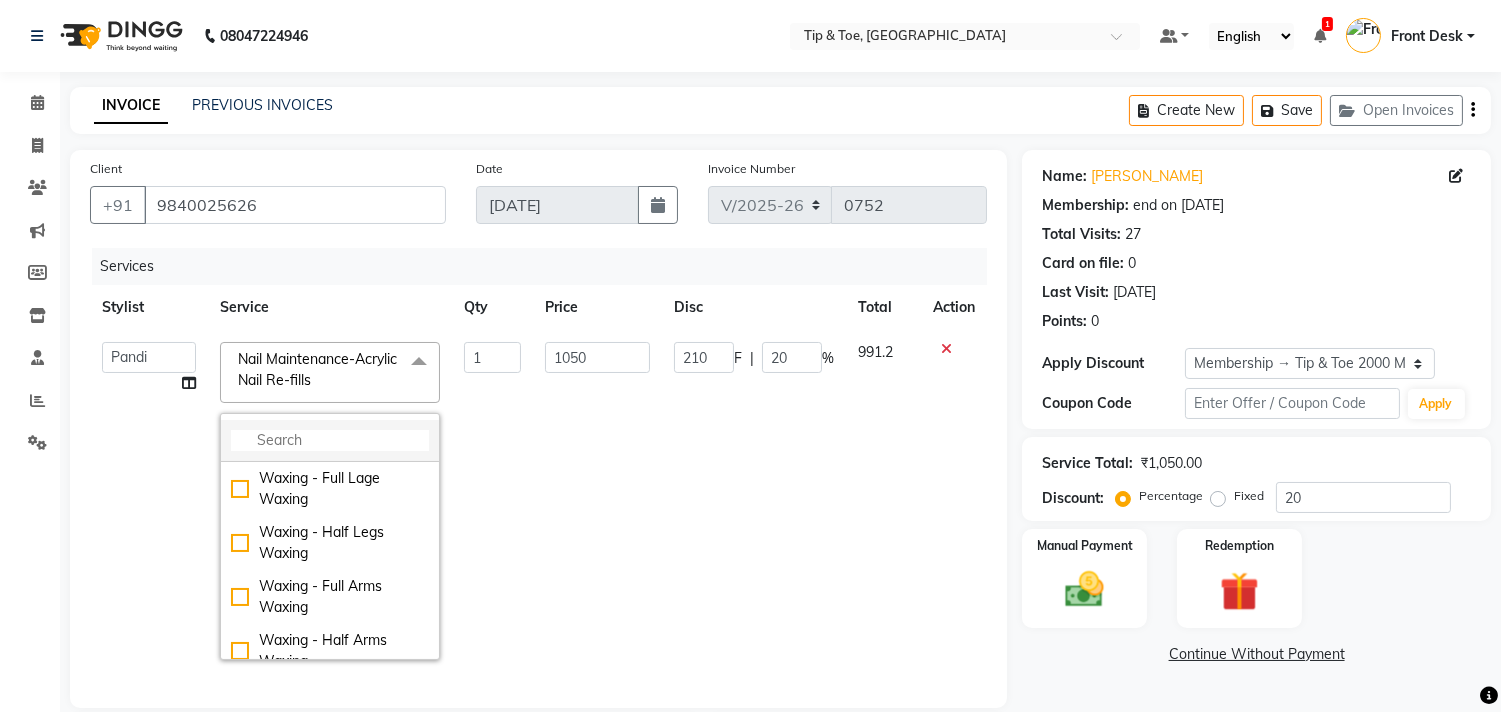 click 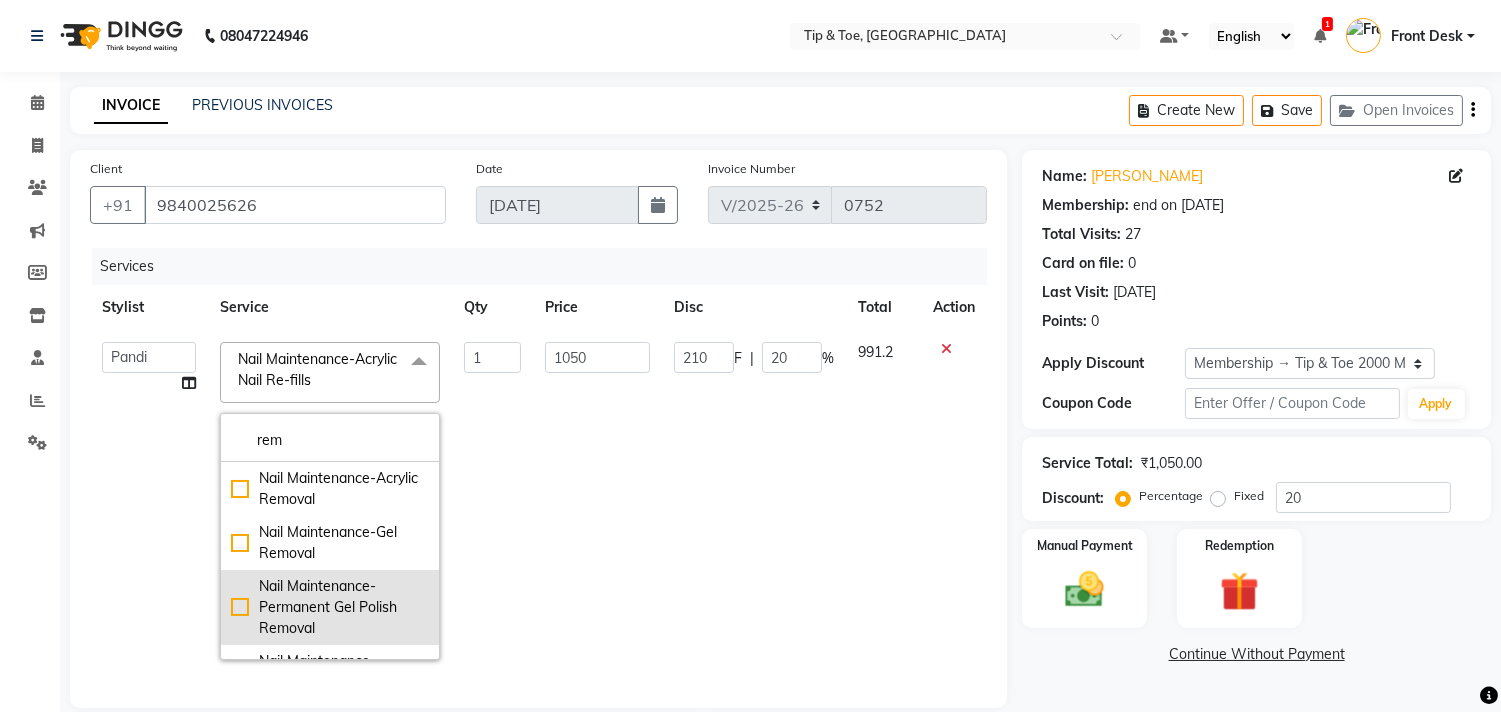 type on "rem" 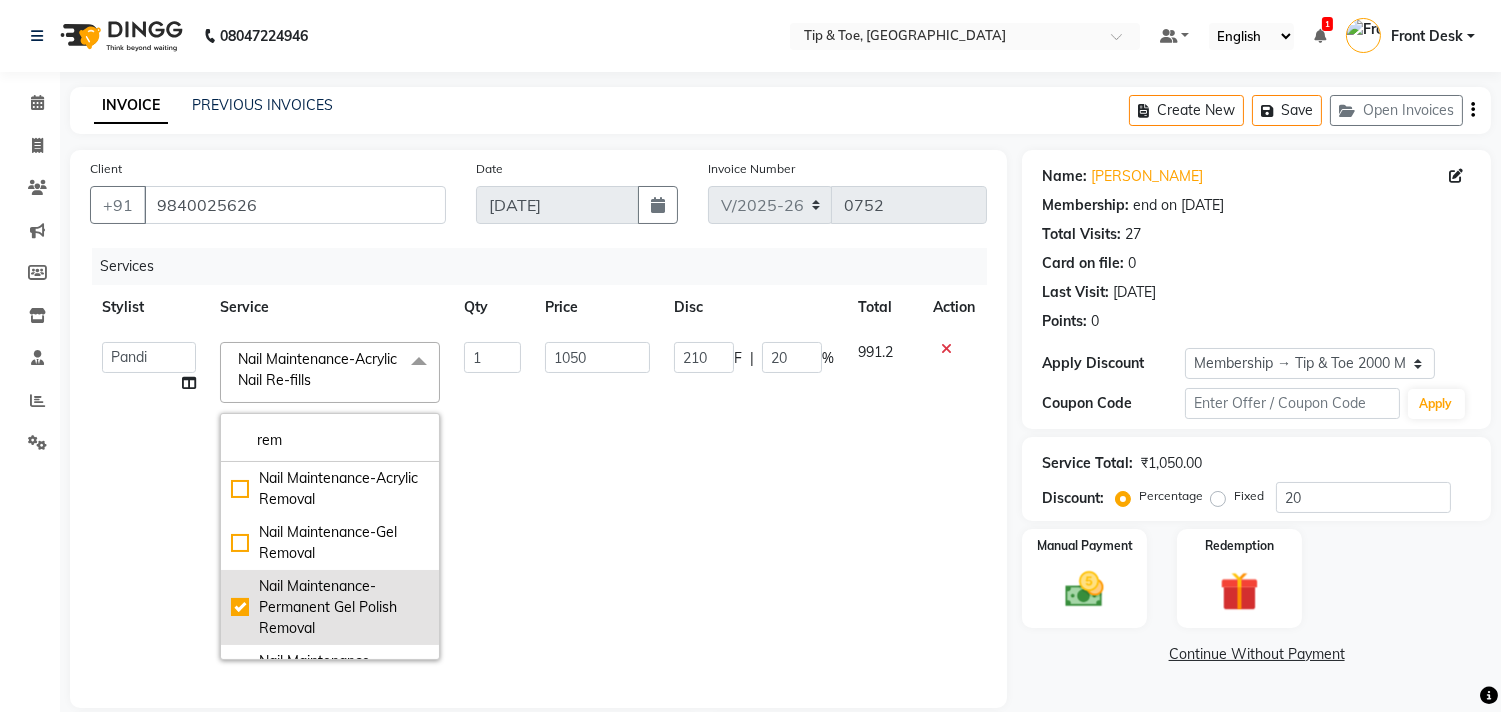 checkbox on "true" 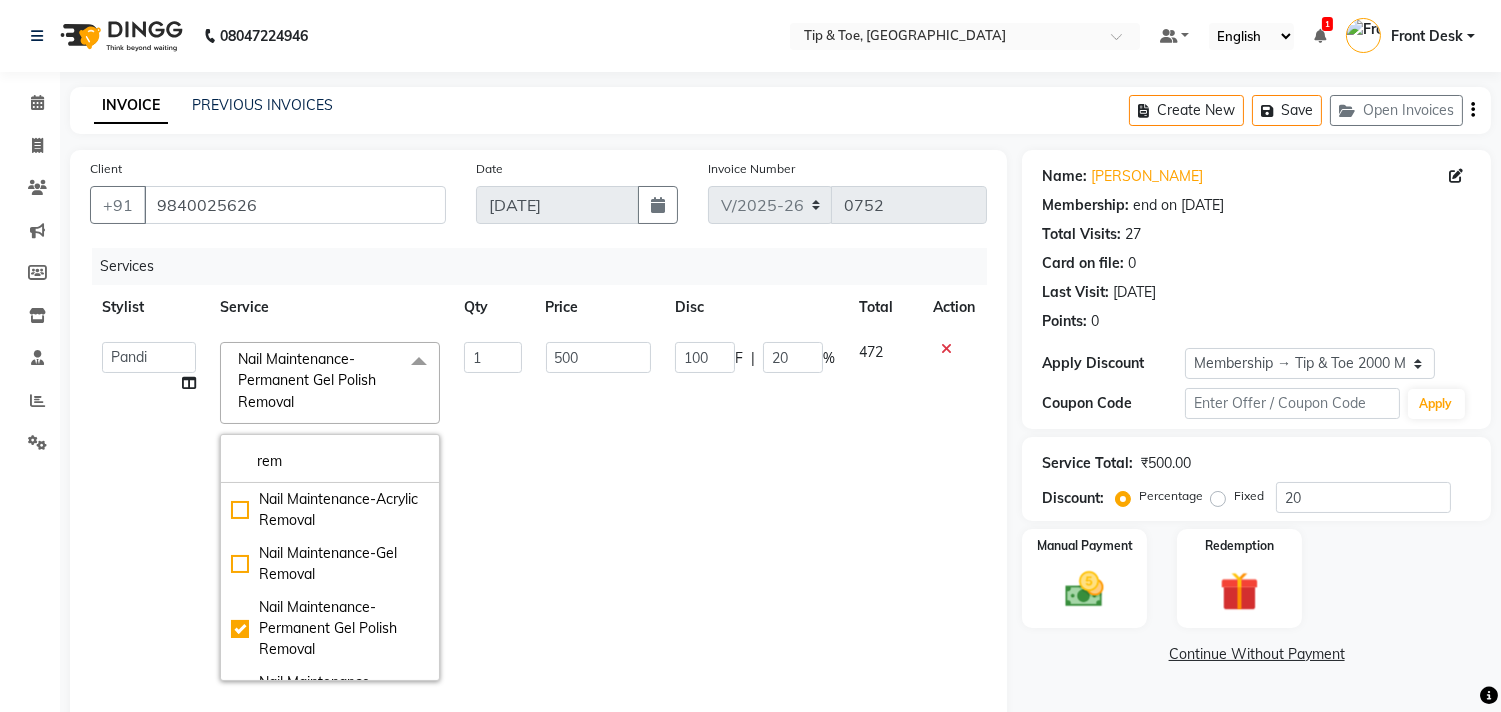click on "Name: [PERSON_NAME]  Membership: end on [DATE] Total Visits:  27 Card on file:  0 Last Visit:   [DATE] Points:   0  Apply Discount Select Membership → Tip & Toe 2000 Membership Coupon Code Apply Service Total:  ₹500.00  Discount:  Percentage   Fixed  20 Manual Payment Redemption  Continue Without Payment" 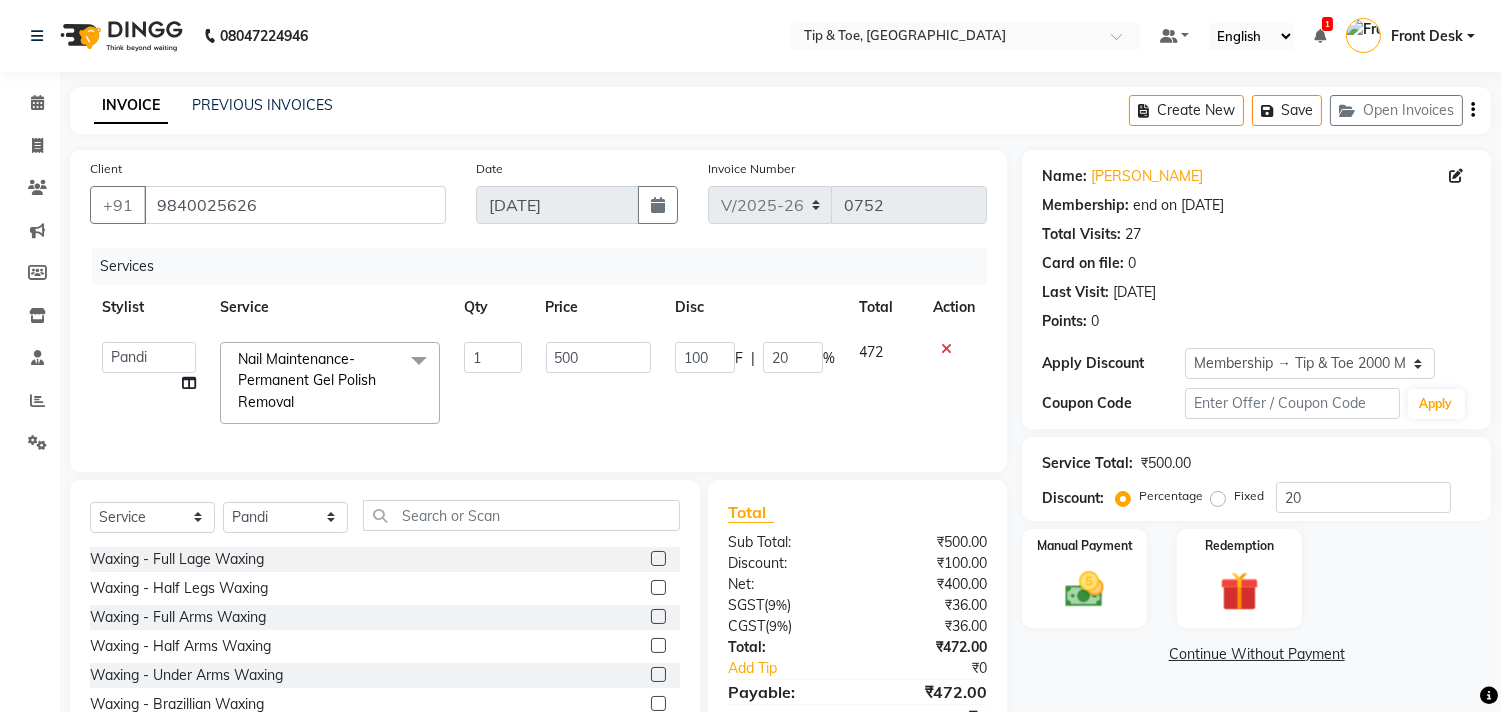 scroll, scrollTop: 110, scrollLeft: 0, axis: vertical 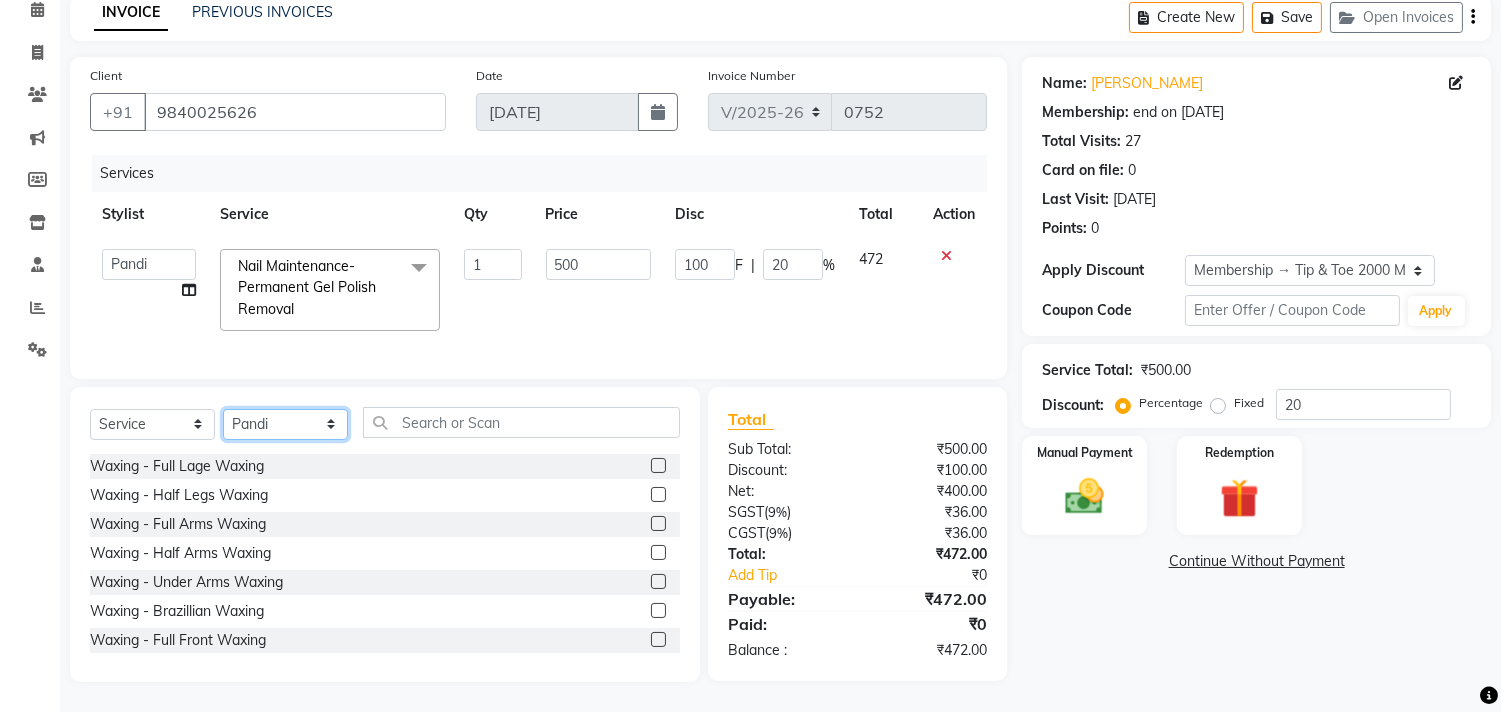 click on "Select Stylist [PERSON_NAME] [PERSON_NAME] Front Desk Joys [PERSON_NAME] [PERSON_NAME] [PERSON_NAME] [PERSON_NAME] Manager [PERSON_NAME]" 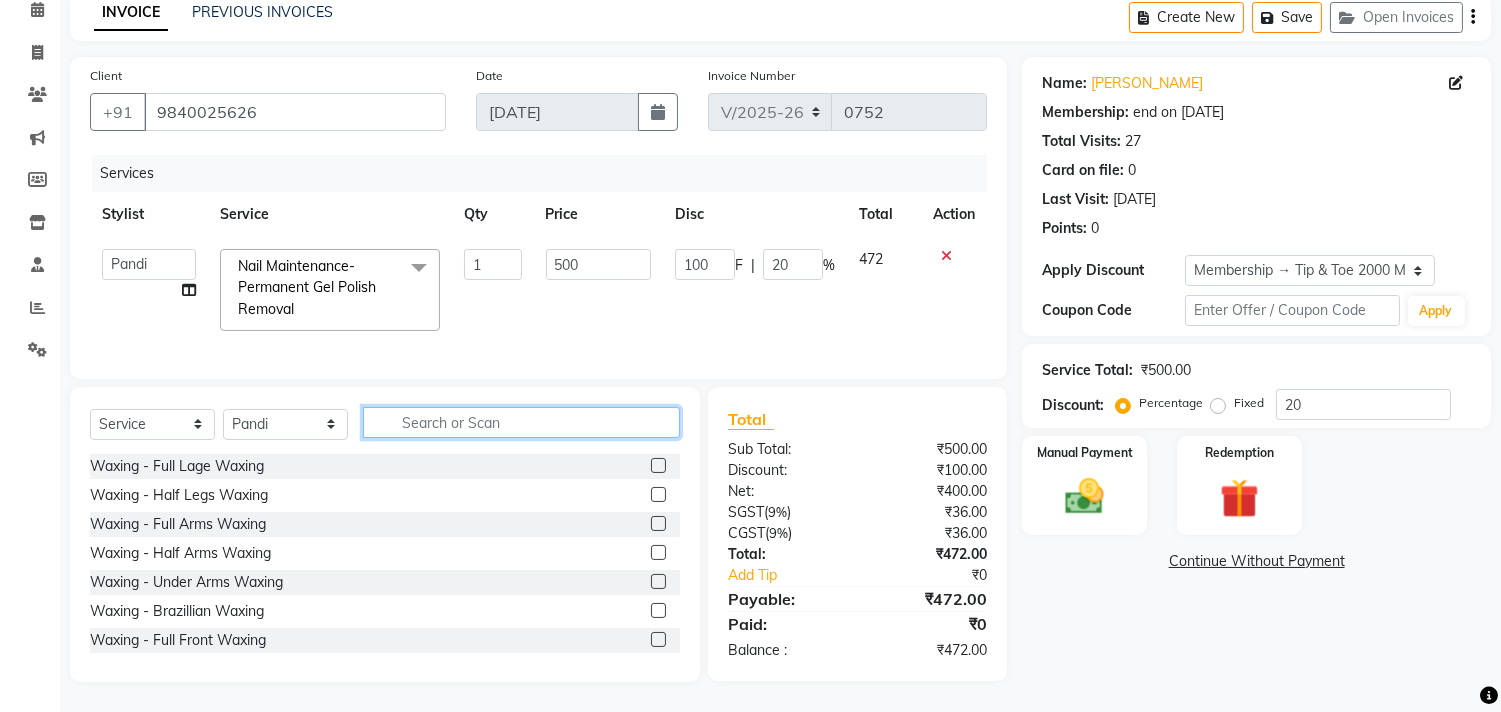 click 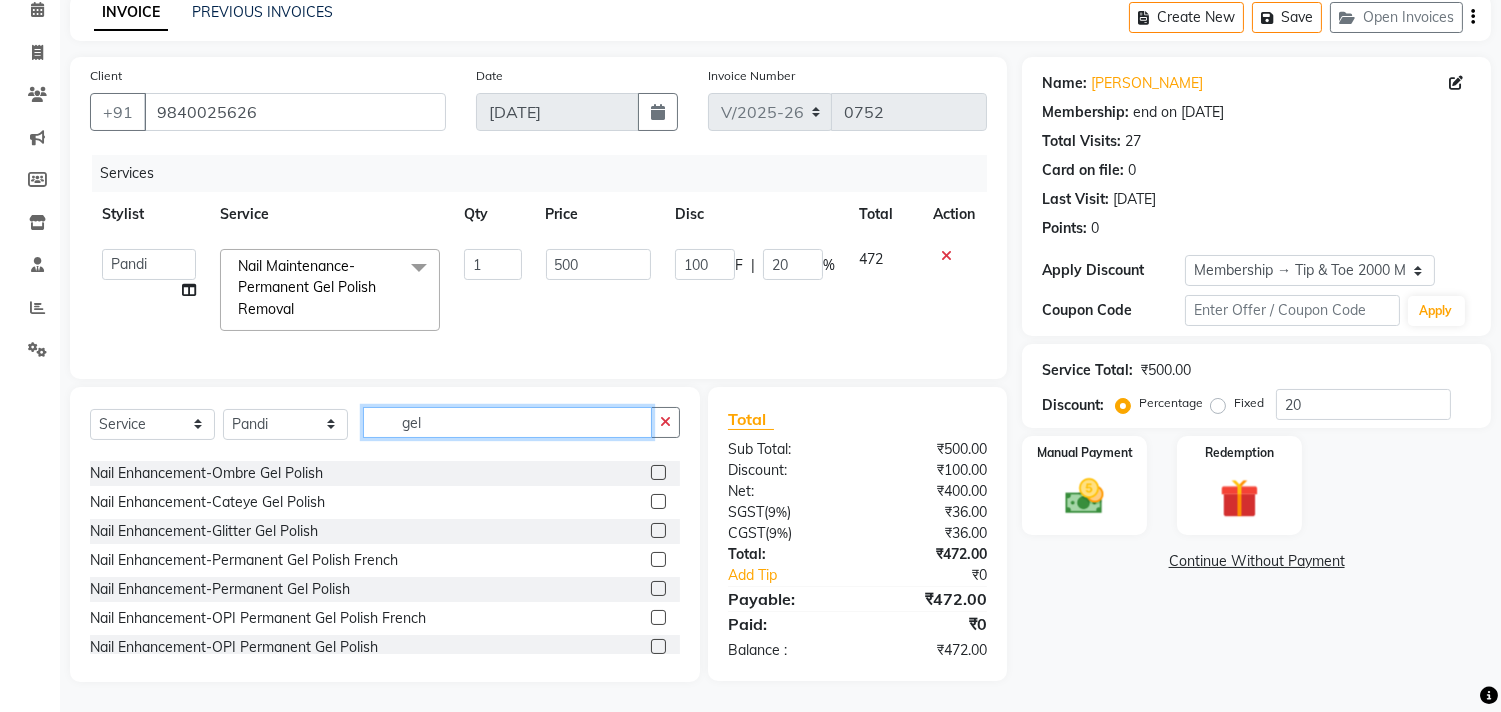 scroll, scrollTop: 333, scrollLeft: 0, axis: vertical 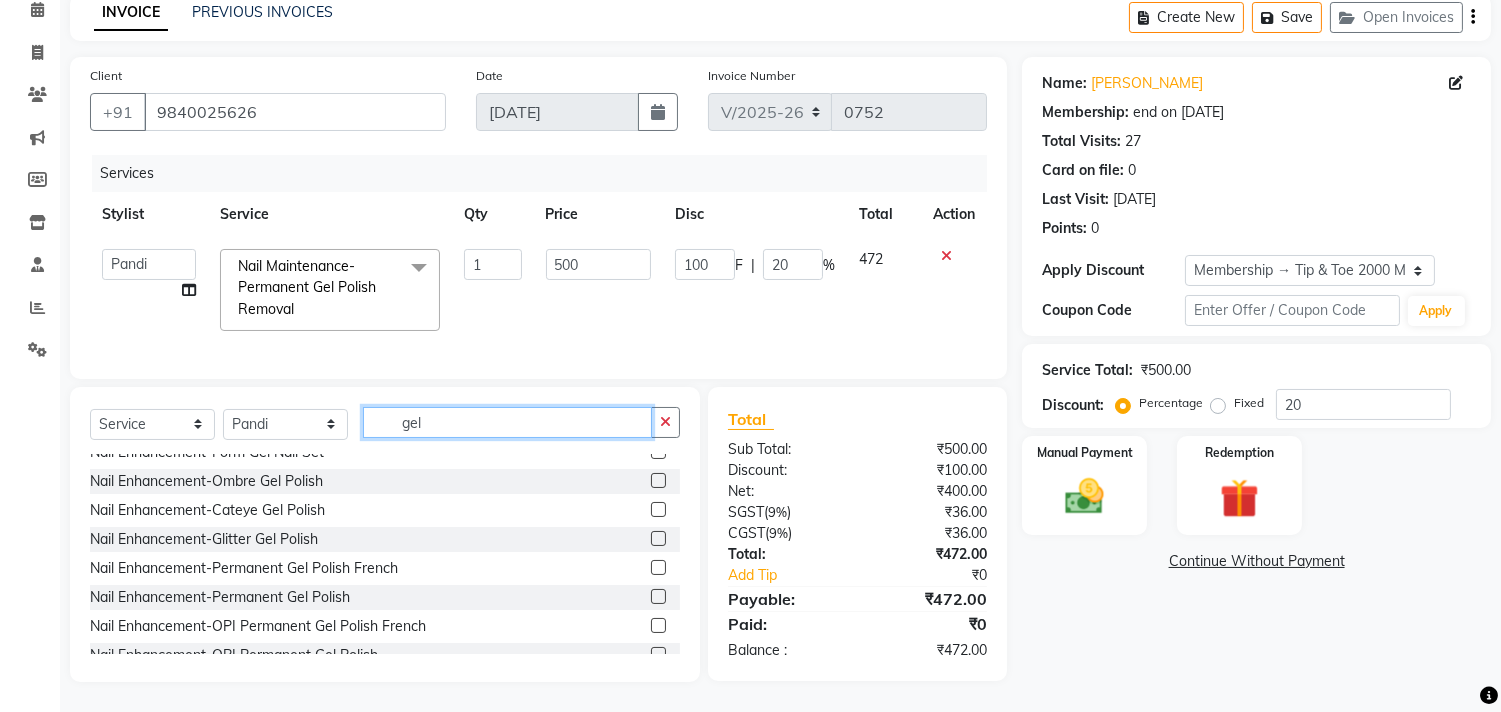 type on "gel" 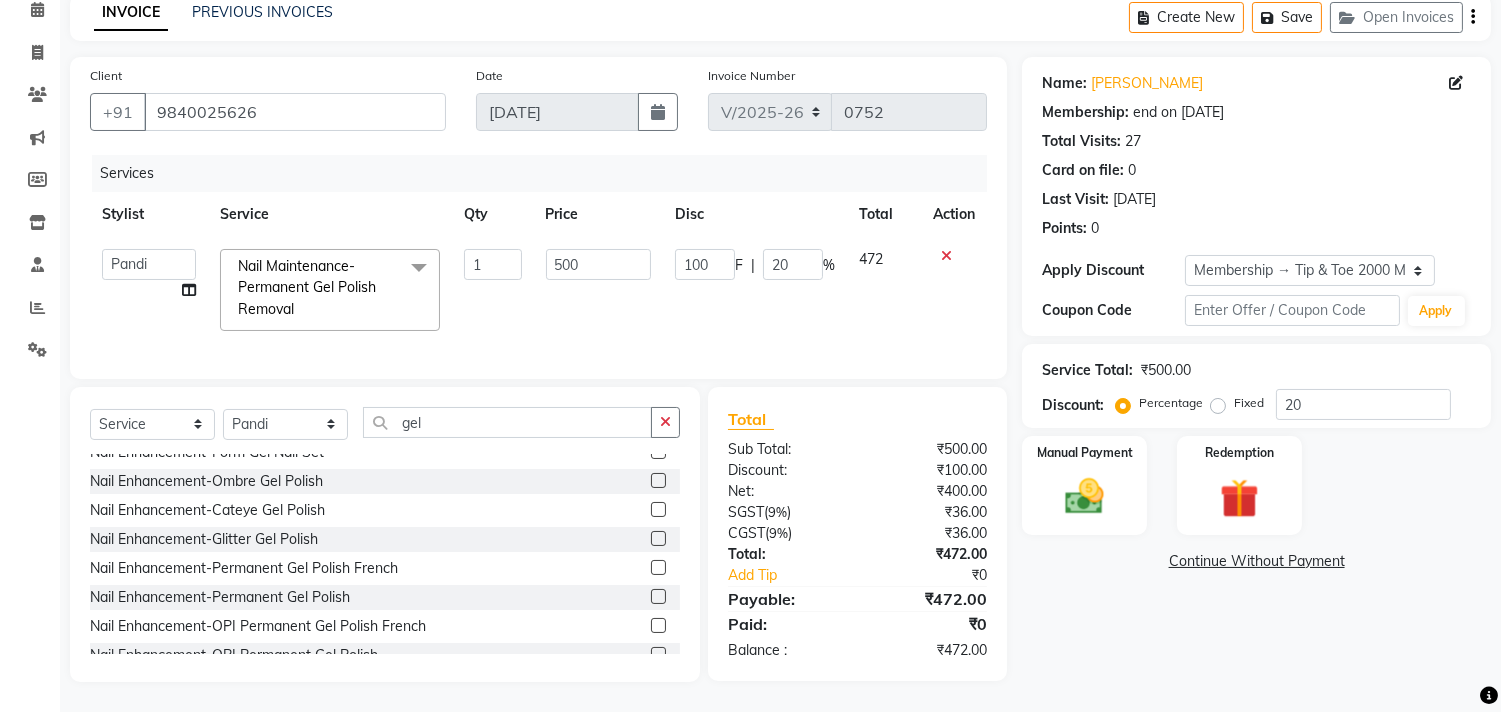 click 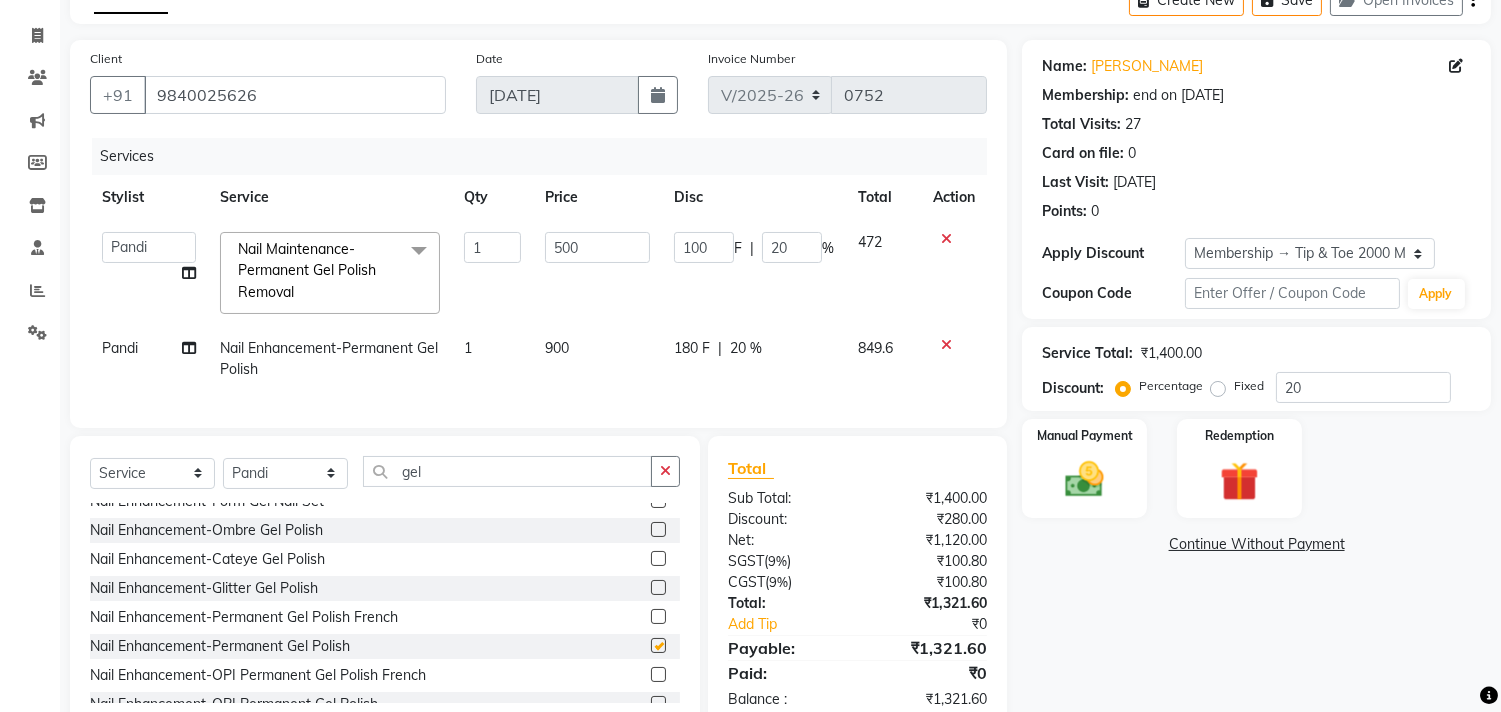 checkbox on "false" 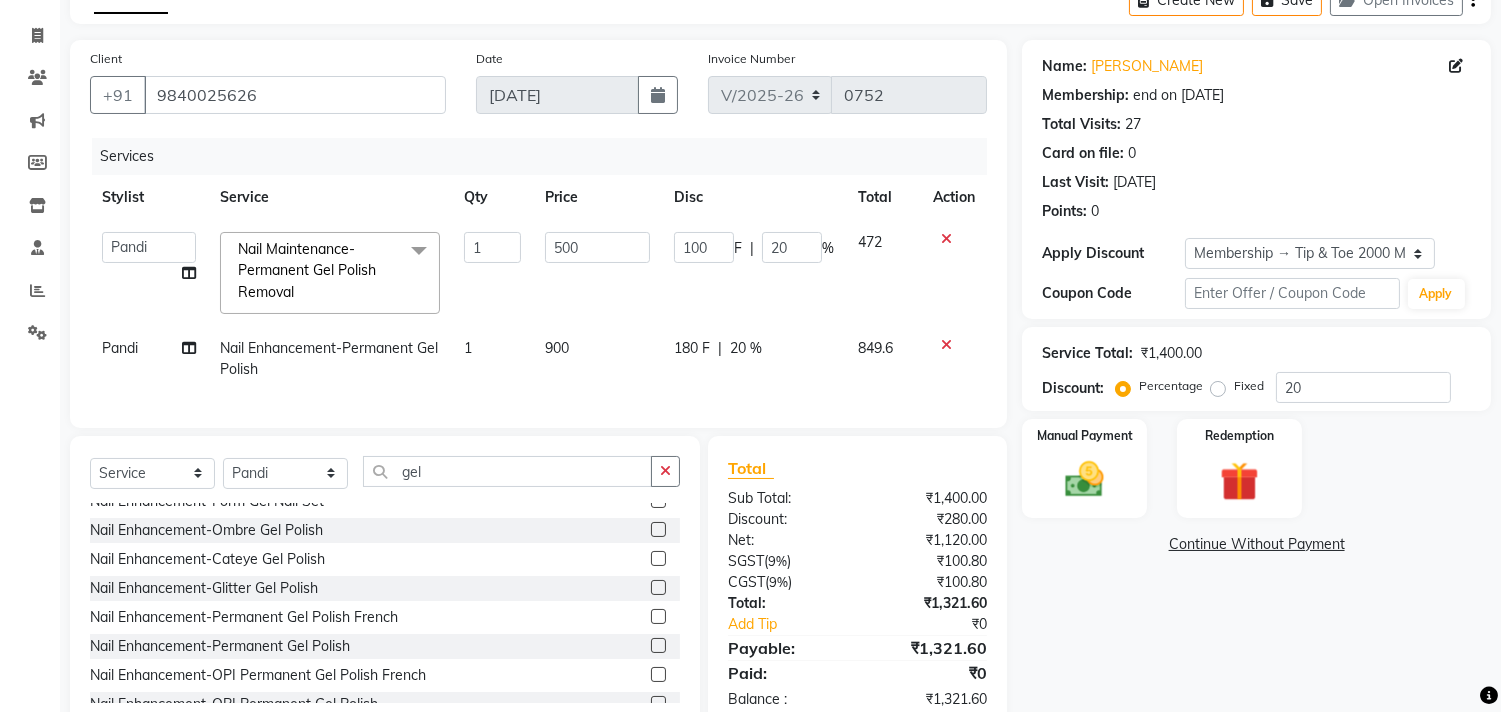 click on "900" 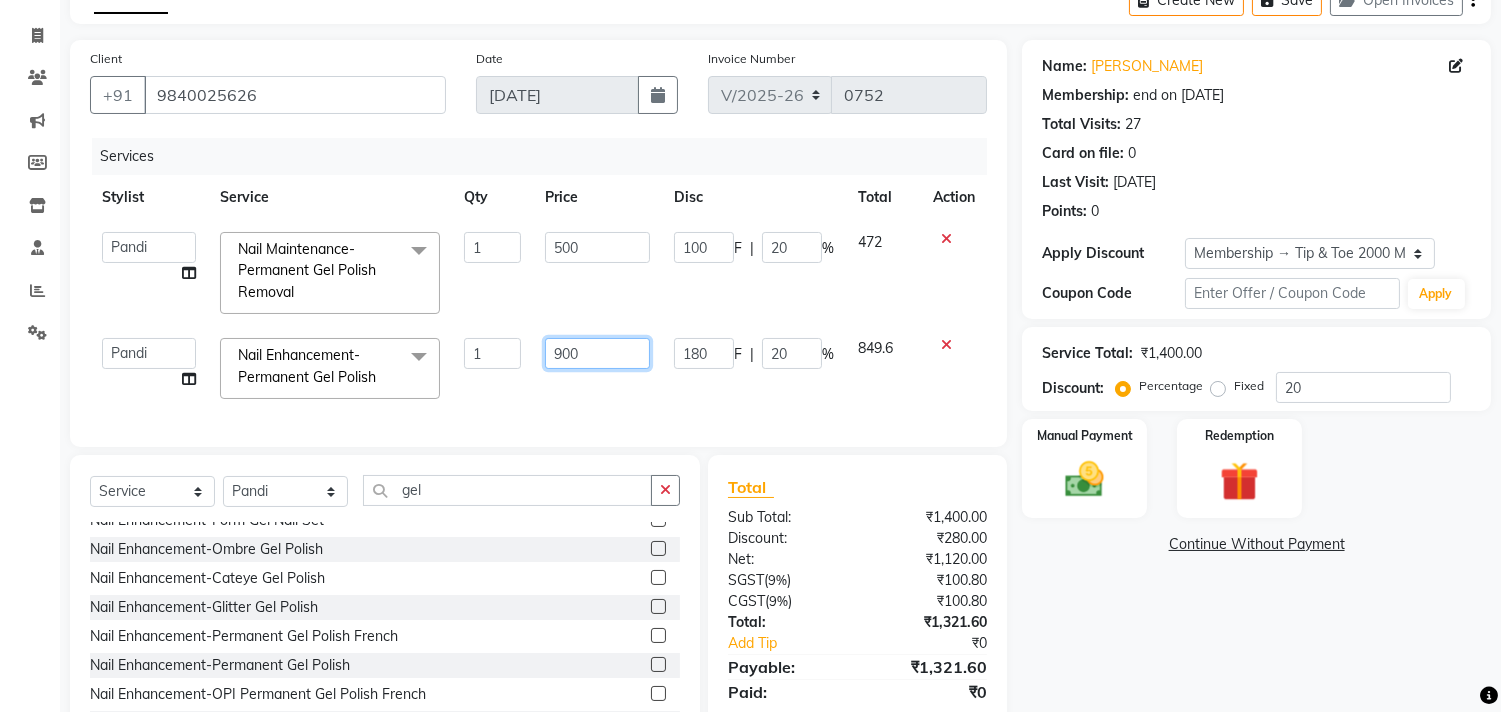 click on "900" 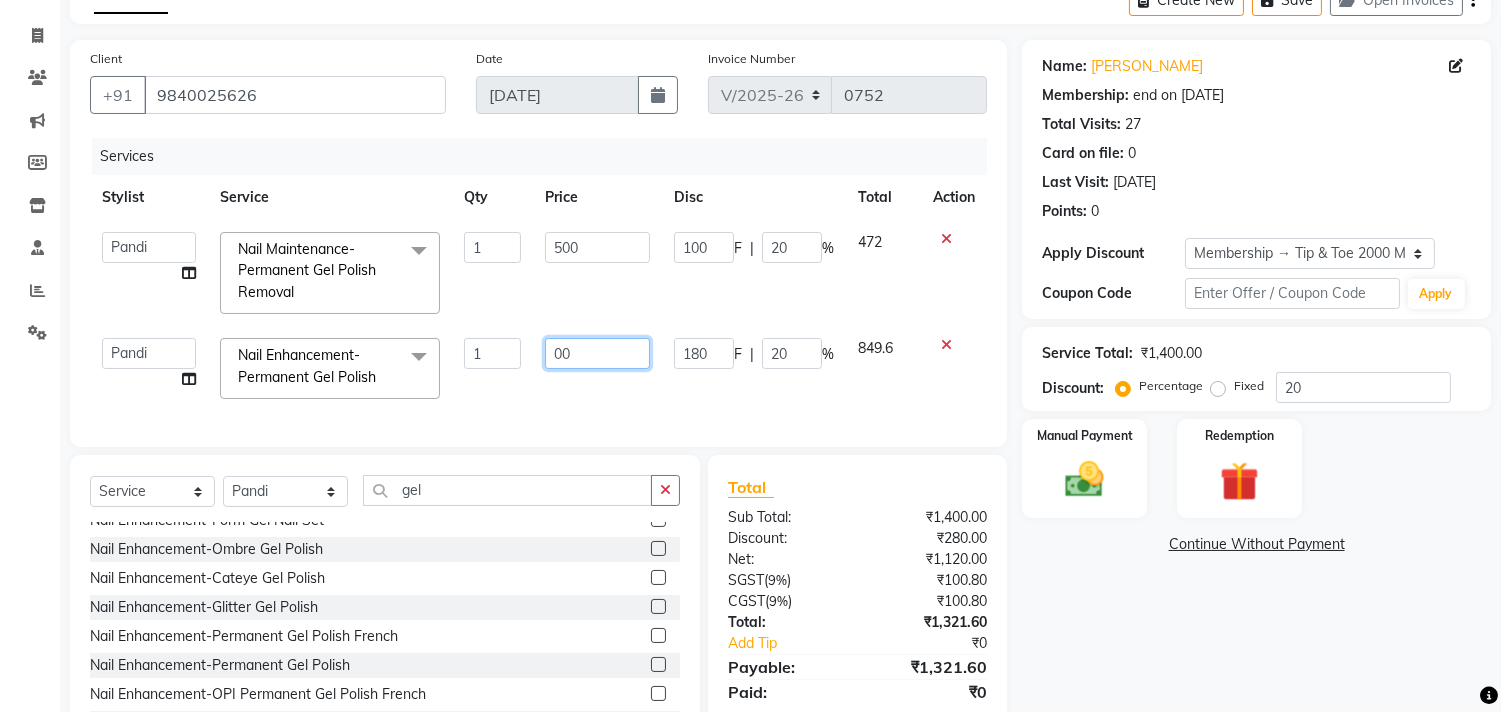 type on "500" 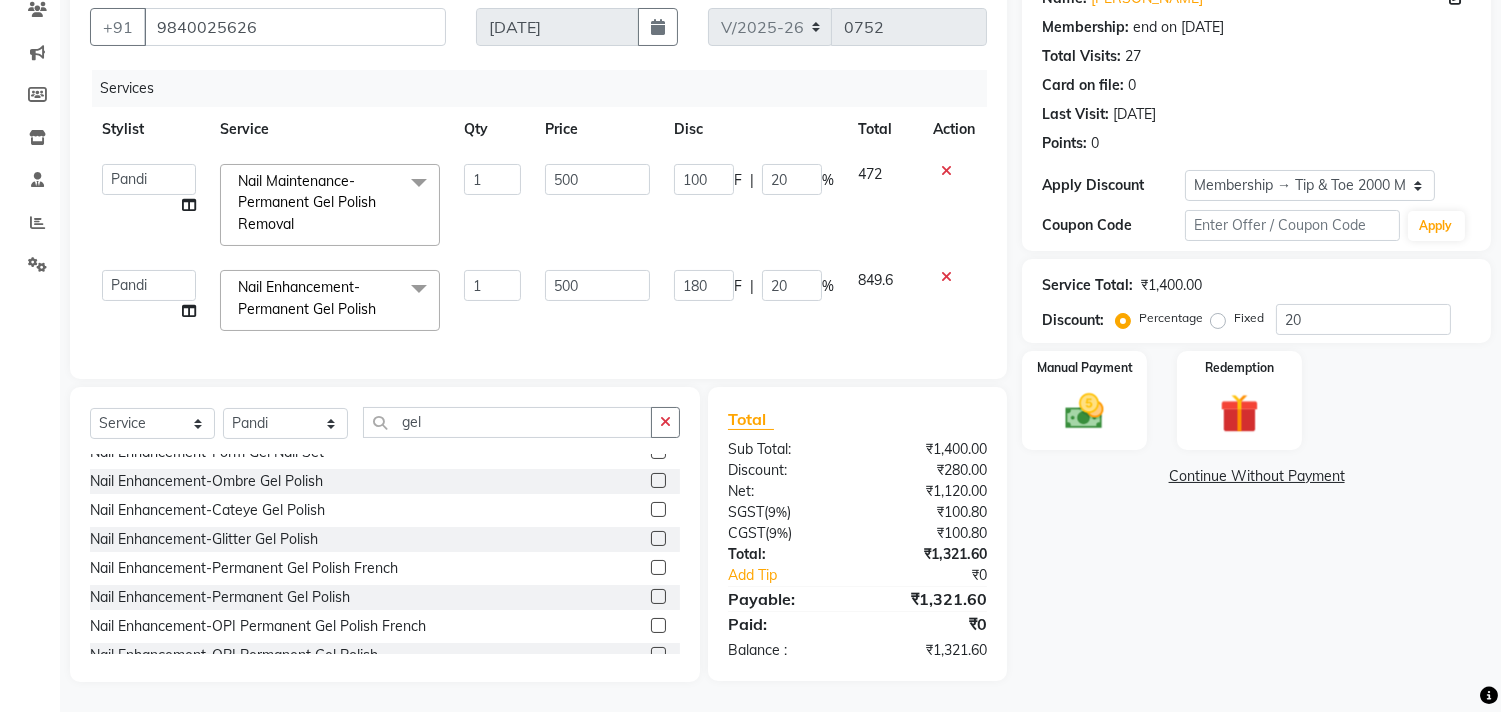 click on "Name: [PERSON_NAME]  Membership: end on [DATE] Total Visits:  27 Card on file:  0 Last Visit:   [DATE] Points:   0  Apply Discount Select Membership → Tip & Toe 2000 Membership Coupon Code Apply Service Total:  ₹1,400.00  Discount:  Percentage   Fixed  20 Manual Payment Redemption  Continue Without Payment" 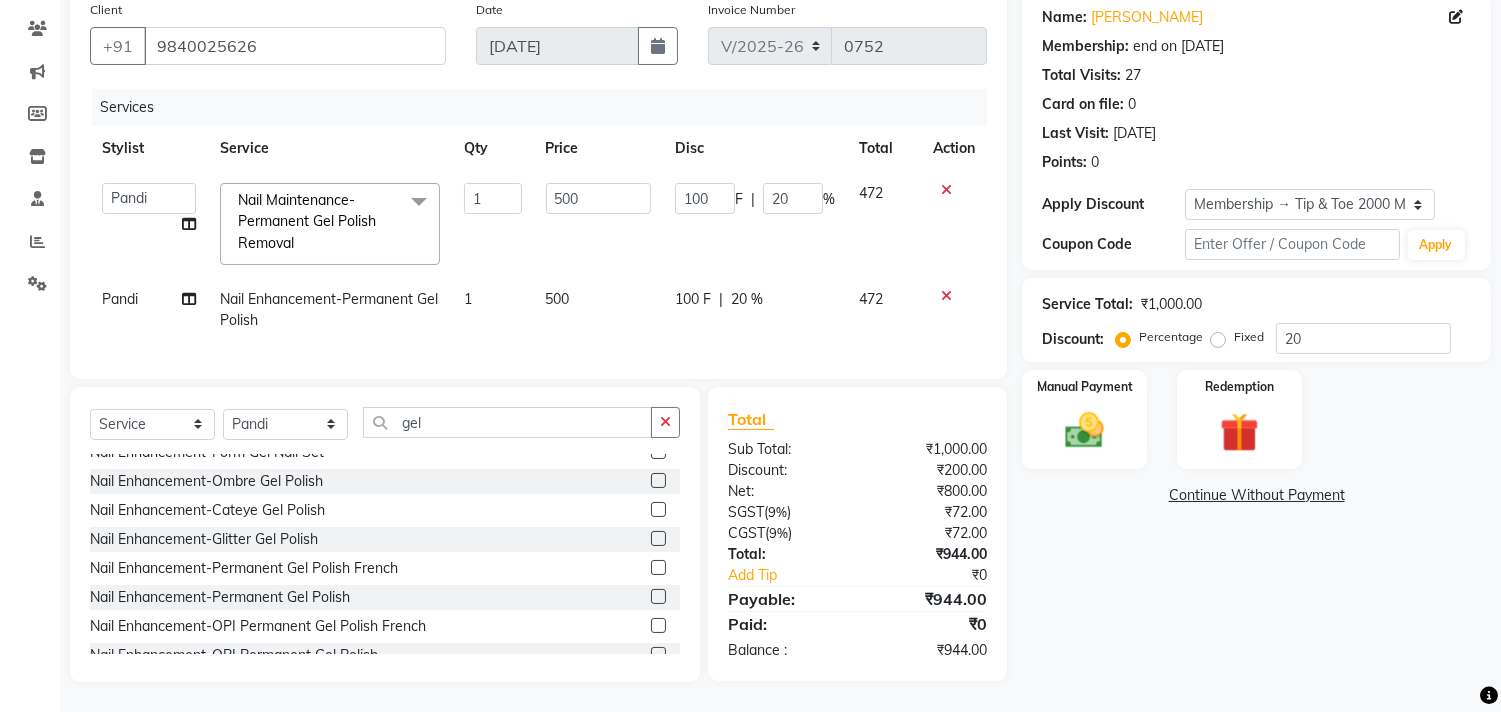 scroll, scrollTop: 176, scrollLeft: 0, axis: vertical 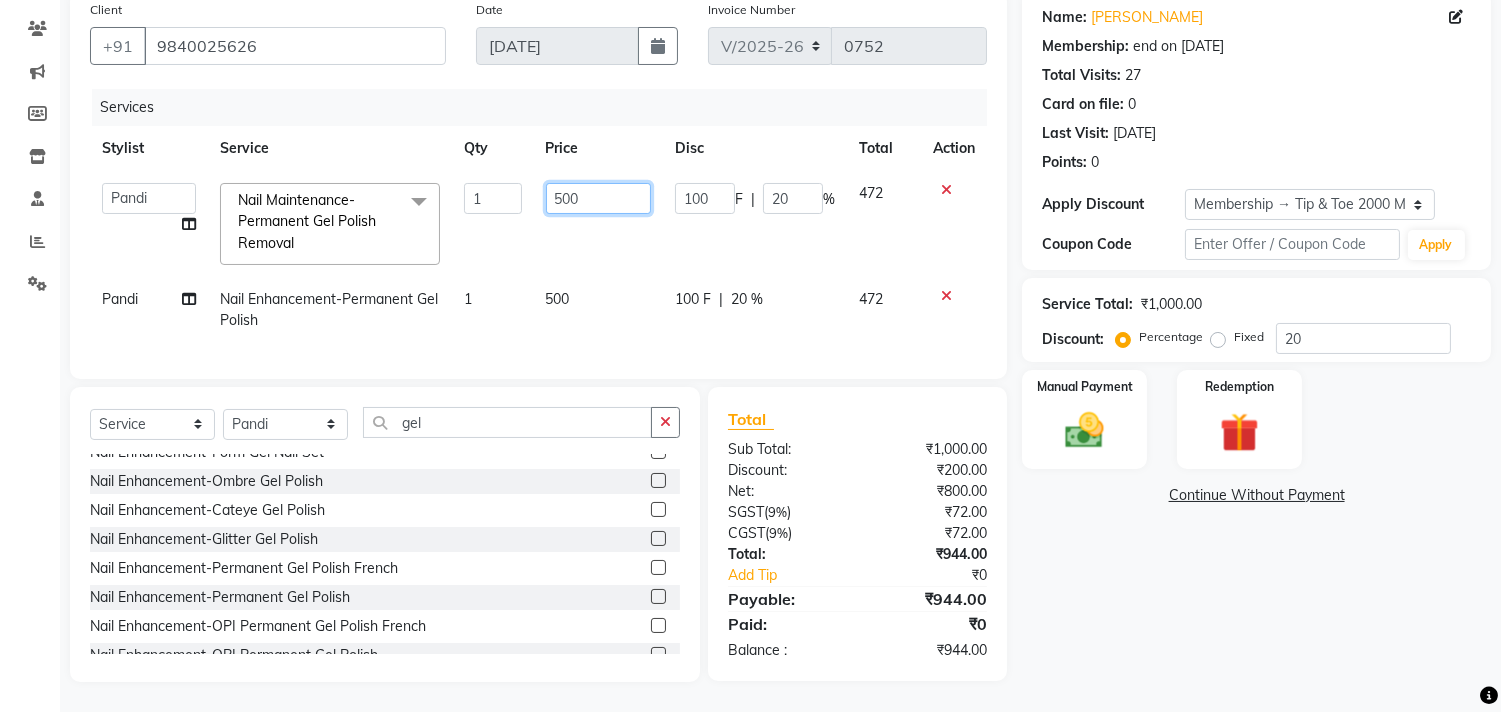 click on "500" 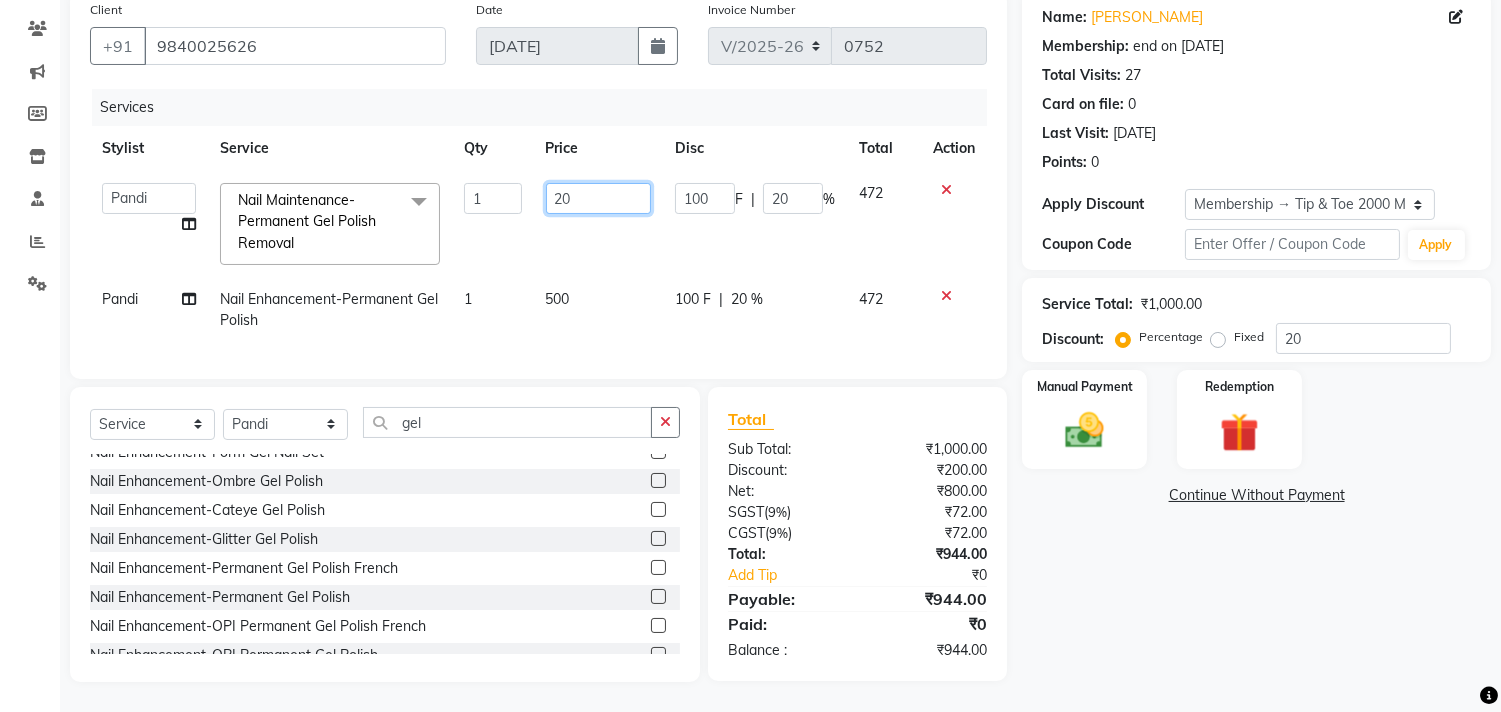 type on "250" 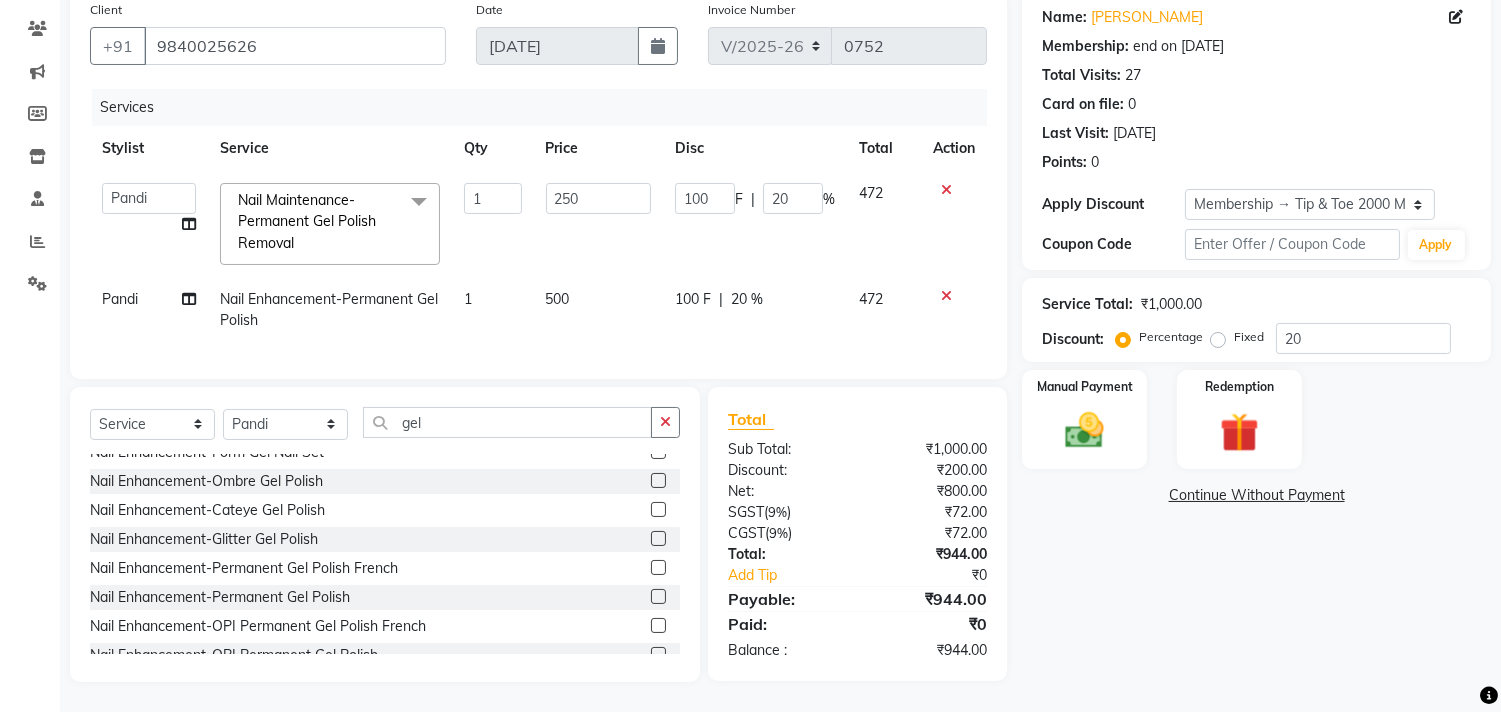 click on "Name: [PERSON_NAME]  Membership: end on [DATE] Total Visits:  27 Card on file:  0 Last Visit:   [DATE] Points:   0  Apply Discount Select Membership → Tip & Toe 2000 Membership Coupon Code Apply Service Total:  ₹1,000.00  Discount:  Percentage   Fixed  20 Manual Payment Redemption  Continue Without Payment" 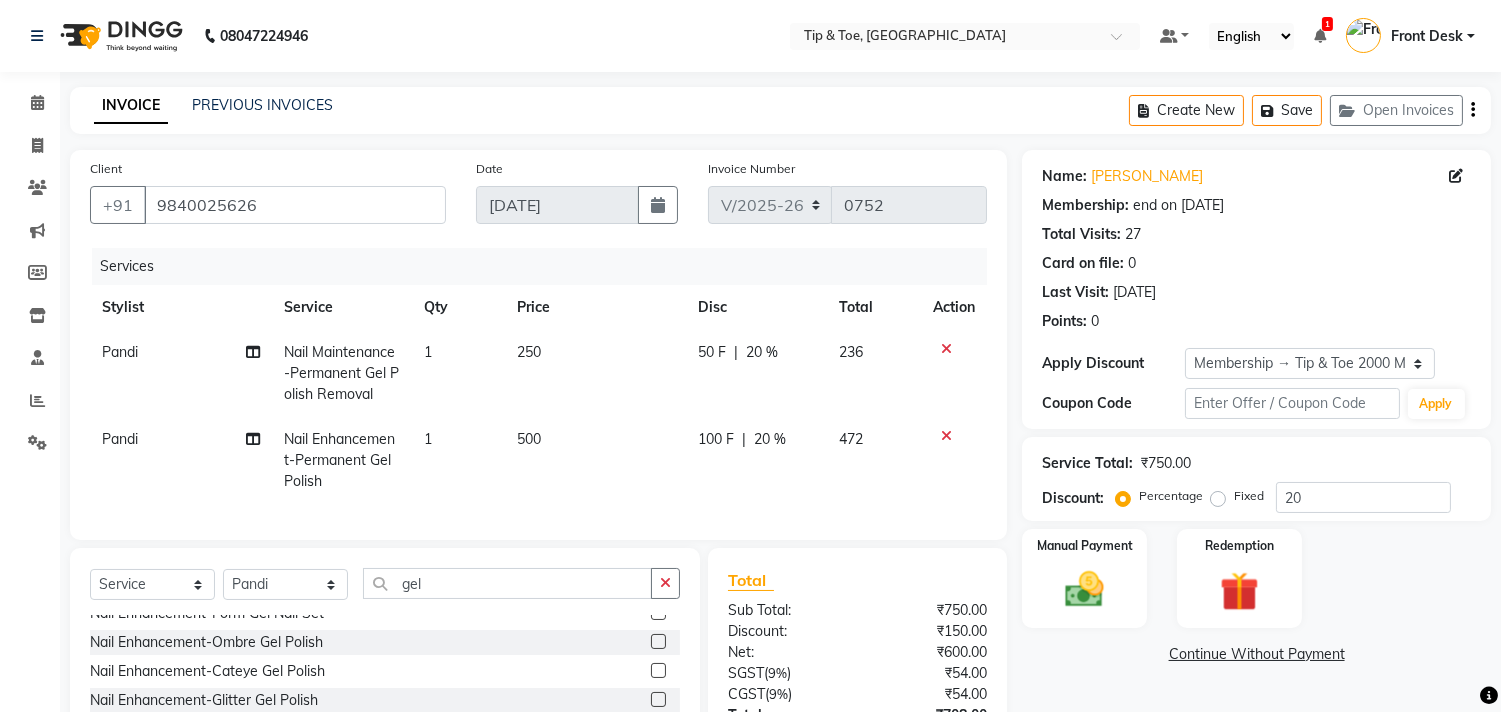 scroll, scrollTop: 177, scrollLeft: 0, axis: vertical 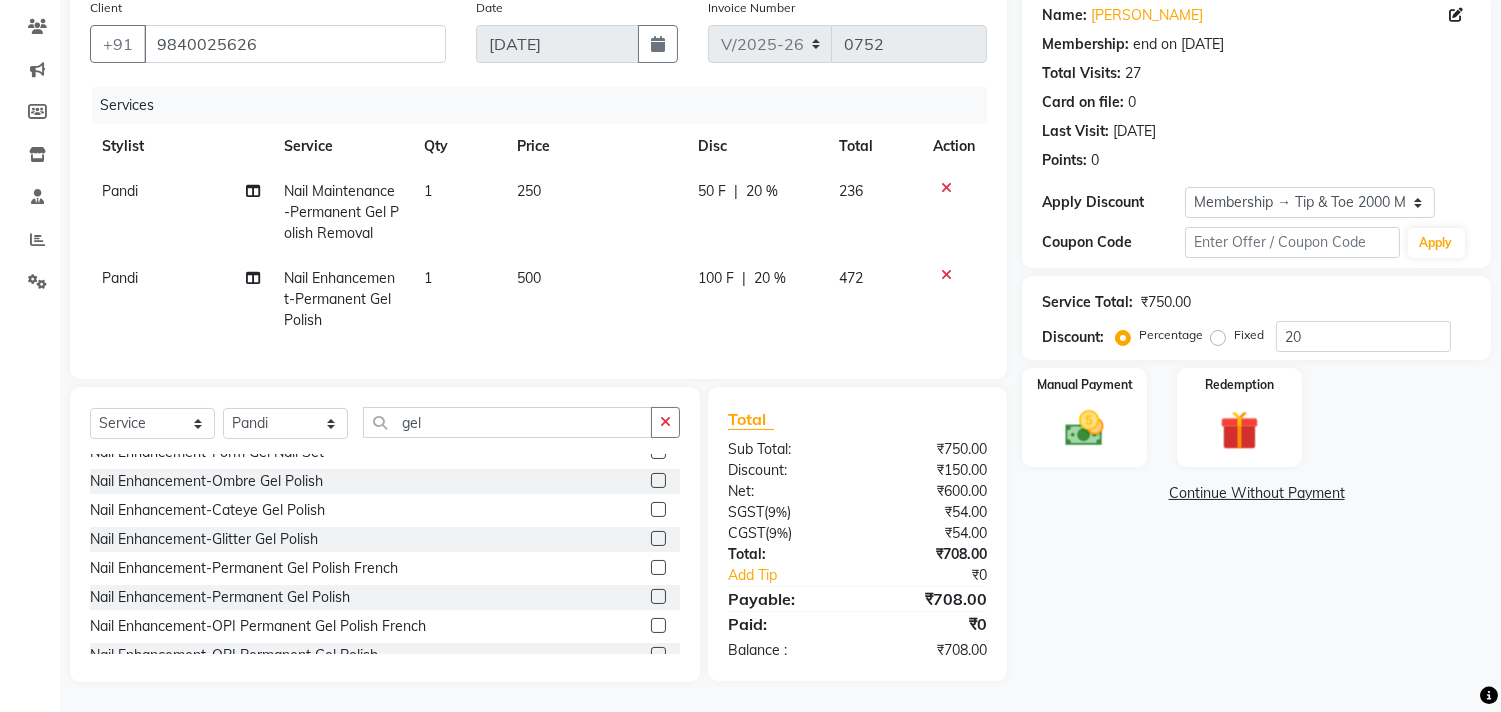 click on "500" 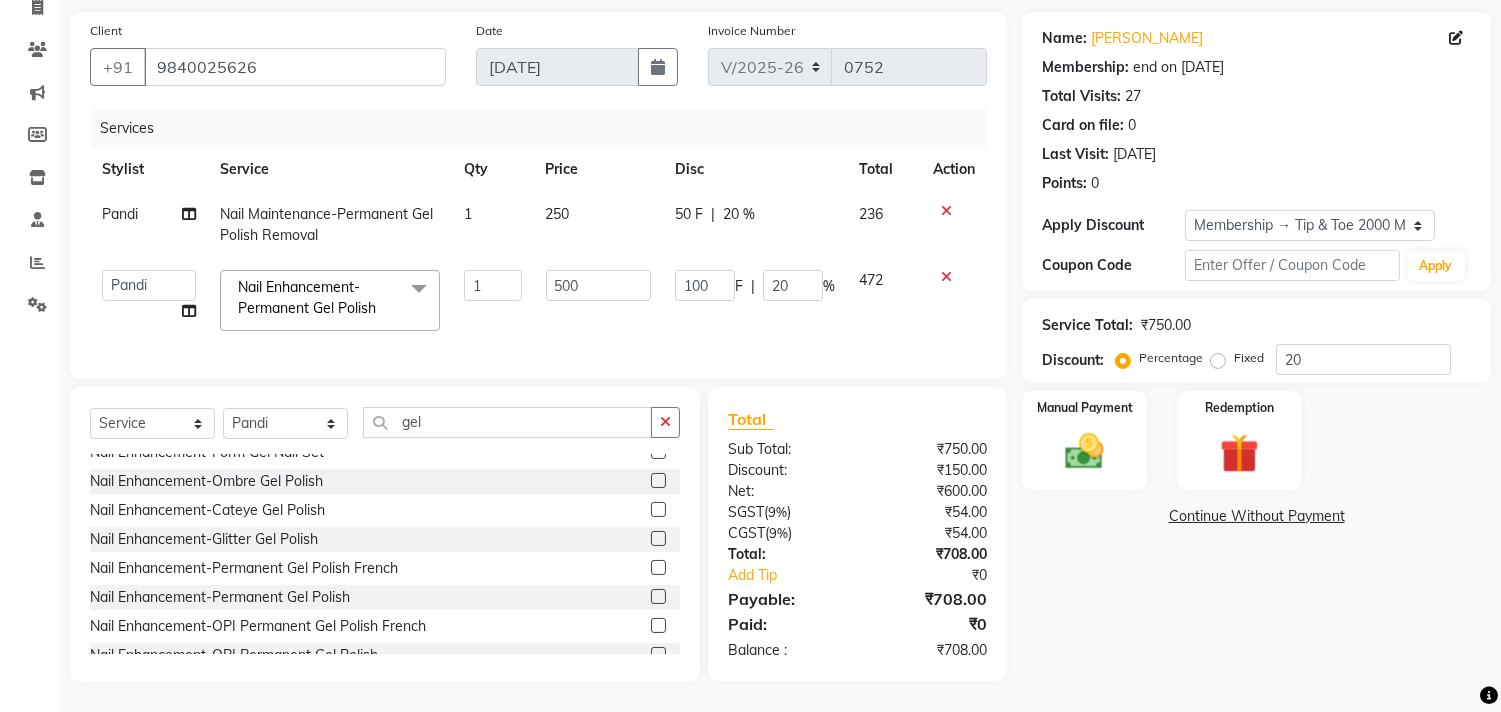 scroll, scrollTop: 154, scrollLeft: 0, axis: vertical 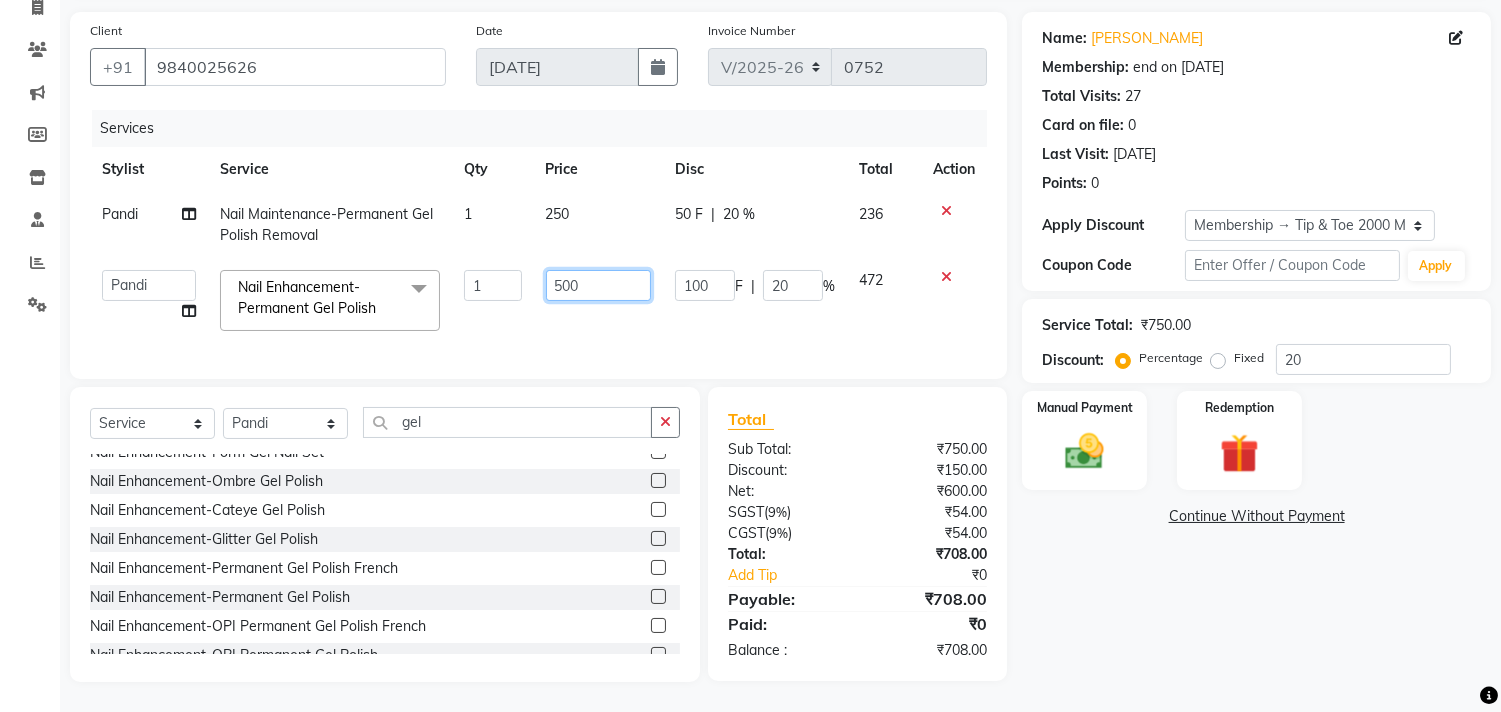 click on "500" 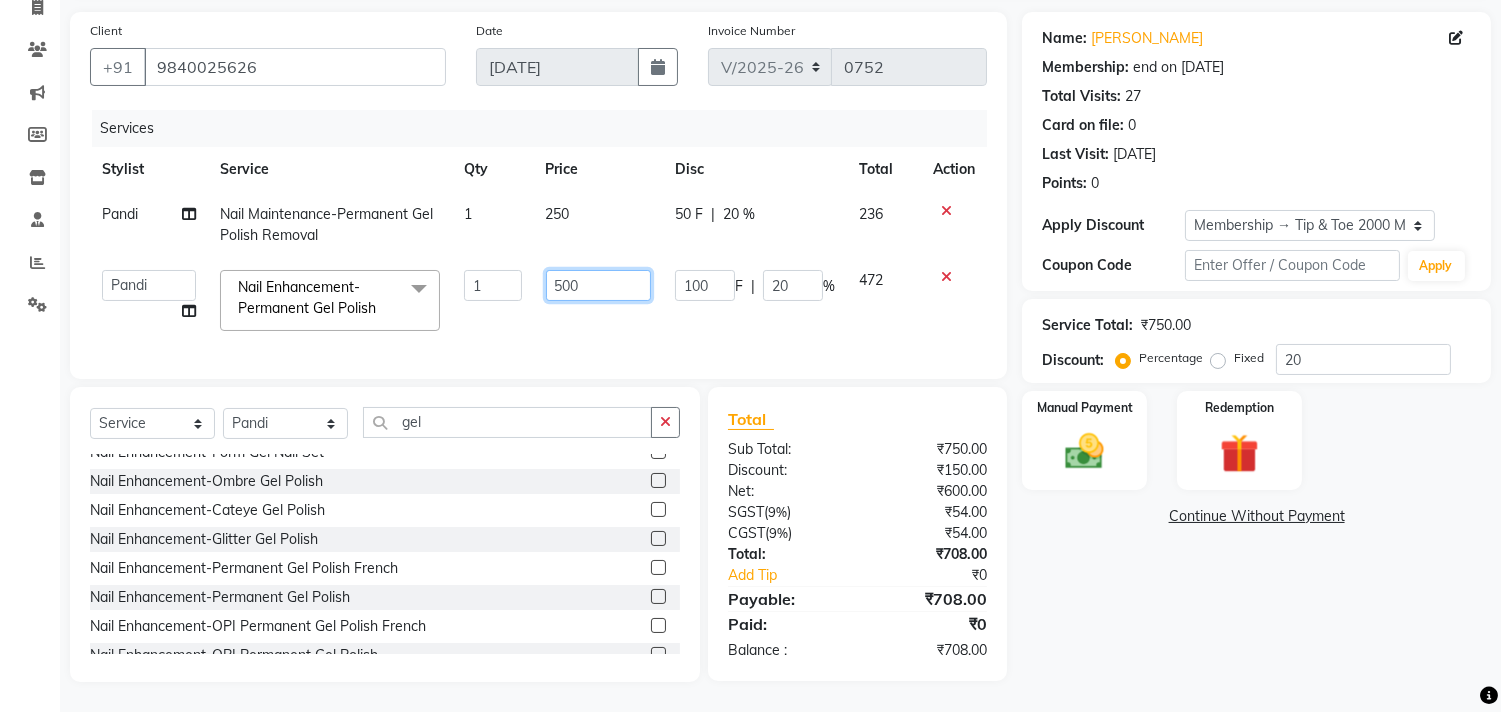 click on "500" 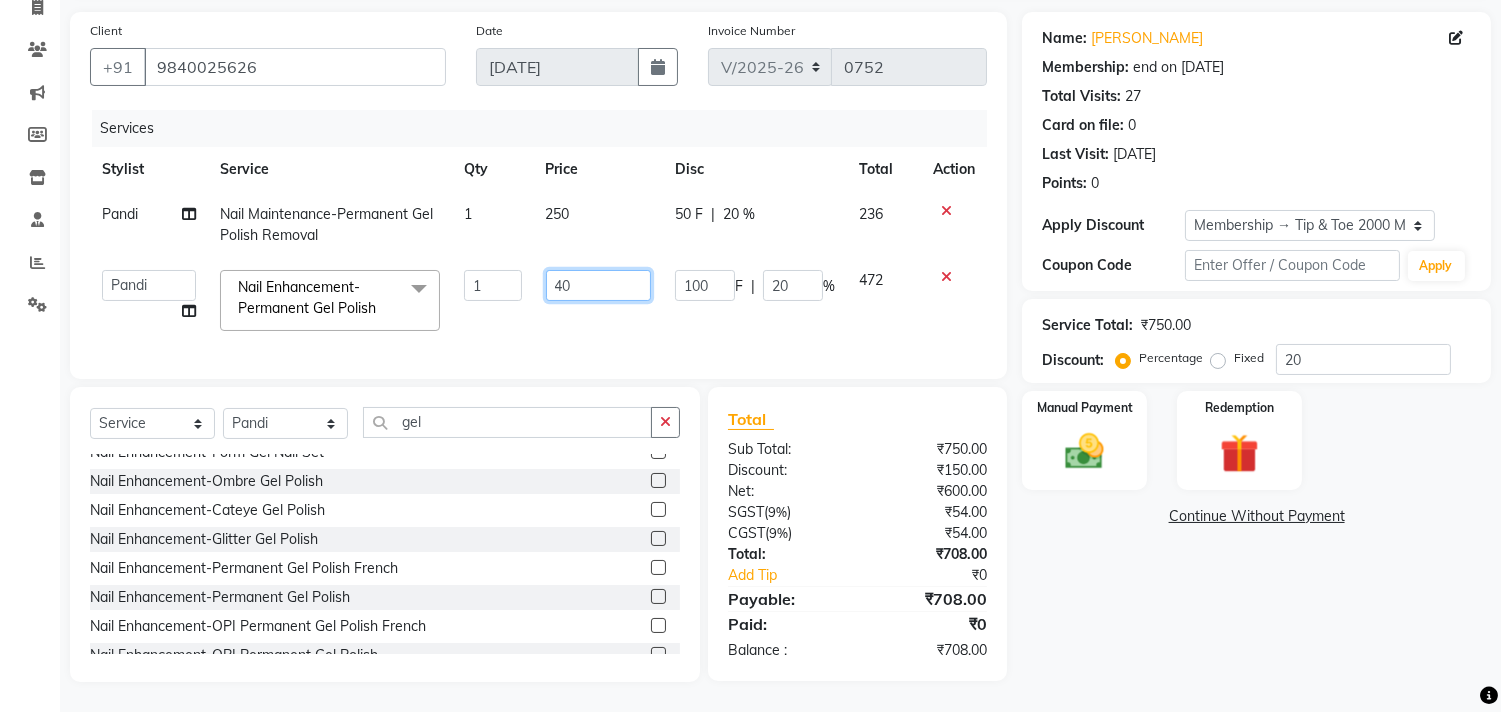 type on "450" 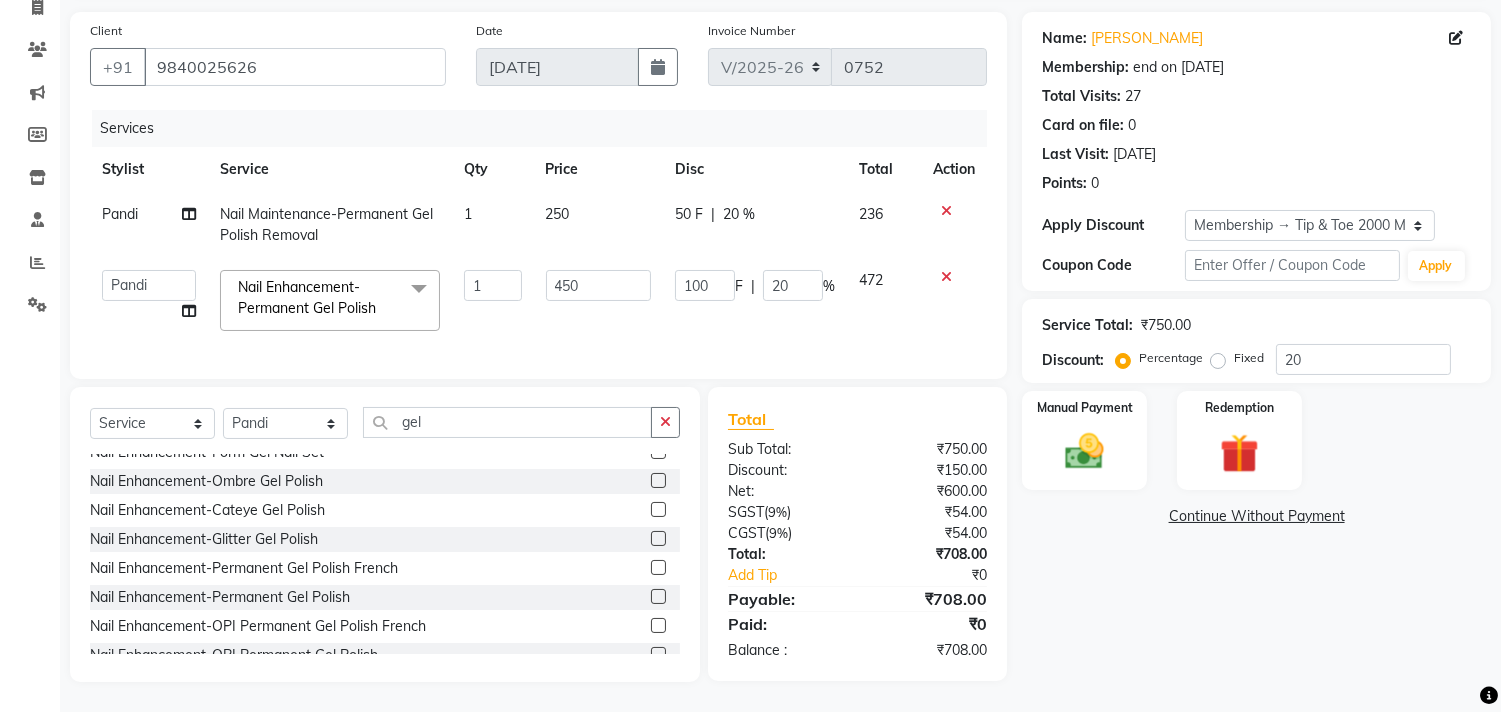 click on "Name: [PERSON_NAME]  Membership: end on [DATE] Total Visits:  27 Card on file:  0 Last Visit:   [DATE] Points:   0  Apply Discount Select Membership → Tip & Toe 2000 Membership Coupon Code Apply Service Total:  ₹750.00  Discount:  Percentage   Fixed  20 Manual Payment Redemption  Continue Without Payment" 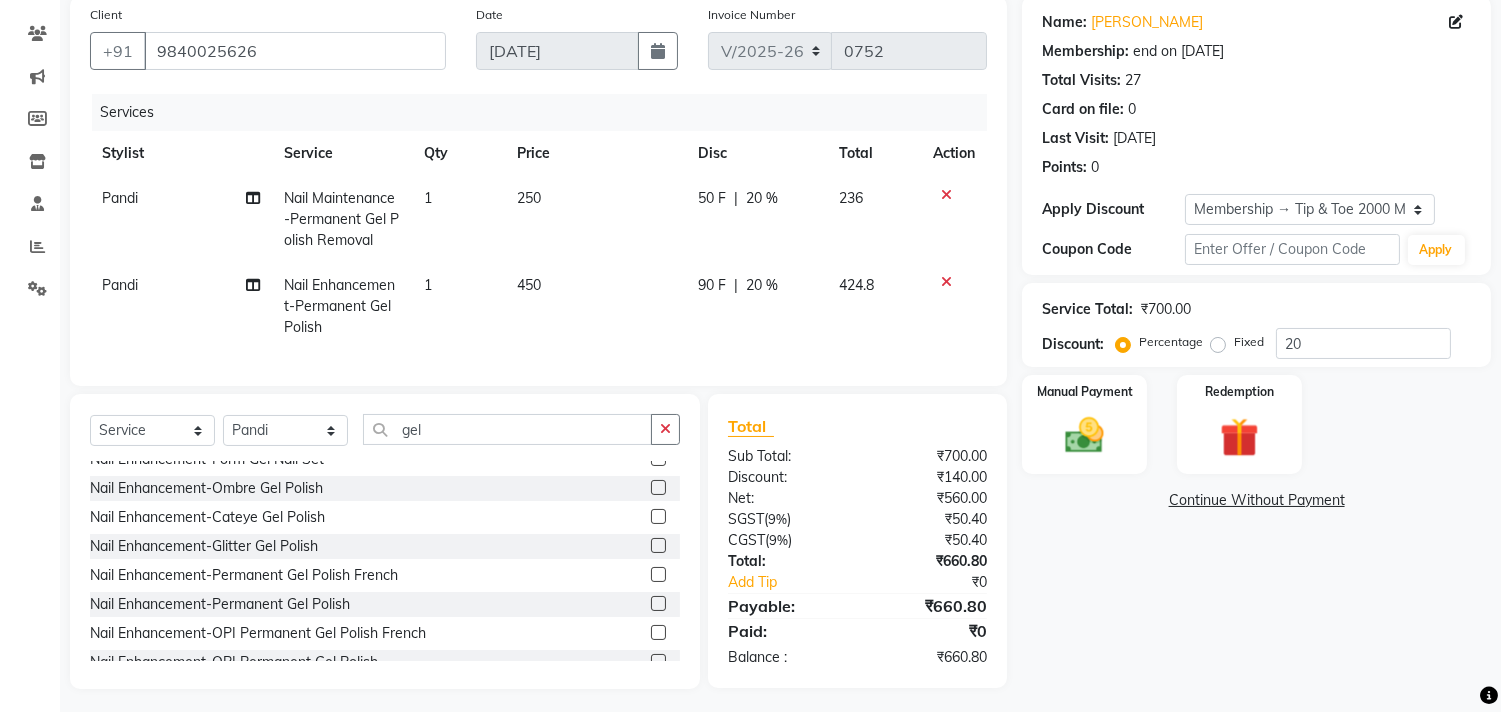 scroll, scrollTop: 177, scrollLeft: 0, axis: vertical 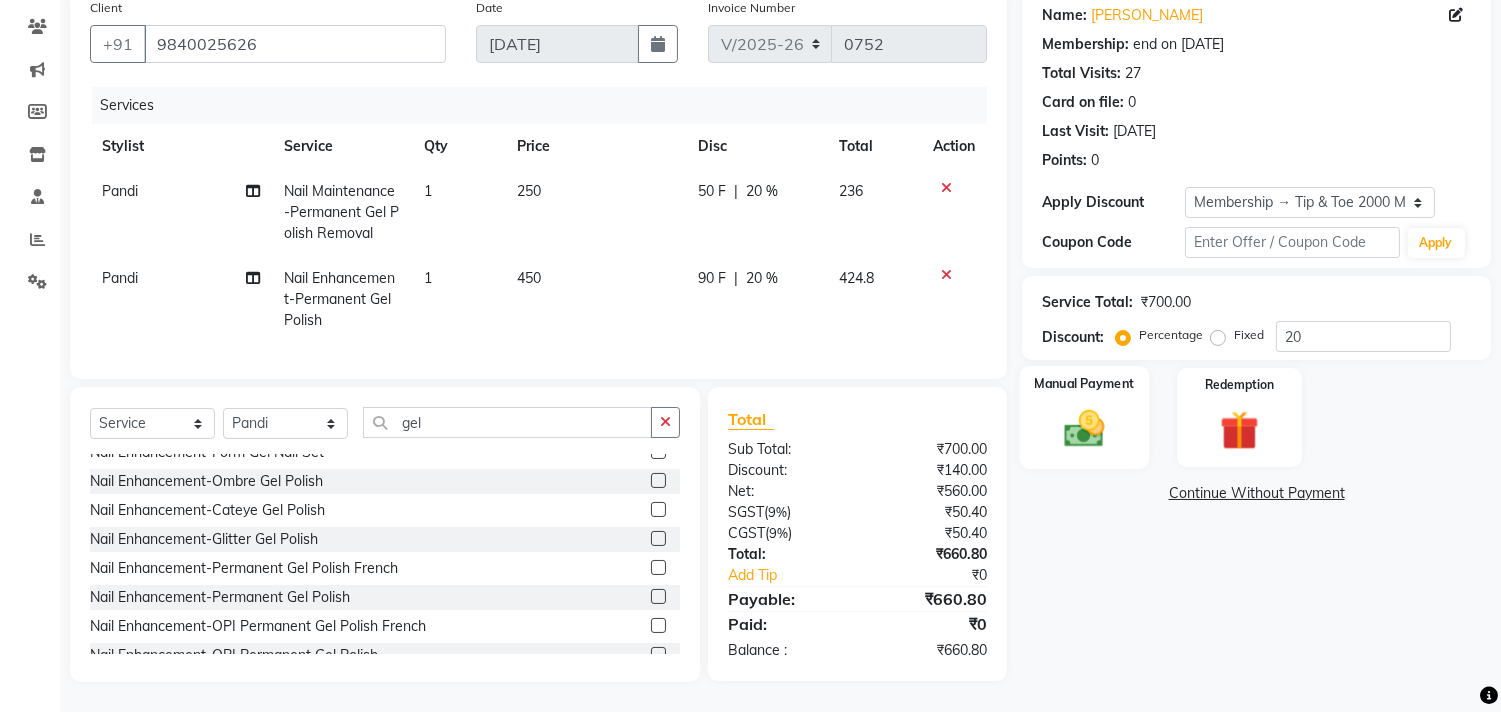 click on "Manual Payment" 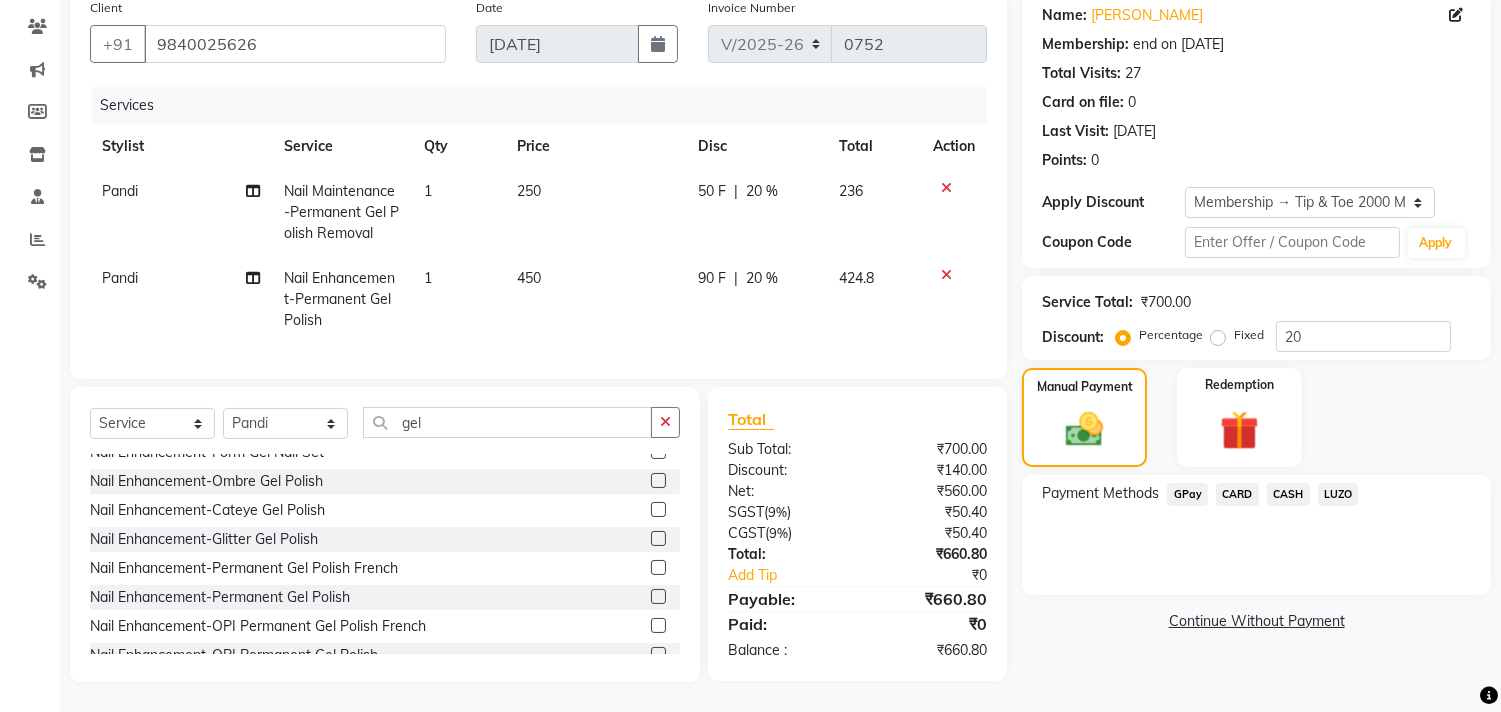 click on "GPay" 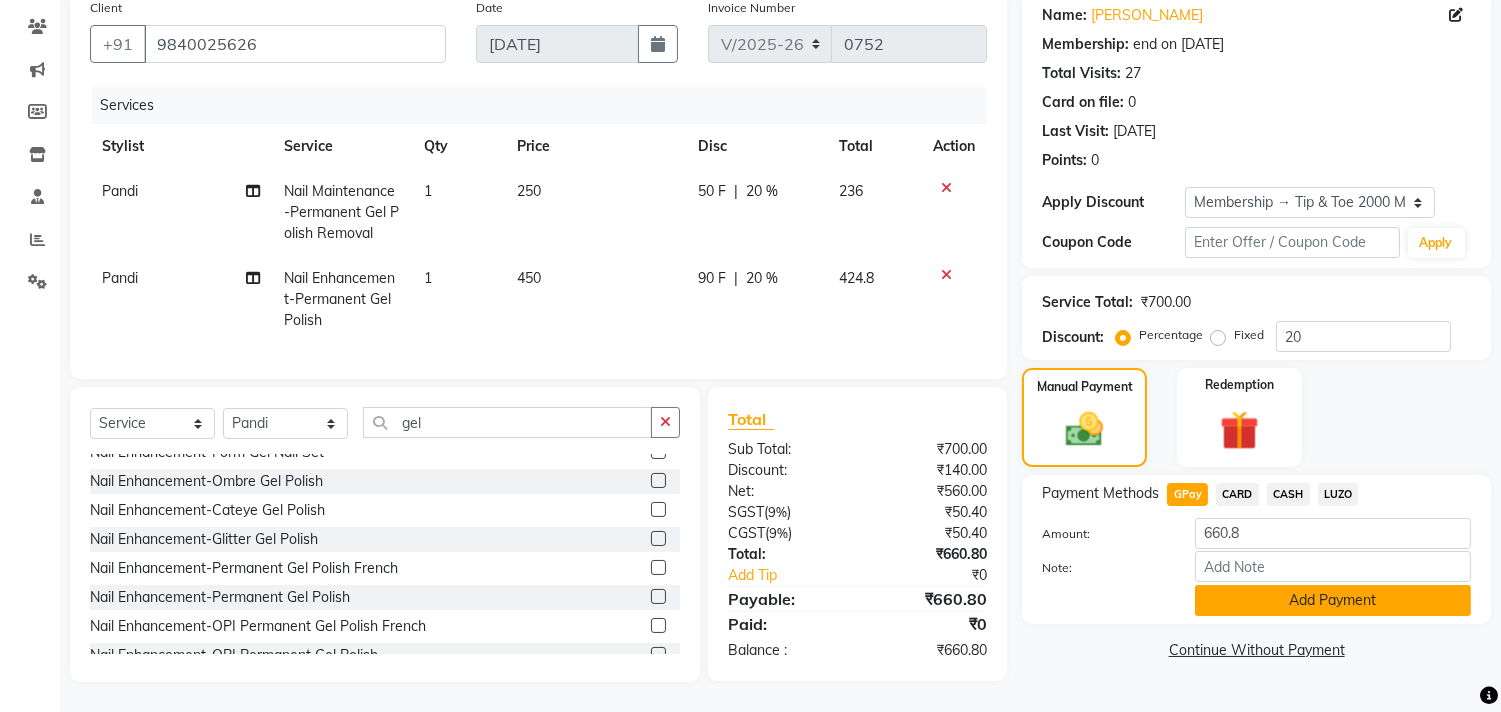 click on "Add Payment" 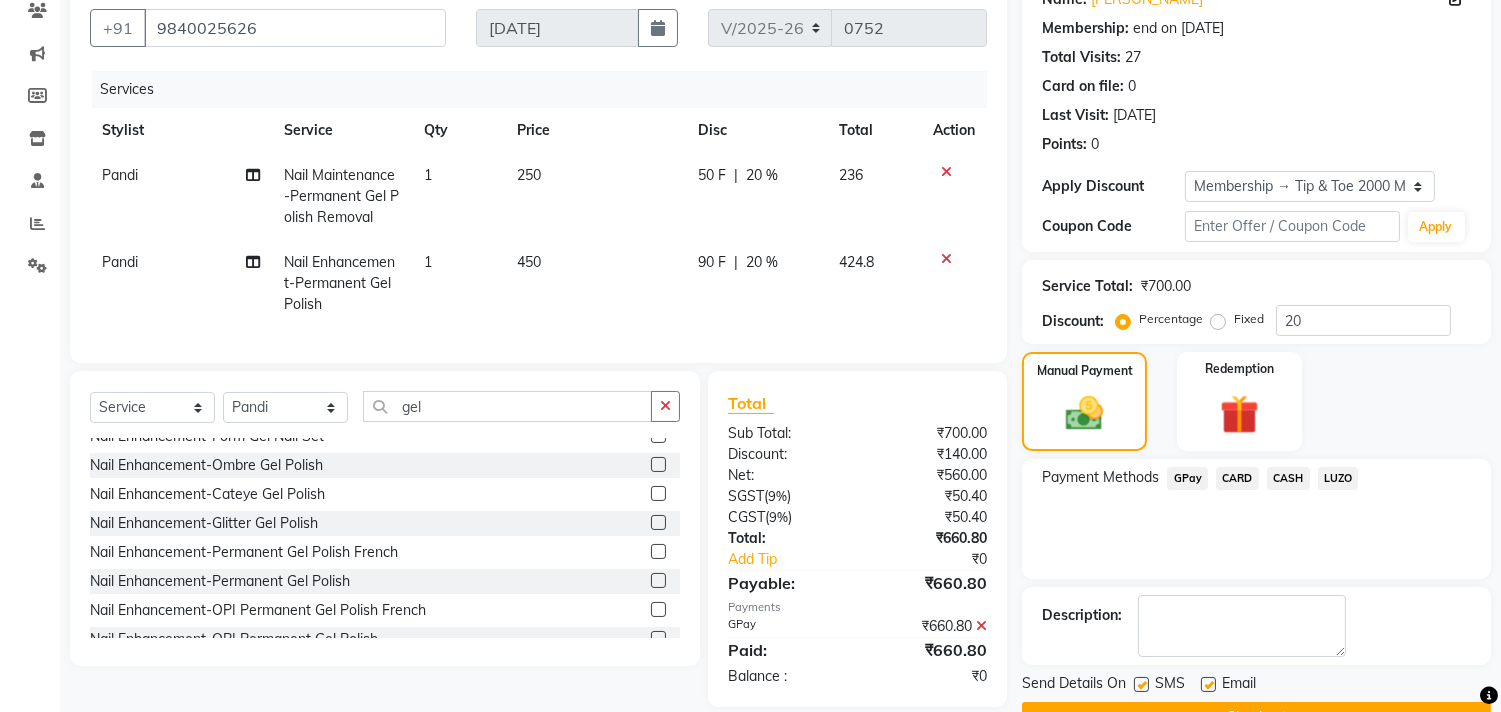 scroll, scrollTop: 227, scrollLeft: 0, axis: vertical 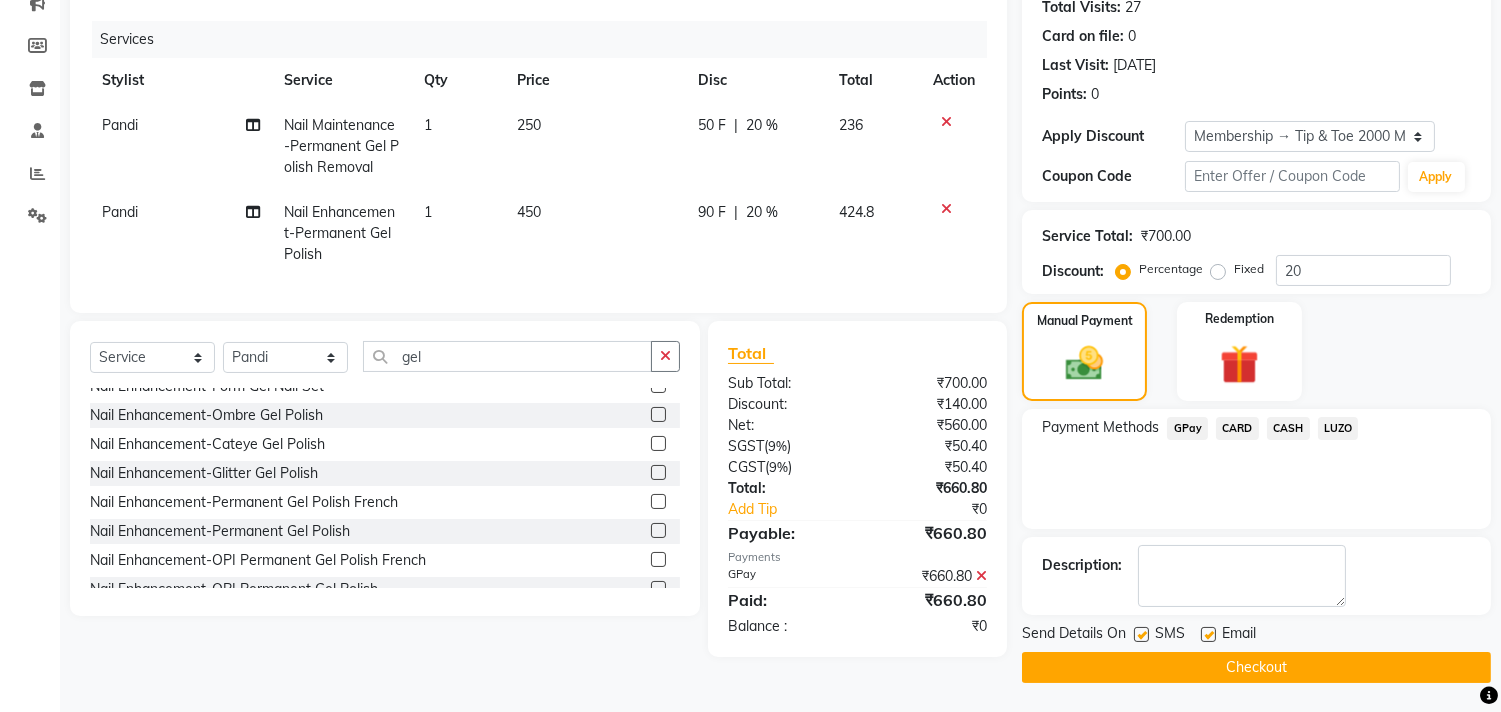 click on "Checkout" 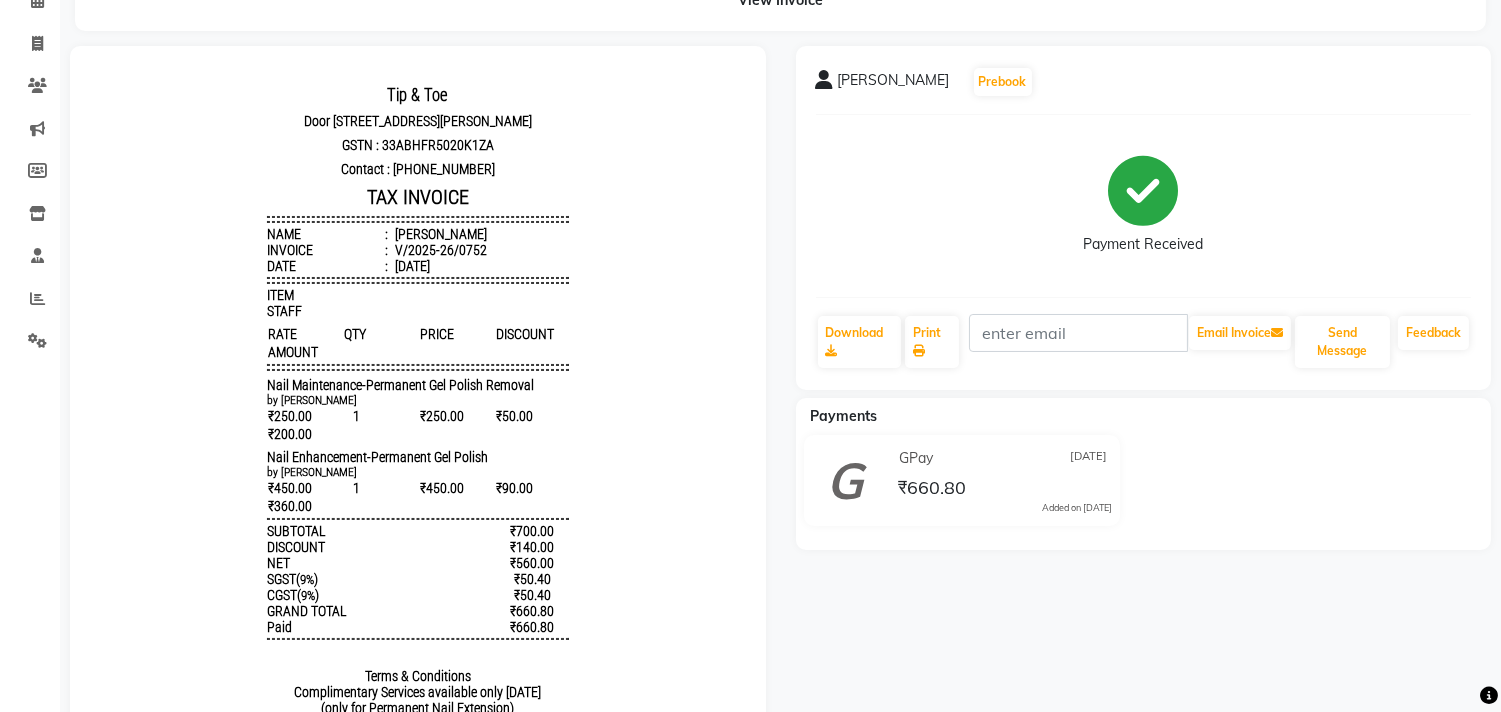 scroll, scrollTop: 0, scrollLeft: 0, axis: both 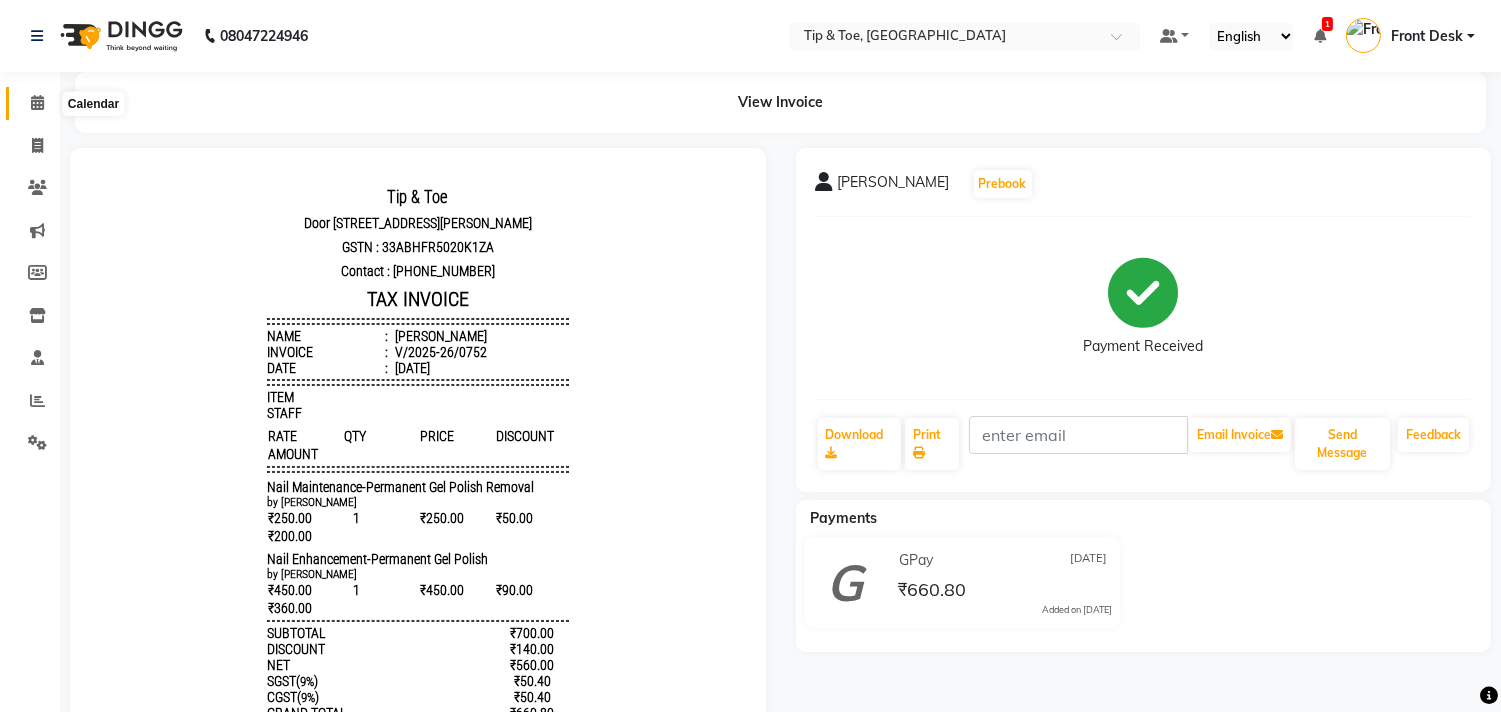 click 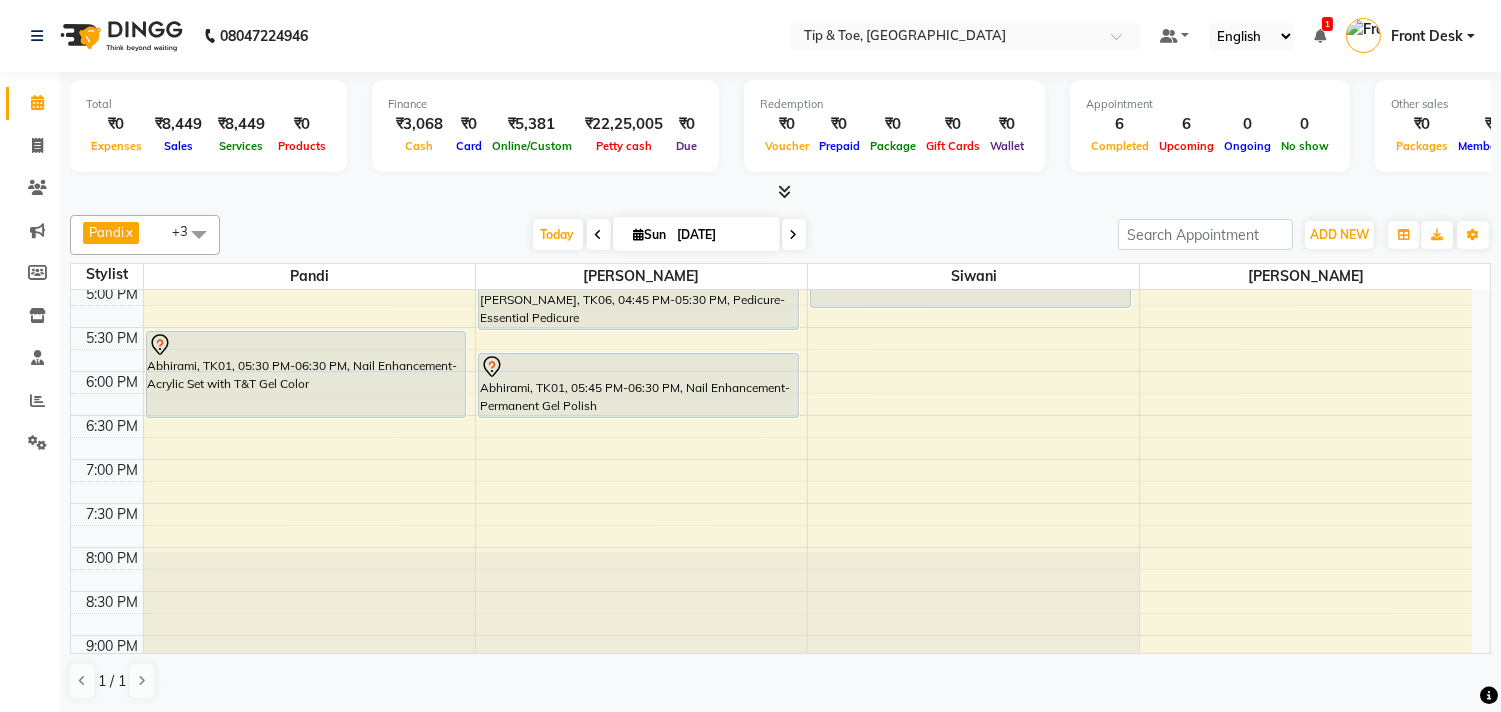 scroll, scrollTop: 651, scrollLeft: 0, axis: vertical 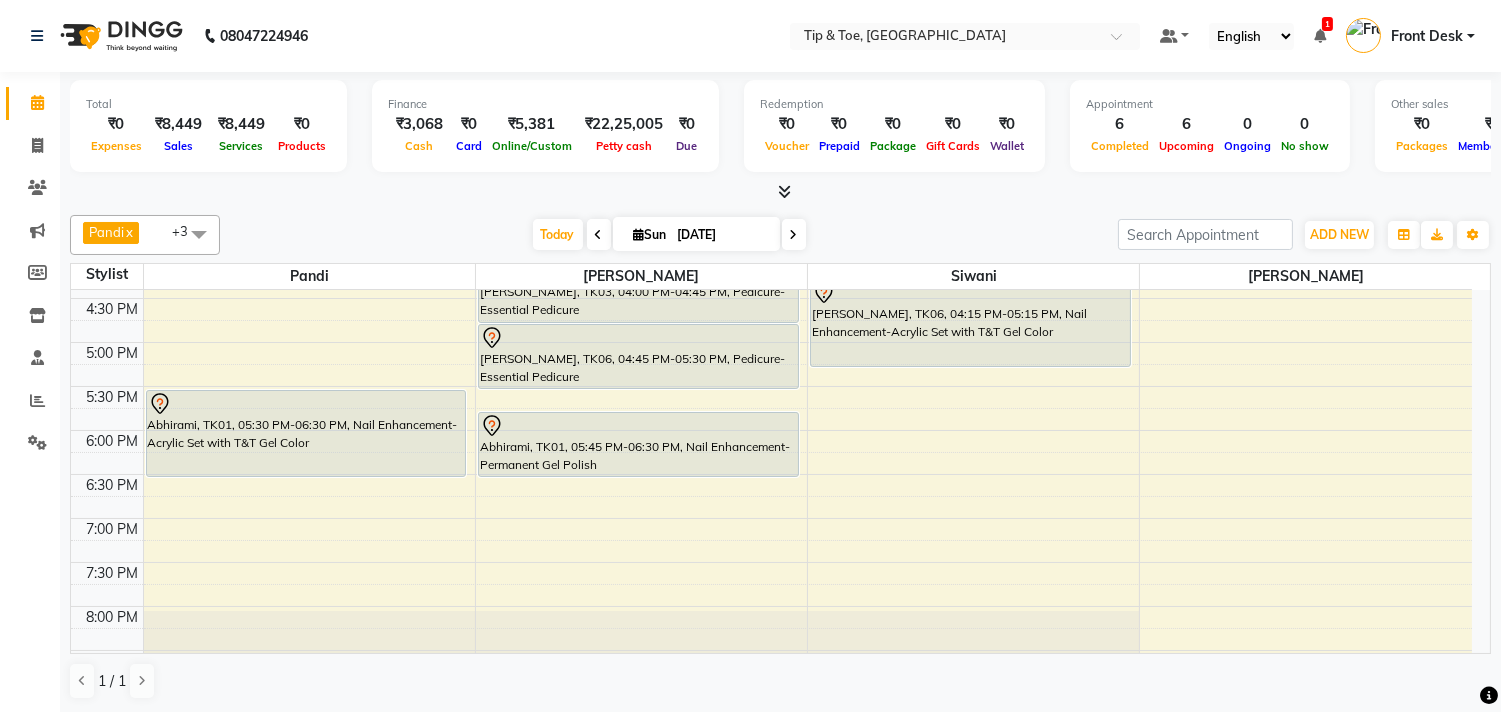 click at bounding box center (199, 234) 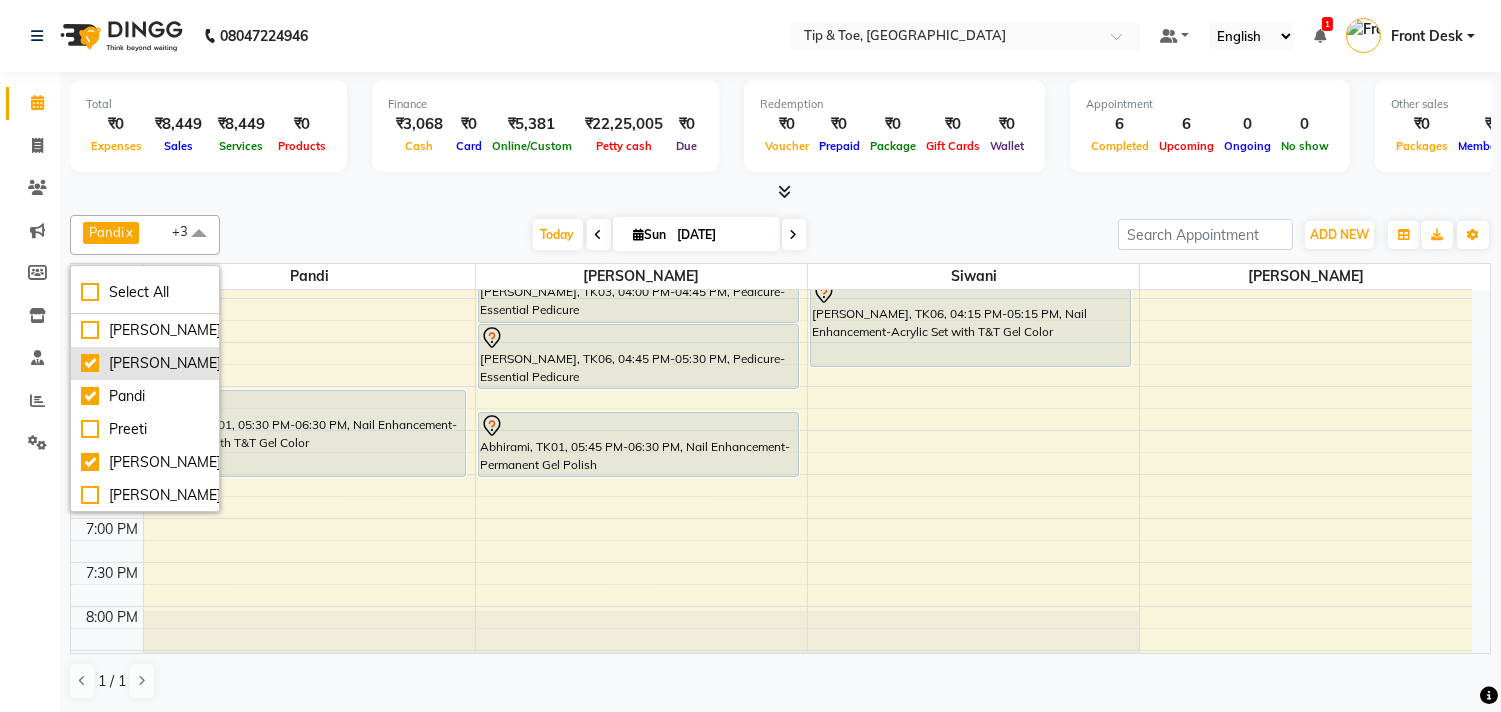 click on "[PERSON_NAME]" at bounding box center (145, 363) 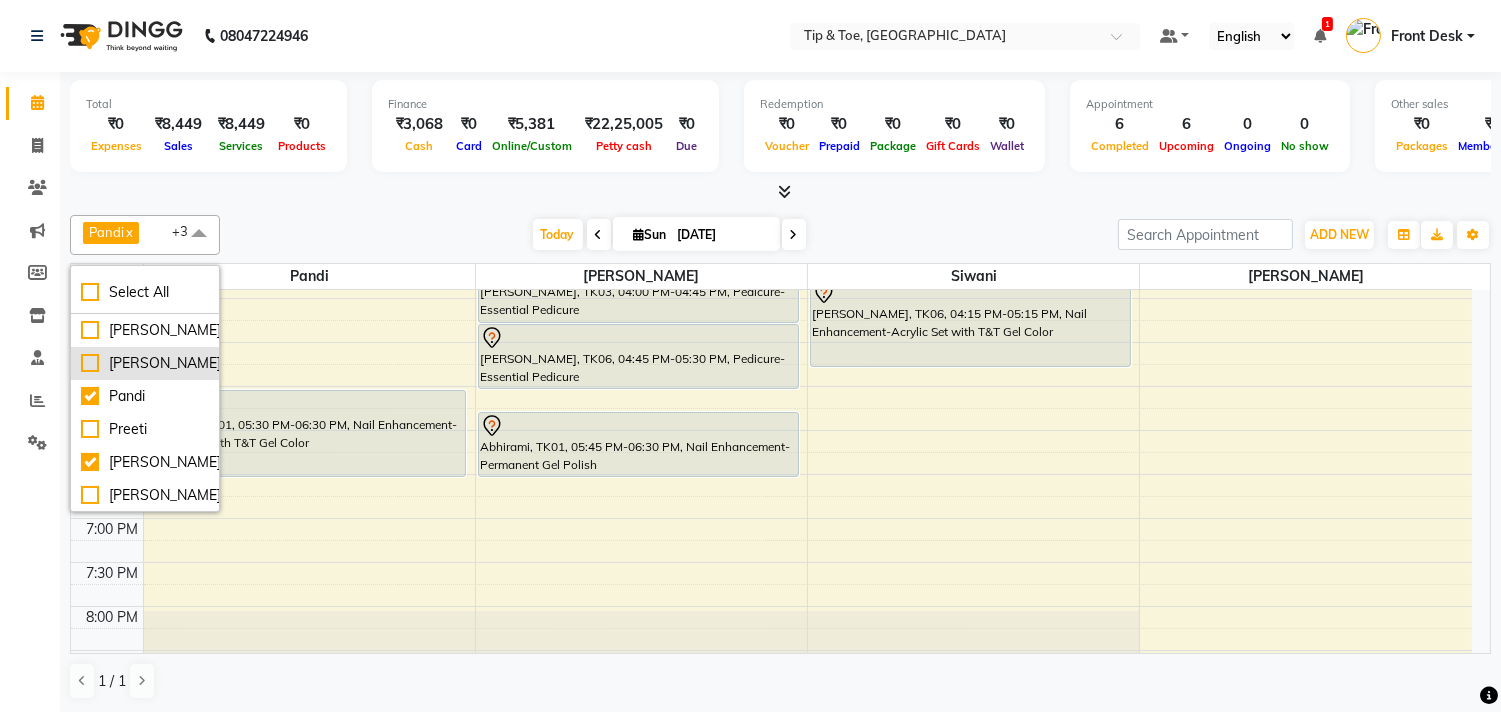 checkbox on "false" 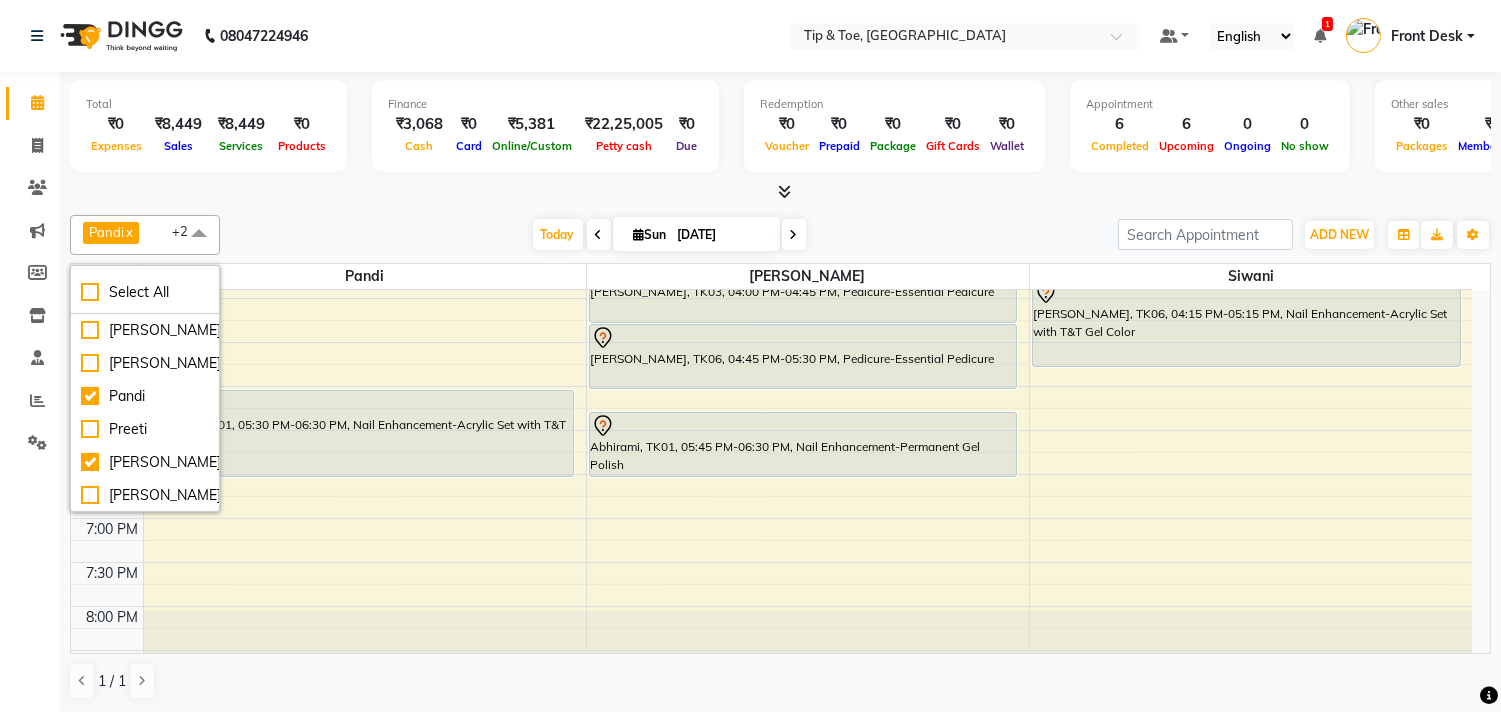 click on "[DATE]  [DATE]" at bounding box center (669, 235) 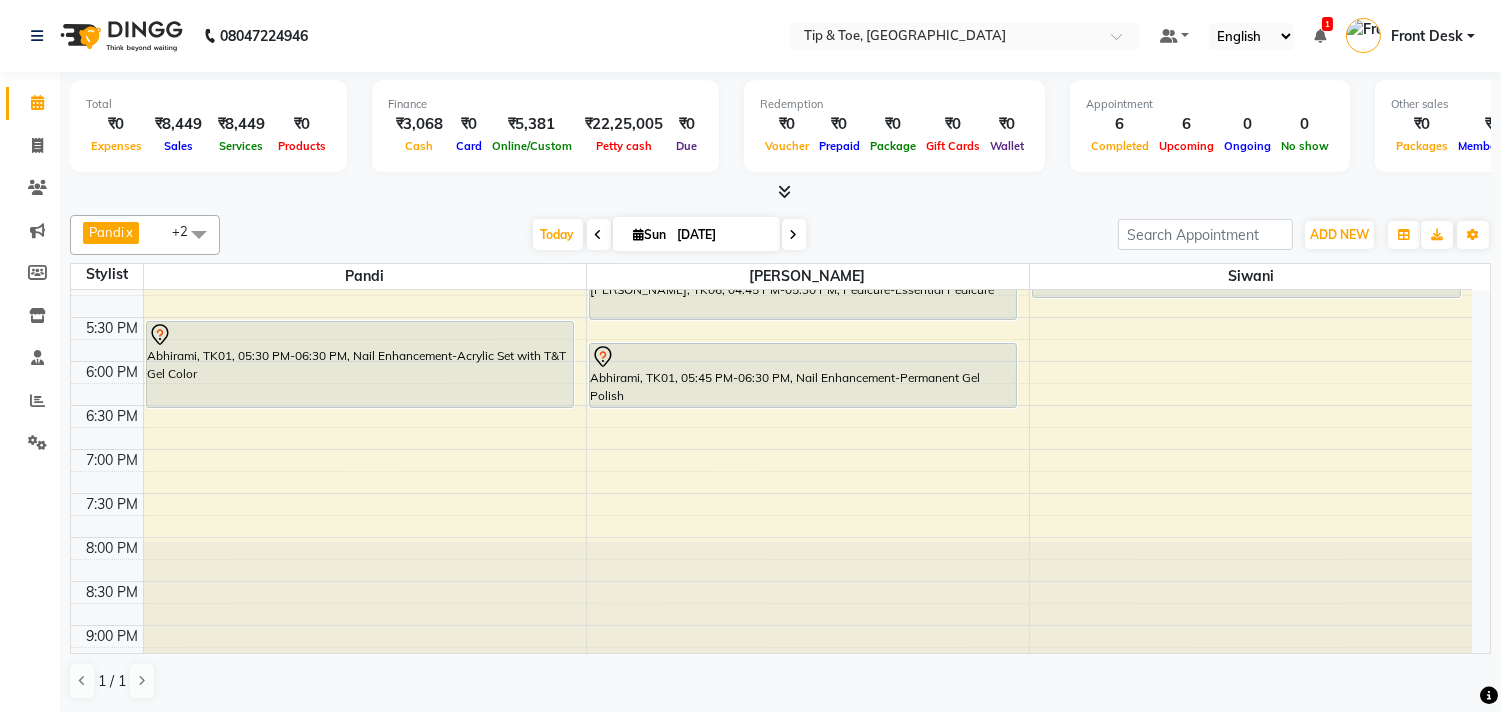 scroll, scrollTop: 777, scrollLeft: 0, axis: vertical 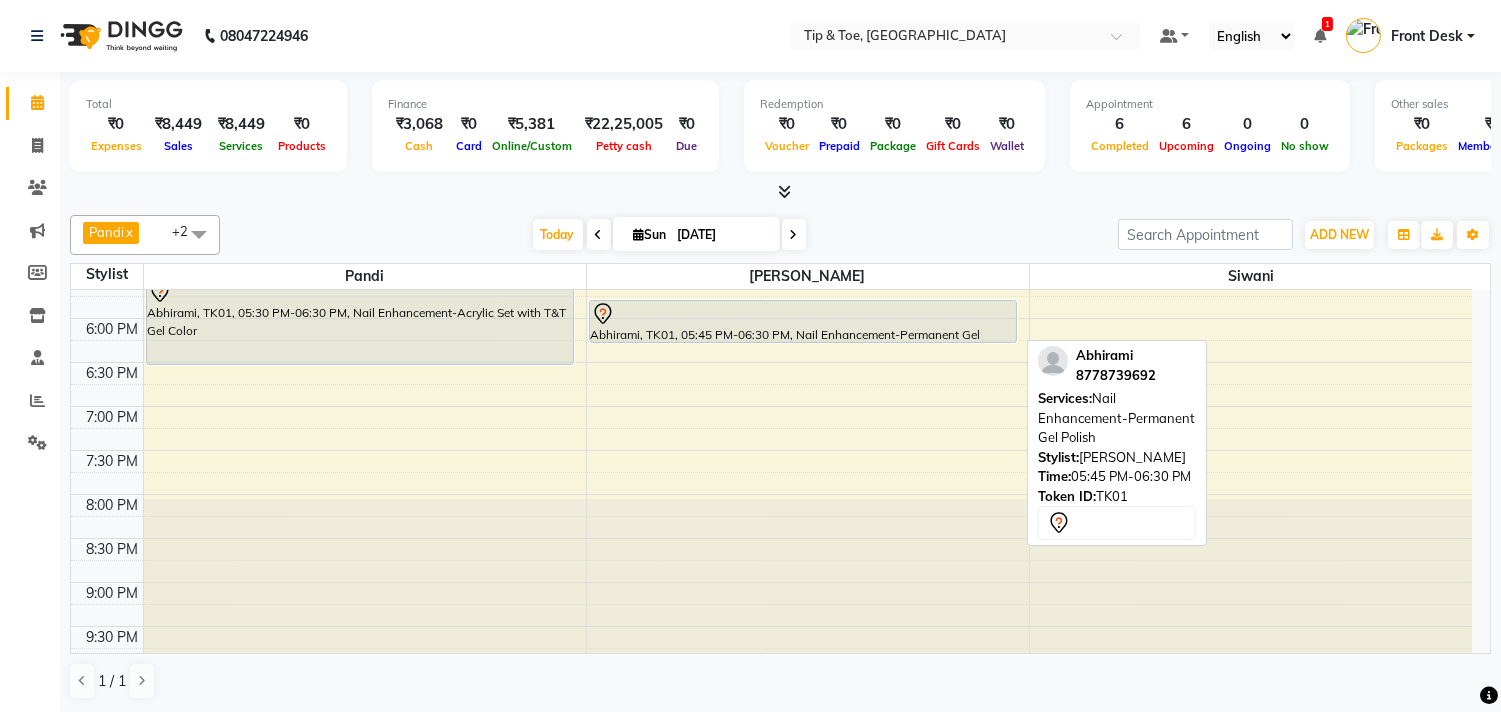 click on "Nishi, TK08, 01:45 PM-02:15 PM, Nail Enhancement-Permanent Gel Polish             Veena, TK05, 03:00 PM-03:45 PM, Pedicure-Essential Pedicure             [PERSON_NAME], TK03, 04:00 PM-04:45 PM, Pedicure-Essential Pedicure             Vijayalaksshmi, TK06, 04:45 PM-05:30 PM, Pedicure-Essential Pedicure             Abhirami, TK01, 05:45 PM-06:30 PM, Nail Enhancement-Permanent Gel Polish             Abhirami, TK01, 05:45 PM-06:30 PM, Nail Enhancement-Permanent Gel Polish" at bounding box center [808, 142] 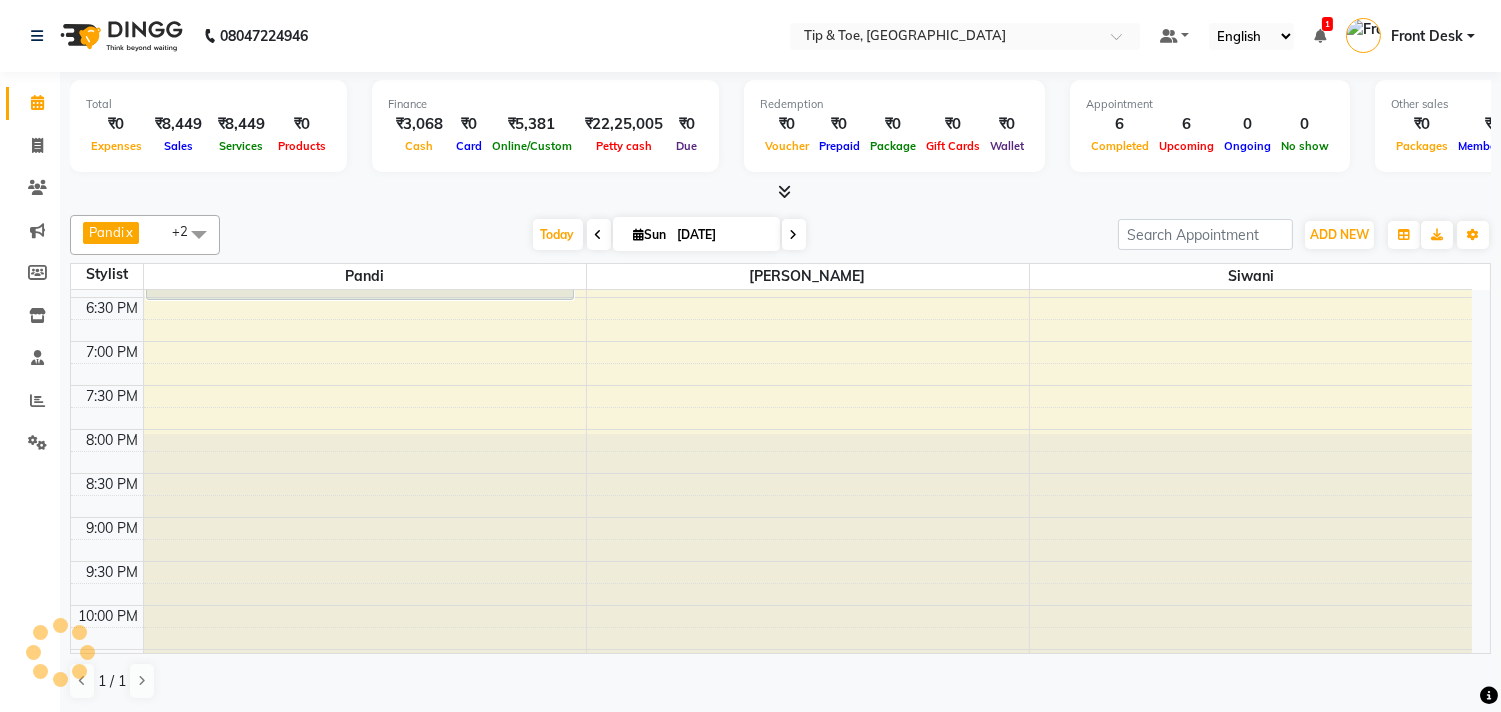 scroll, scrollTop: 873, scrollLeft: 0, axis: vertical 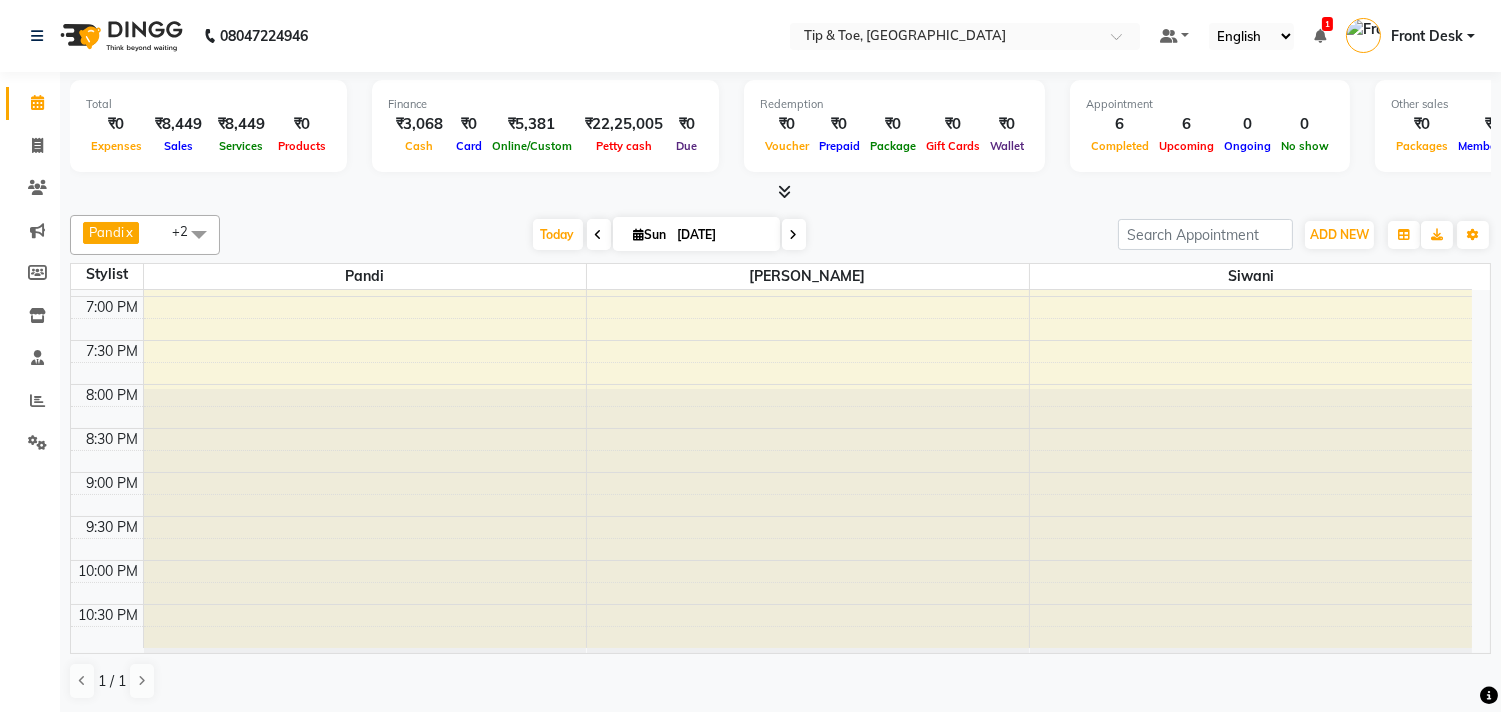 click at bounding box center (794, 234) 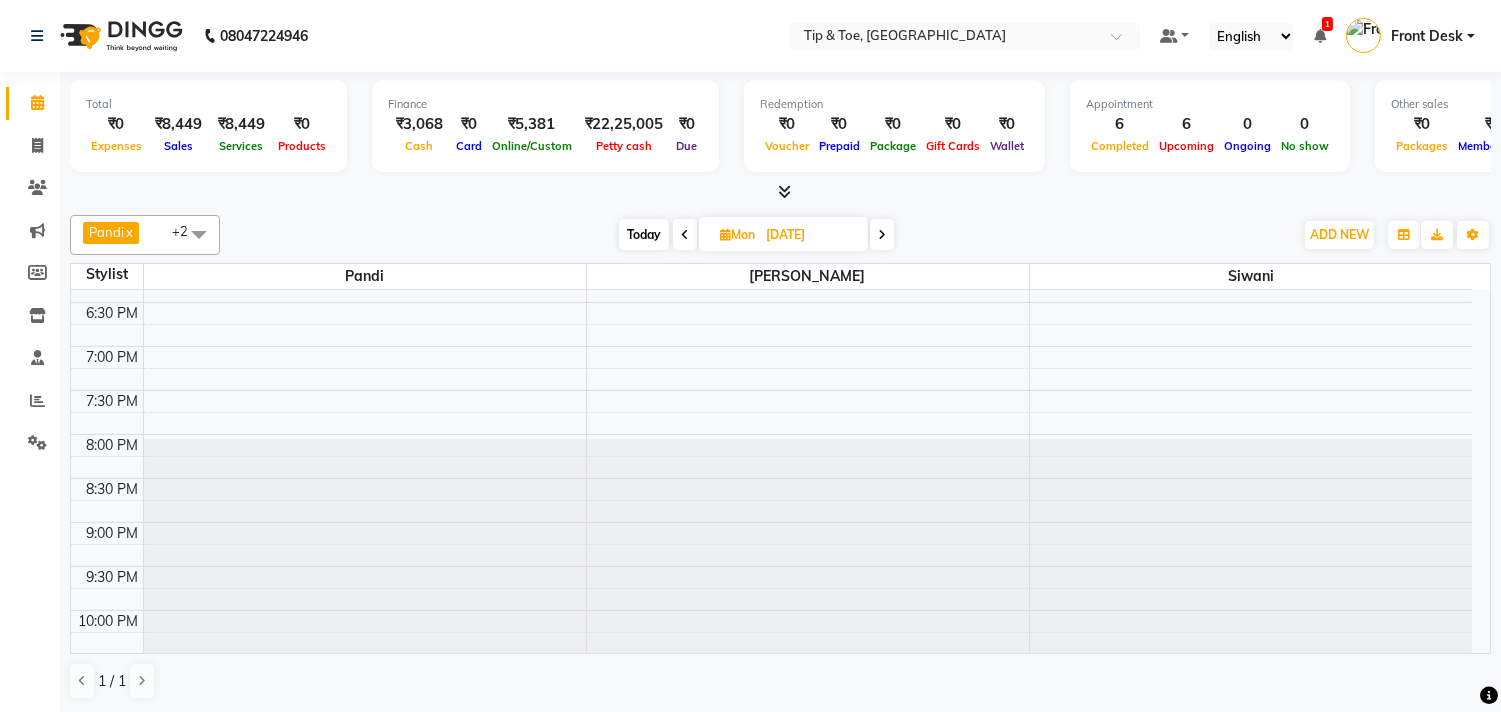 scroll, scrollTop: 873, scrollLeft: 0, axis: vertical 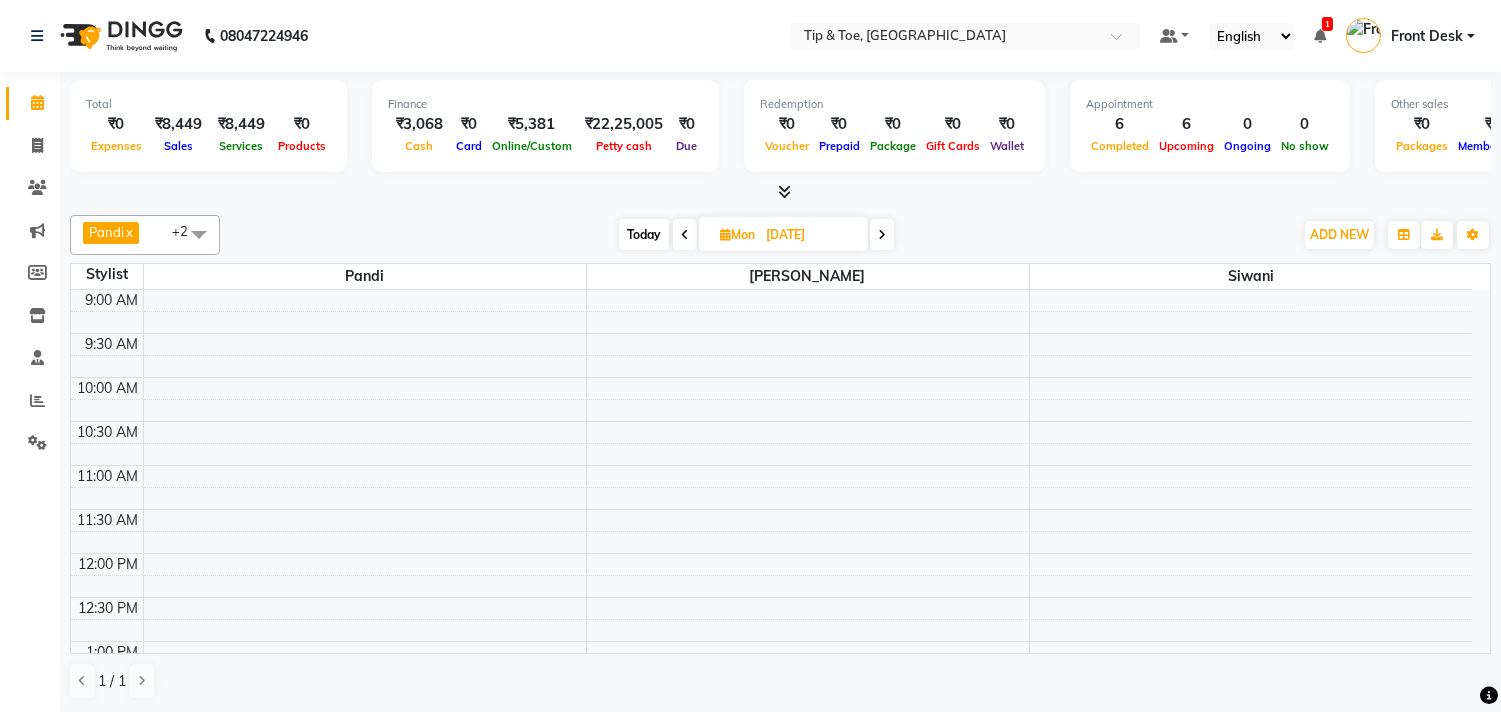 click on "Today" at bounding box center (644, 234) 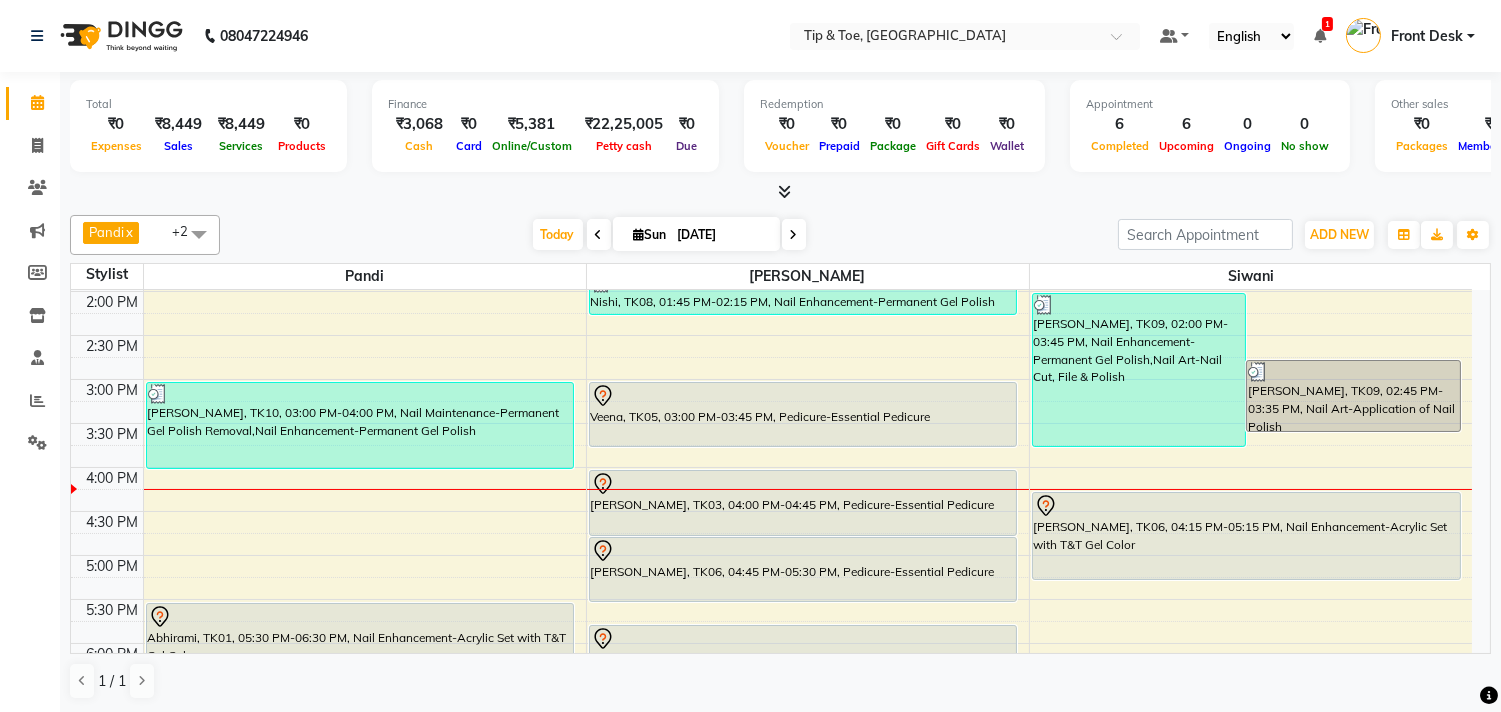 scroll, scrollTop: 508, scrollLeft: 0, axis: vertical 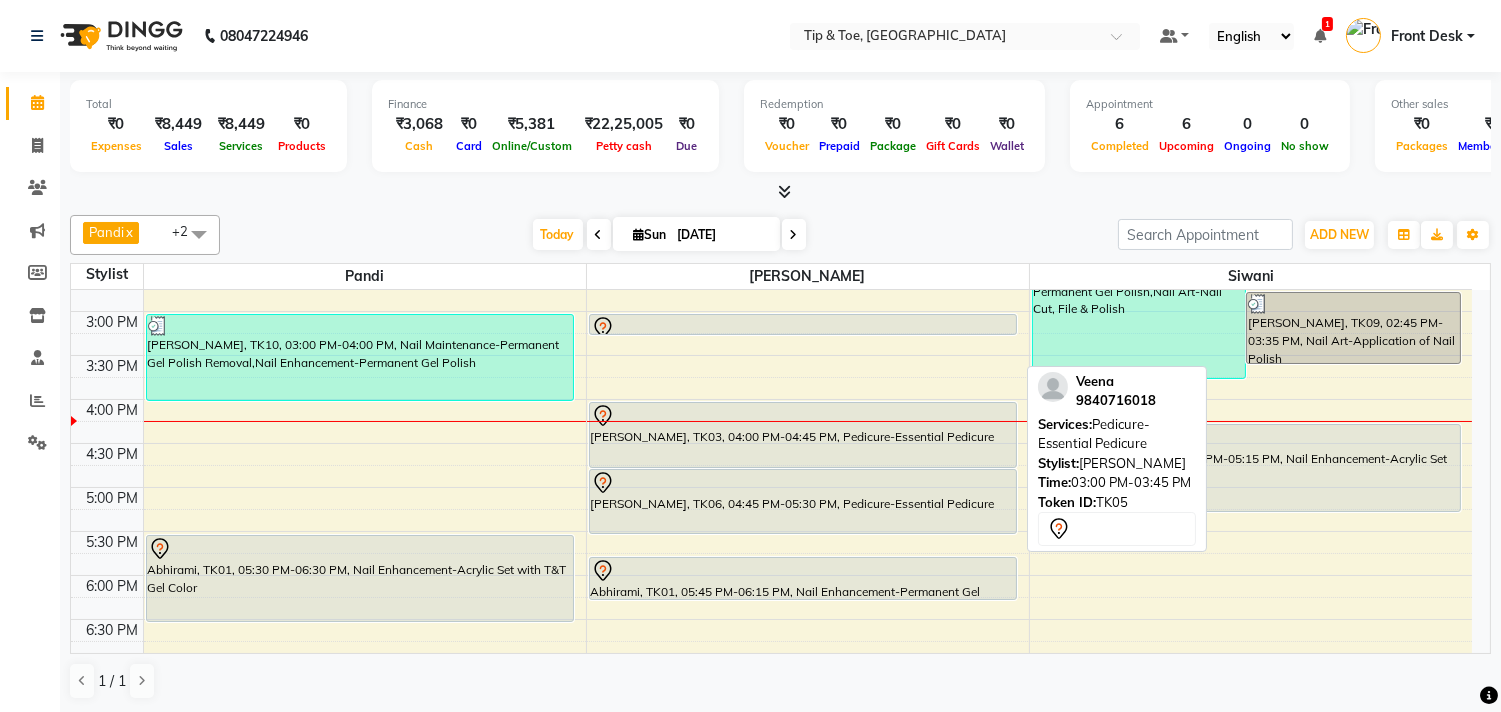 drag, startPoint x: 797, startPoint y: 372, endPoint x: 813, endPoint y: 332, distance: 43.081318 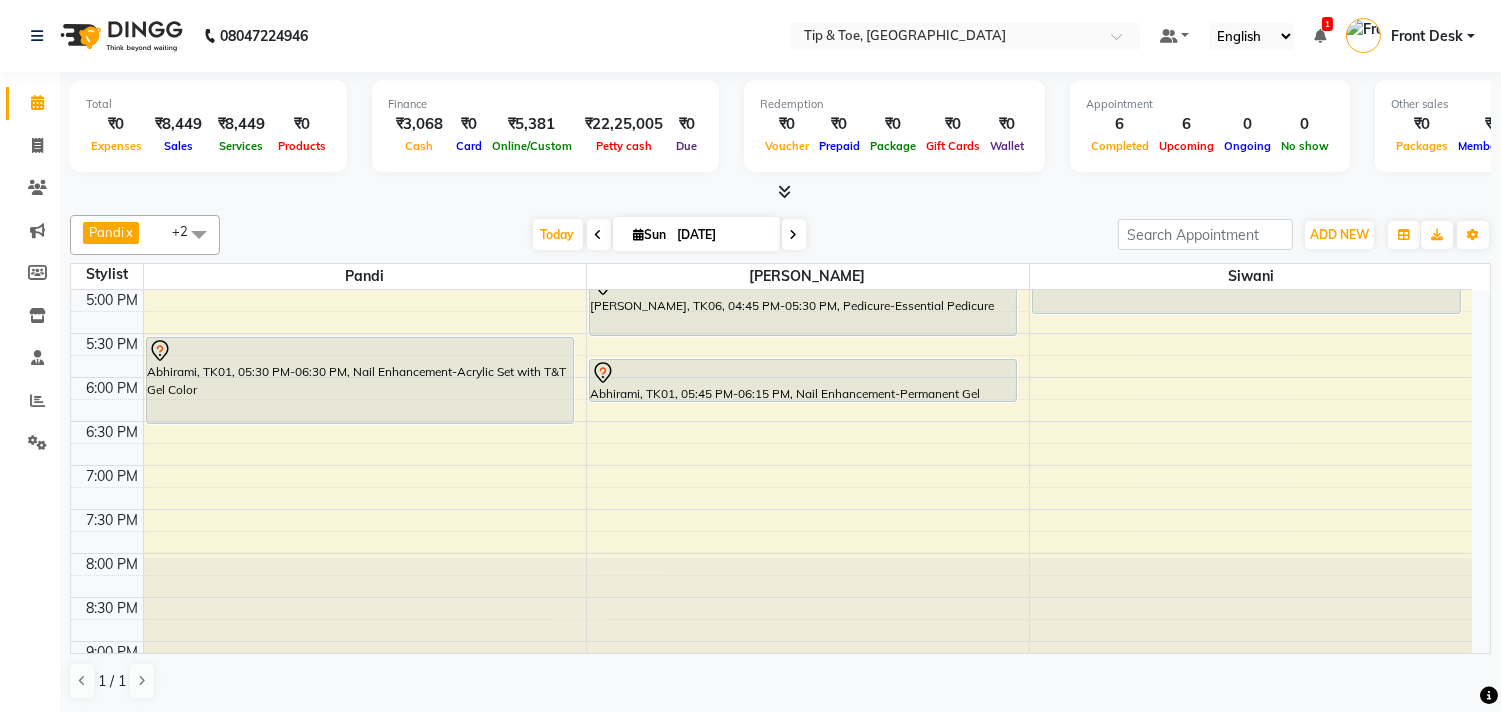 scroll, scrollTop: 873, scrollLeft: 0, axis: vertical 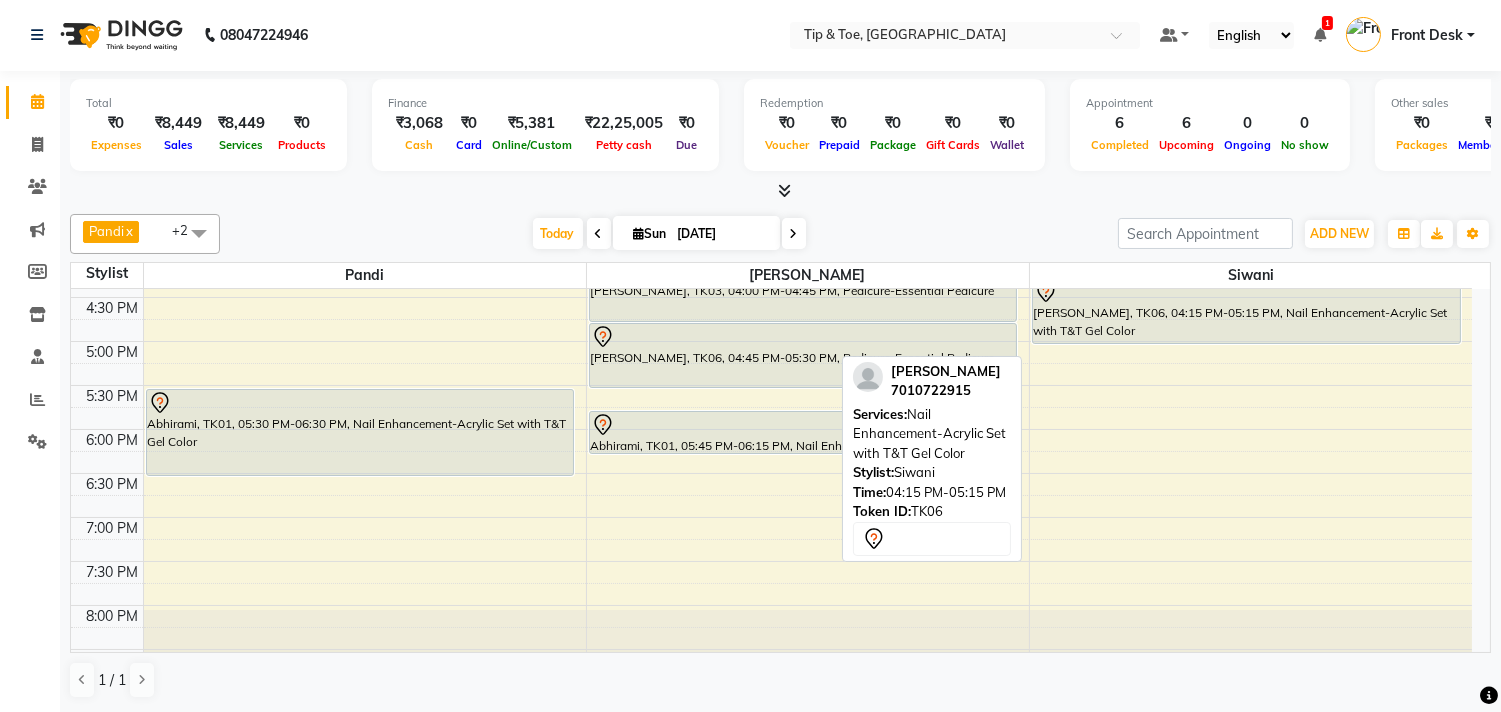 drag, startPoint x: 1210, startPoint y: 367, endPoint x: 1232, endPoint y: 347, distance: 29.732138 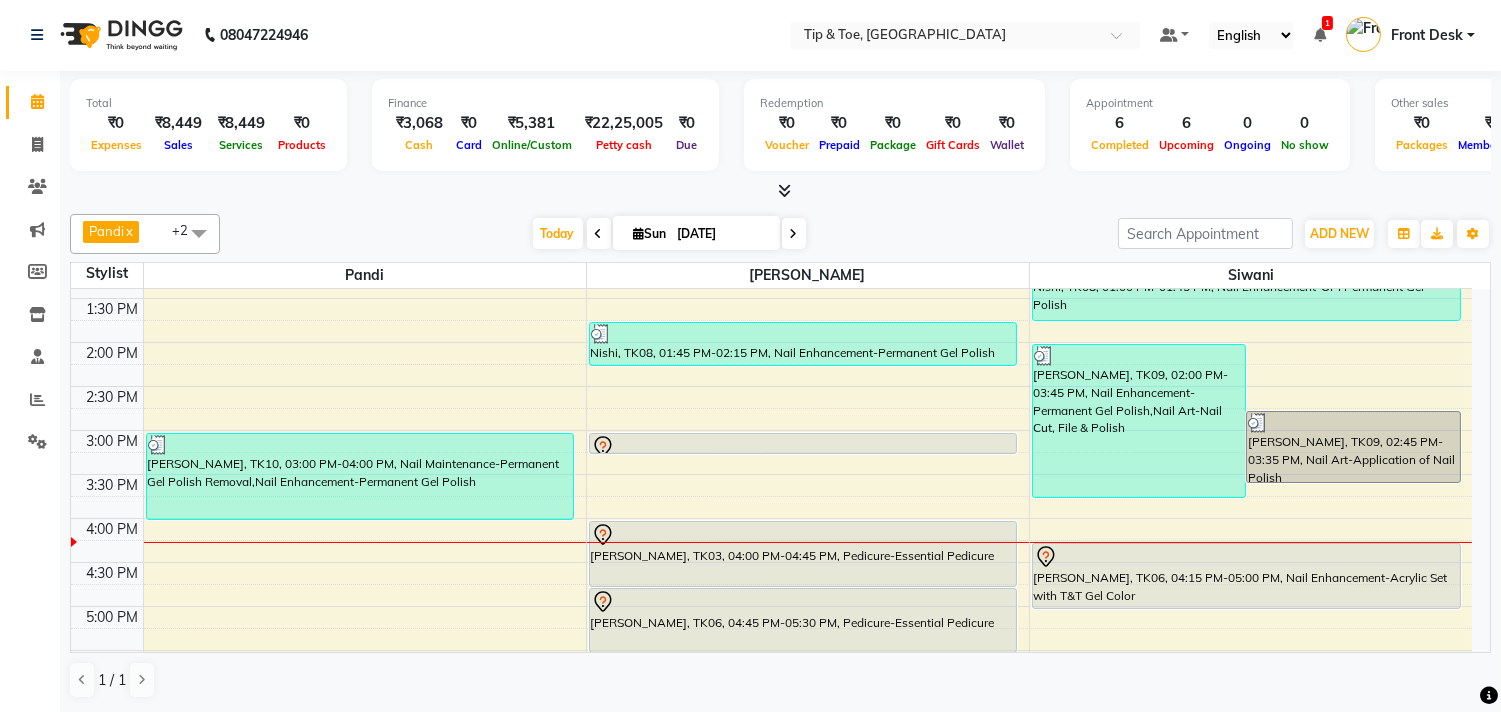 scroll, scrollTop: 428, scrollLeft: 0, axis: vertical 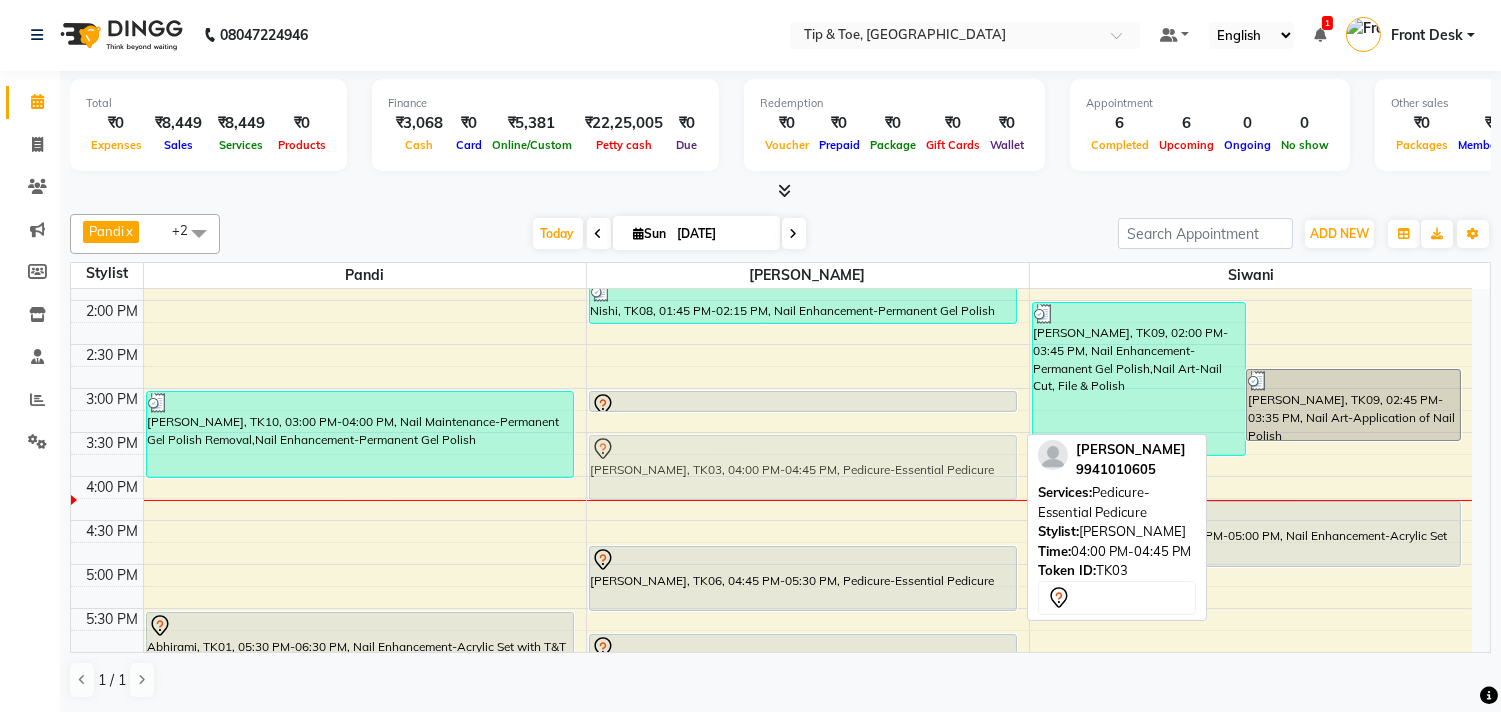 drag, startPoint x: 833, startPoint y: 522, endPoint x: 846, endPoint y: 473, distance: 50.695168 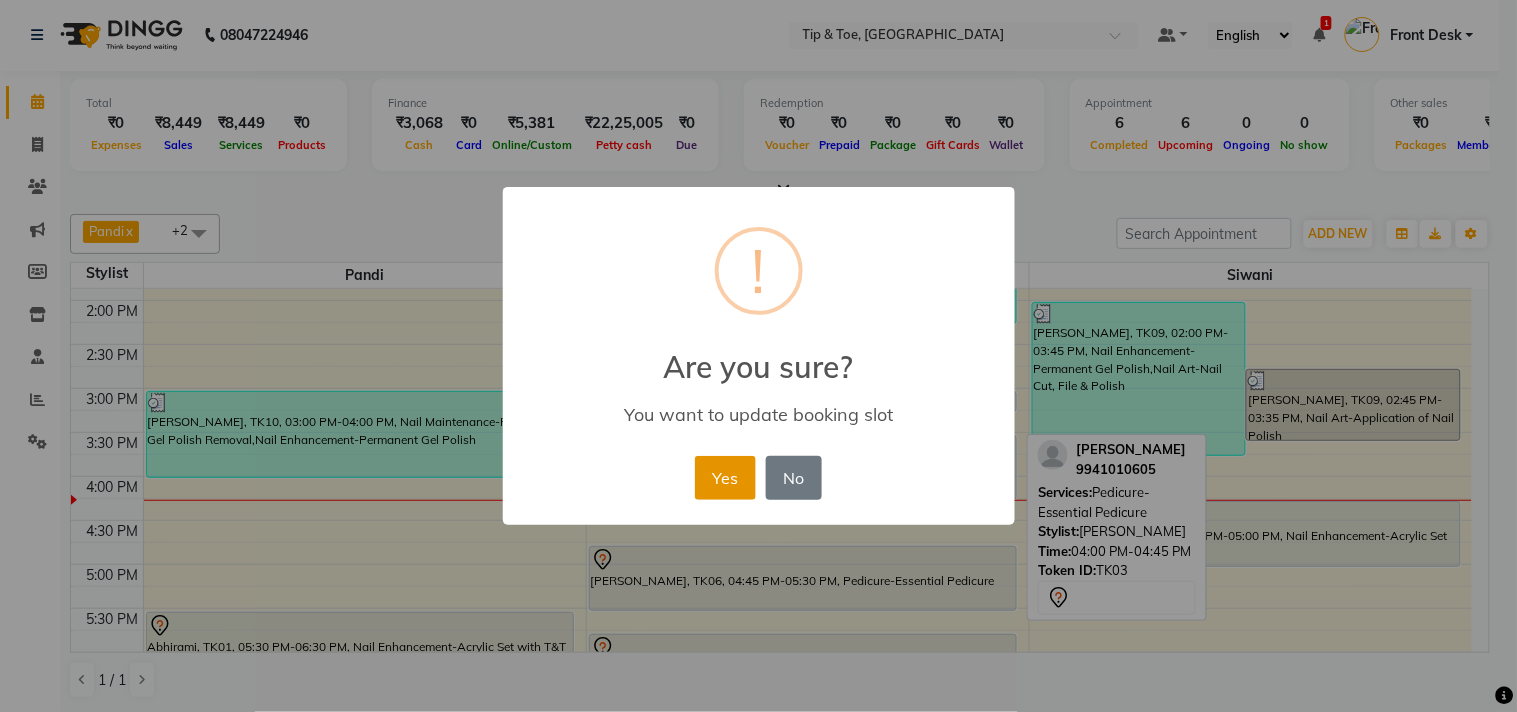 click on "Yes" at bounding box center (725, 478) 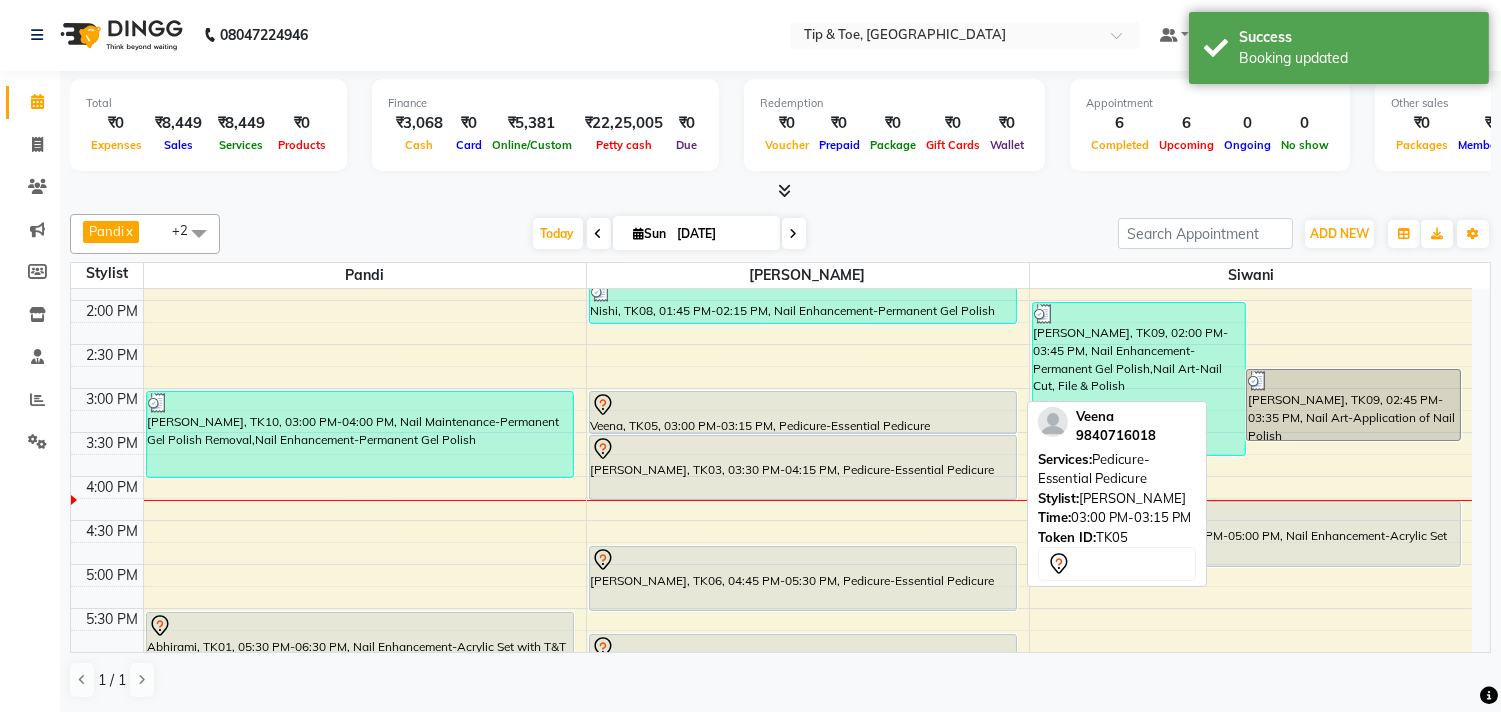 drag, startPoint x: 791, startPoint y: 406, endPoint x: 791, endPoint y: 431, distance: 25 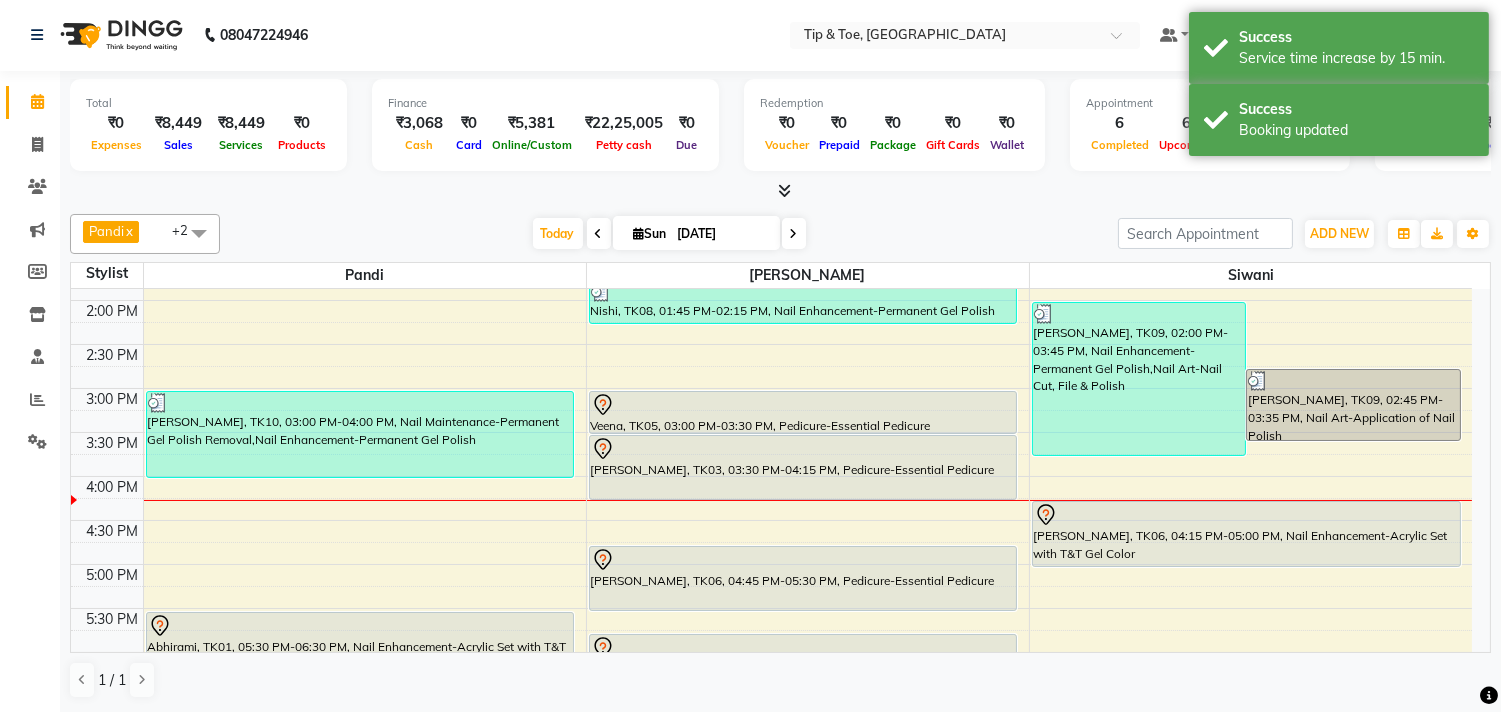 scroll, scrollTop: 540, scrollLeft: 0, axis: vertical 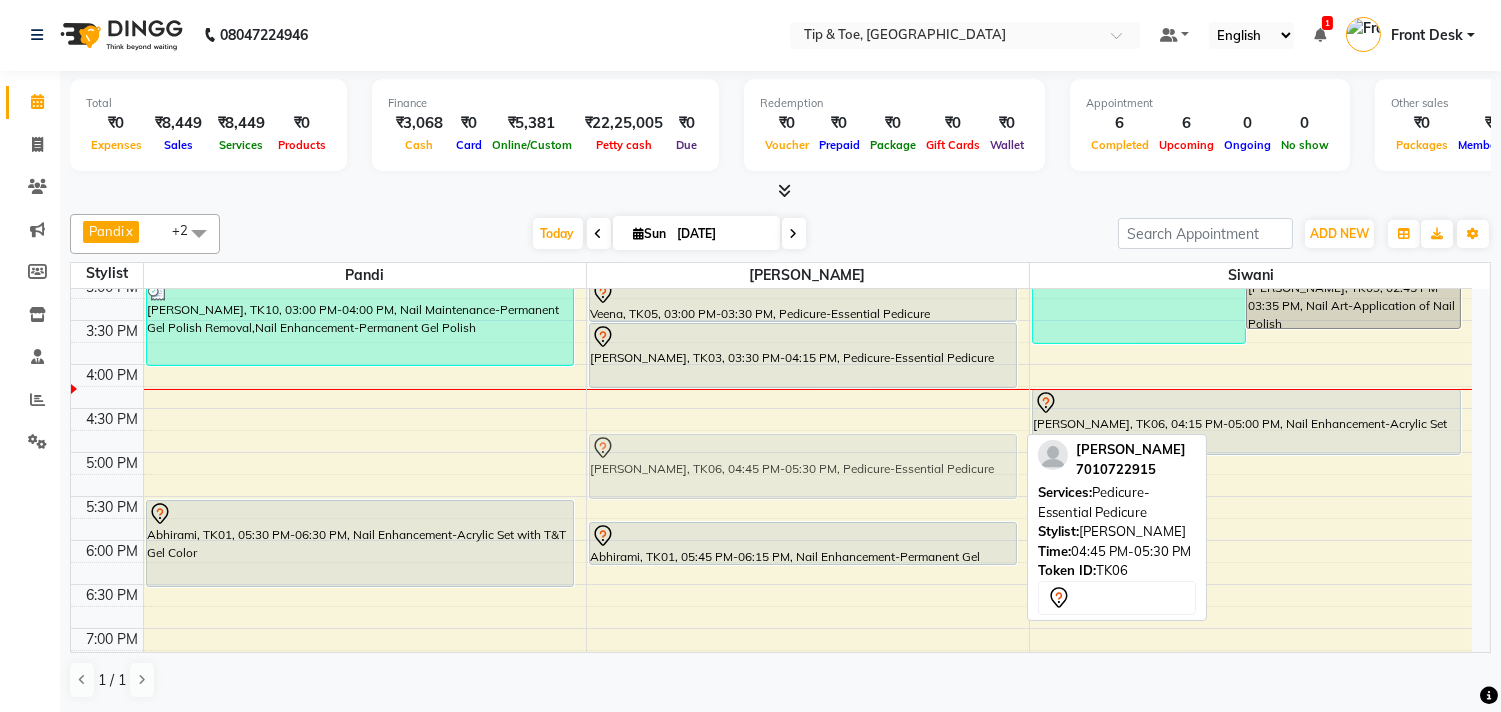 drag, startPoint x: 797, startPoint y: 477, endPoint x: 810, endPoint y: 474, distance: 13.341664 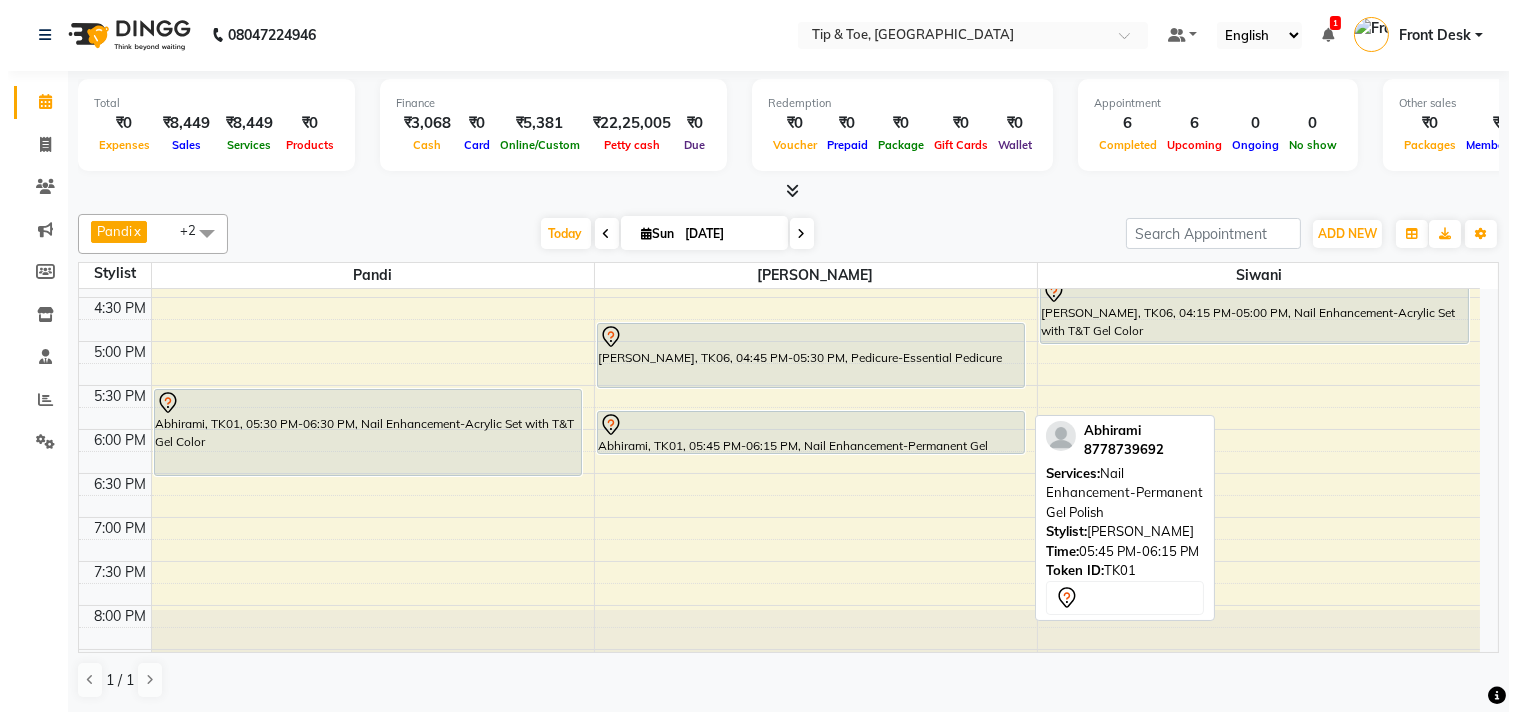 scroll, scrollTop: 762, scrollLeft: 0, axis: vertical 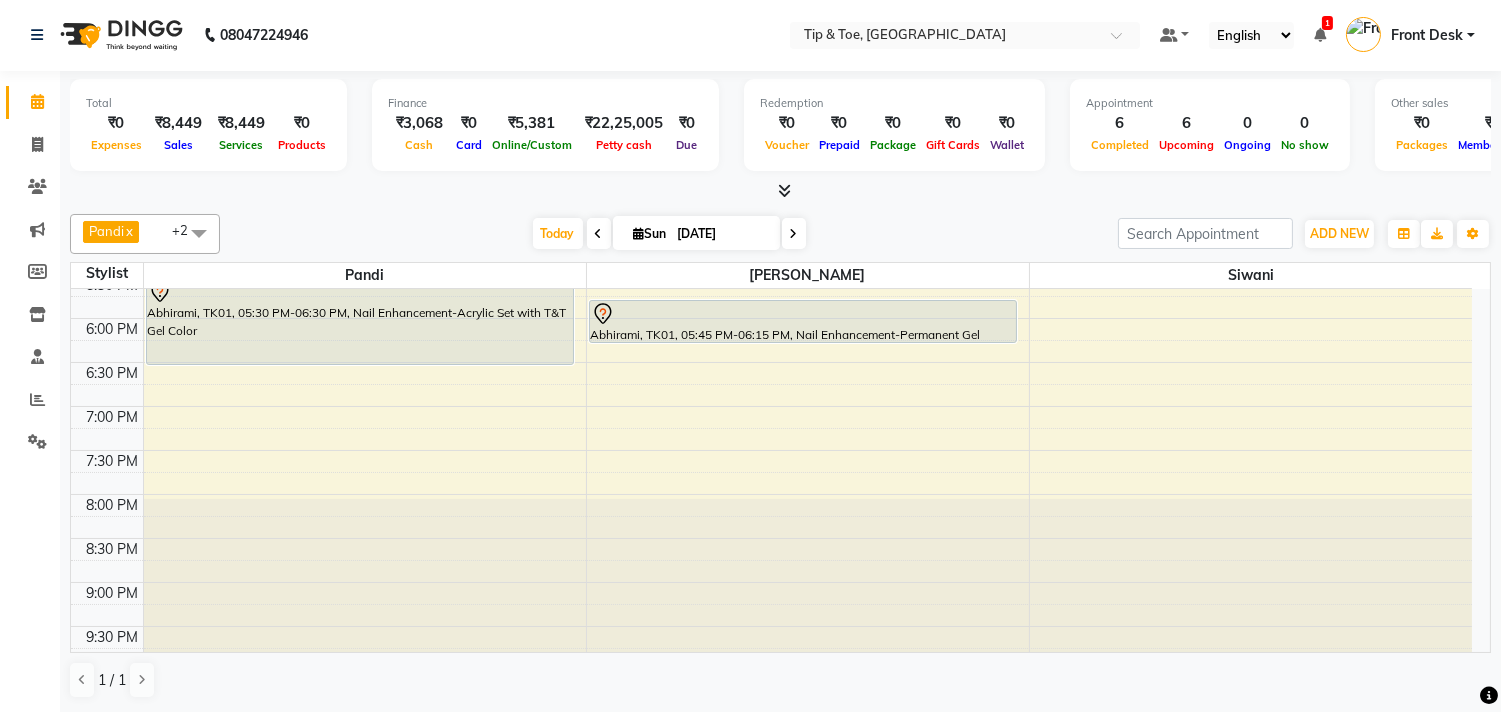 click on "9:00 AM 9:30 AM 10:00 AM 10:30 AM 11:00 AM 11:30 AM 12:00 PM 12:30 PM 1:00 PM 1:30 PM 2:00 PM 2:30 PM 3:00 PM 3:30 PM 4:00 PM 4:30 PM 5:00 PM 5:30 PM 6:00 PM 6:30 PM 7:00 PM 7:30 PM 8:00 PM 8:30 PM 9:00 PM 9:30 PM 10:00 PM 10:30 PM     [PERSON_NAME], TK07, 11:30 AM-12:00 PM, Nail Maintenance-Permanent Gel Polish Removal     Nivedhitha, TK04, 12:00 PM-12:45 PM, Nail Enhancement-Acrylic Set with T&T Gel Color     [PERSON_NAME], TK10, 03:00 PM-04:00 PM, Nail Maintenance-Permanent Gel Polish Removal,Nail Enhancement-Permanent Gel Polish             Abhirami, TK01, 05:30 PM-06:30 PM, Nail Enhancement-Acrylic Set with T&T Gel Color     Nishi, TK08, 01:45 PM-02:15 PM, Nail Enhancement-Permanent Gel Polish             Veena, TK05, 03:00 PM-03:30 PM, Pedicure-Essential Pedicure             [PERSON_NAME], TK03, 03:30 PM-04:15 PM, Pedicure-Essential Pedicure             Vijayalaksshmi, TK06, 04:45 PM-05:30 PM, Pedicure-Essential Pedicure             Abhirami, TK01, 05:45 PM-06:15 PM, Nail Enhancement-Permanent Gel Polish" at bounding box center [771, 142] 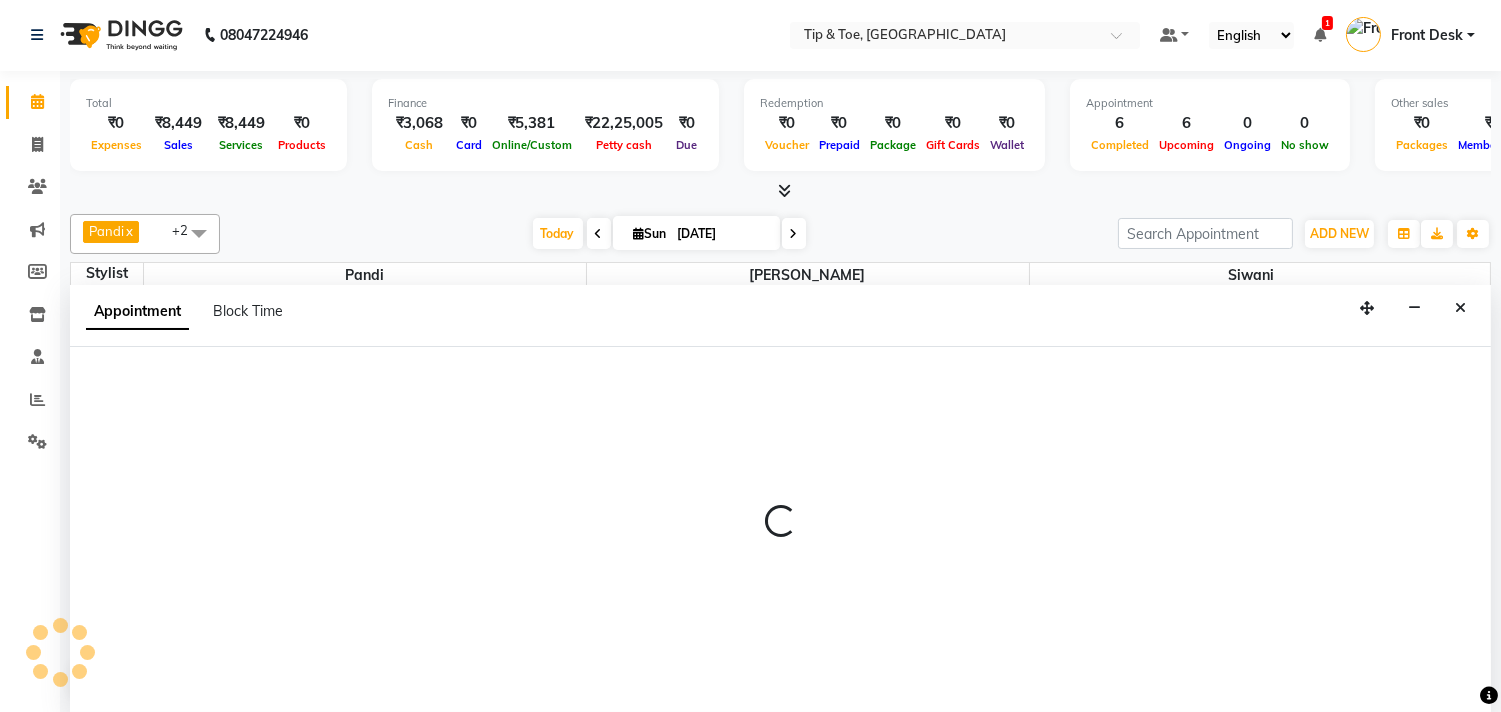 select on "39914" 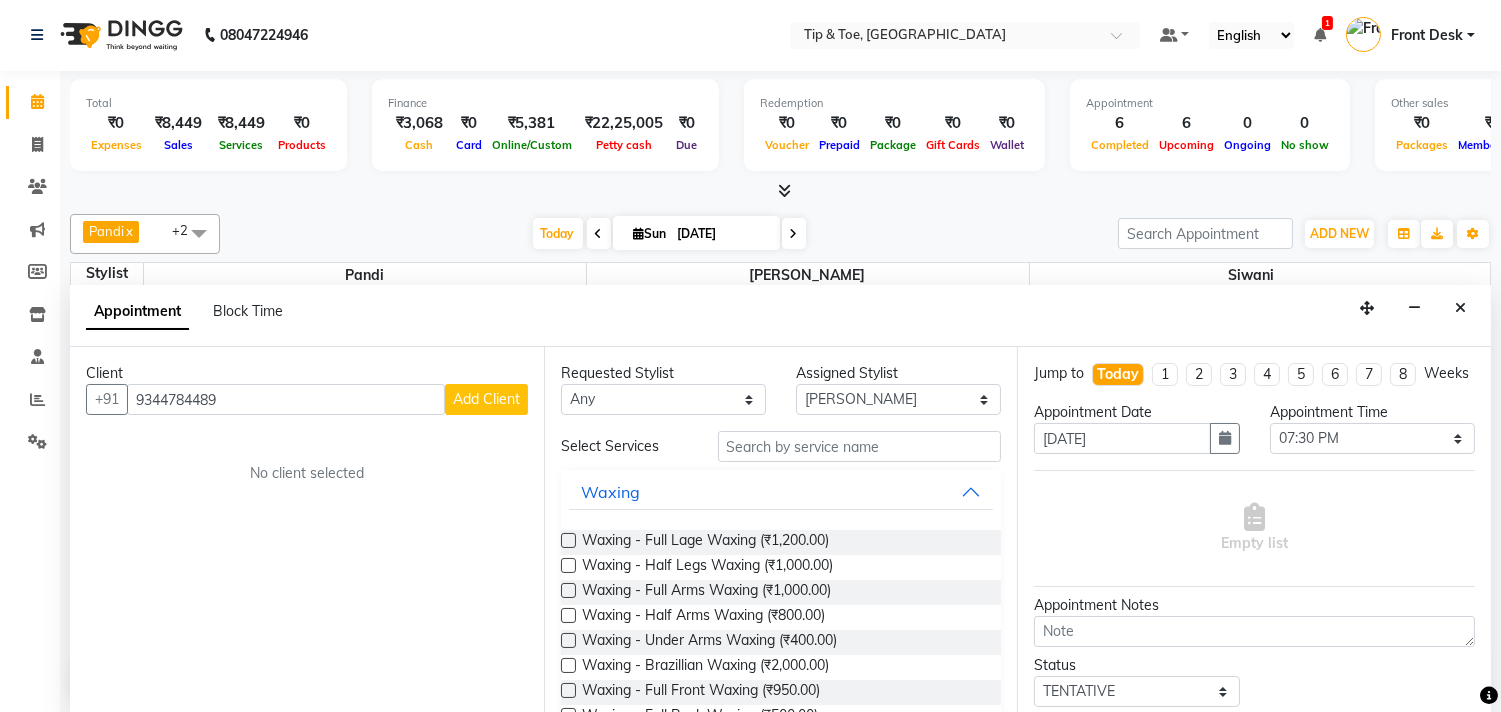 type on "9344784489" 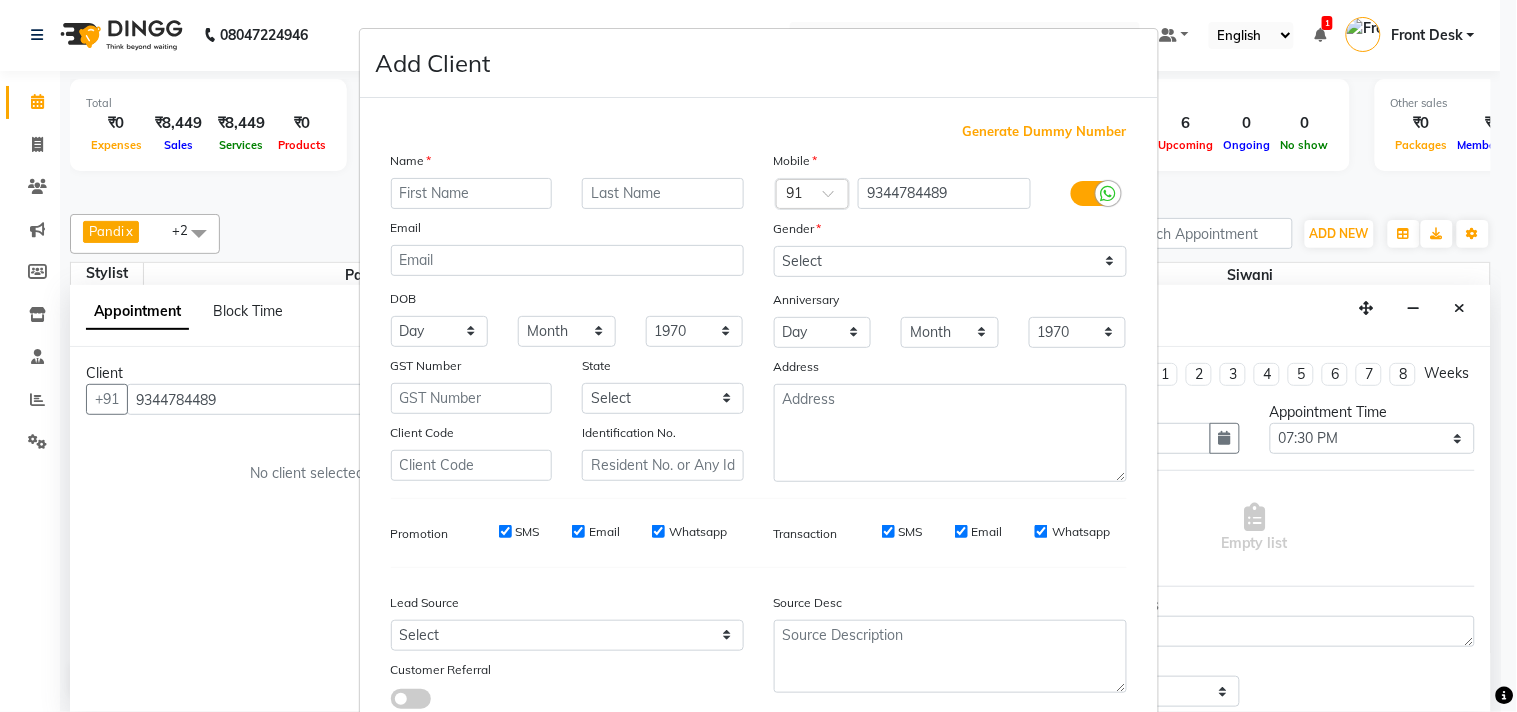 click at bounding box center [472, 193] 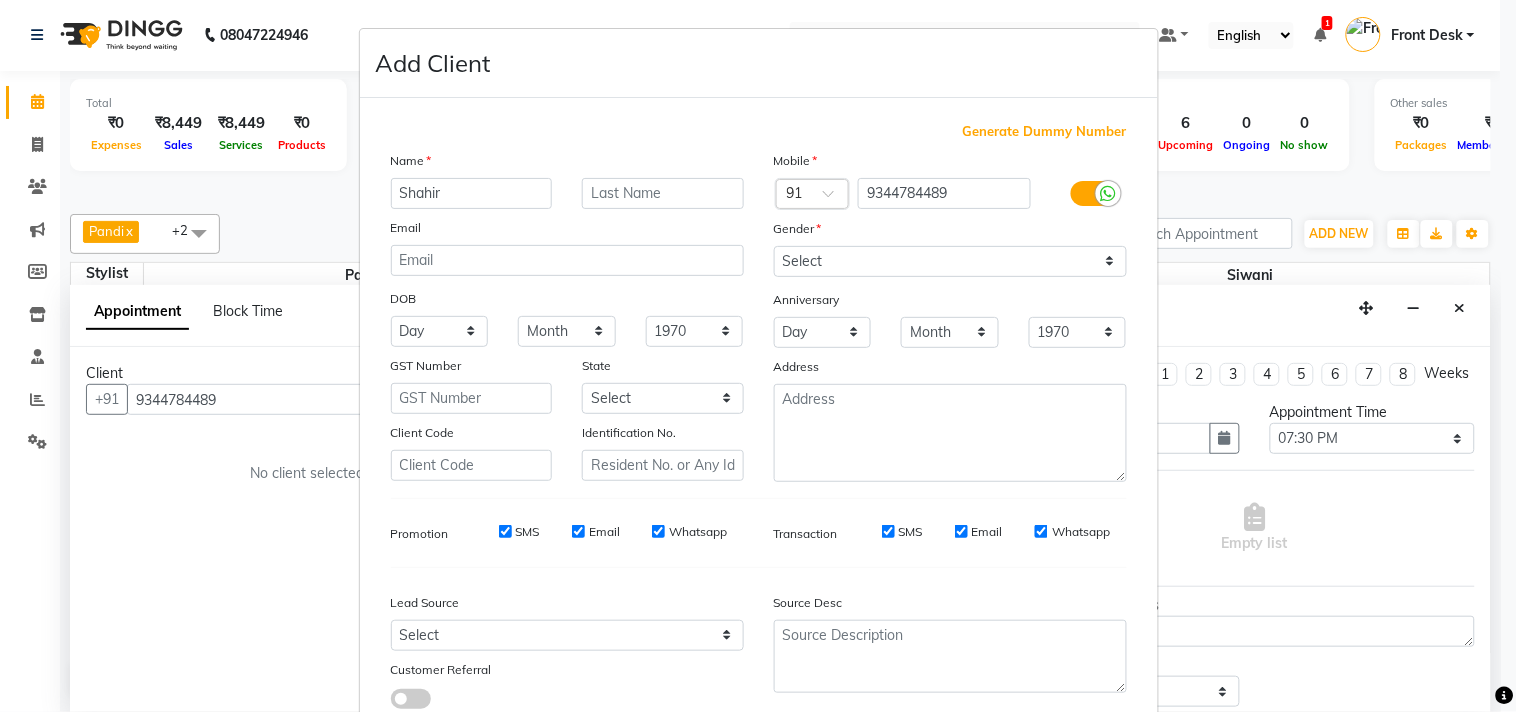 type on "Shahir" 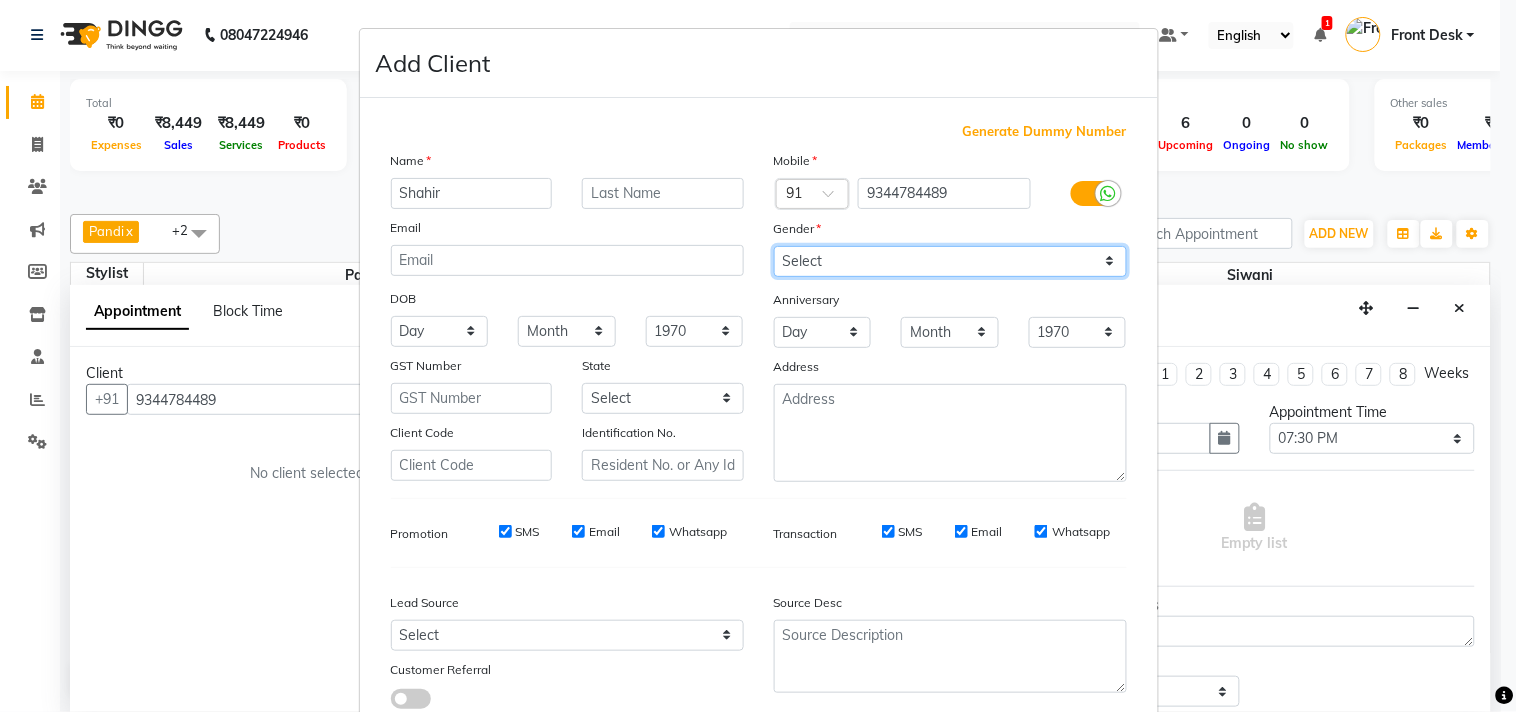 drag, startPoint x: 1017, startPoint y: 258, endPoint x: 1013, endPoint y: 271, distance: 13.601471 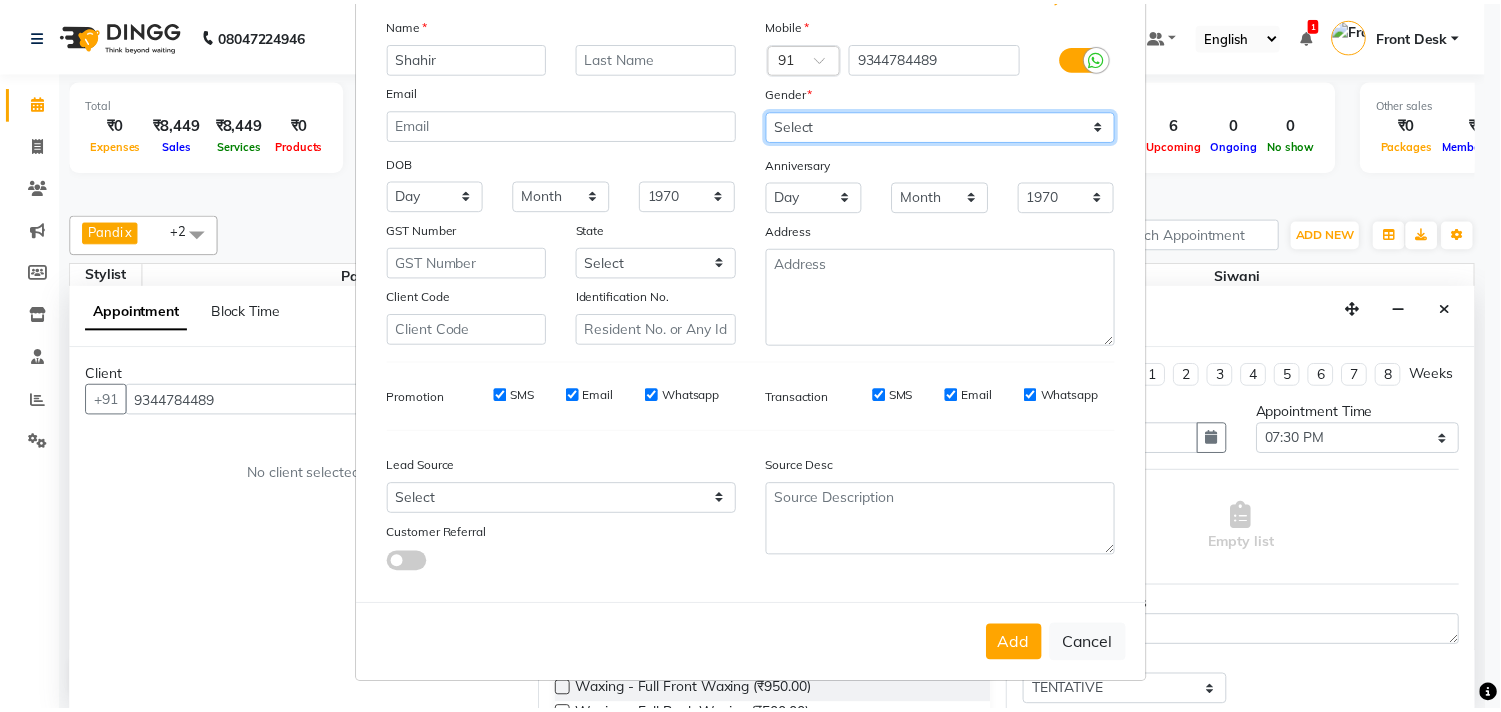 scroll, scrollTop: 138, scrollLeft: 0, axis: vertical 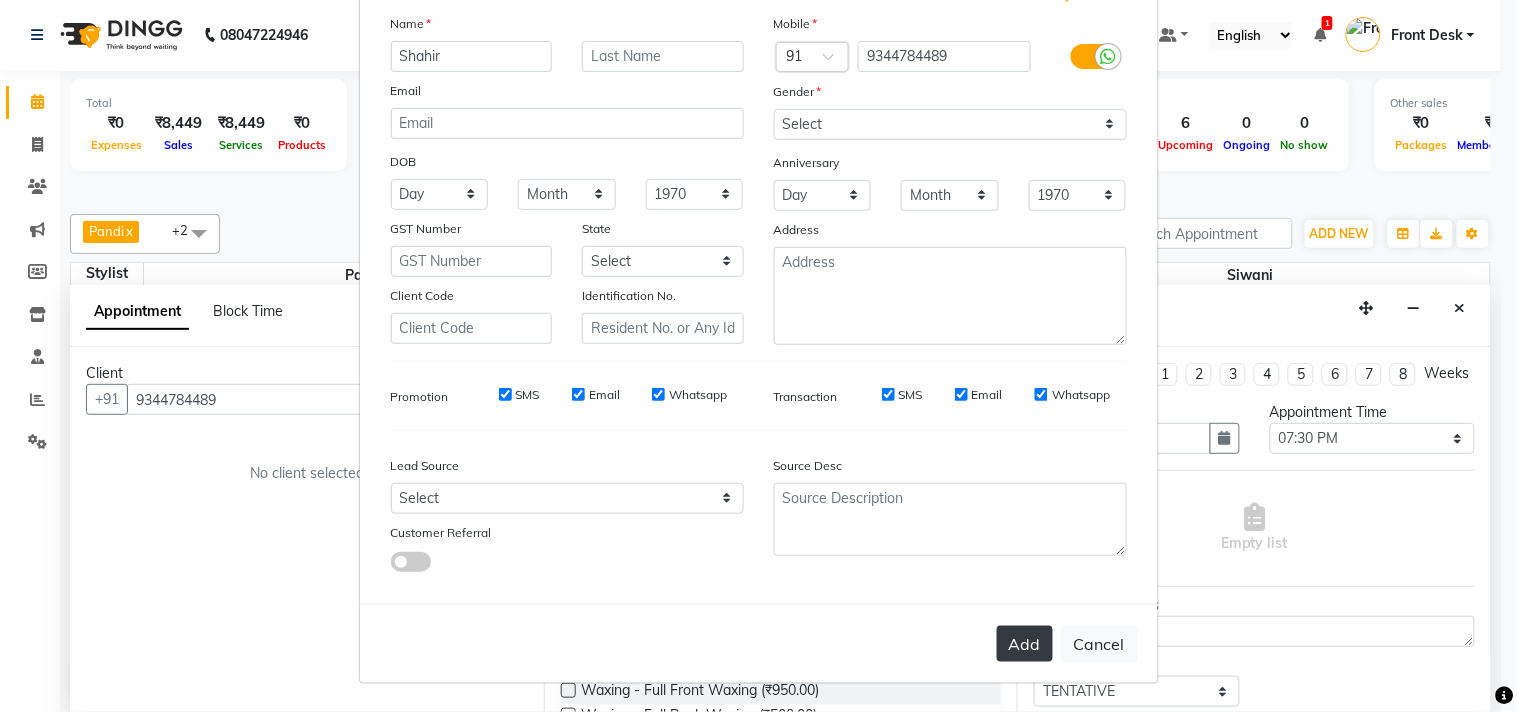 click on "Add" at bounding box center (1025, 644) 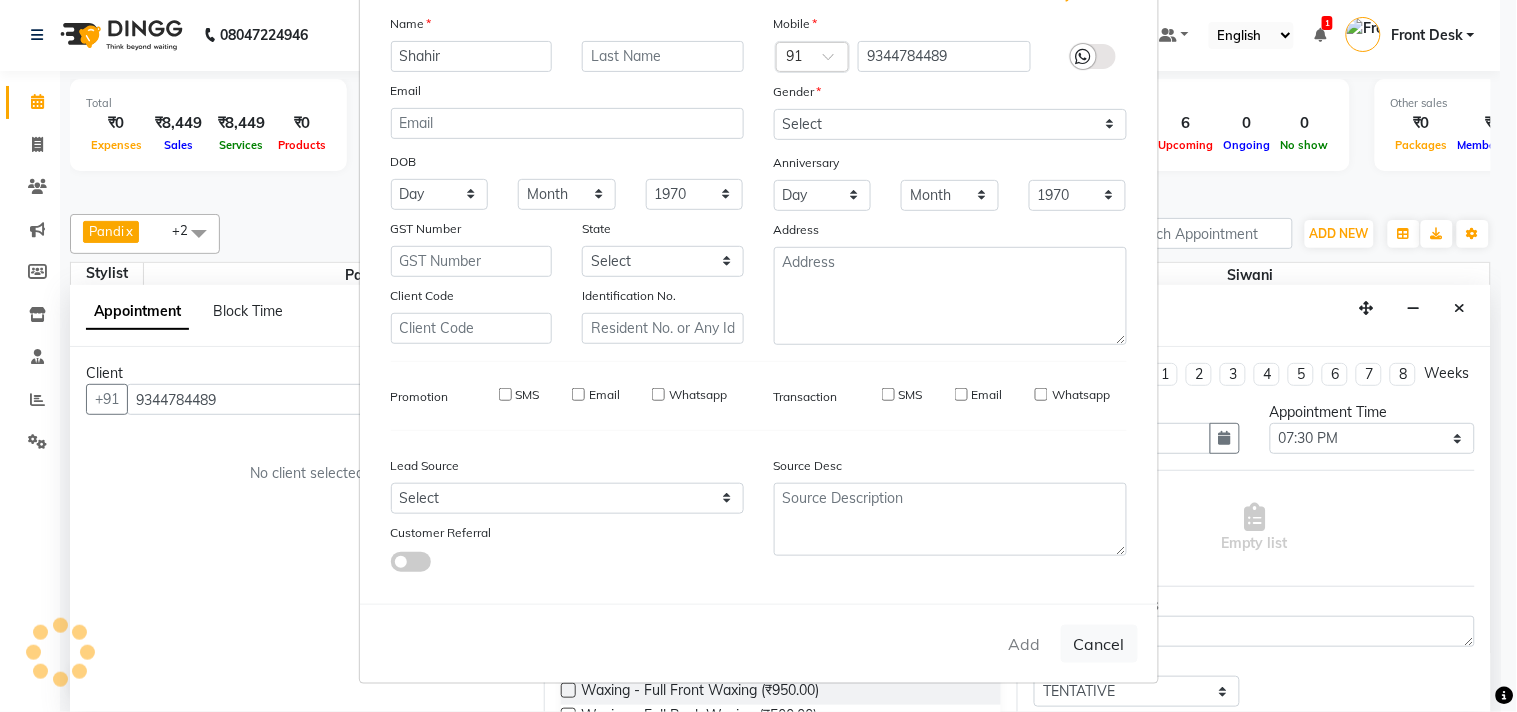 type 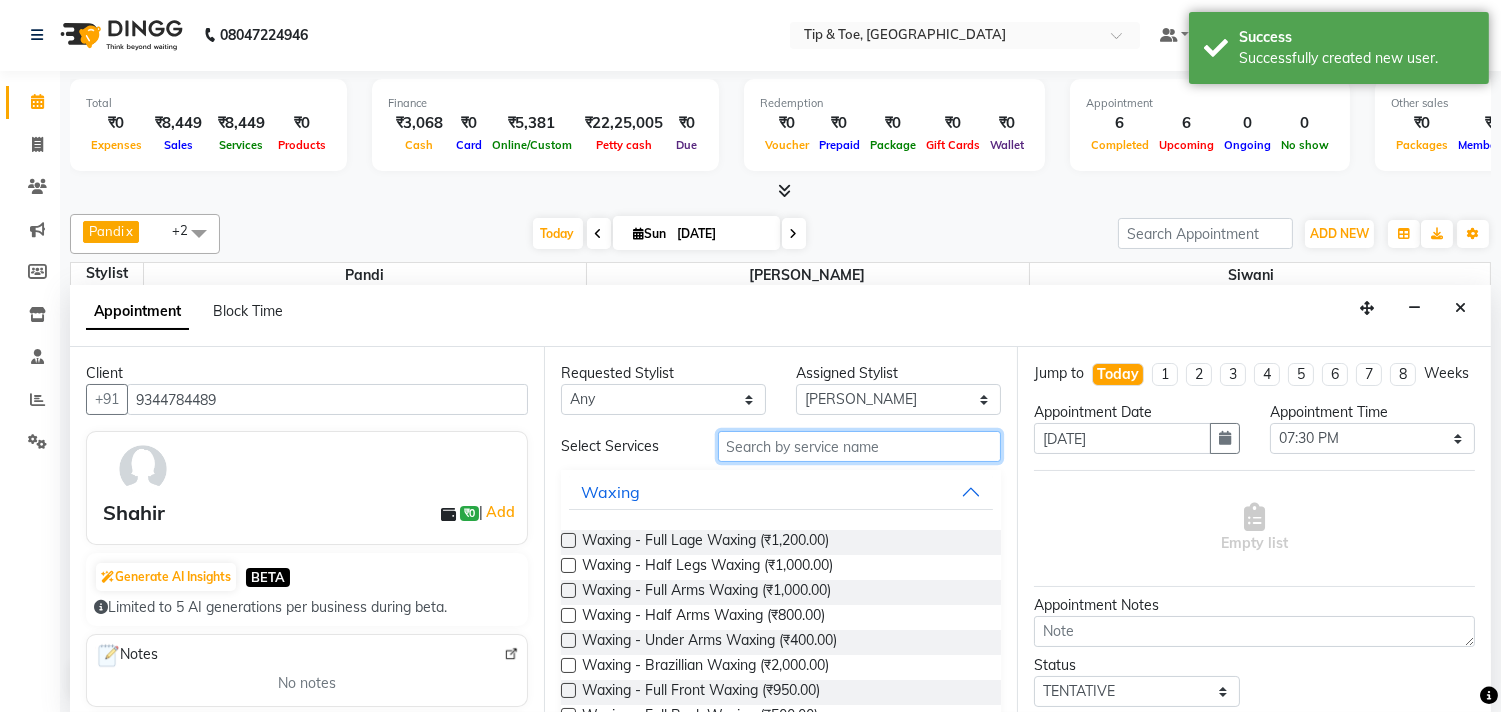 click at bounding box center (860, 446) 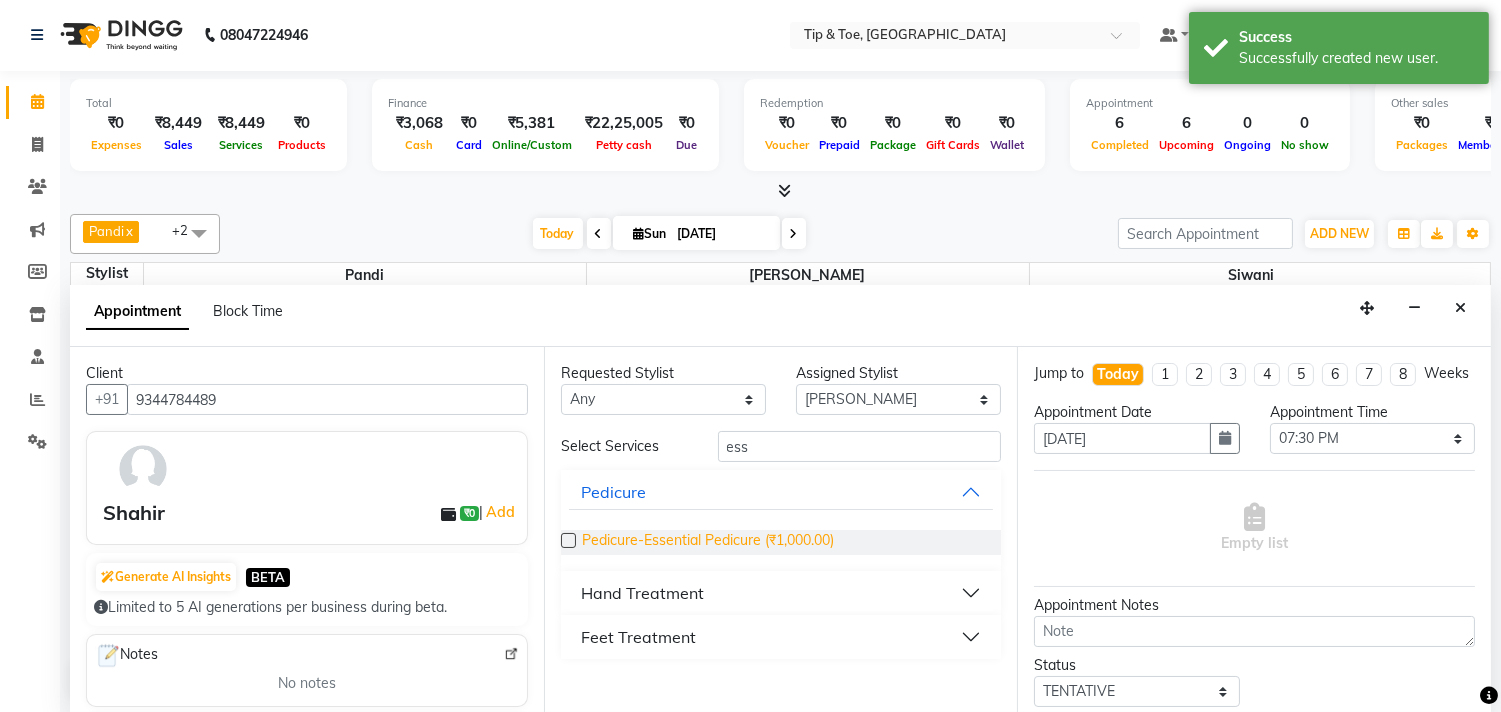 click on "Pedicure-Essential Pedicure (₹1,000.00)" at bounding box center [708, 542] 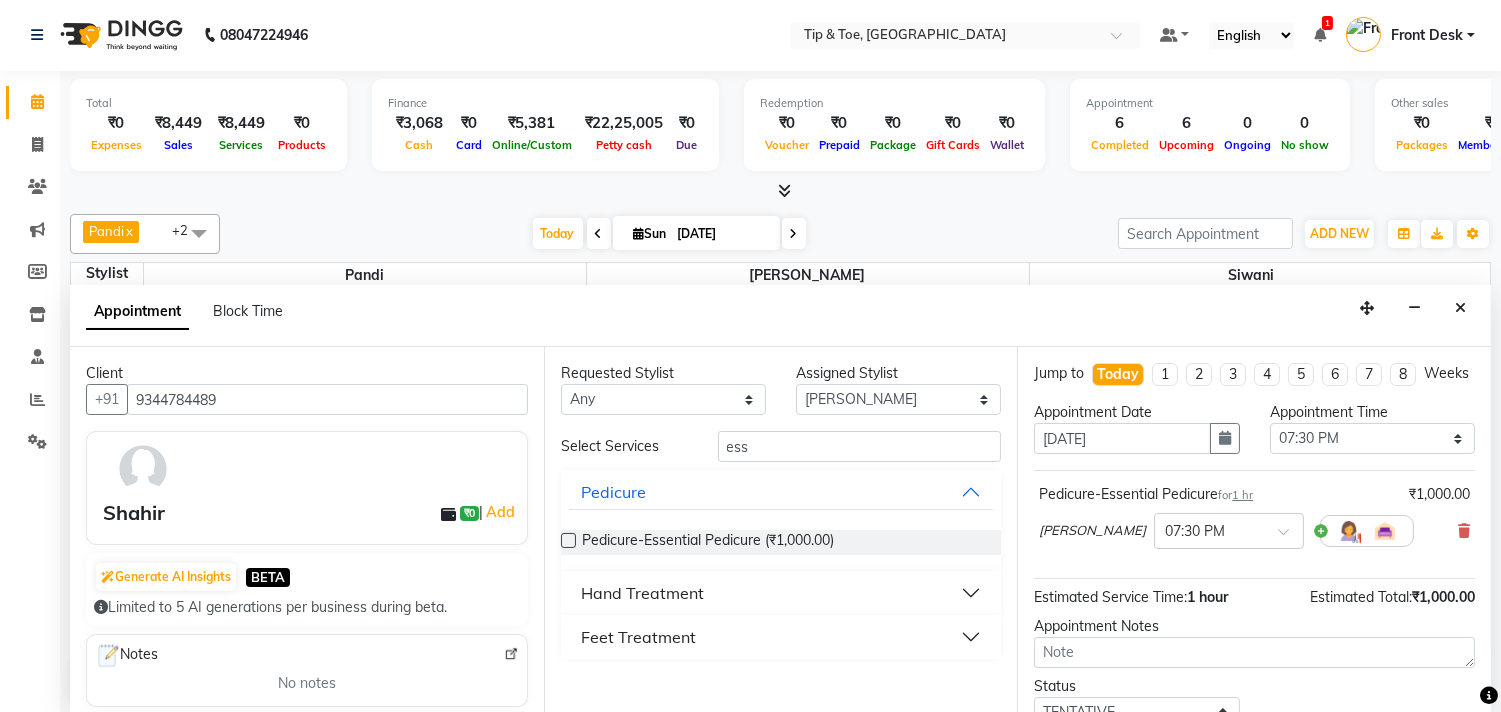 click on "Feet Treatment" at bounding box center [638, 637] 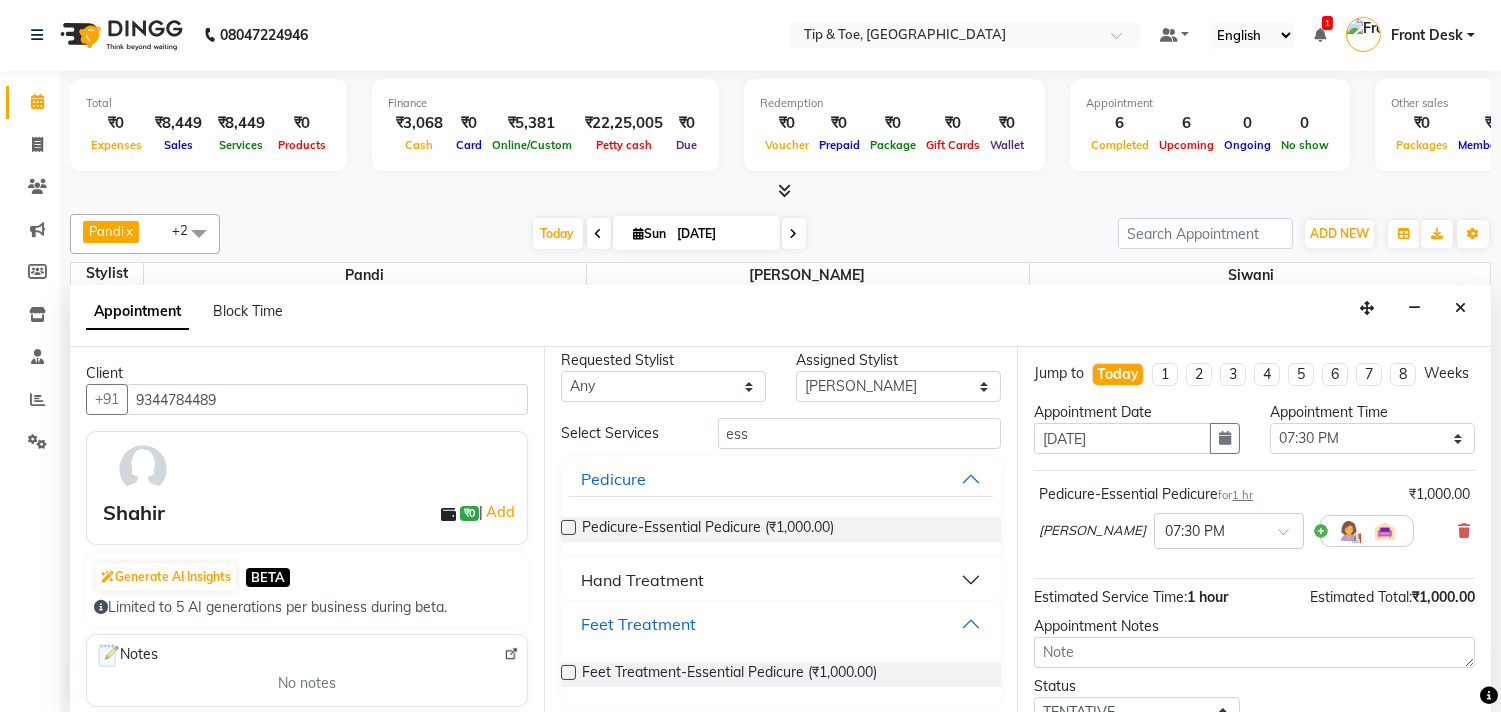 scroll, scrollTop: 18, scrollLeft: 0, axis: vertical 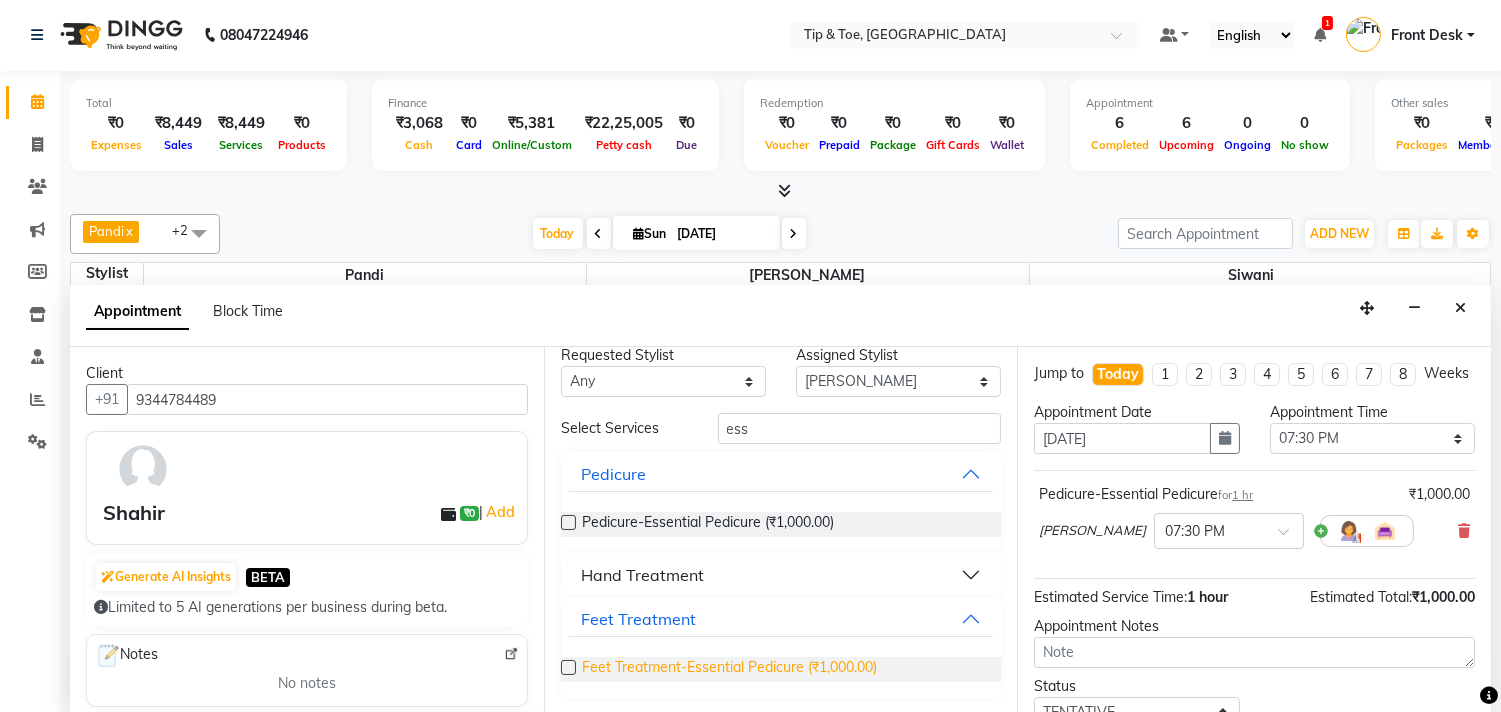 click on "Feet Treatment-Essential Pedicure (₹1,000.00)" at bounding box center [729, 669] 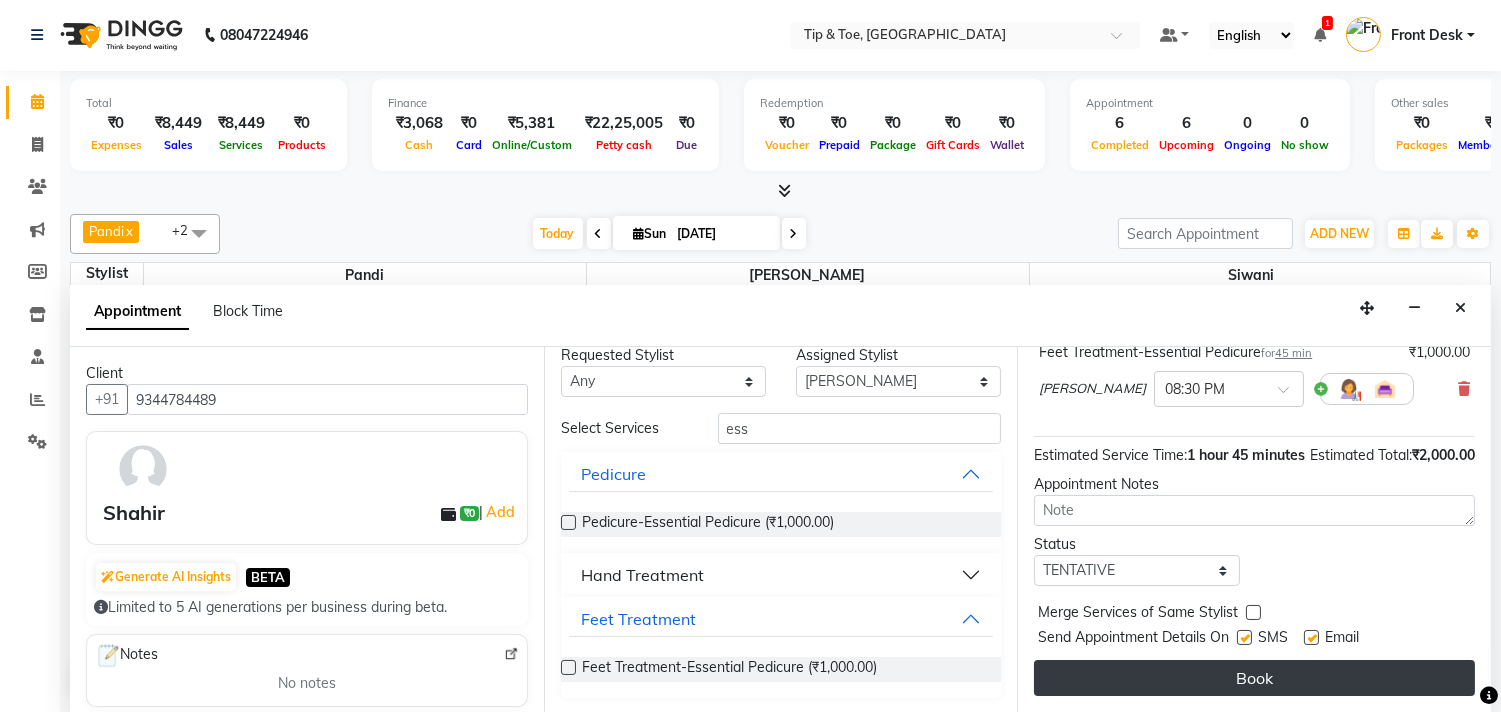 scroll, scrollTop: 272, scrollLeft: 0, axis: vertical 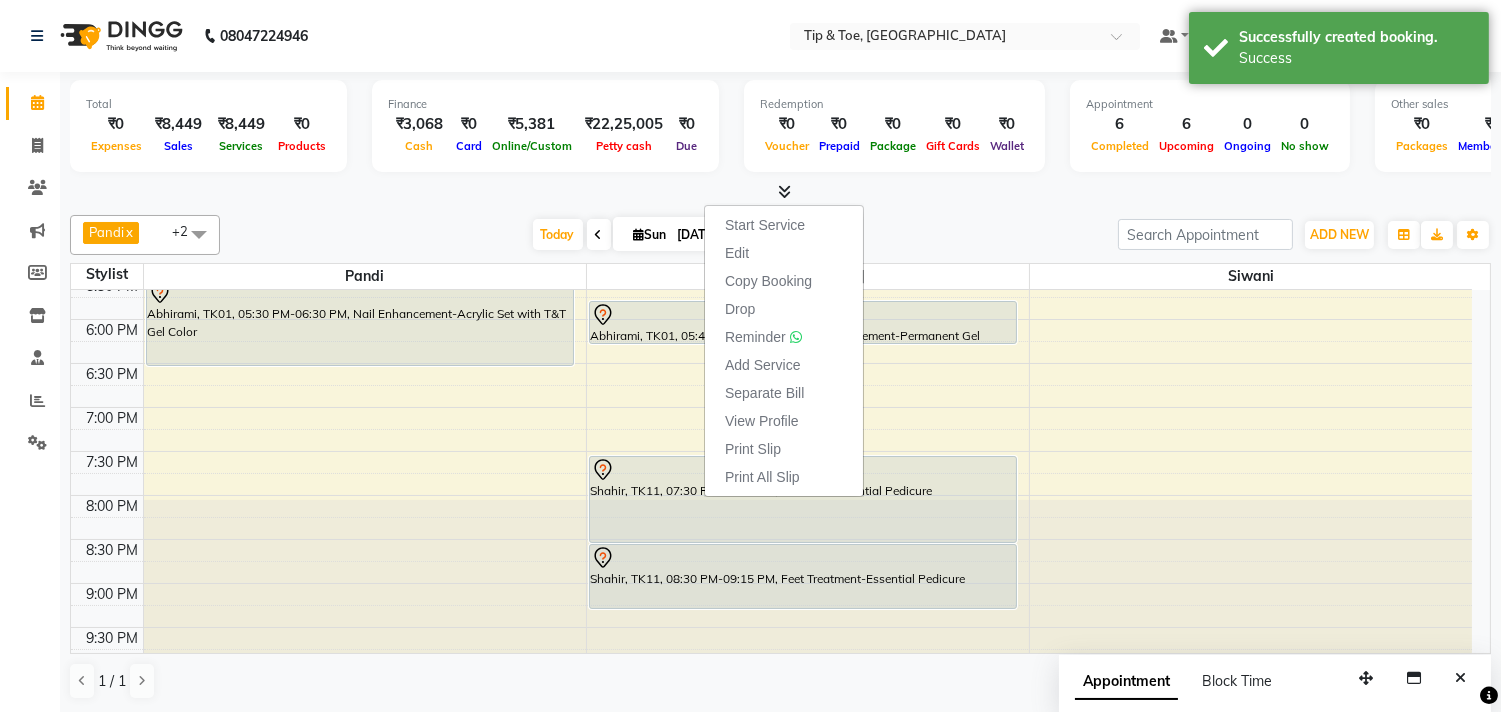 click at bounding box center [780, 192] 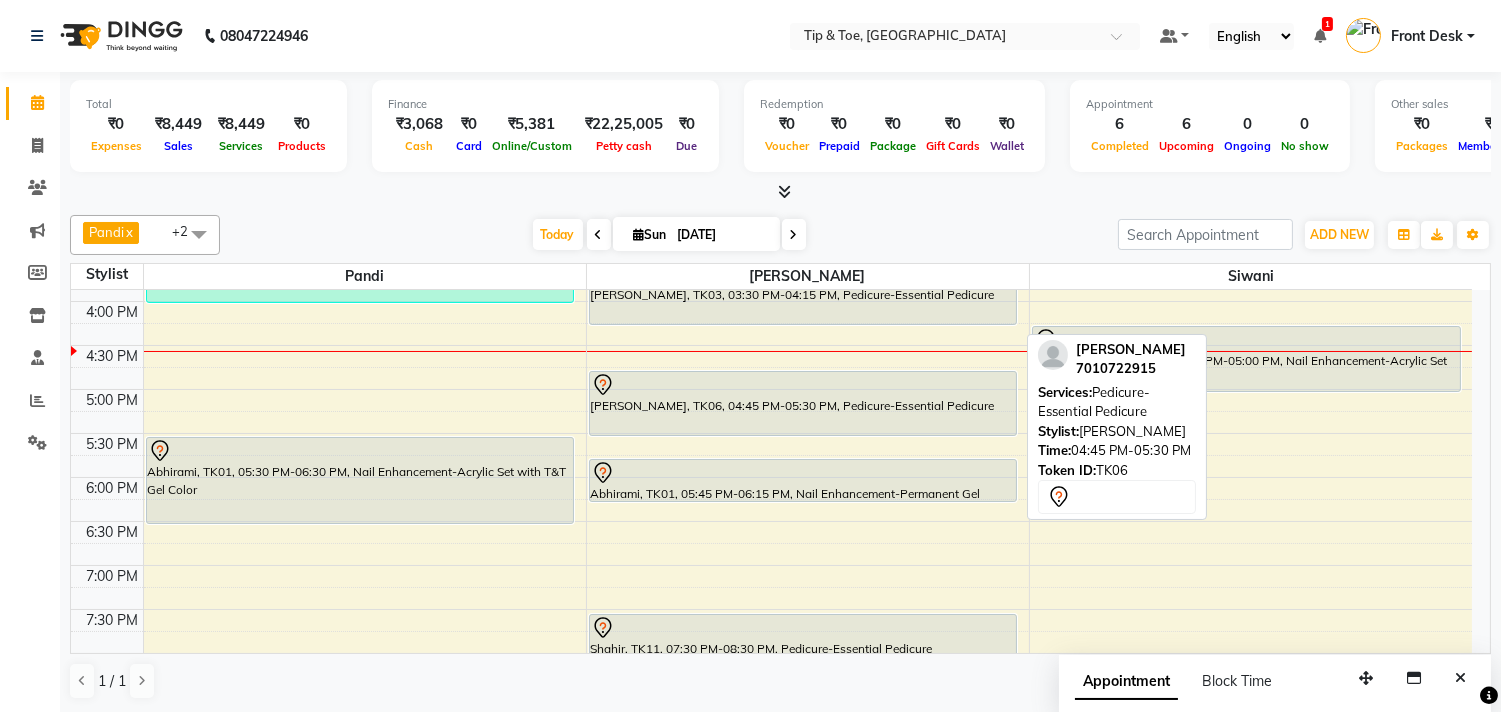 scroll, scrollTop: 540, scrollLeft: 0, axis: vertical 